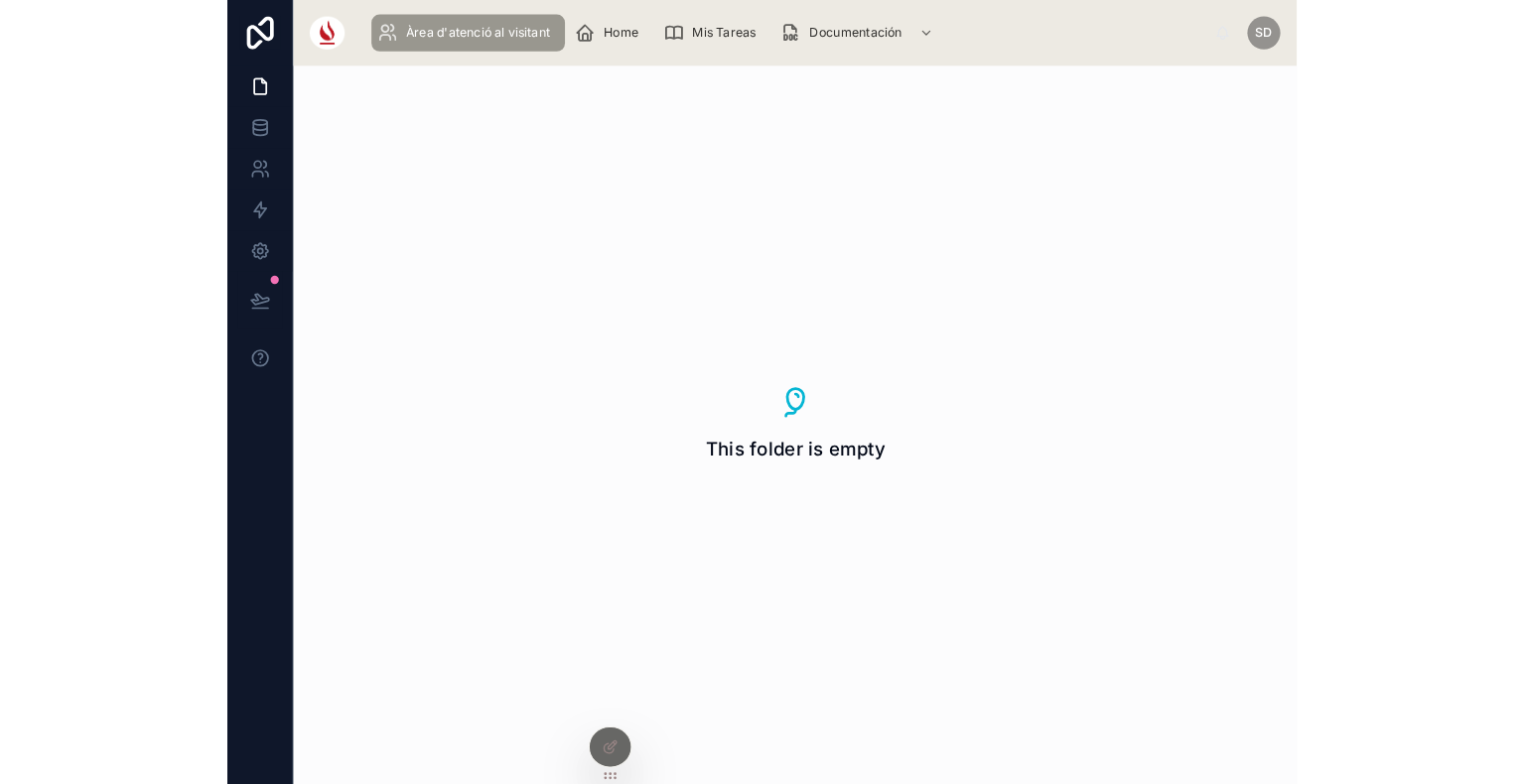scroll, scrollTop: 0, scrollLeft: 0, axis: both 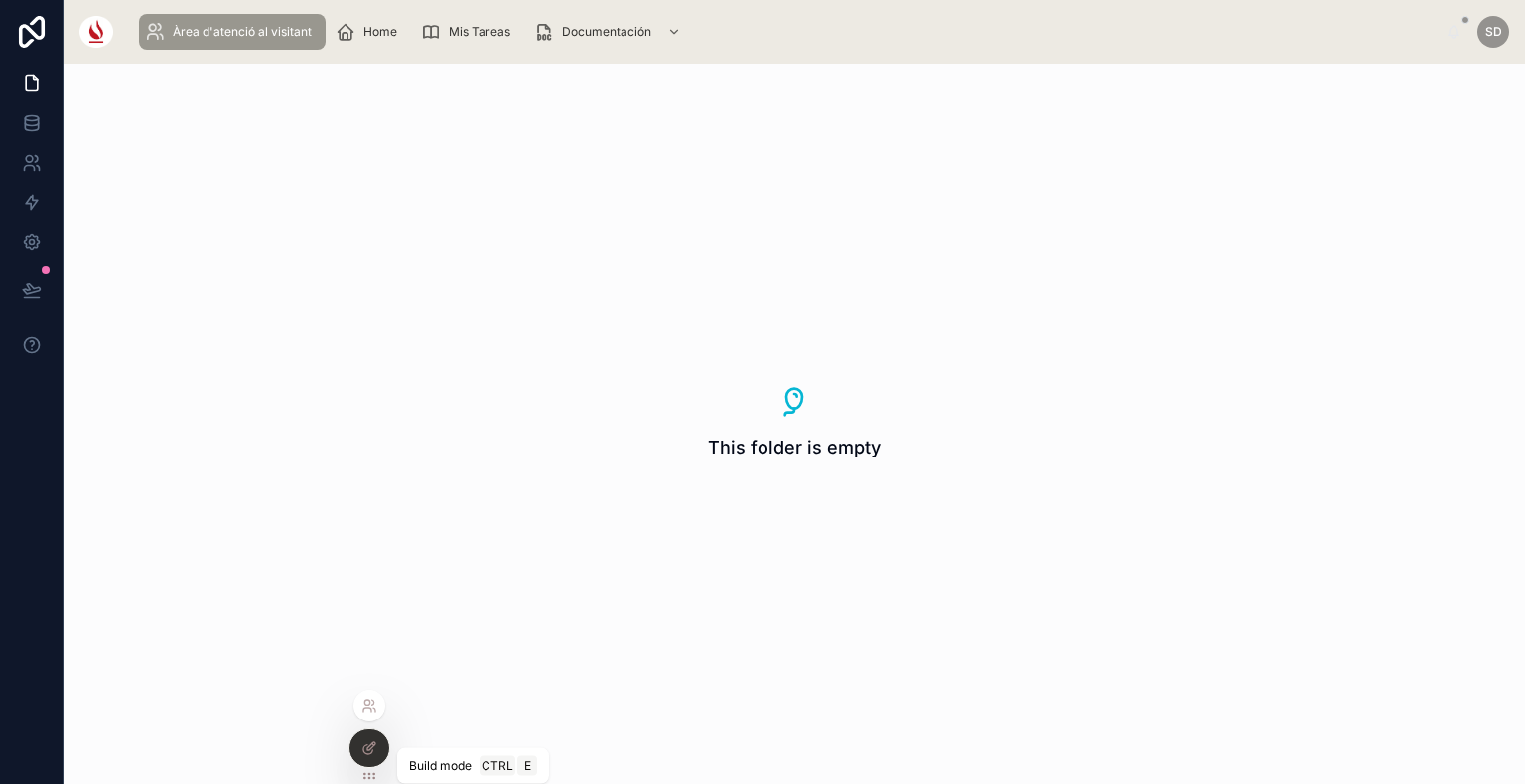 click at bounding box center [369, 748] 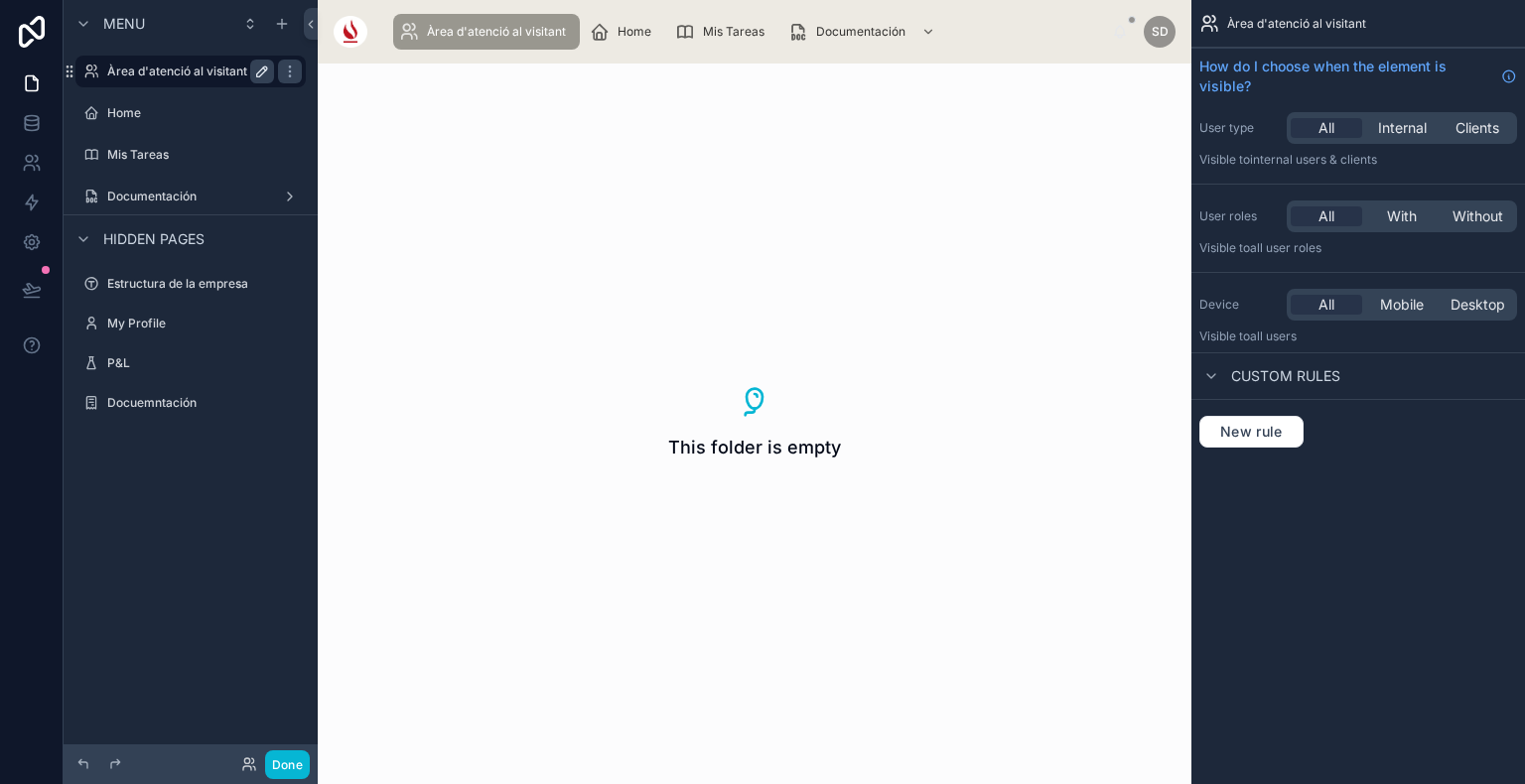 click 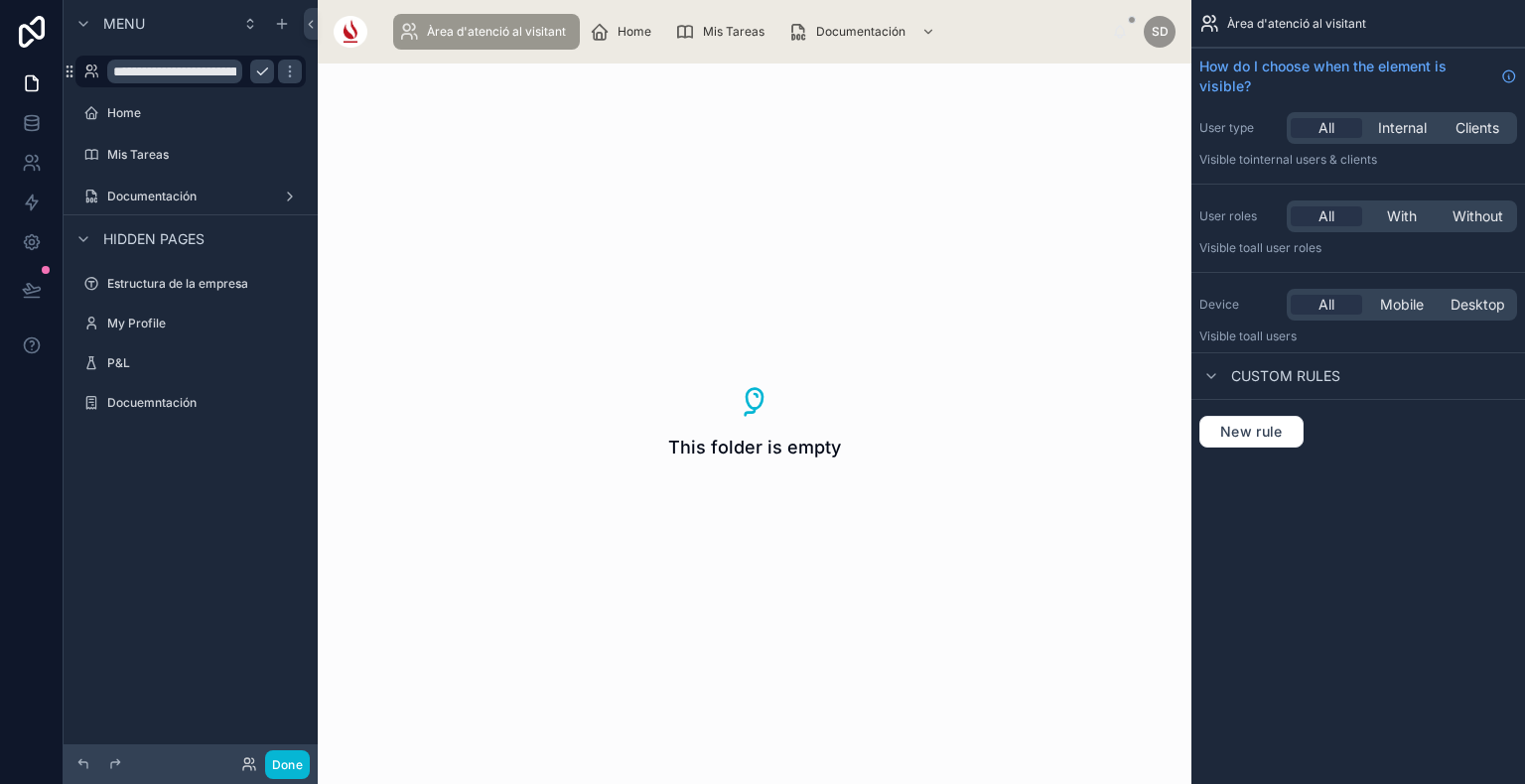click on "**********" at bounding box center (175, 71) 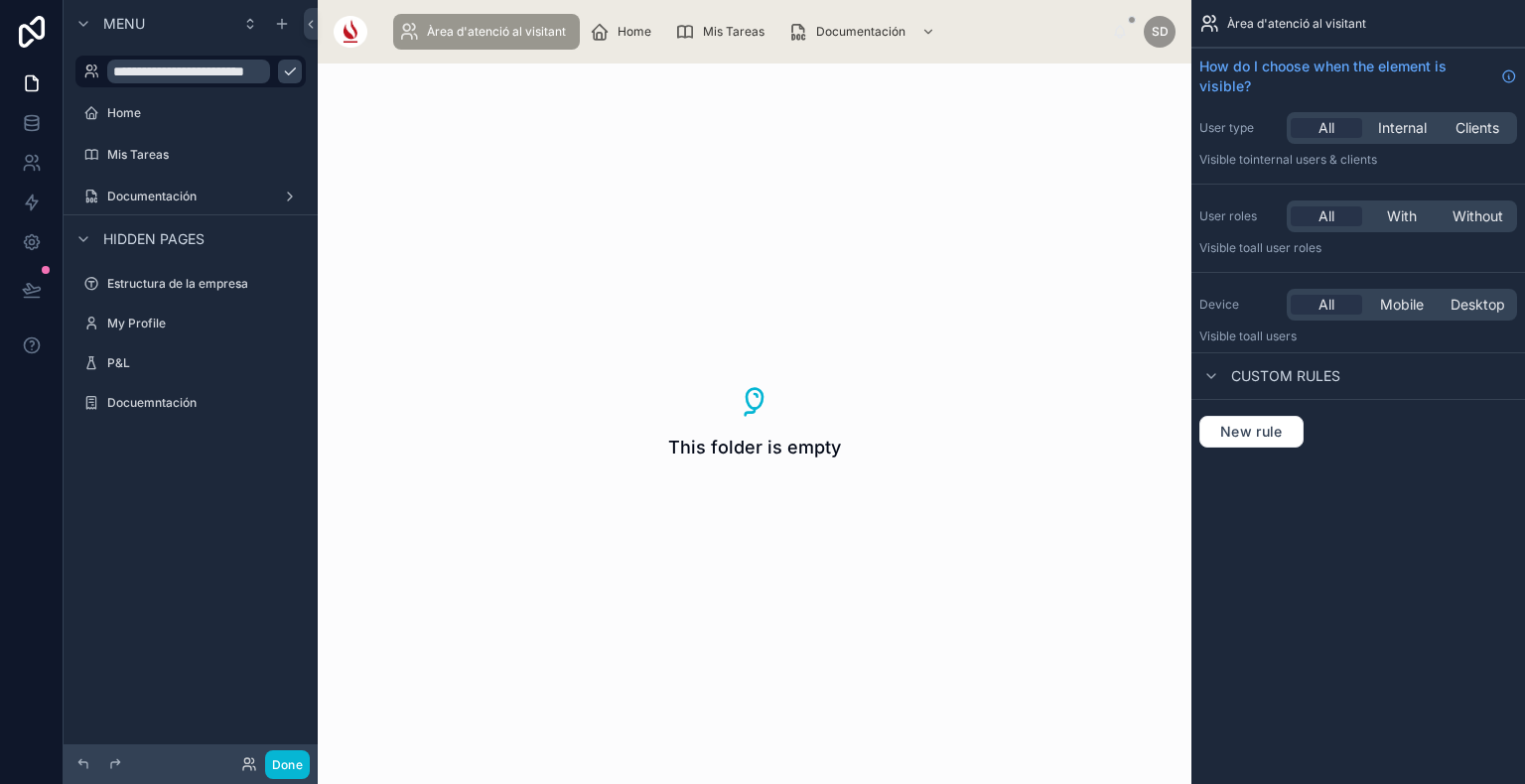 scroll, scrollTop: 0, scrollLeft: 10, axis: horizontal 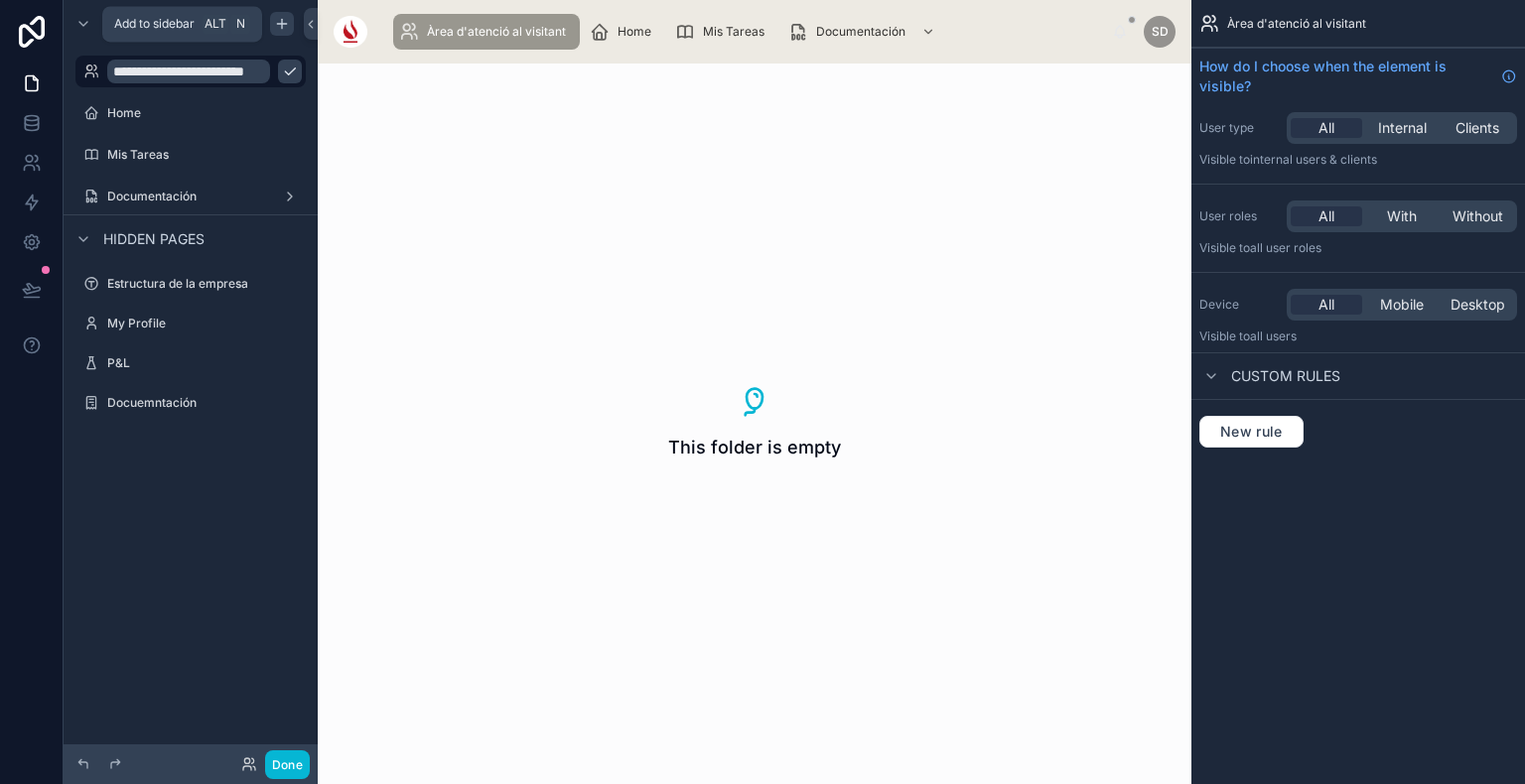 click 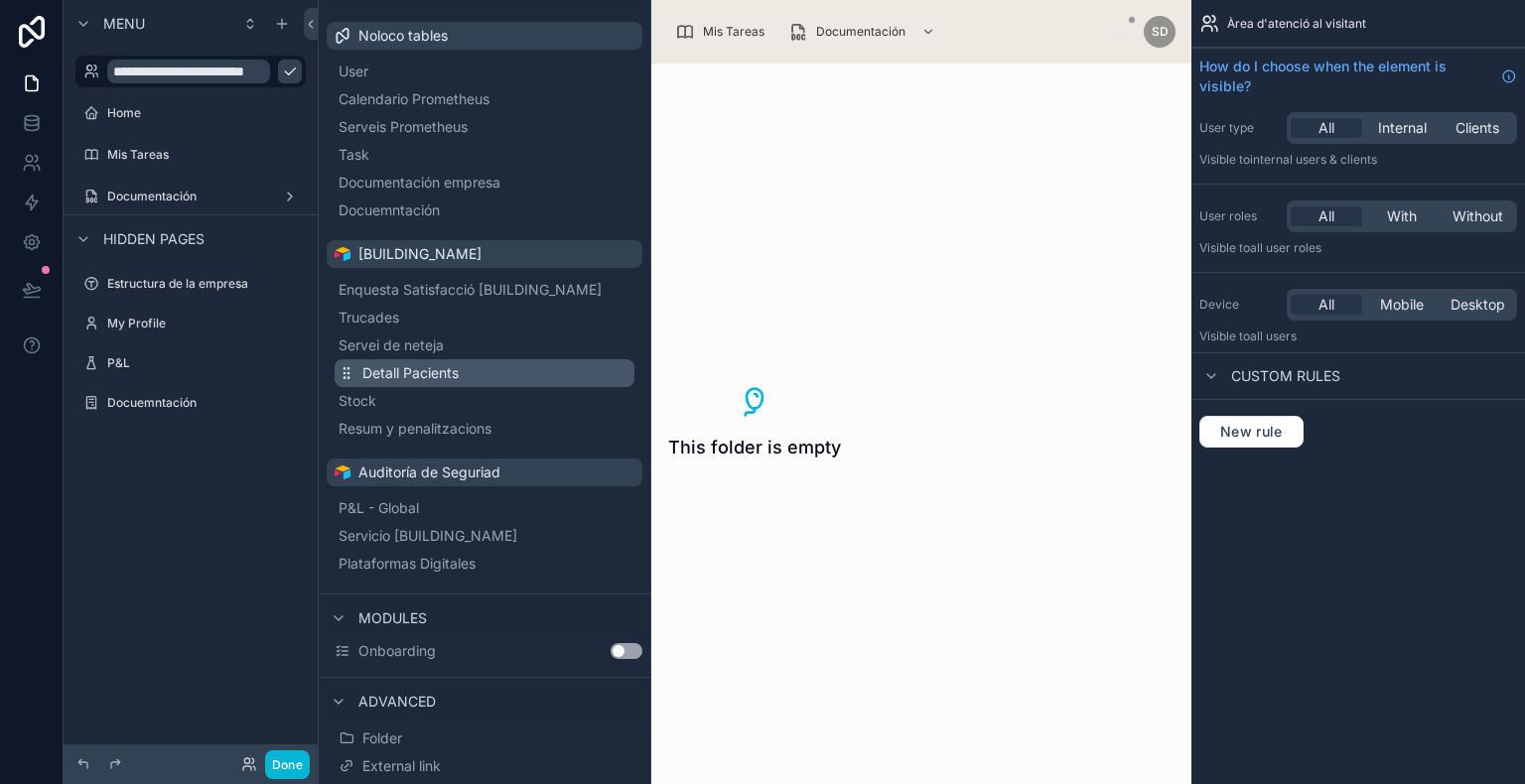 scroll, scrollTop: 160, scrollLeft: 0, axis: vertical 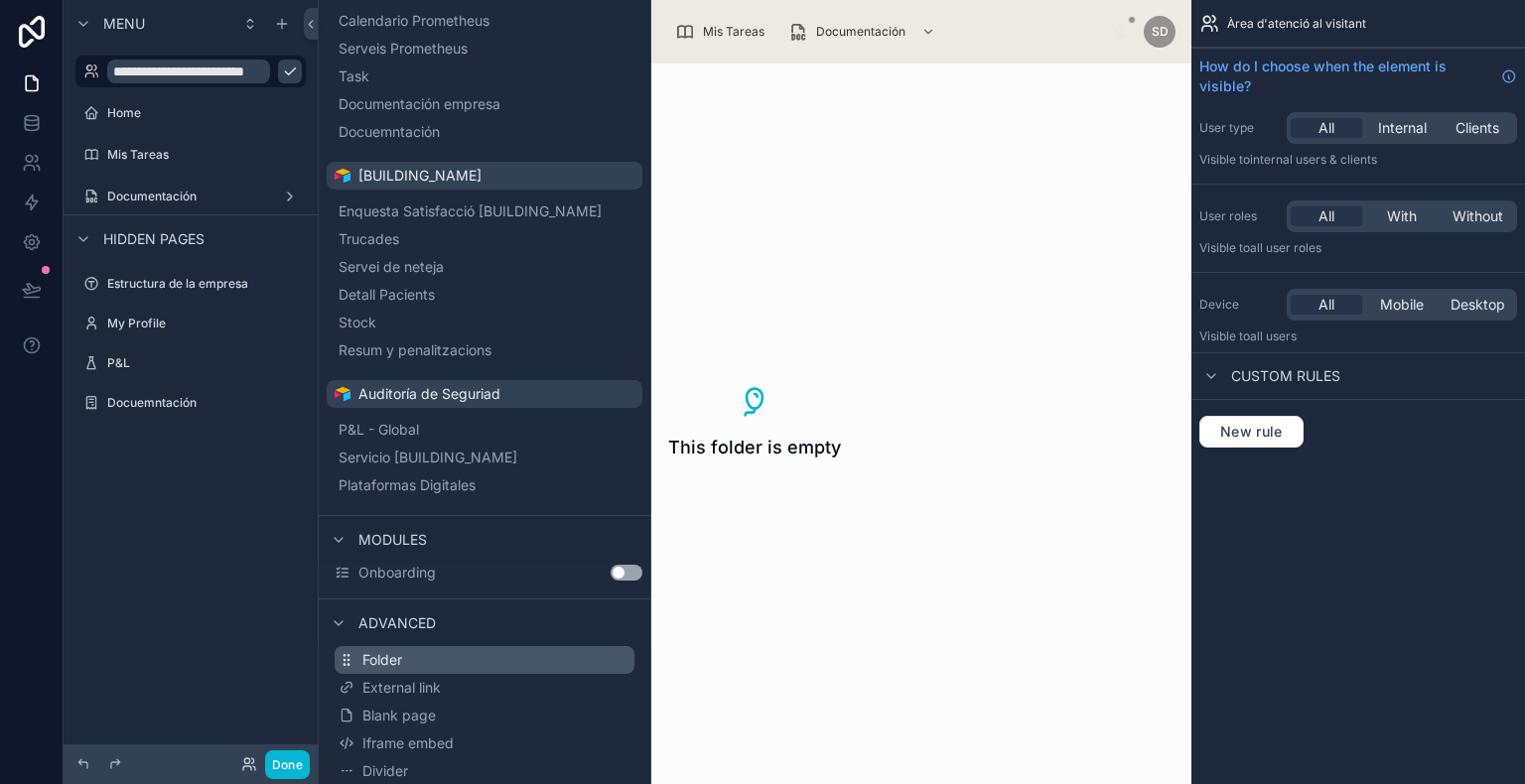 click on "Folder" at bounding box center (485, 660) 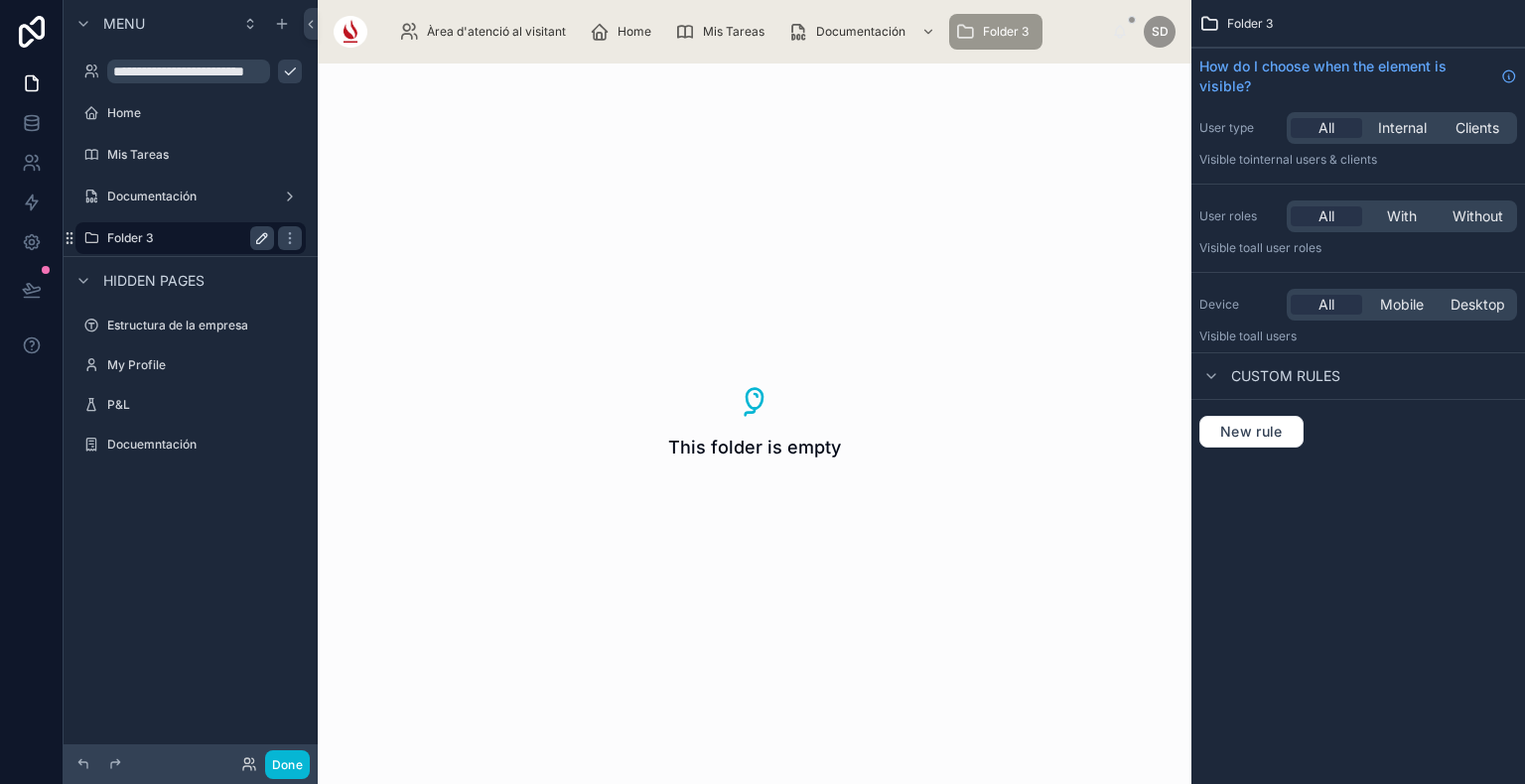 click 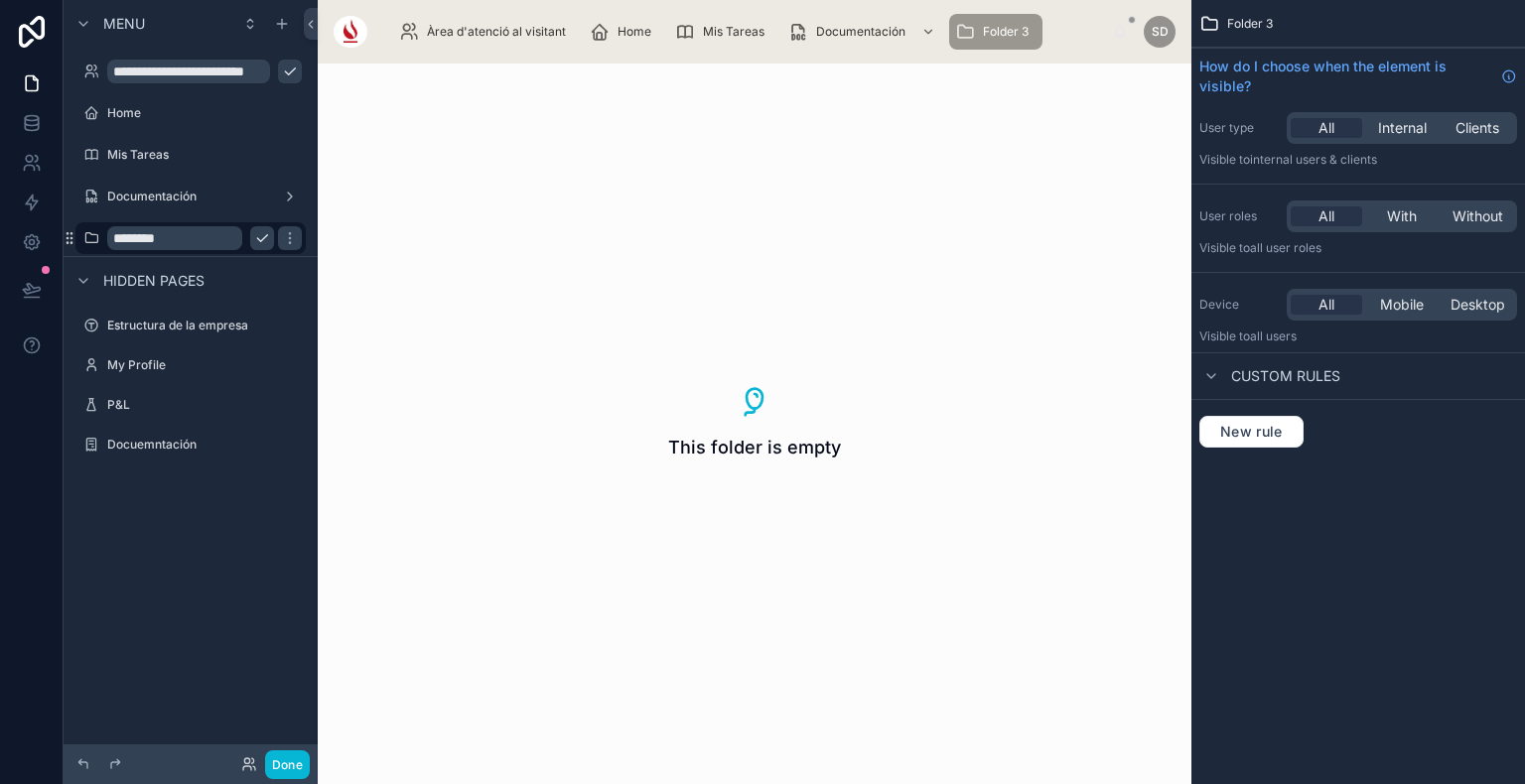 click on "********" at bounding box center [175, 238] 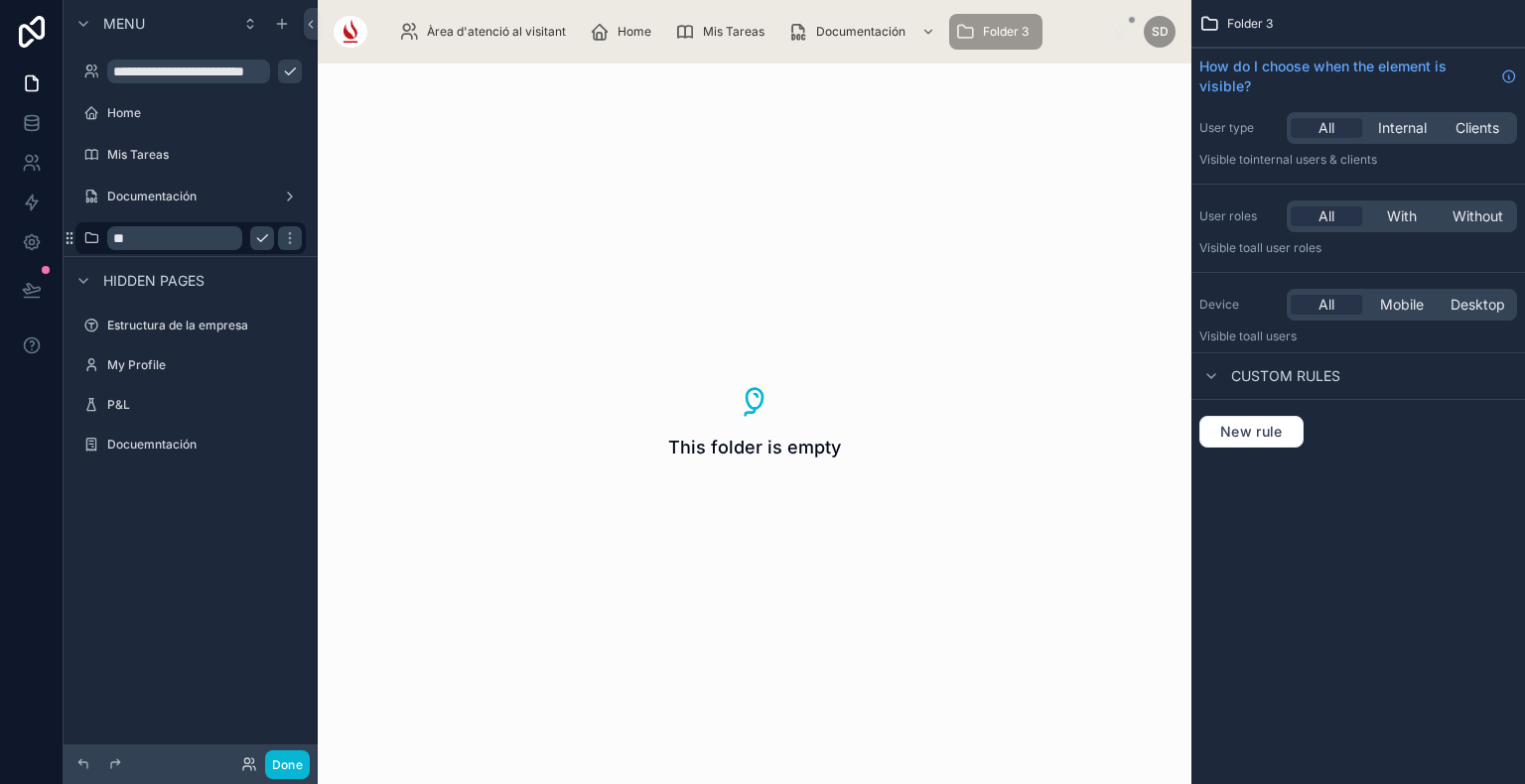 type on "*" 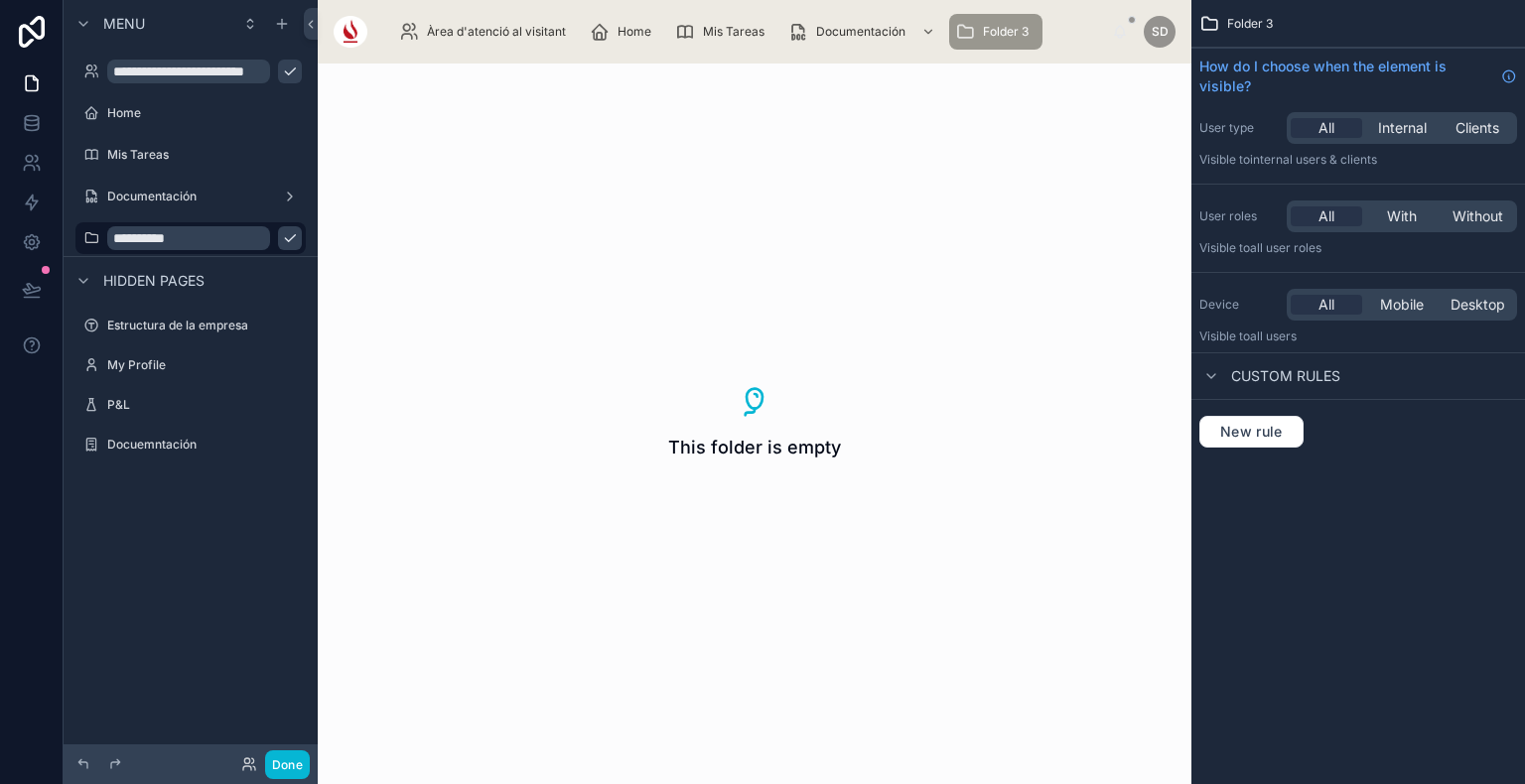 type on "**********" 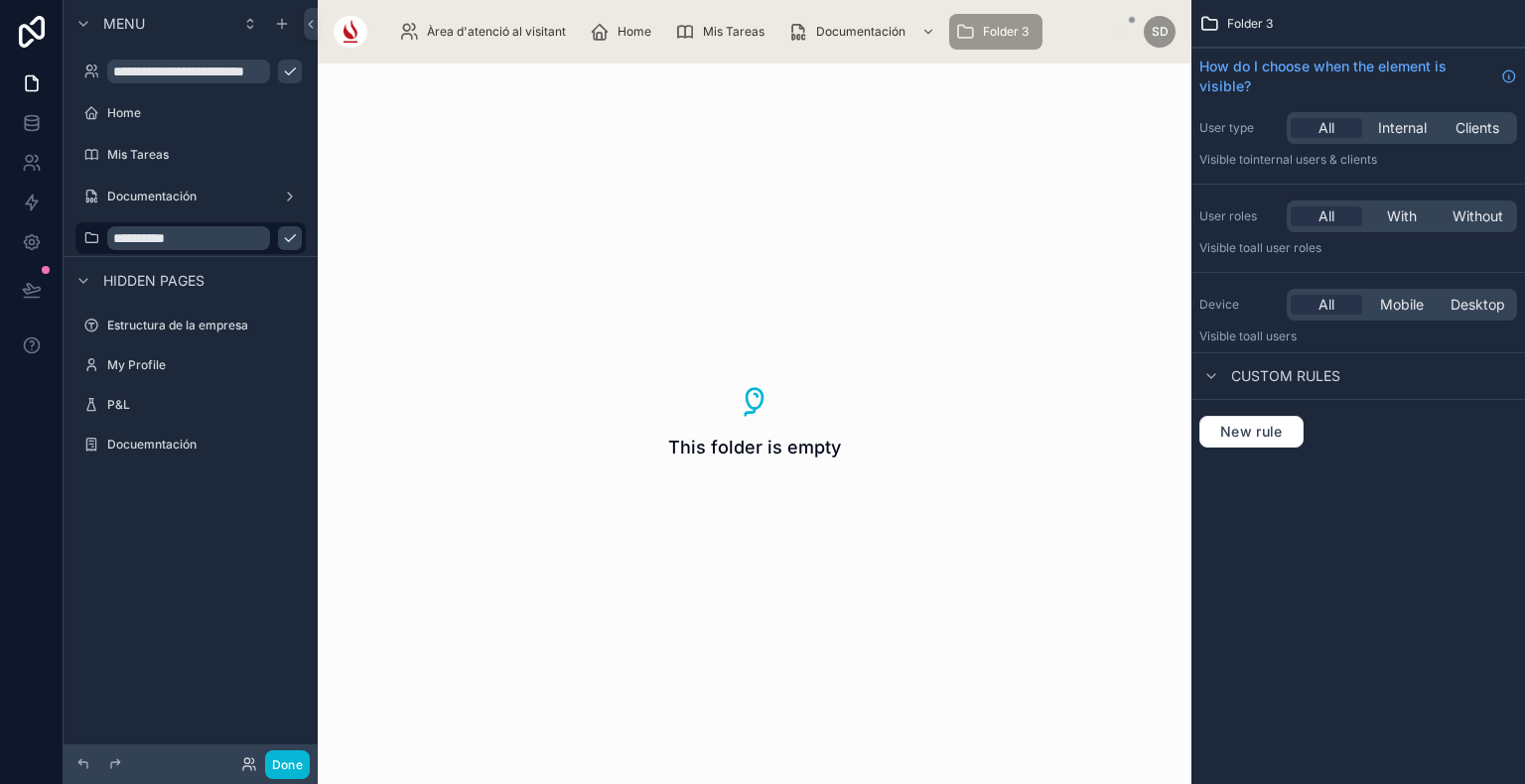 click 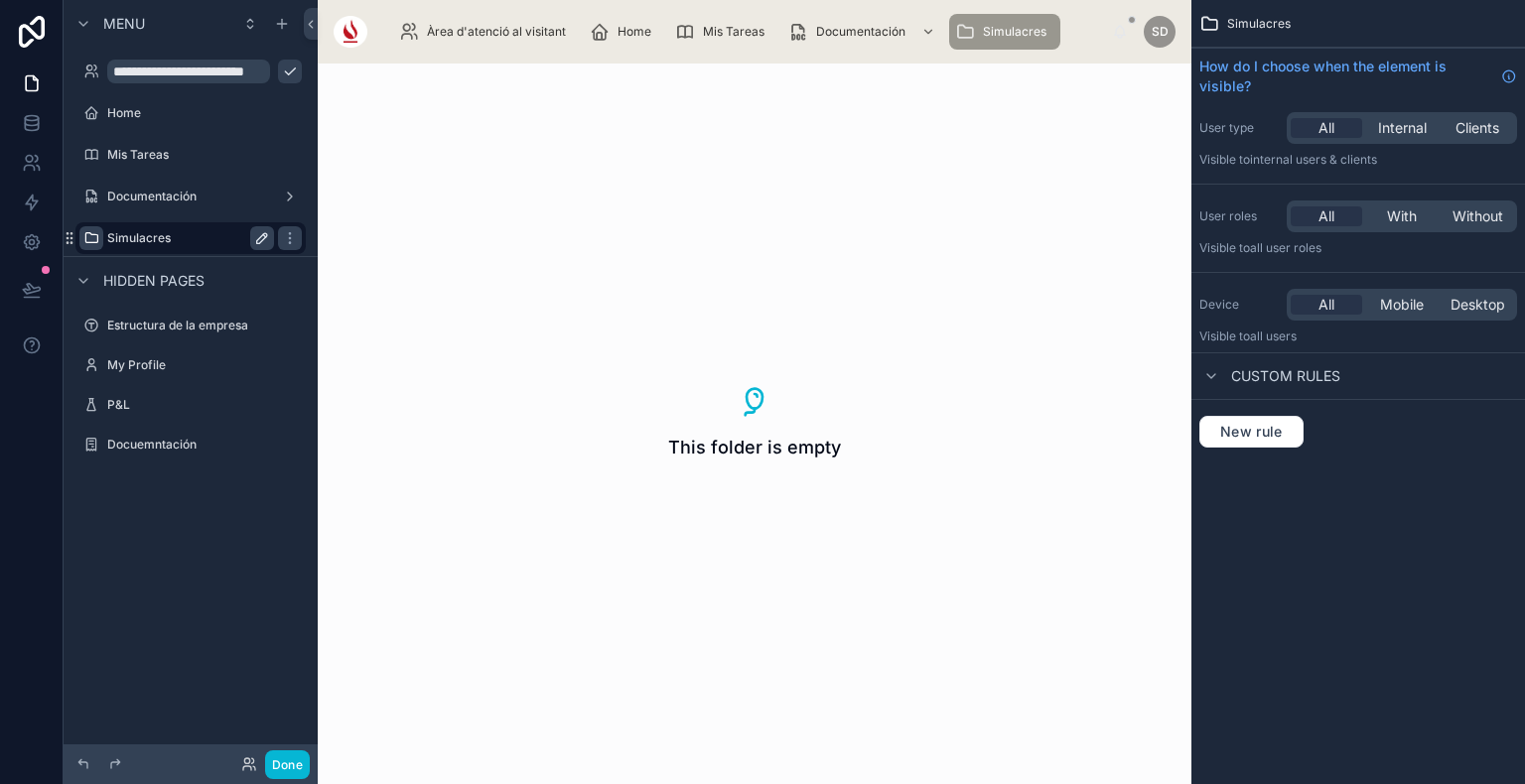 click at bounding box center [91, 238] 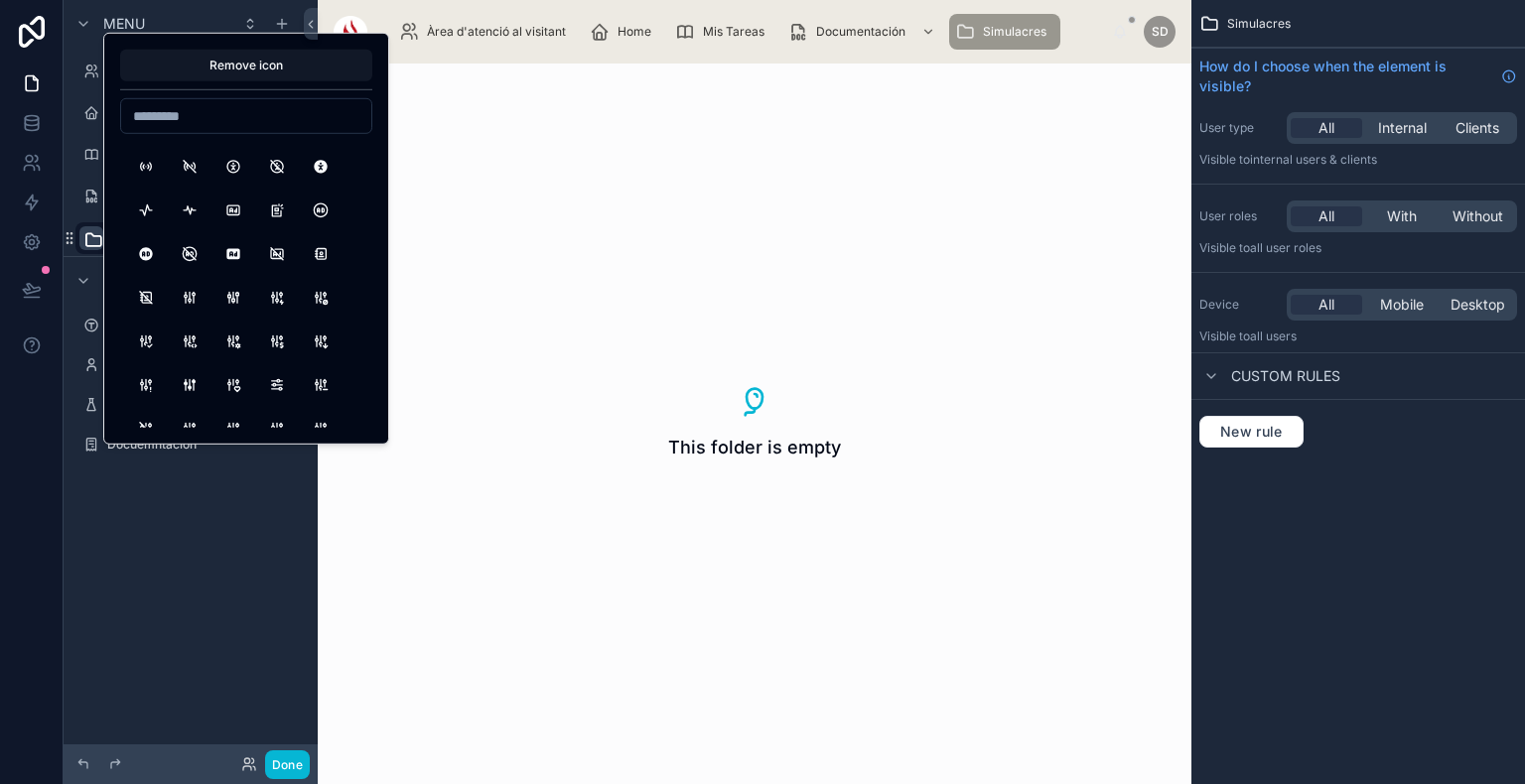 scroll, scrollTop: 127, scrollLeft: 0, axis: vertical 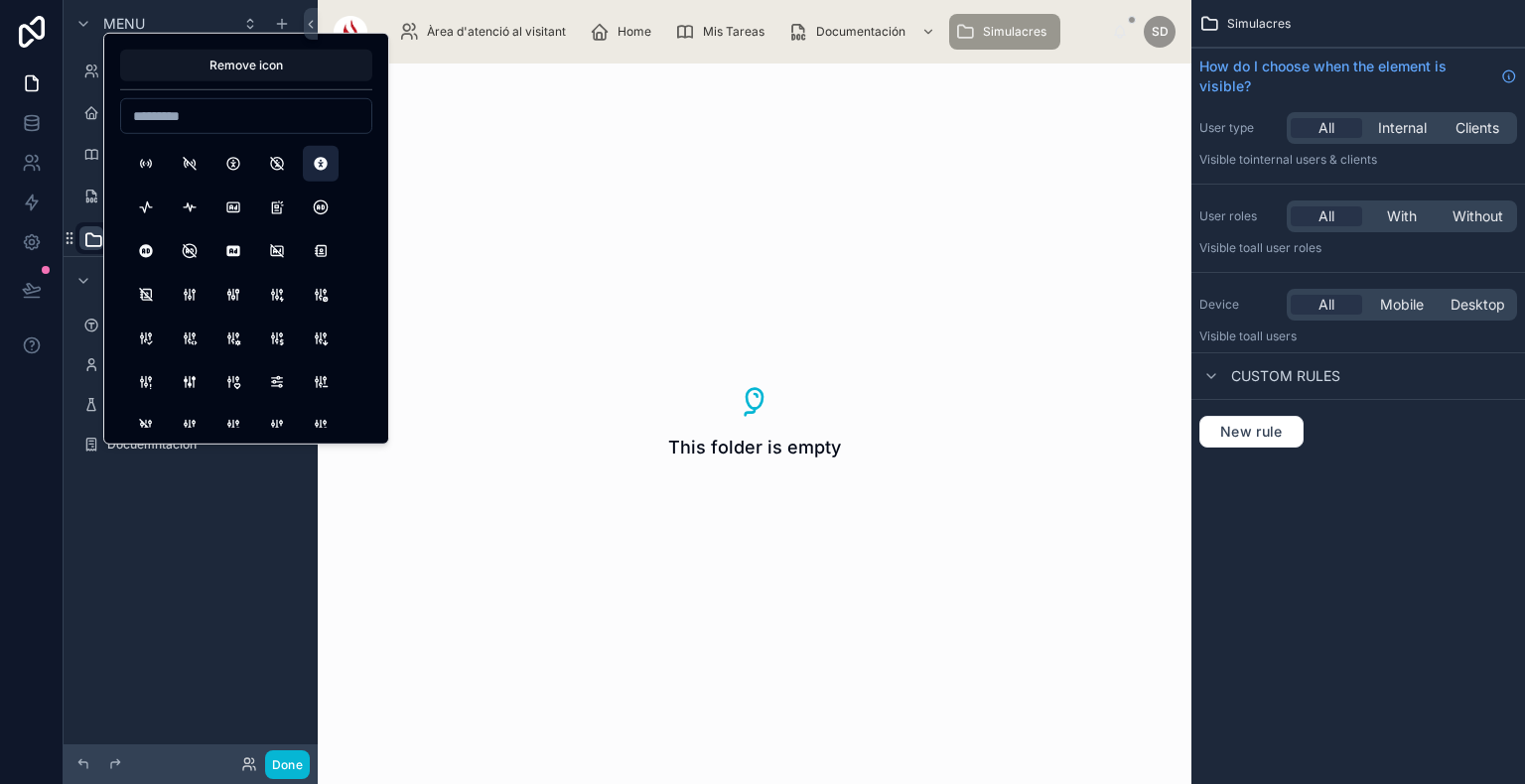 click at bounding box center (321, 164) 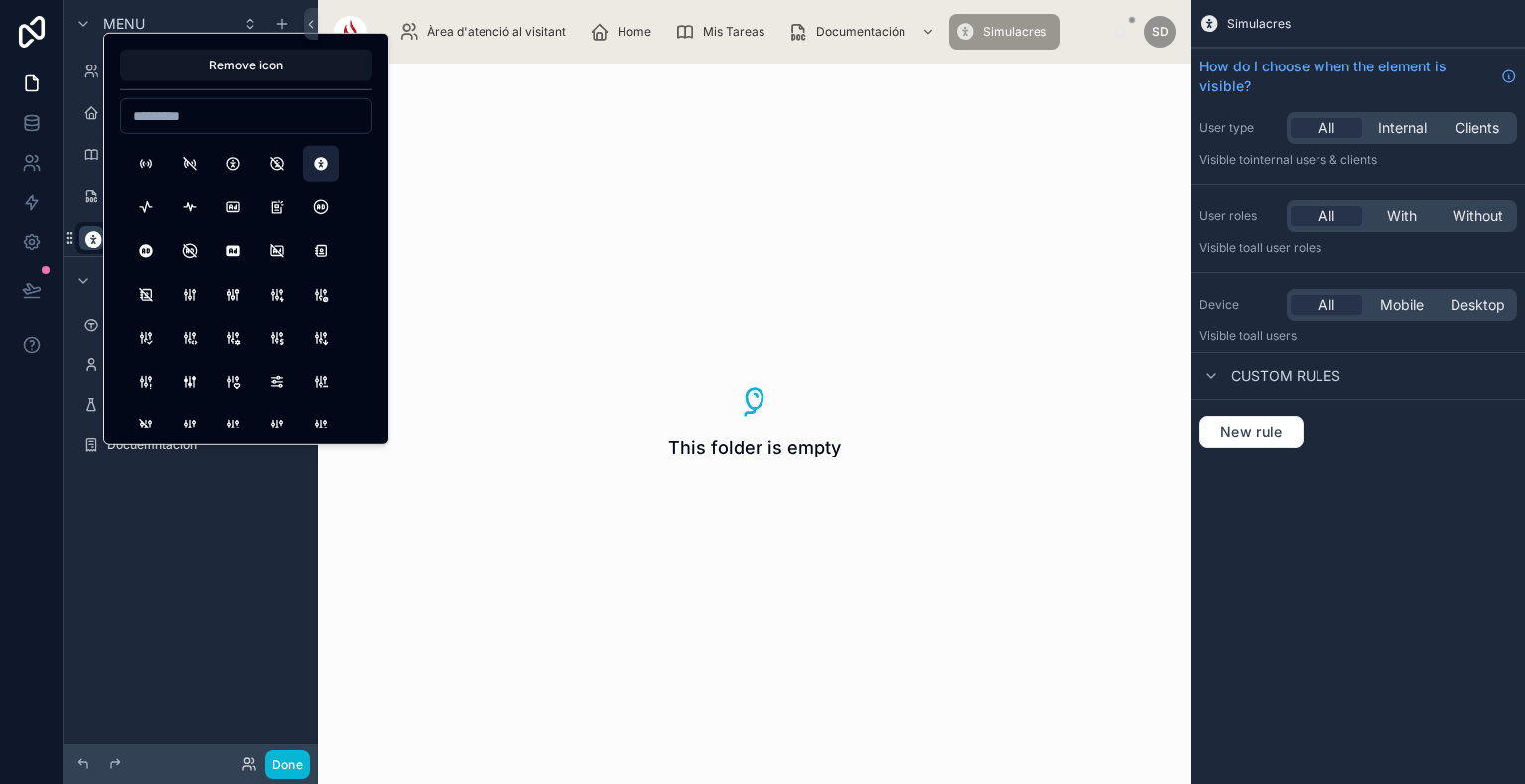 click on "This folder is empty" at bounding box center [755, 424] 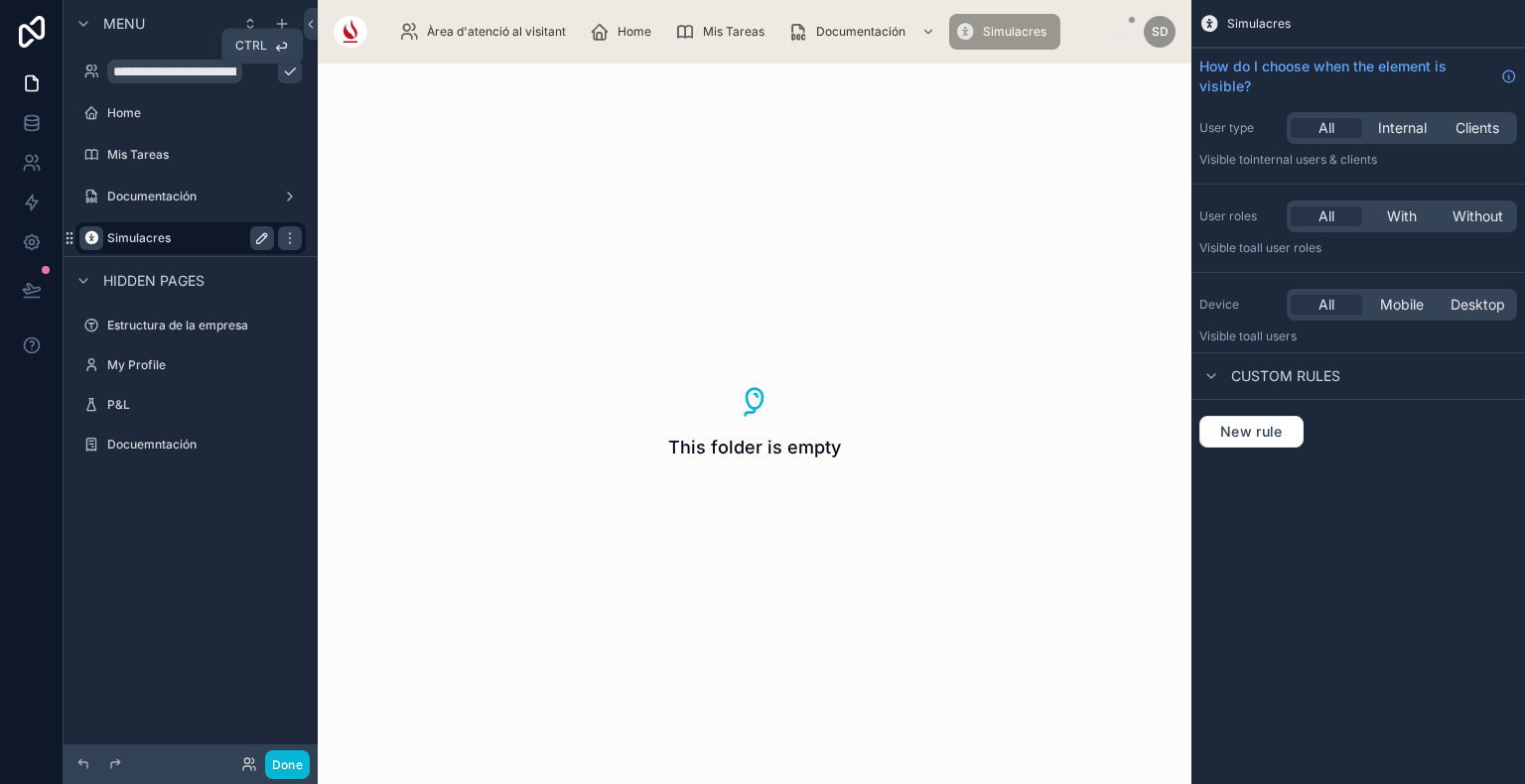 click 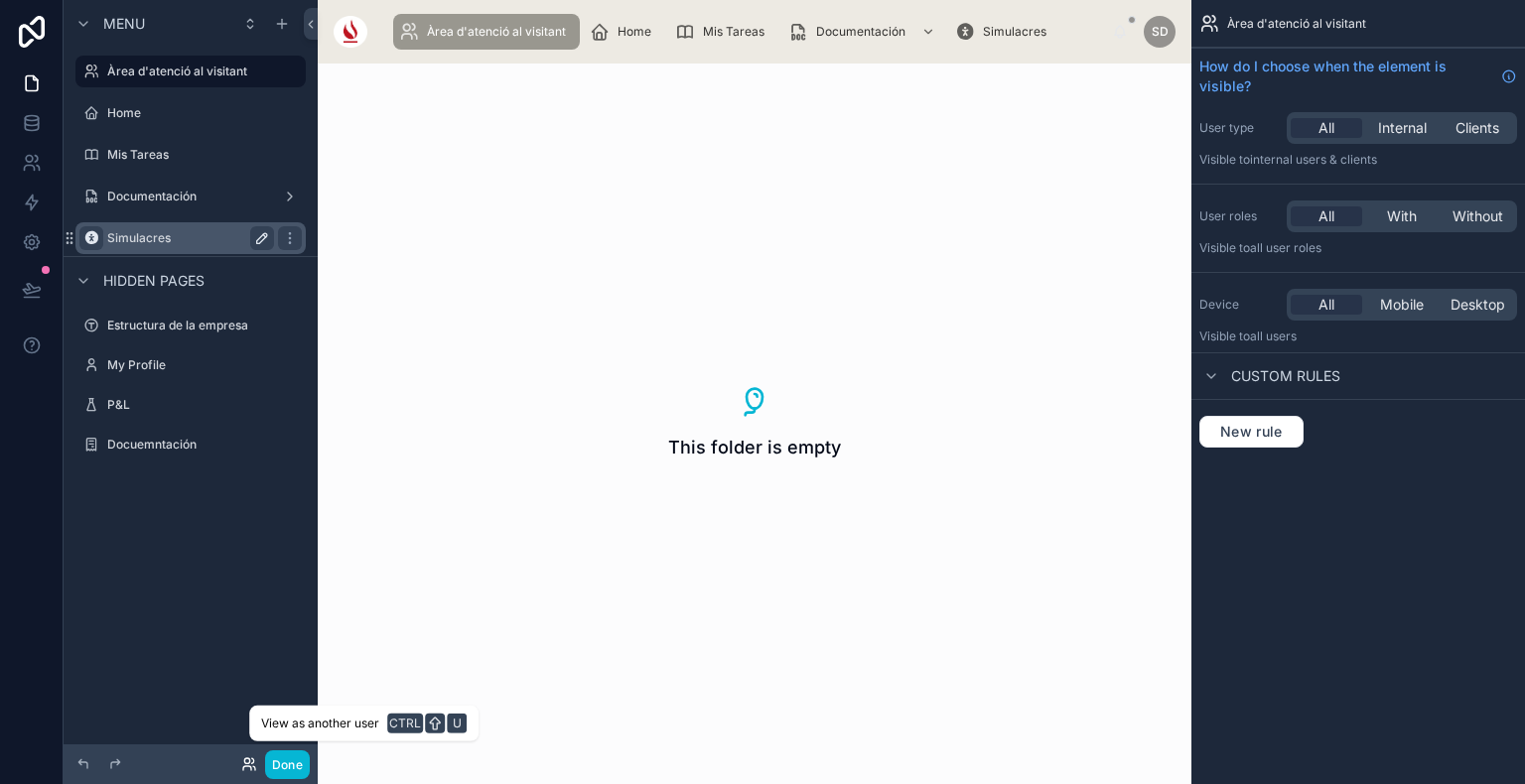 click 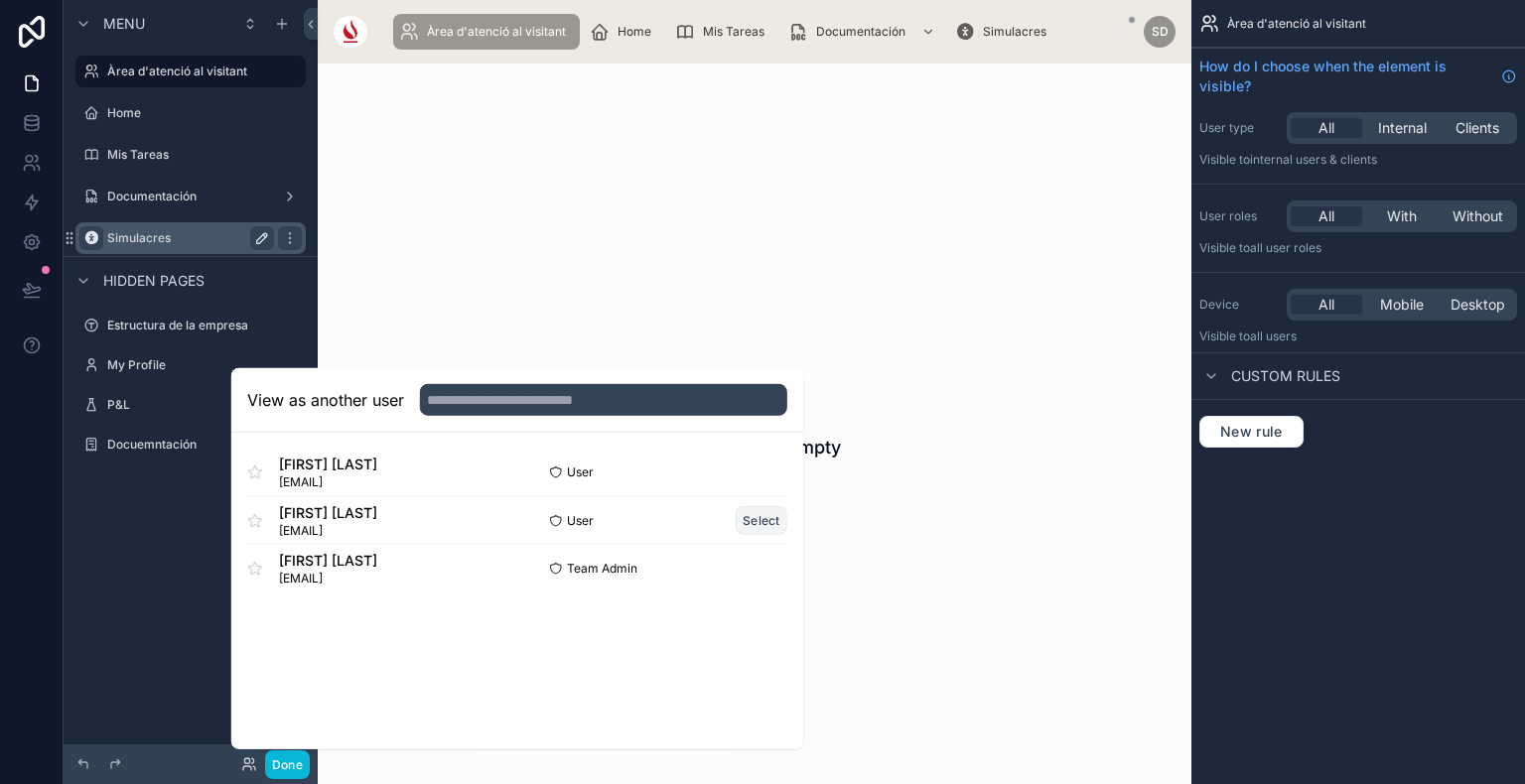 click on "Select" at bounding box center [762, 520] 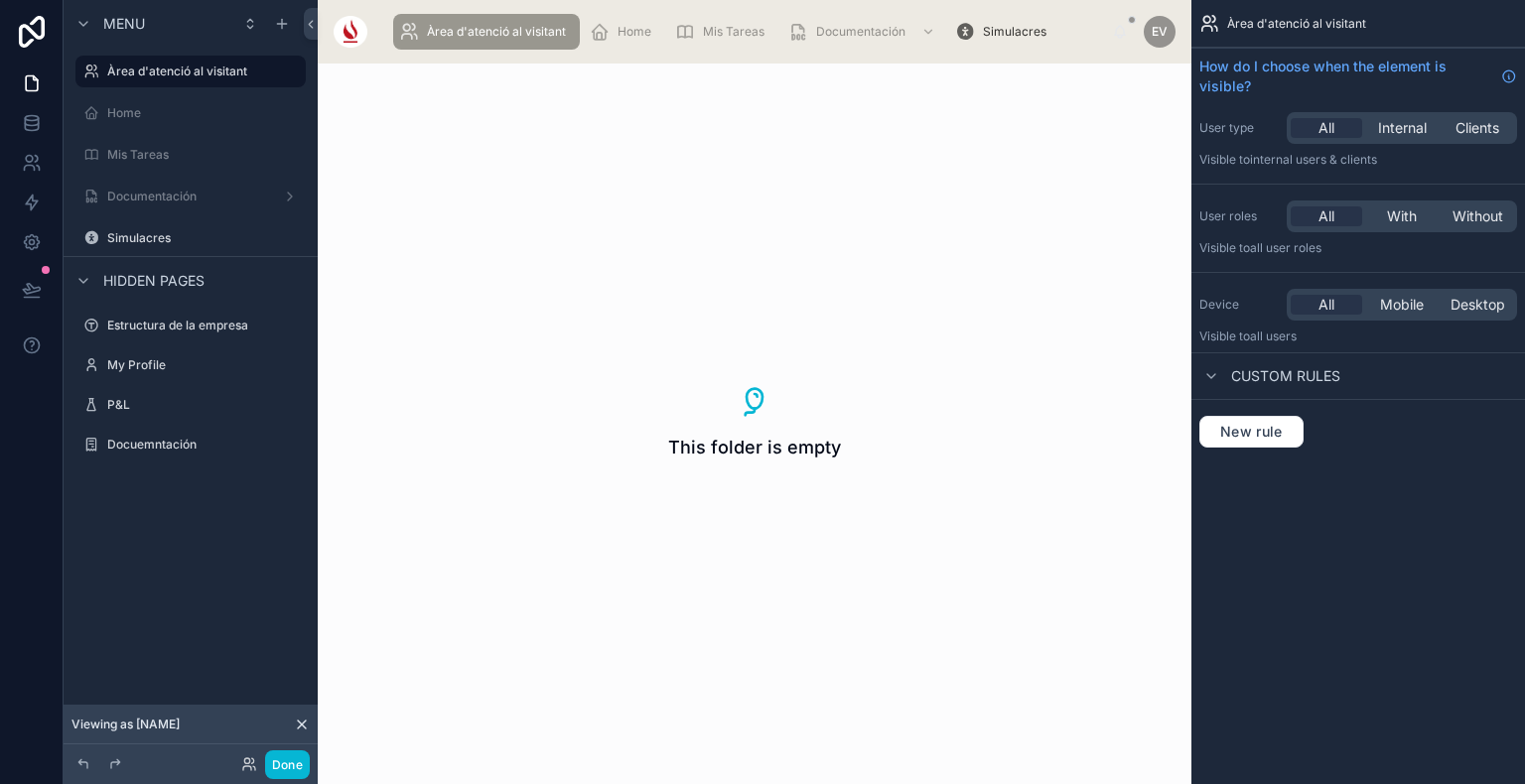 scroll, scrollTop: 0, scrollLeft: 0, axis: both 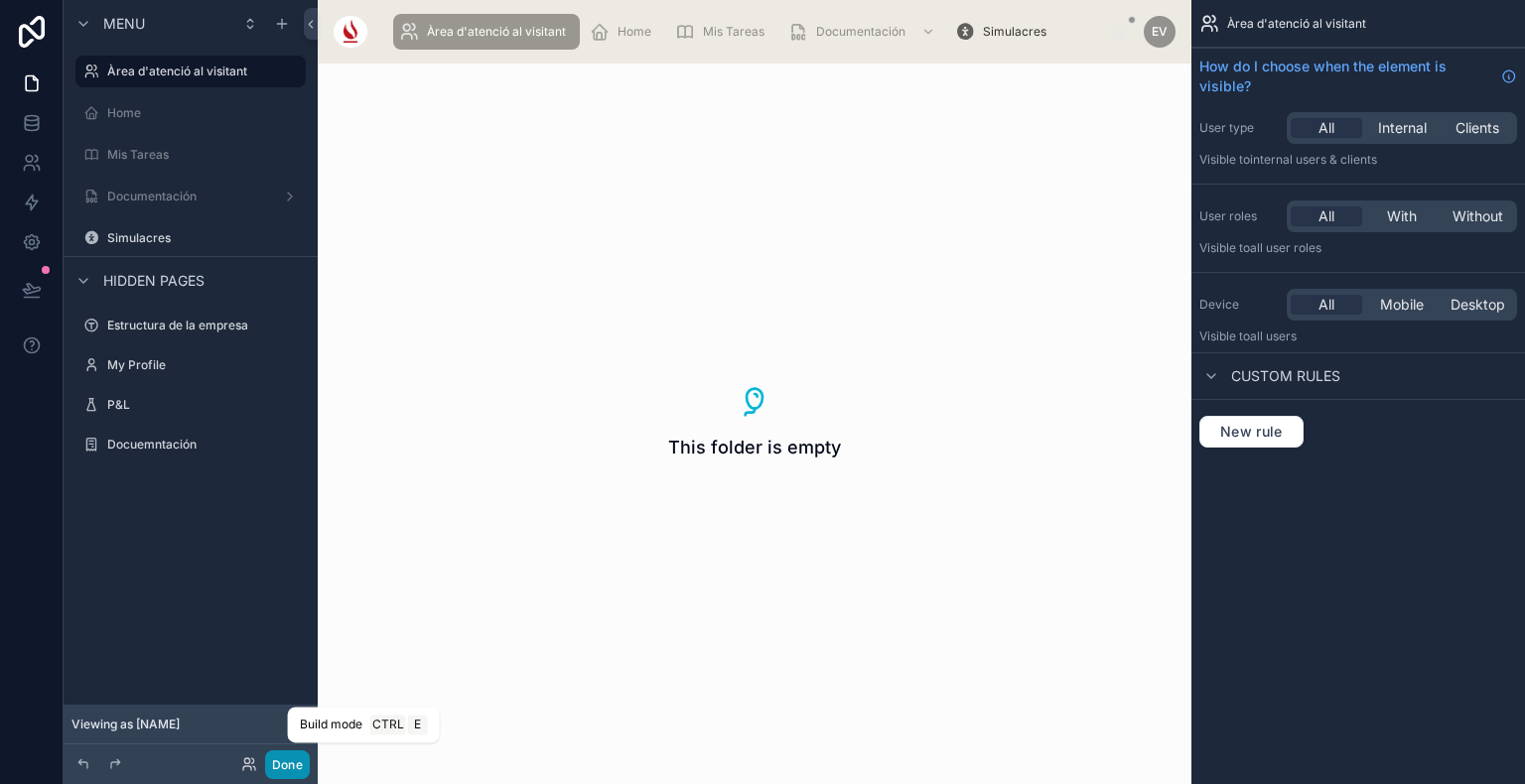 click on "Done" at bounding box center (287, 764) 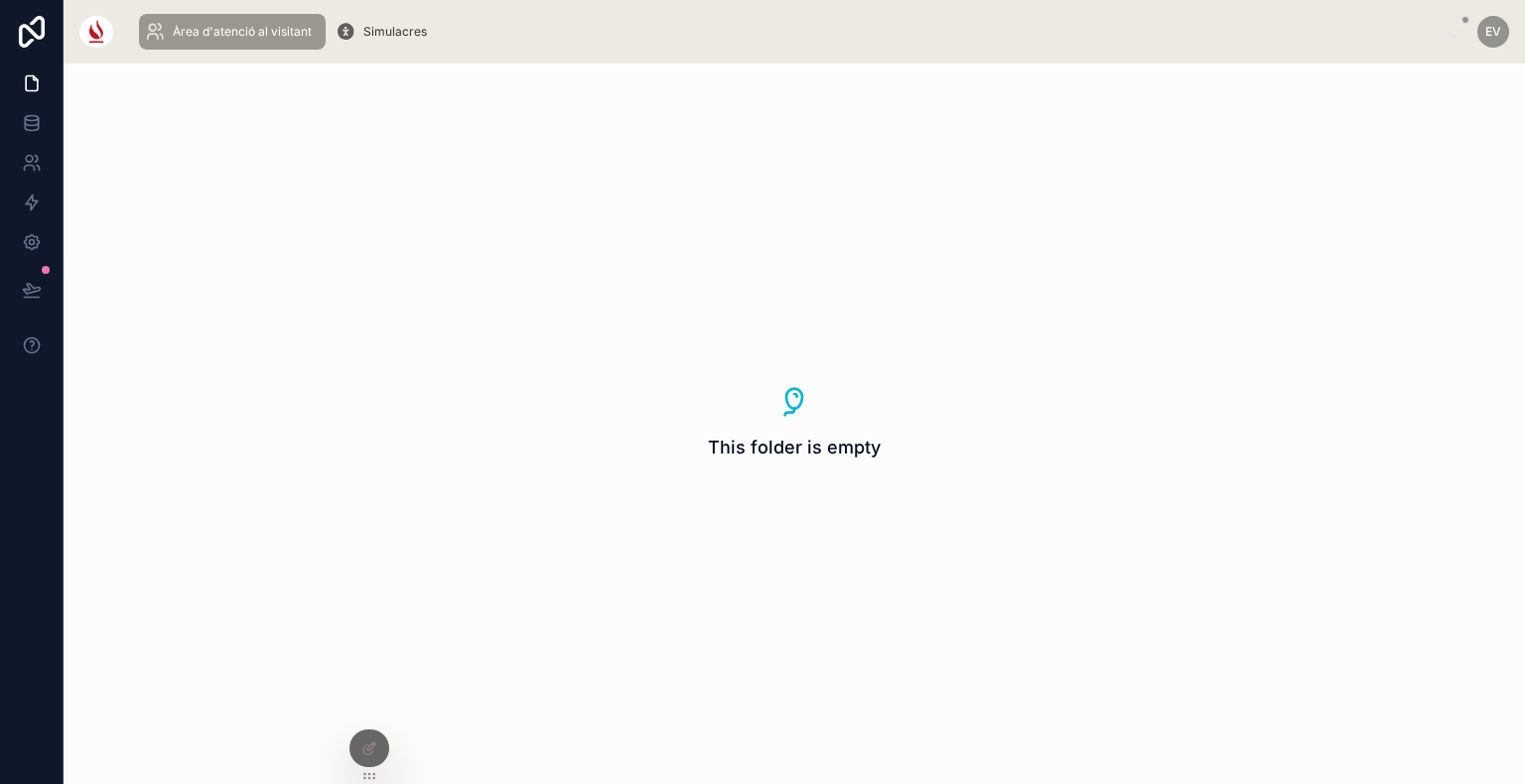 click at bounding box center (96, 32) 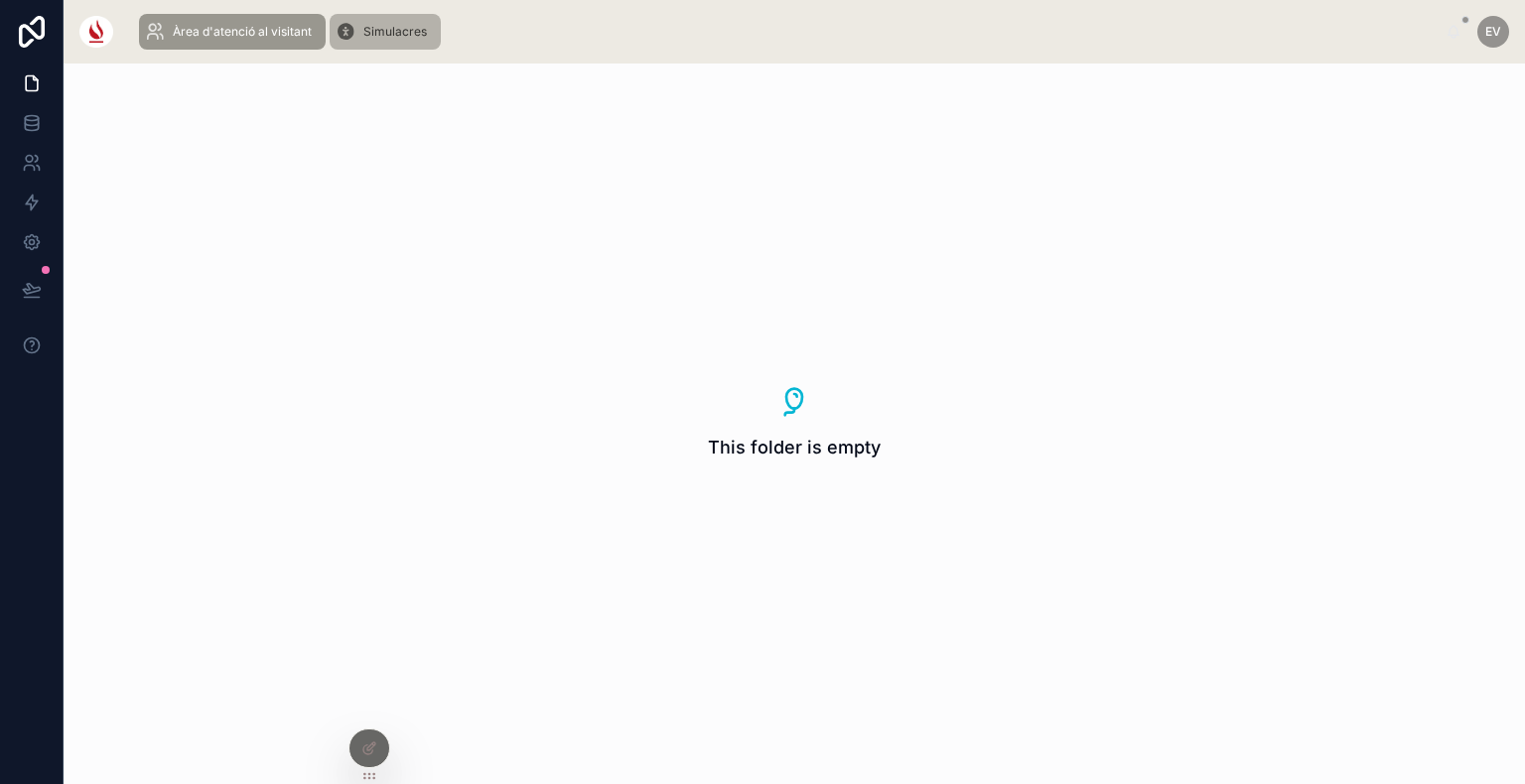 click on "Simulacres" at bounding box center (395, 32) 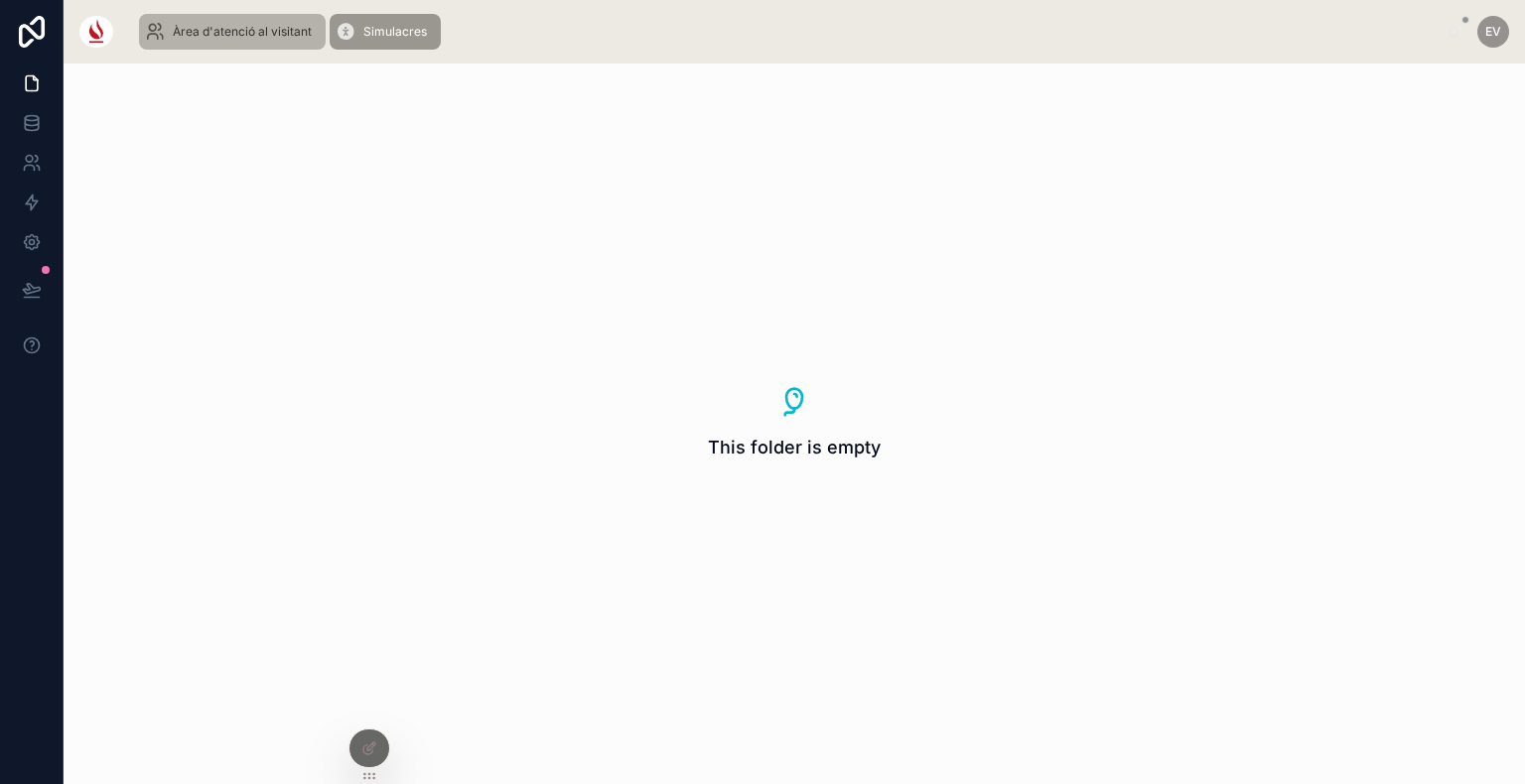 click on "Àrea d'atenció al visitant" at bounding box center [242, 32] 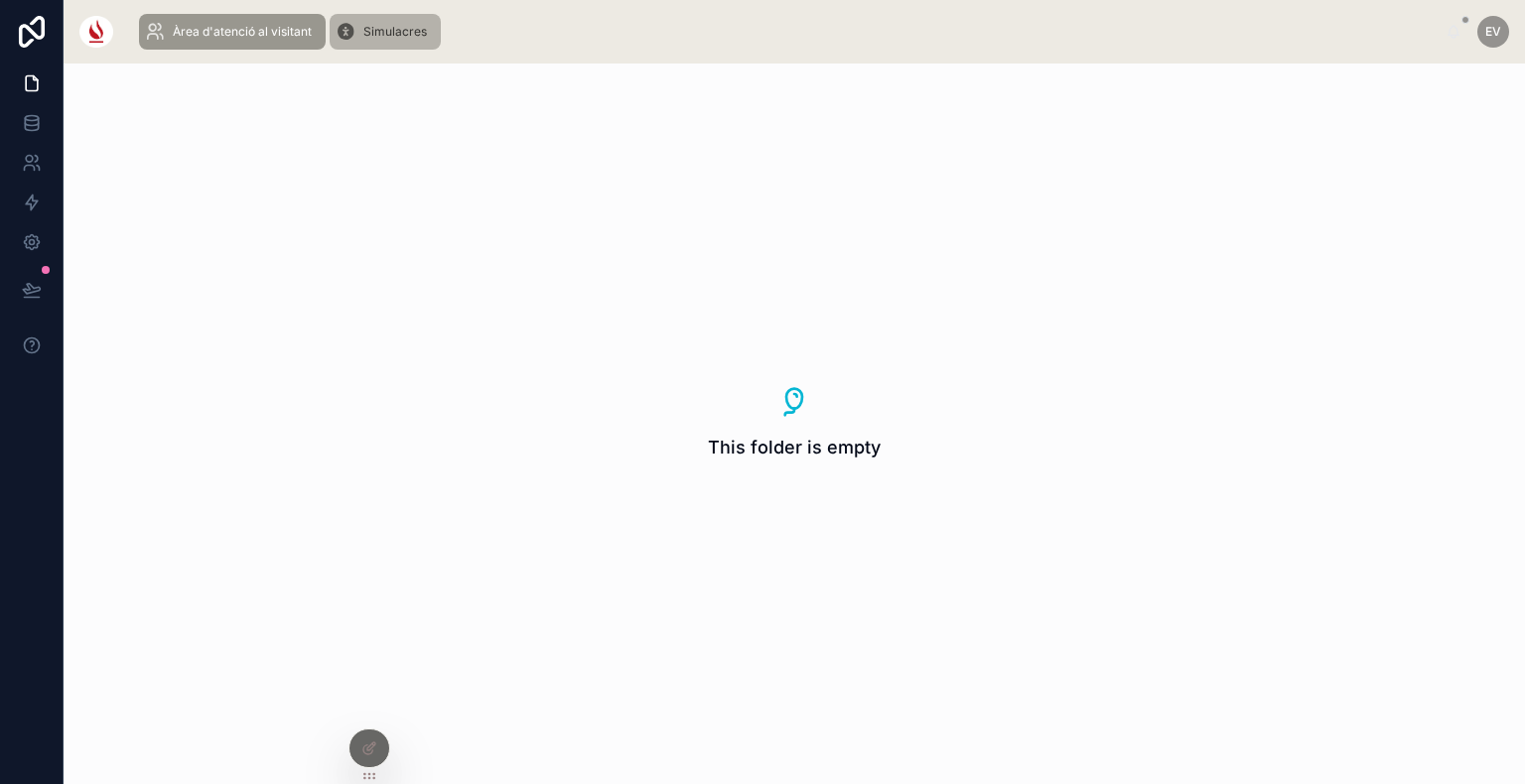click on "Simulacres" at bounding box center (395, 32) 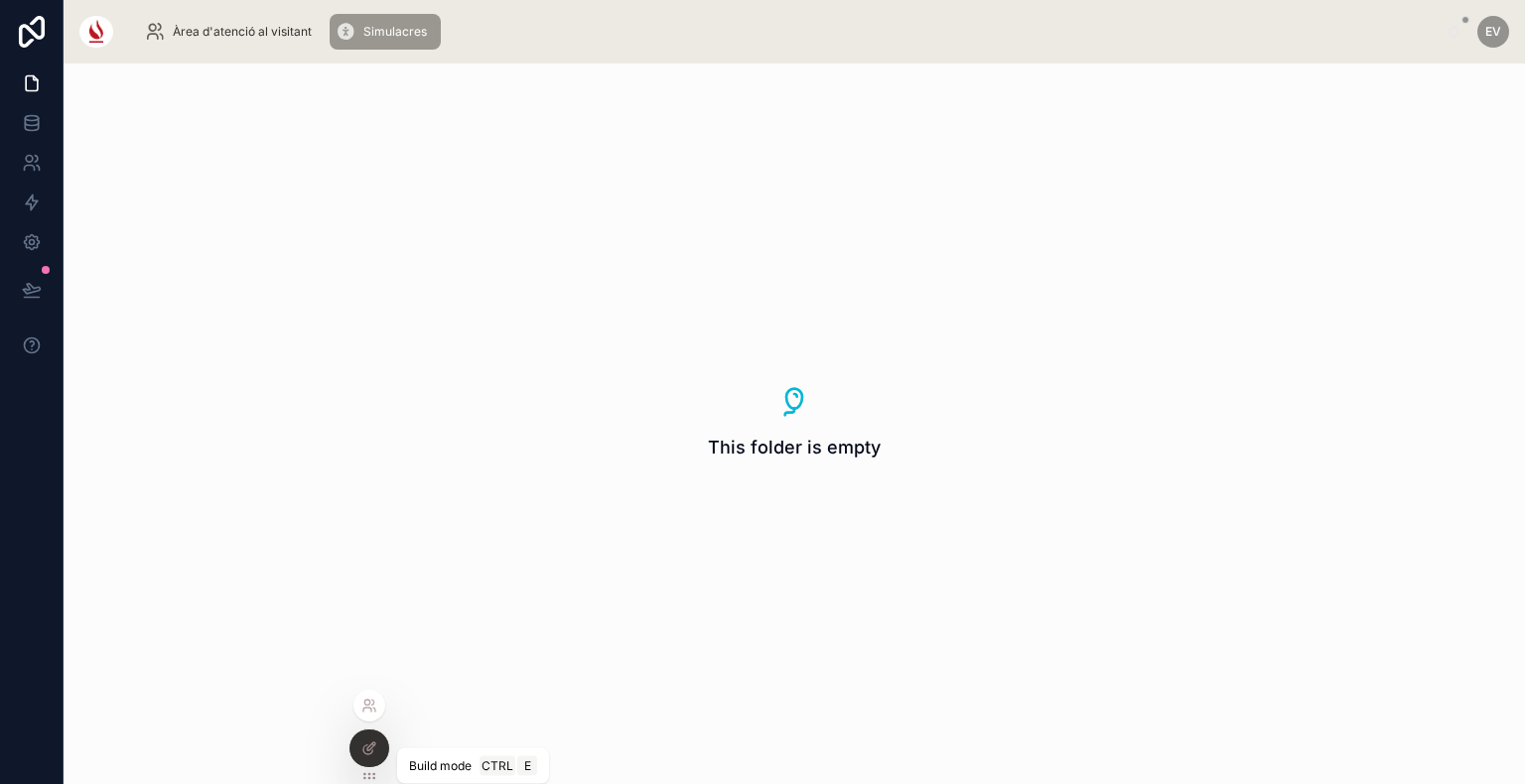 click 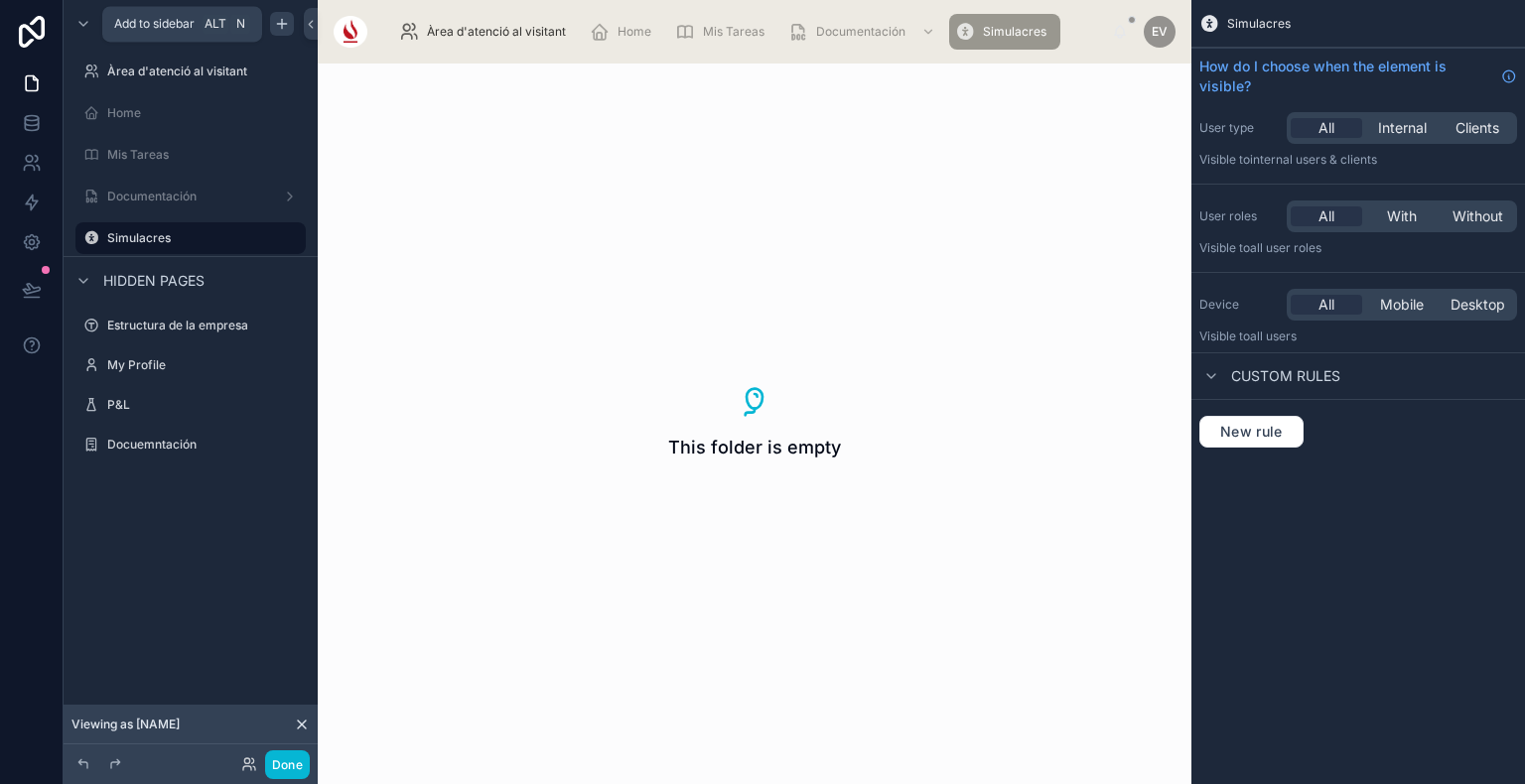 click at bounding box center (282, 24) 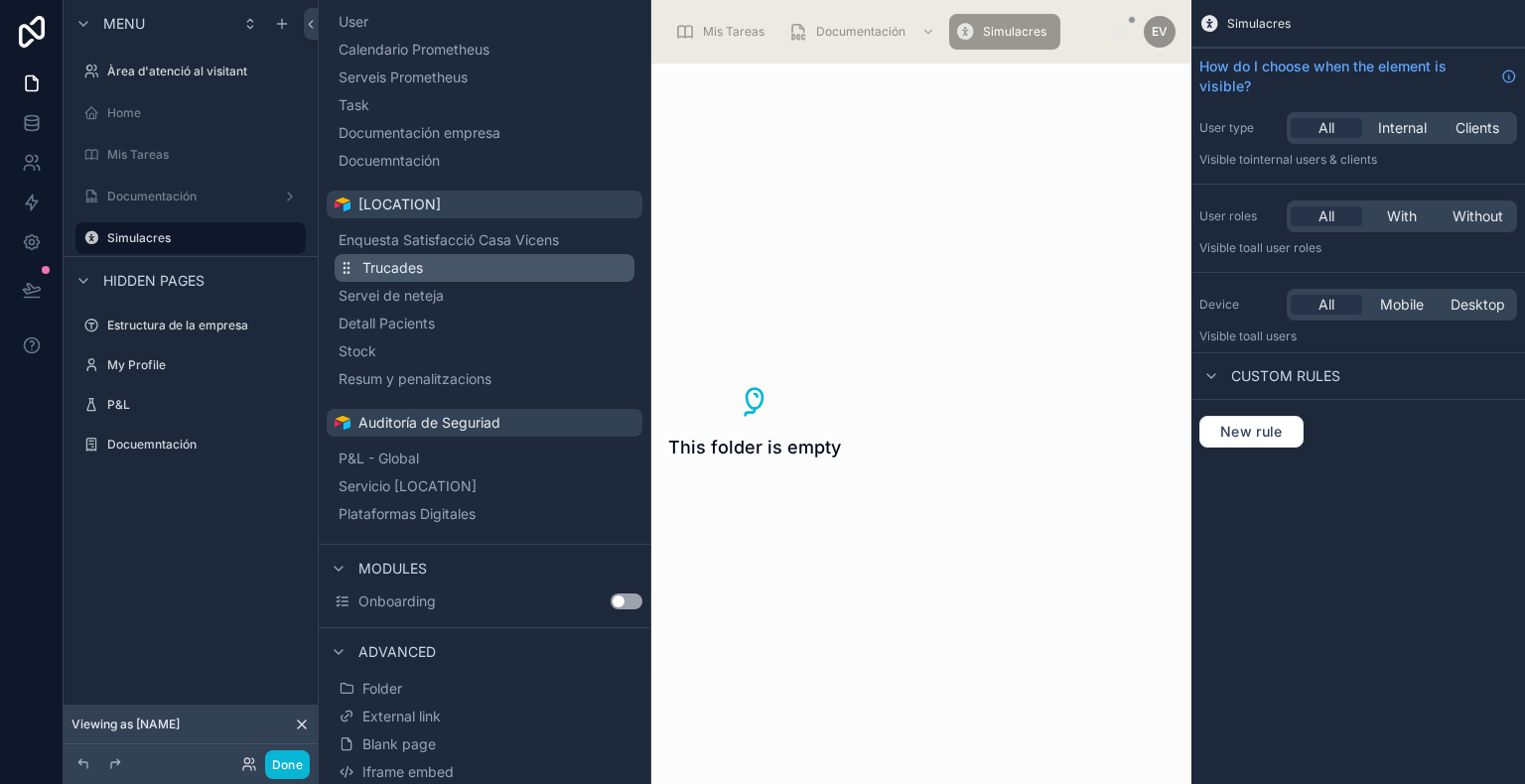 scroll, scrollTop: 140, scrollLeft: 0, axis: vertical 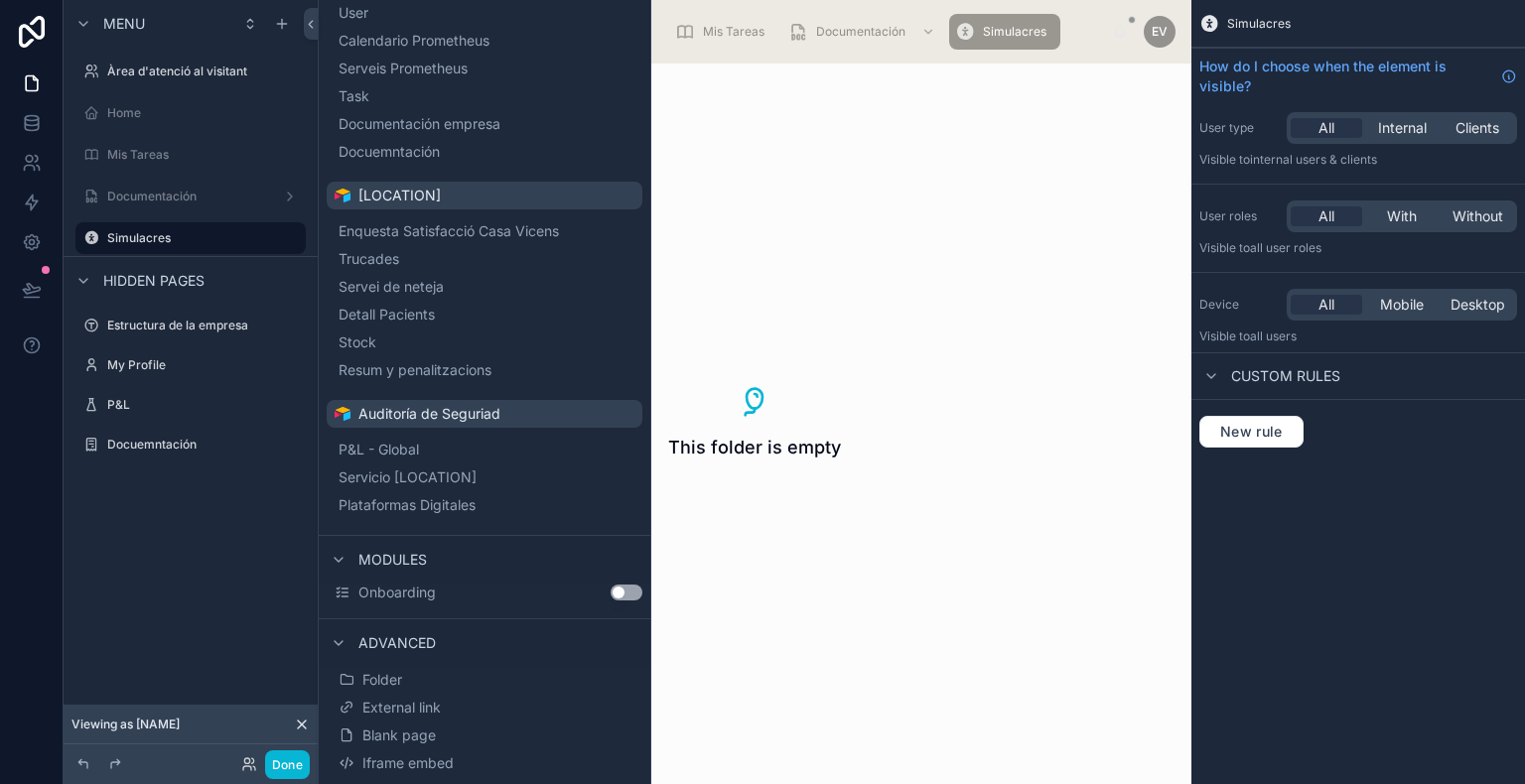 click on "Use setting" at bounding box center [626, 592] 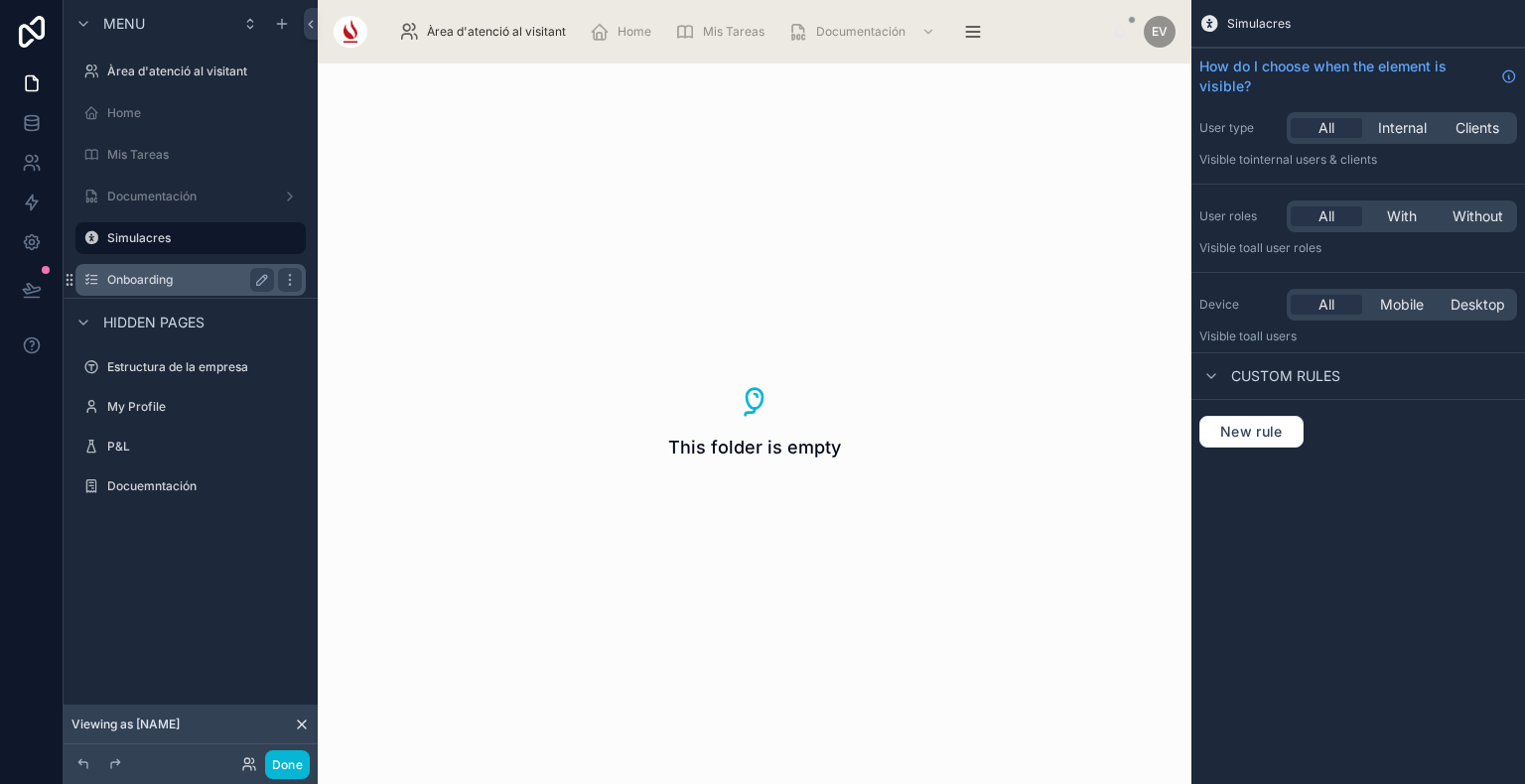 click on "Onboarding" at bounding box center [187, 280] 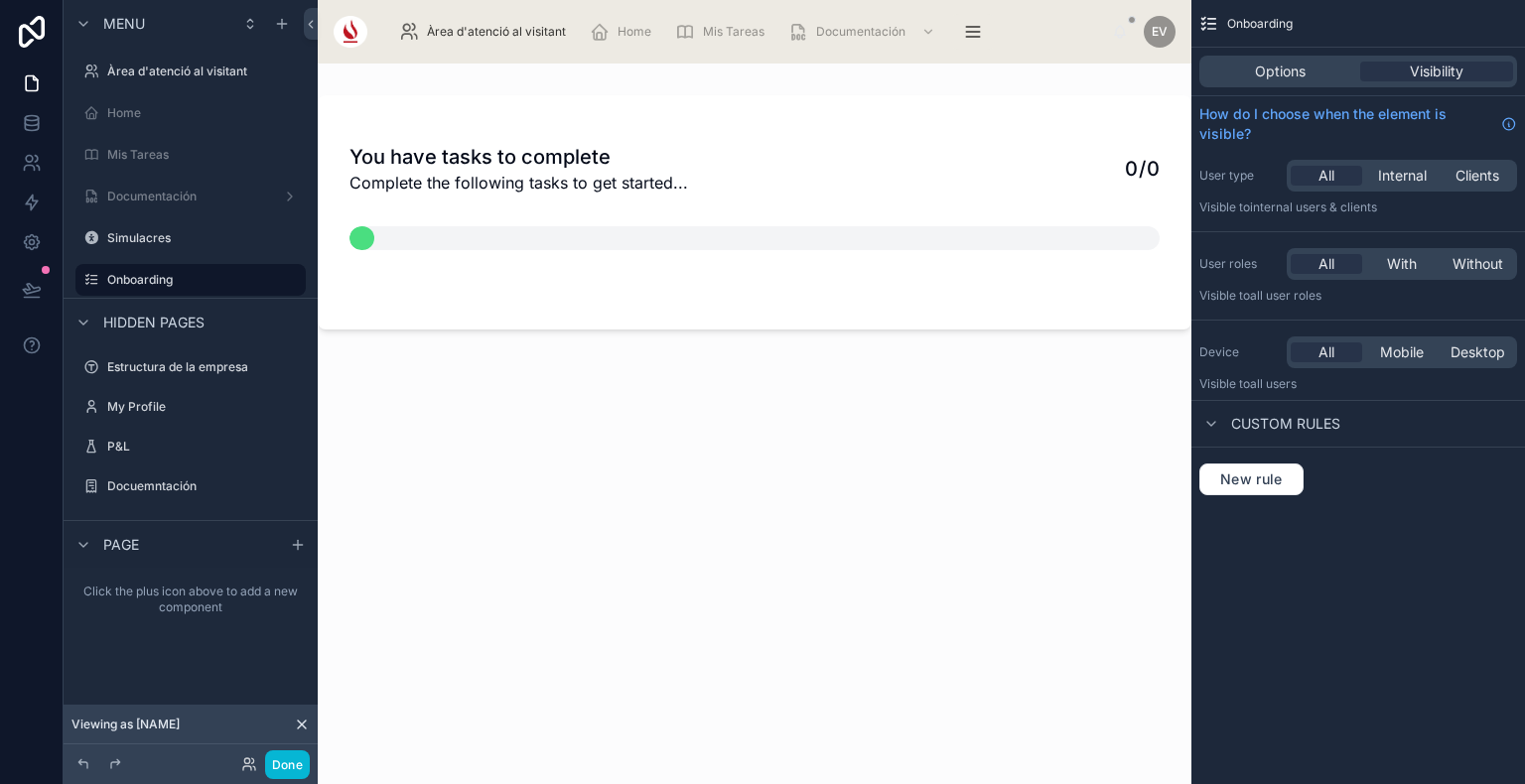 click on "Complete the following tasks to get started..." at bounding box center [518, 183] 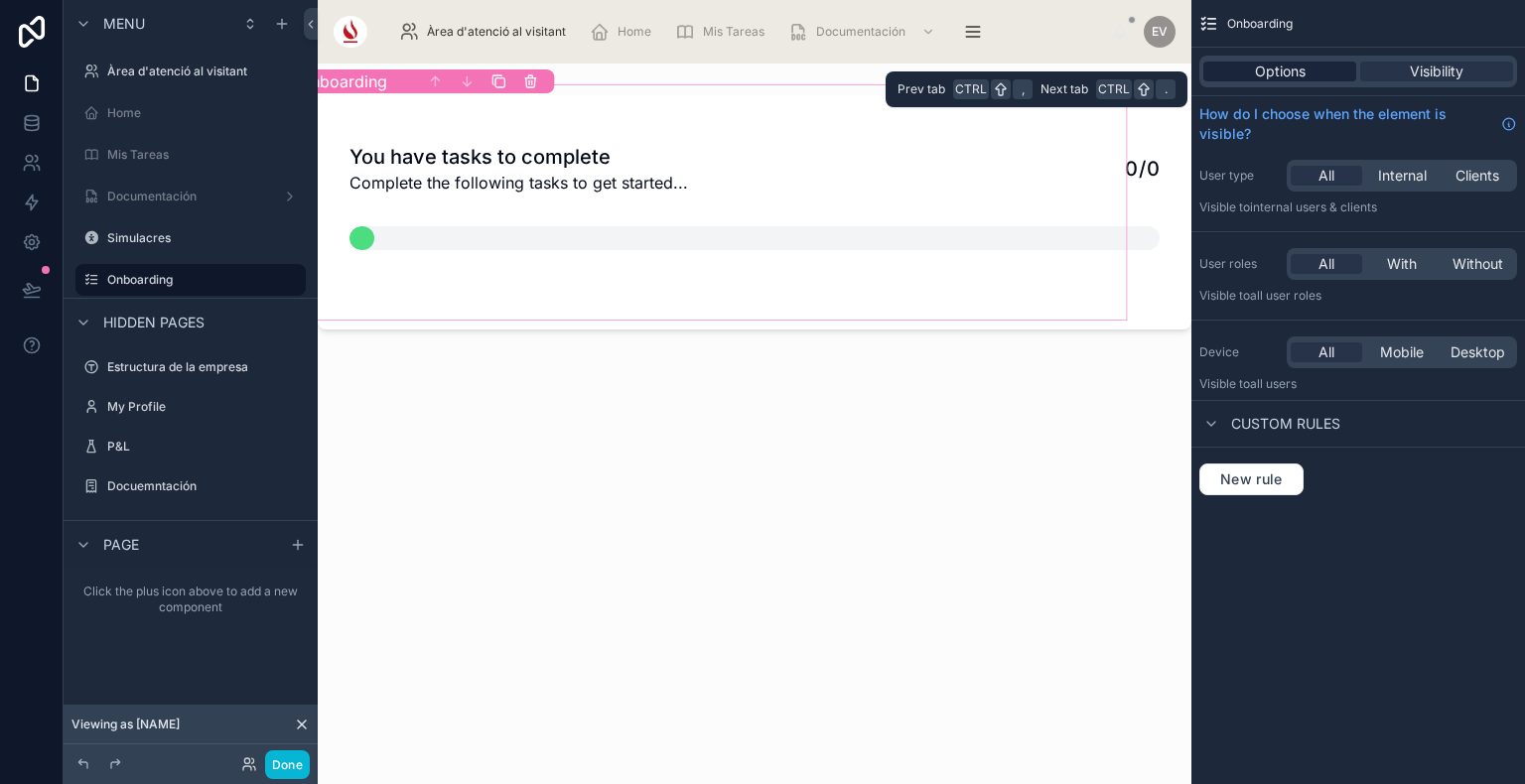 click on "Options" at bounding box center [1280, 71] 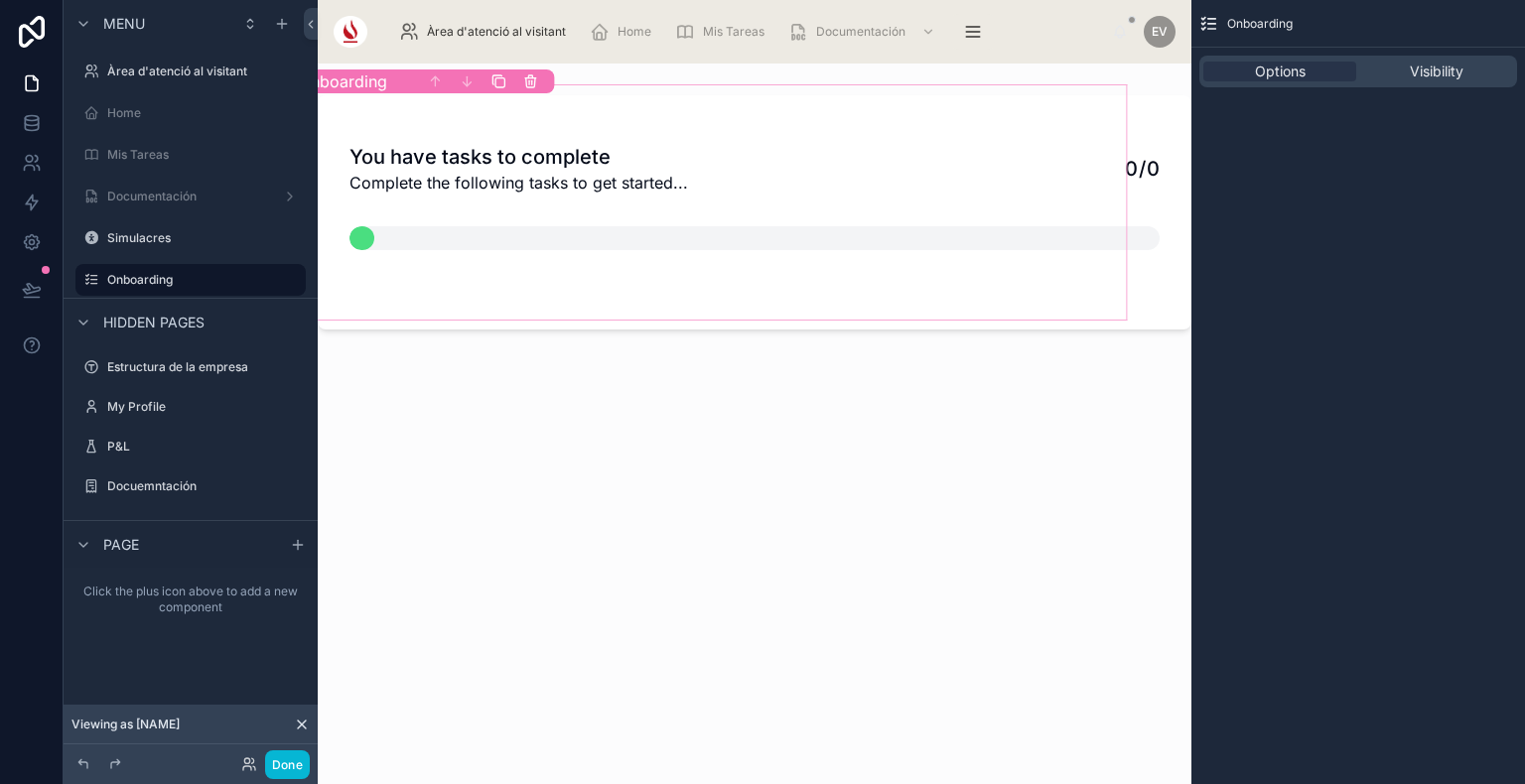 click at bounding box center (361, 238) 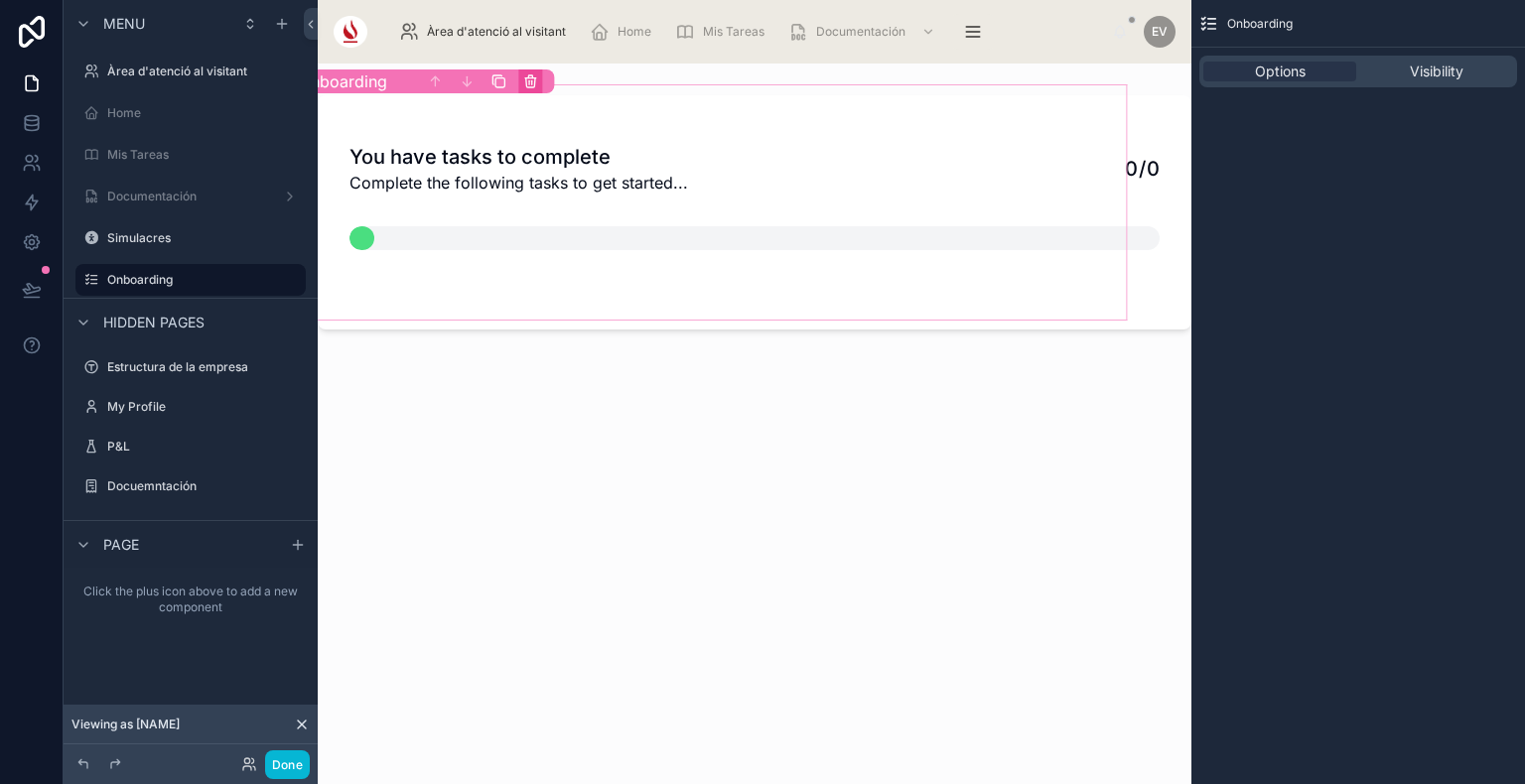 click 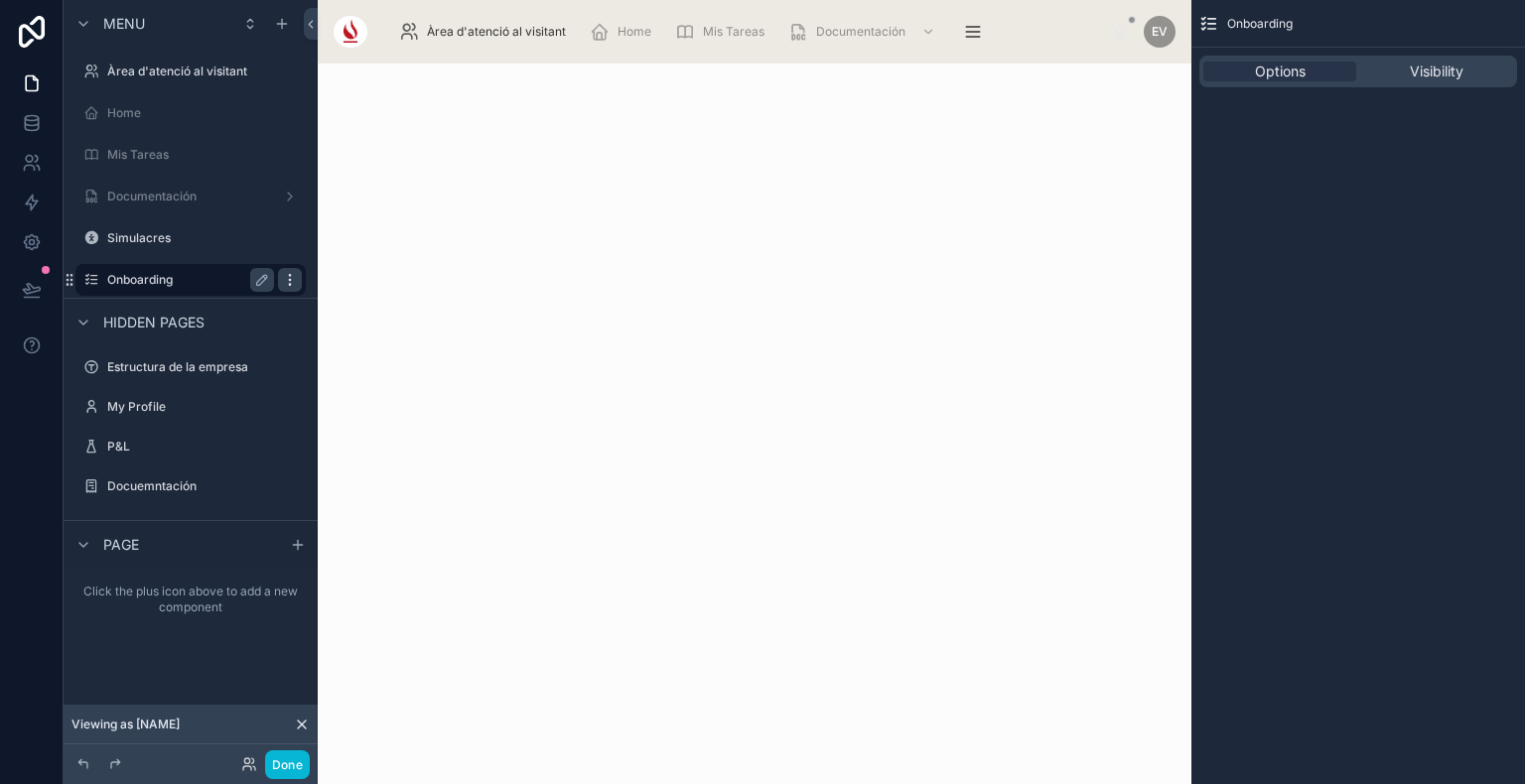 click 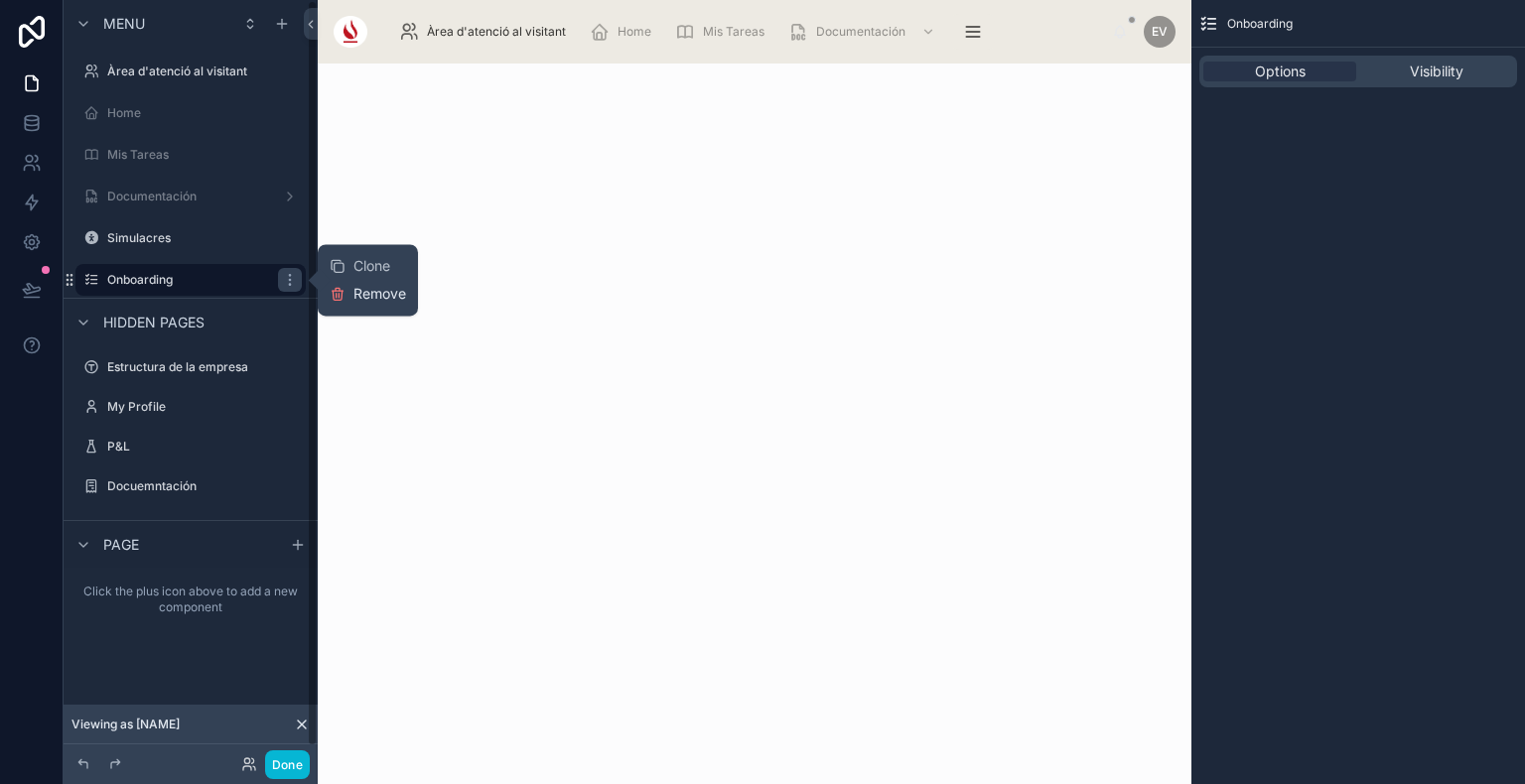 click on "Remove" at bounding box center [379, 294] 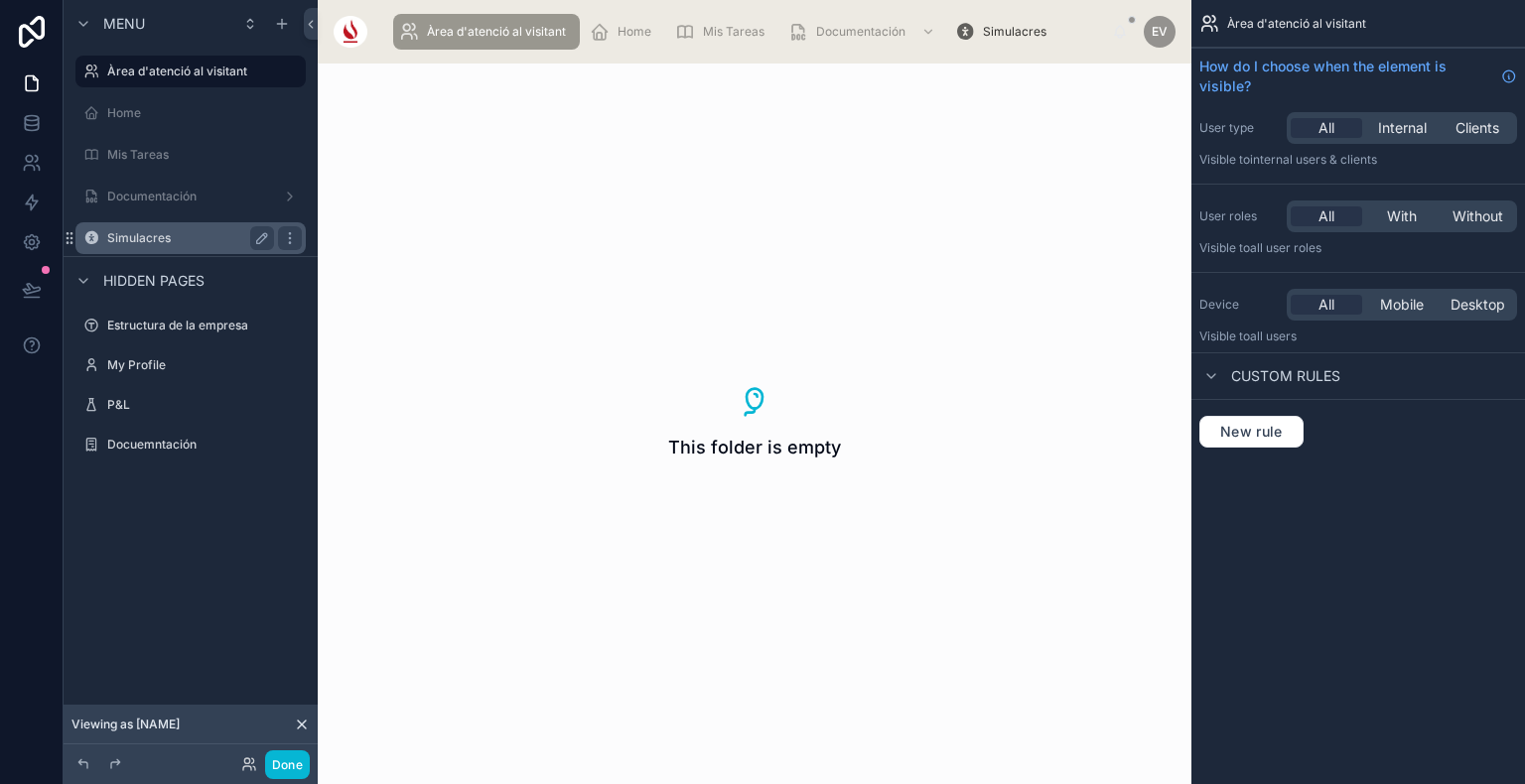 click on "Simulacres" at bounding box center [187, 238] 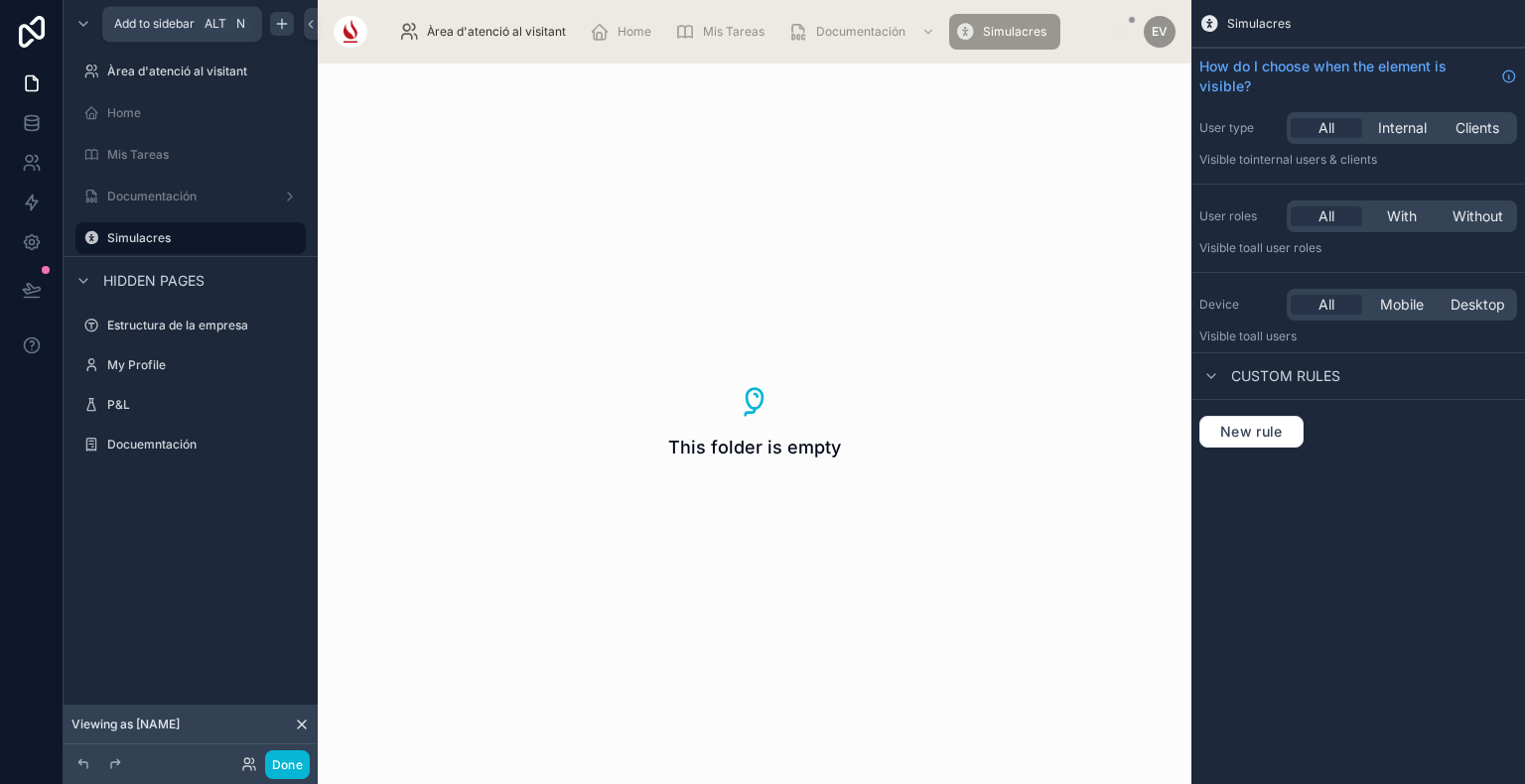 click at bounding box center [282, 24] 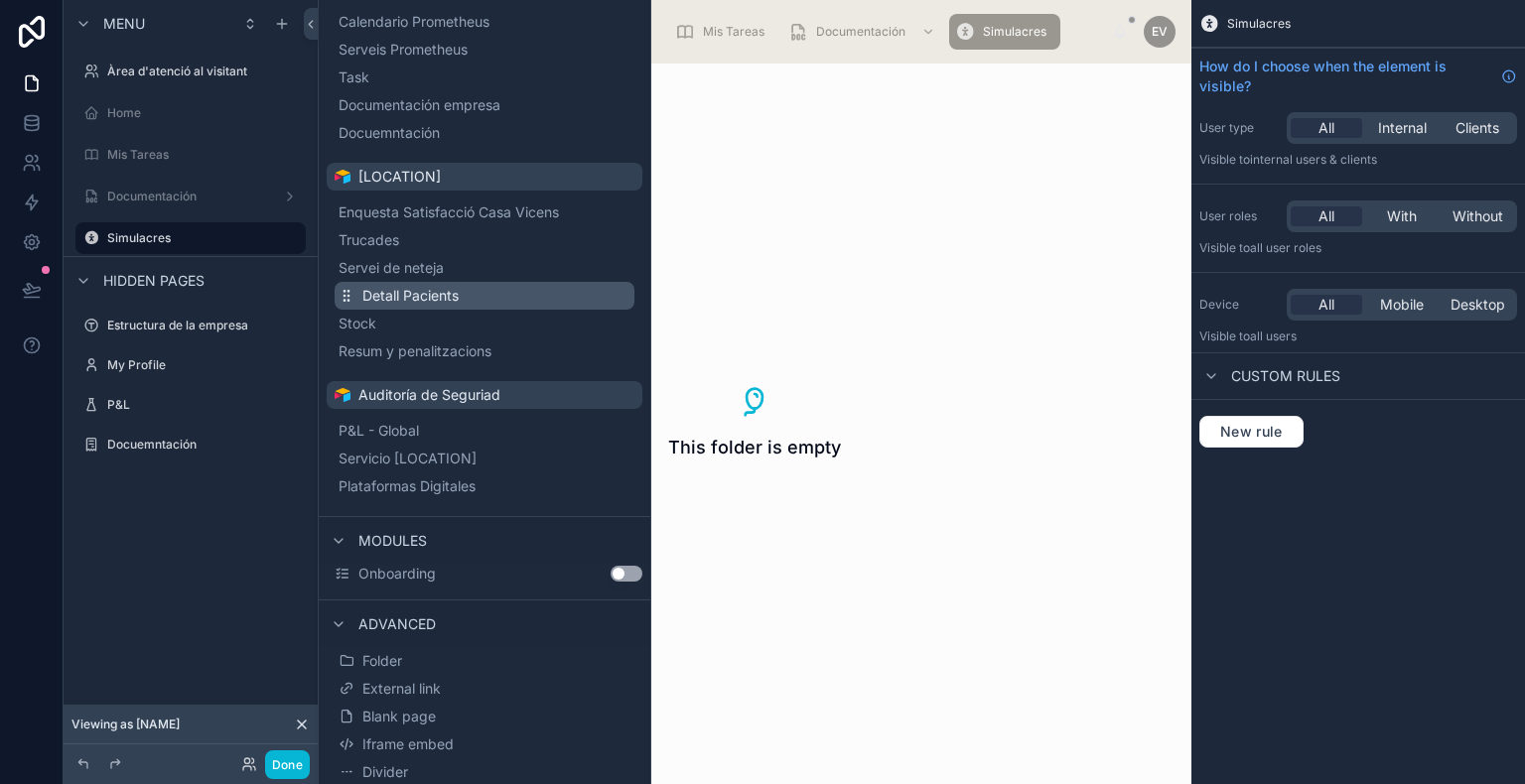 scroll, scrollTop: 160, scrollLeft: 0, axis: vertical 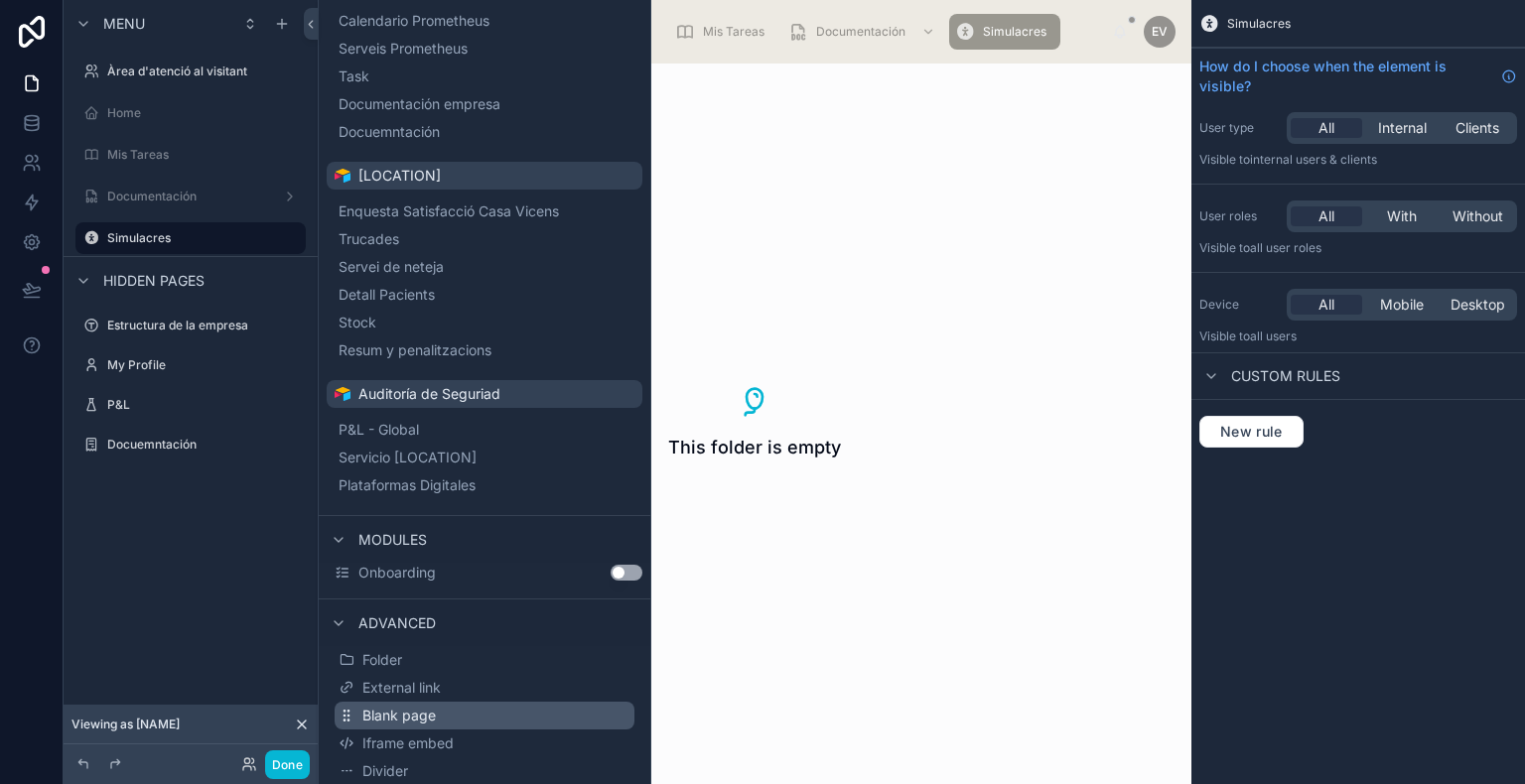 click on "Blank page" at bounding box center (485, 716) 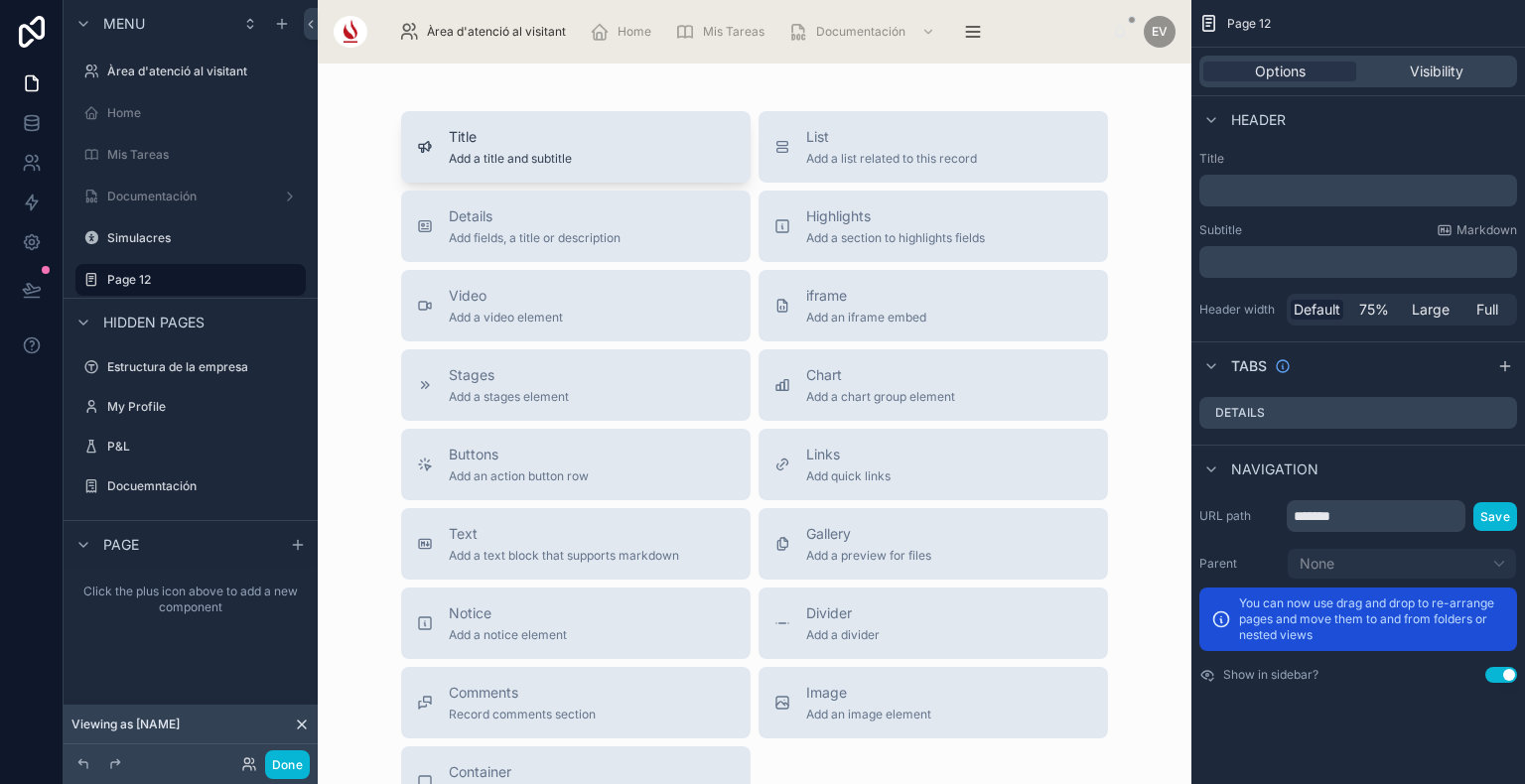click on "Title Add a title and subtitle" at bounding box center (576, 147) 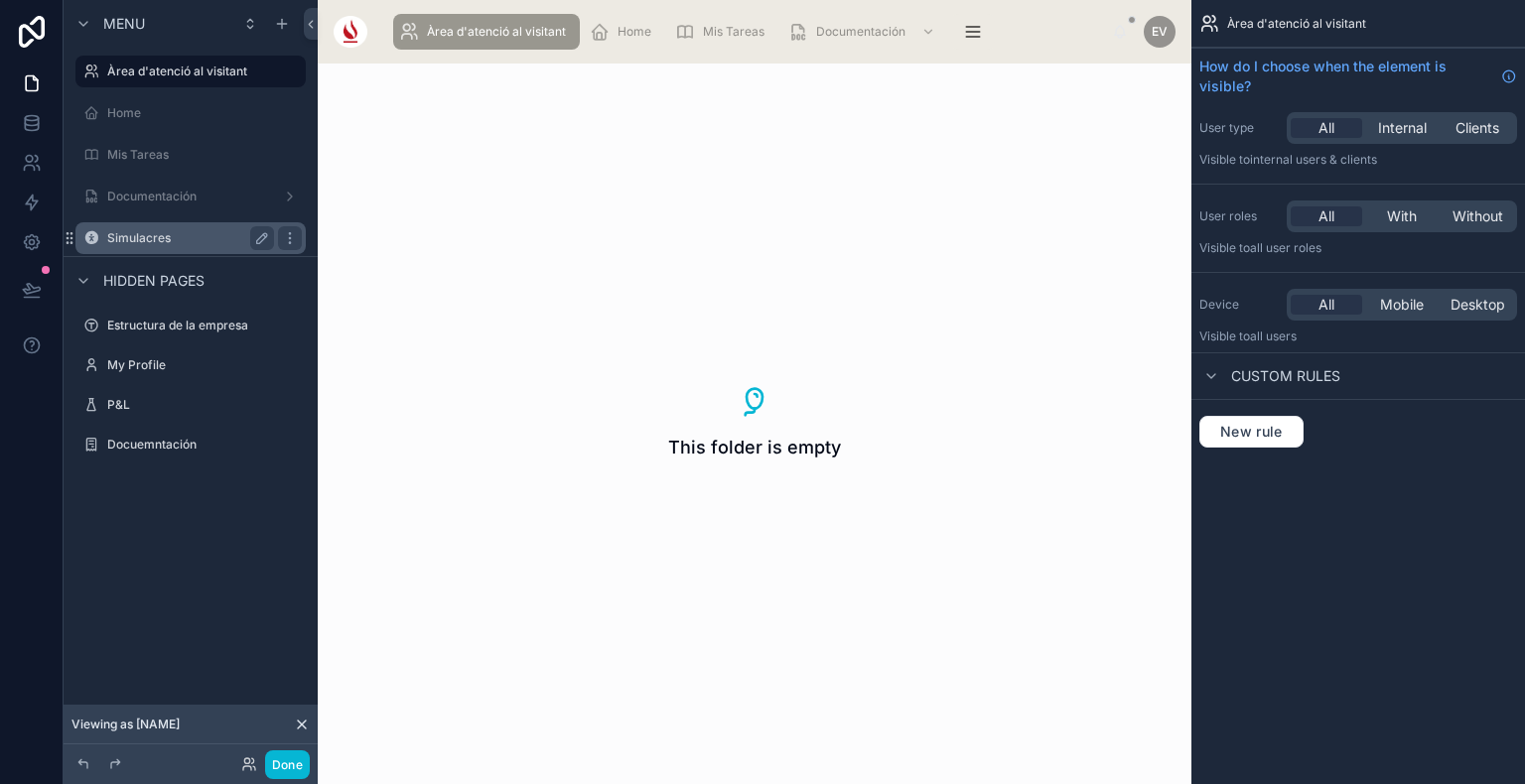 click on "Simulacres" at bounding box center [187, 238] 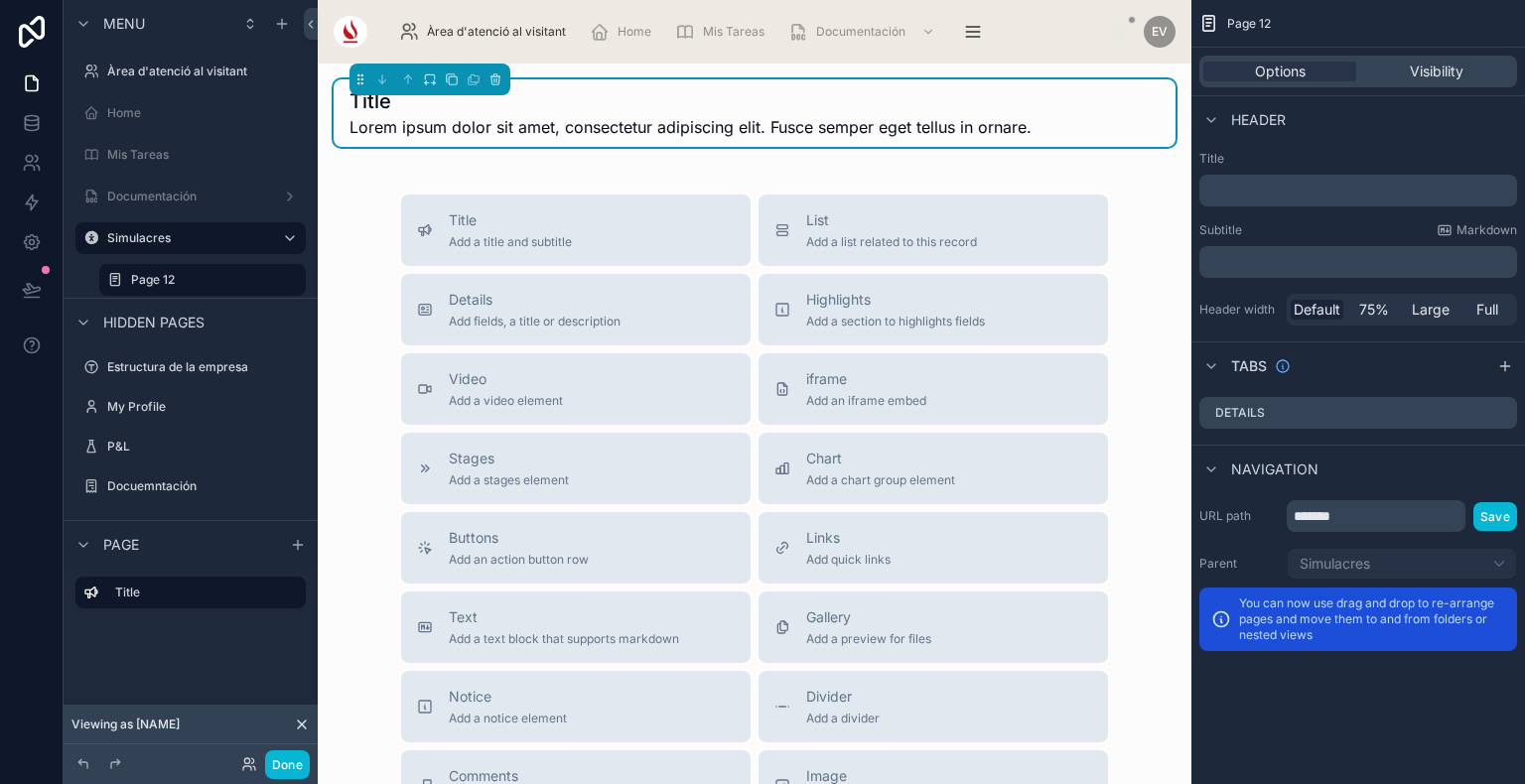 click on "﻿" at bounding box center (1360, 191) 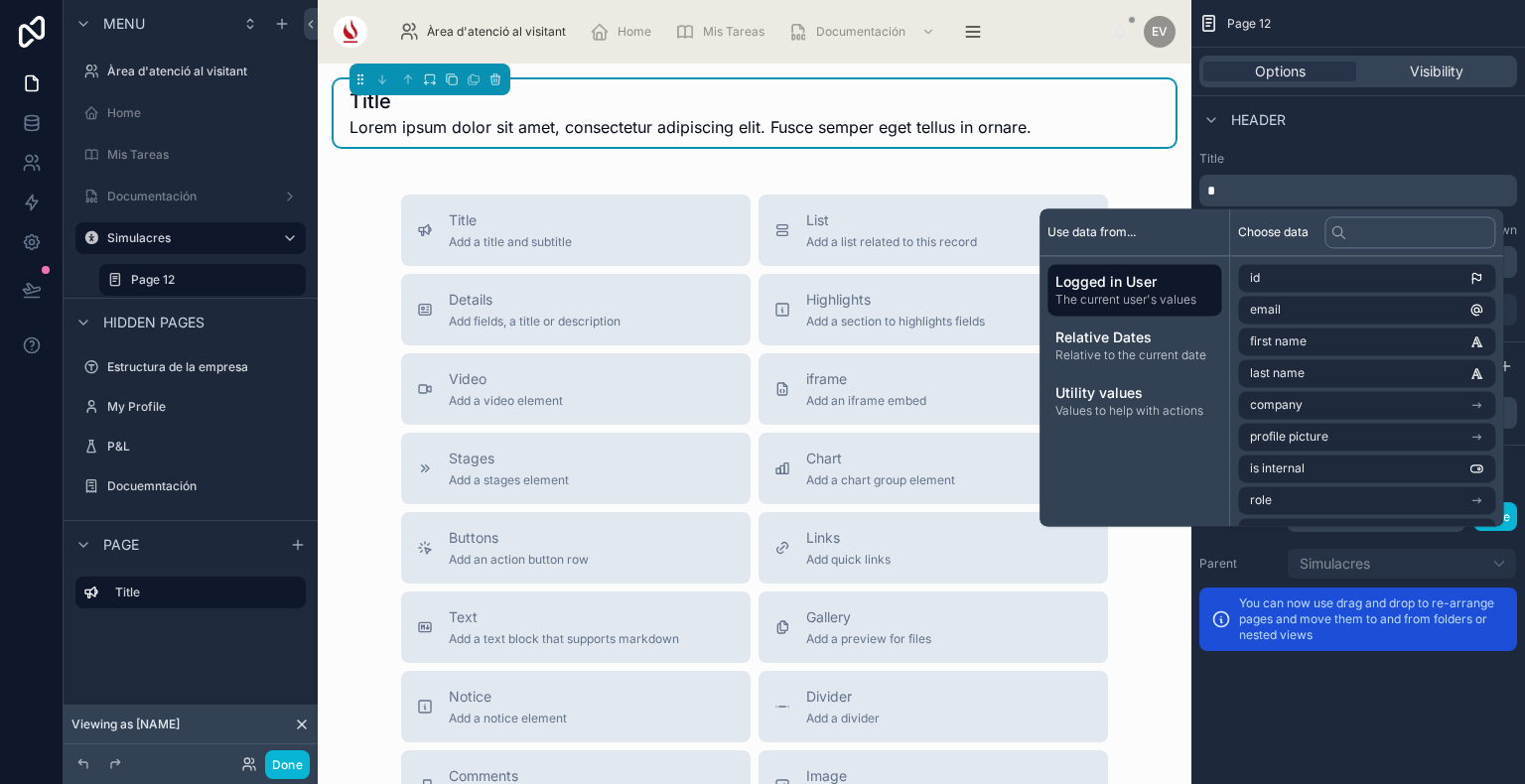 type 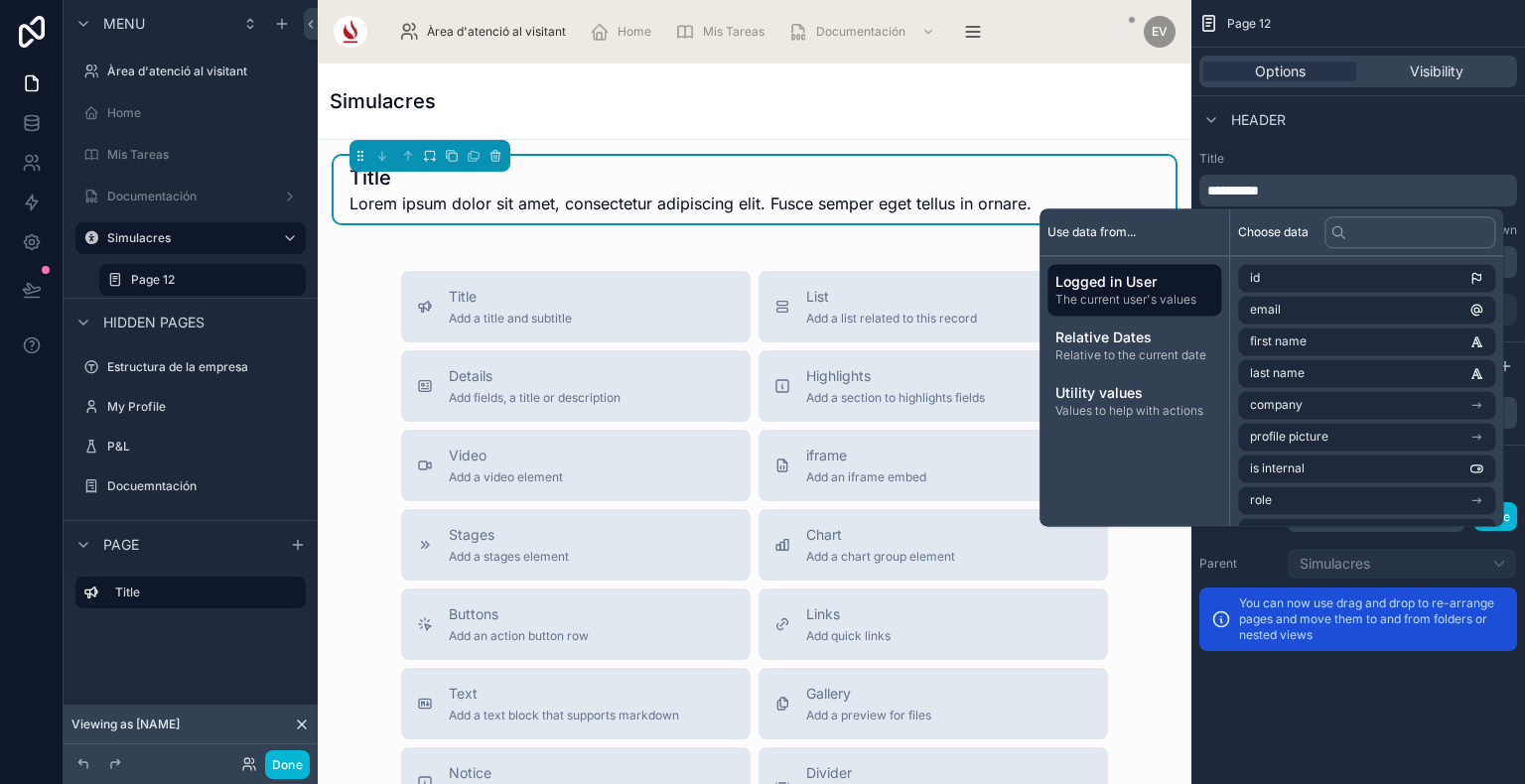 click on "Header" at bounding box center (1358, 119) 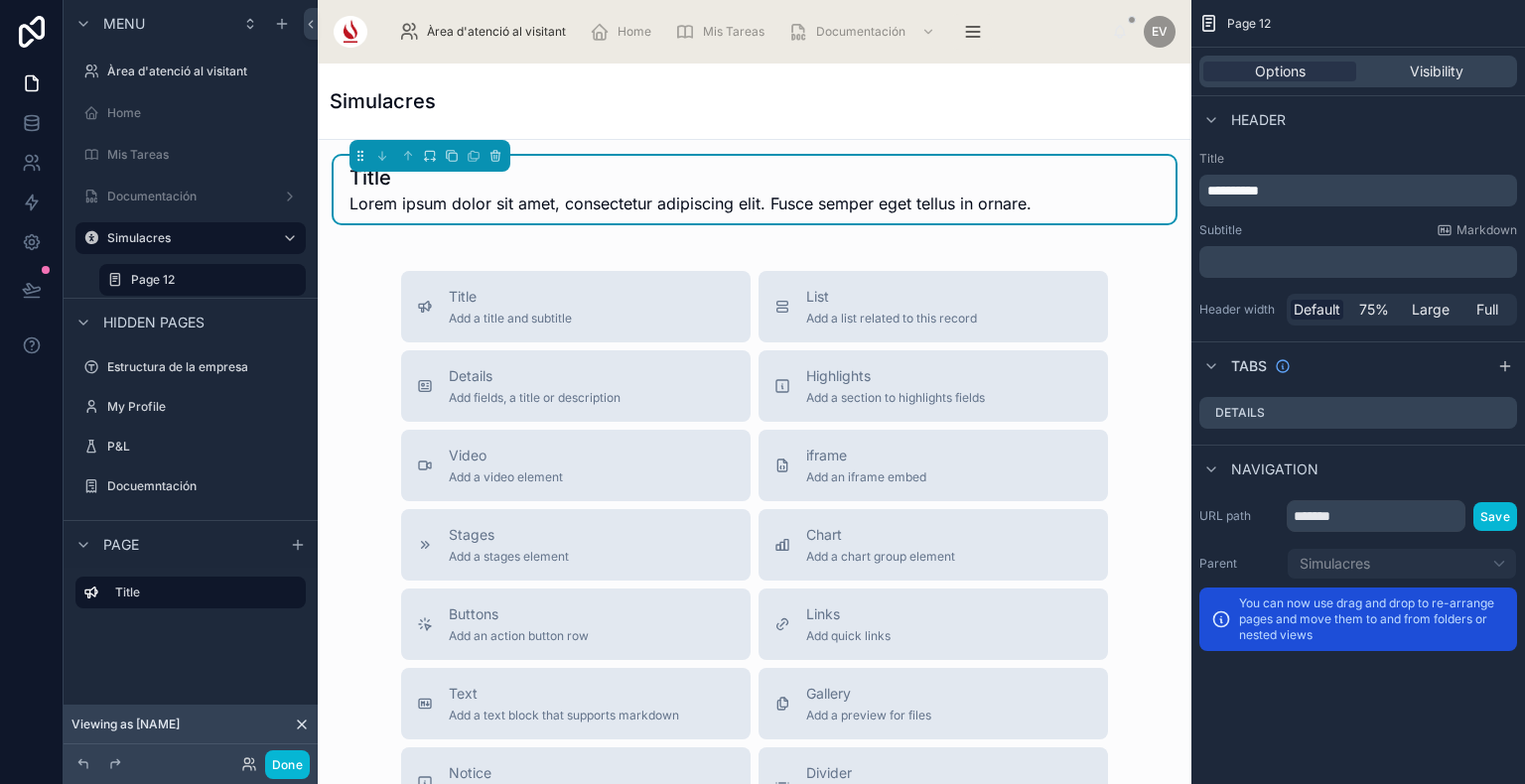 click on "﻿" at bounding box center (1360, 262) 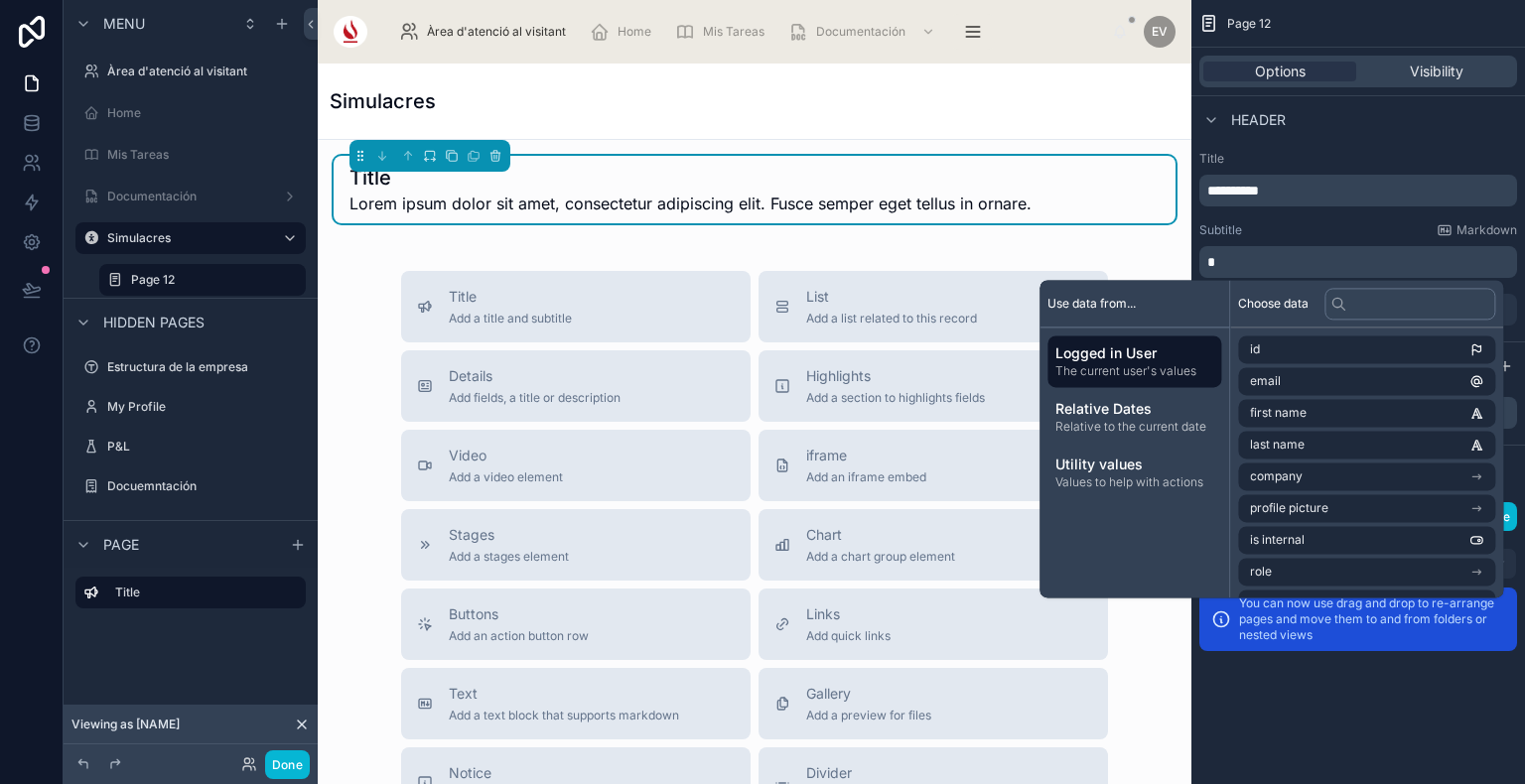 type 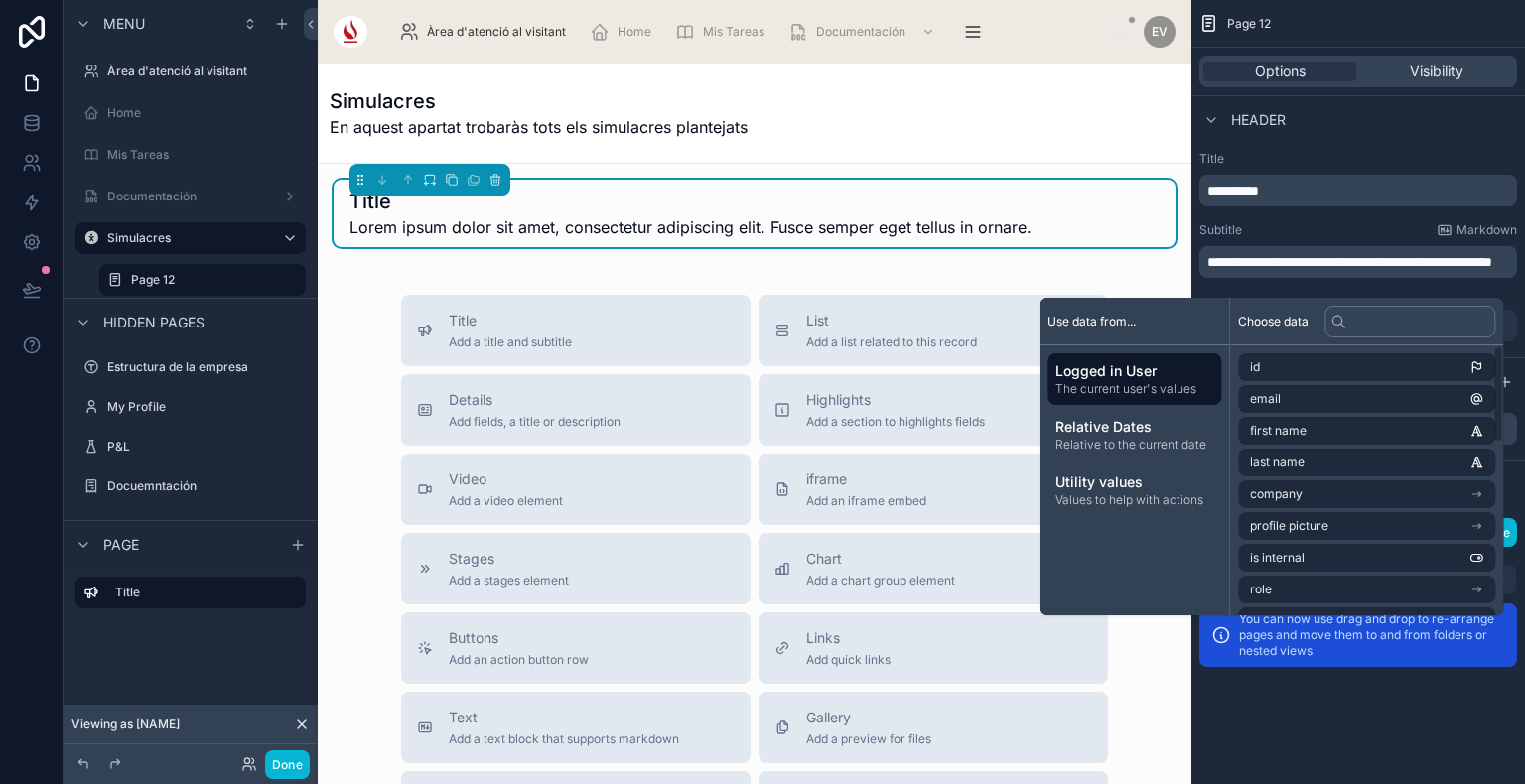 click on "**********" at bounding box center (1358, 392) 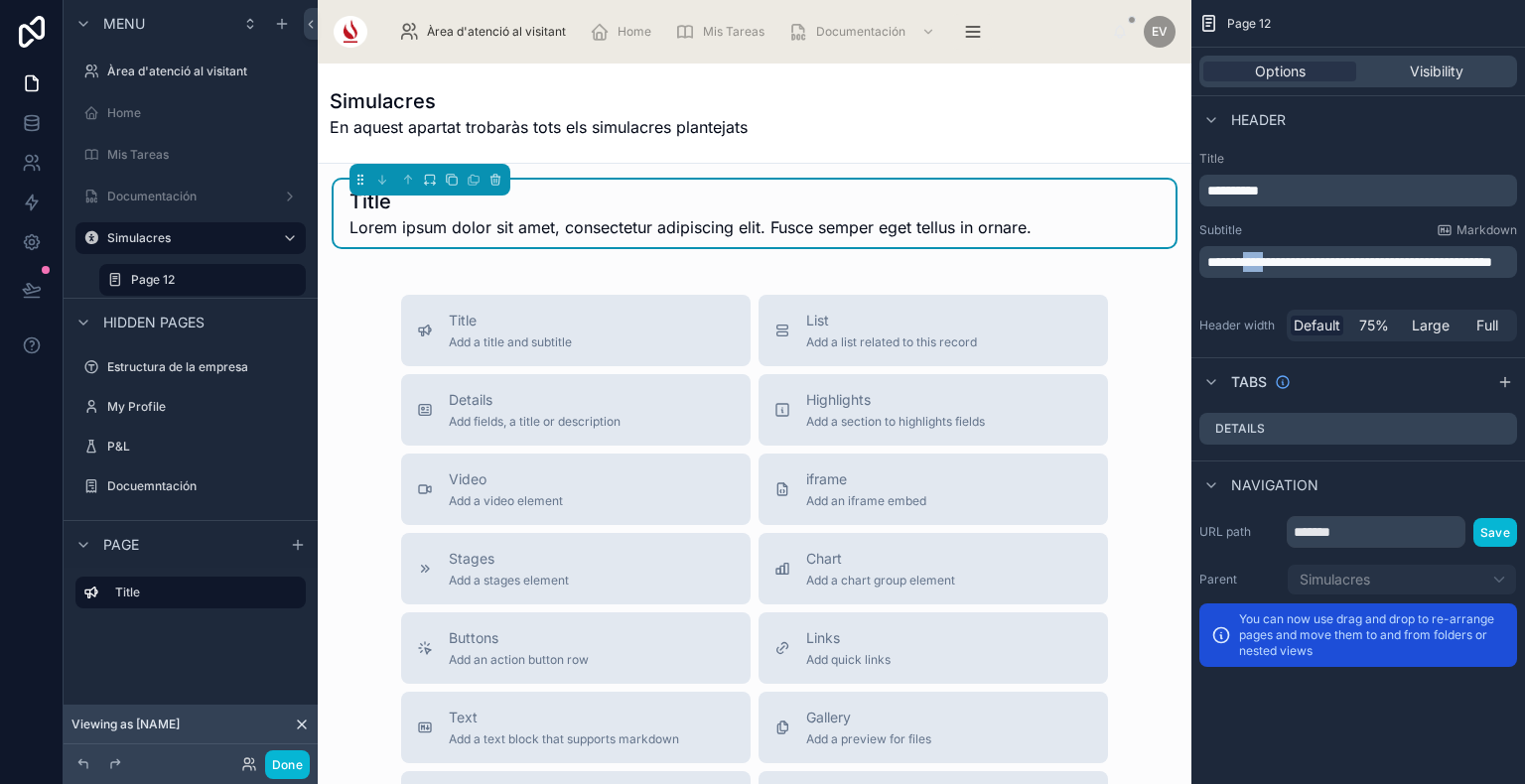 drag, startPoint x: 1281, startPoint y: 268, endPoint x: 1262, endPoint y: 260, distance: 20.615528 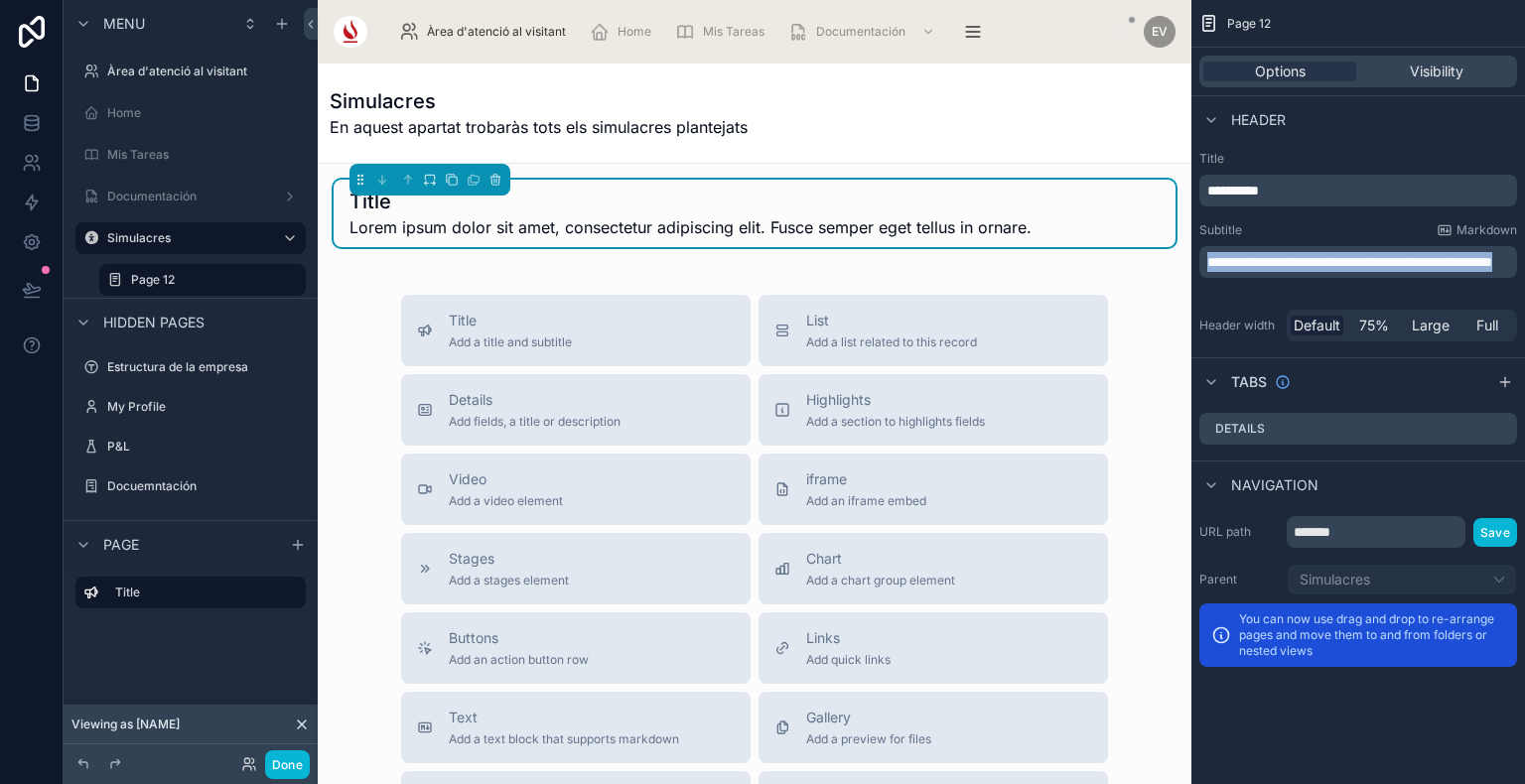 drag, startPoint x: 1290, startPoint y: 279, endPoint x: 1185, endPoint y: 234, distance: 114.236597 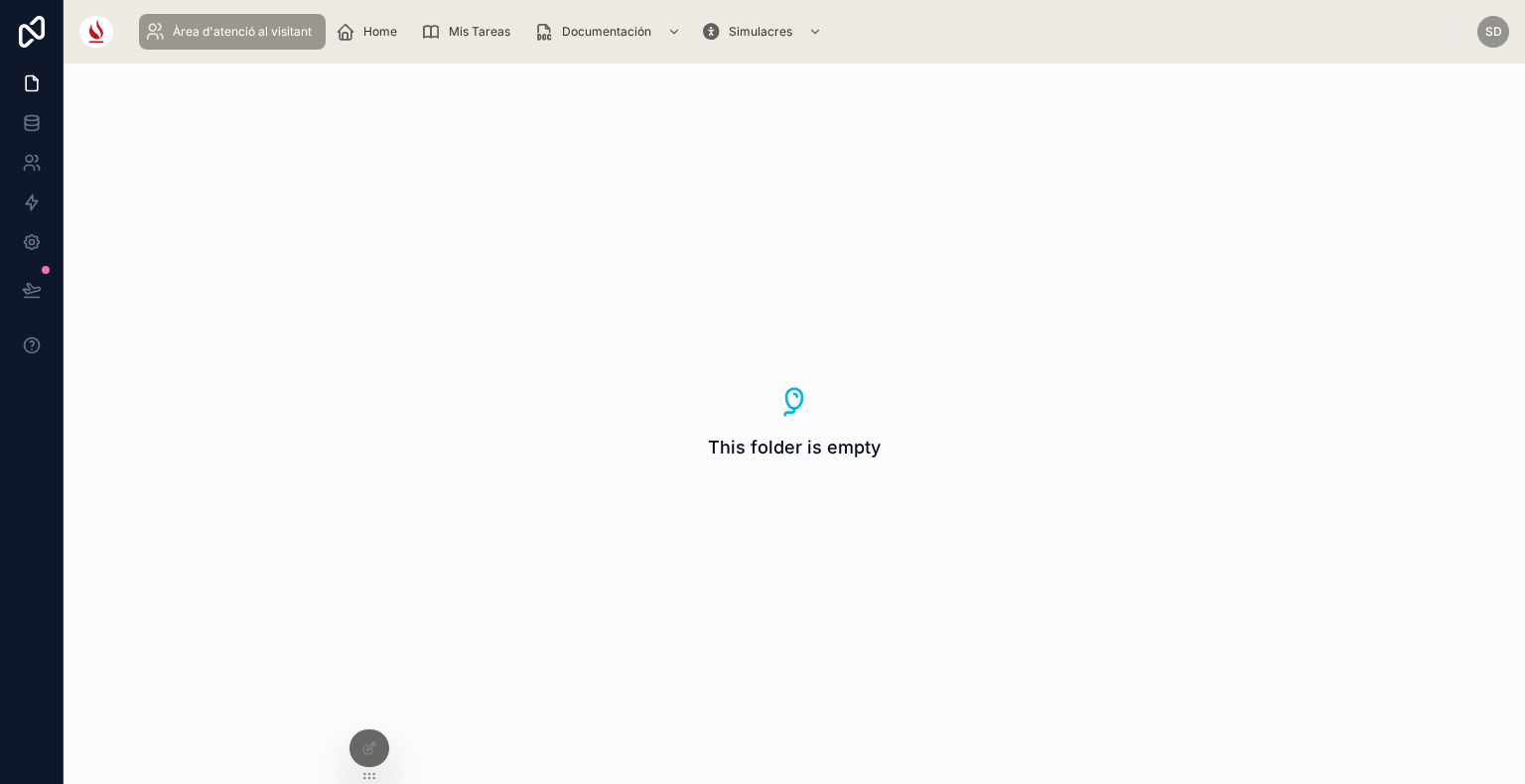 scroll, scrollTop: 0, scrollLeft: 0, axis: both 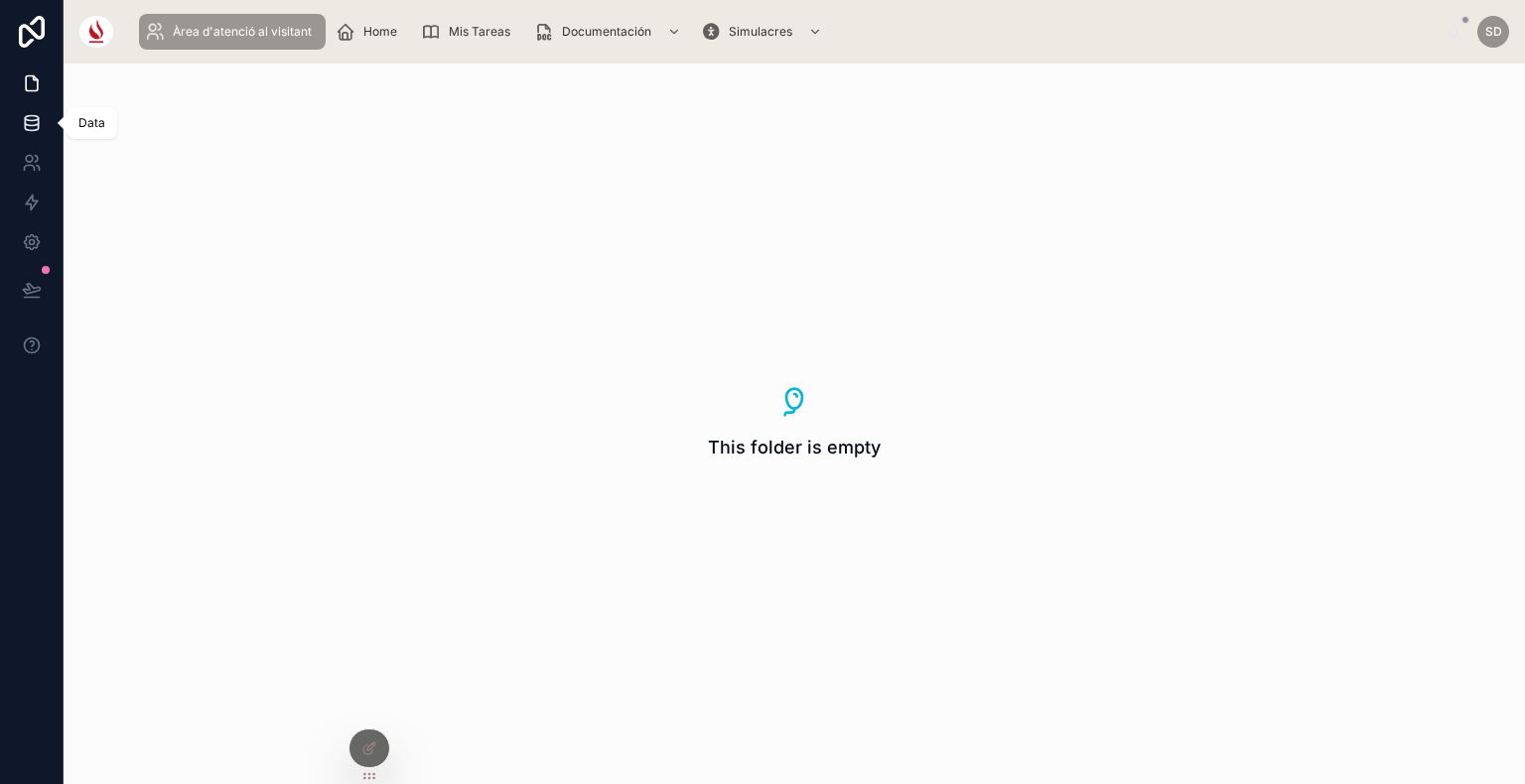 click at bounding box center [31, 123] 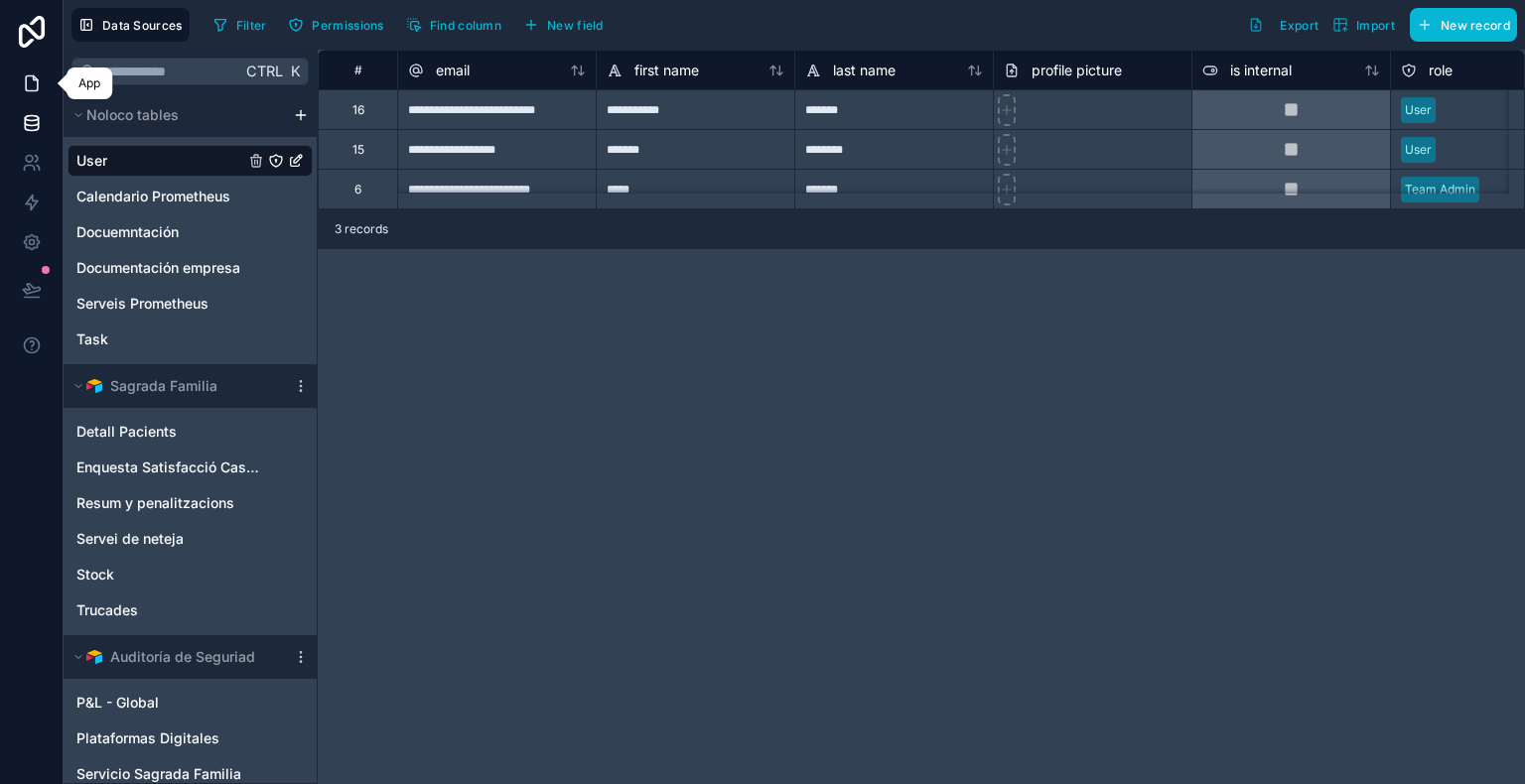 click 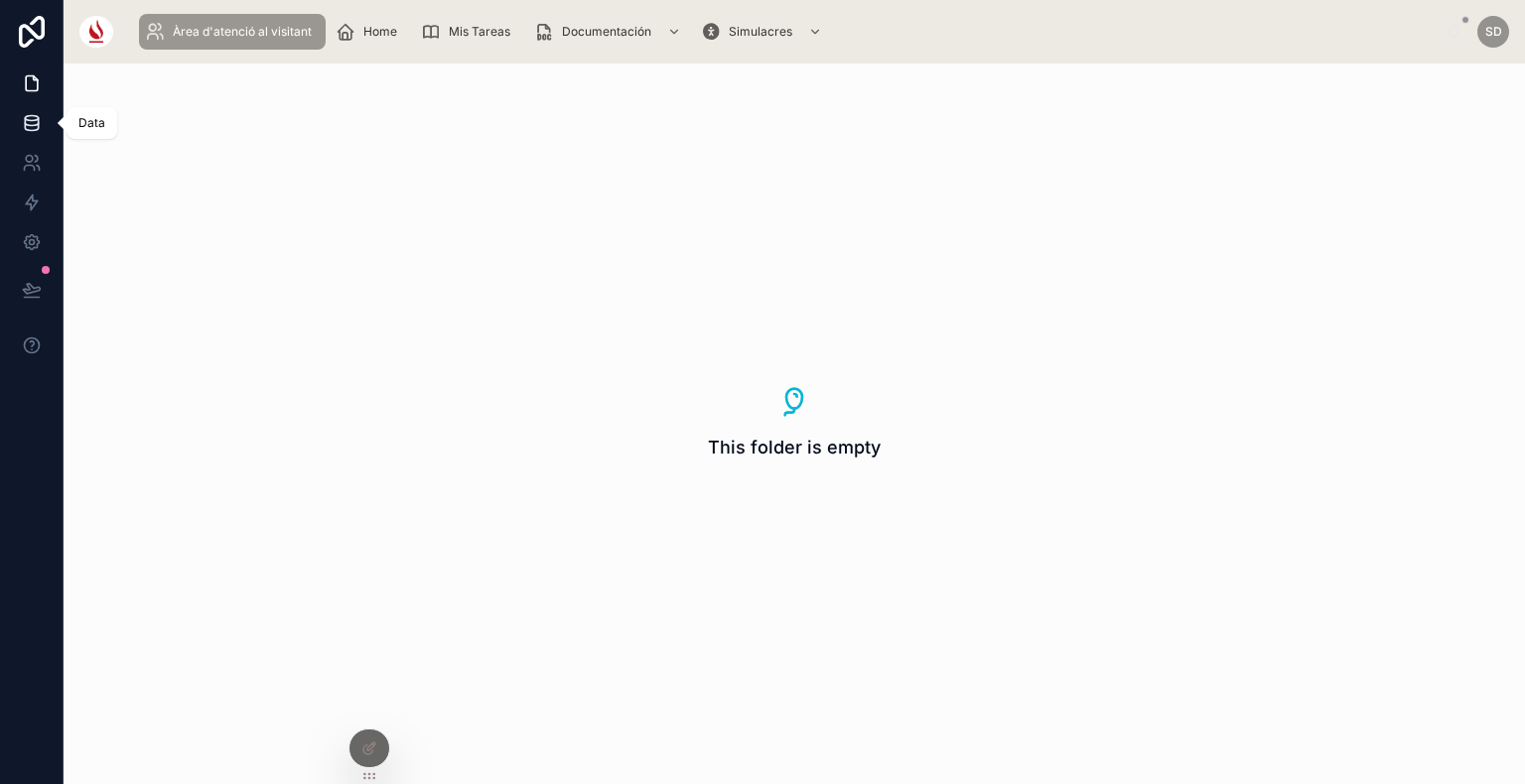 click 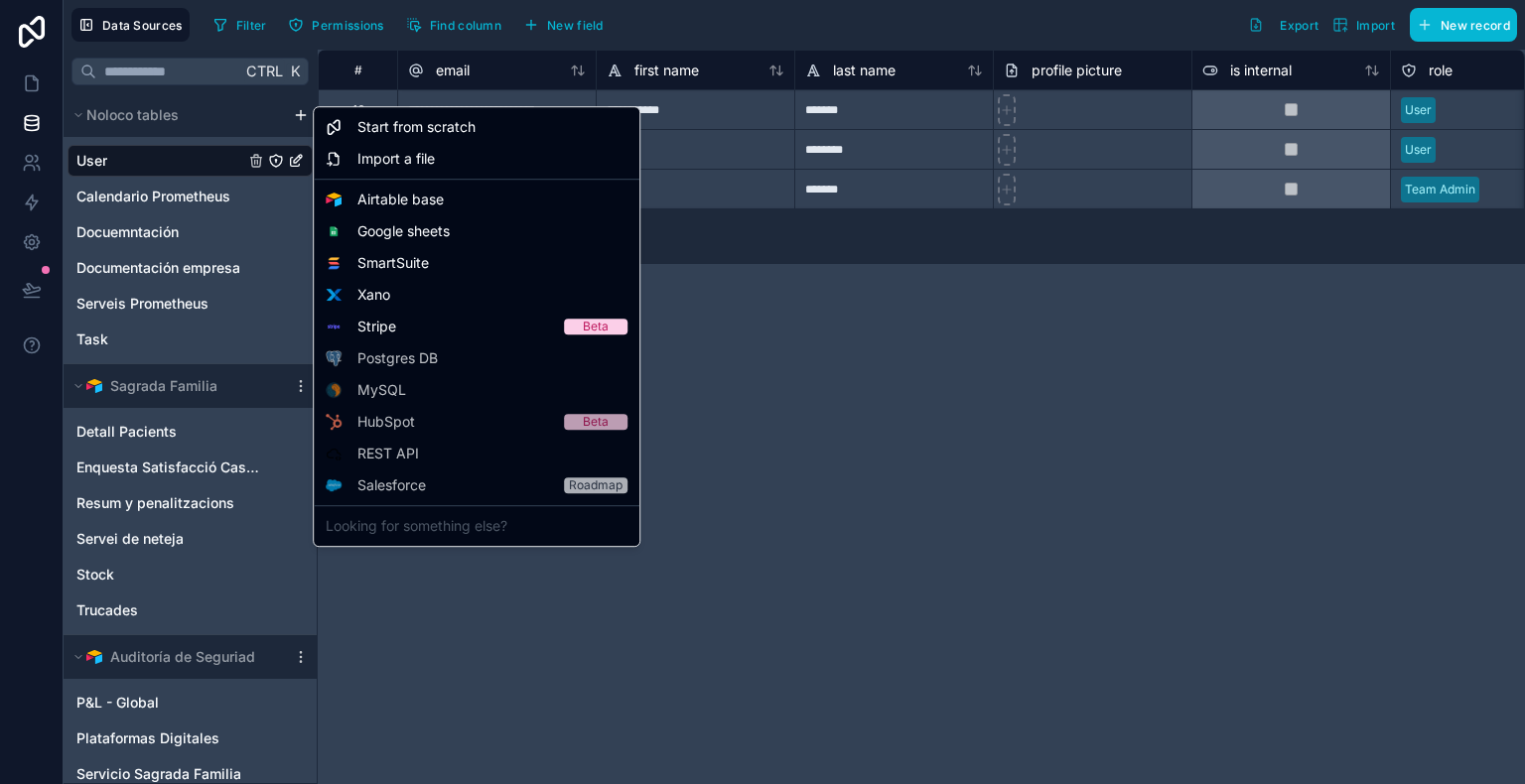 click on "**********" at bounding box center [762, 392] 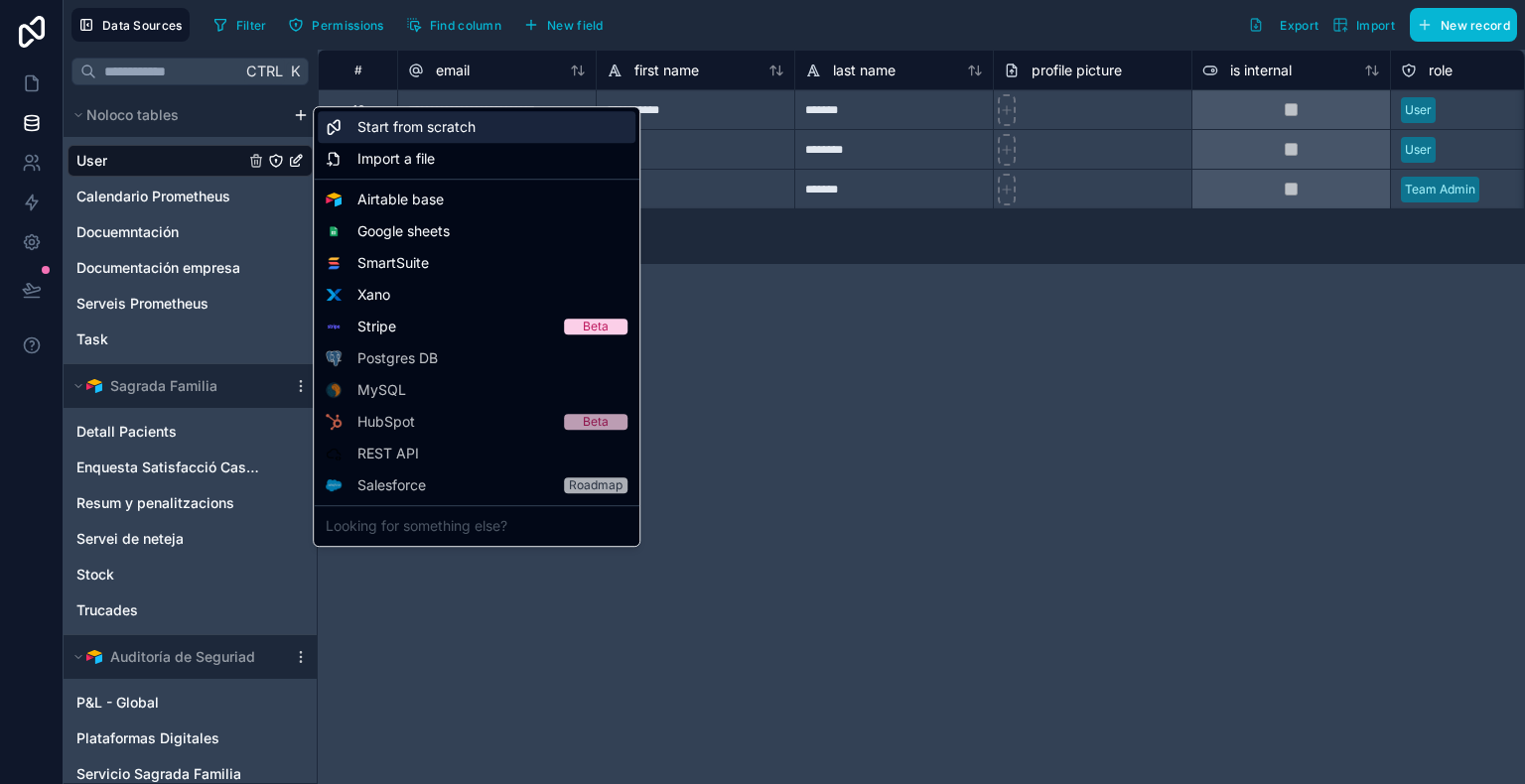 click on "Start from scratch" at bounding box center (416, 127) 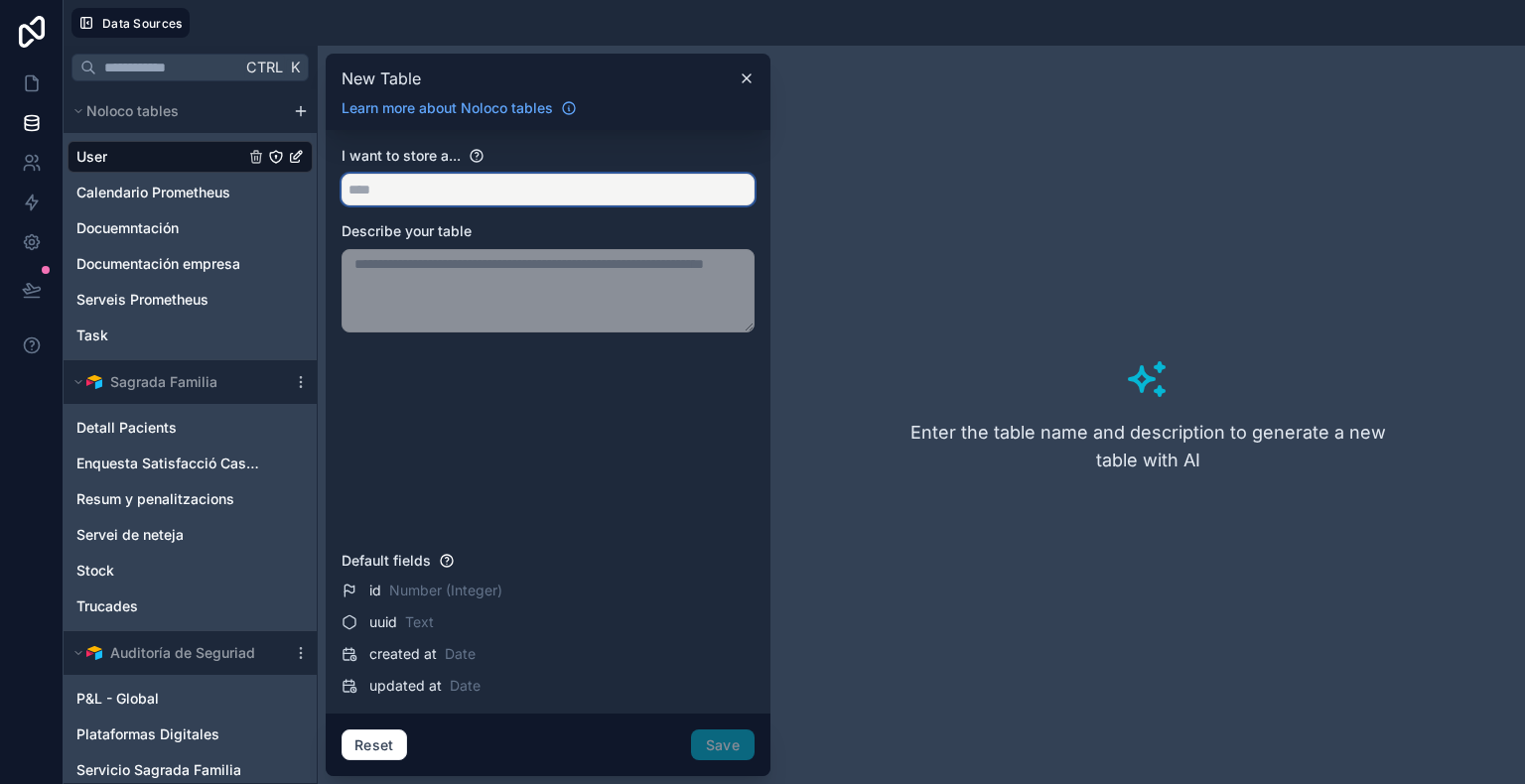 click at bounding box center [548, 190] 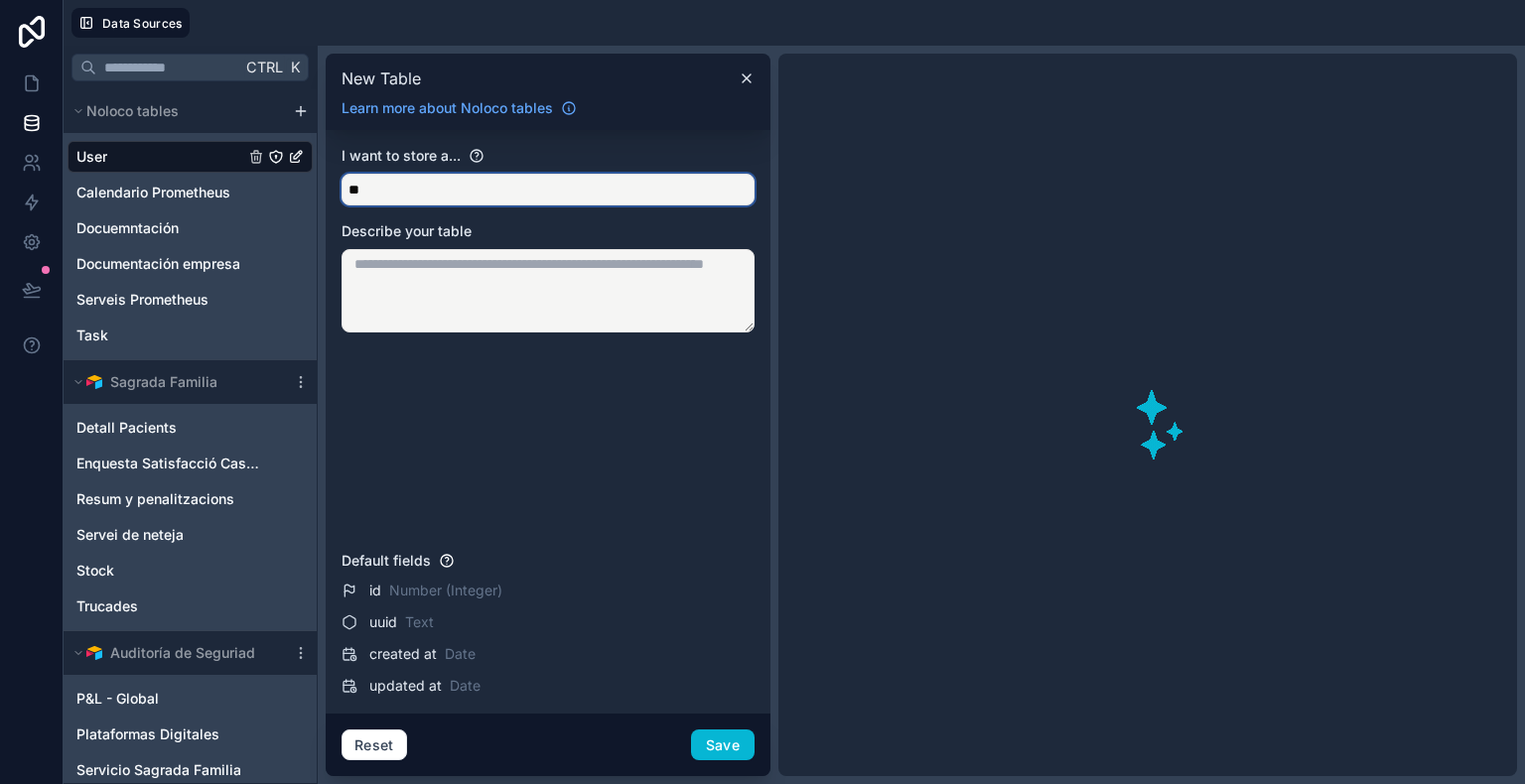 type on "*" 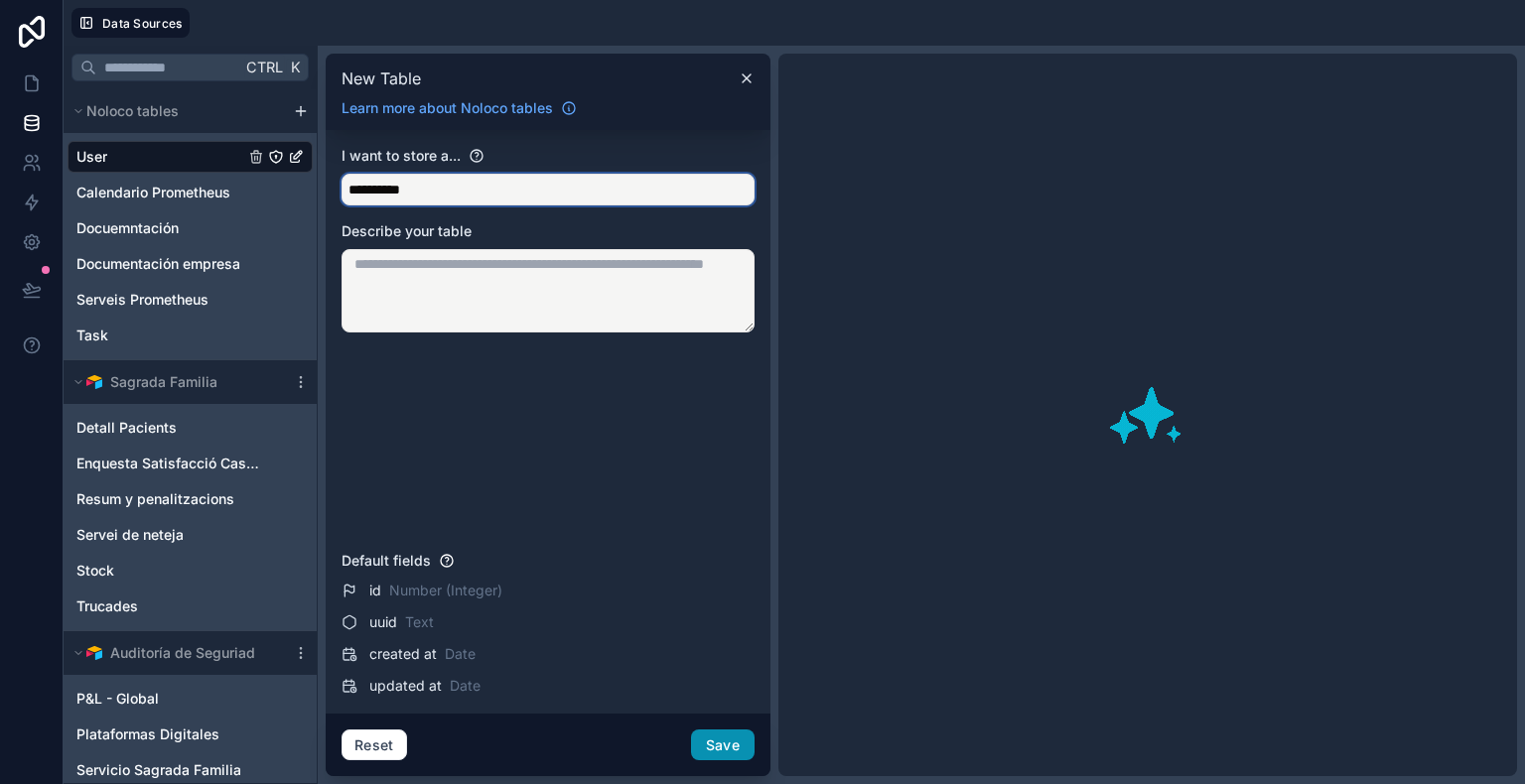 type on "**********" 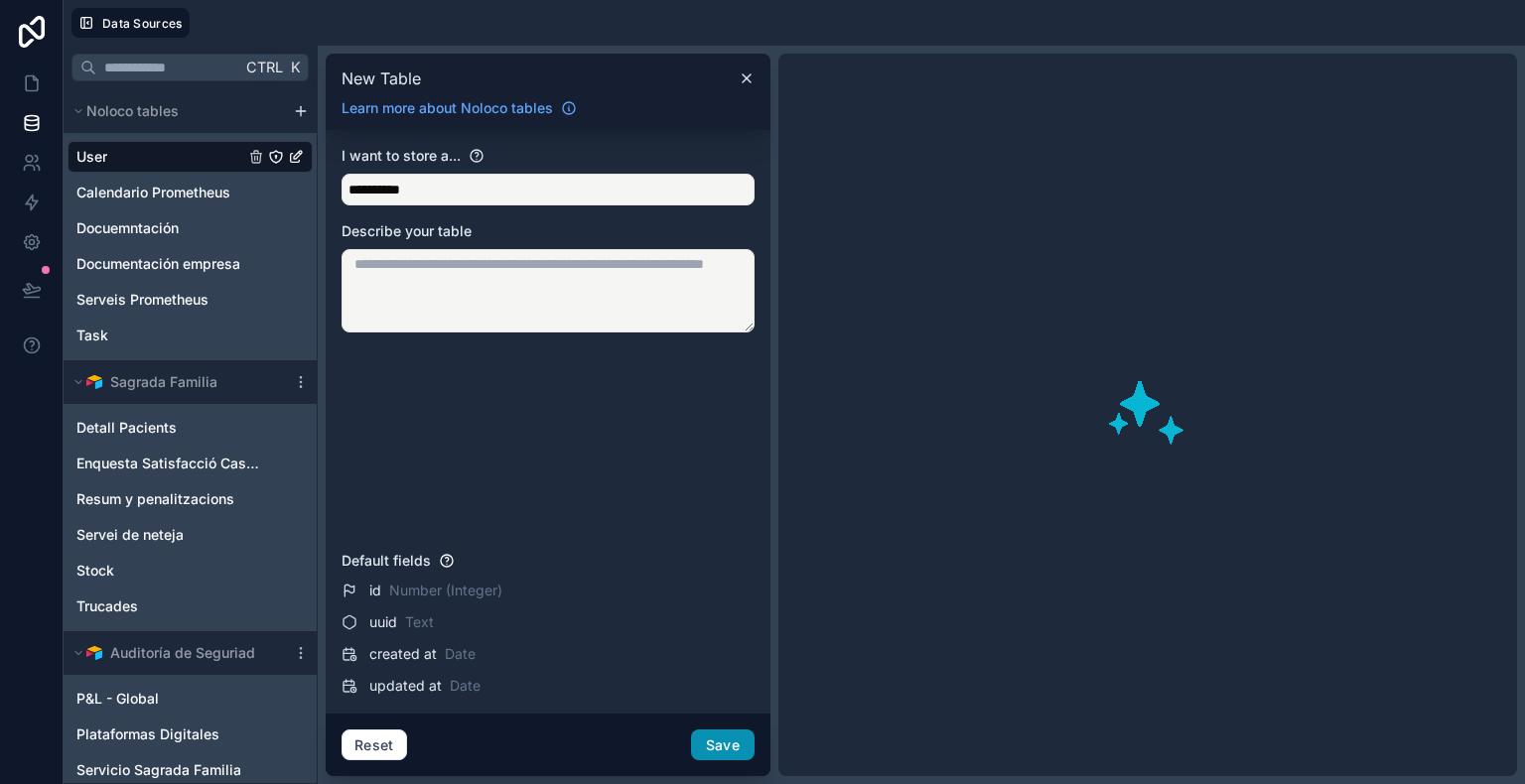 click on "Save" at bounding box center (723, 745) 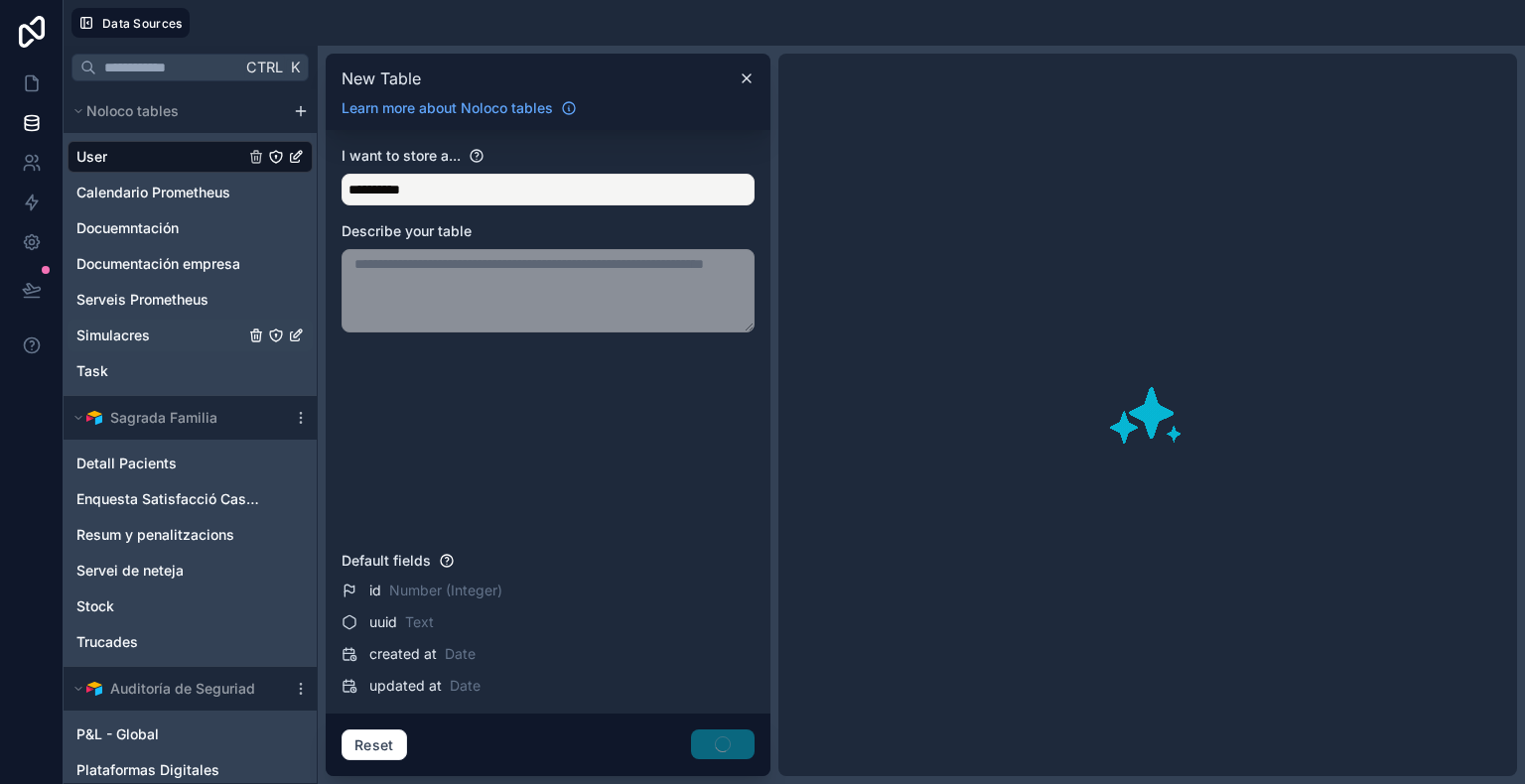 click on "Simulacres" at bounding box center (113, 335) 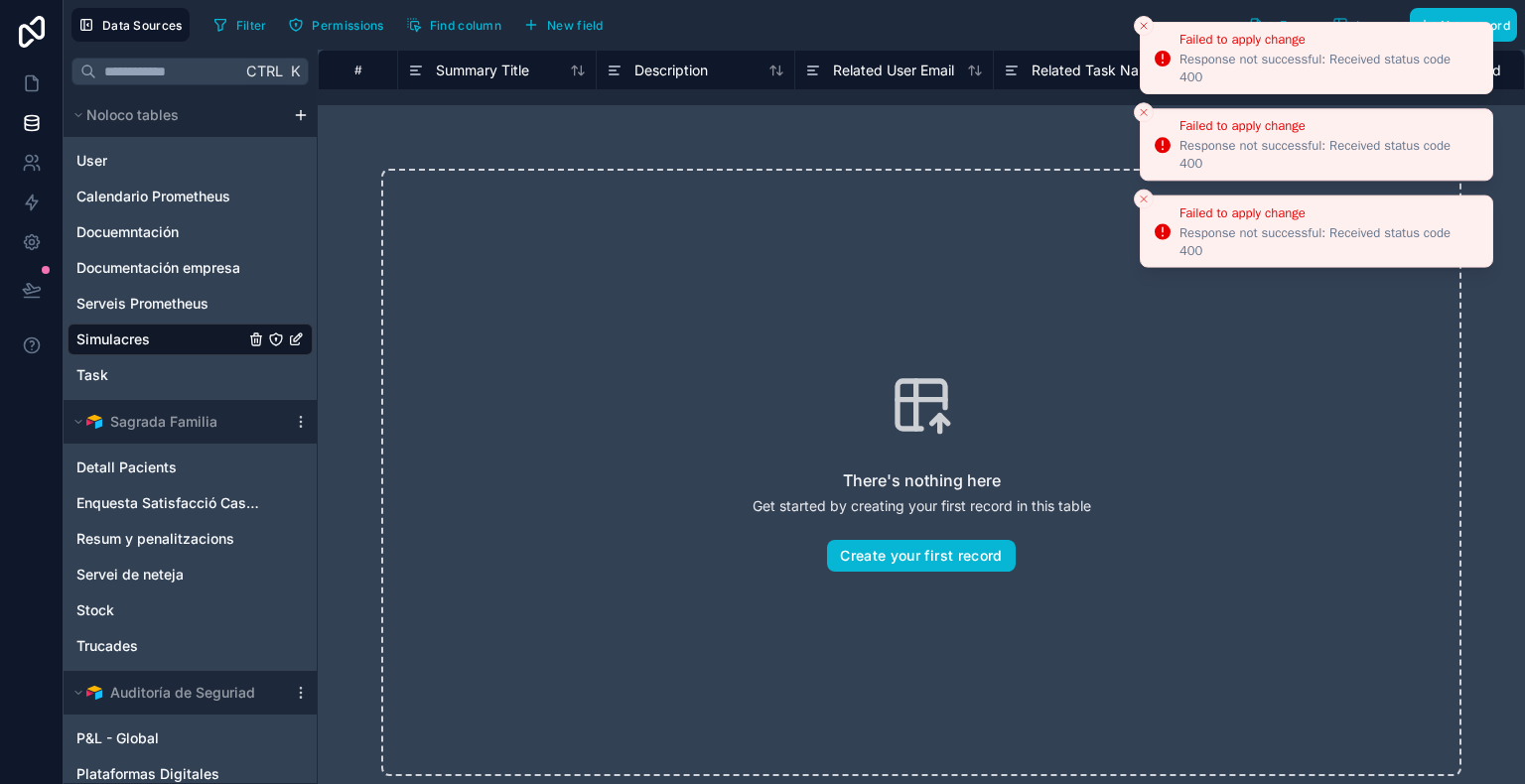 click 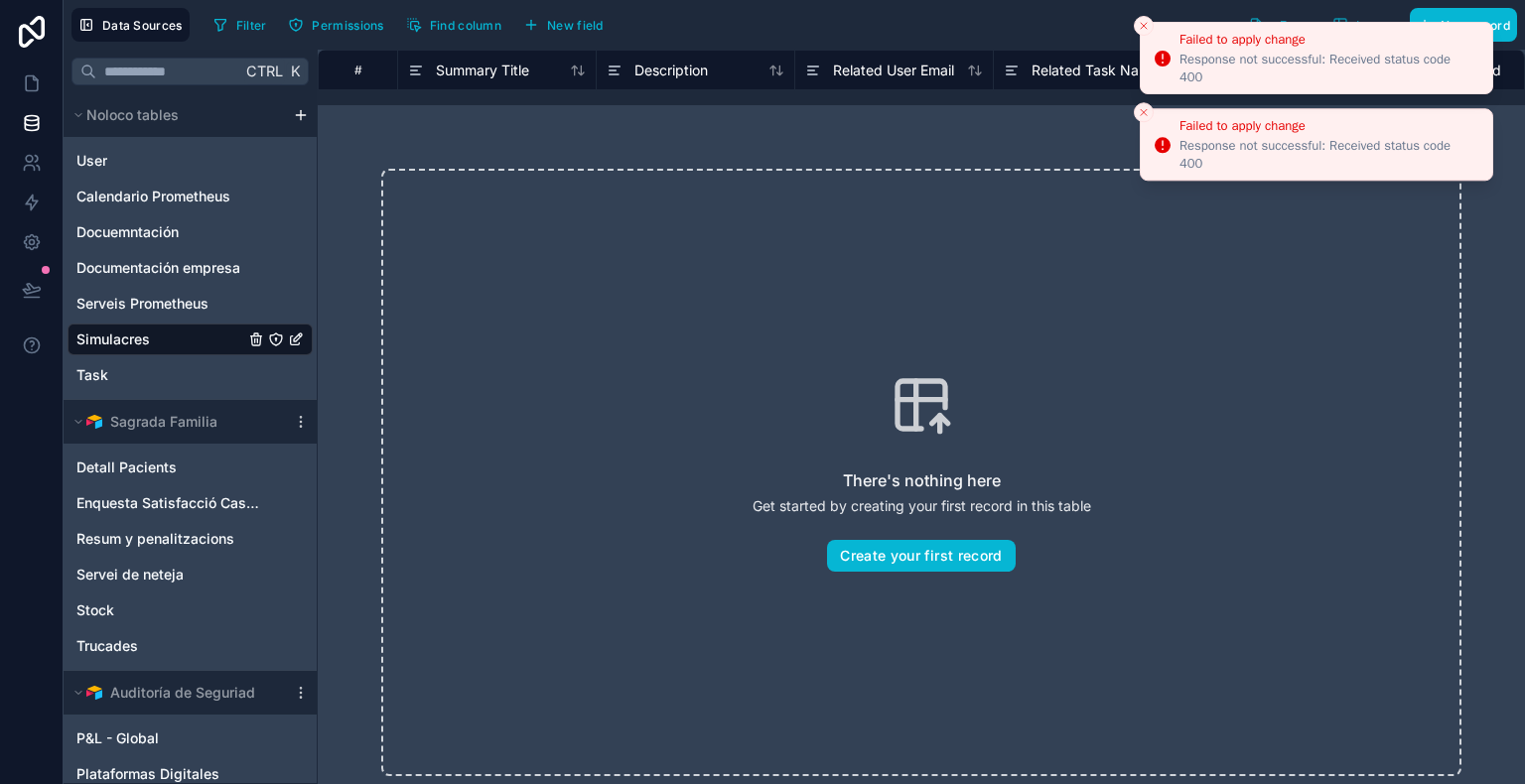 click 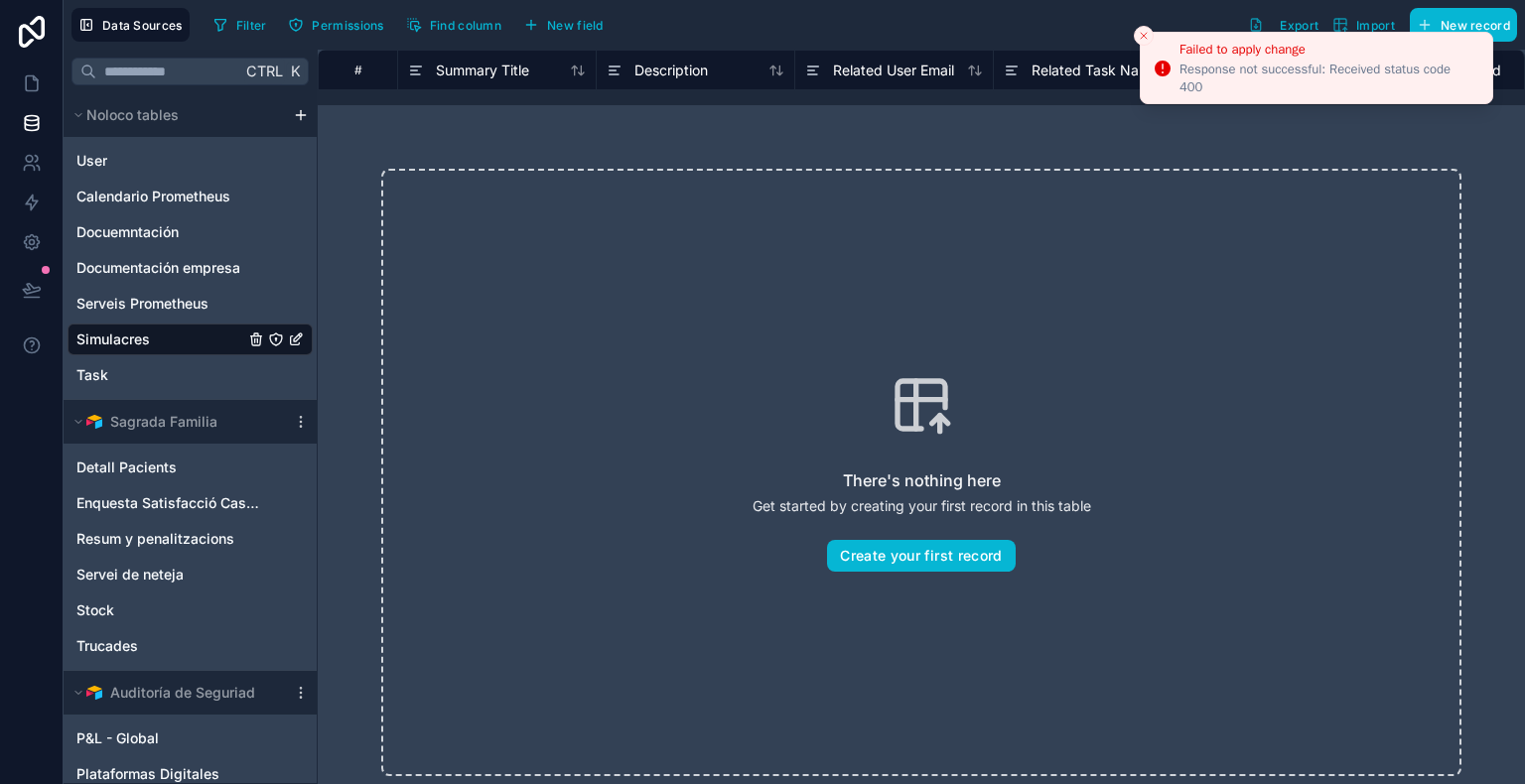 click 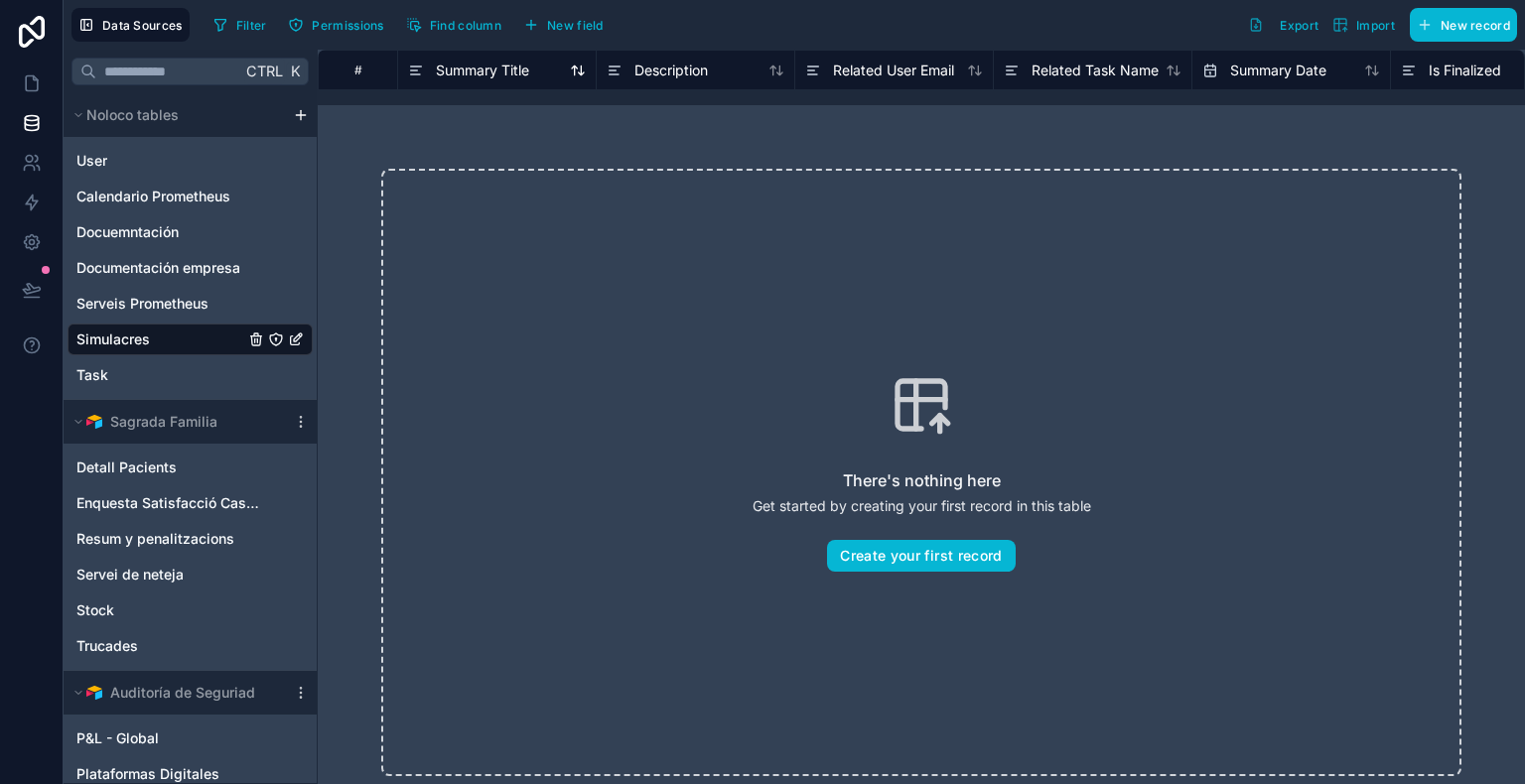 click on "Summary Title" at bounding box center (483, 70) 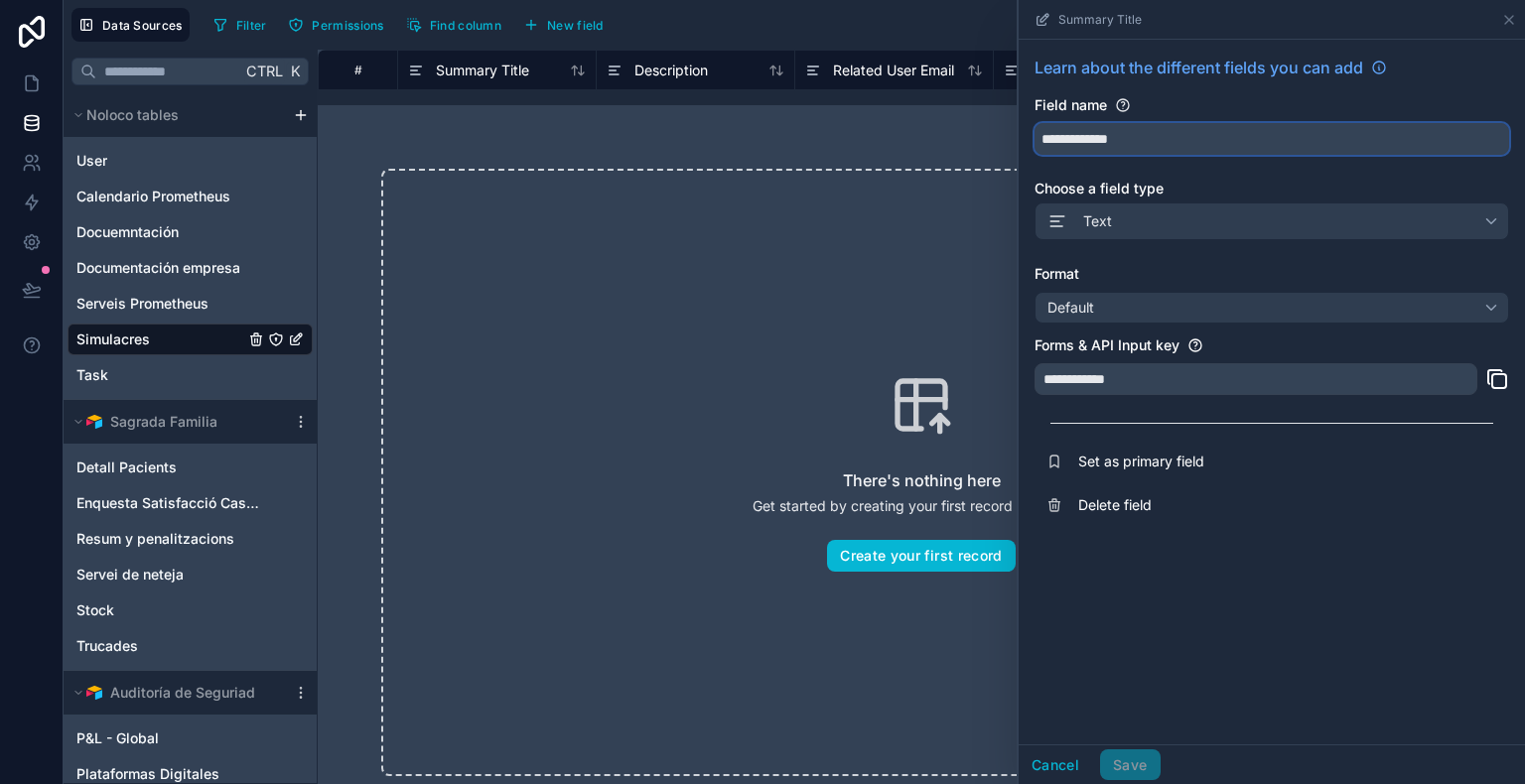 drag, startPoint x: 1235, startPoint y: 151, endPoint x: 814, endPoint y: 124, distance: 421.8649 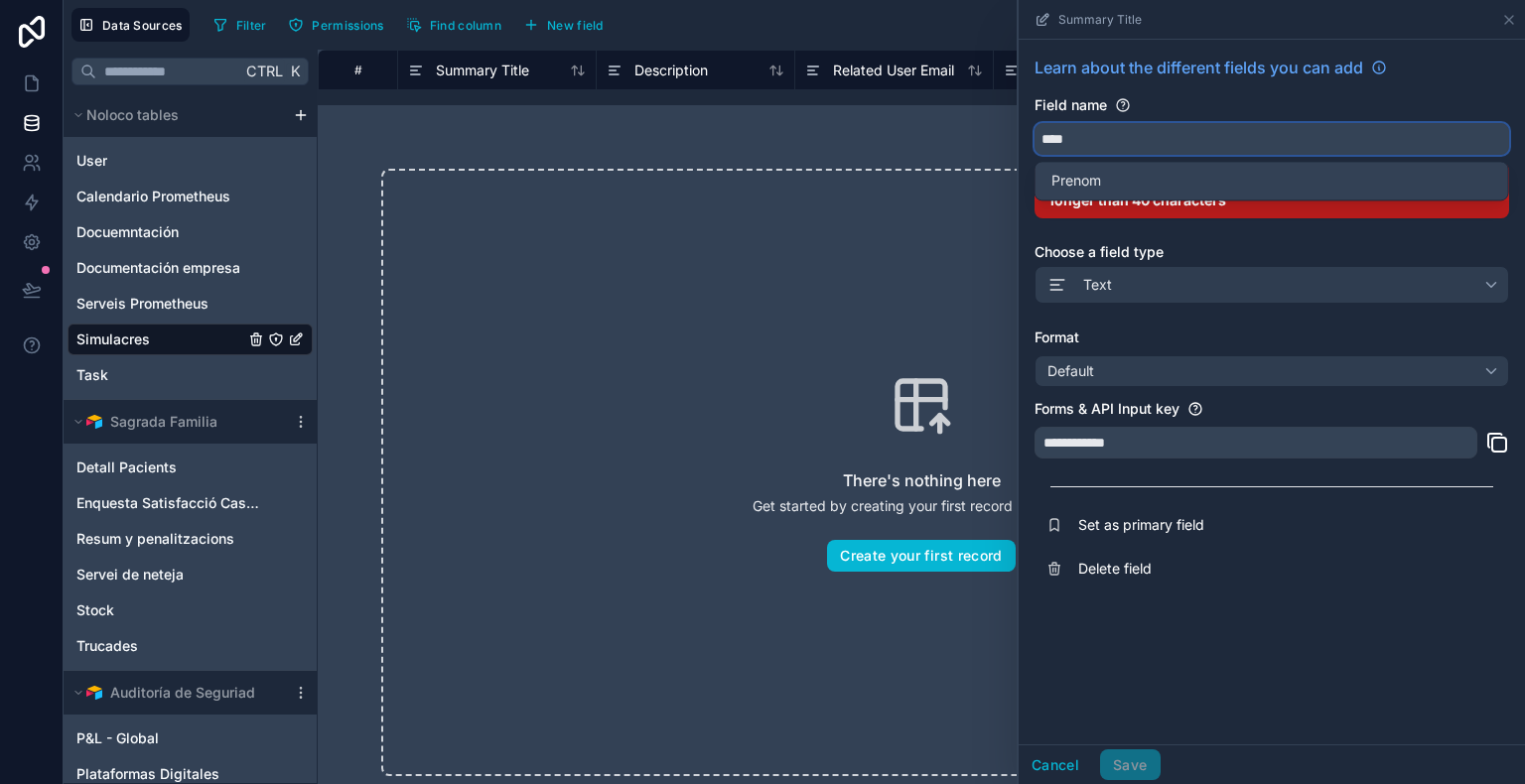 click on "***" at bounding box center [1272, 139] 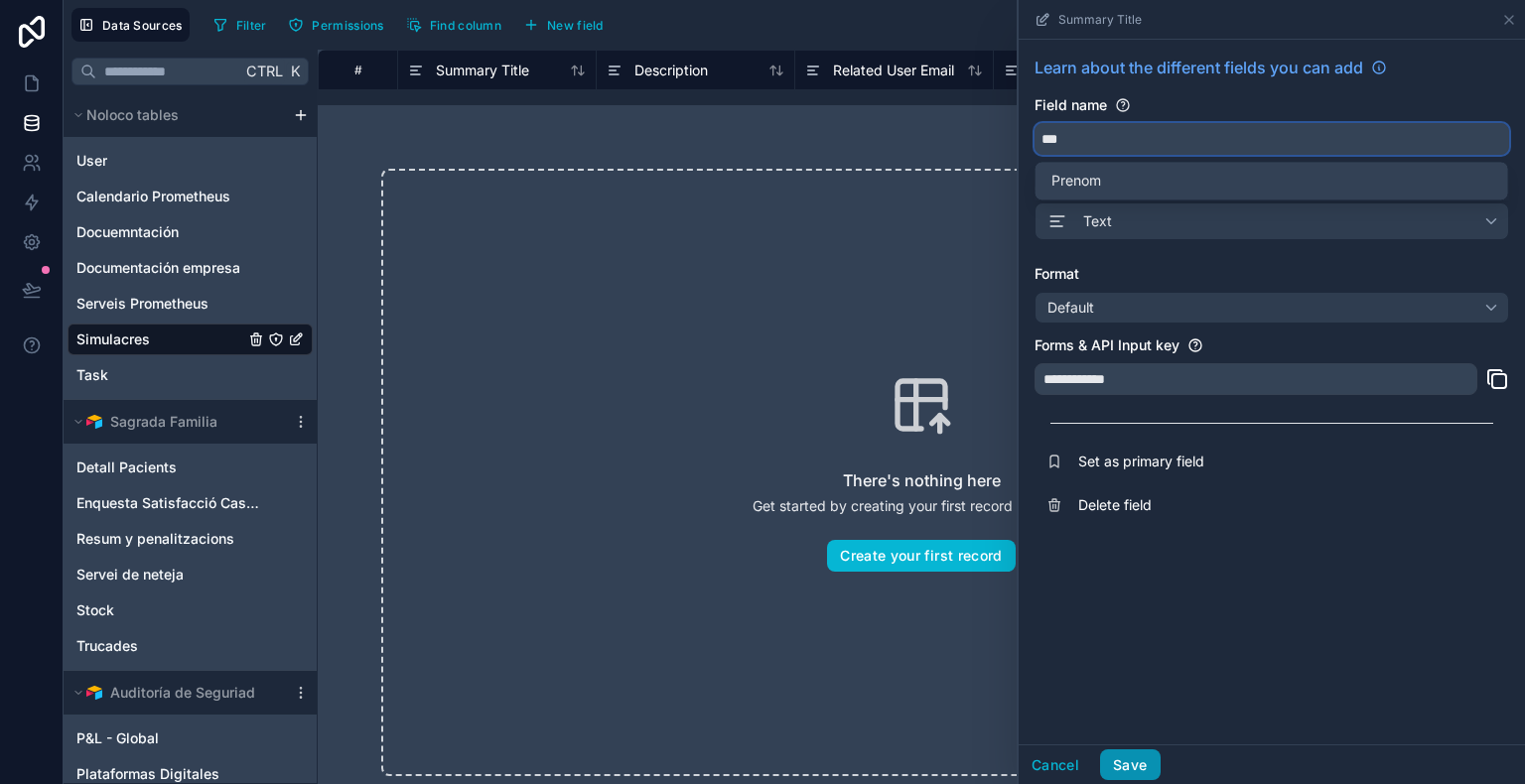 type on "***" 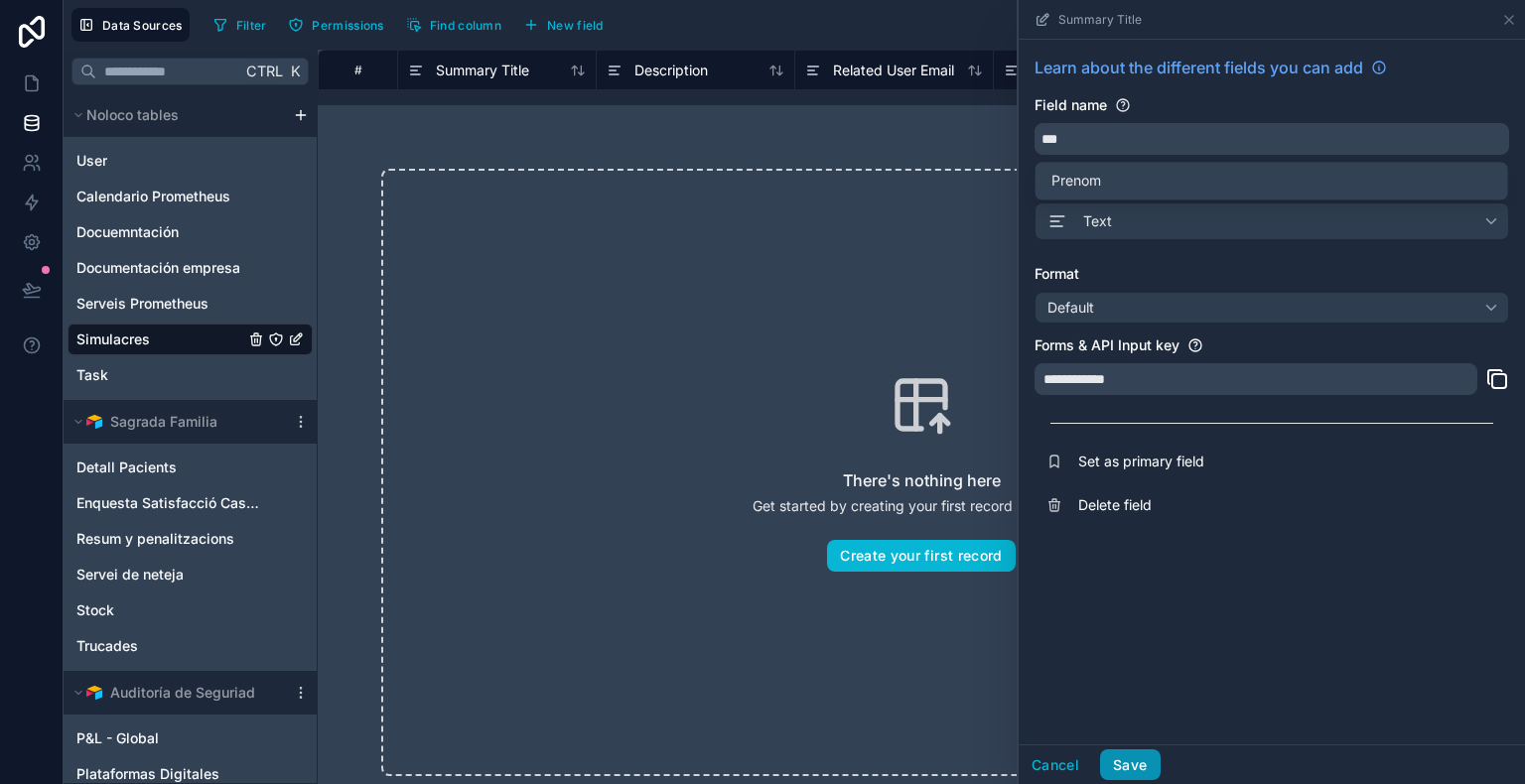 click on "Save" at bounding box center [1130, 765] 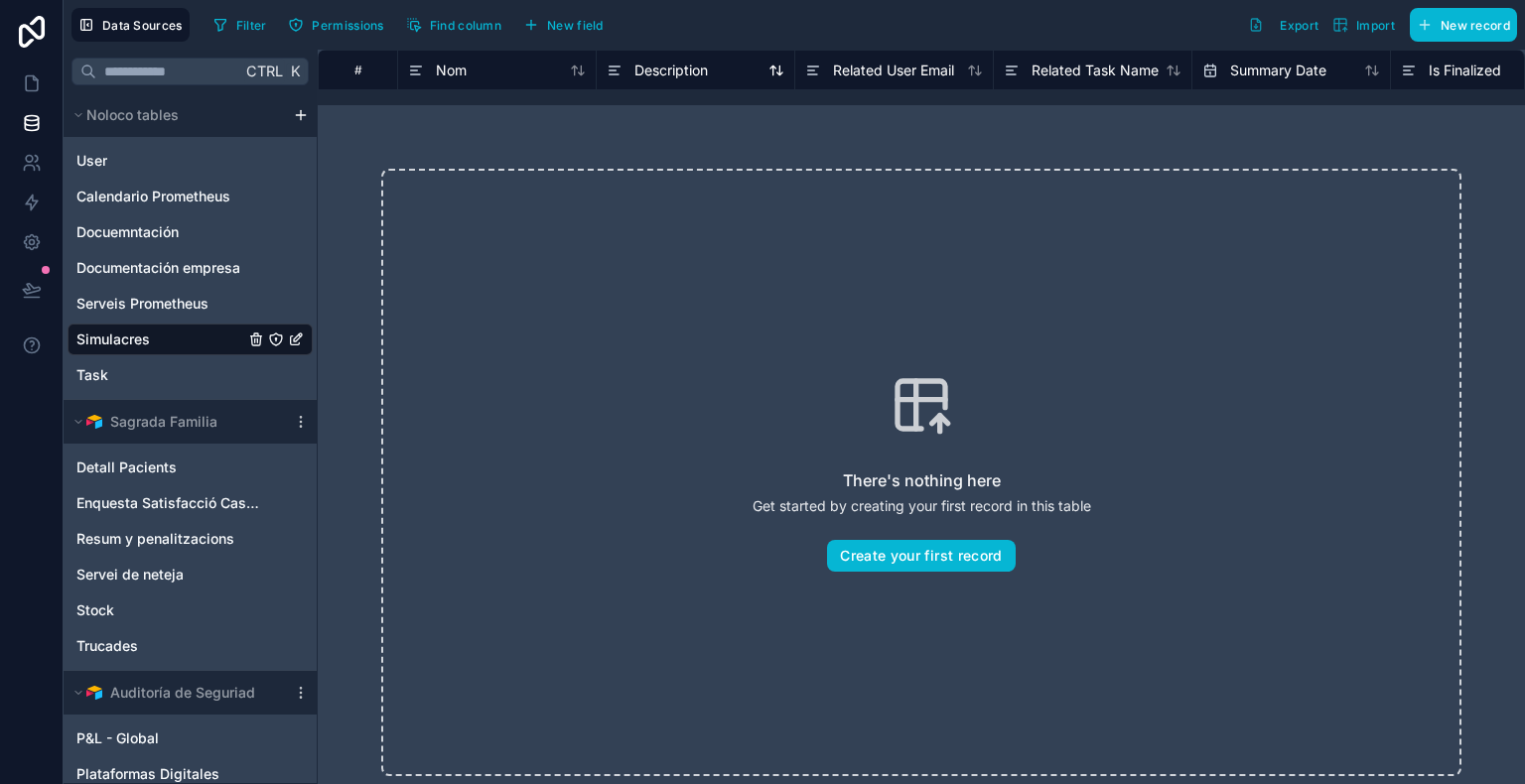 click on "Description" at bounding box center [671, 70] 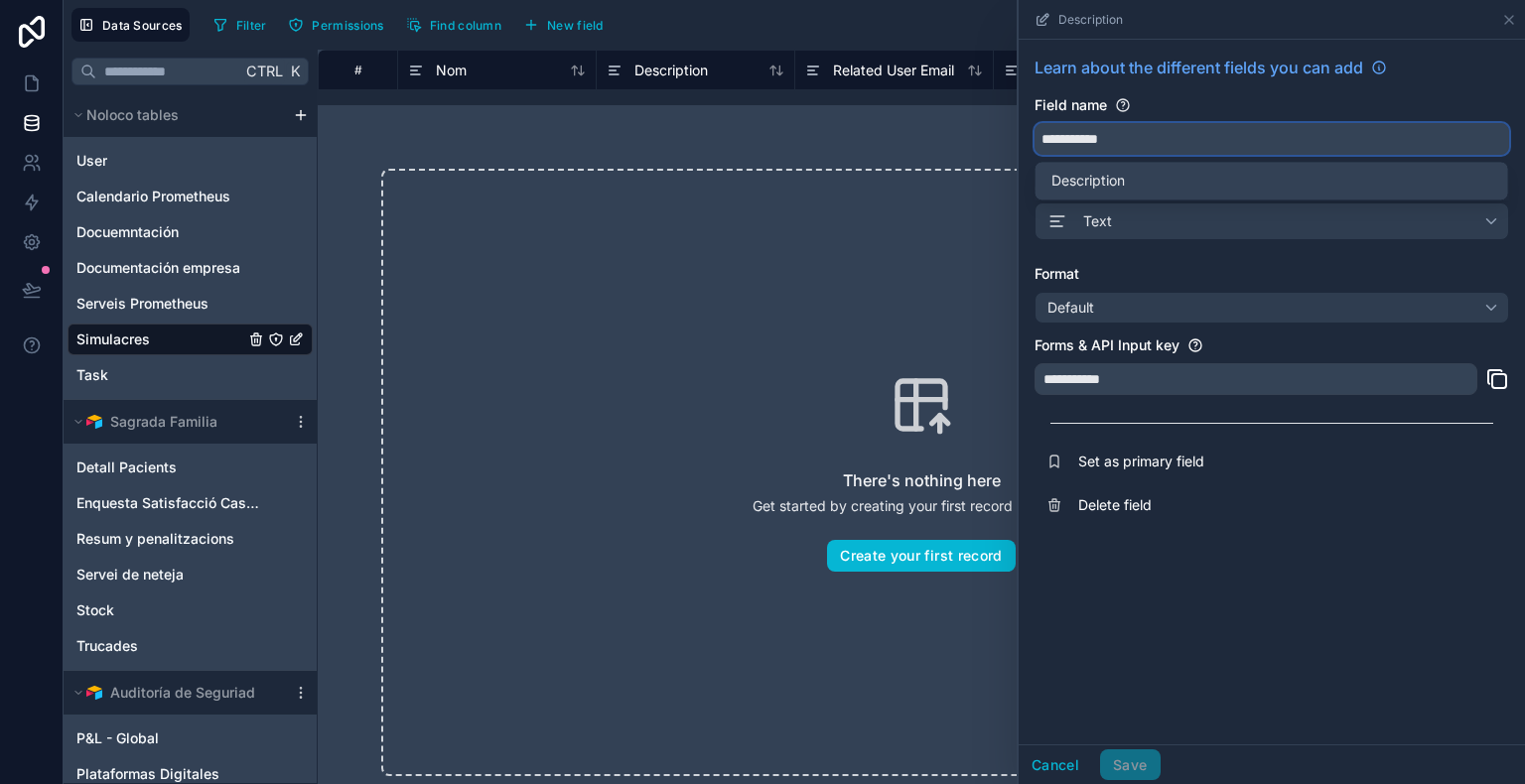 drag, startPoint x: 1198, startPoint y: 139, endPoint x: 1020, endPoint y: 118, distance: 179.23448 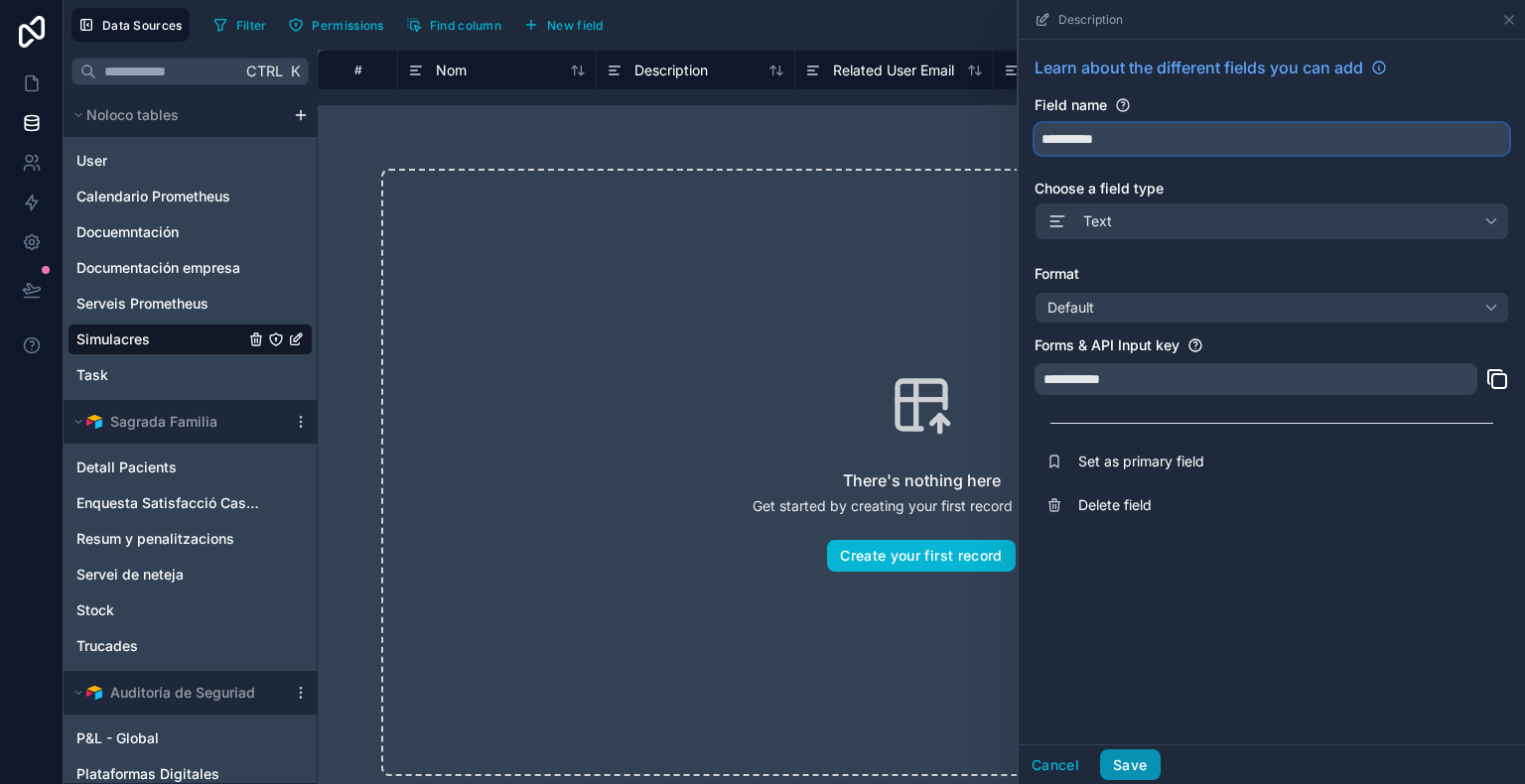 type on "**********" 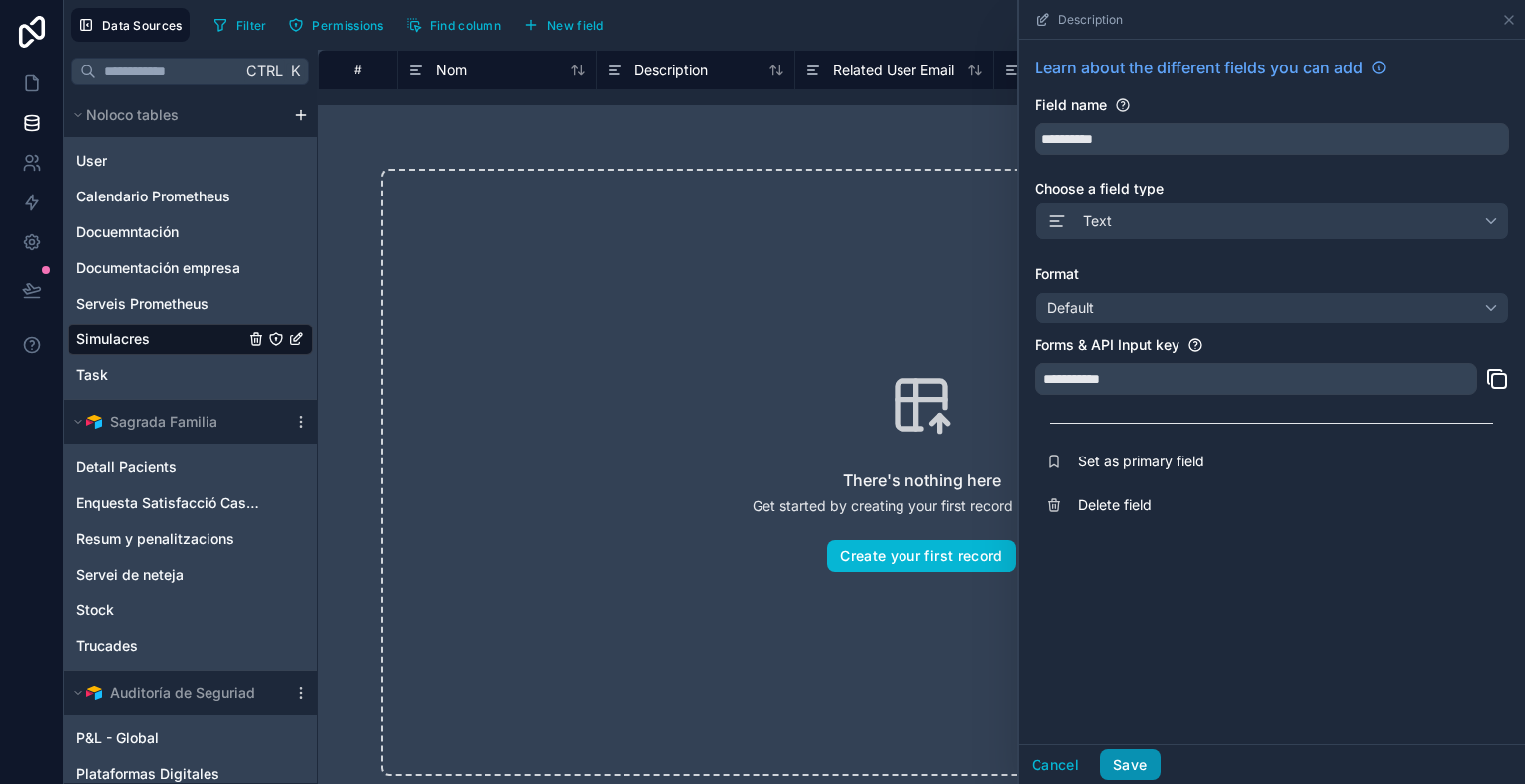 click on "Save" at bounding box center (1130, 765) 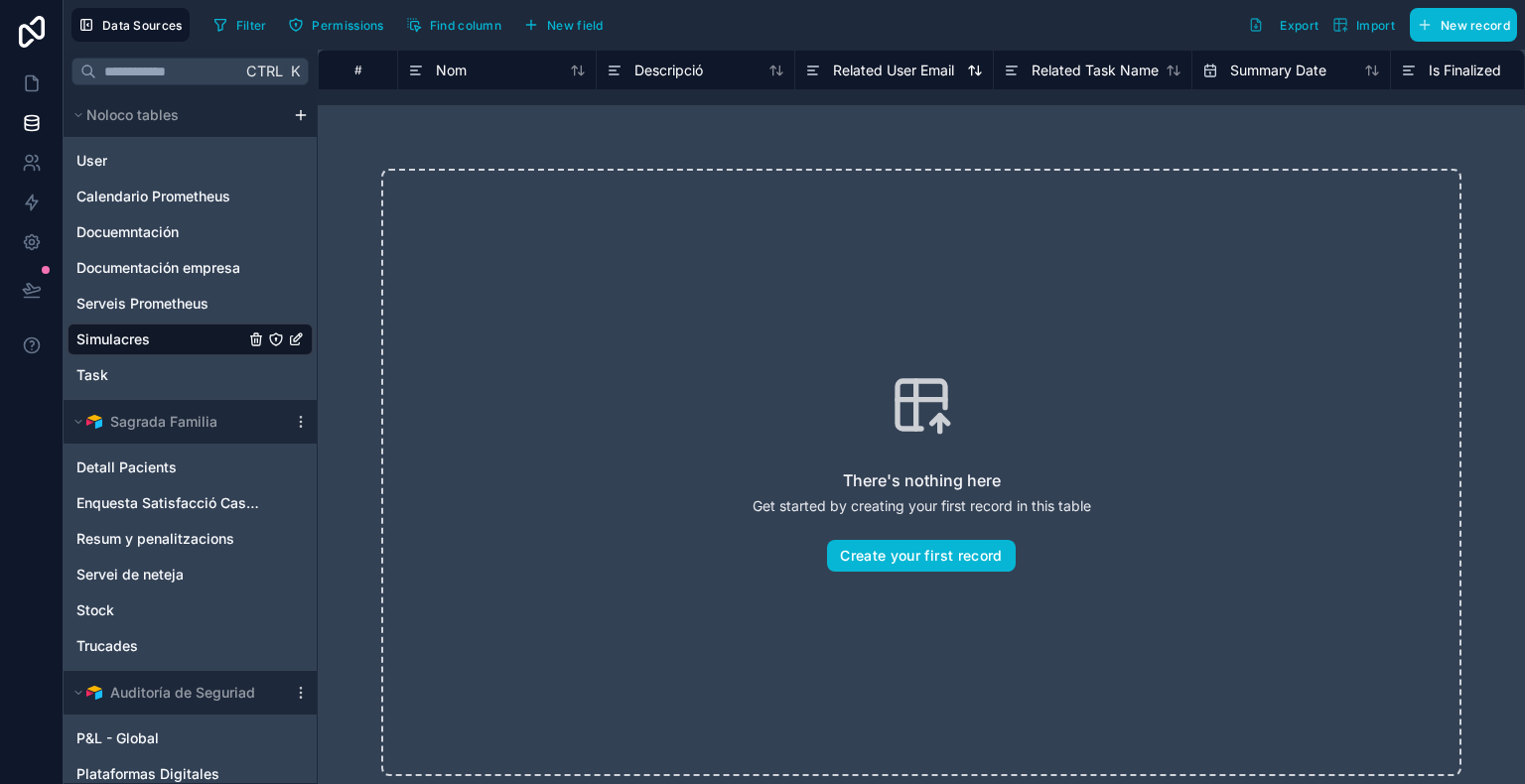 click on "Related User Email" at bounding box center (894, 70) 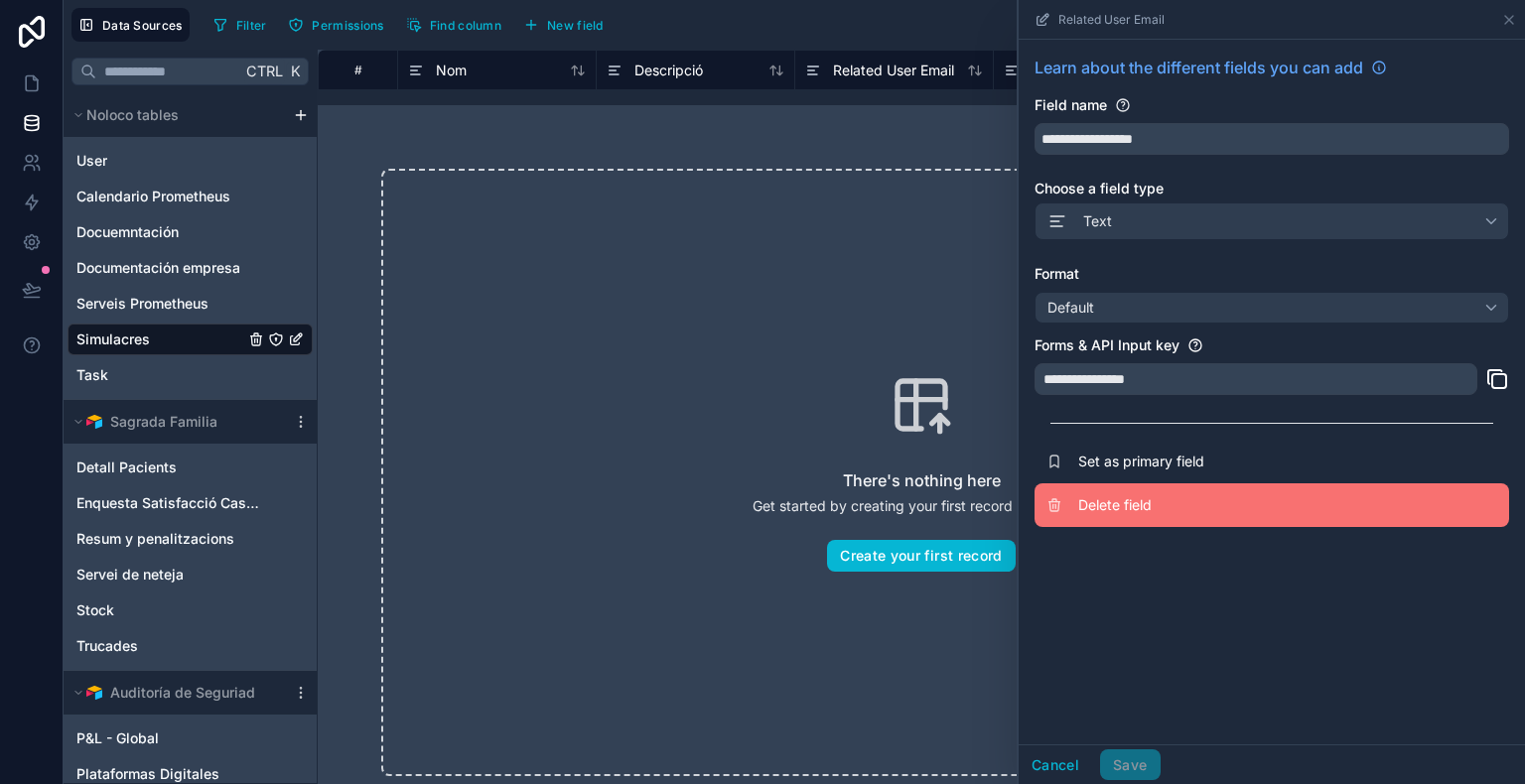 click on "Delete field" at bounding box center [1221, 505] 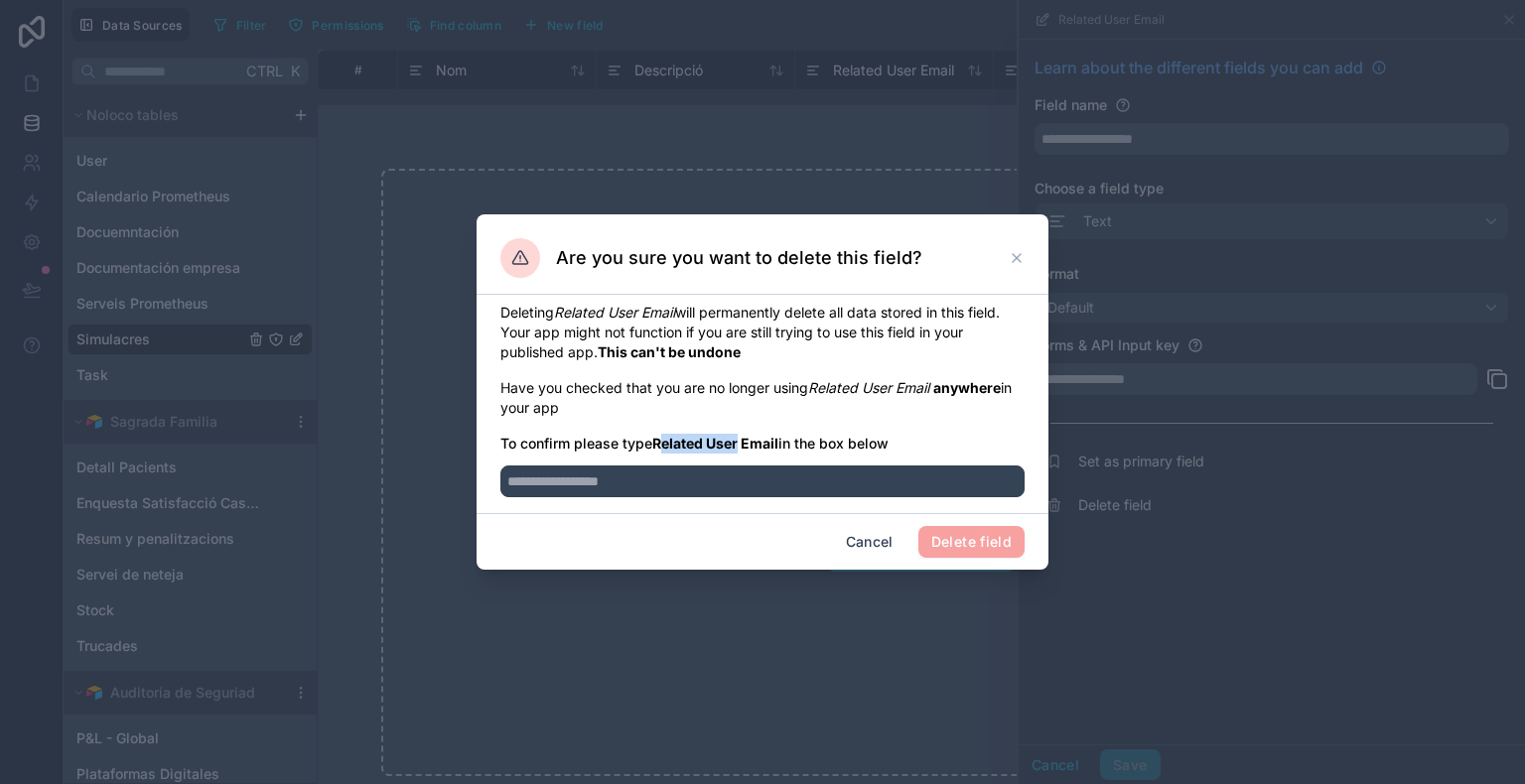 drag, startPoint x: 661, startPoint y: 440, endPoint x: 742, endPoint y: 440, distance: 81 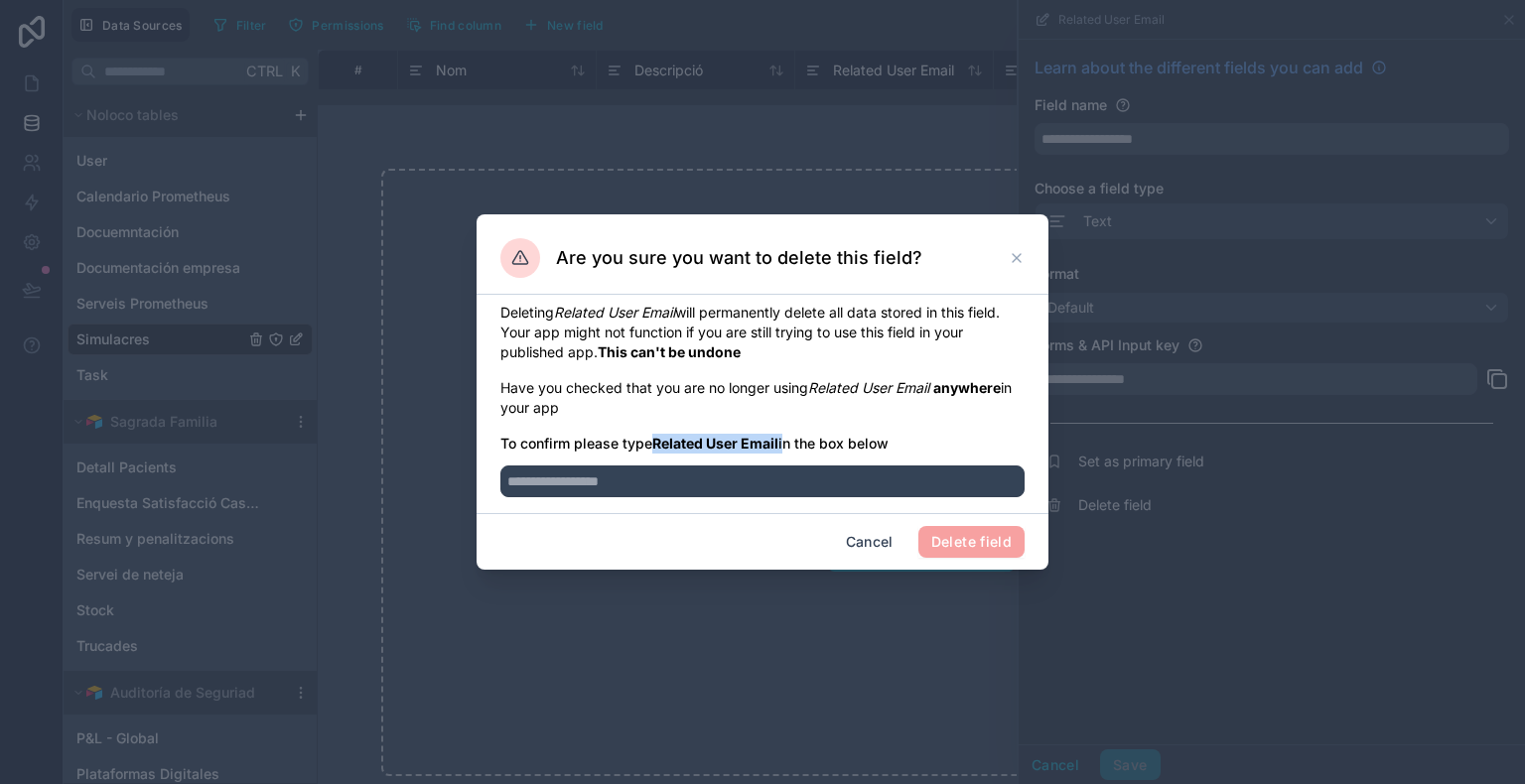 drag, startPoint x: 785, startPoint y: 447, endPoint x: 658, endPoint y: 430, distance: 128.13274 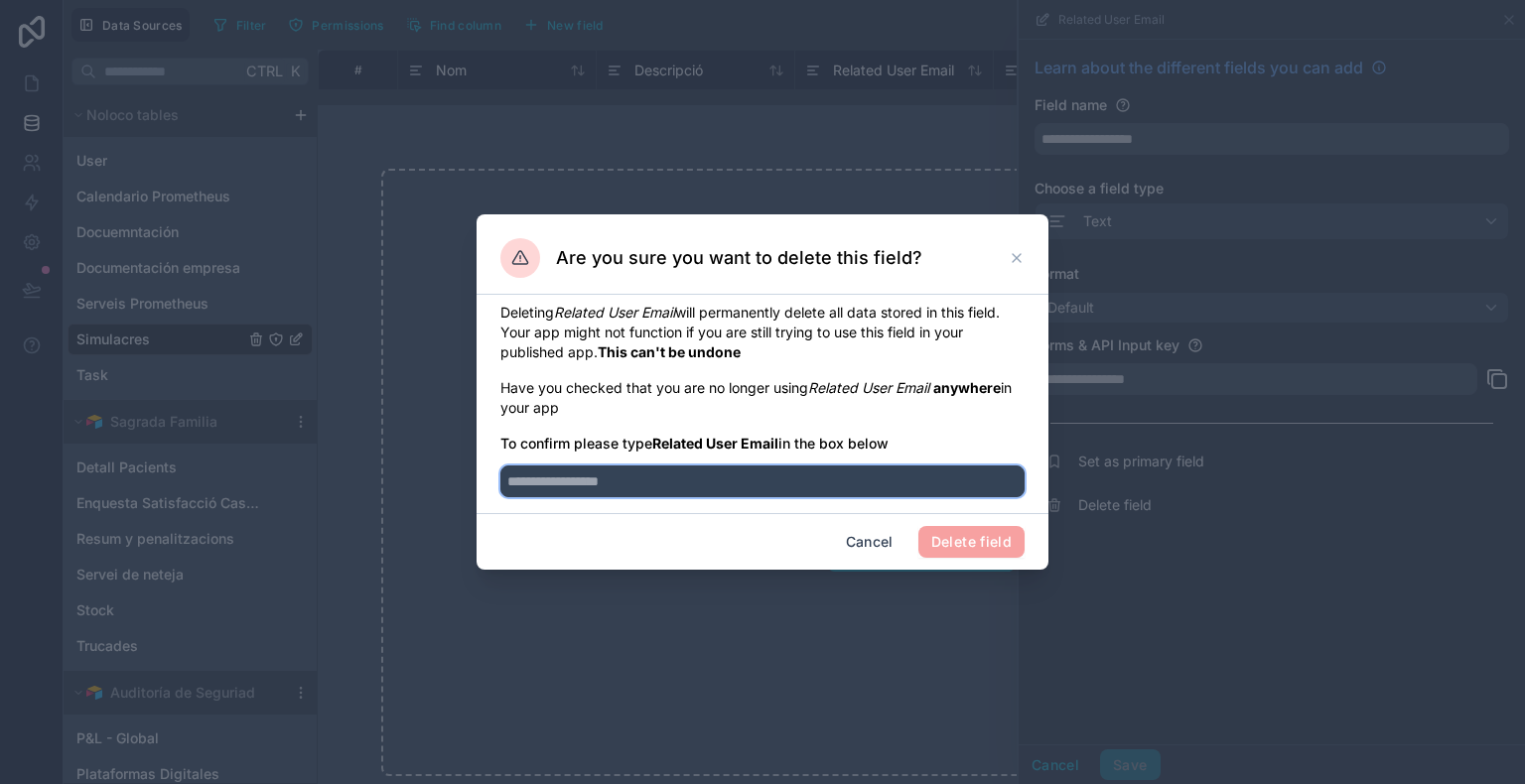 click at bounding box center [762, 481] 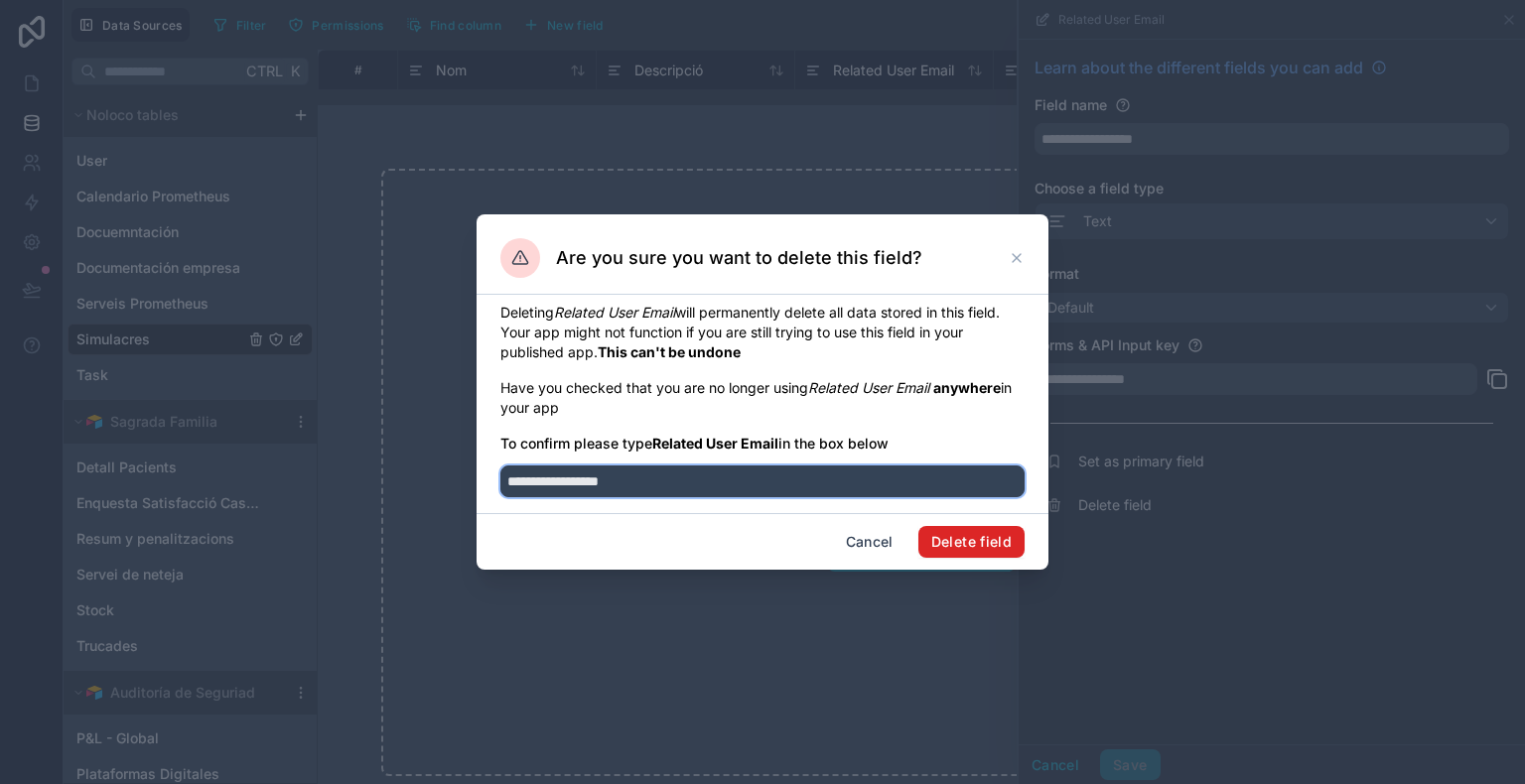 type on "**********" 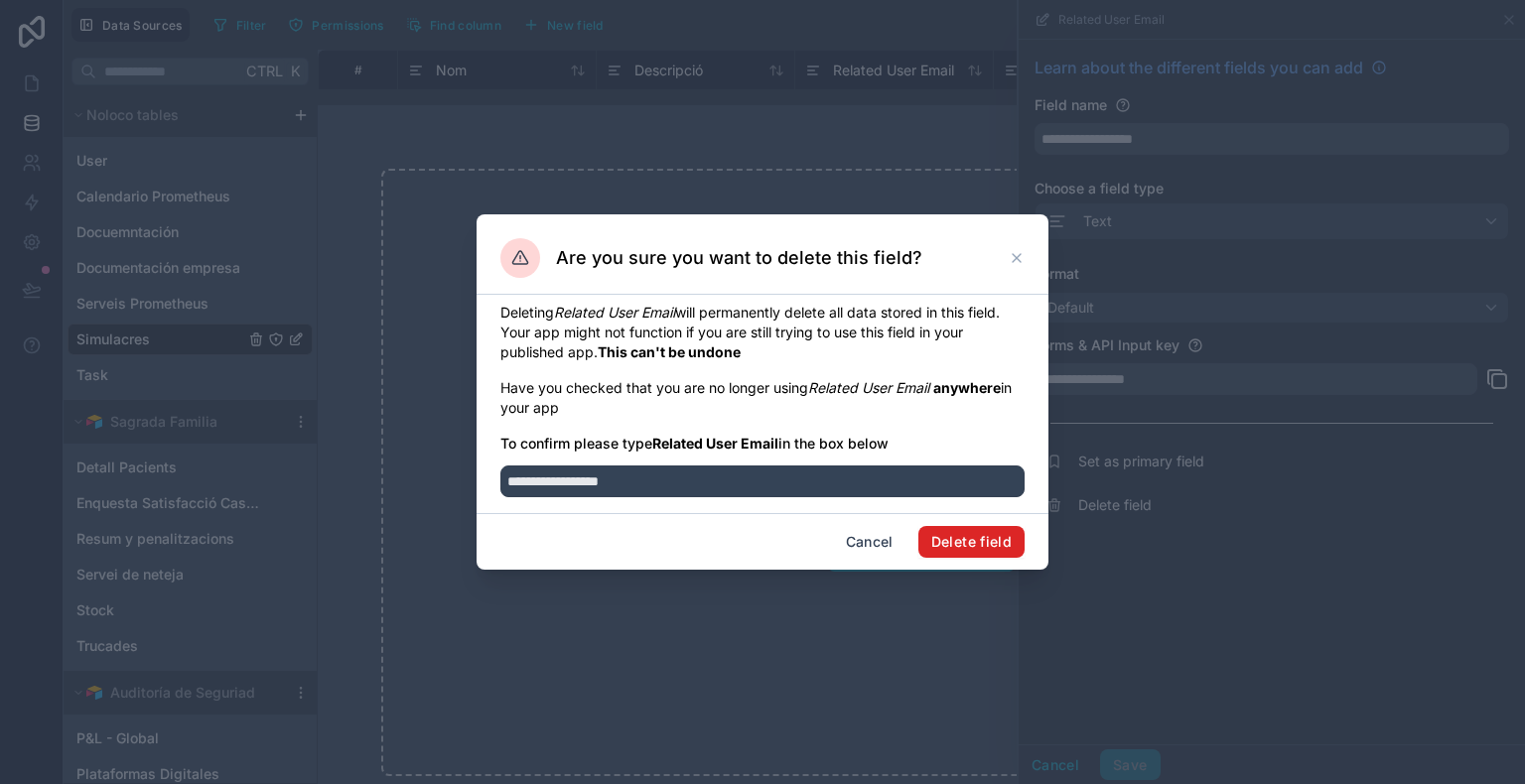 click on "Delete field" at bounding box center [971, 542] 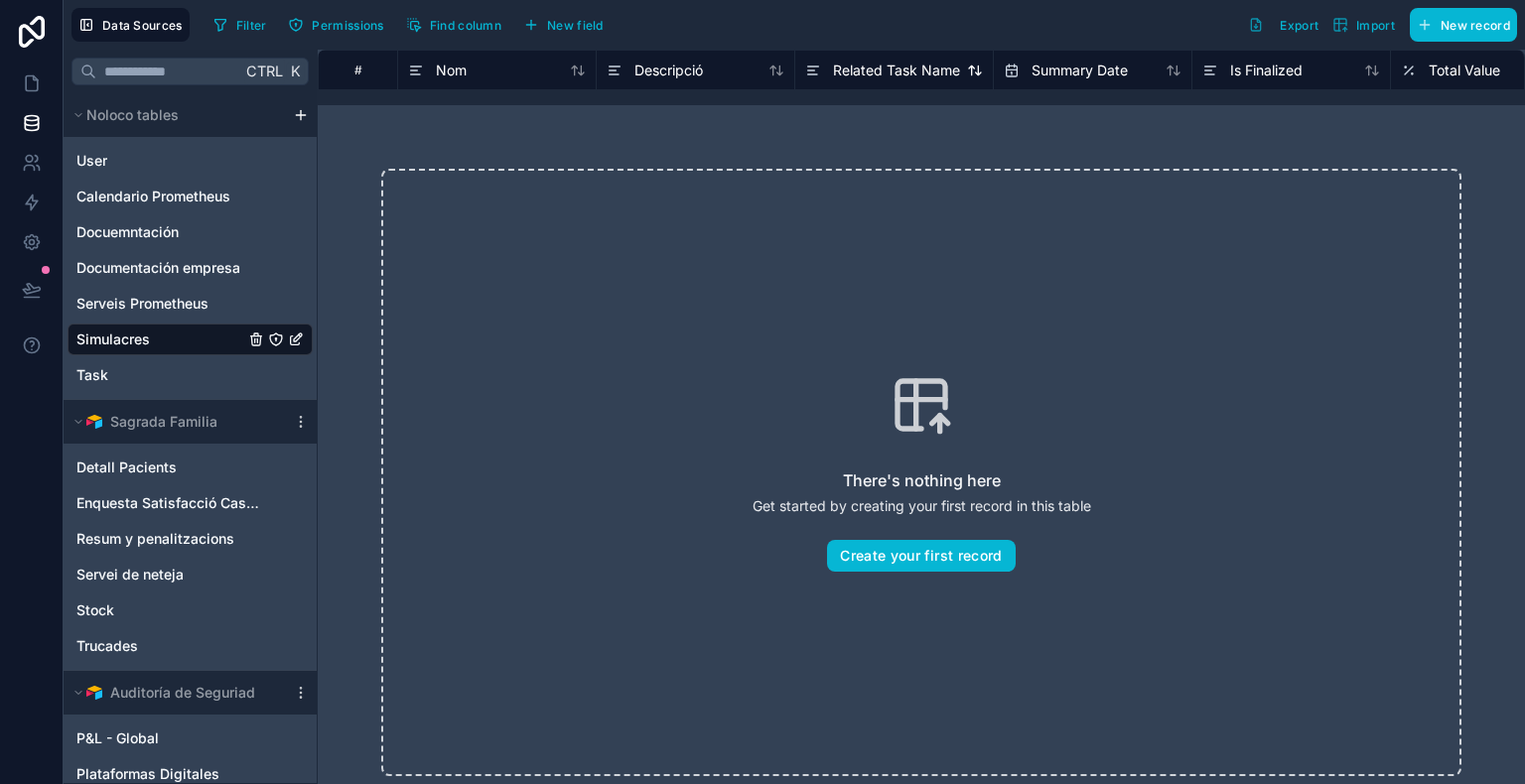 click on "Related Task Name" at bounding box center [897, 70] 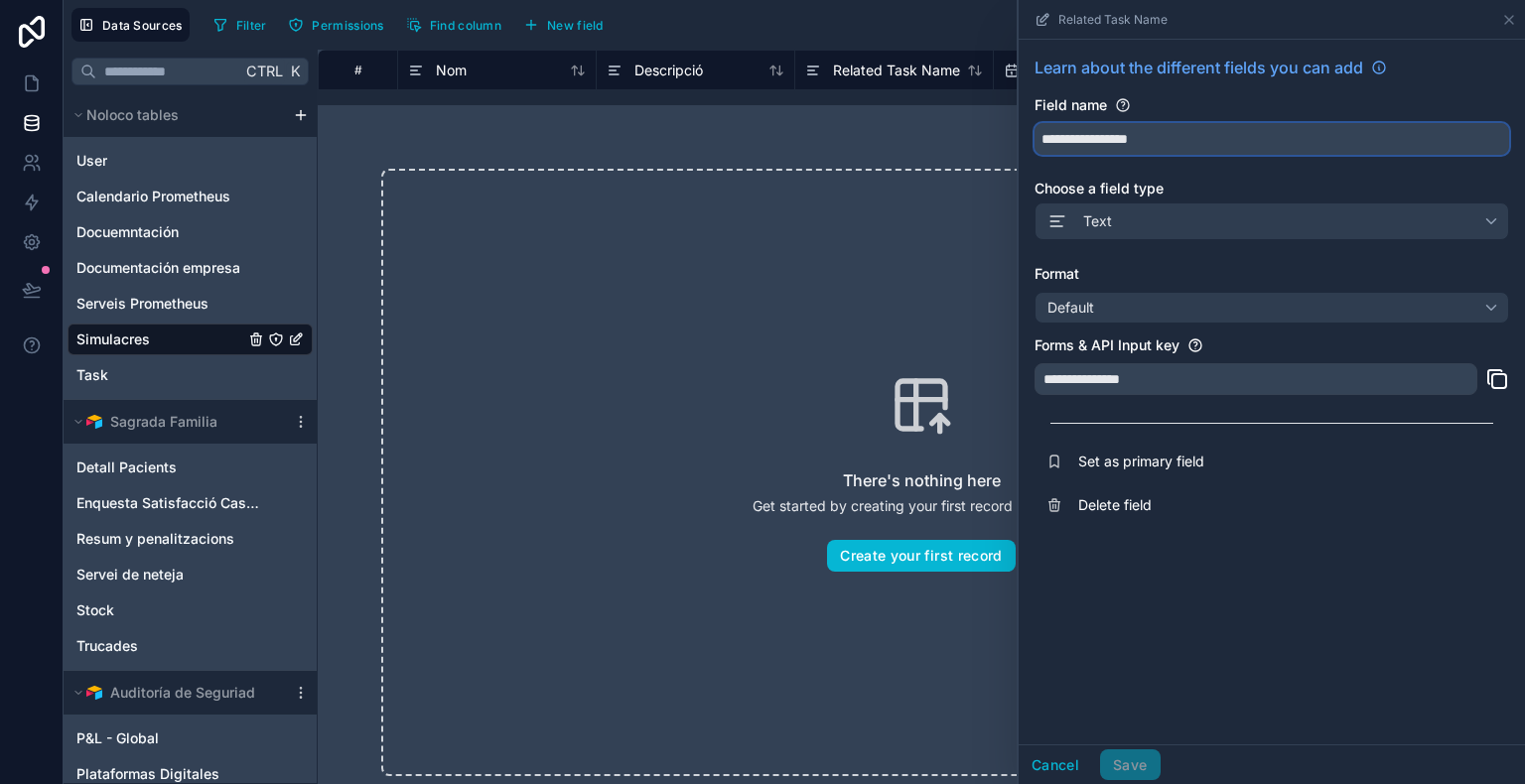 drag, startPoint x: 1190, startPoint y: 141, endPoint x: 923, endPoint y: 133, distance: 267.11982 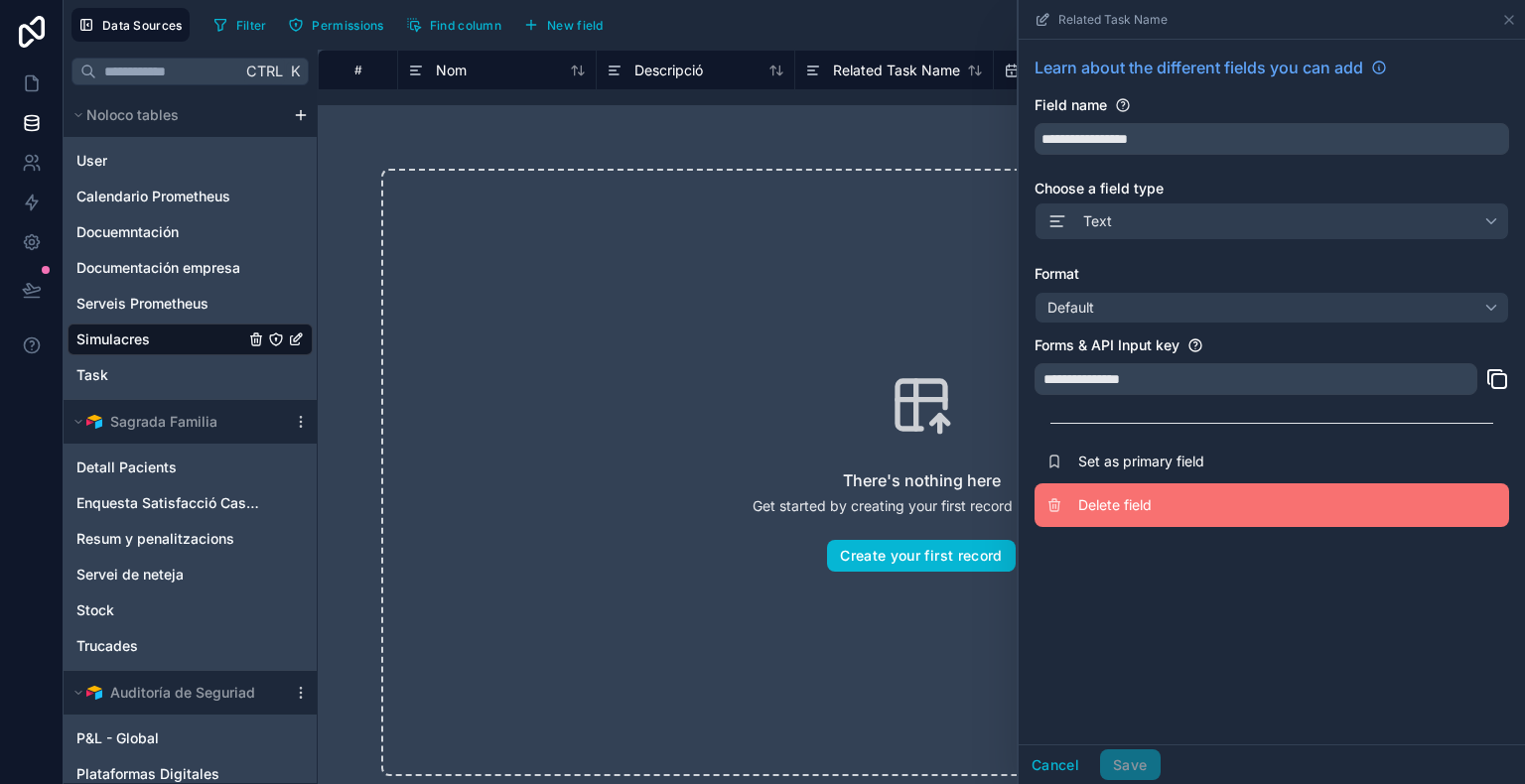 click on "Delete field" at bounding box center [1221, 505] 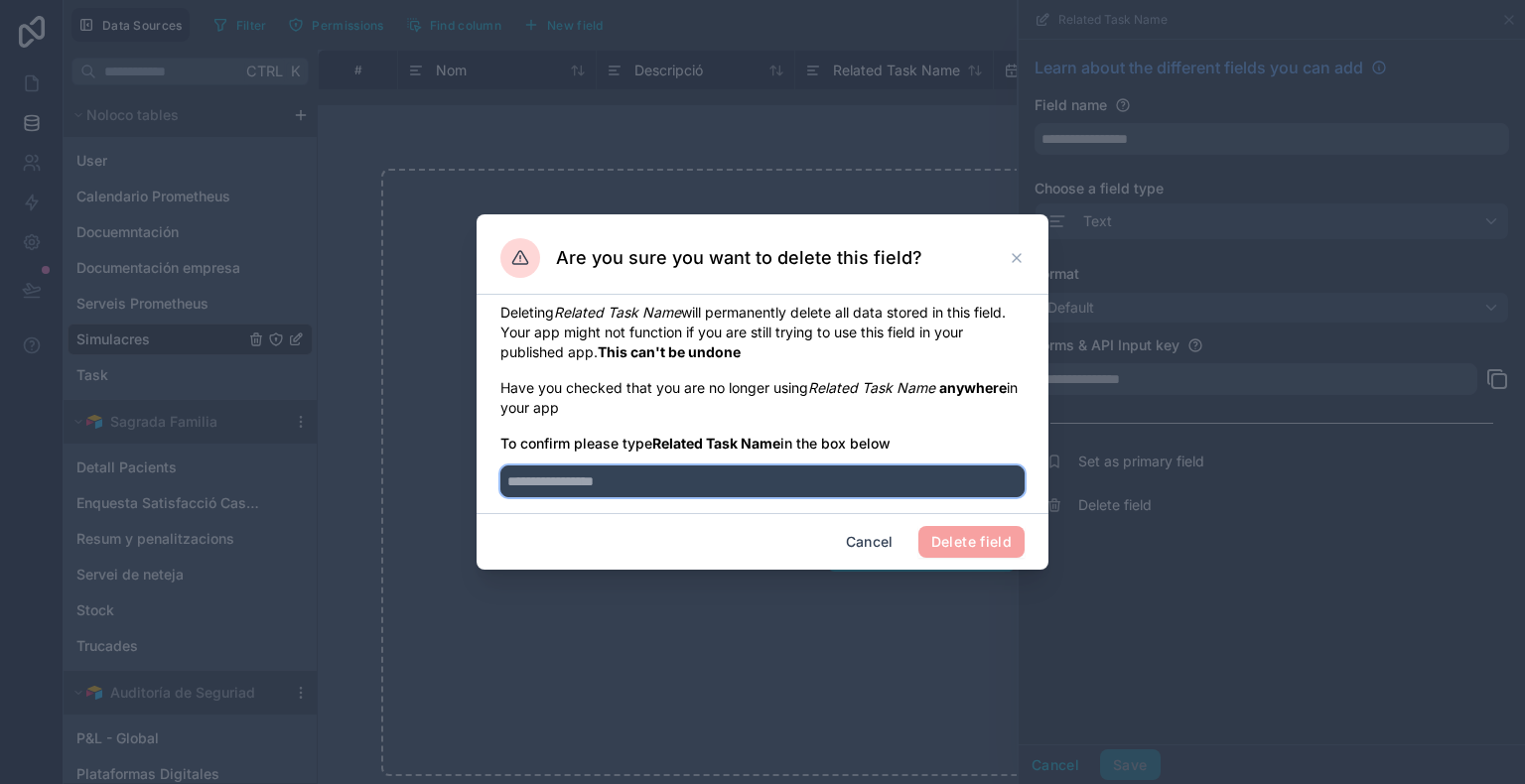 click at bounding box center (762, 481) 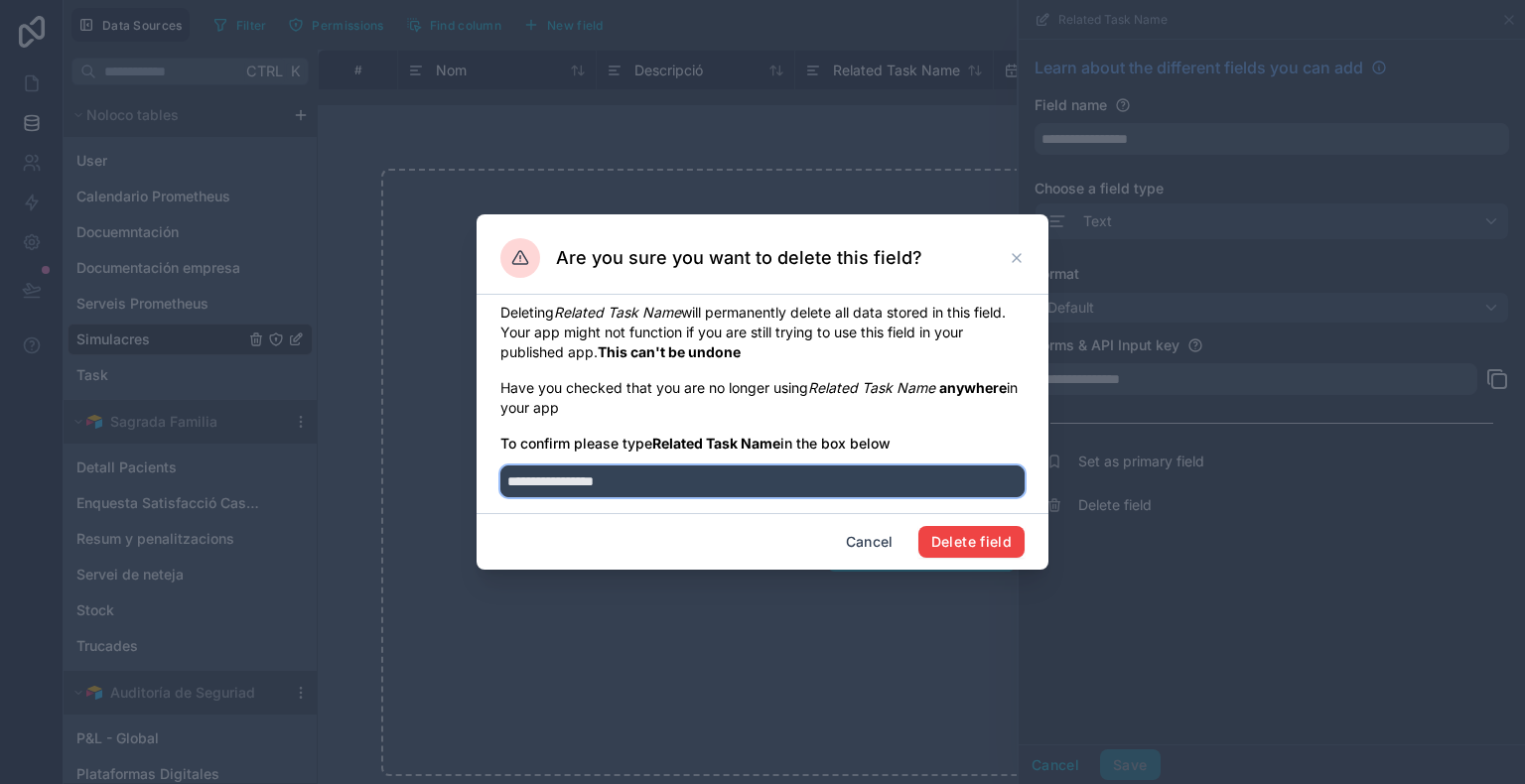 type on "**********" 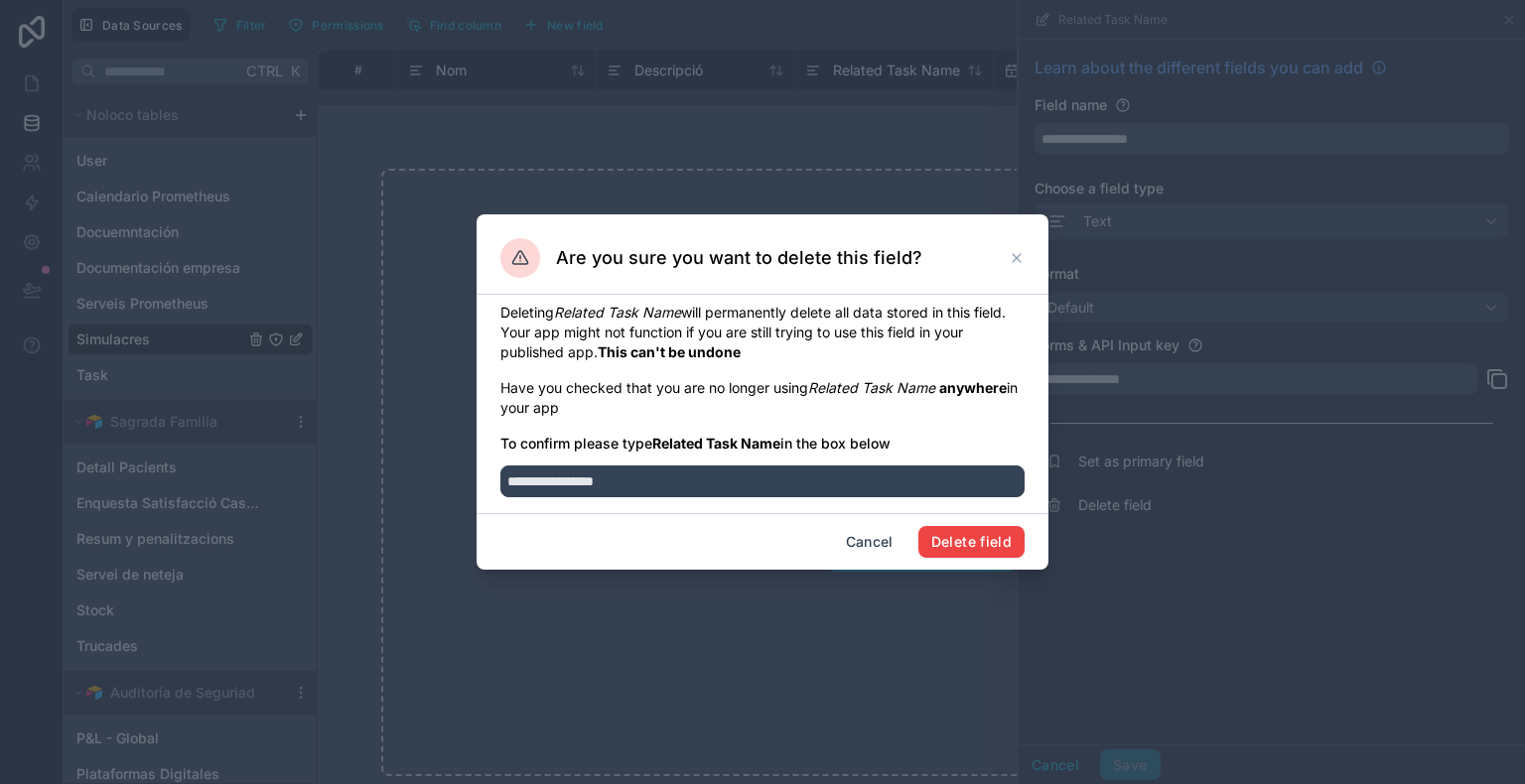 click on "Delete field" at bounding box center [971, 542] 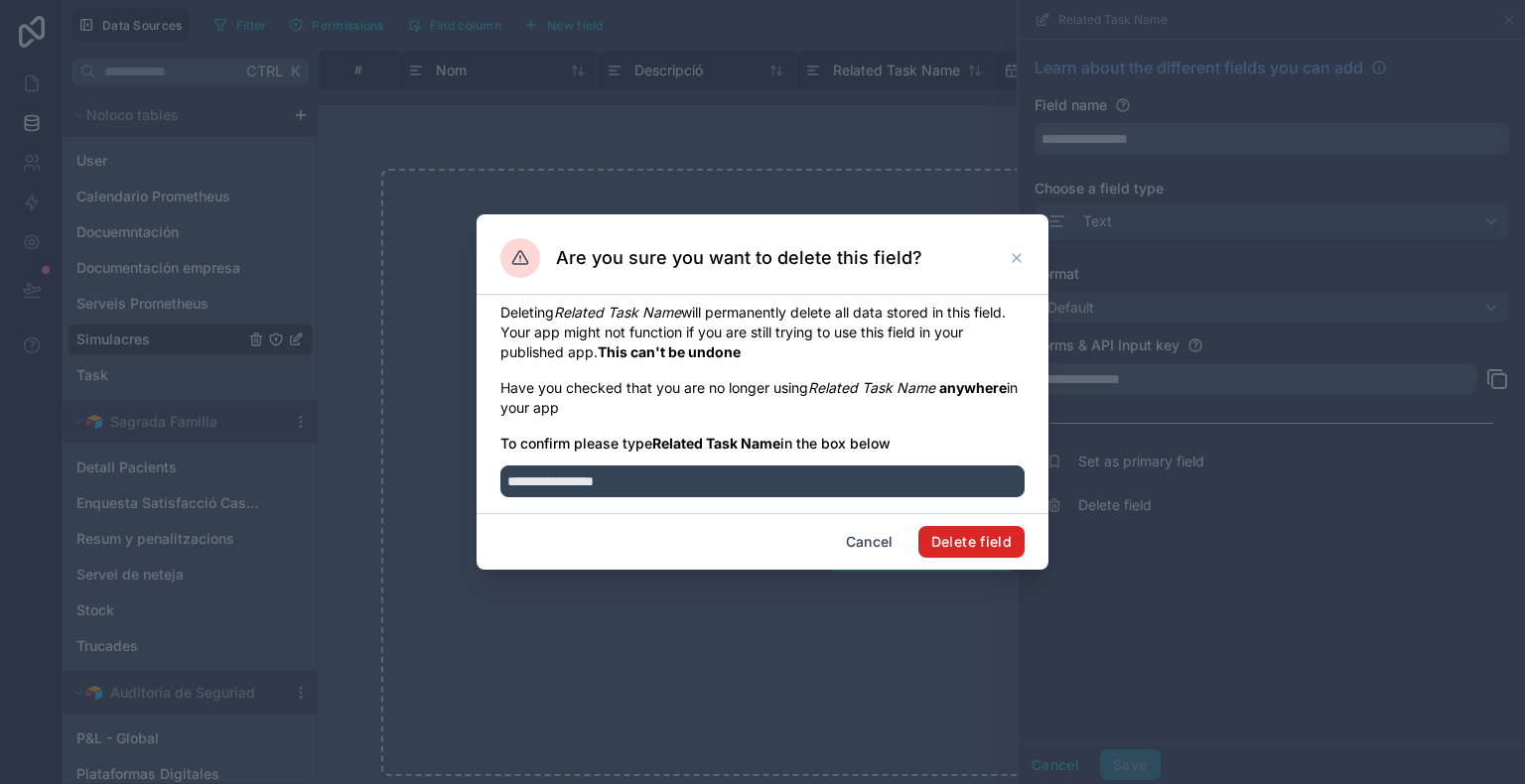 click on "Delete field" at bounding box center [971, 542] 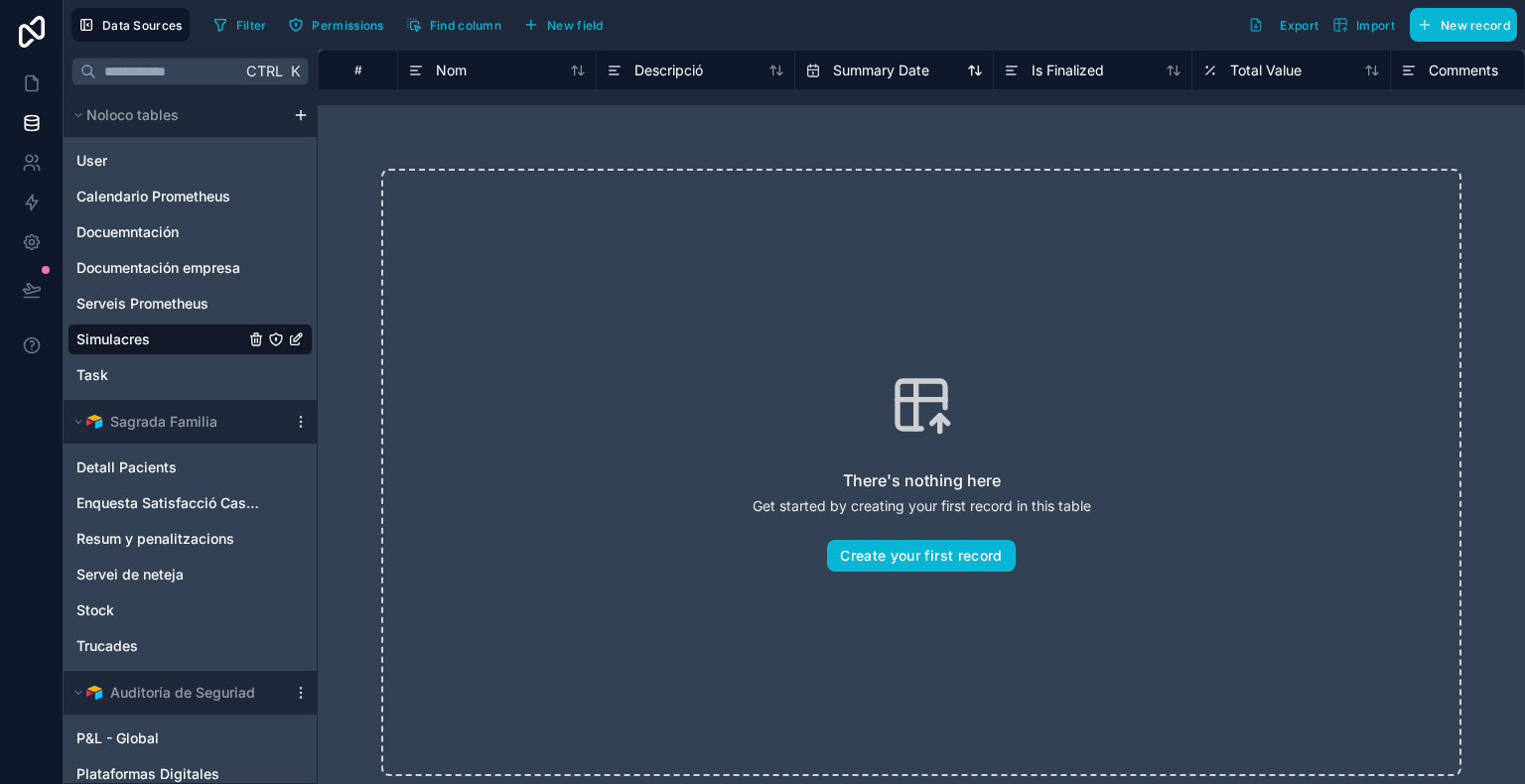 click on "Summary Date" at bounding box center [881, 70] 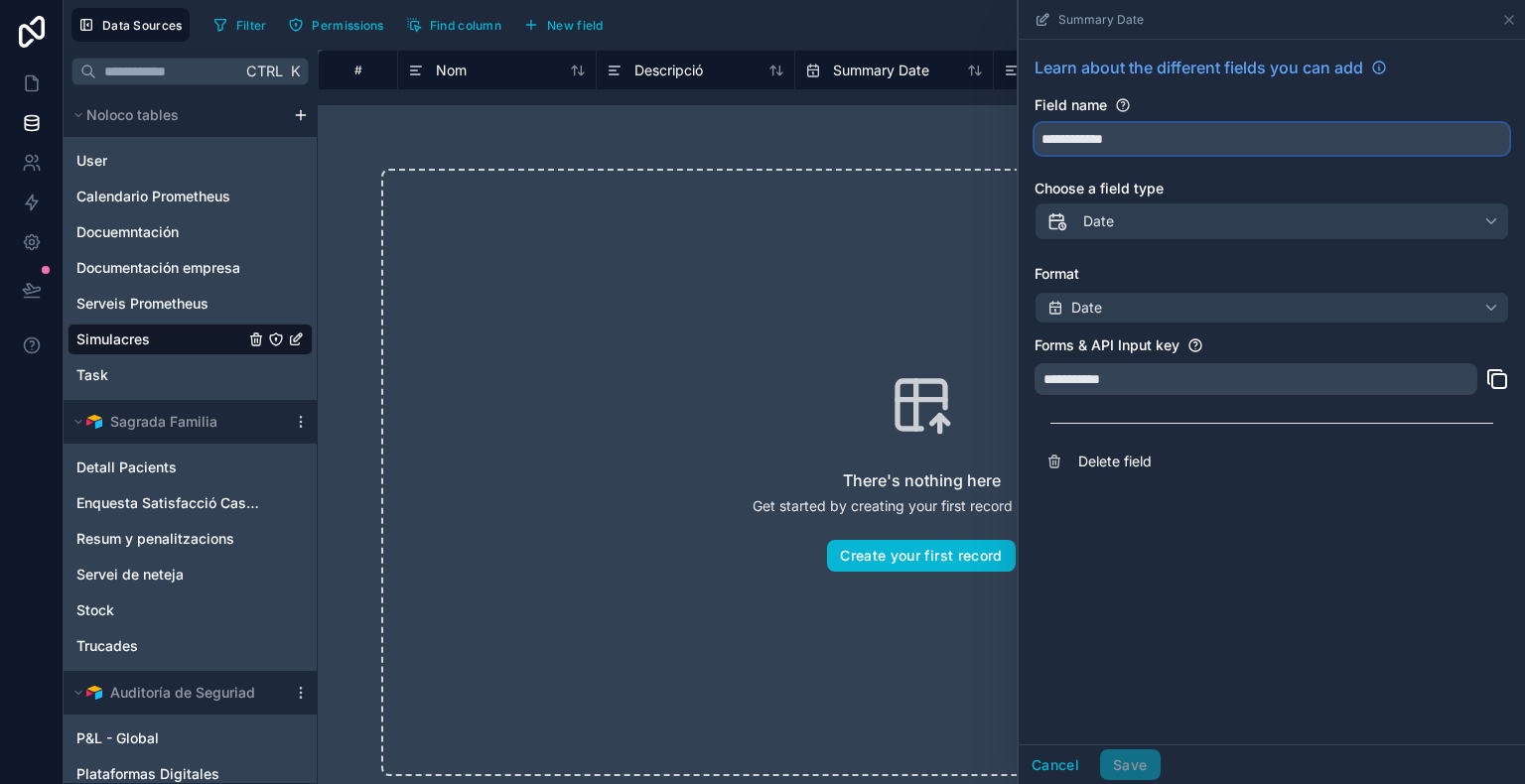 drag, startPoint x: 1168, startPoint y: 135, endPoint x: 1001, endPoint y: 109, distance: 169 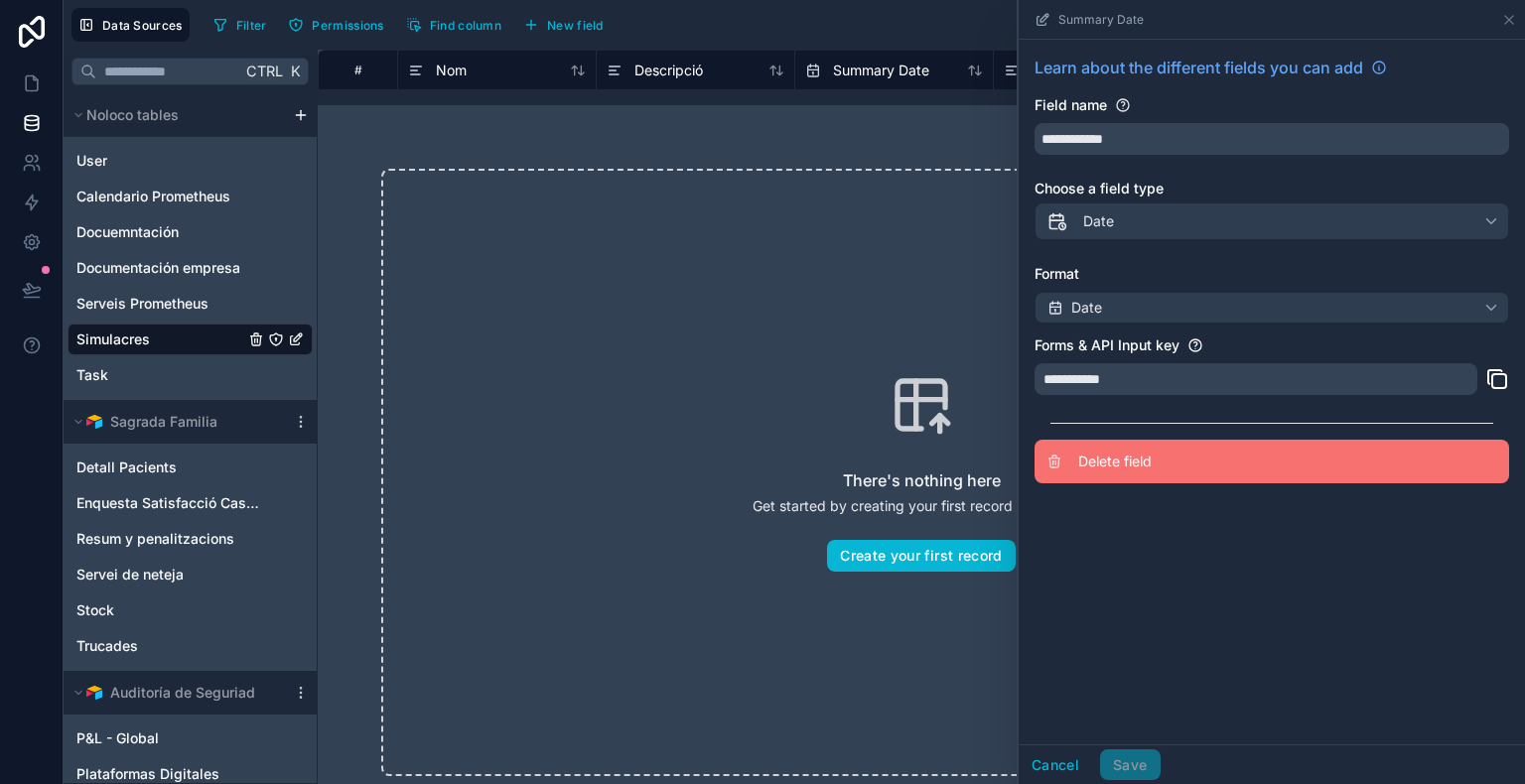 click on "Delete field" at bounding box center (1272, 461) 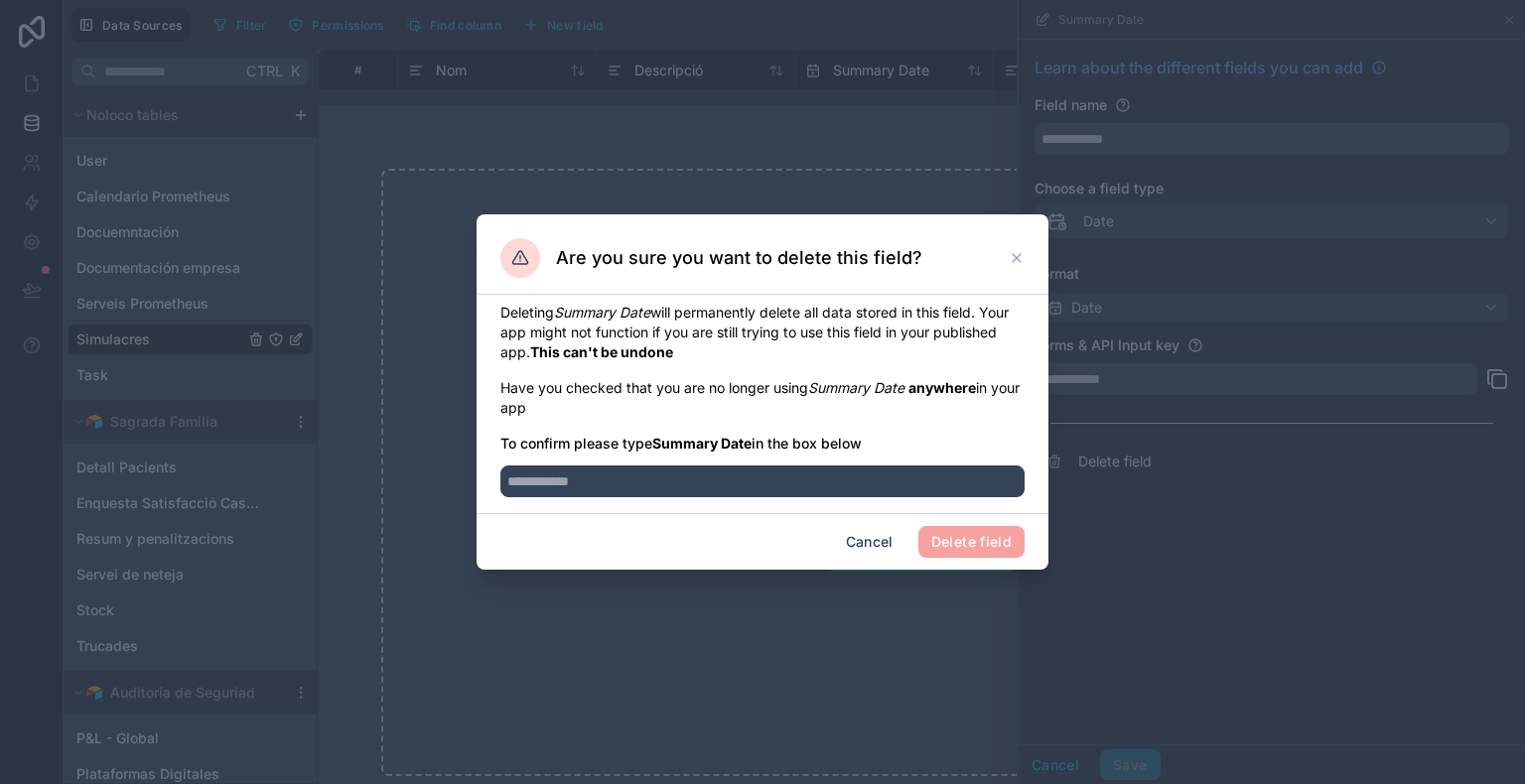 type 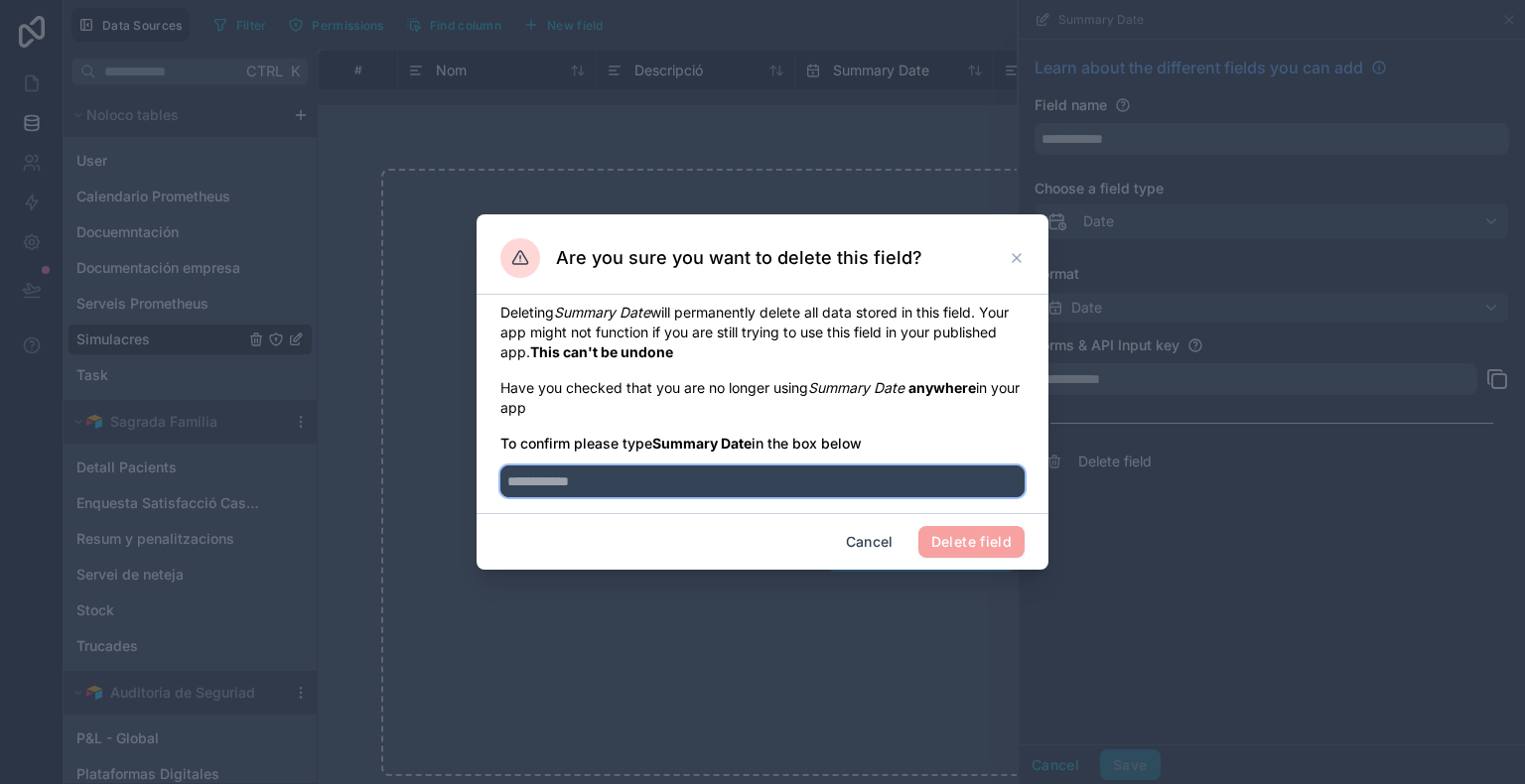 click at bounding box center [762, 481] 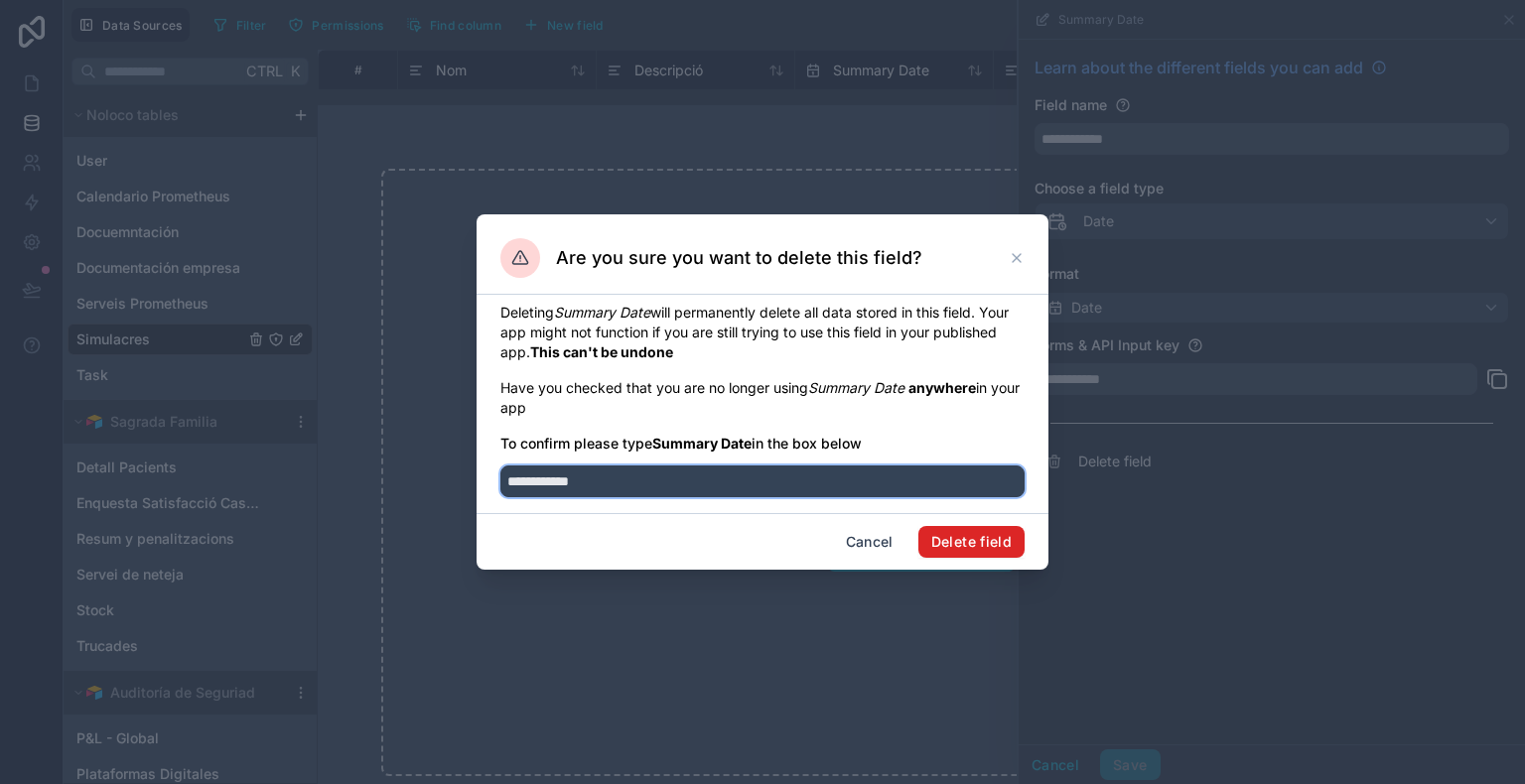 type on "**********" 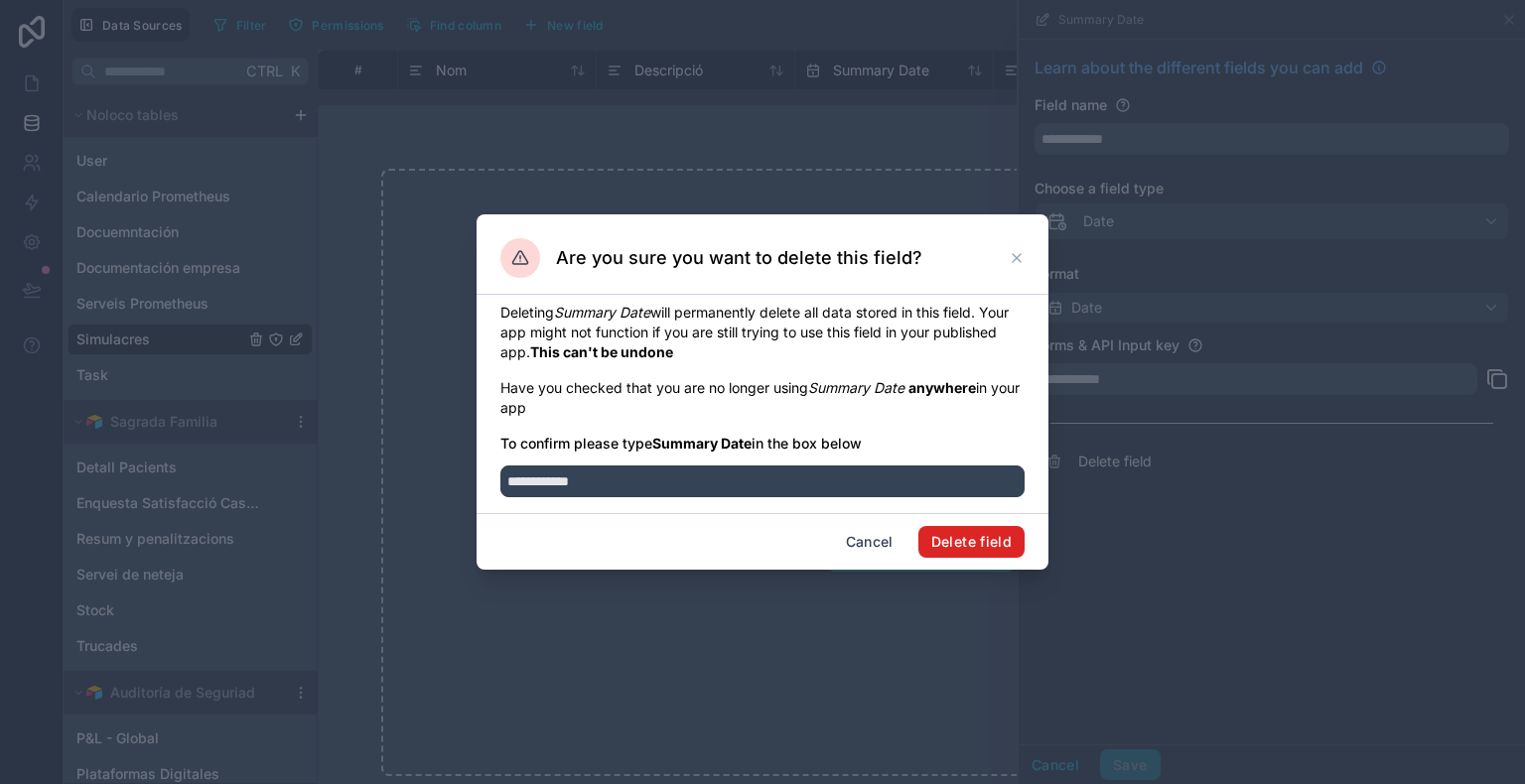 click on "Delete field" at bounding box center (971, 542) 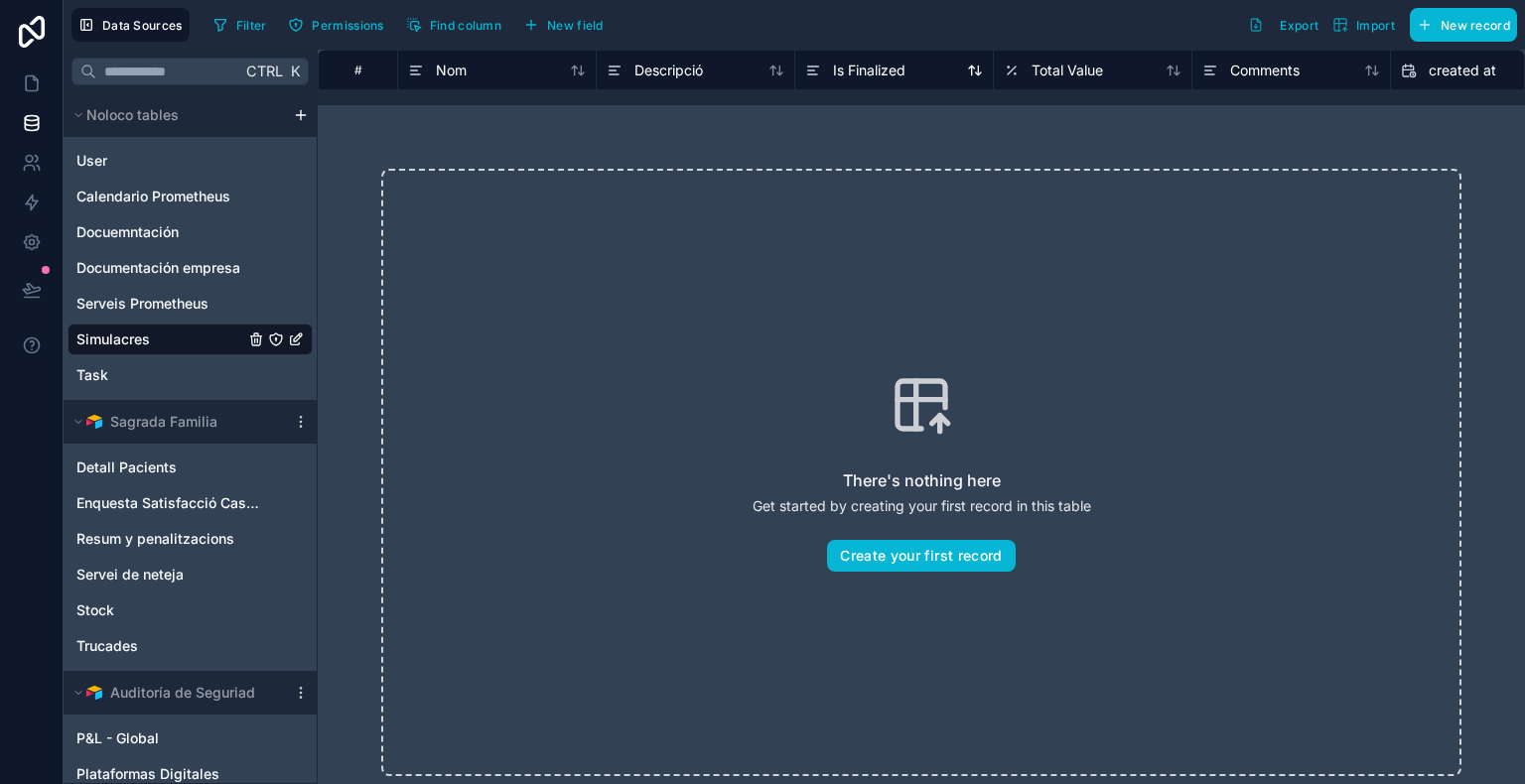 click on "Is Finalized" at bounding box center (869, 70) 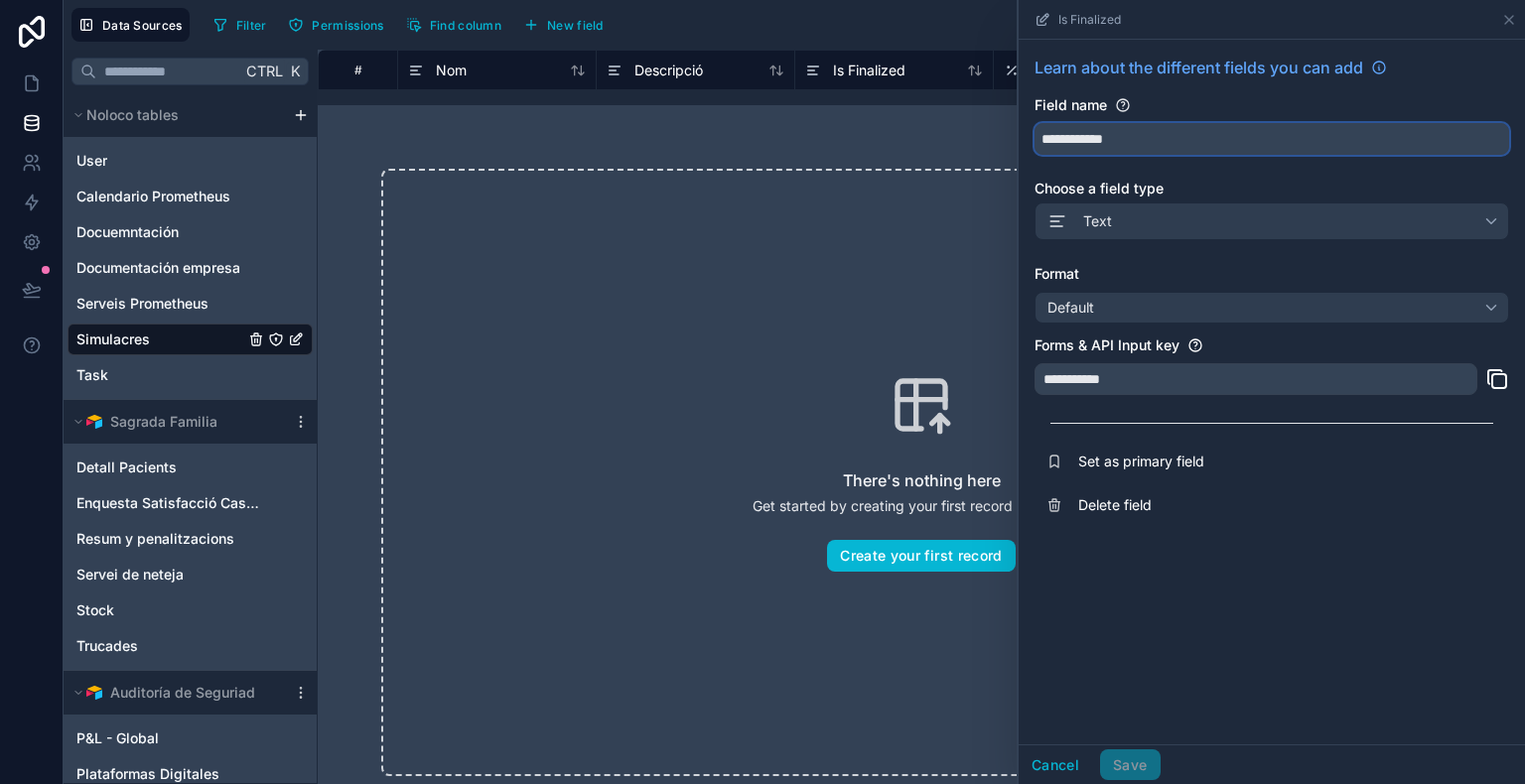 drag, startPoint x: 1179, startPoint y: 149, endPoint x: 1032, endPoint y: 121, distance: 149.64291 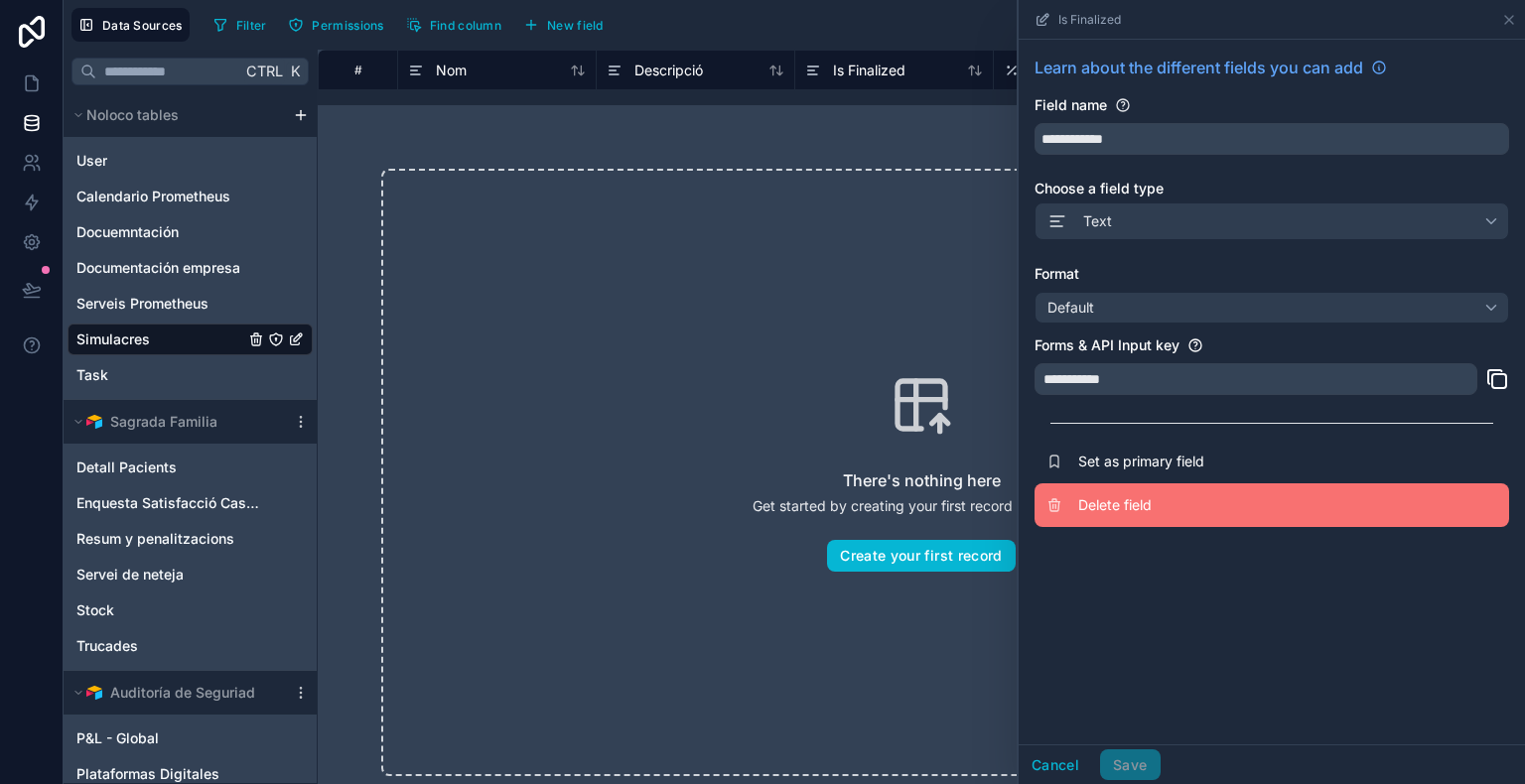 click on "Delete field" at bounding box center [1221, 505] 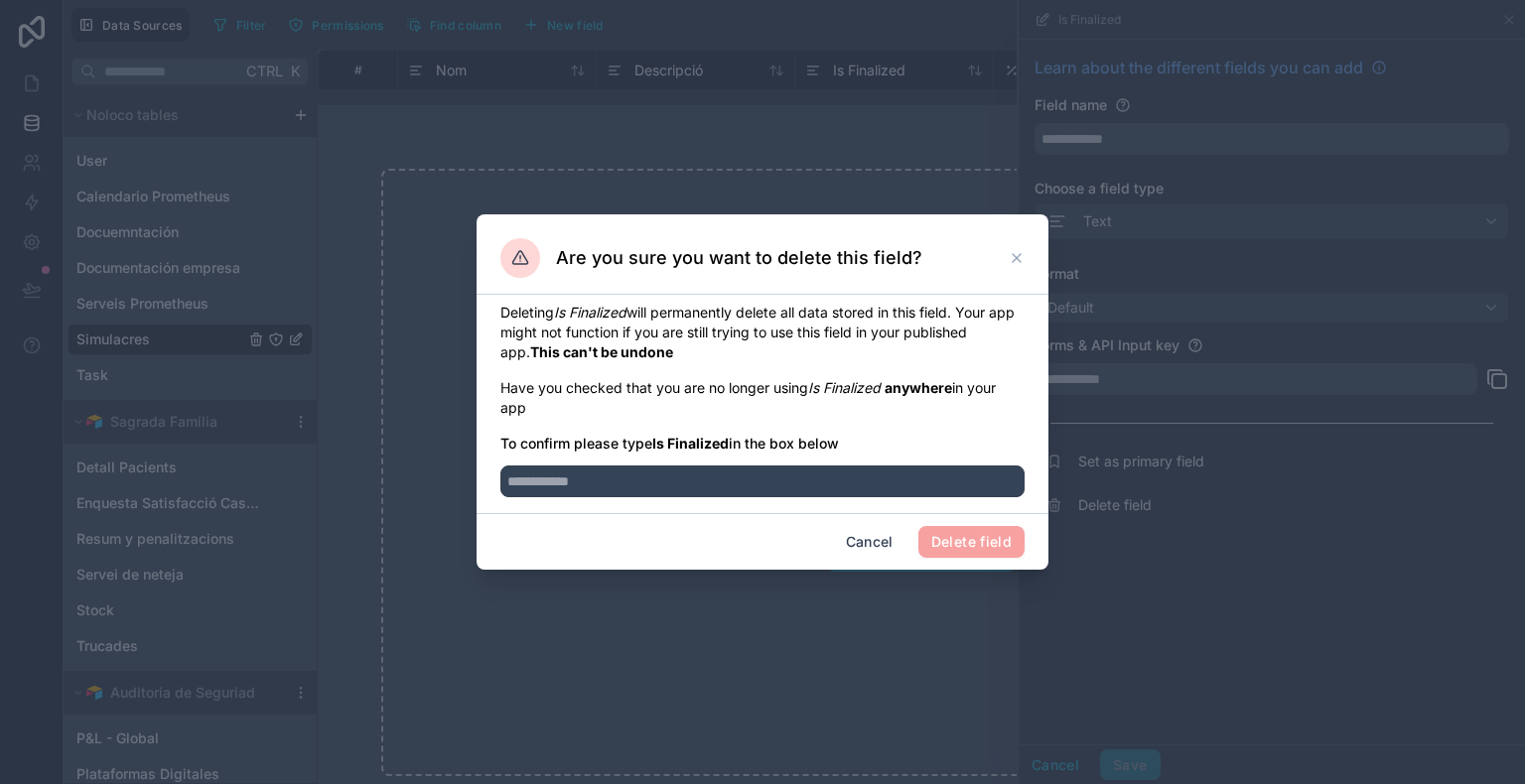 click at bounding box center [762, 475] 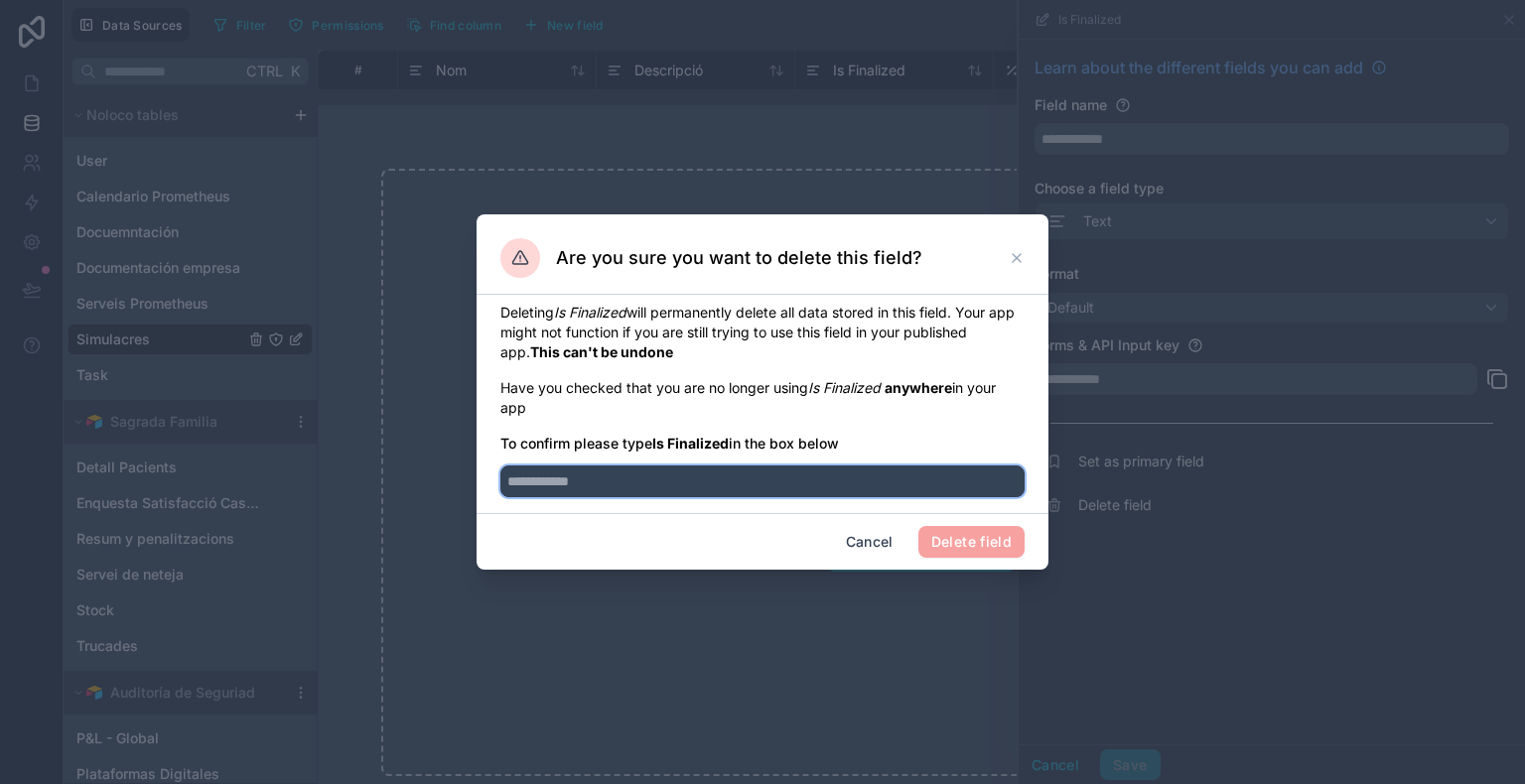 click at bounding box center (762, 481) 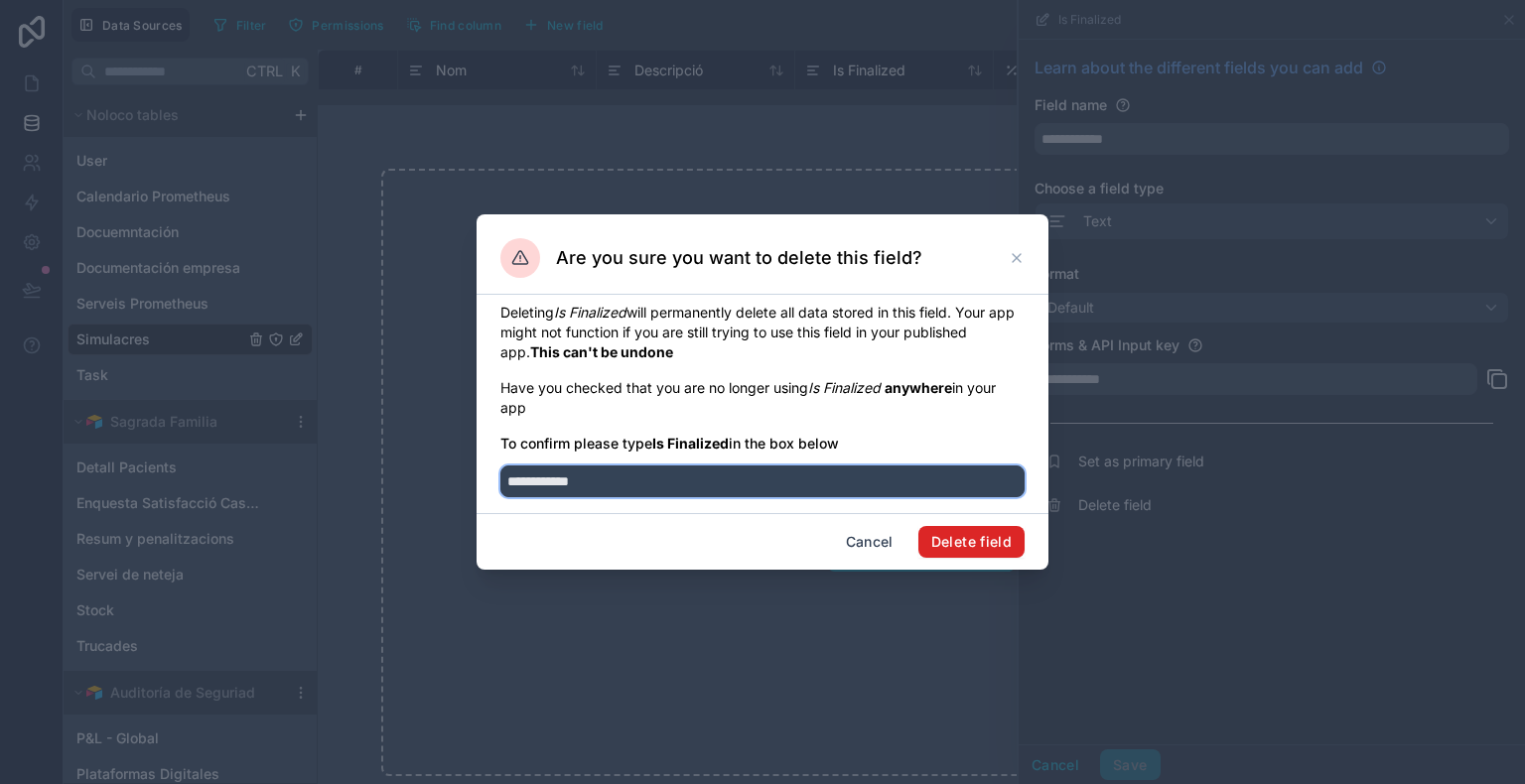type on "**********" 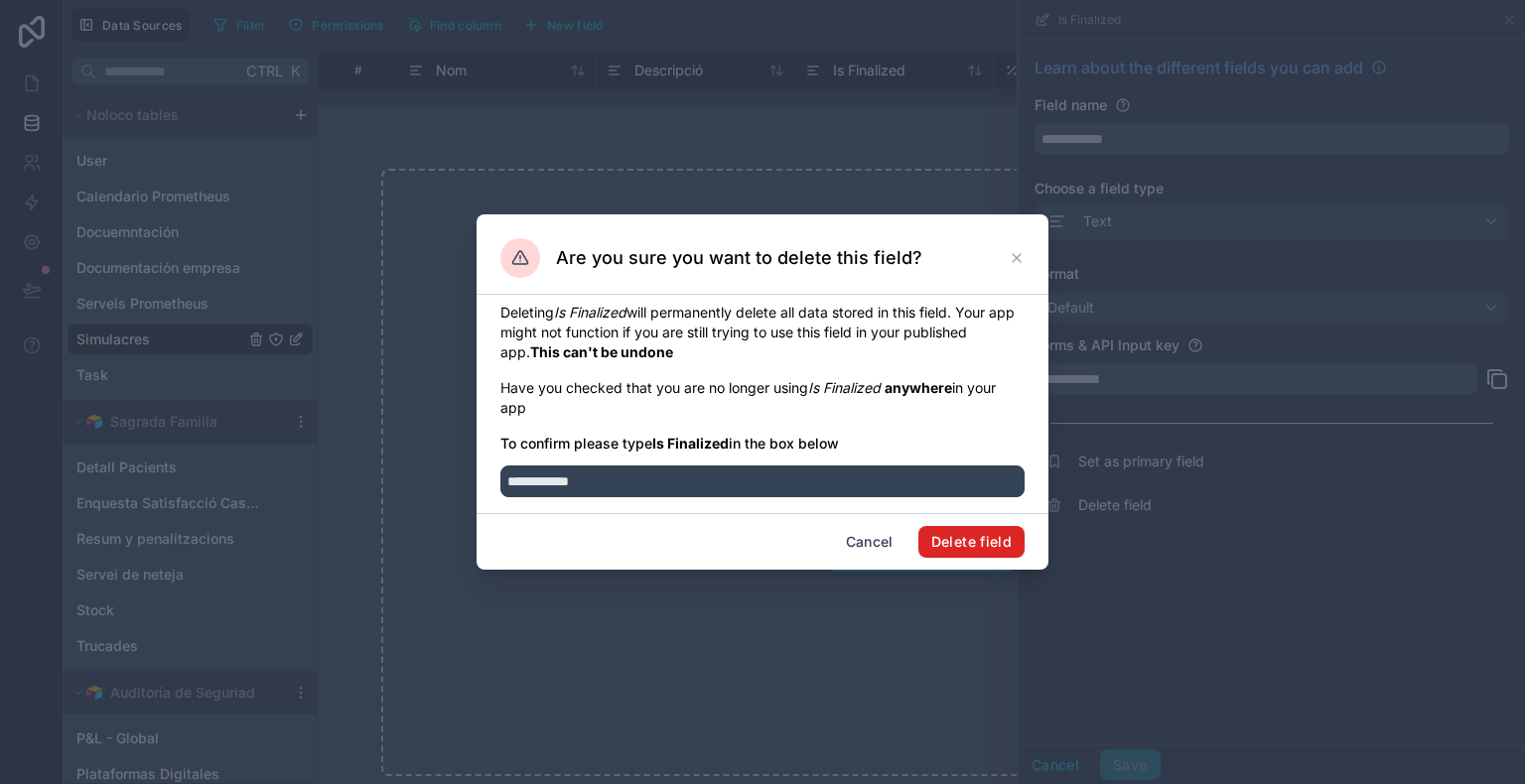 click on "Delete field" at bounding box center [971, 542] 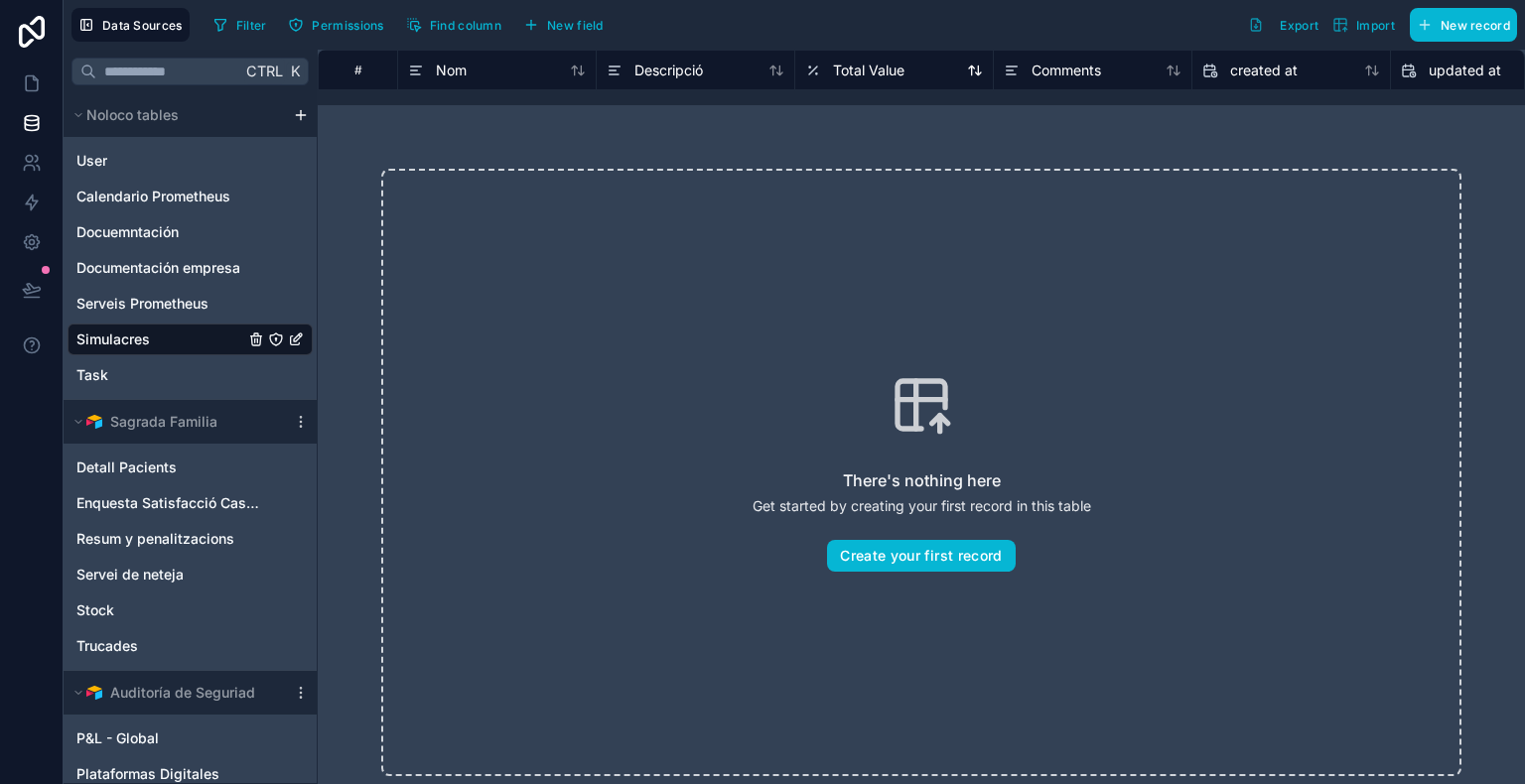 click on "Total Value" at bounding box center (869, 70) 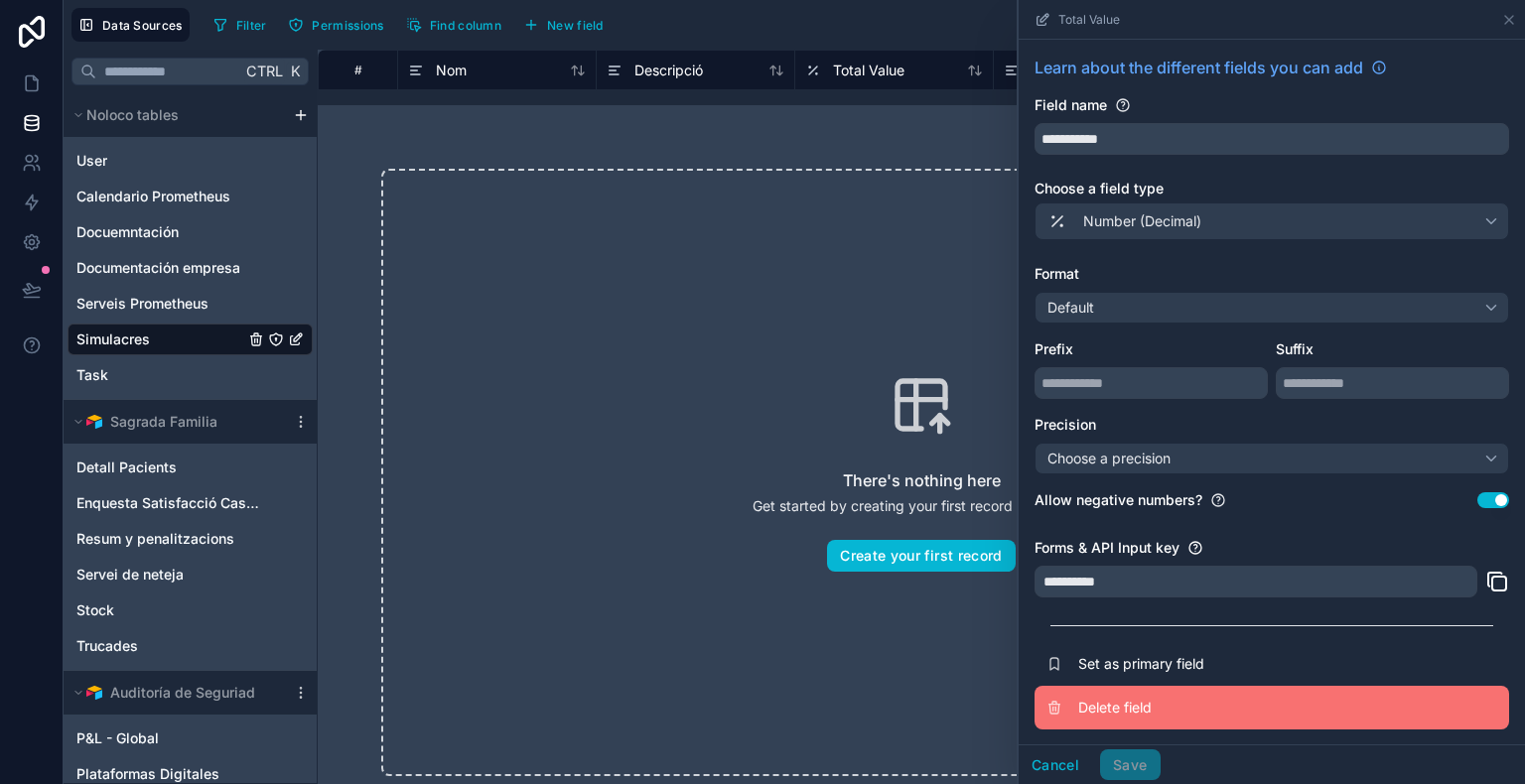 click on "Delete field" at bounding box center (1221, 708) 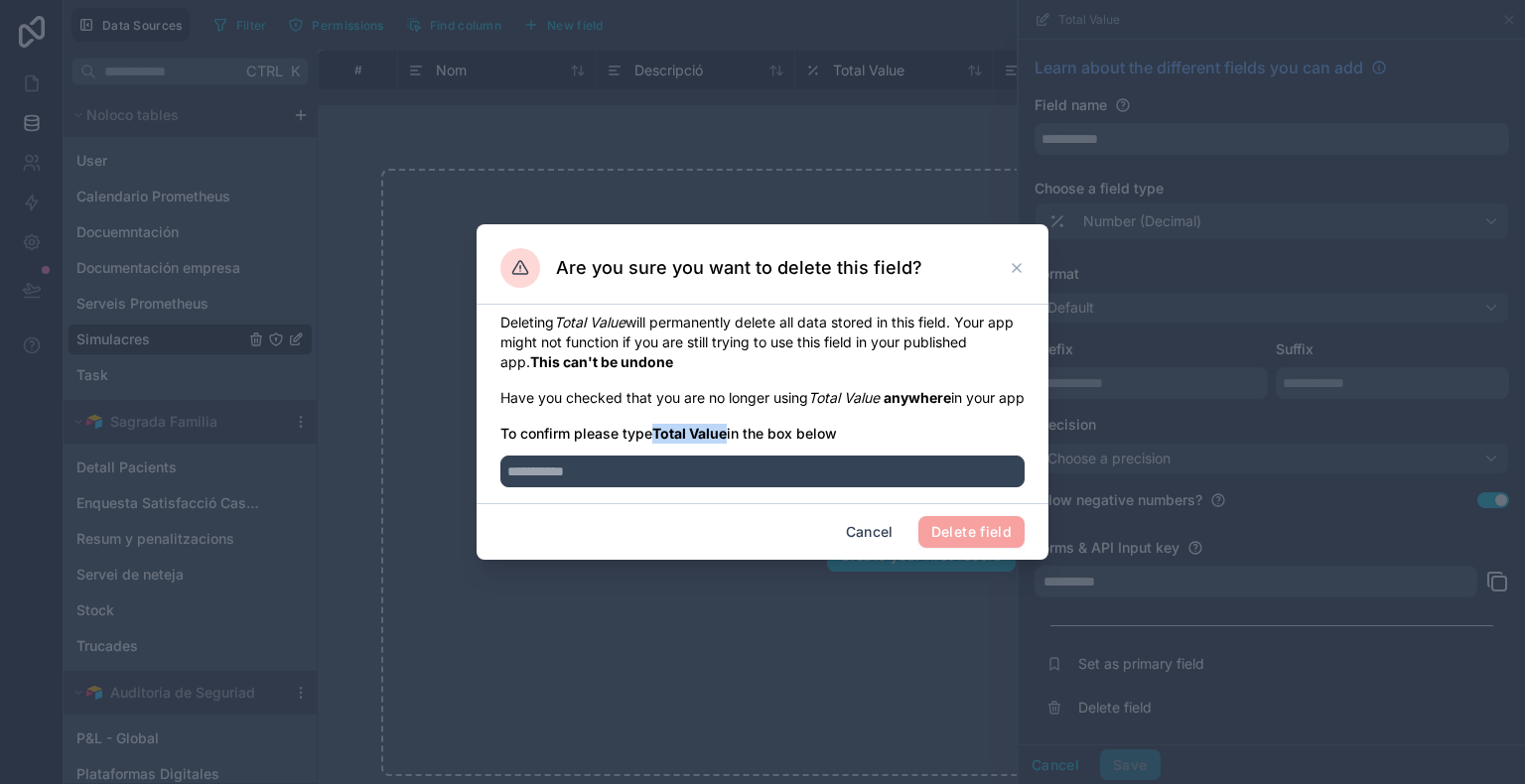 drag, startPoint x: 657, startPoint y: 439, endPoint x: 731, endPoint y: 438, distance: 74.00676 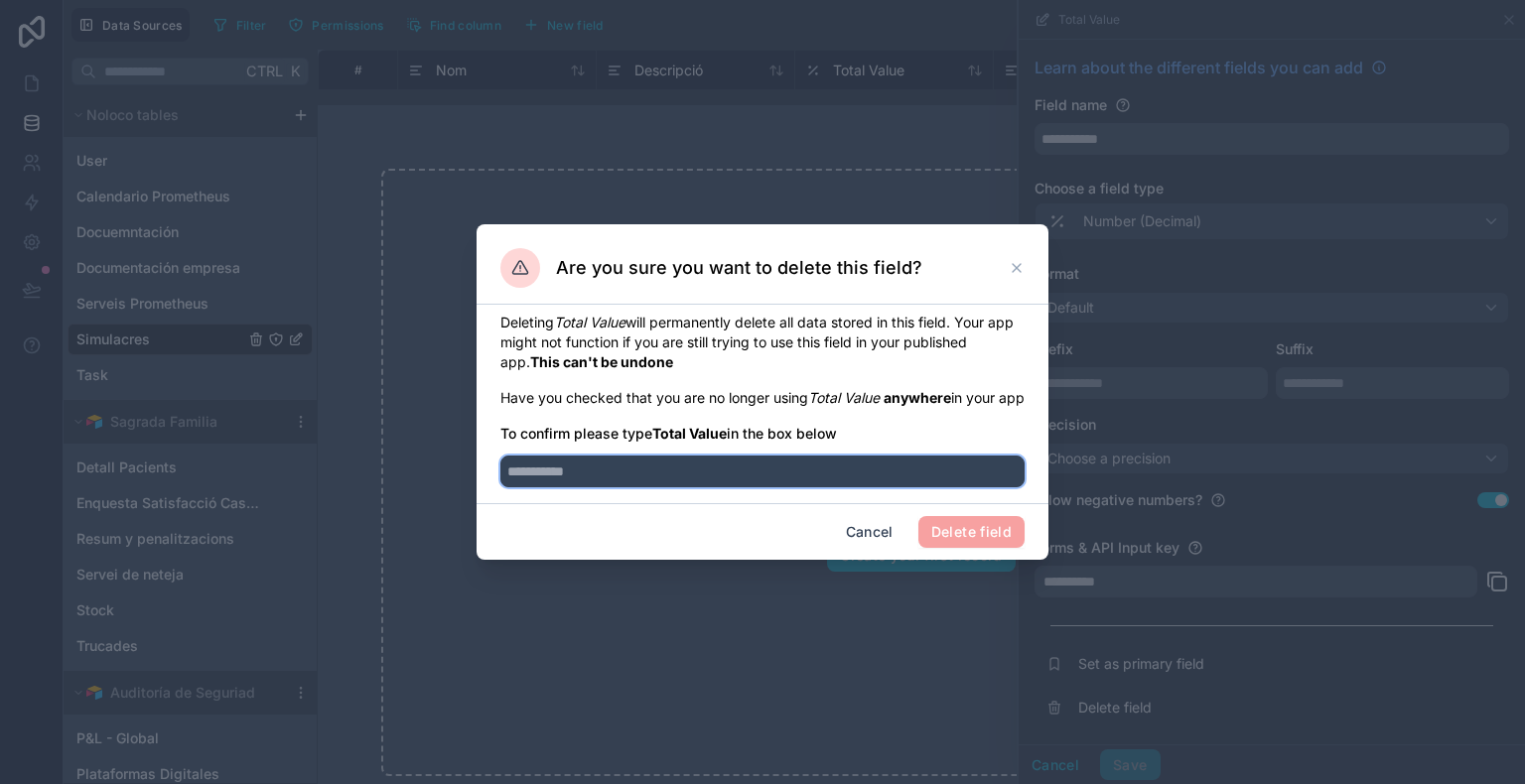 click at bounding box center [762, 471] 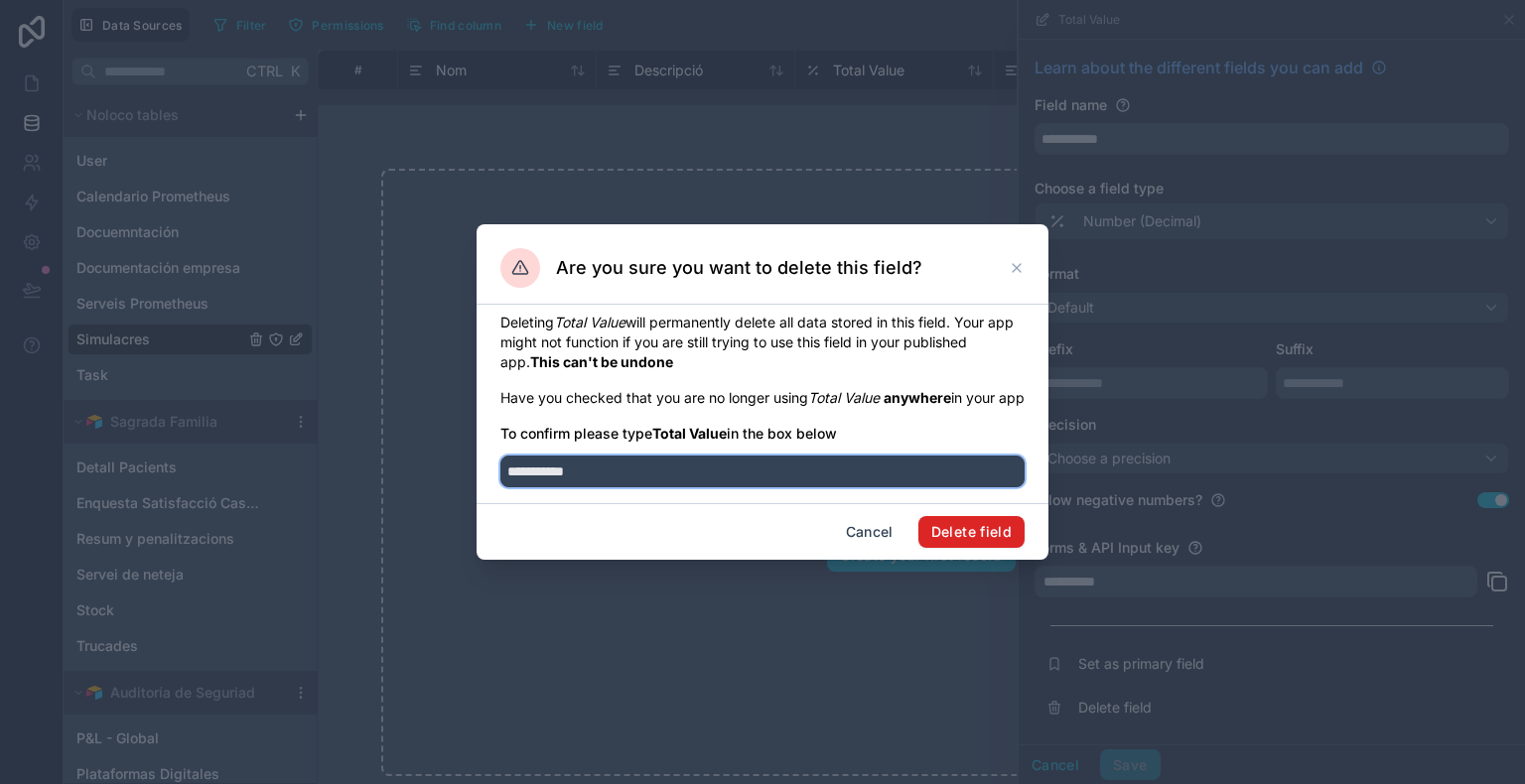type on "**********" 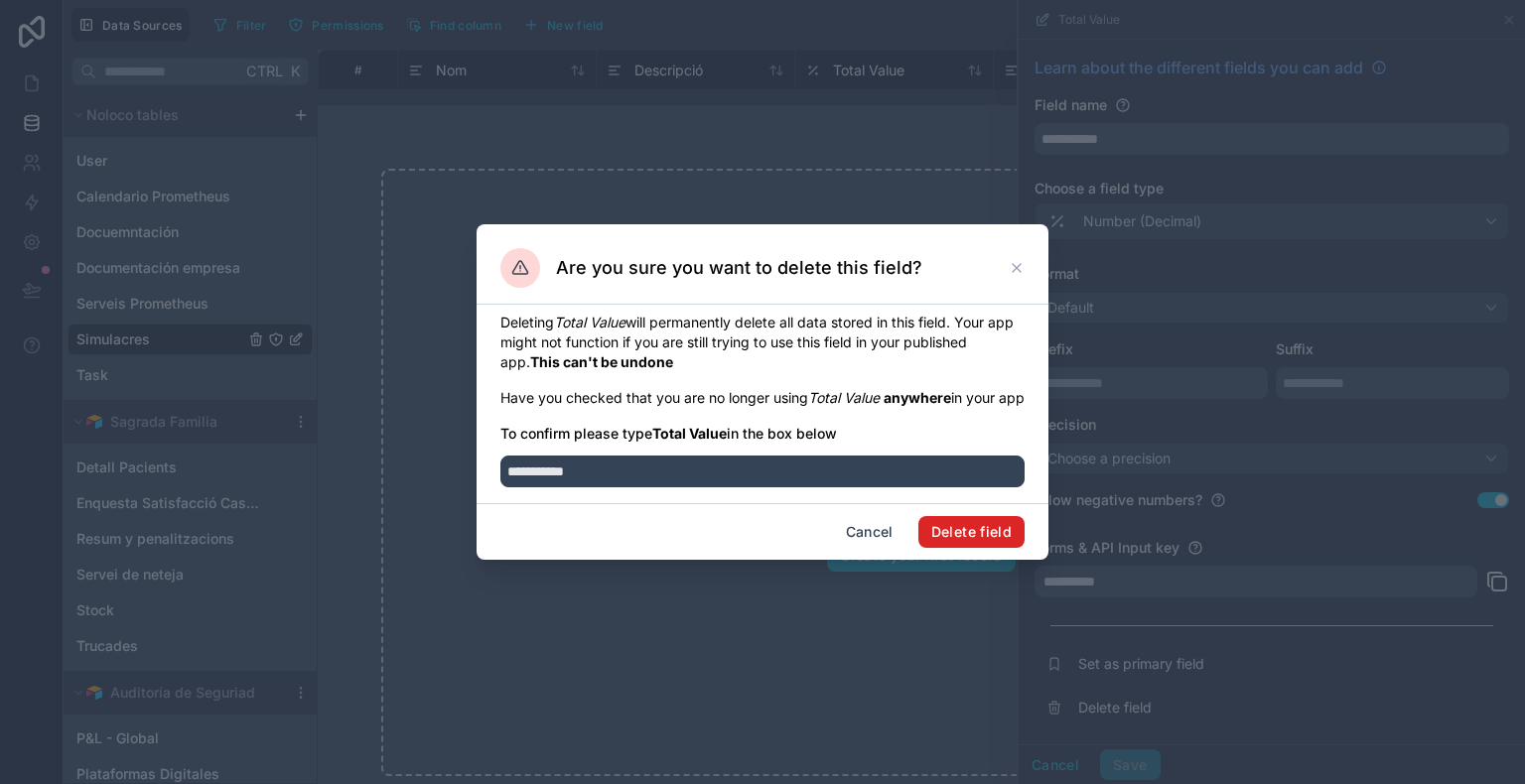 click on "Delete field" at bounding box center (971, 532) 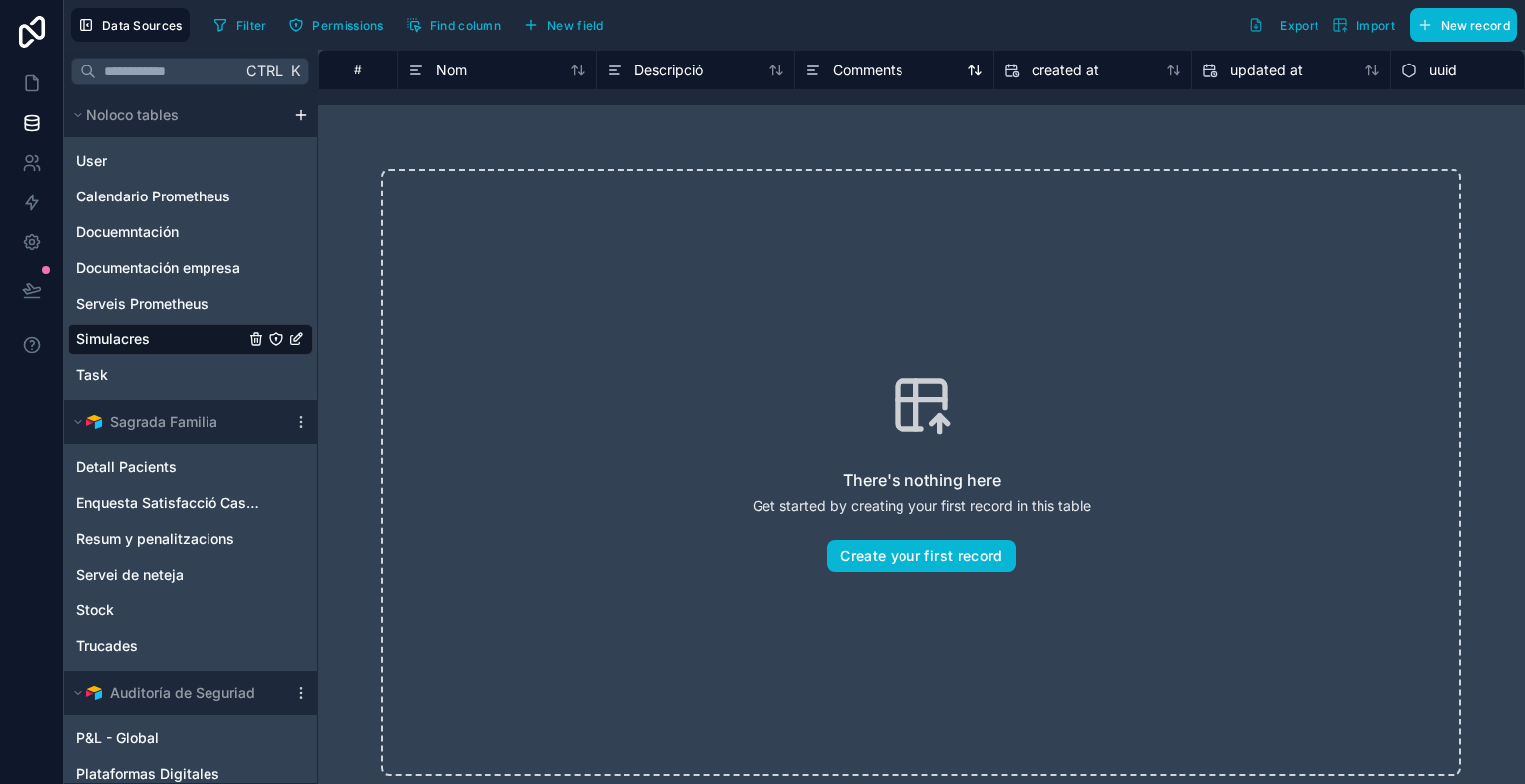 click on "Comments" at bounding box center (868, 70) 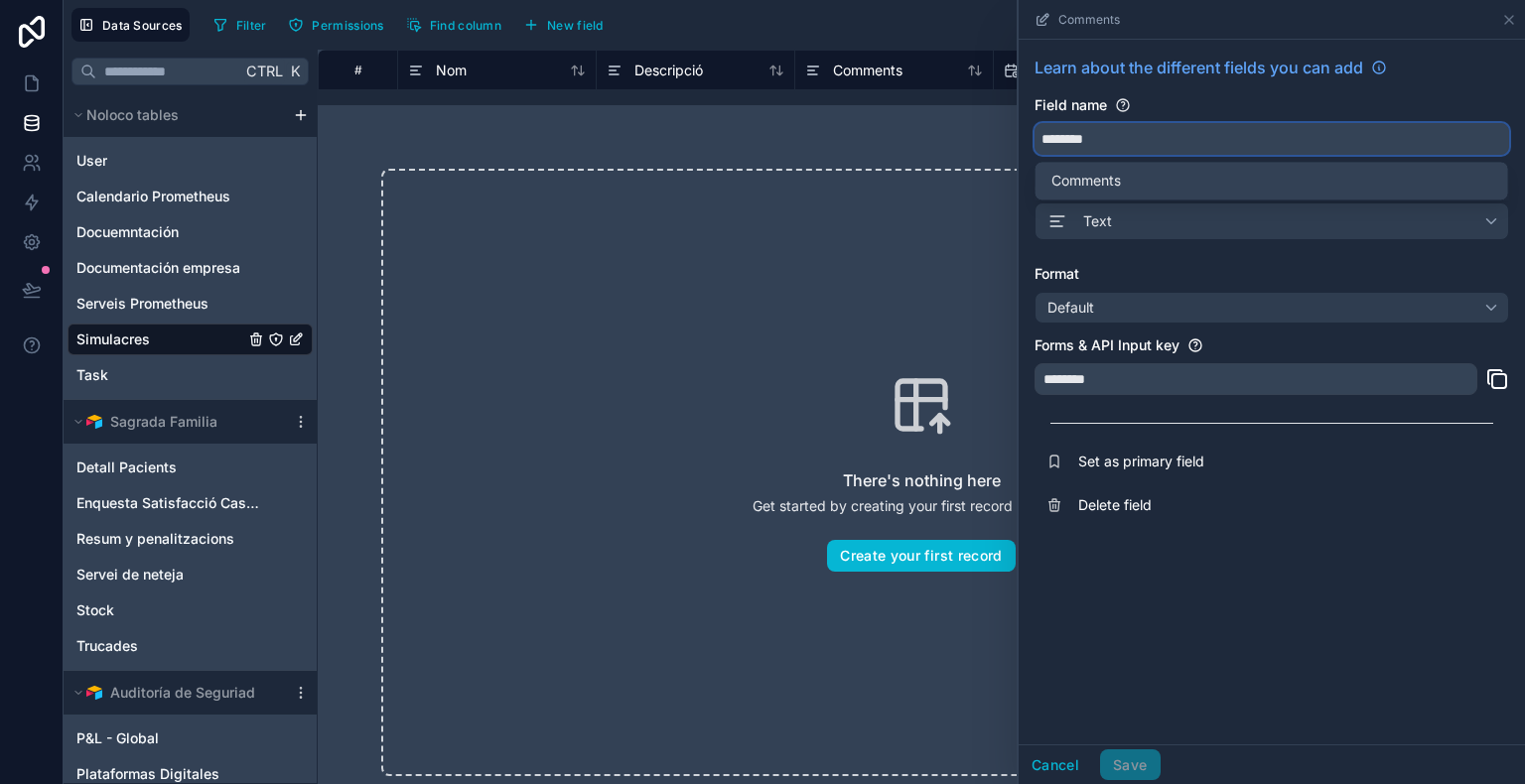 drag, startPoint x: 1154, startPoint y: 138, endPoint x: 984, endPoint y: 103, distance: 173.56555 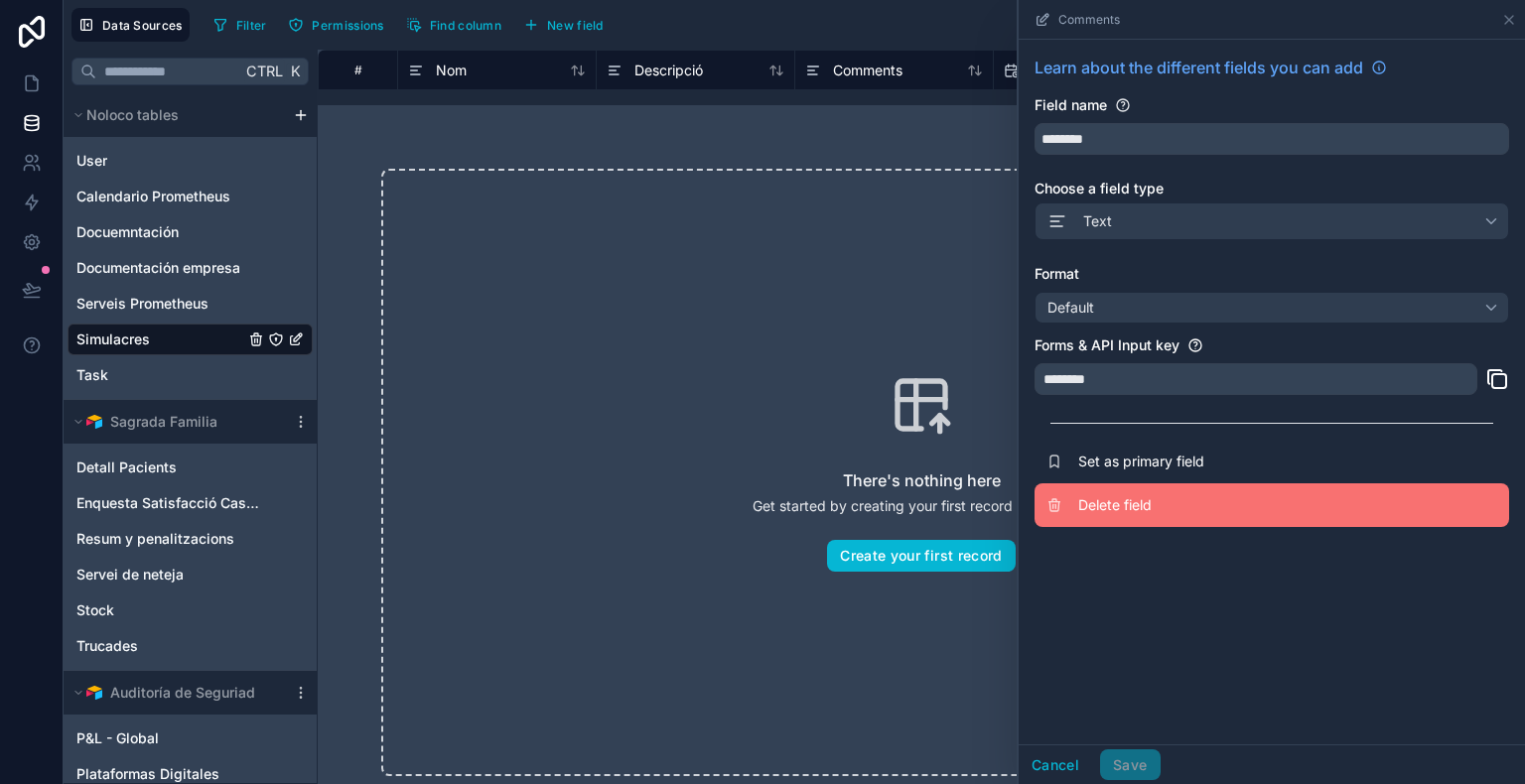 click on "Delete field" at bounding box center (1272, 505) 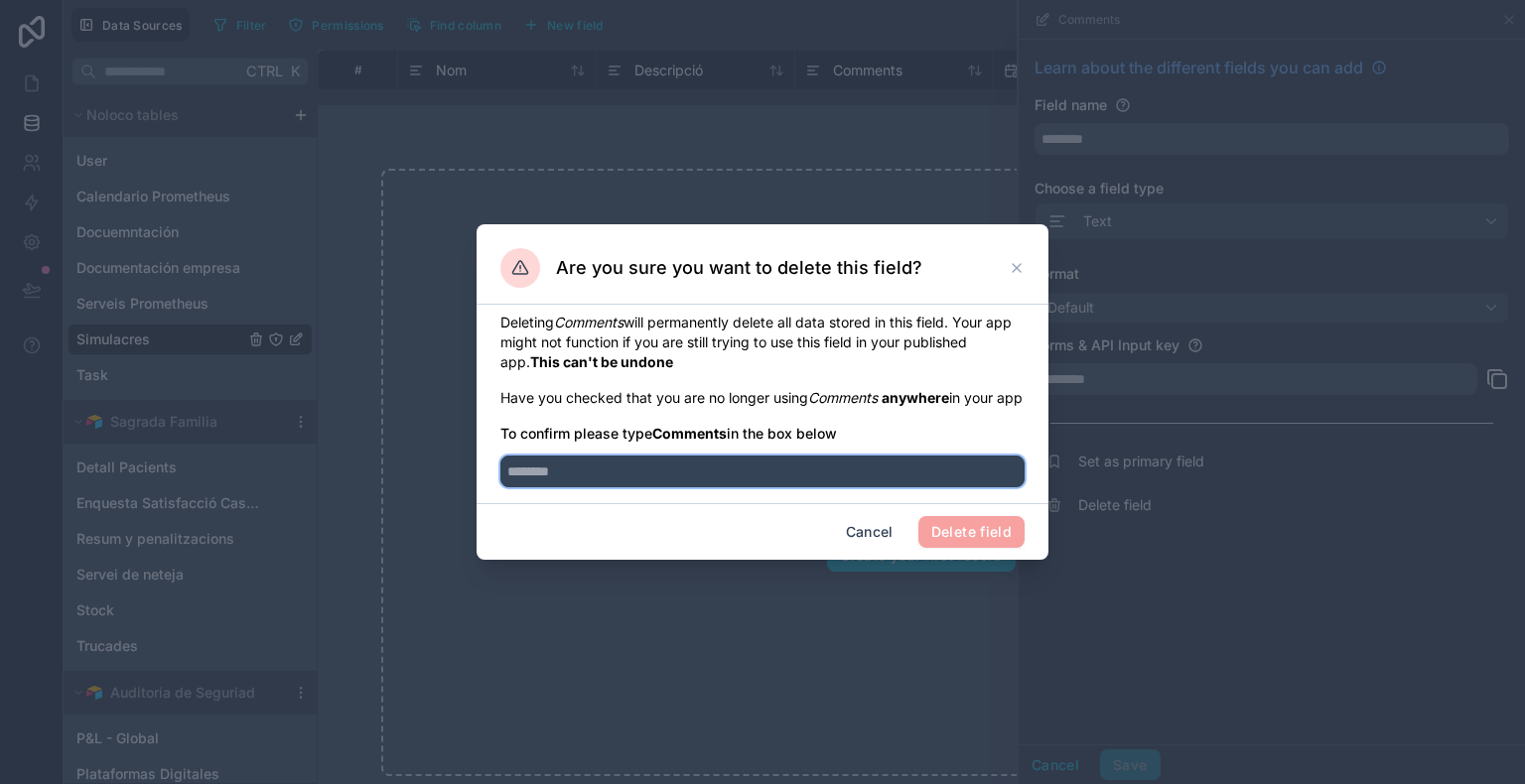 click at bounding box center [762, 471] 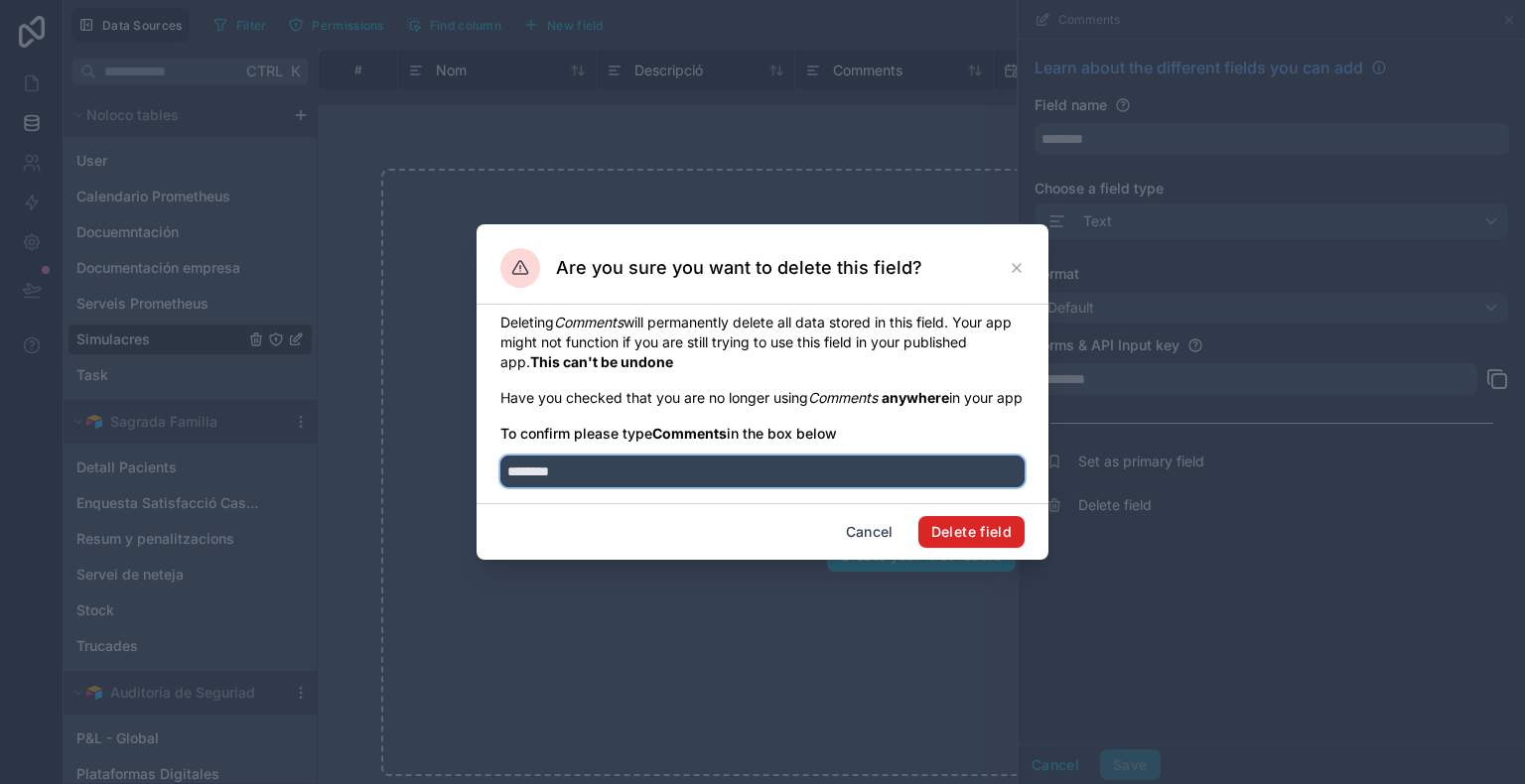 type on "********" 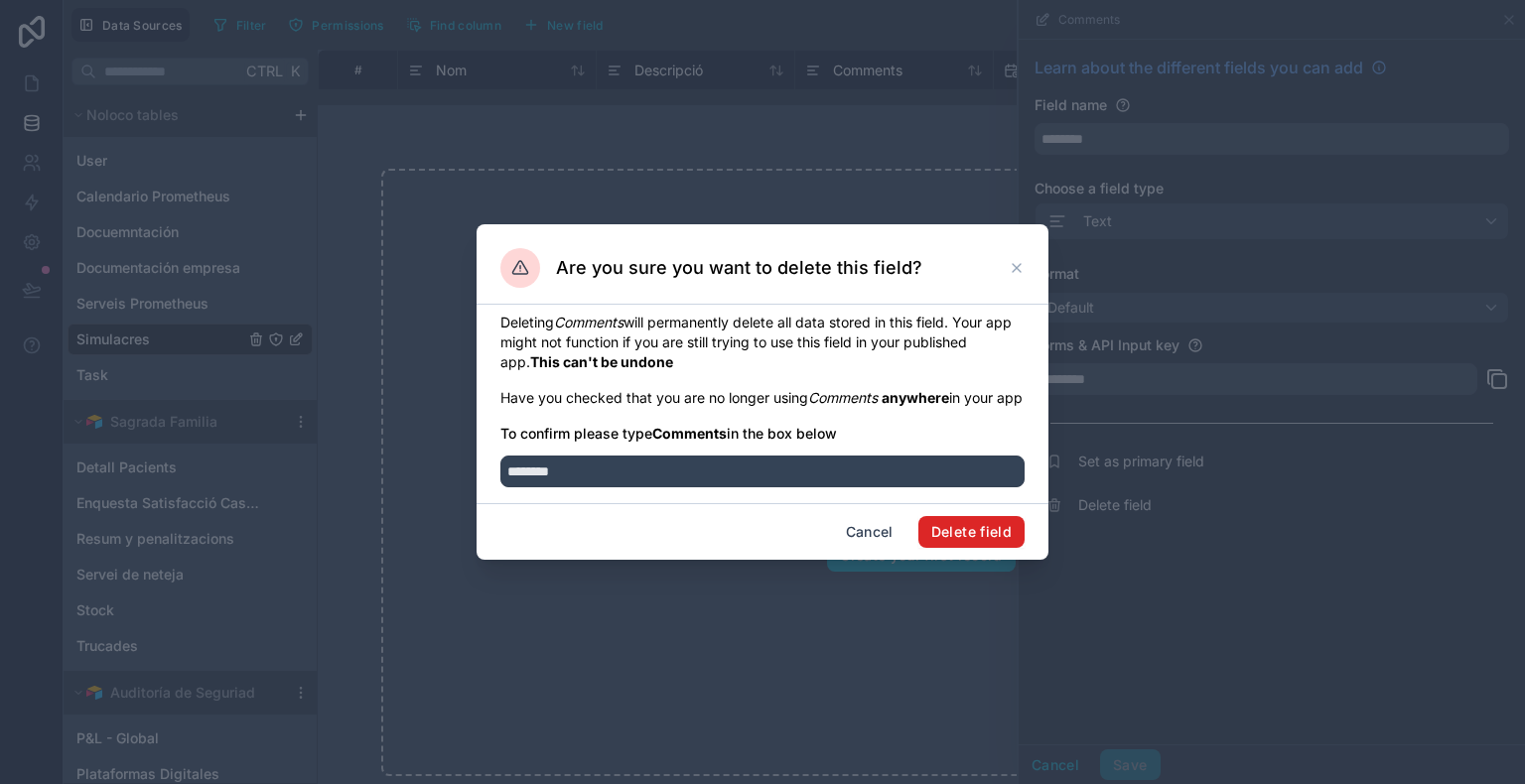 click on "Delete field" at bounding box center (971, 532) 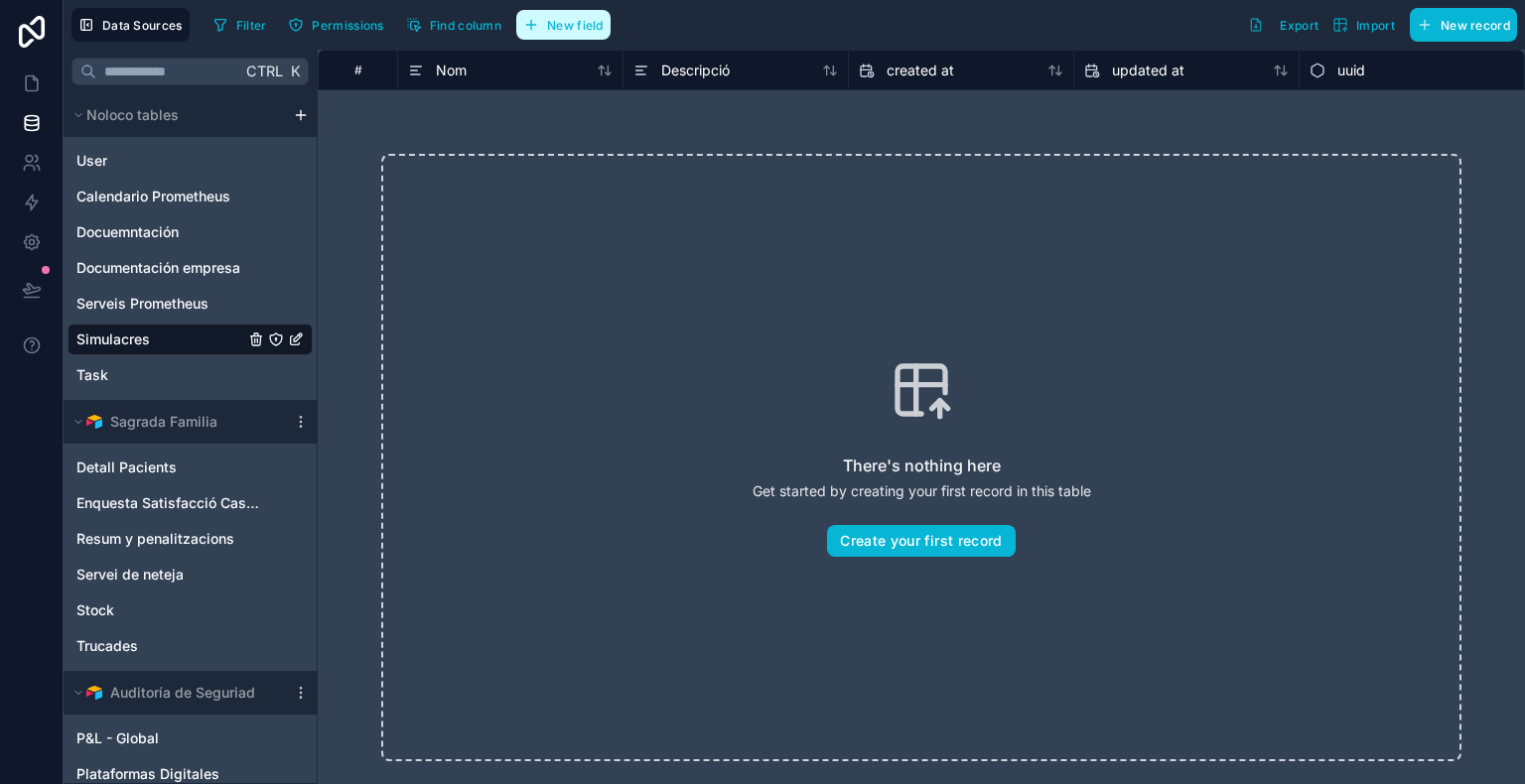click on "New field" at bounding box center [575, 25] 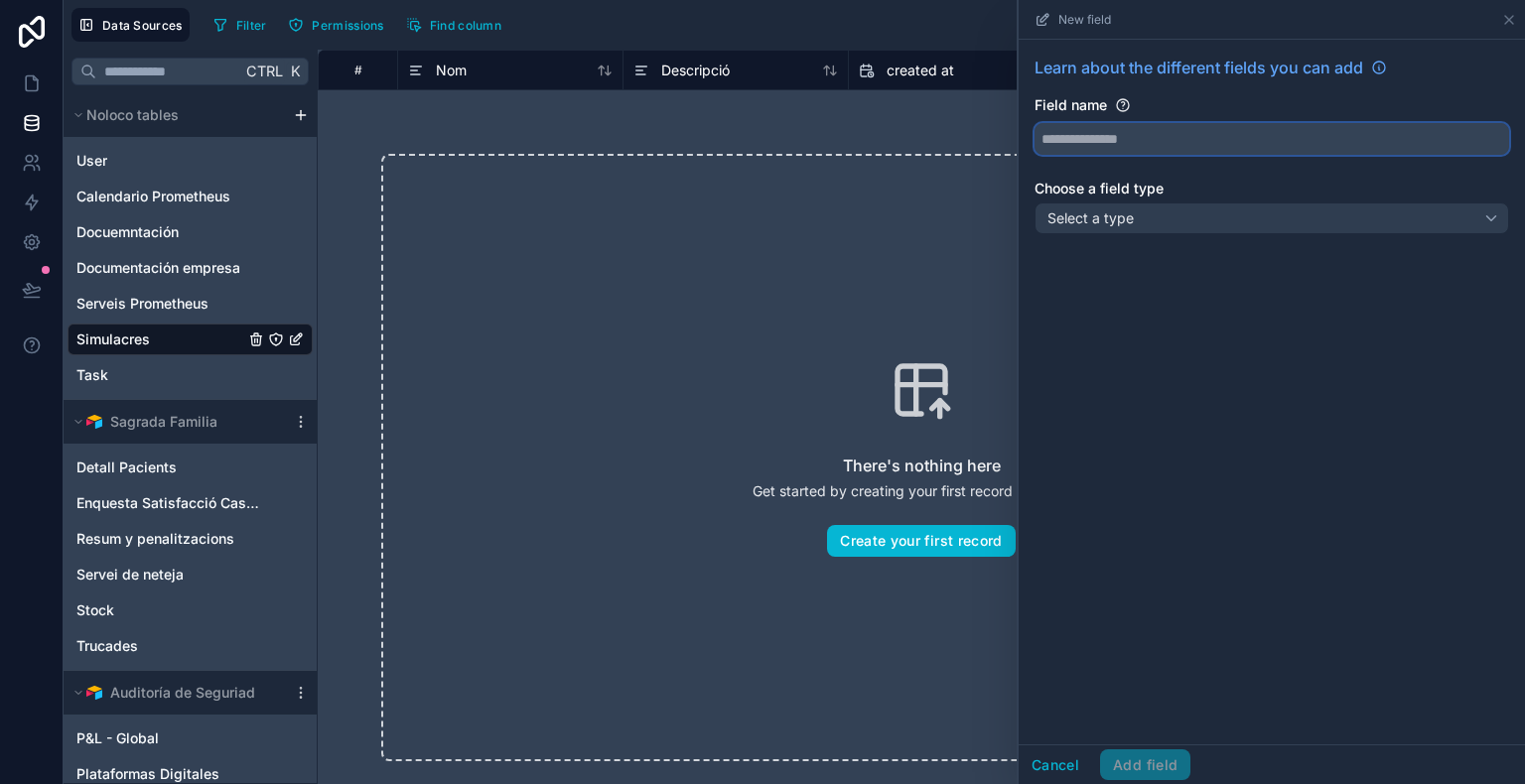 click at bounding box center [1272, 139] 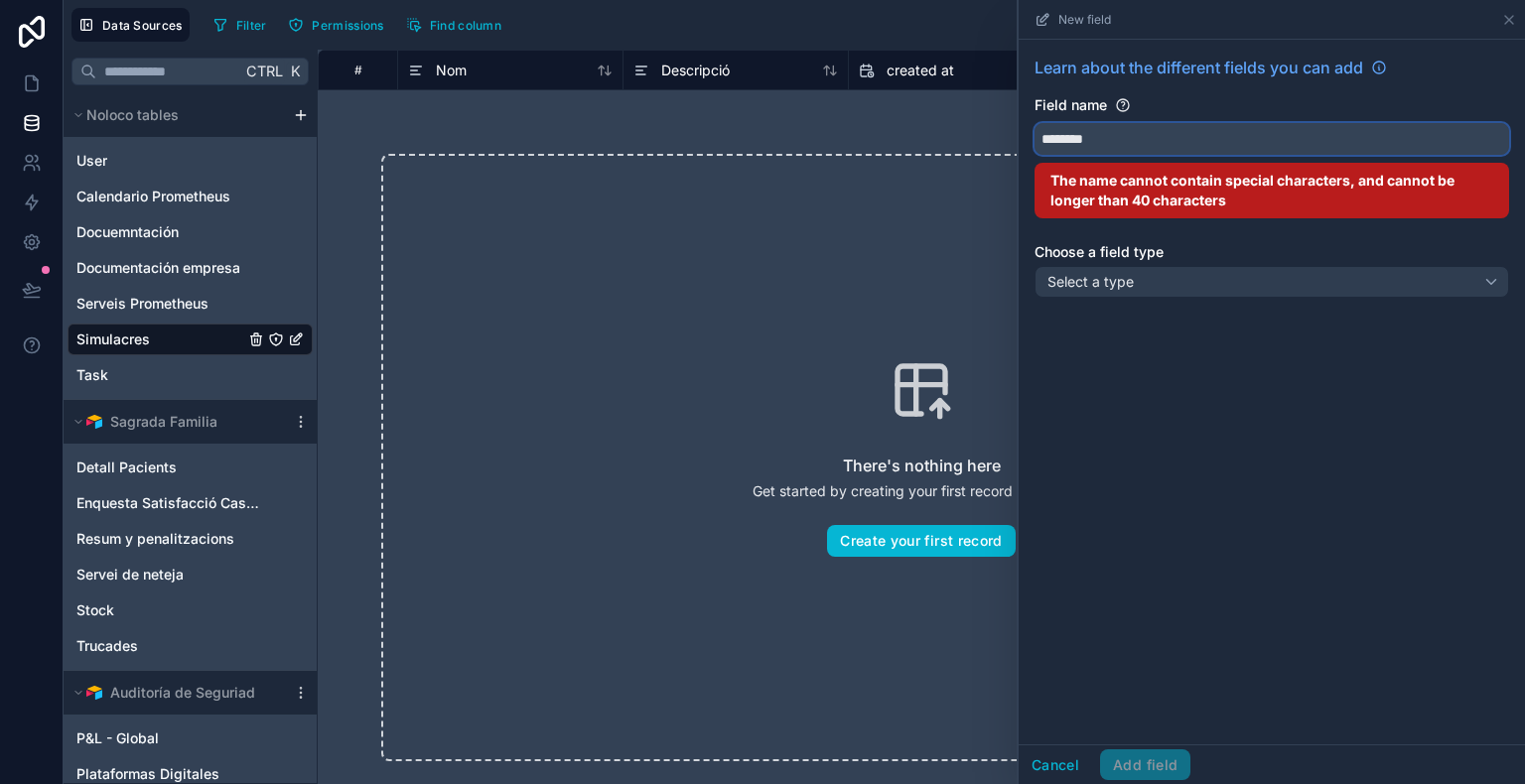 click on "*******" at bounding box center [1272, 139] 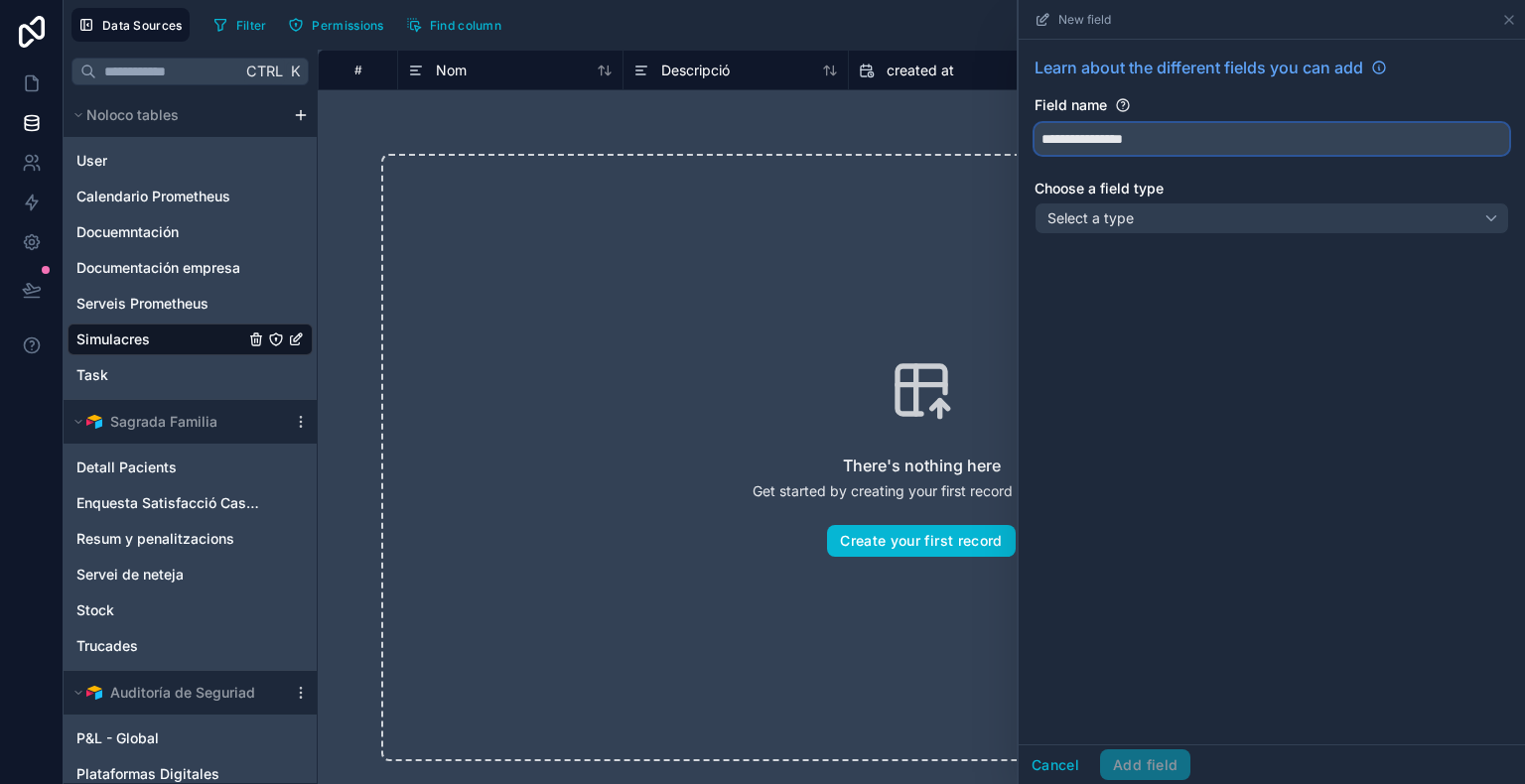 type on "**********" 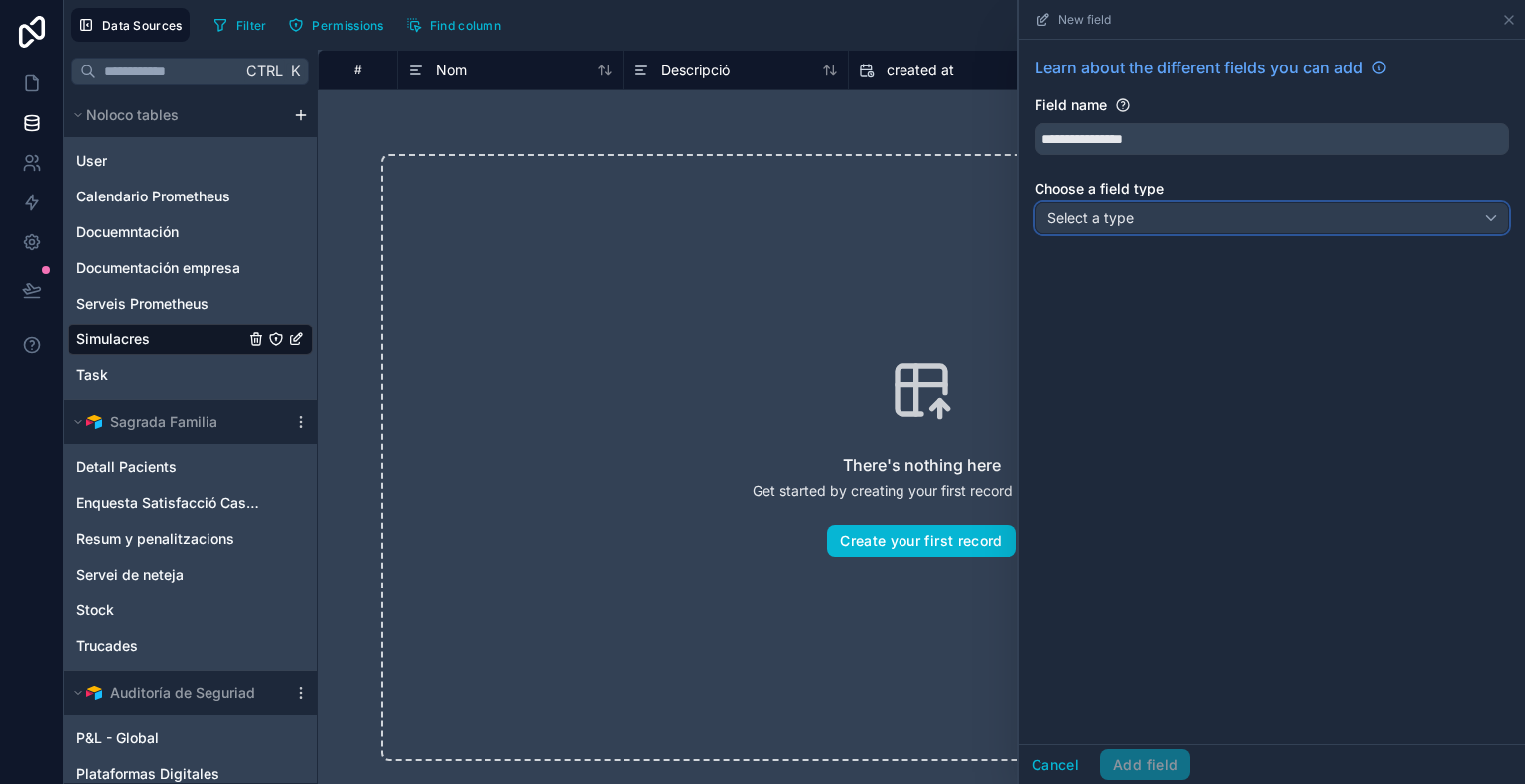click on "Select a type" at bounding box center (1272, 218) 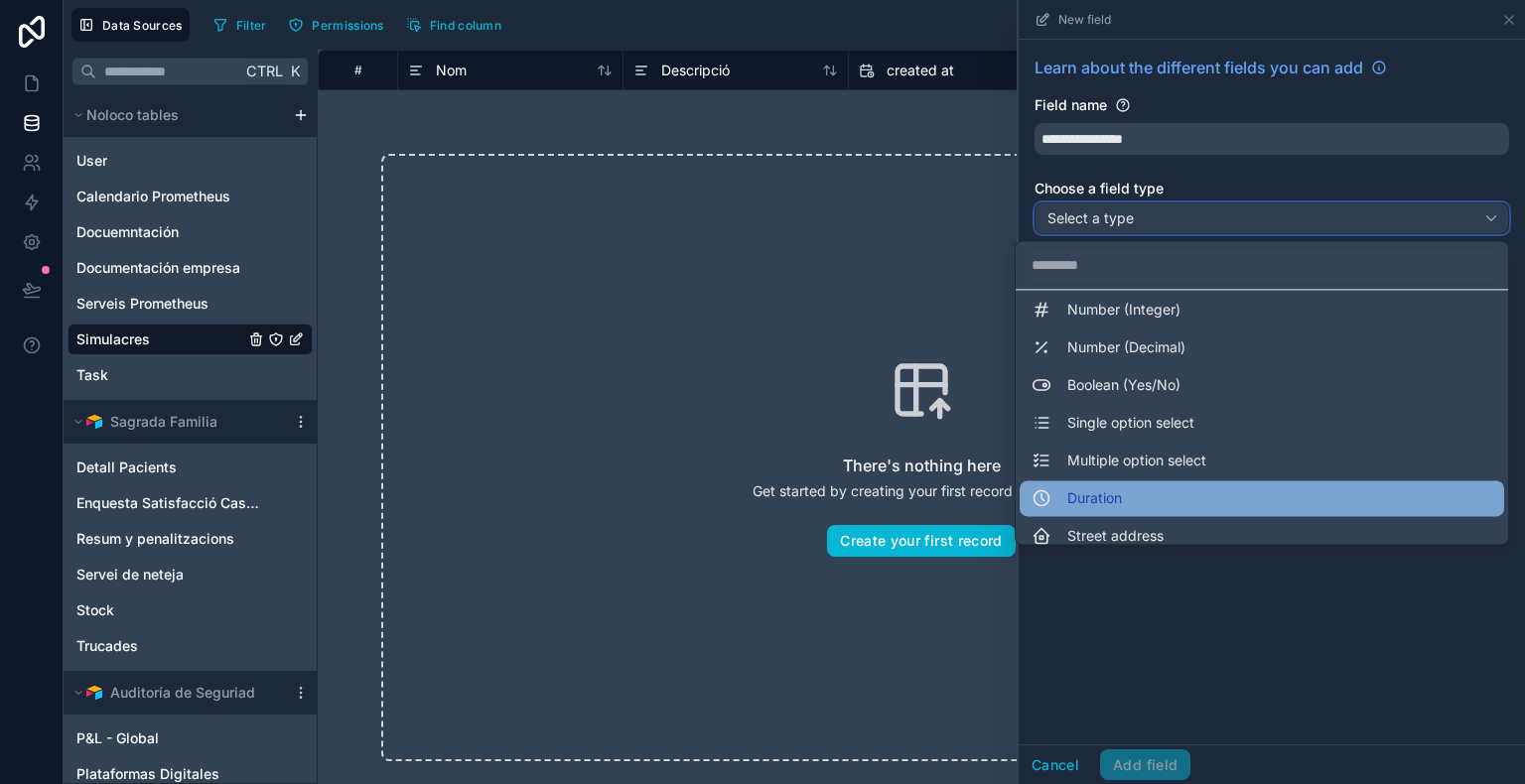 scroll, scrollTop: 90, scrollLeft: 0, axis: vertical 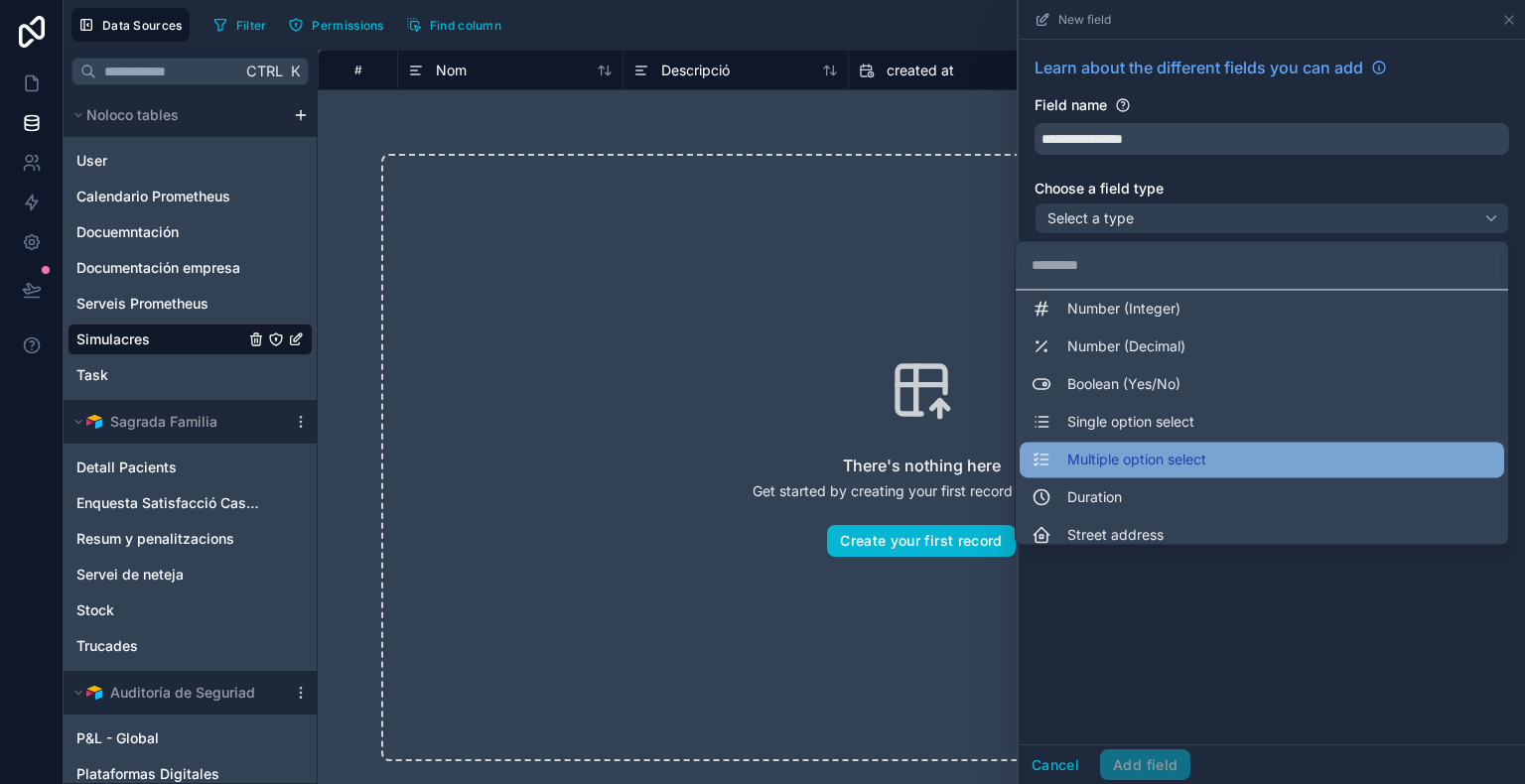 click on "Multiple option select" at bounding box center (1262, 459) 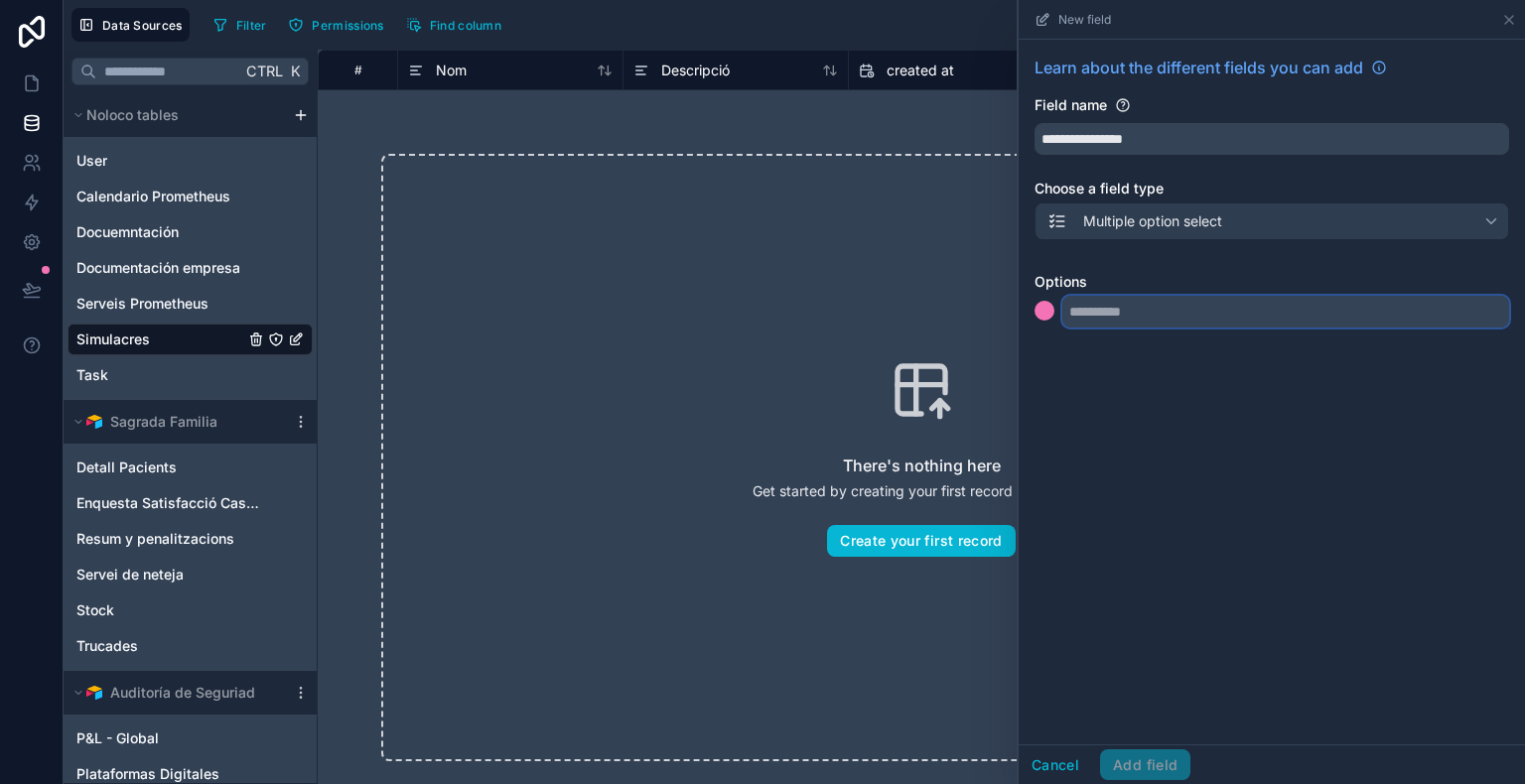 click at bounding box center (1286, 312) 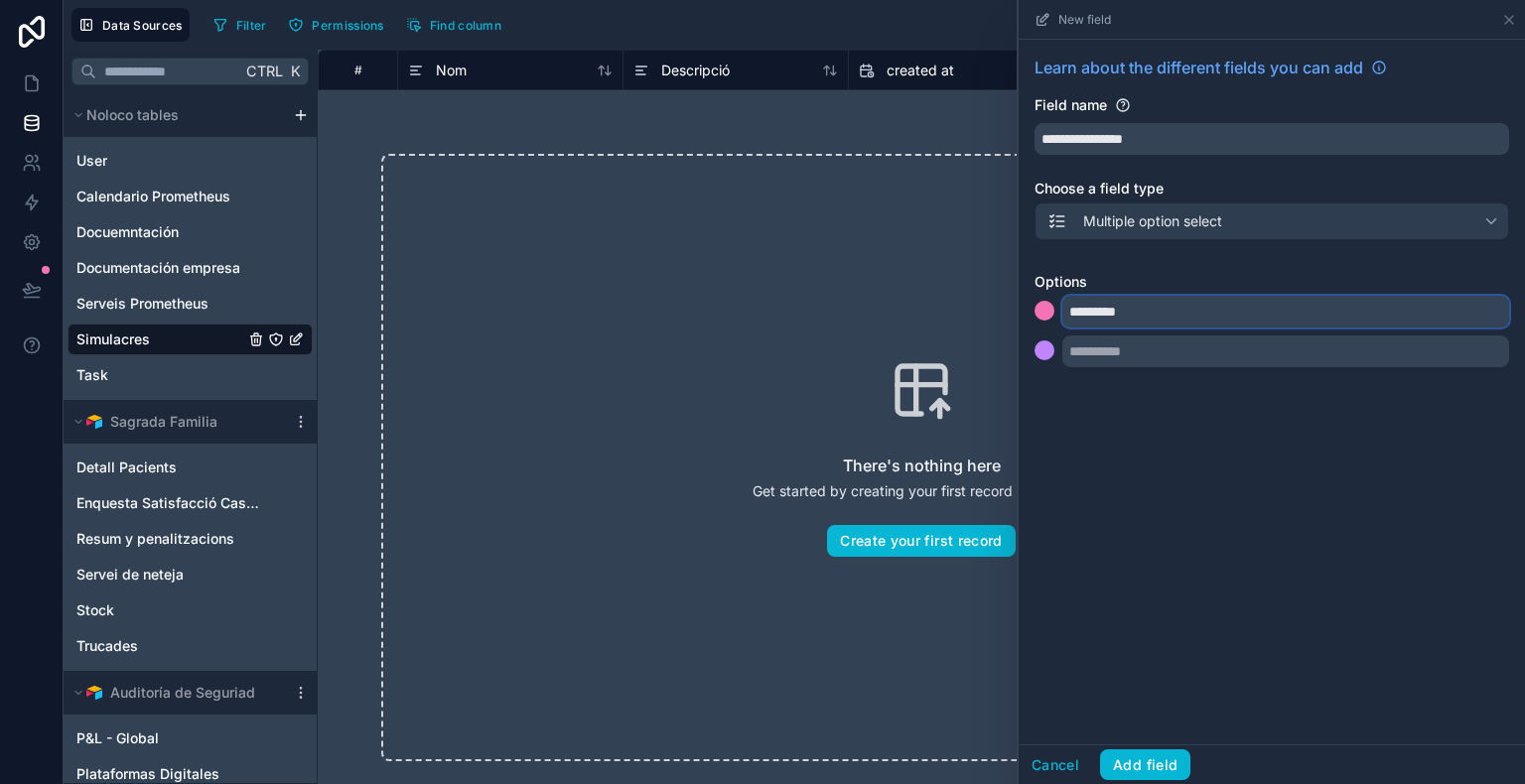type on "*********" 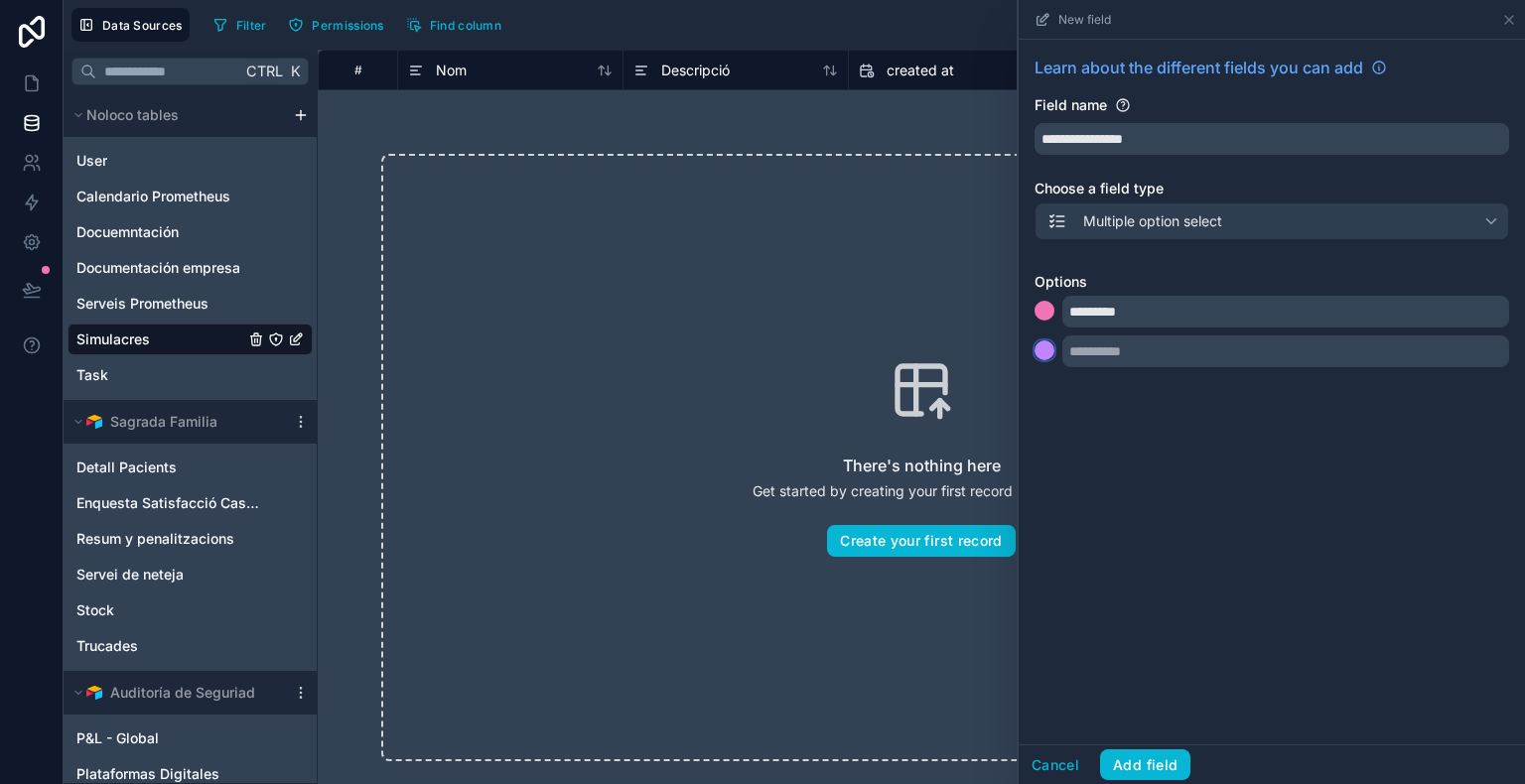 type 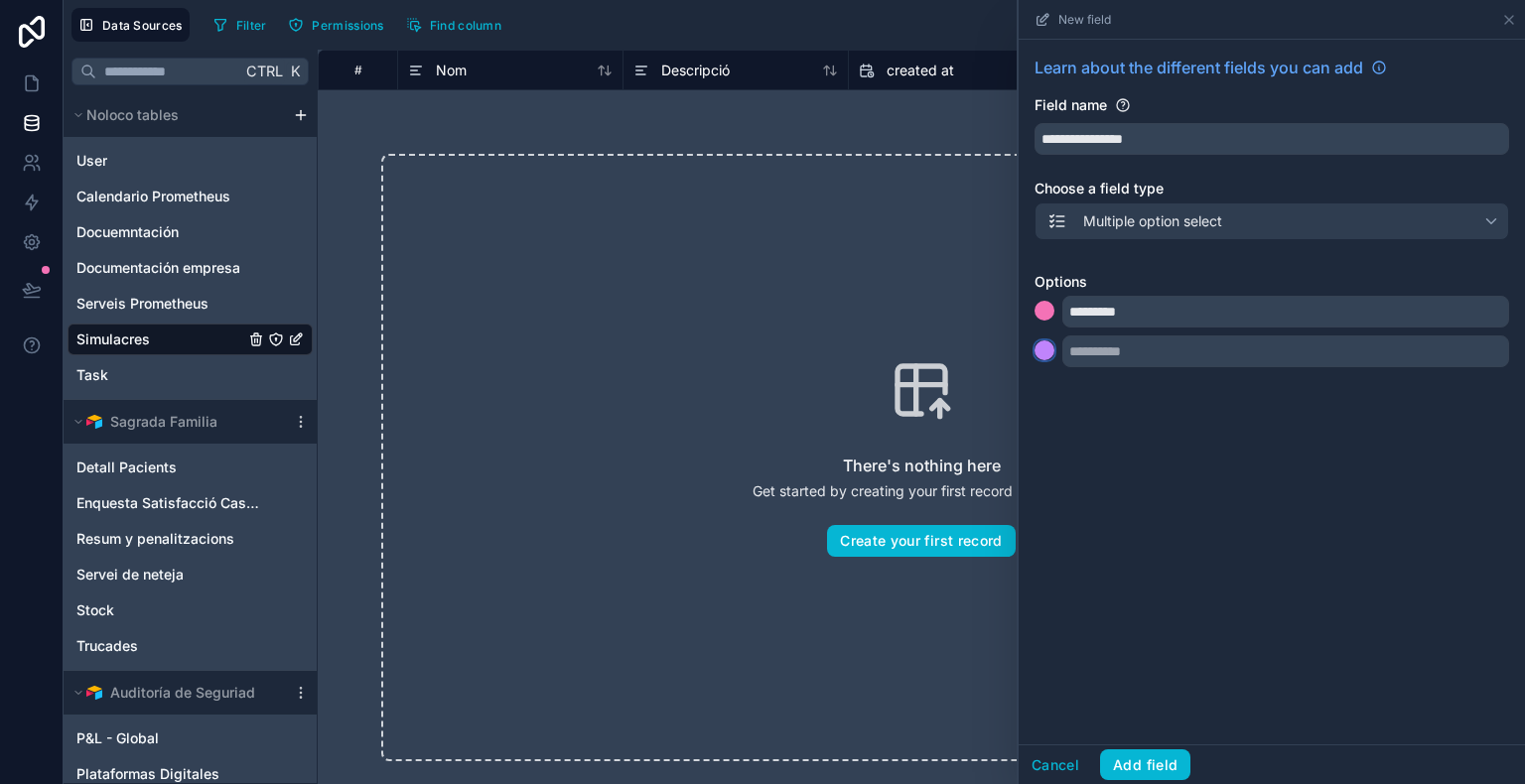 click at bounding box center [1044, 350] 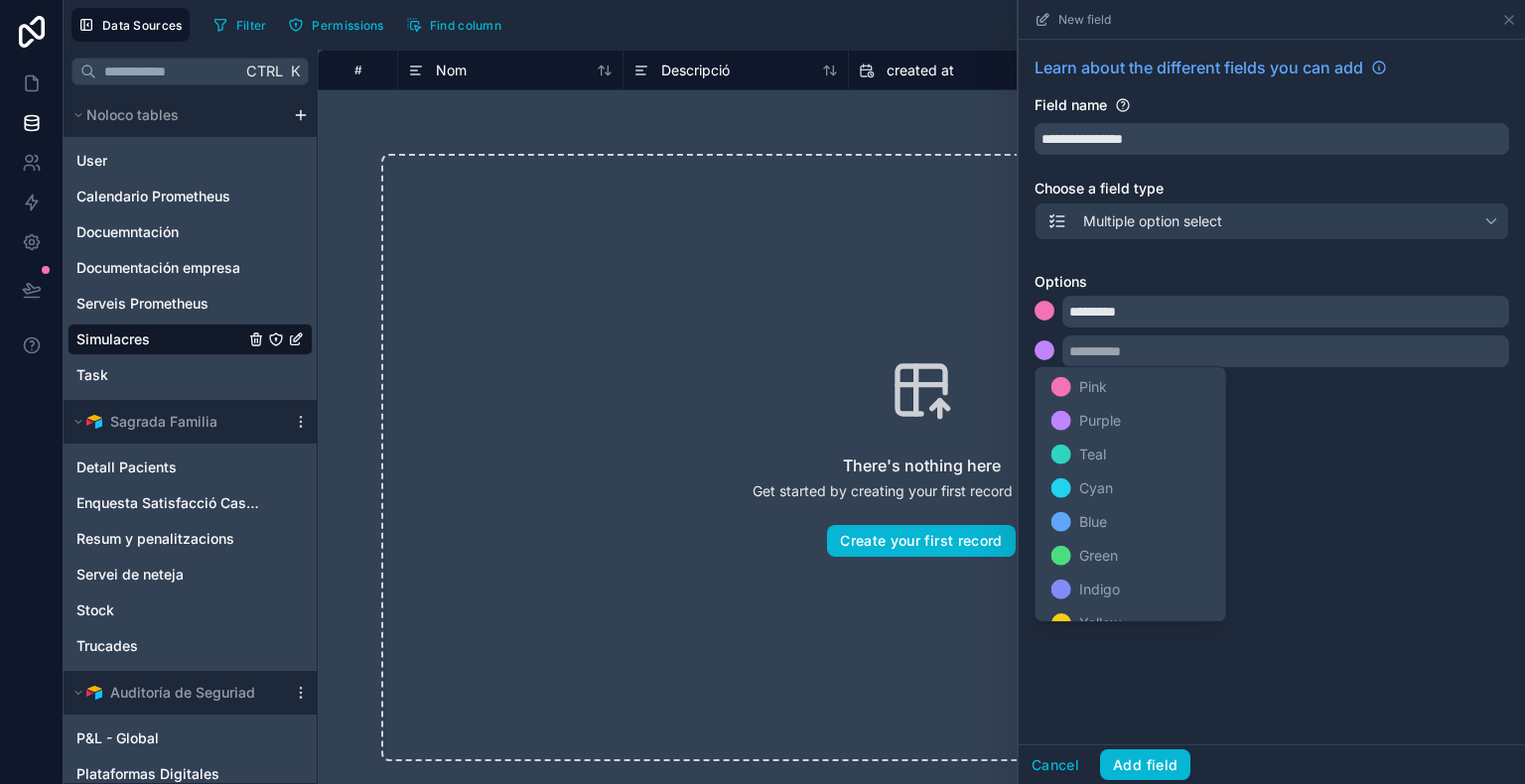 click on "Pink Purple Teal Cyan Blue Green Indigo Yellow Orange Red Gray" at bounding box center (1131, 492) 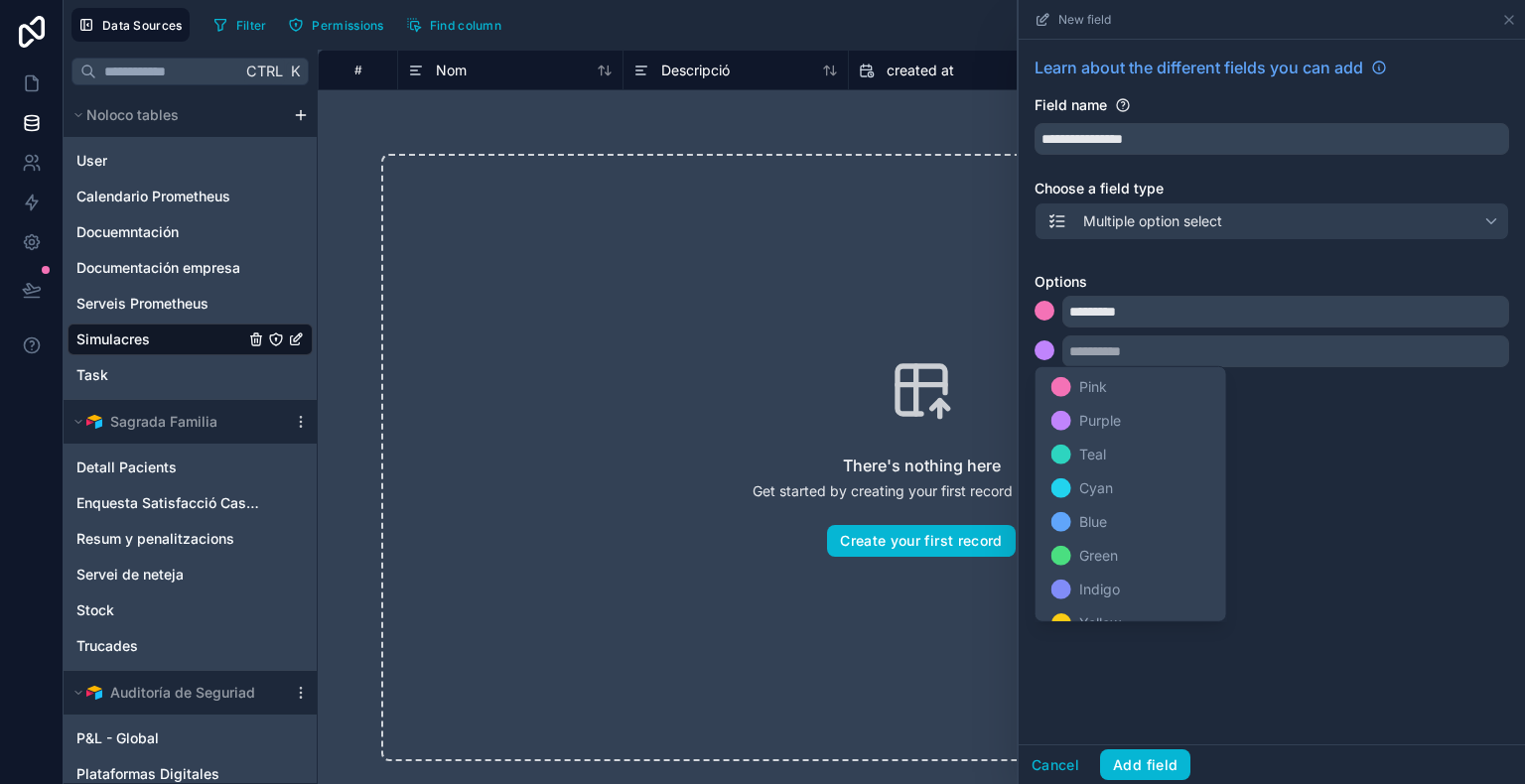 click at bounding box center (1272, 392) 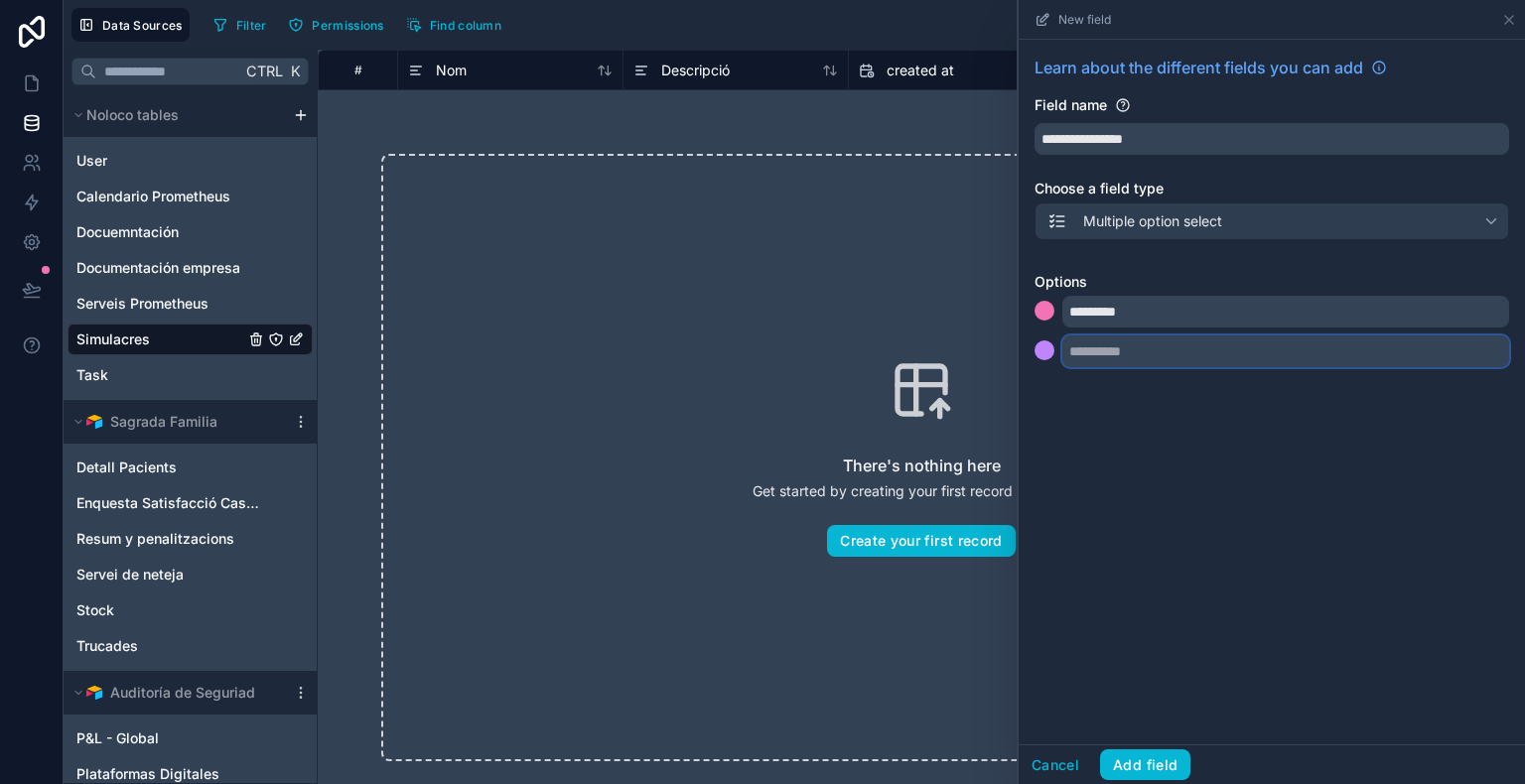 click at bounding box center (1286, 351) 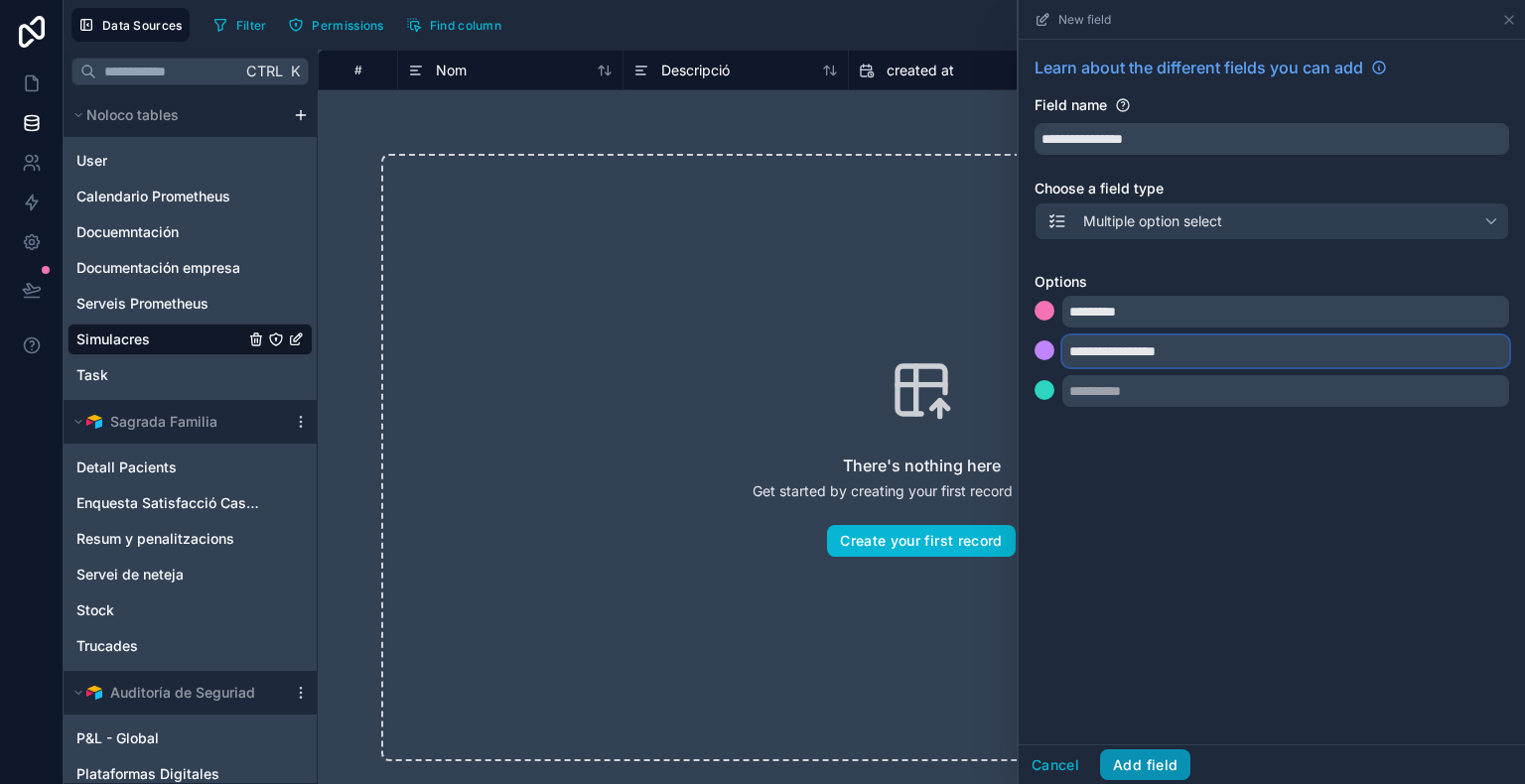 type on "**********" 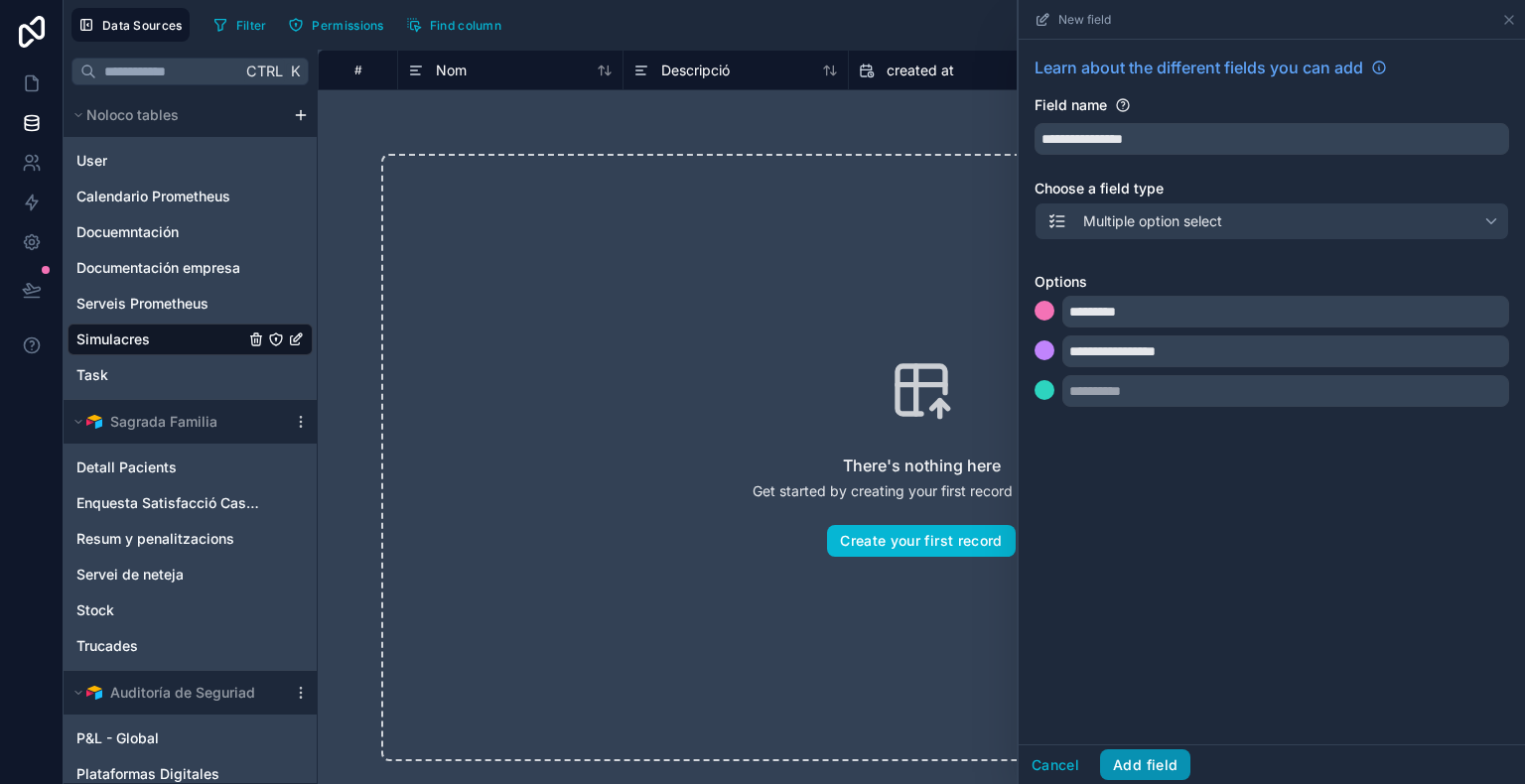 click on "Add field" at bounding box center (1145, 765) 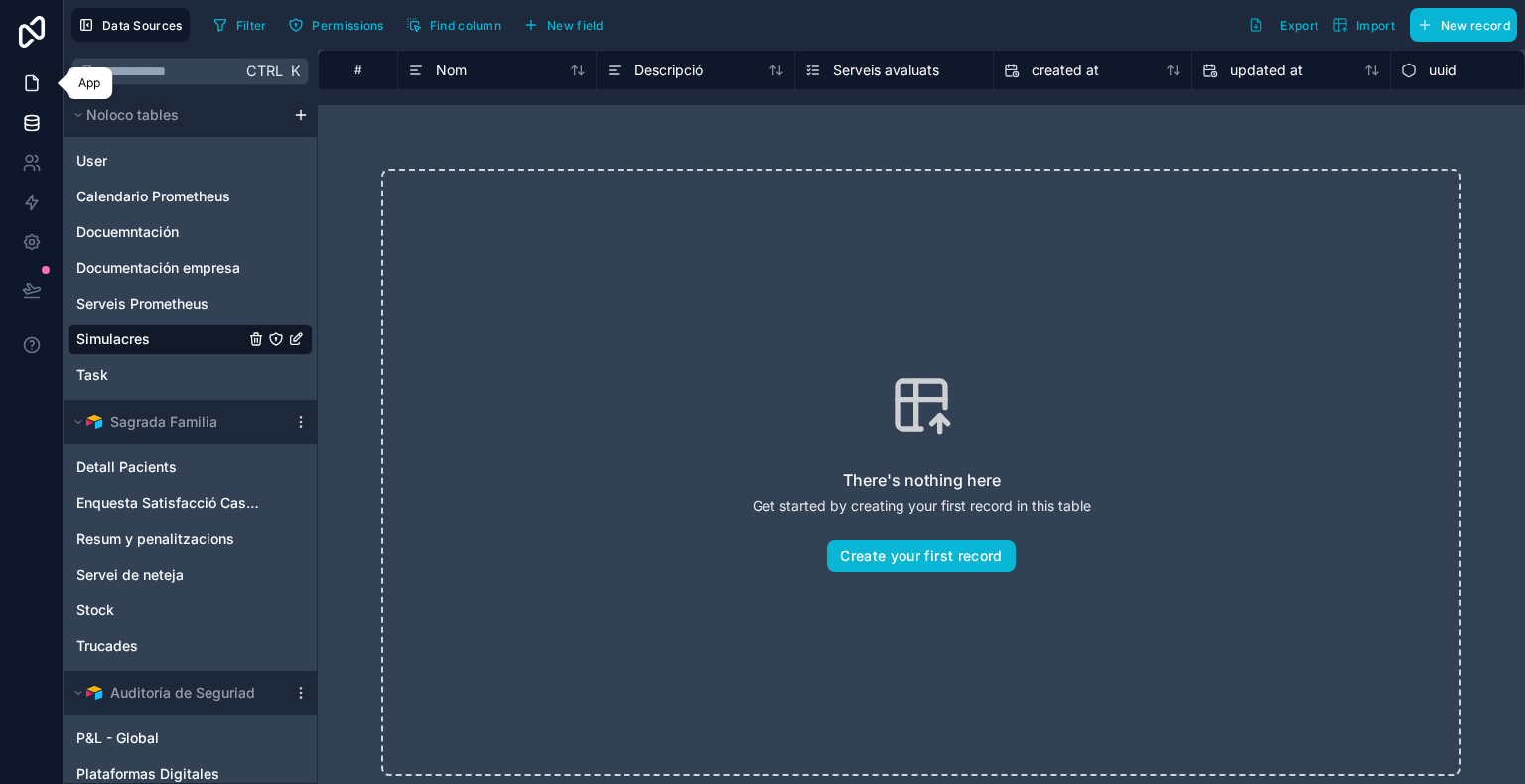 click 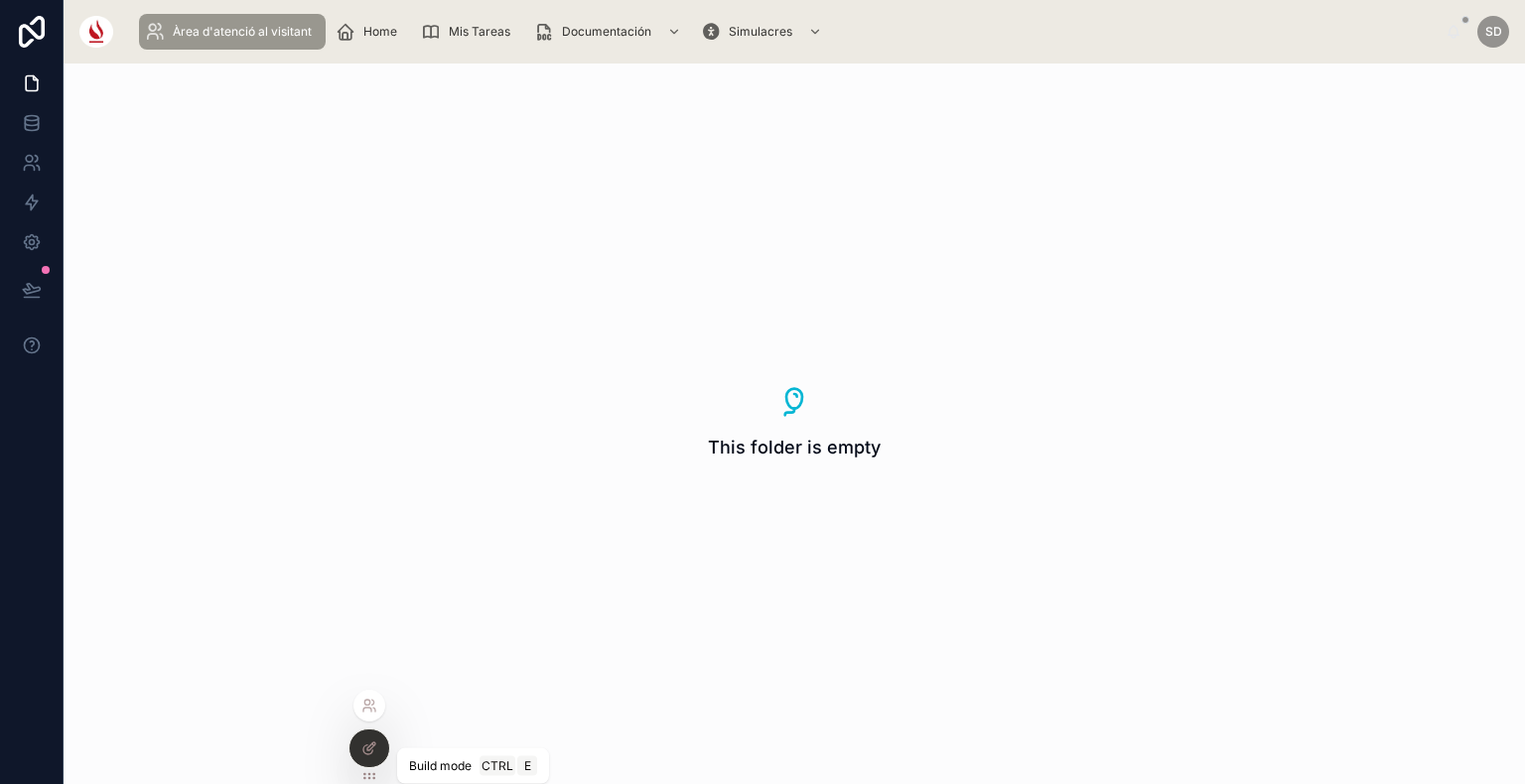 click at bounding box center (369, 748) 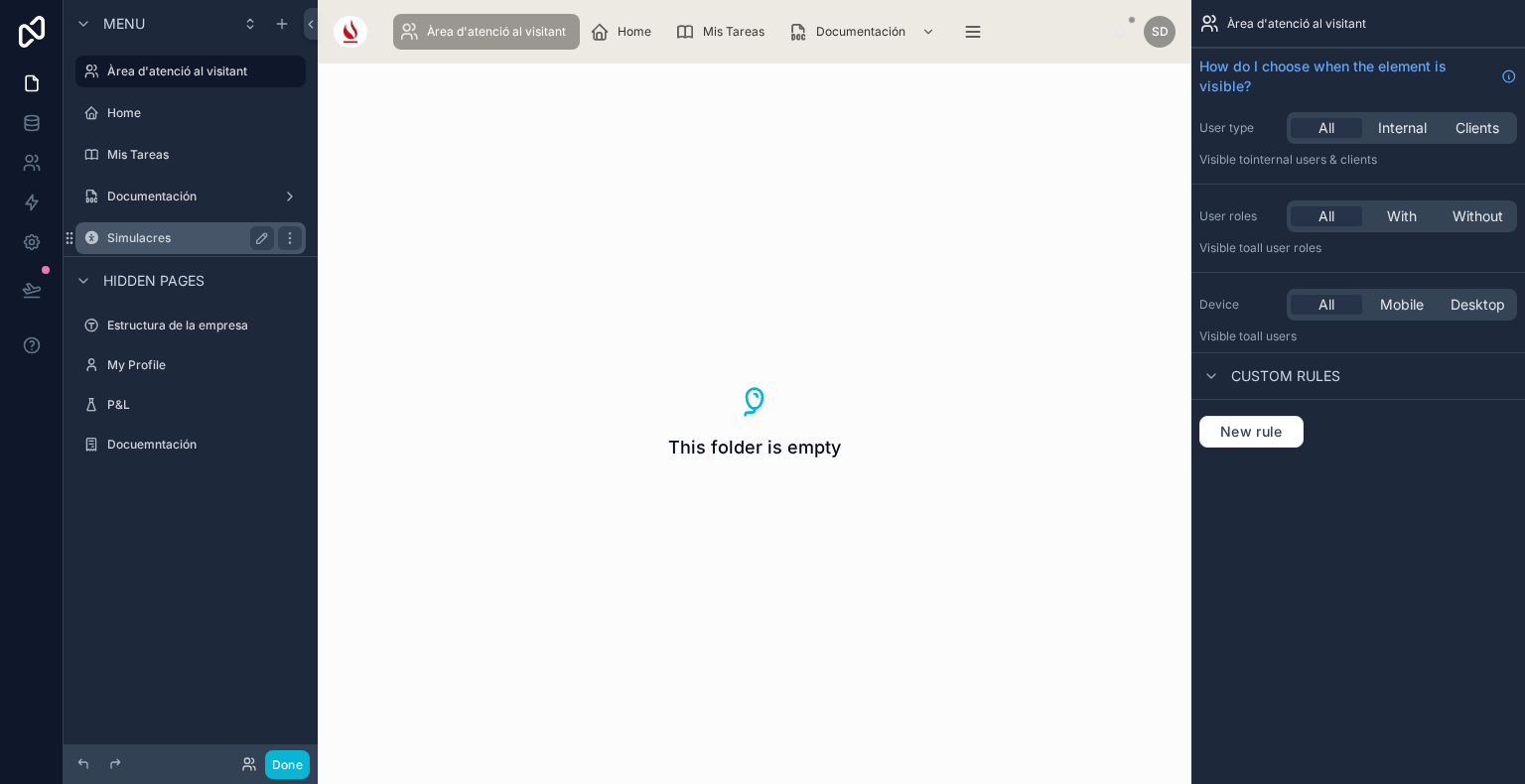 click on "Simulacres" at bounding box center [187, 238] 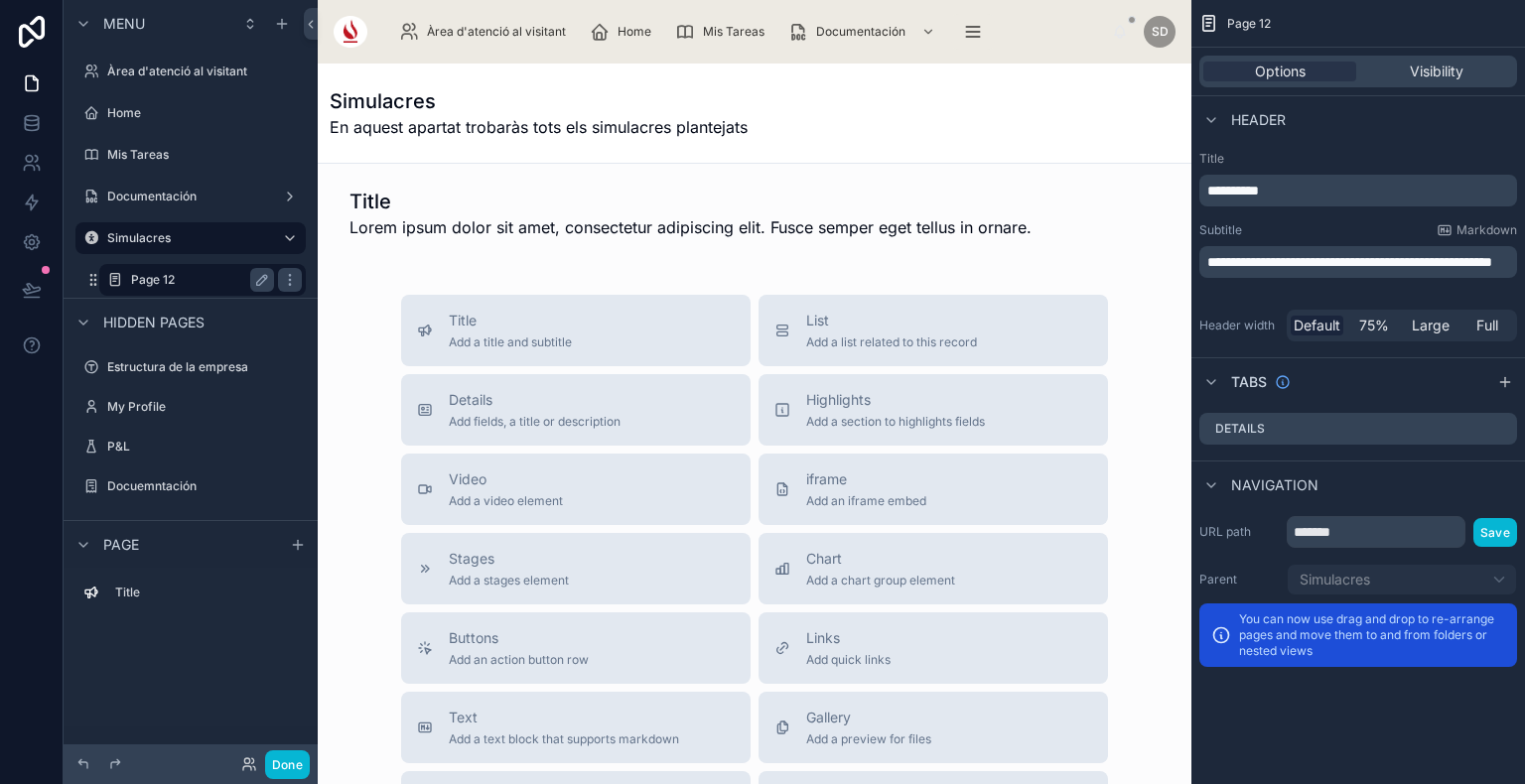 click on "Page 12" at bounding box center [199, 280] 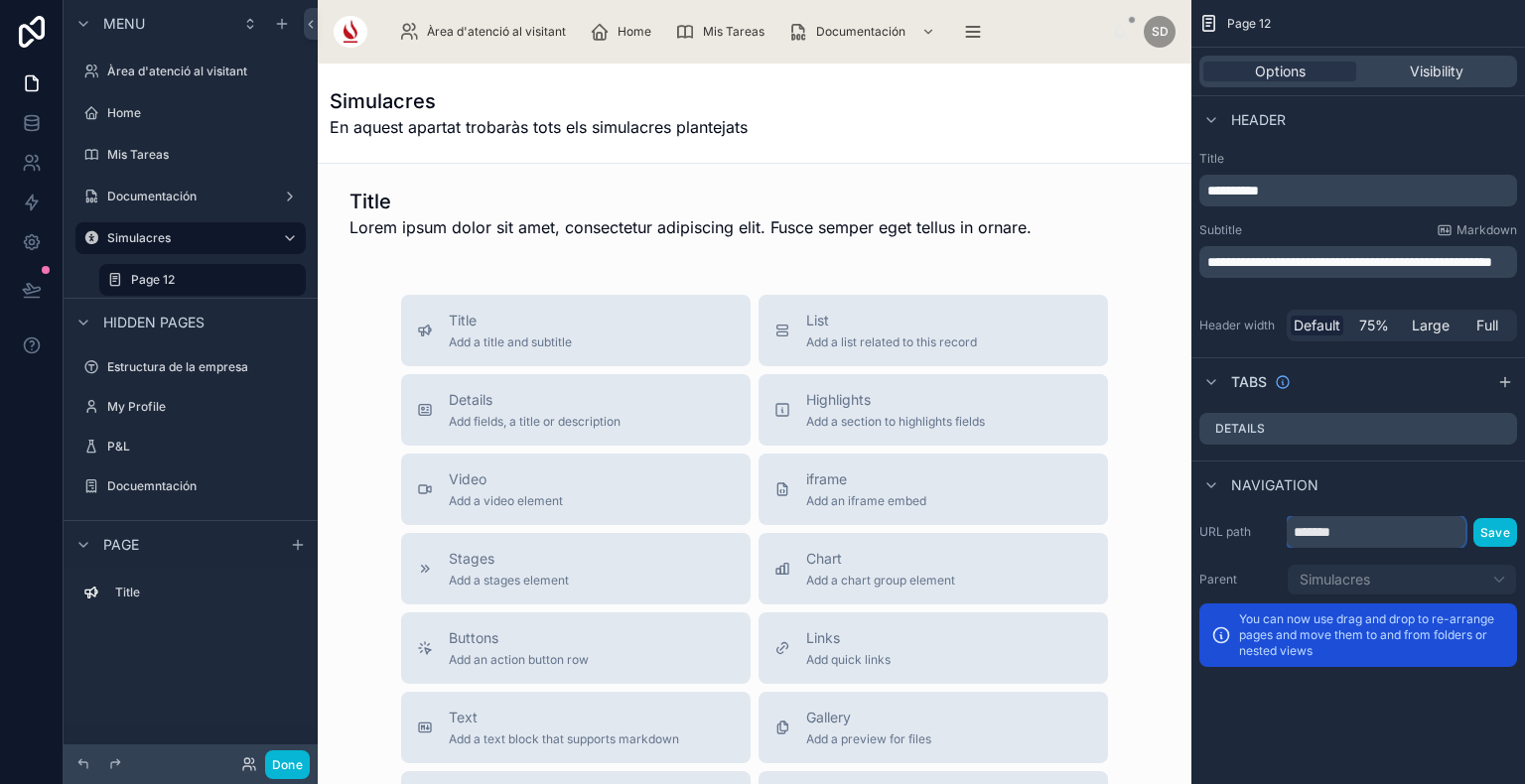 drag, startPoint x: 1370, startPoint y: 542, endPoint x: 1292, endPoint y: 524, distance: 80.04998 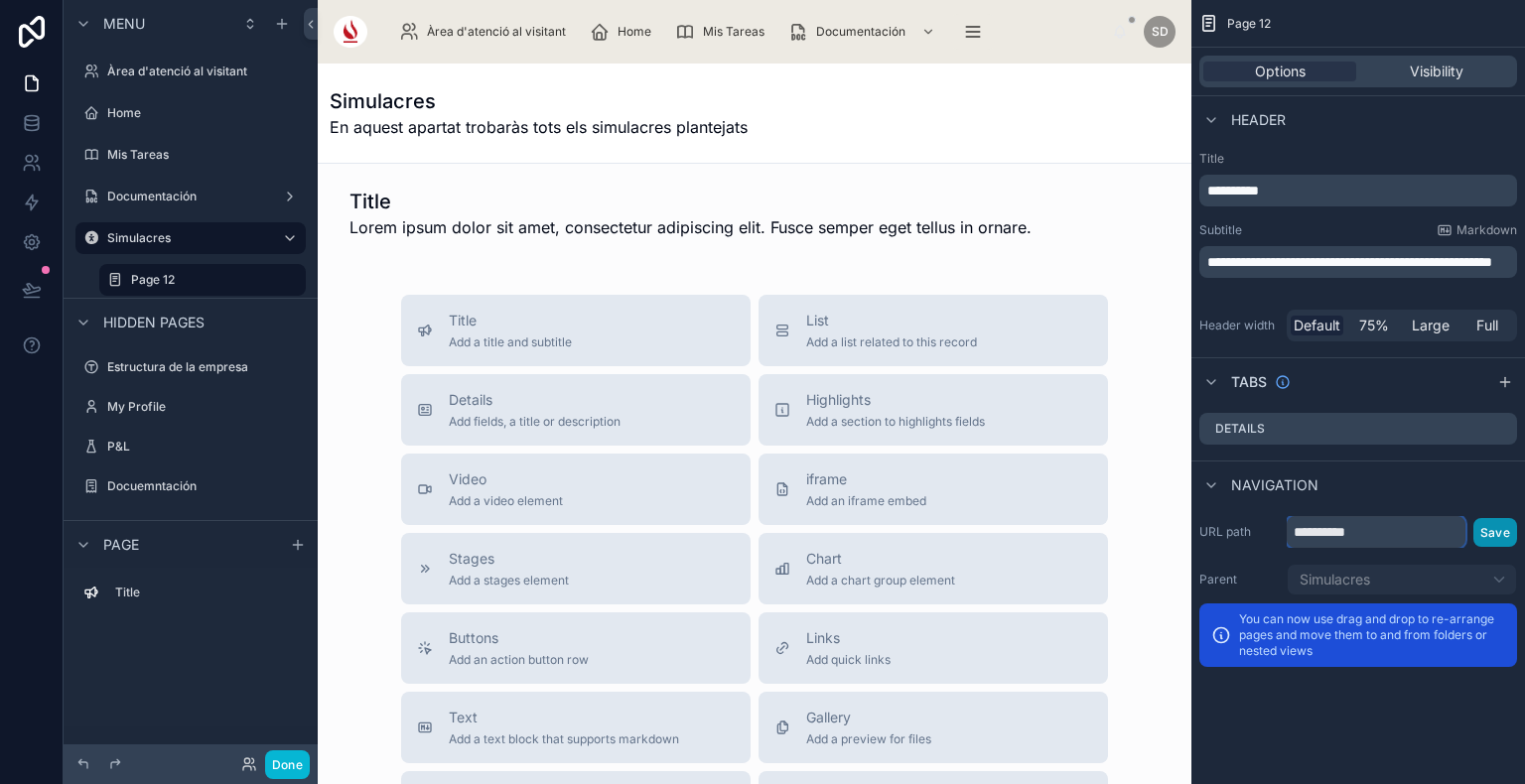 type on "**********" 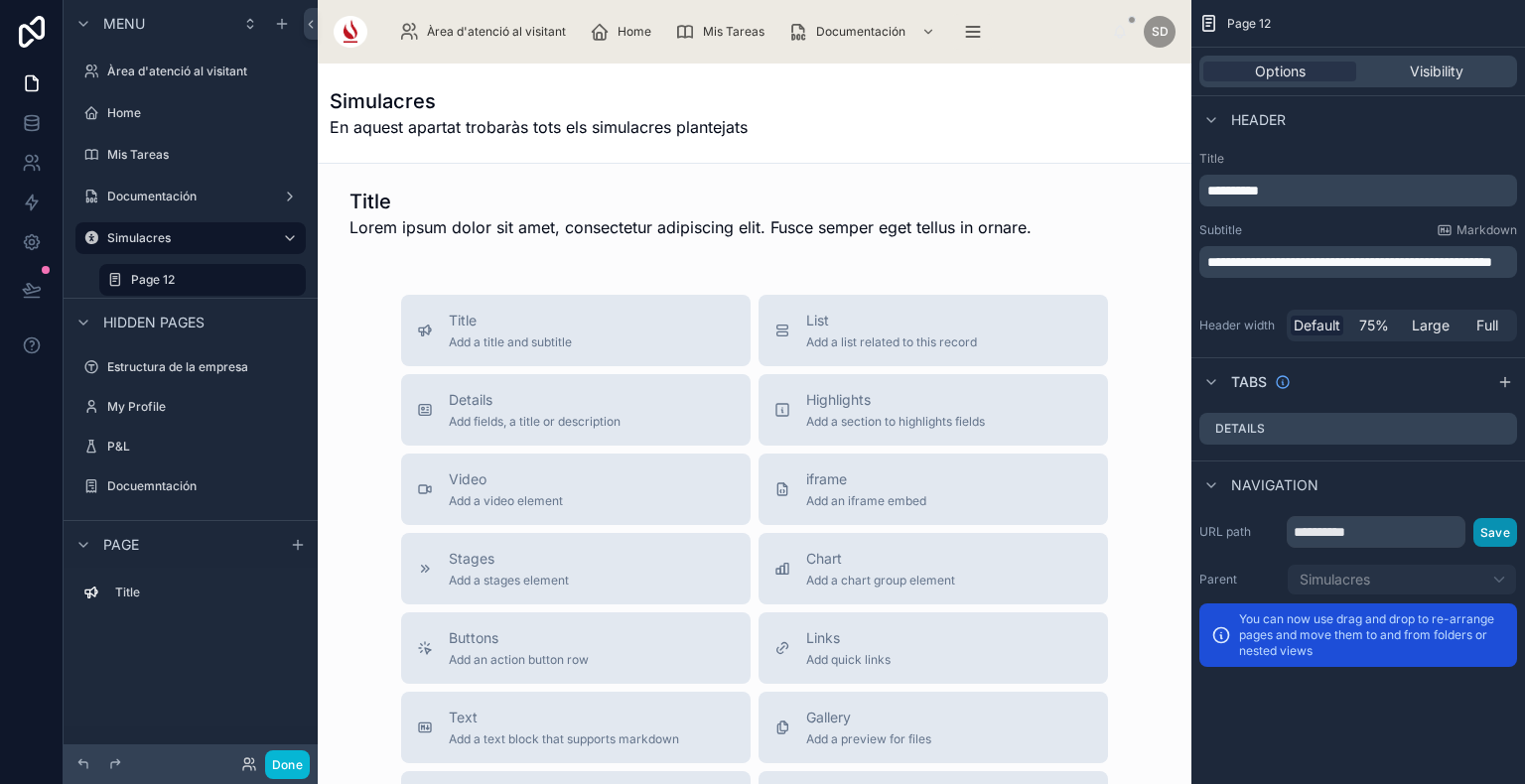 click on "Save" at bounding box center (1495, 532) 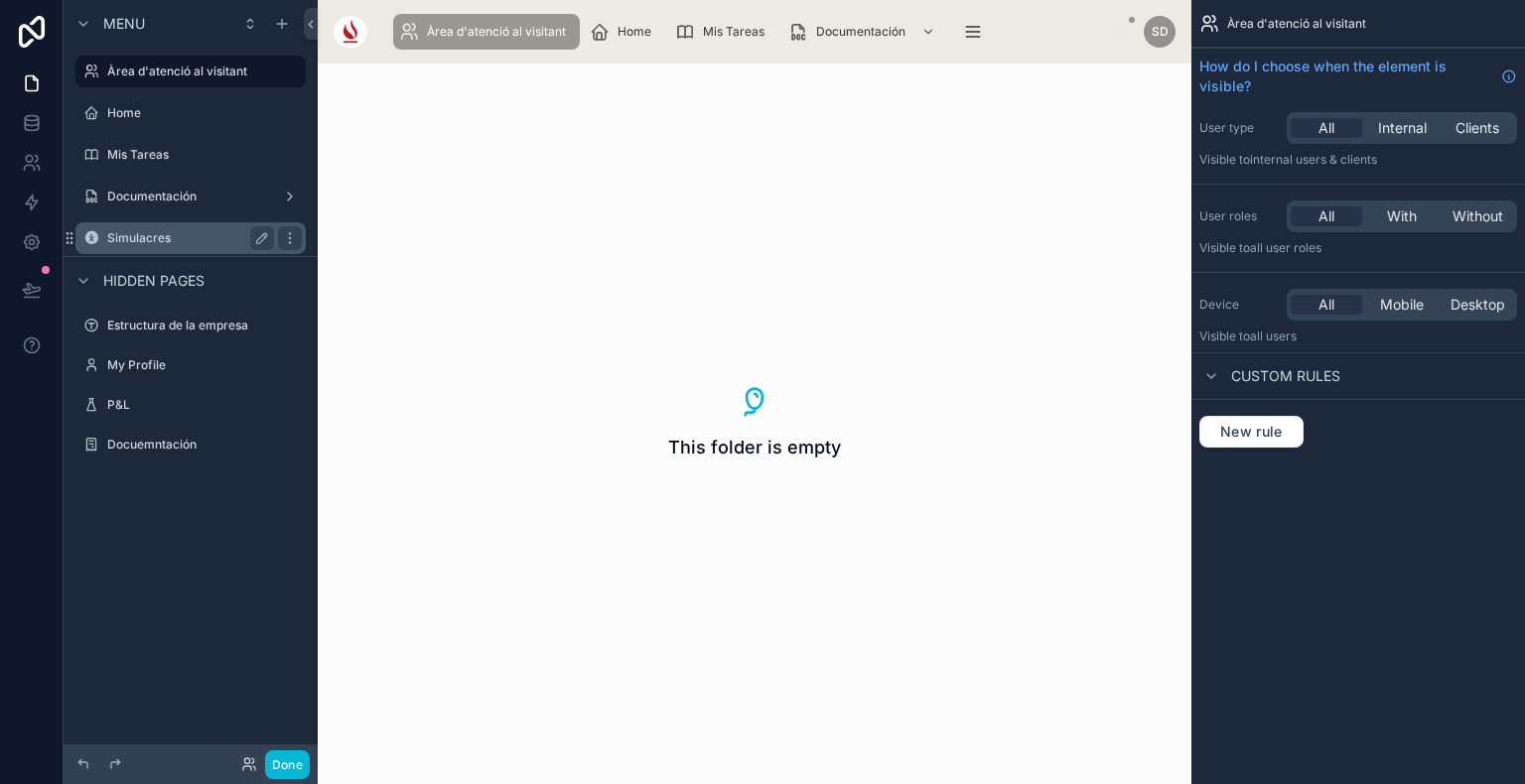 click on "Simulacres" at bounding box center [187, 238] 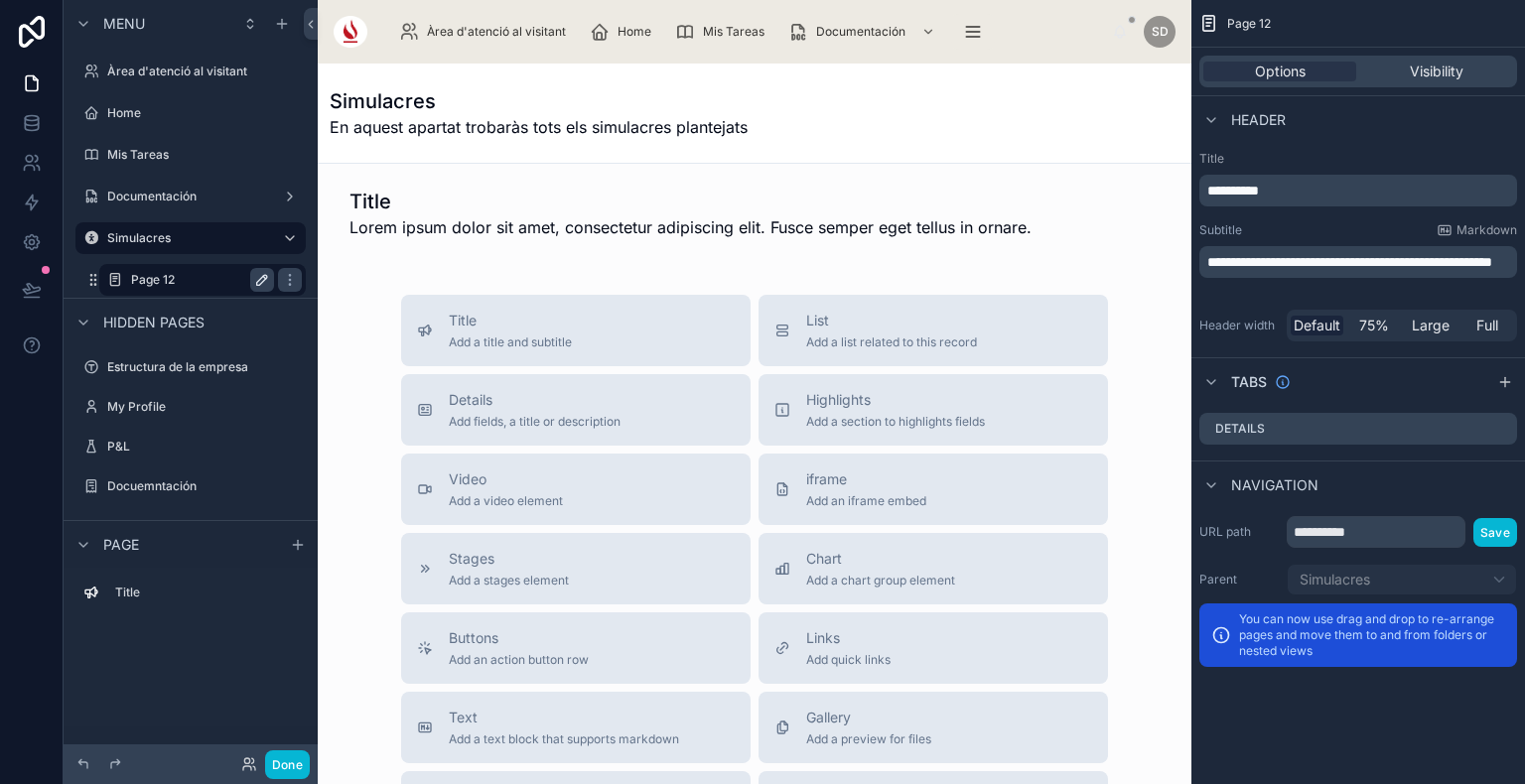click at bounding box center (262, 280) 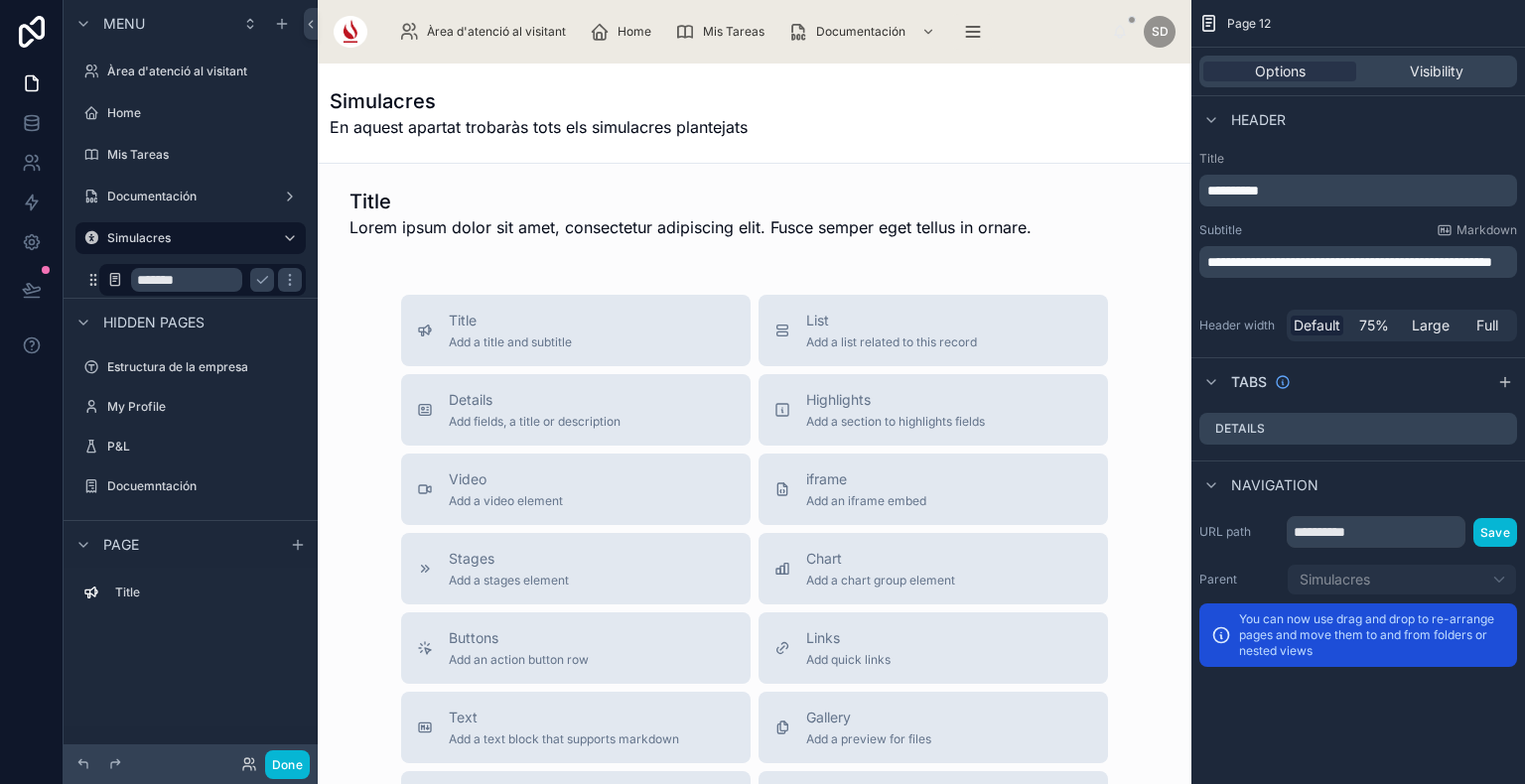 click on "*******" at bounding box center [187, 280] 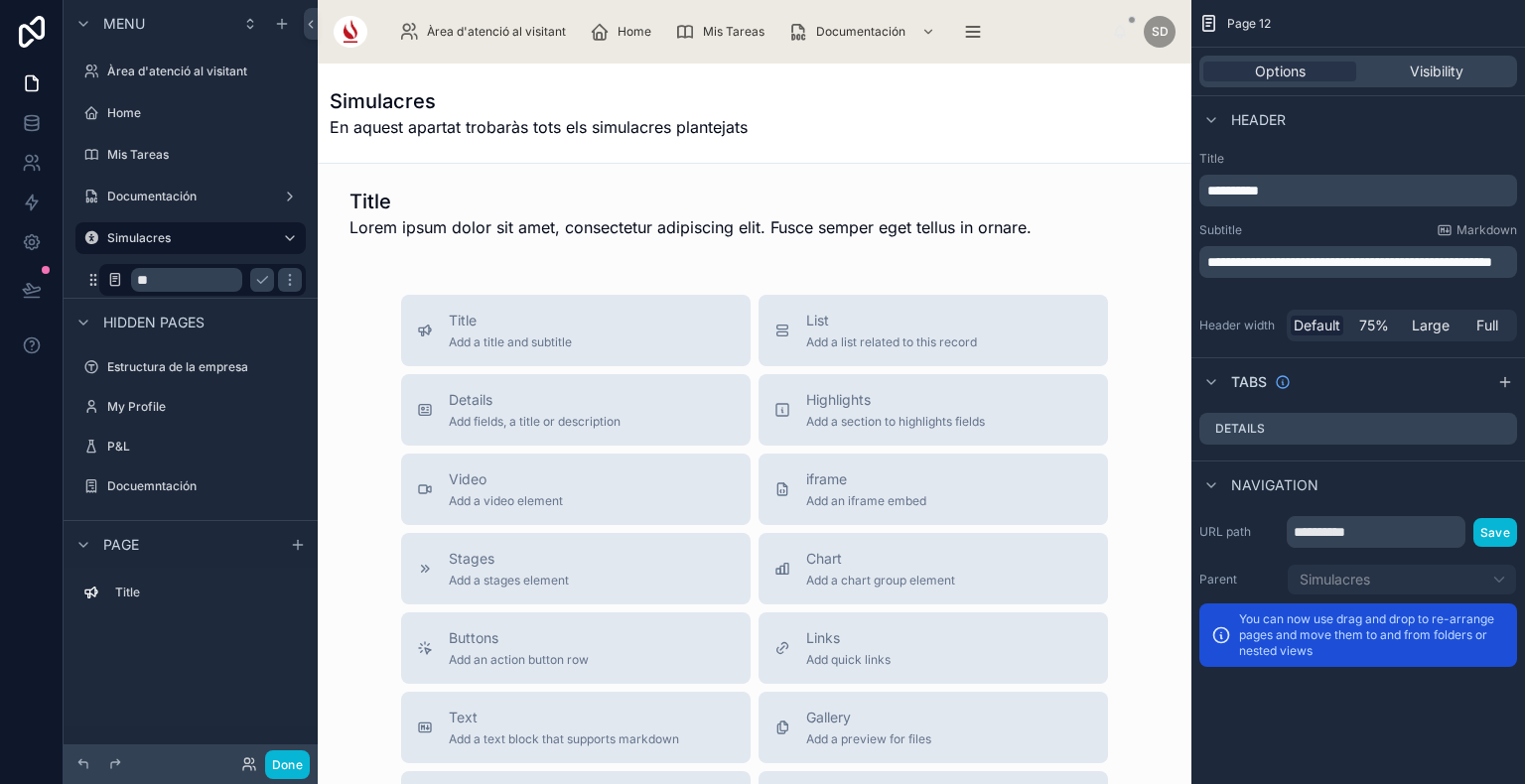 type on "*" 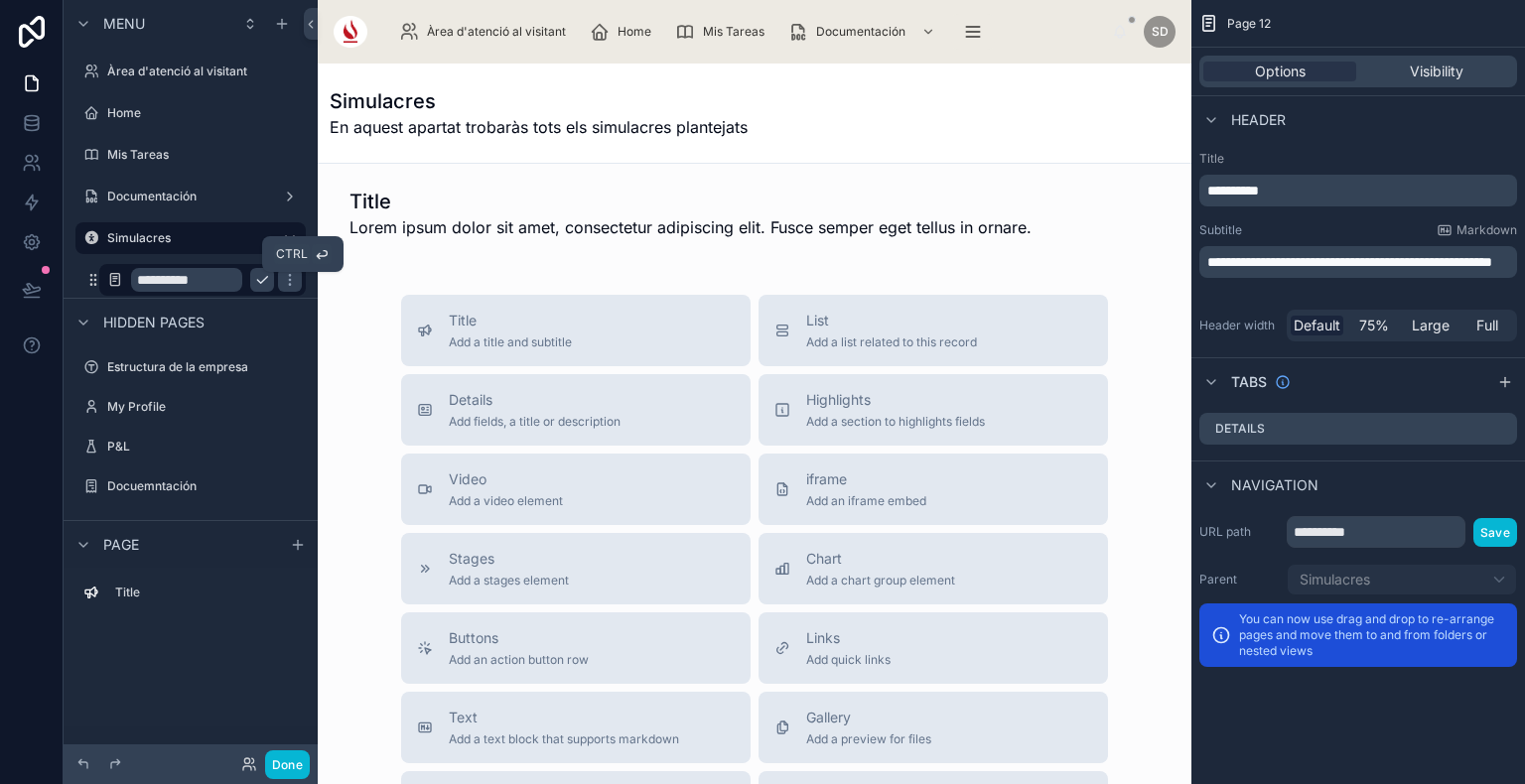 type on "**********" 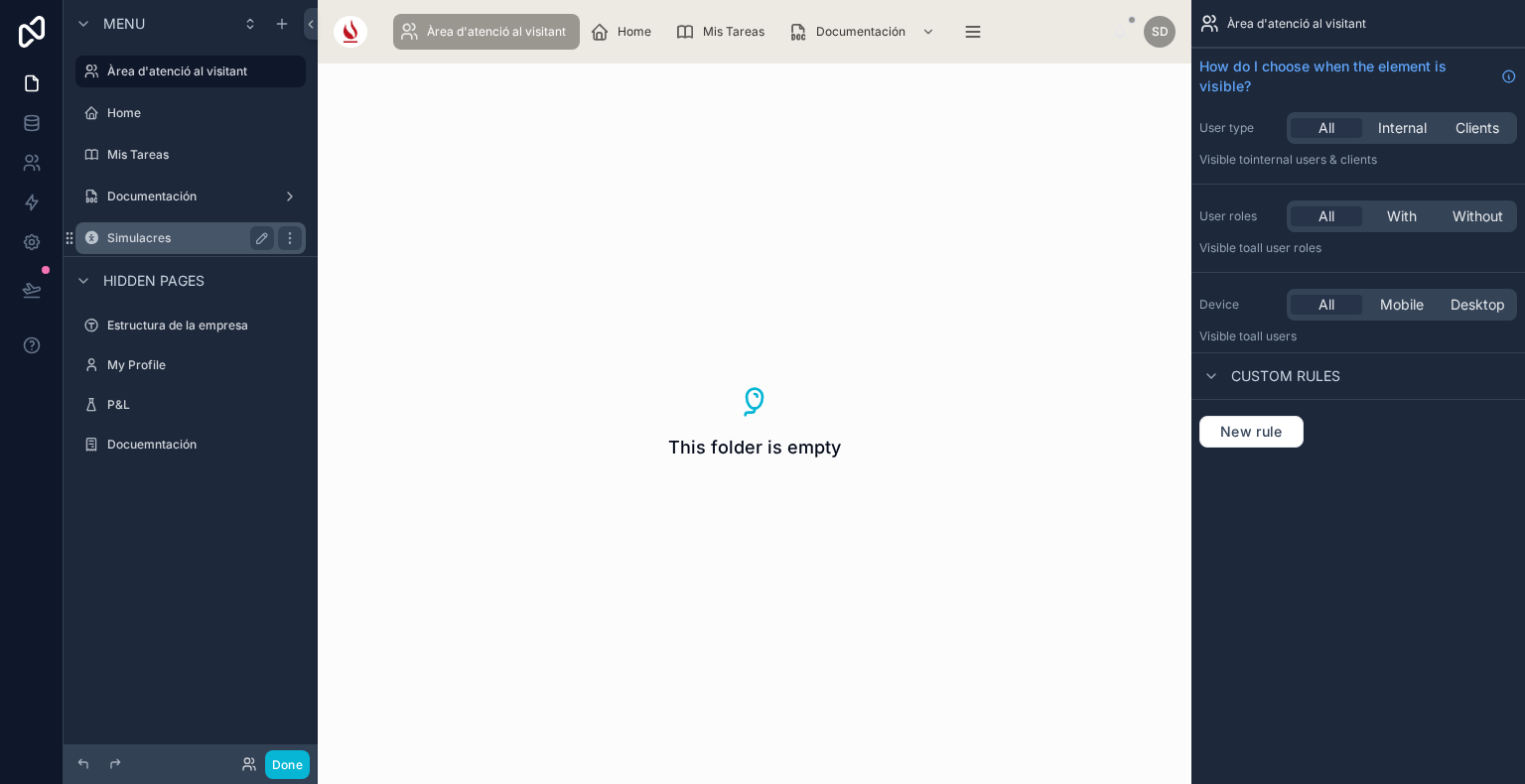 click on "Simulacres" at bounding box center (187, 238) 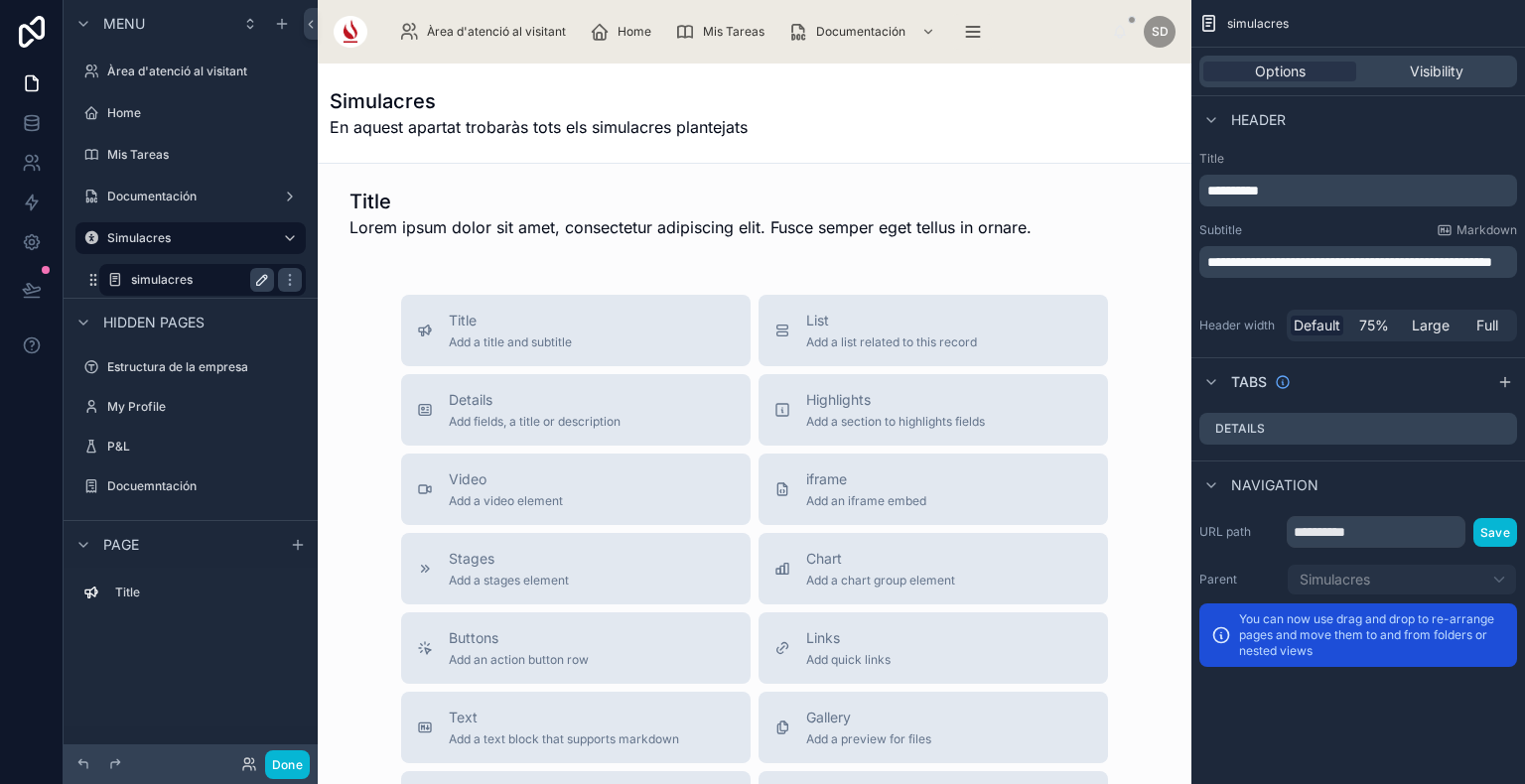 click 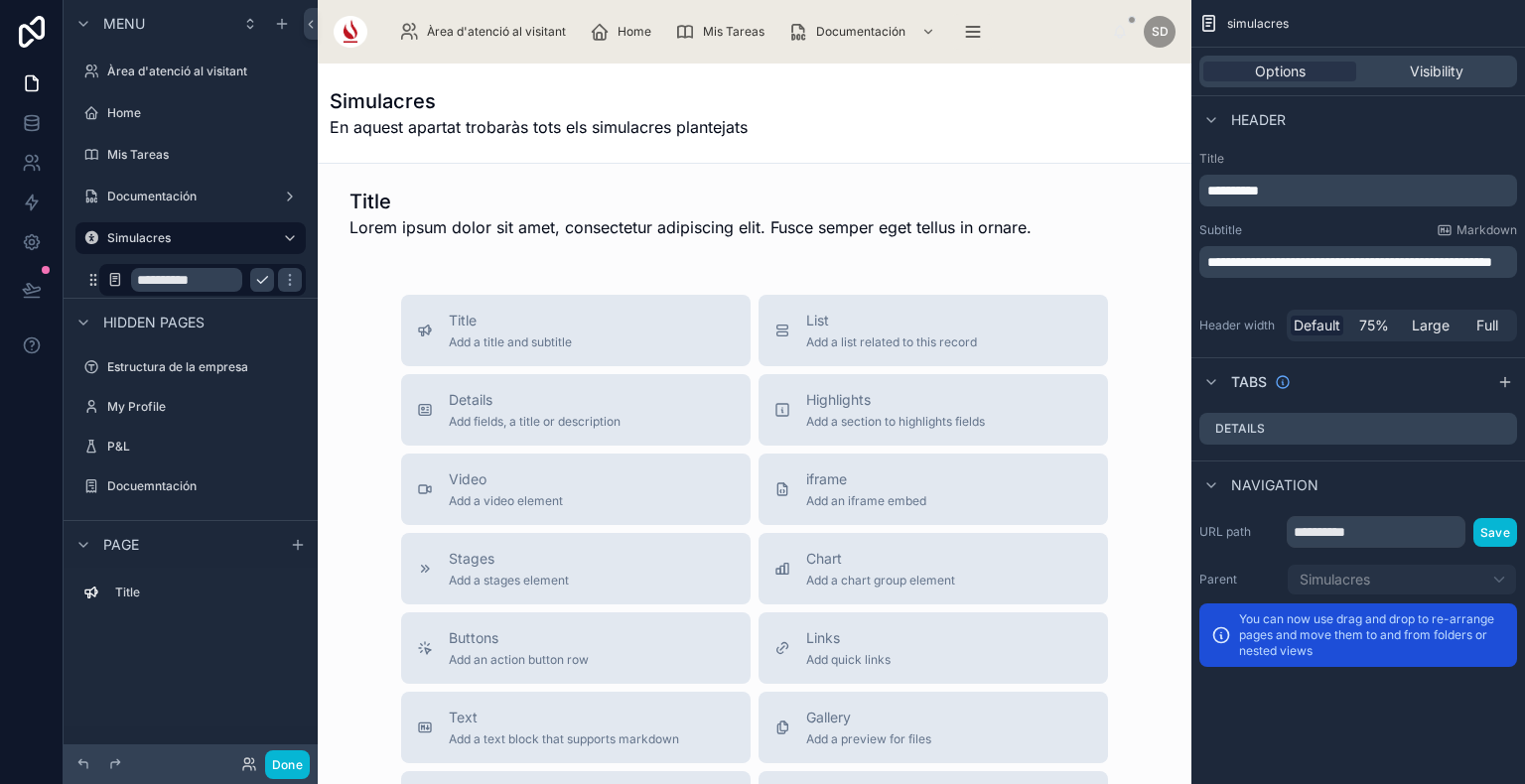 click on "**********" at bounding box center (187, 280) 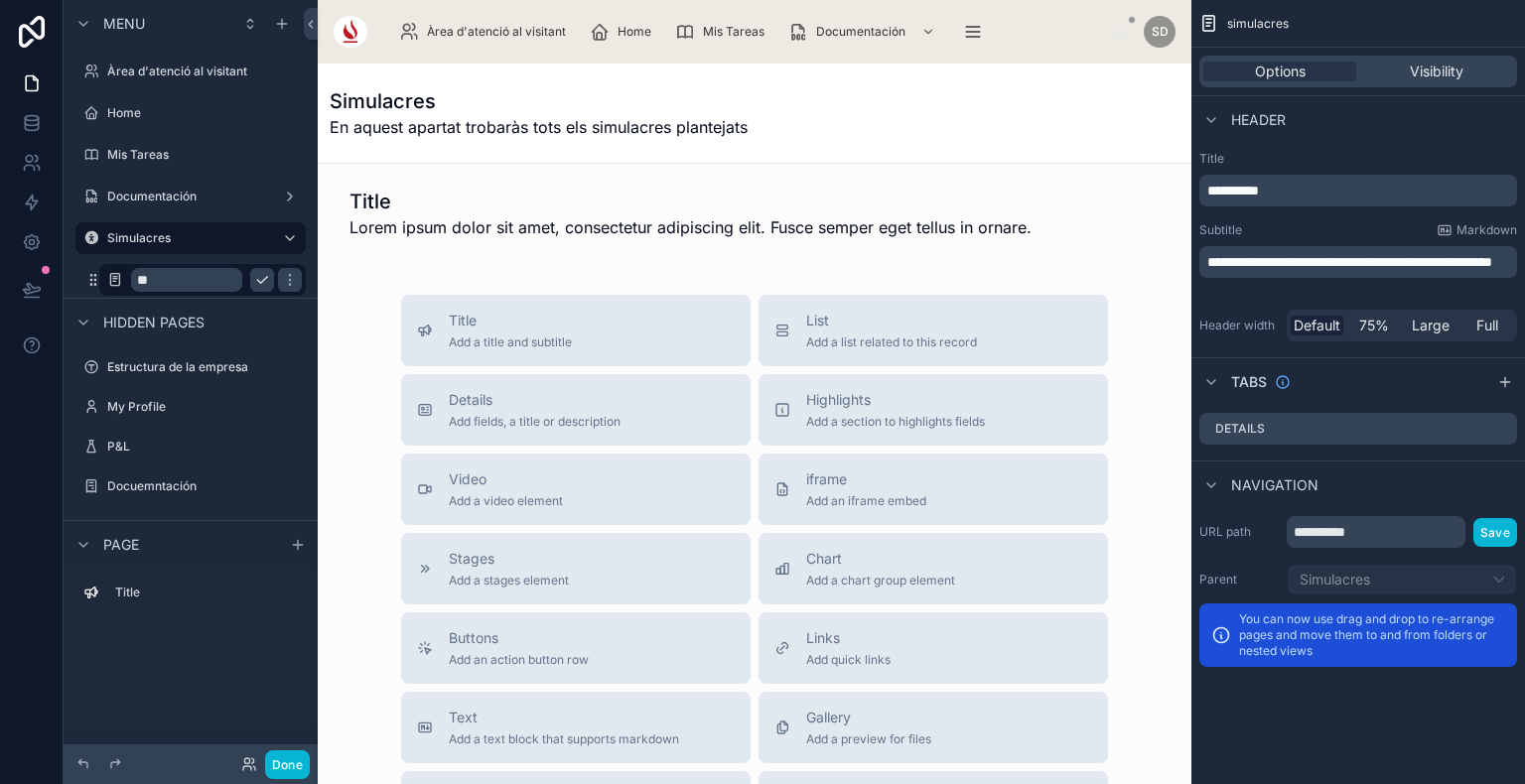 type on "*" 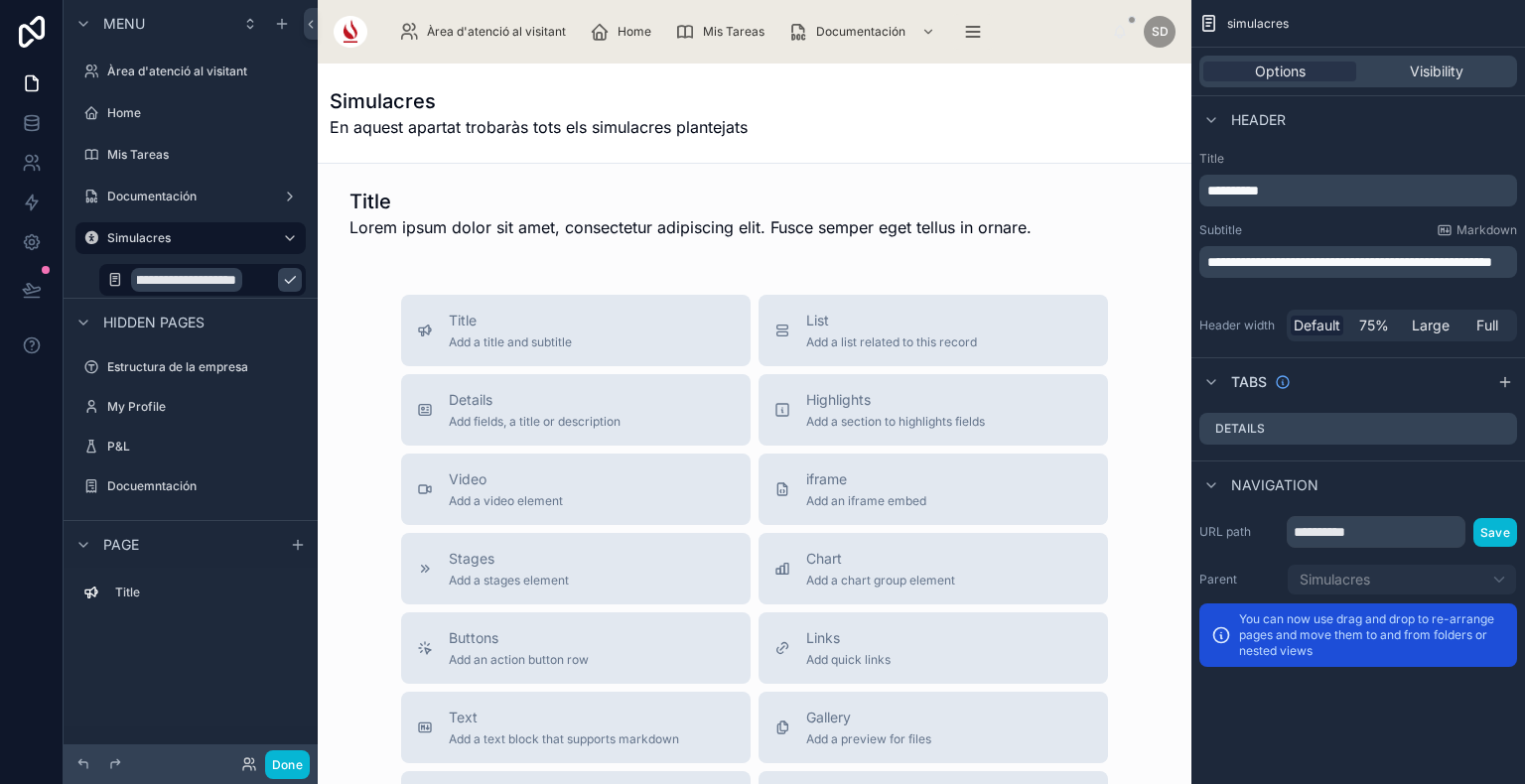 scroll, scrollTop: 0, scrollLeft: 17, axis: horizontal 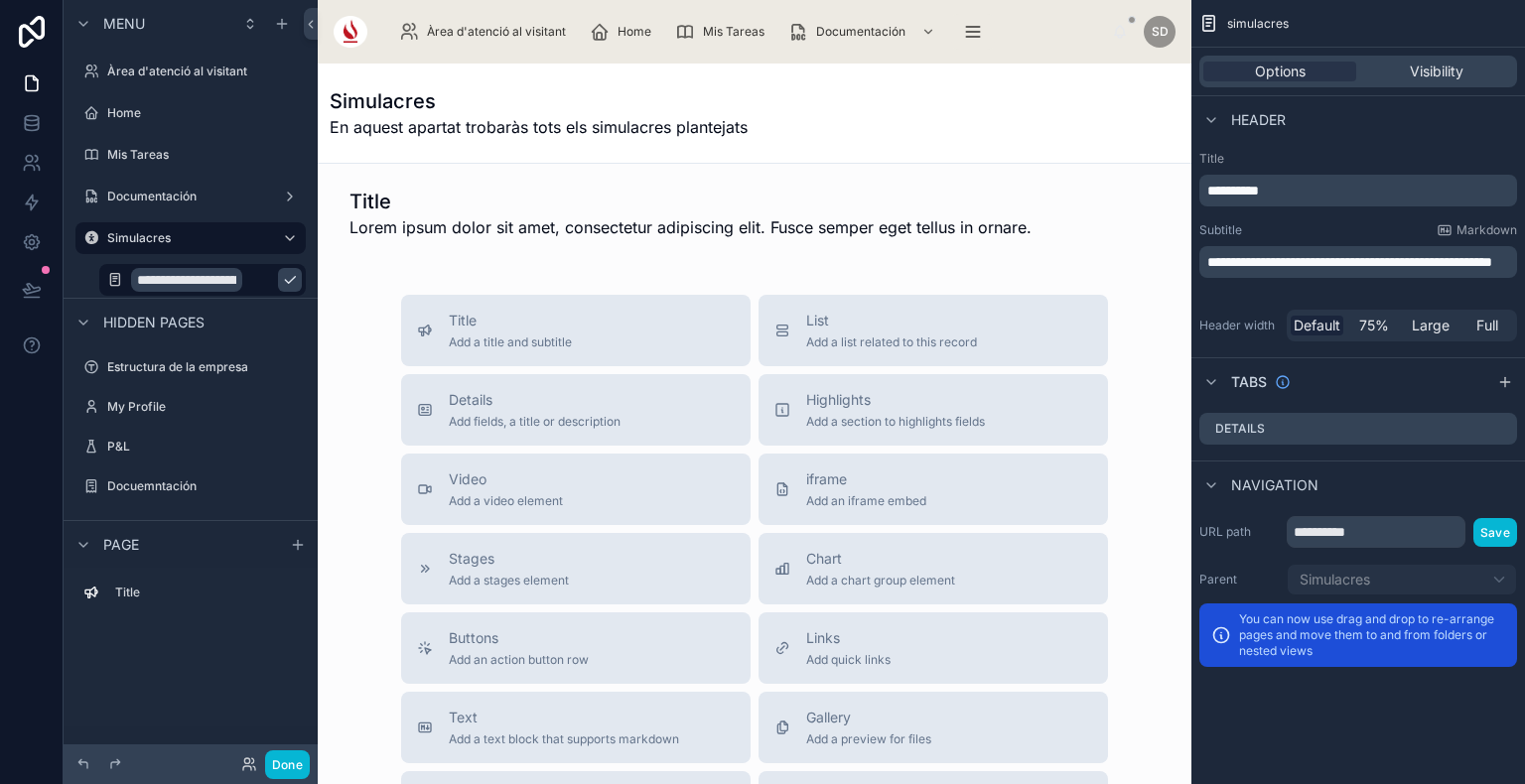 click at bounding box center [290, 280] 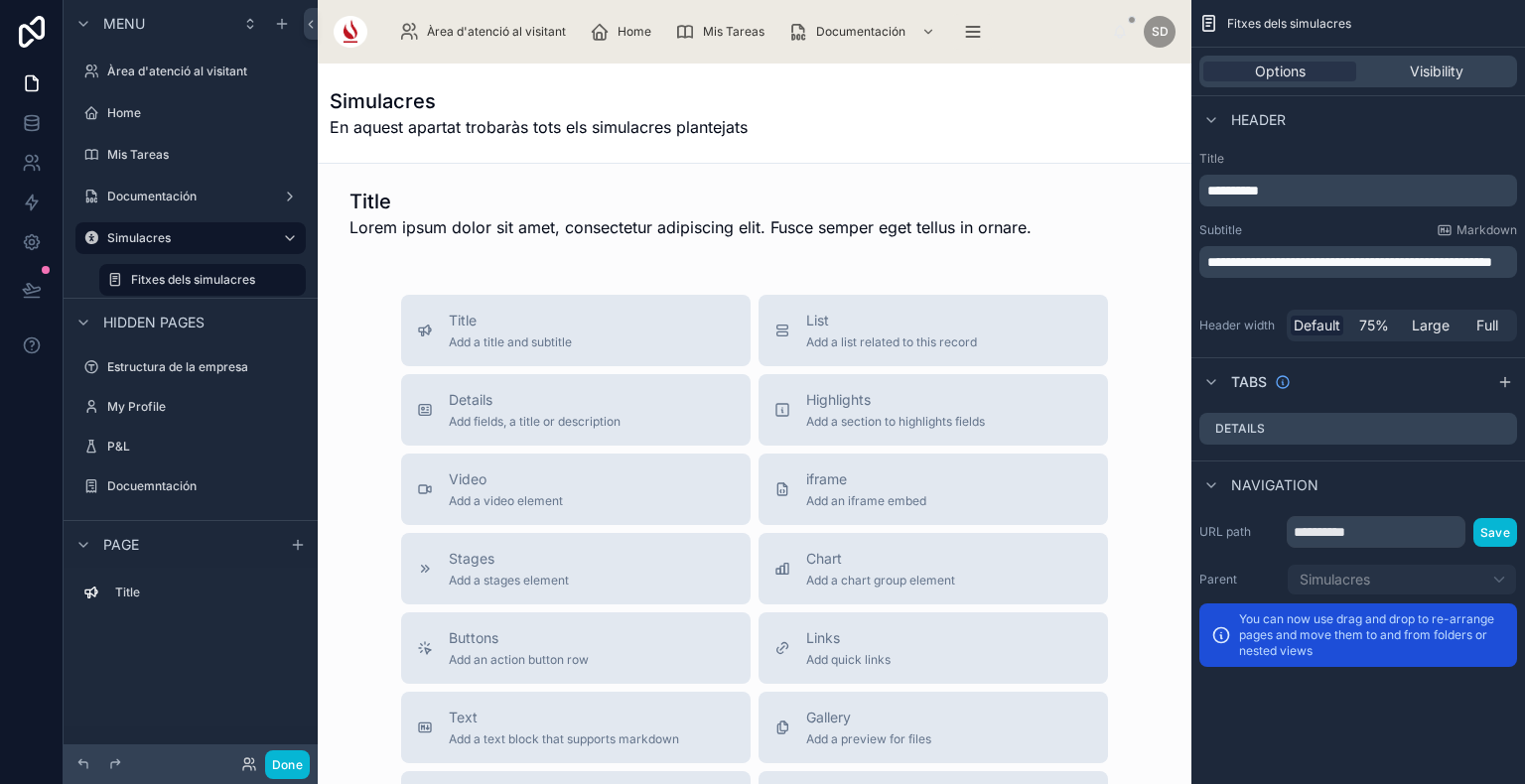 click on "Title Lorem ipsum dolor sit amet, consectetur adipiscing elit. Fusce semper eget tellus in ornare. Title Add a title and subtitle List Add a list related to this record Details Add fields, a title or description Highlights Add a section to highlights fields Video Add a video element iframe Add an iframe embed Stages Add a stages element Chart Add a chart group element Buttons Add an action button row Links Add quick links Text Add a text block that supports markdown Gallery Add a preview for files Notice Add a notice element Divider Add a divider Comments Record comments section Image Add an image element Container Add a container to group multiple sections together" at bounding box center (755, 662) 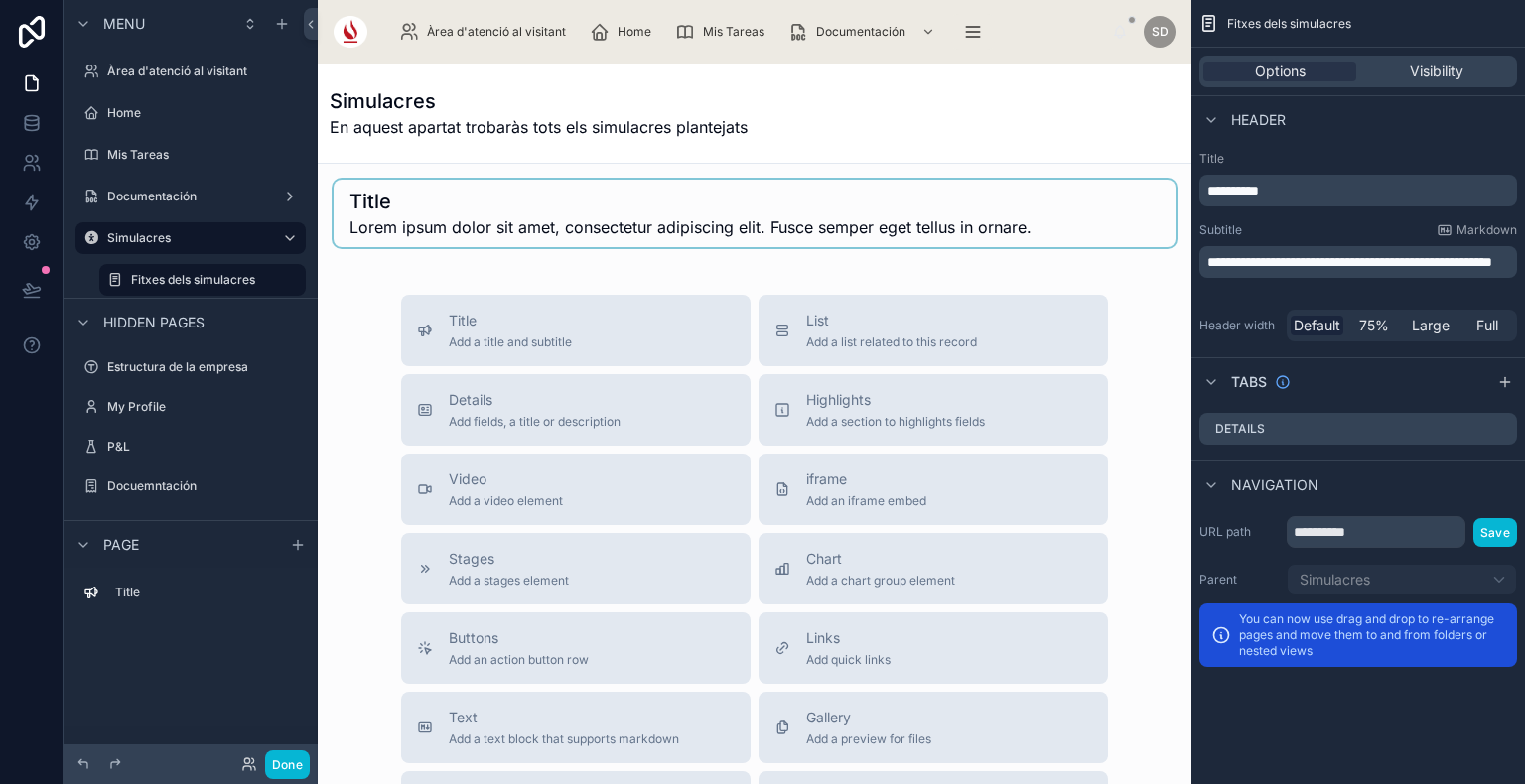 click at bounding box center [755, 213] 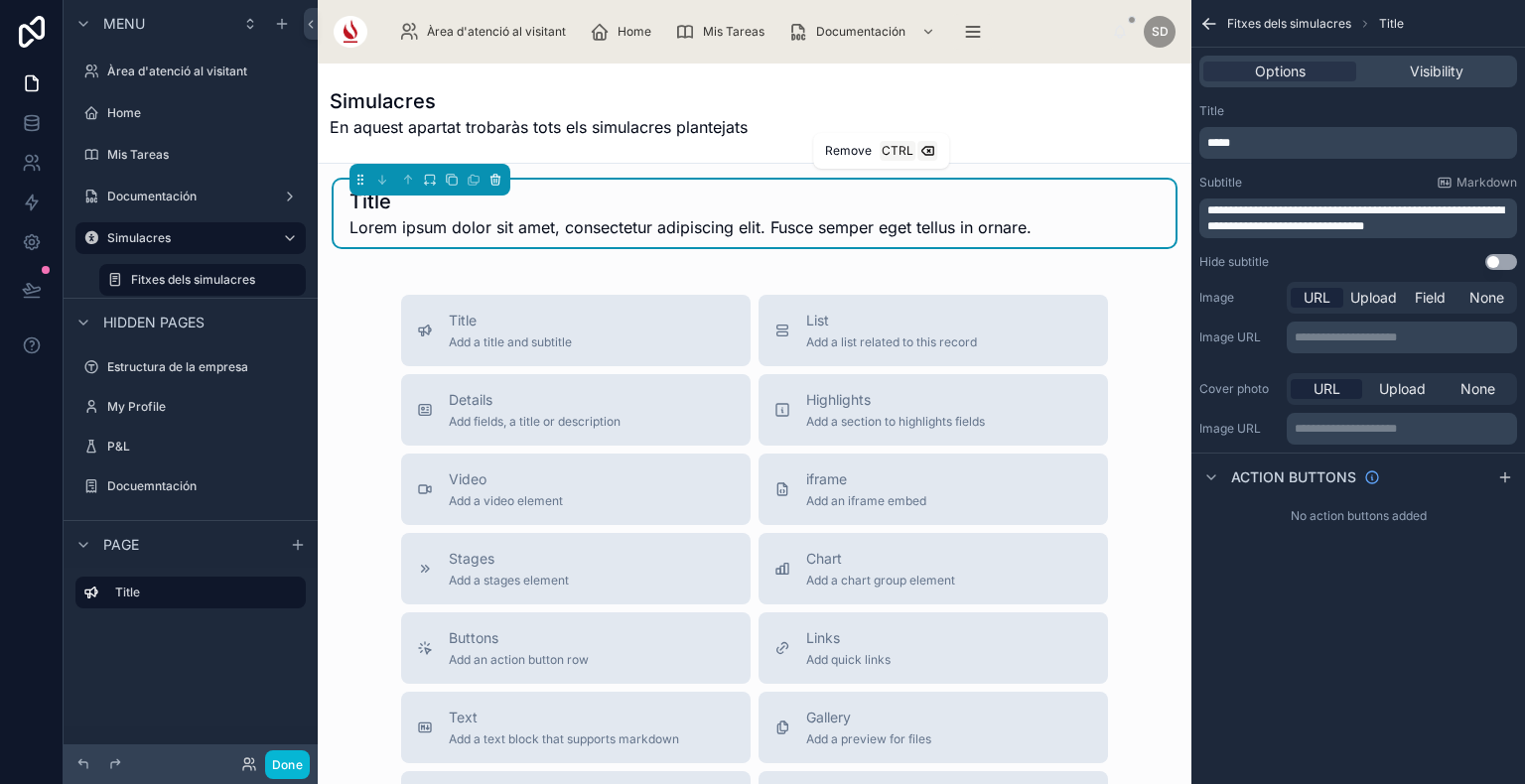 click 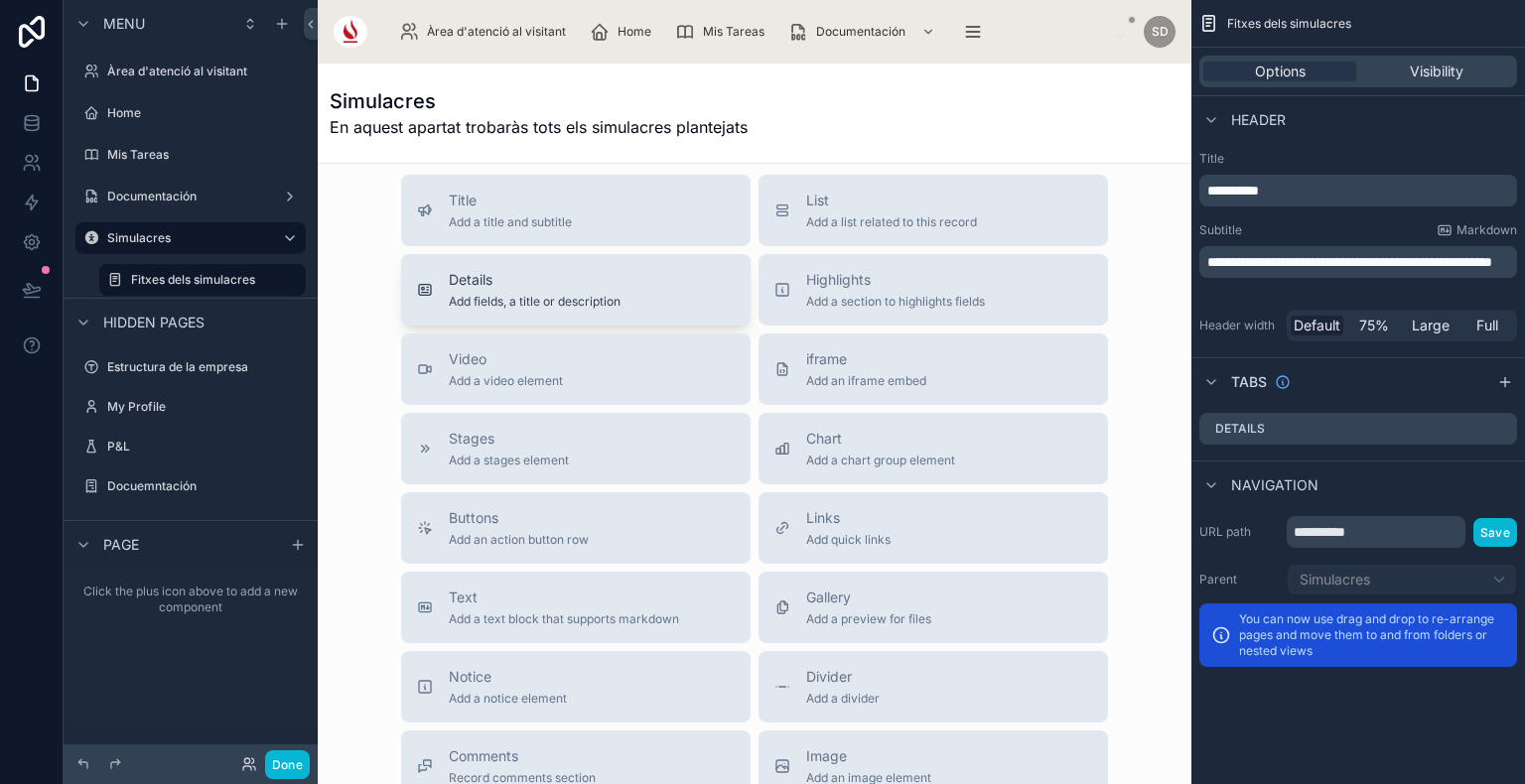 scroll, scrollTop: 0, scrollLeft: 0, axis: both 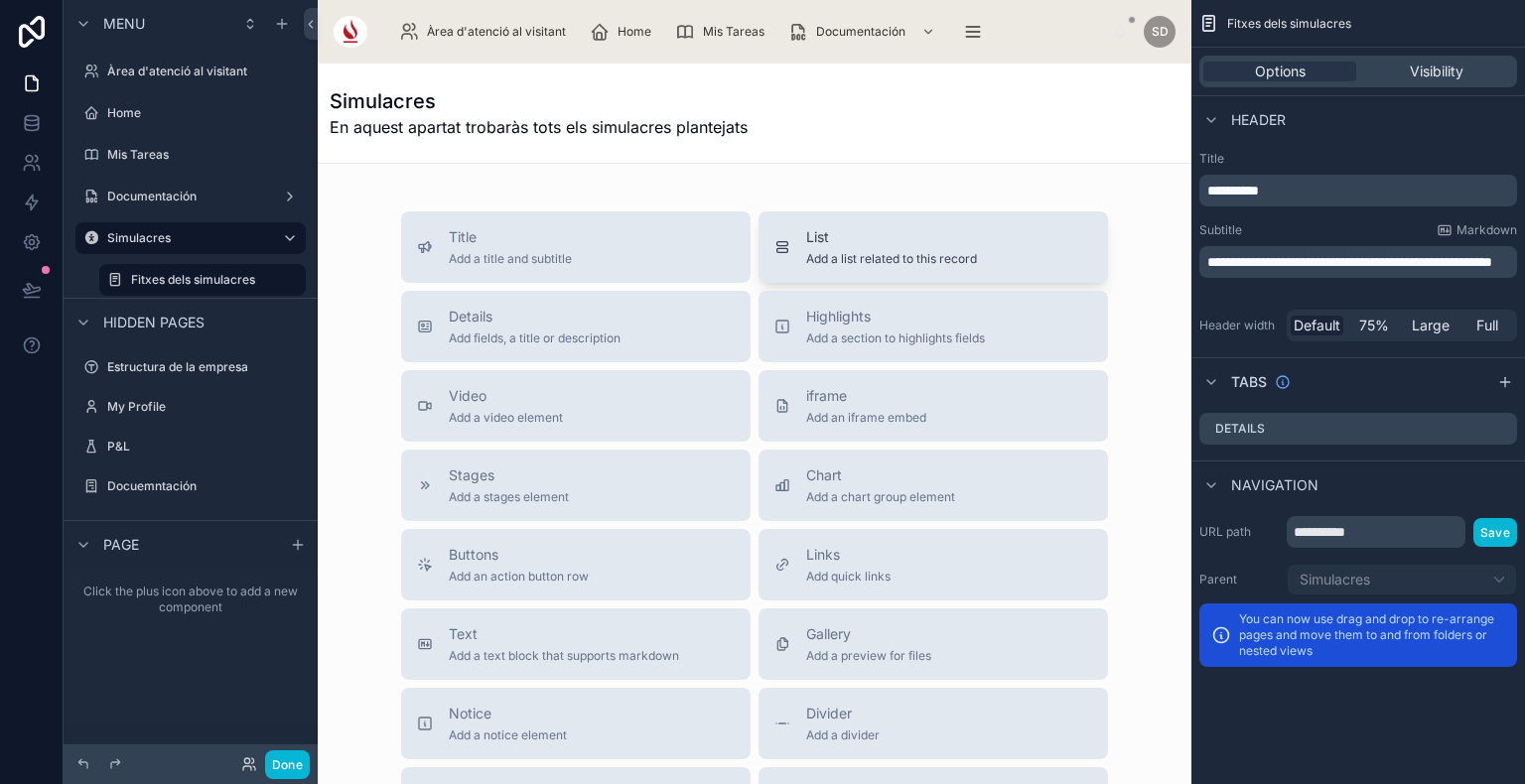 click on "Add a list related to this record" at bounding box center (892, 259) 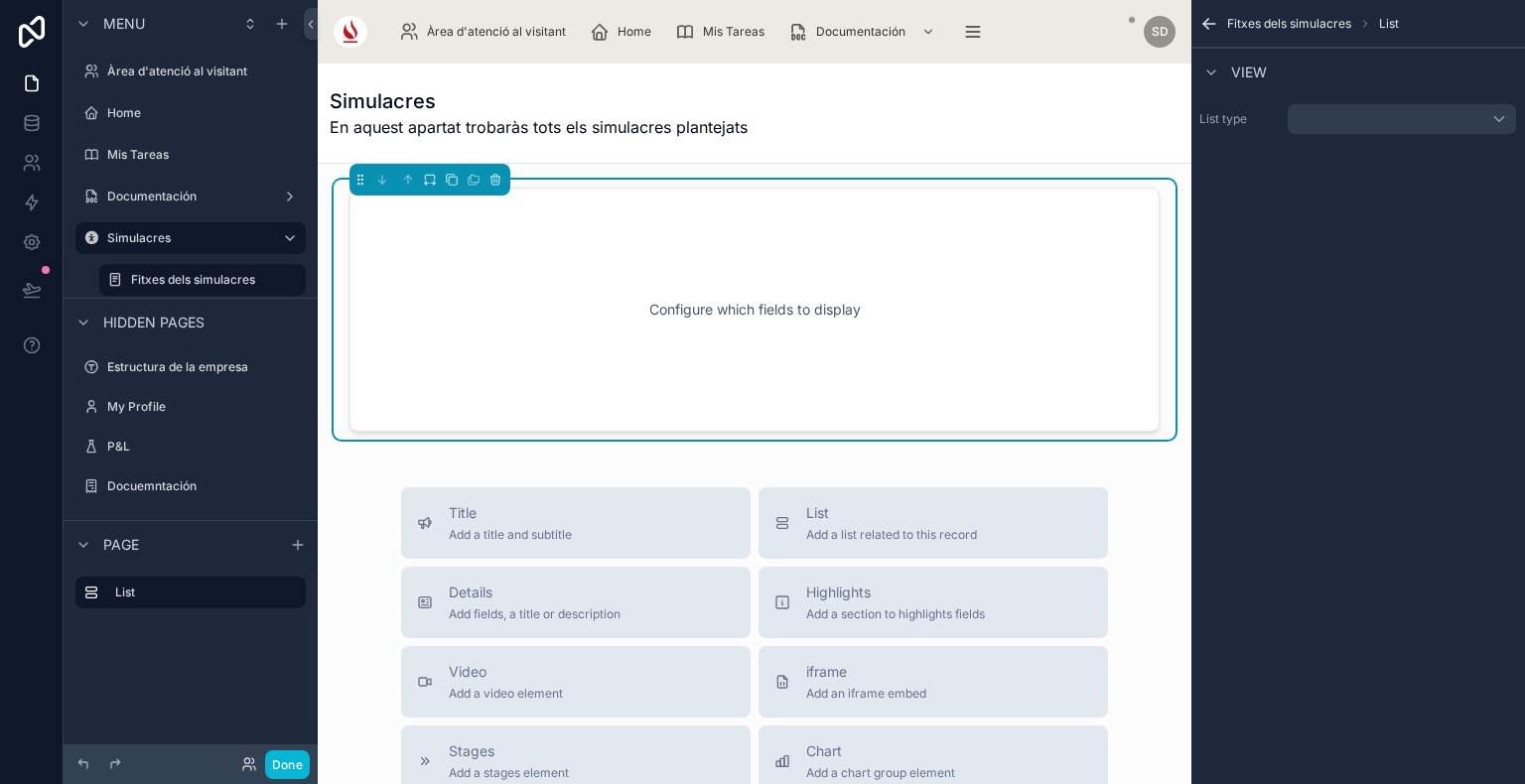 click on "Configure which fields to display" at bounding box center (755, 310) 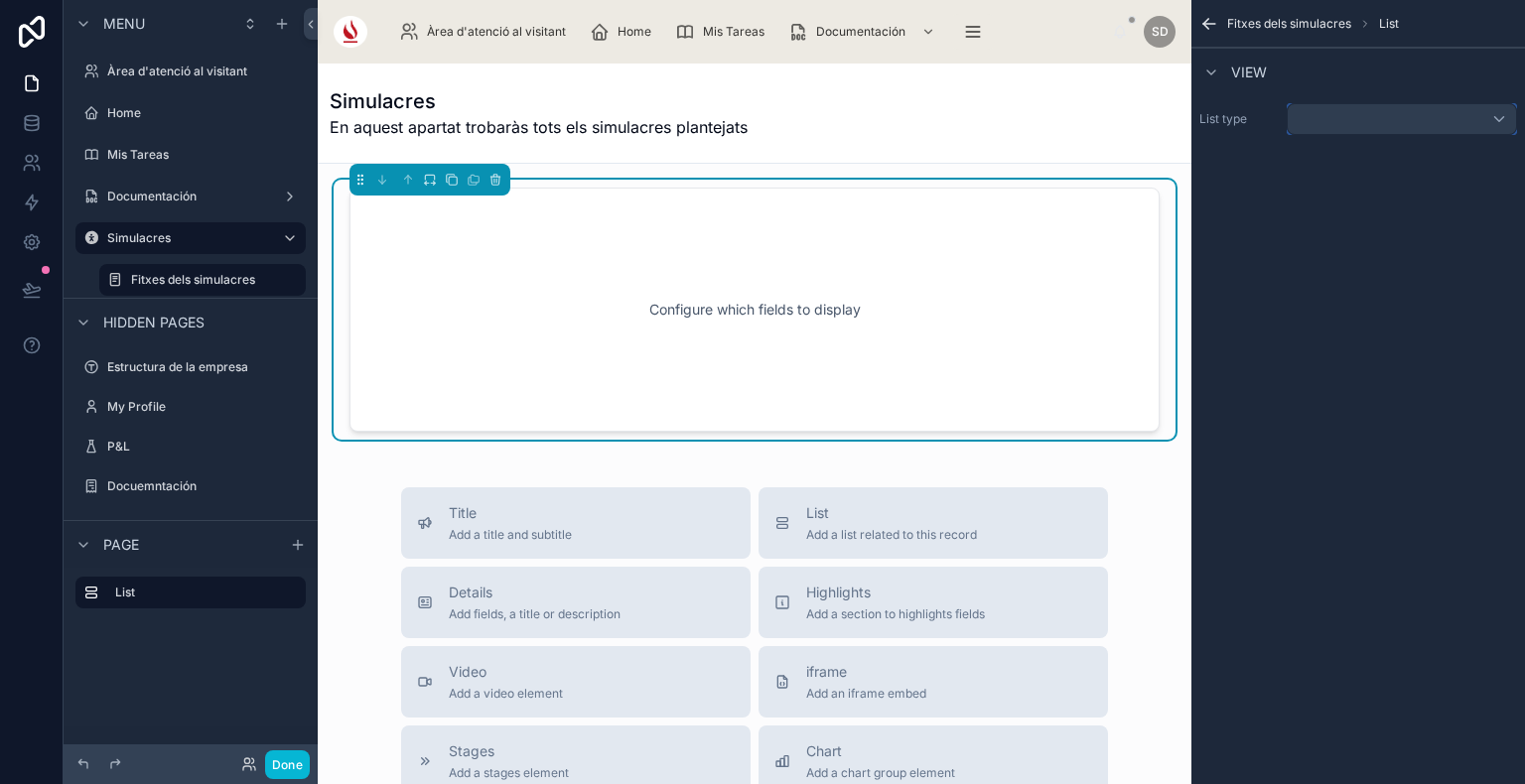 click at bounding box center [1402, 119] 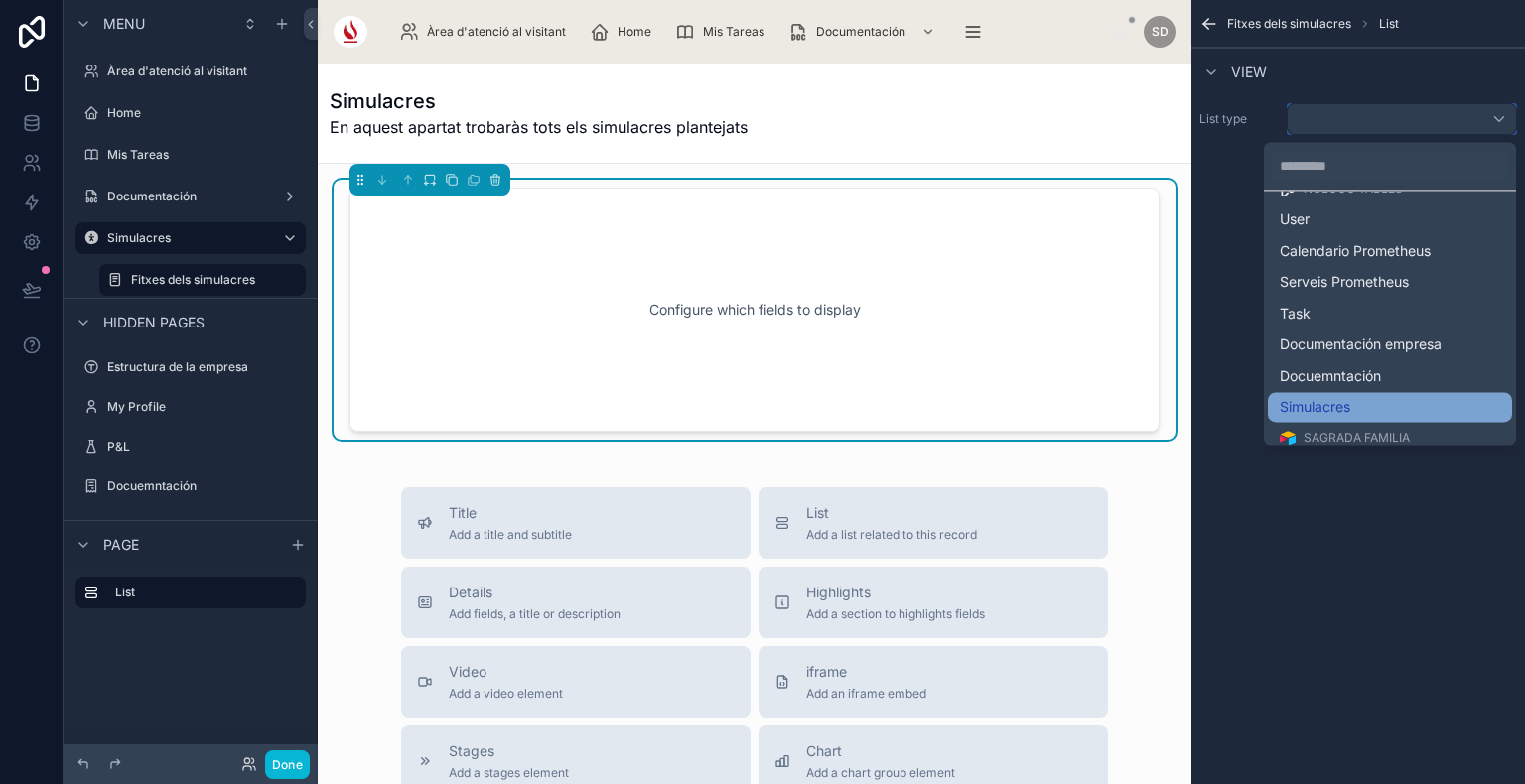 scroll, scrollTop: 34, scrollLeft: 0, axis: vertical 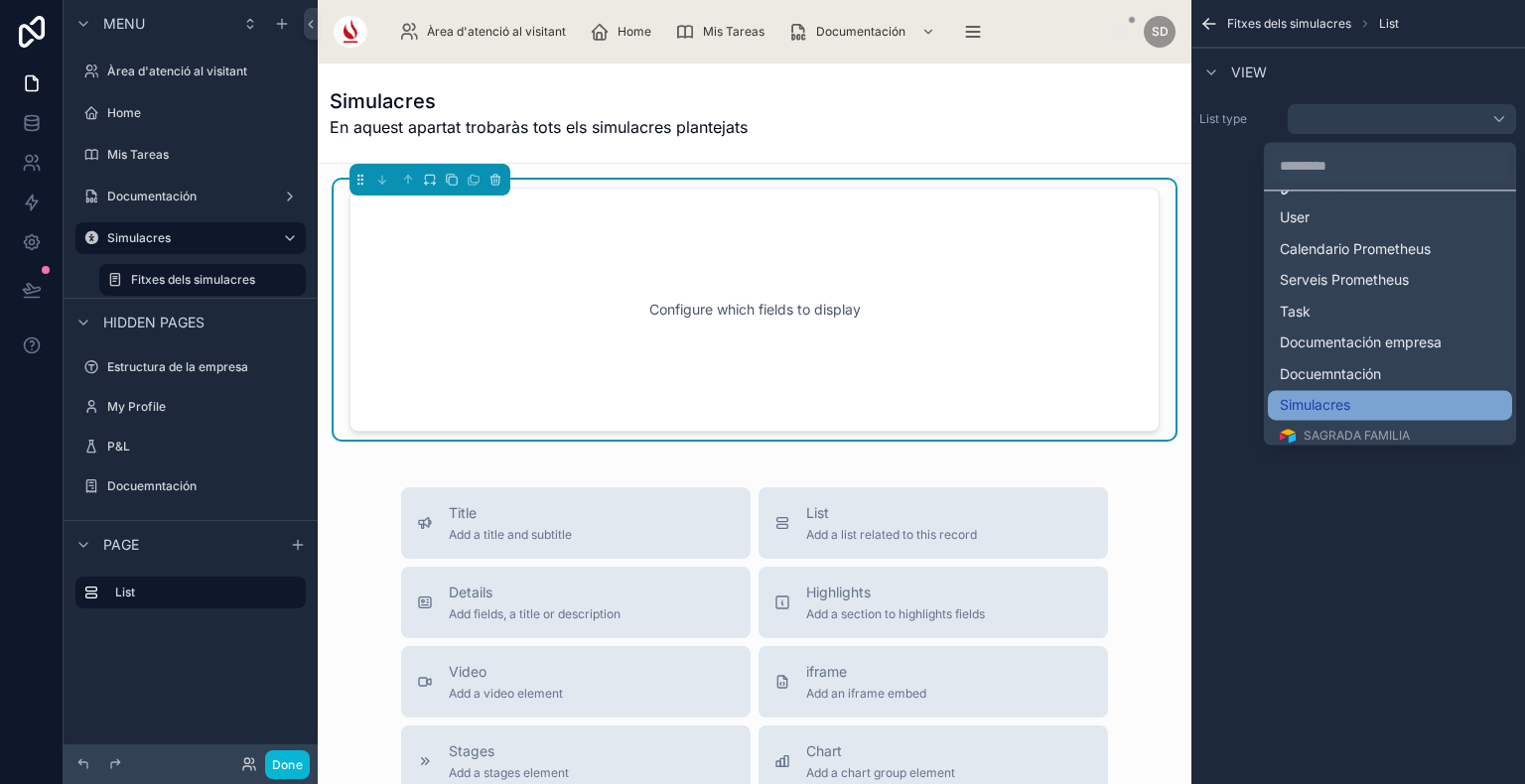 click on "Simulacres" at bounding box center (1390, 405) 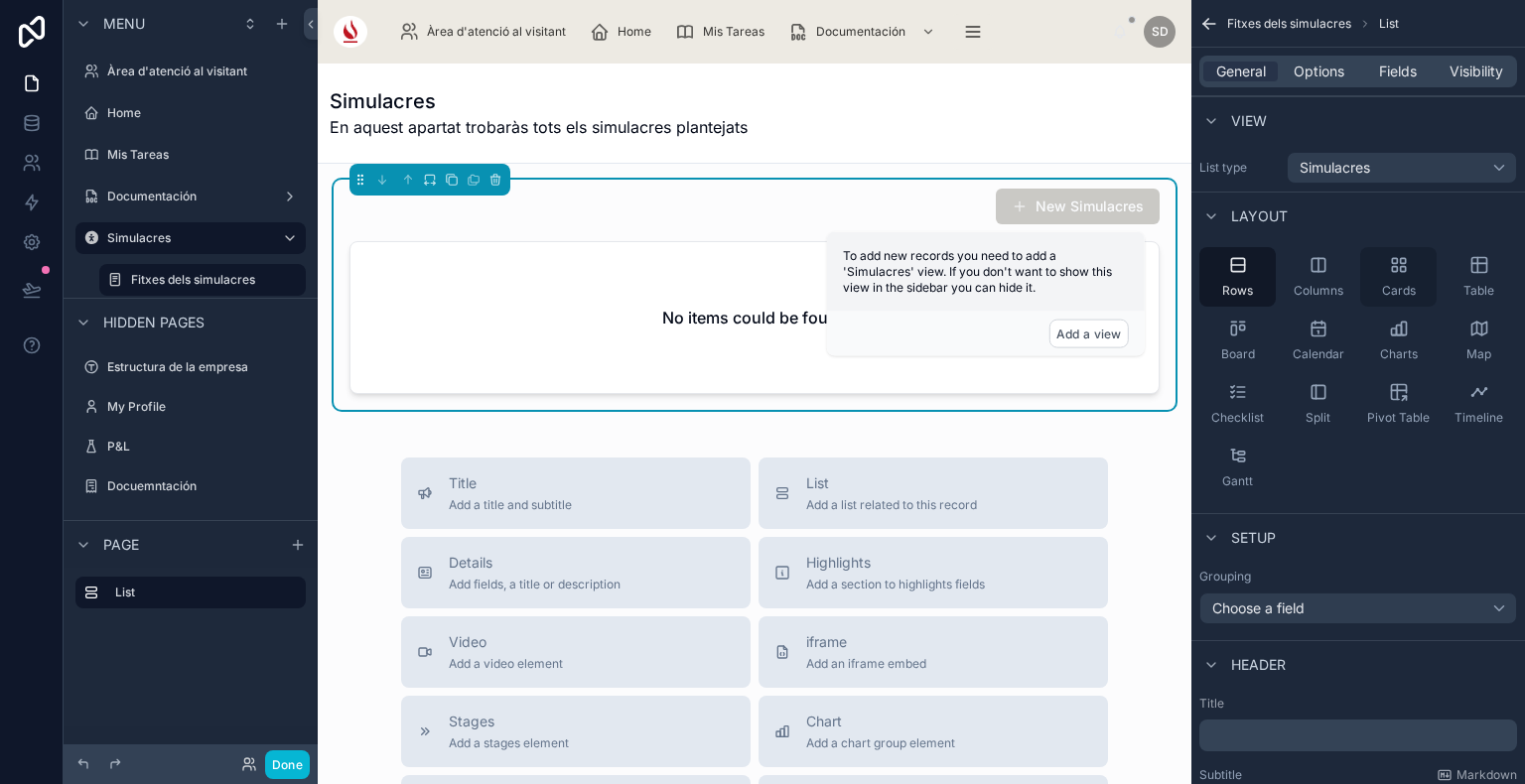 click on "Cards" at bounding box center [1398, 277] 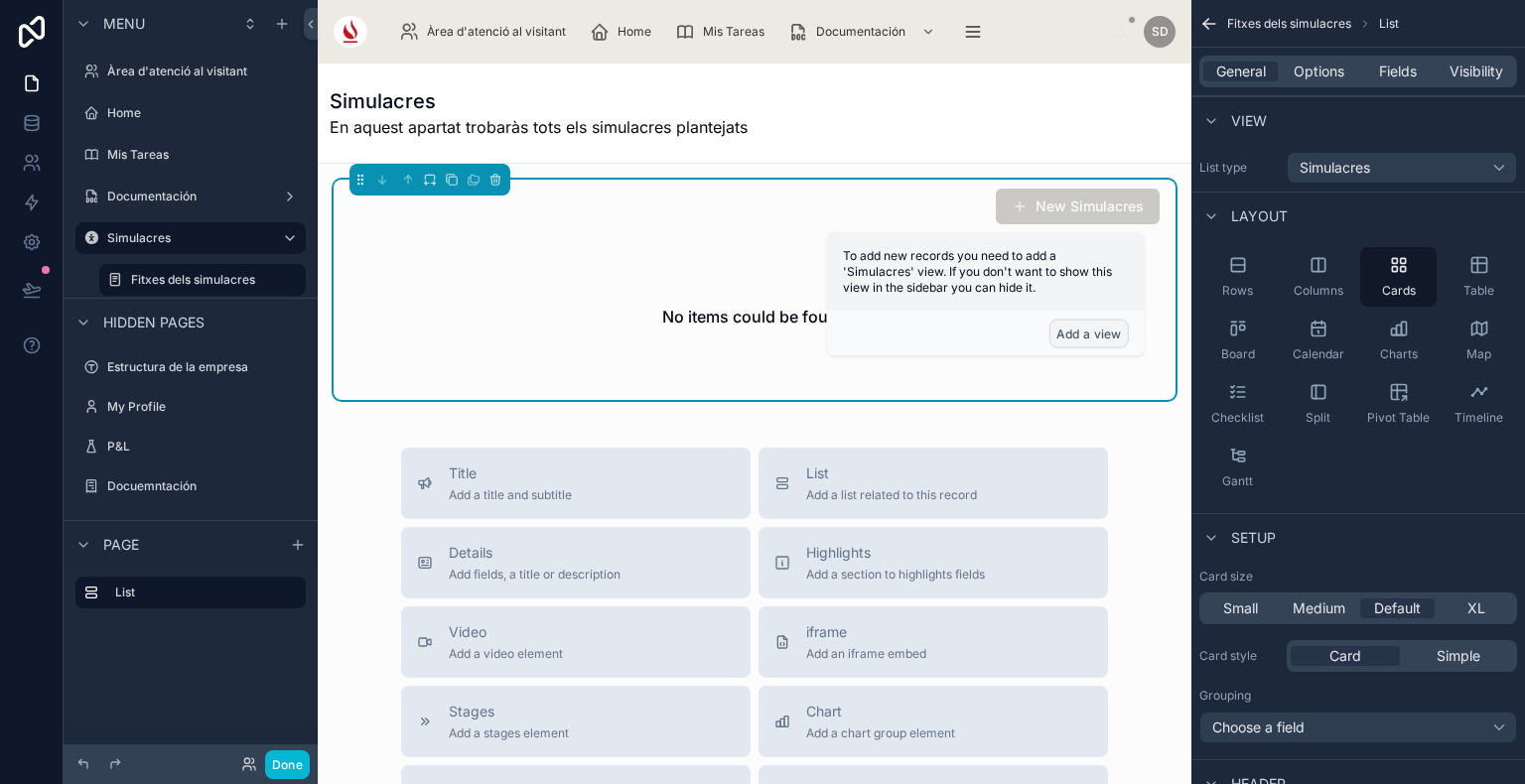 click on "Add a view" at bounding box center (1089, 333) 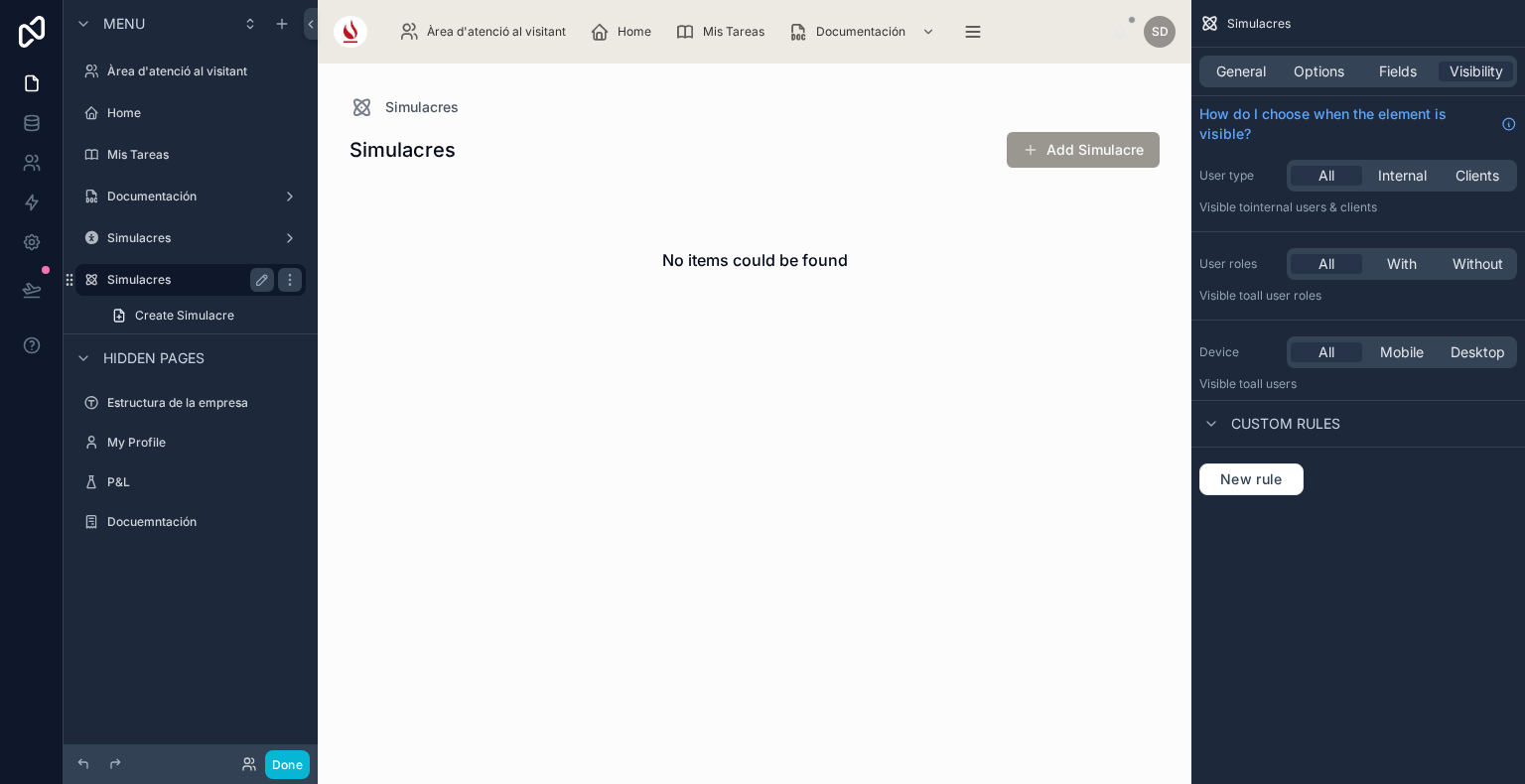 click on "Simulacres" at bounding box center [187, 280] 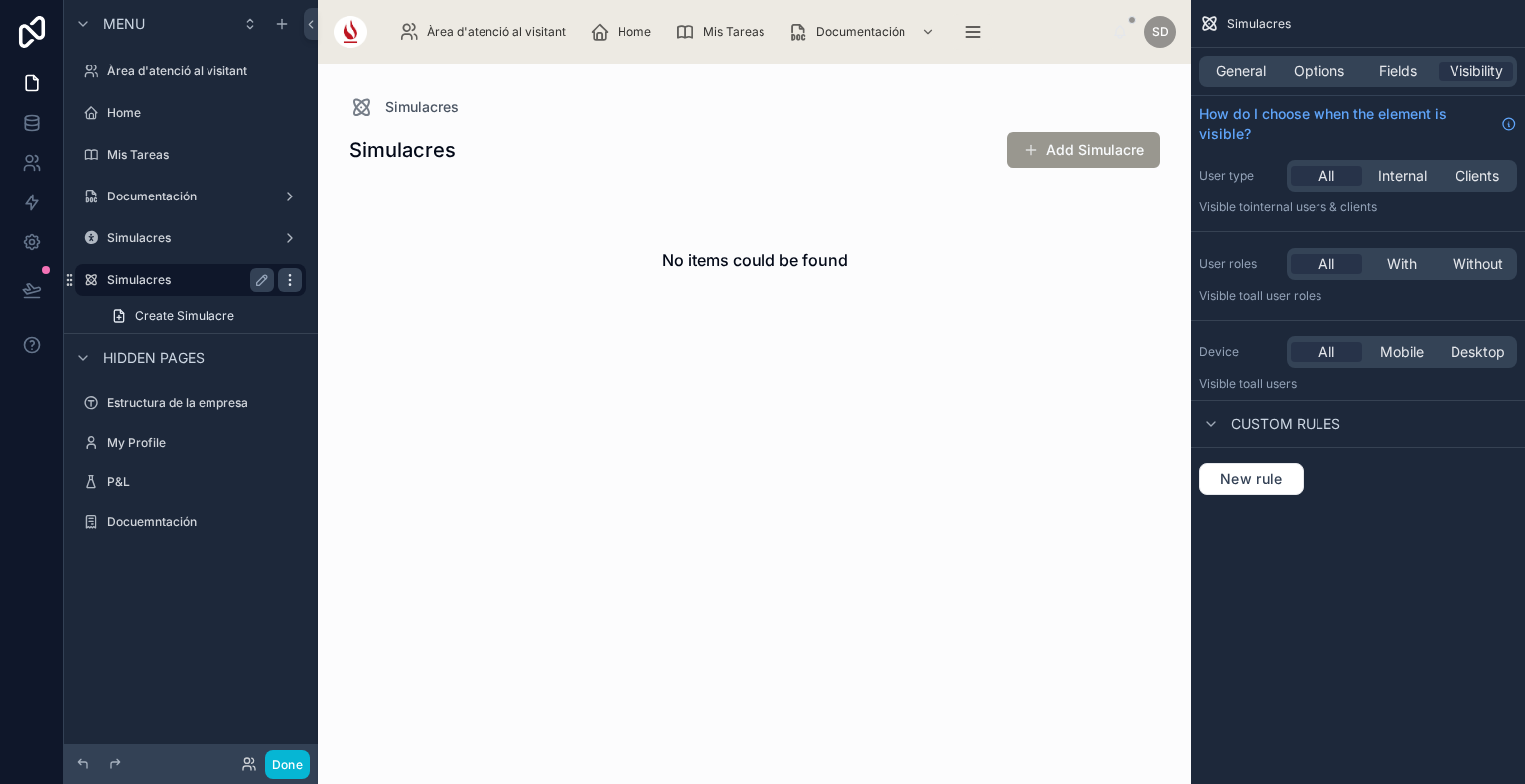 click 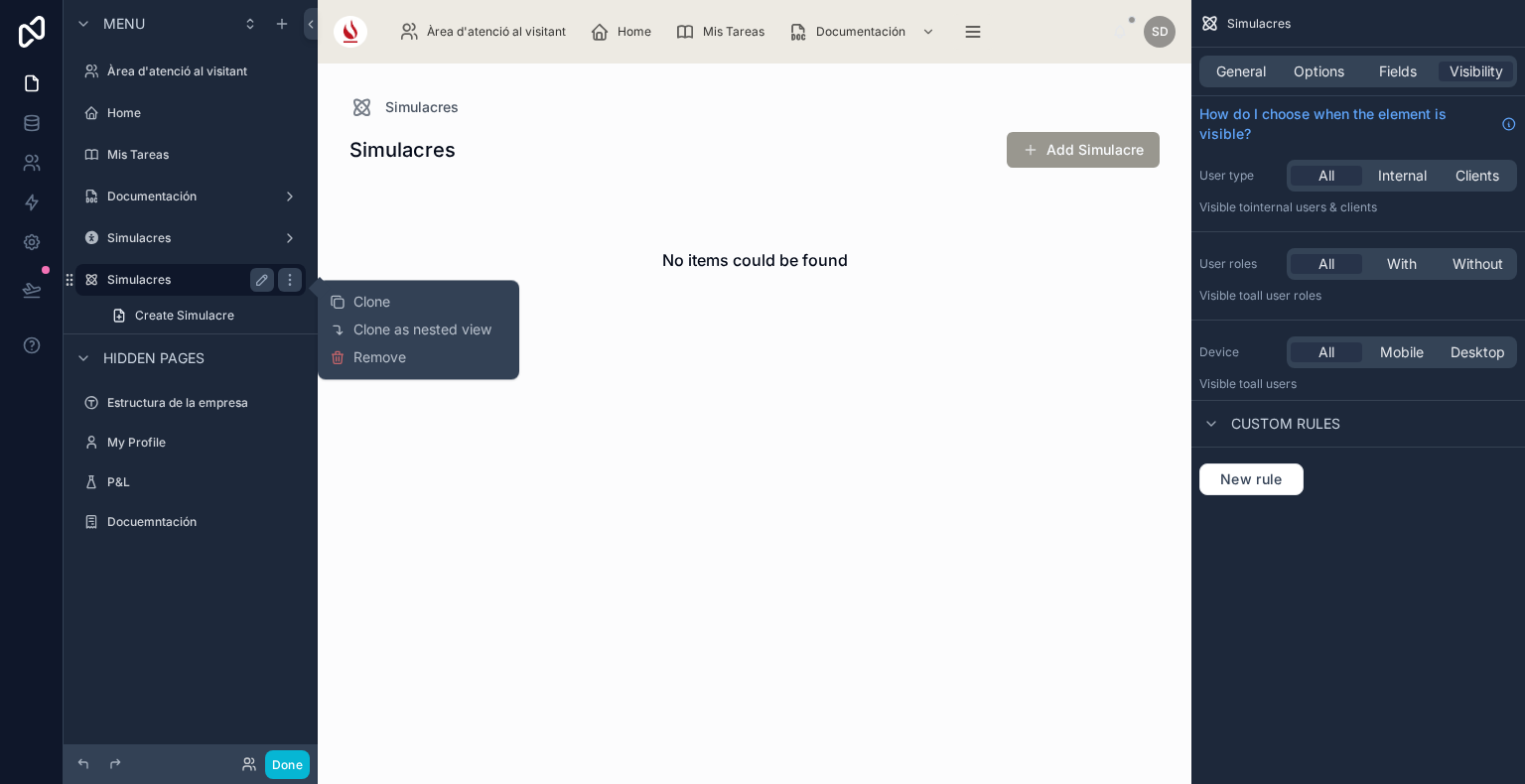 click on "Simulacres" at bounding box center (187, 280) 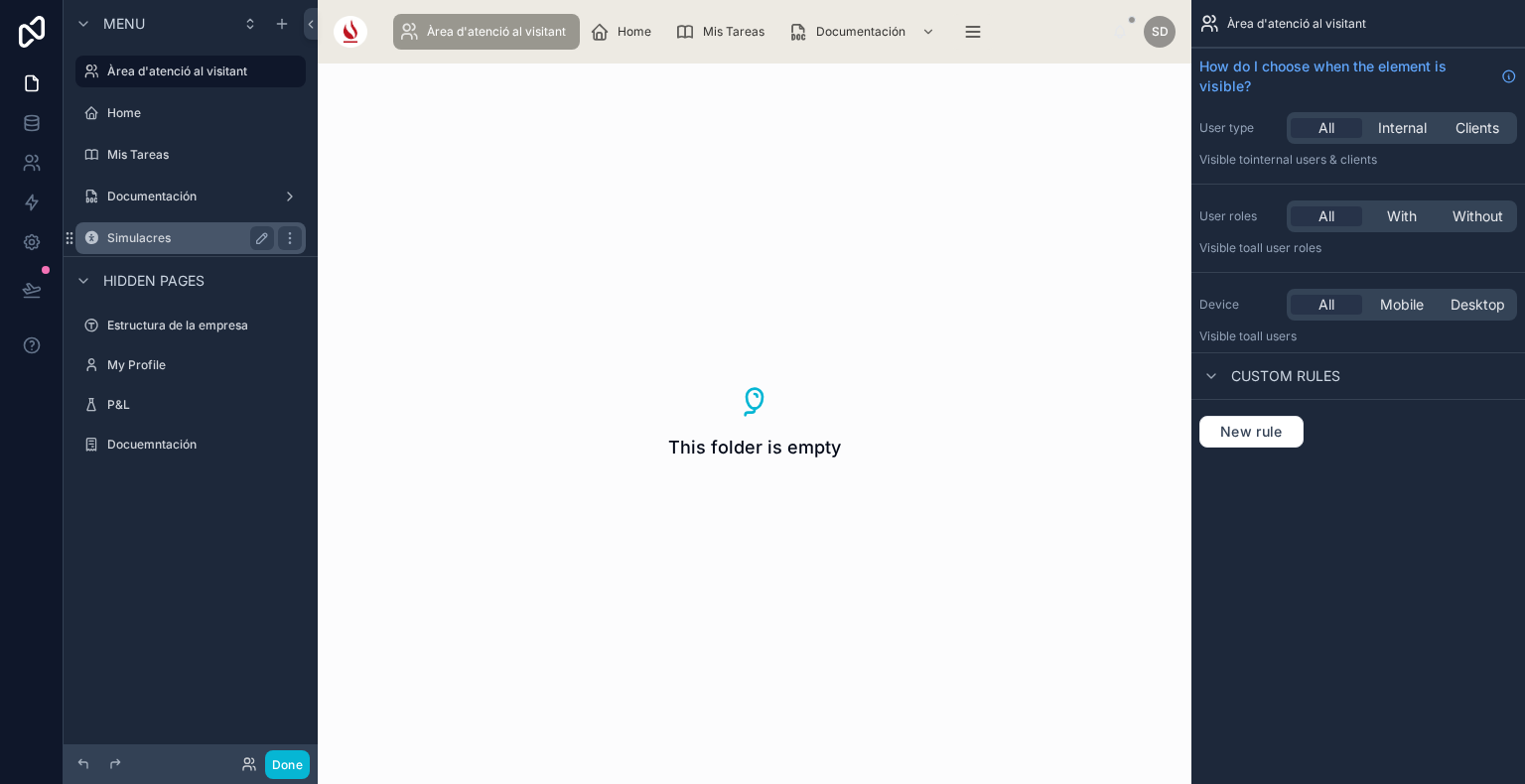 click on "Simulacres" at bounding box center (191, 238) 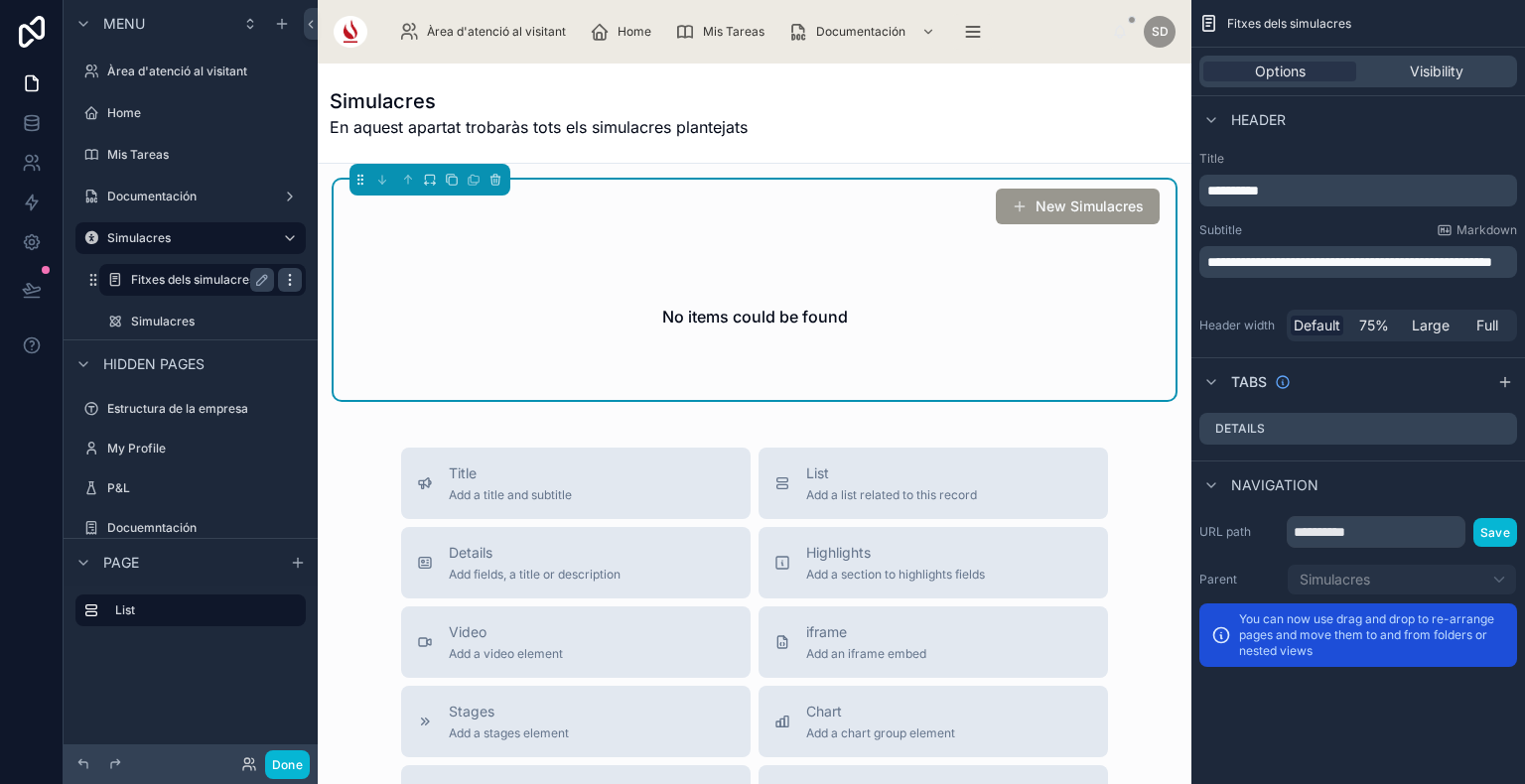 click at bounding box center [290, 280] 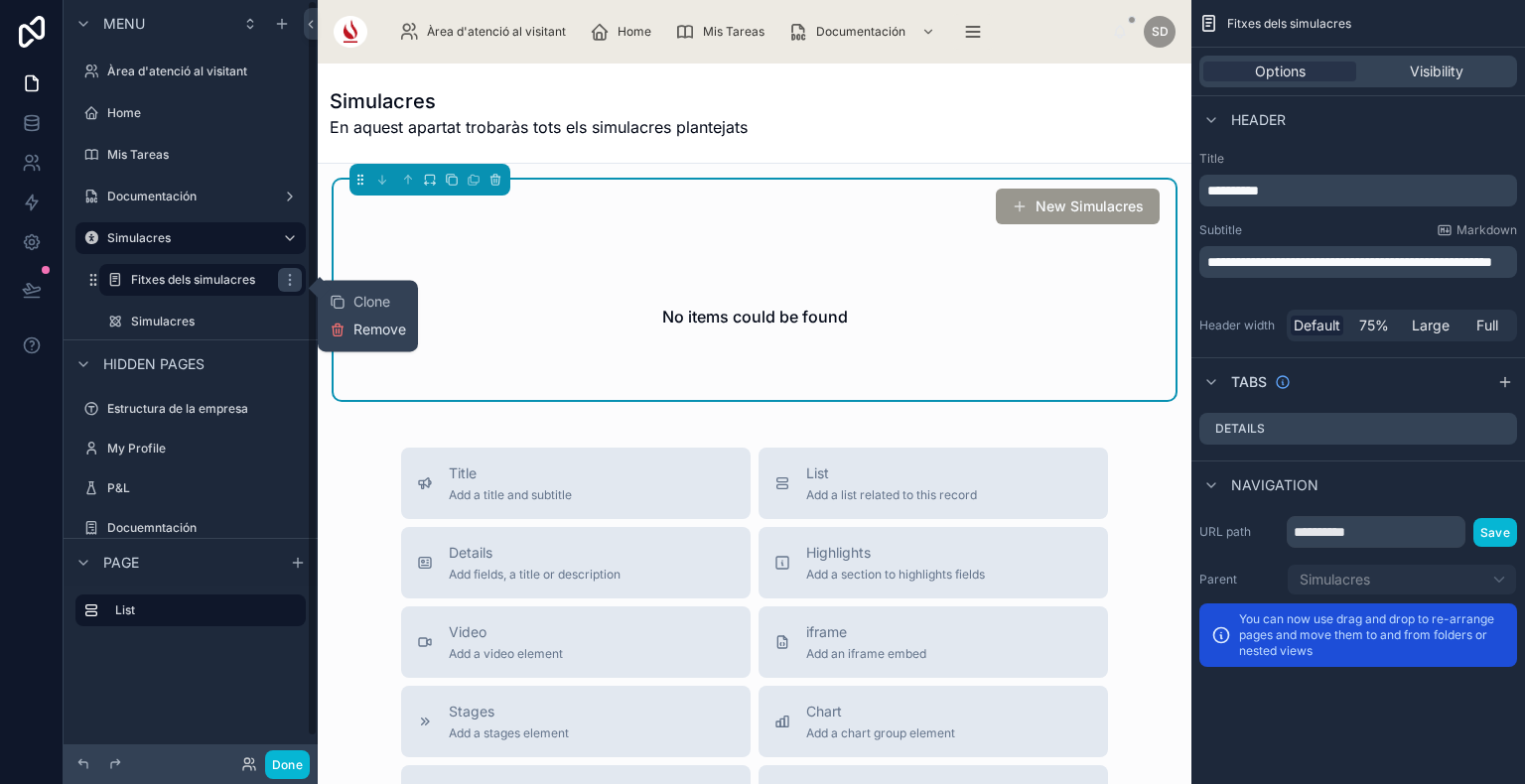 click on "Remove" at bounding box center [367, 329] 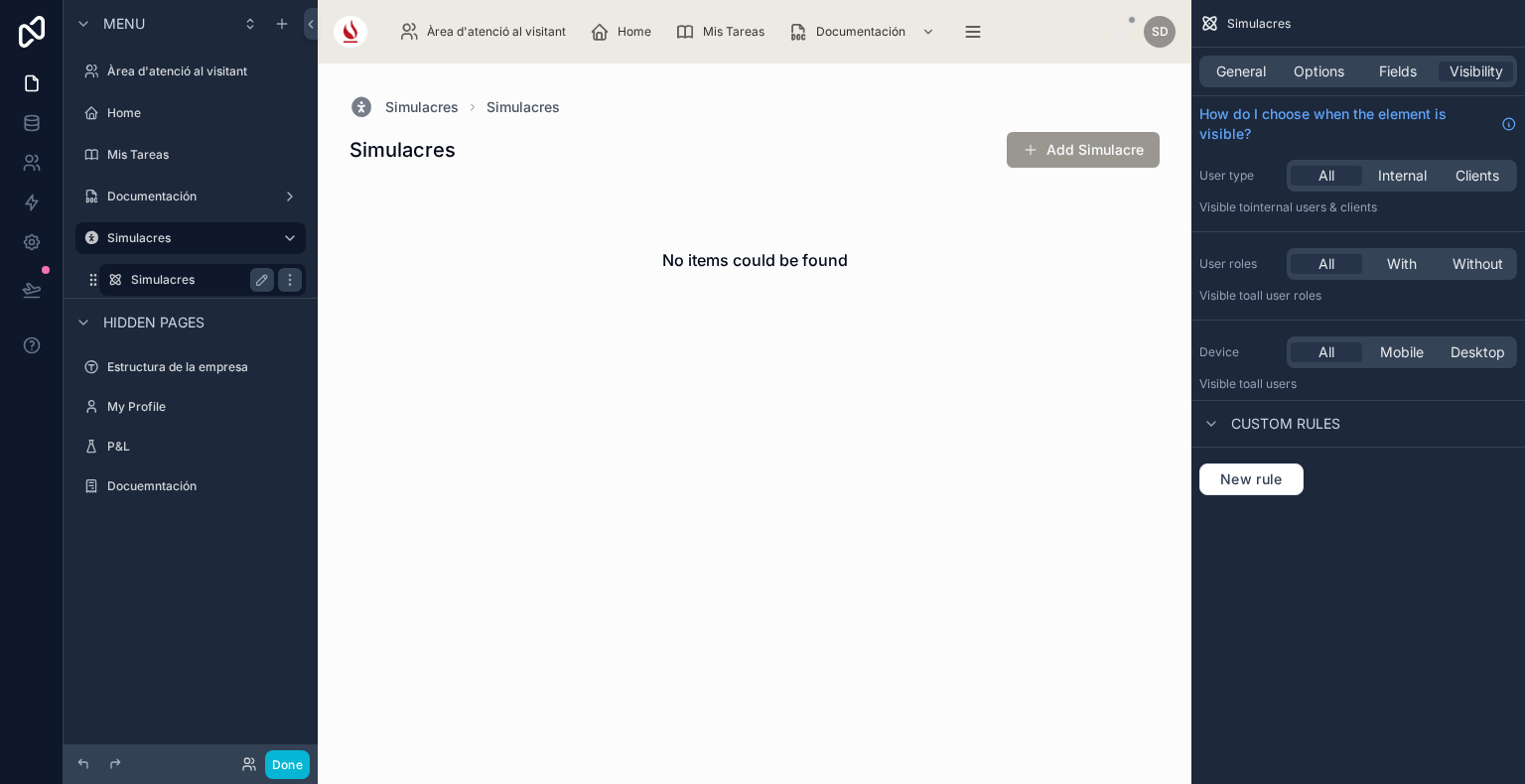 click on "Simulacres" at bounding box center [199, 280] 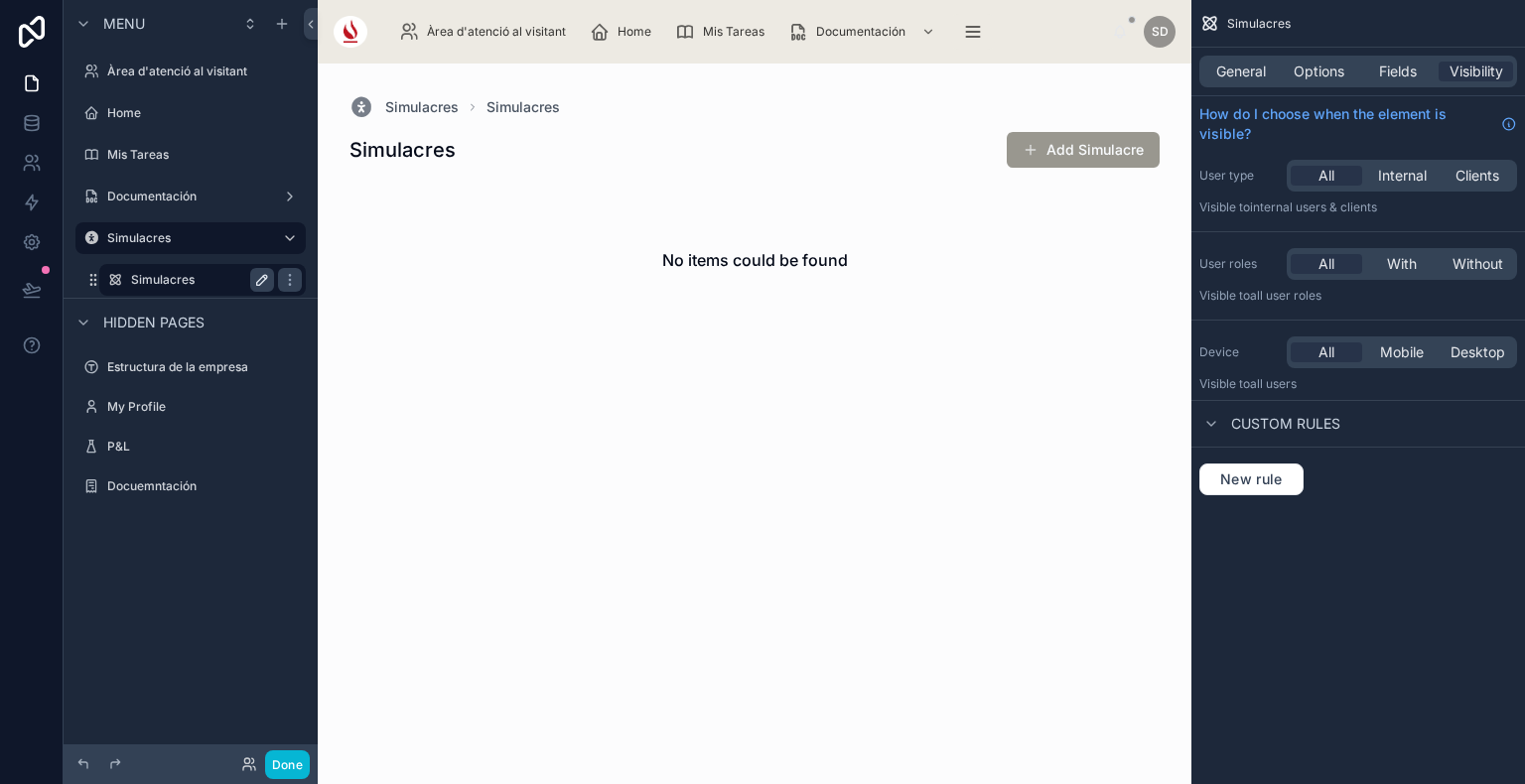 click 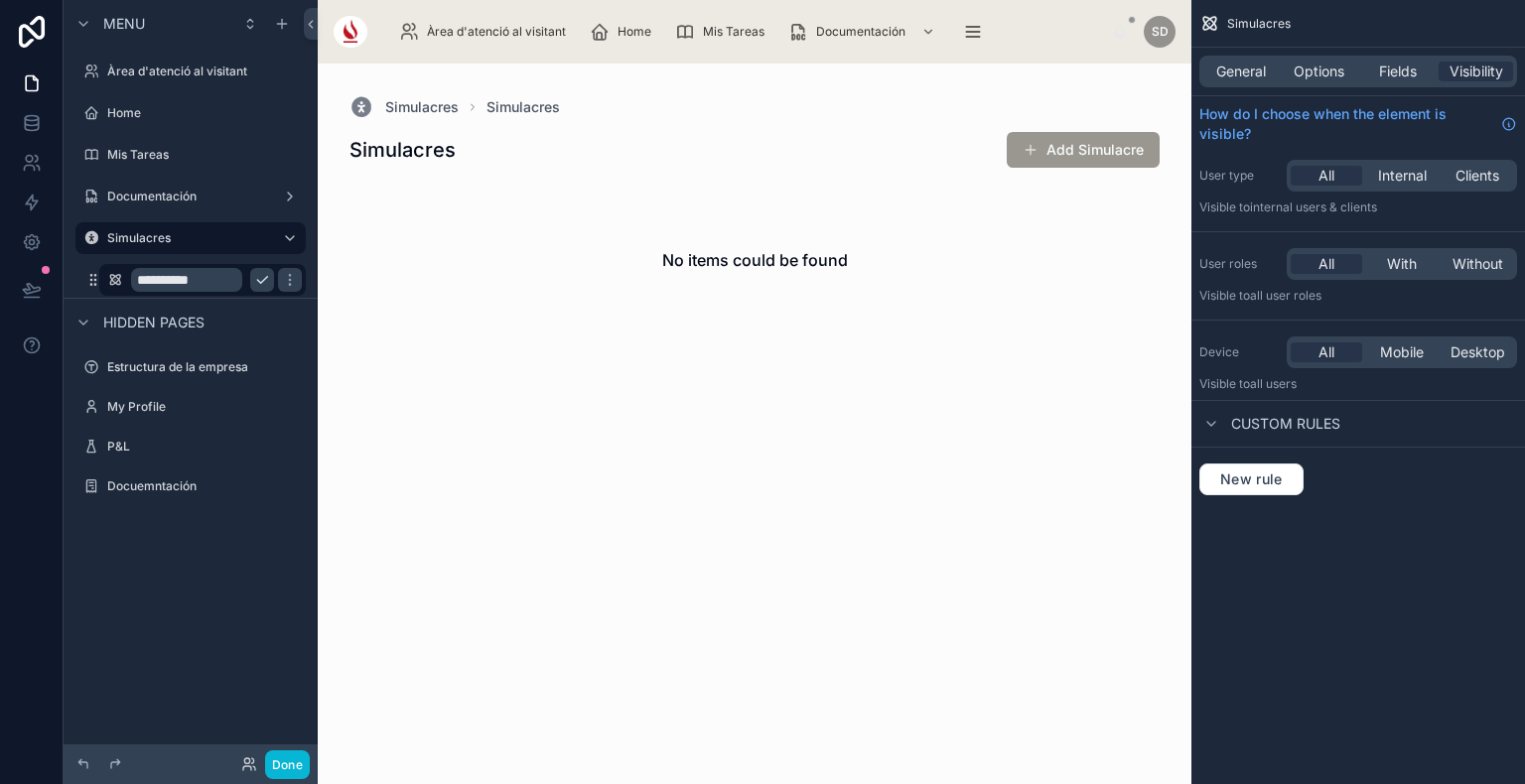 click on "**********" at bounding box center [187, 280] 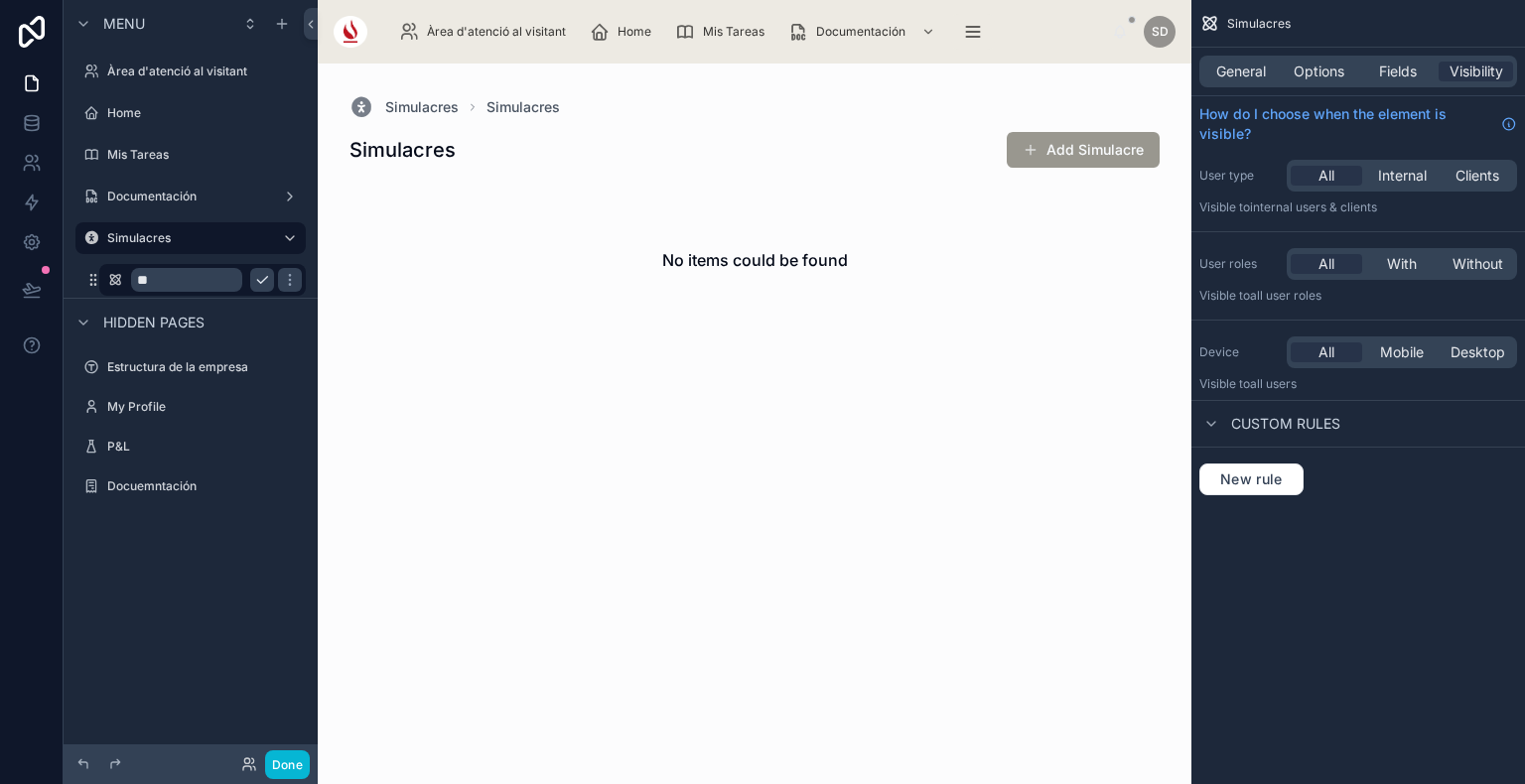 type on "*" 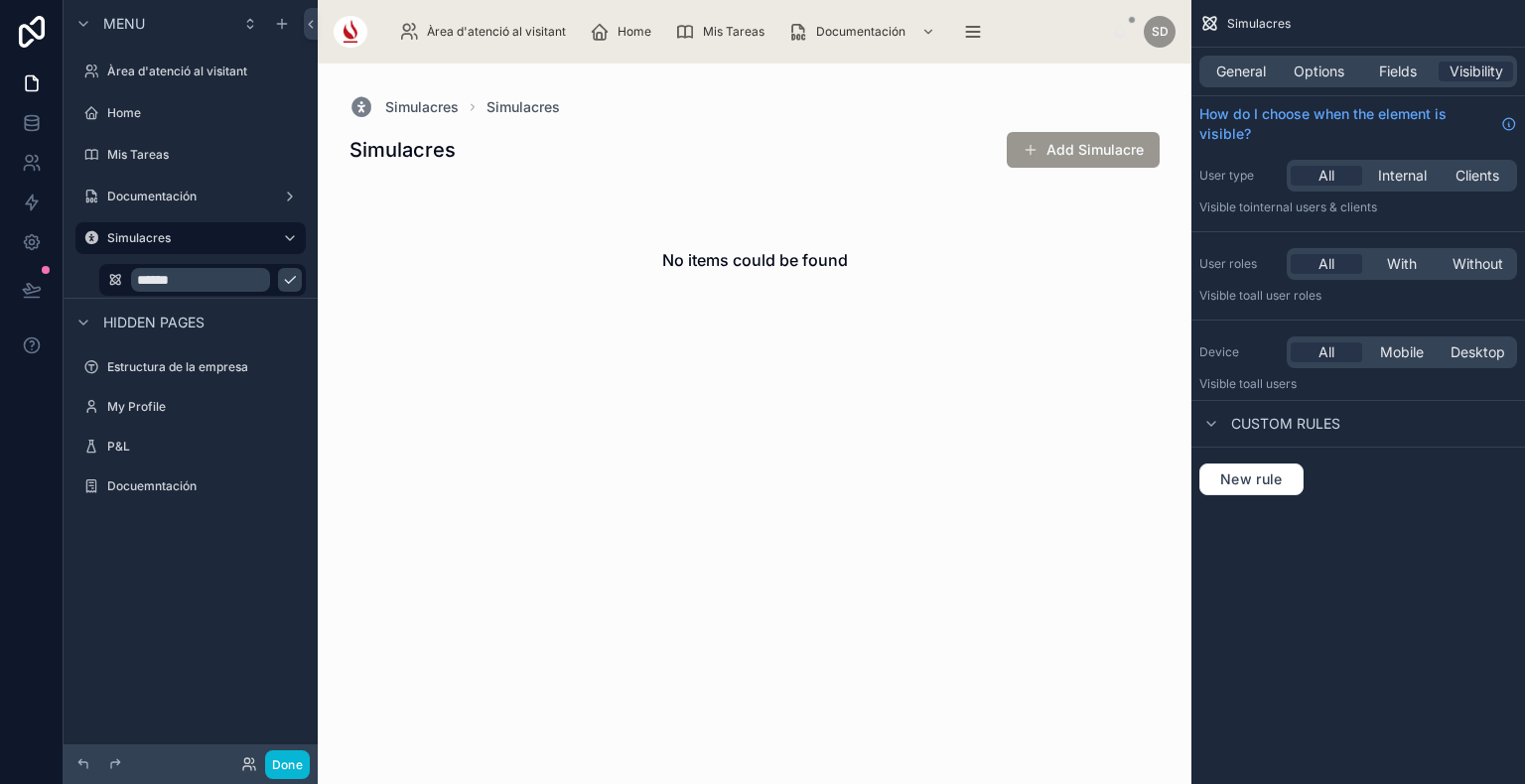 type on "******" 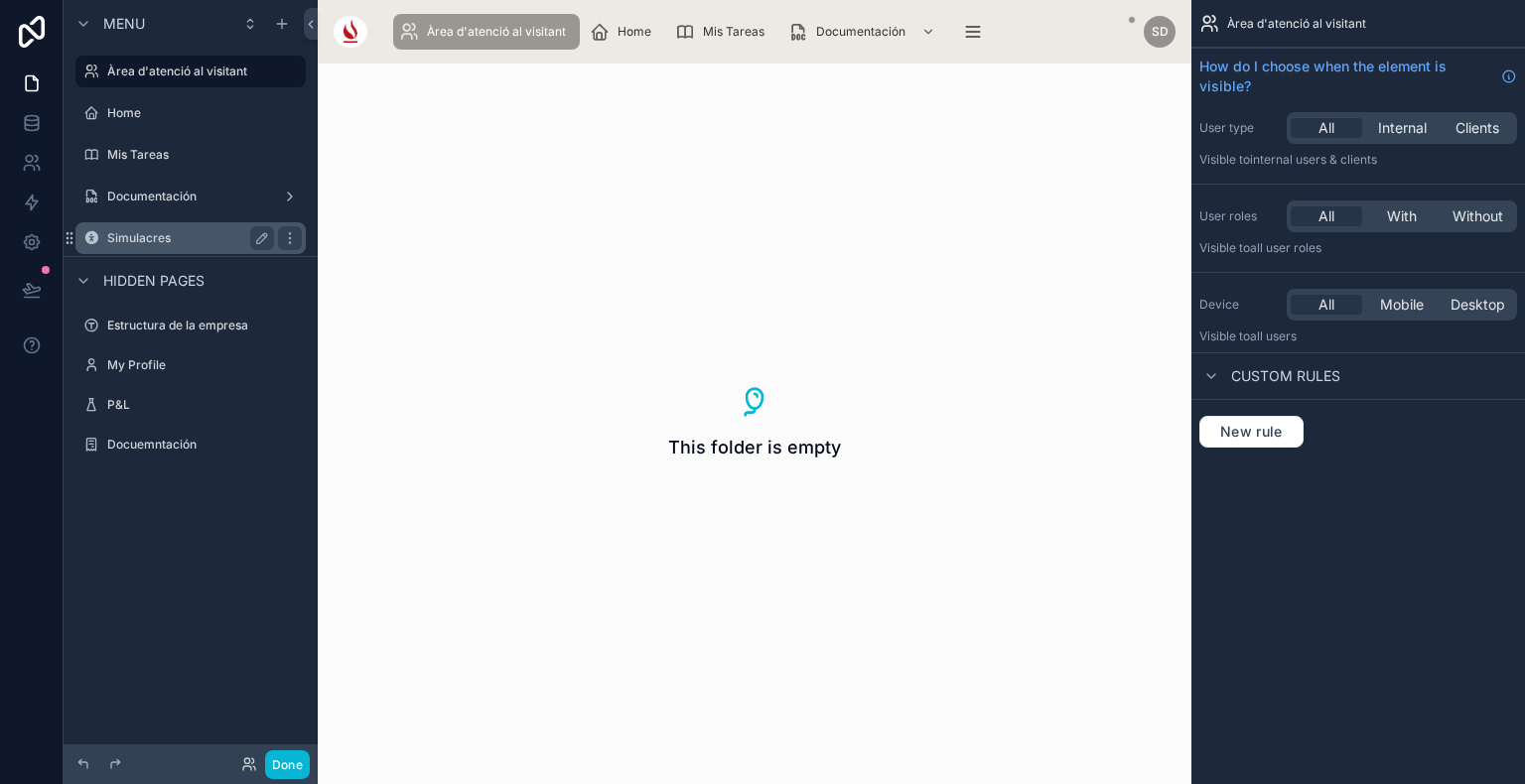click on "Simulacres" at bounding box center (191, 238) 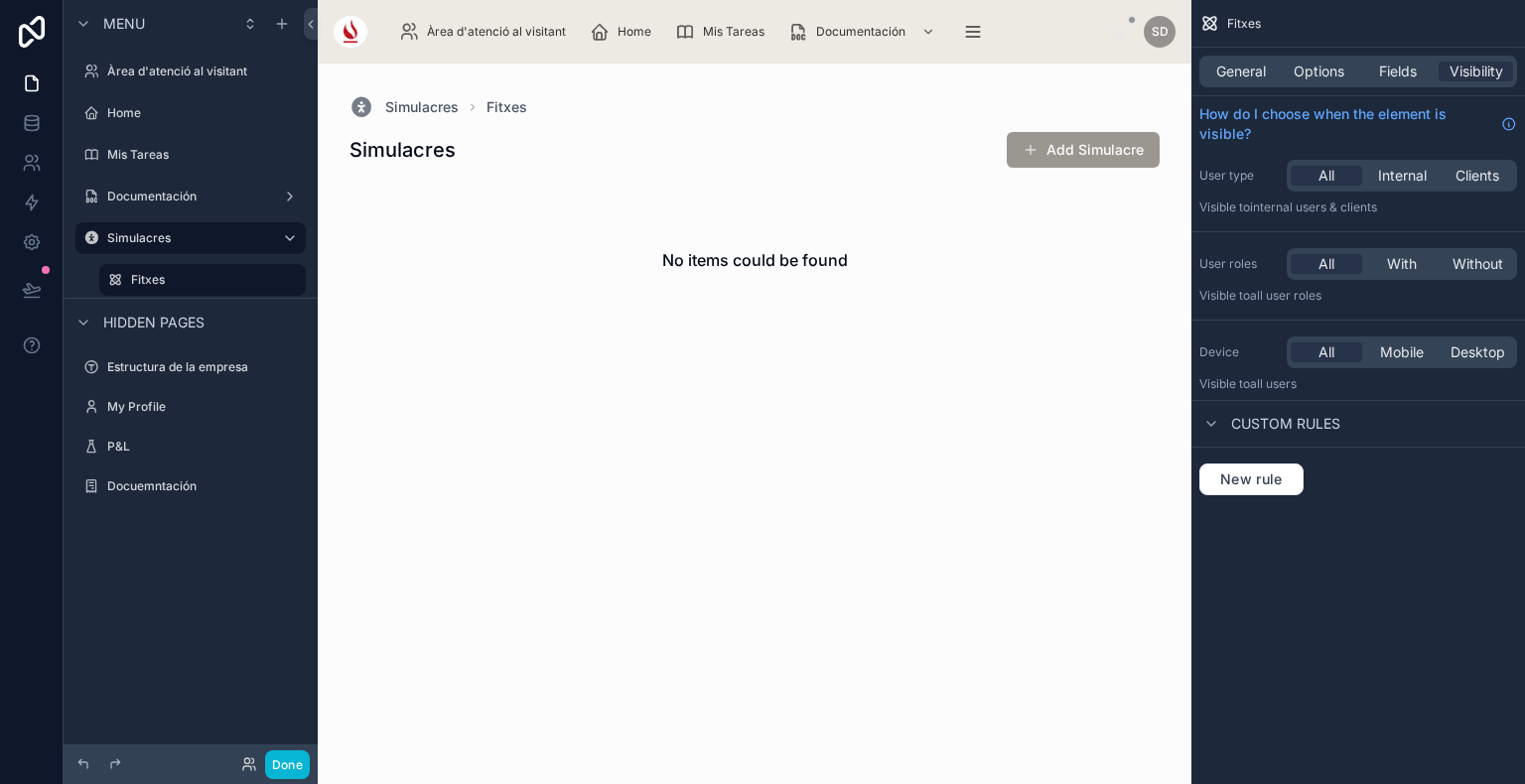 click at bounding box center (755, 424) 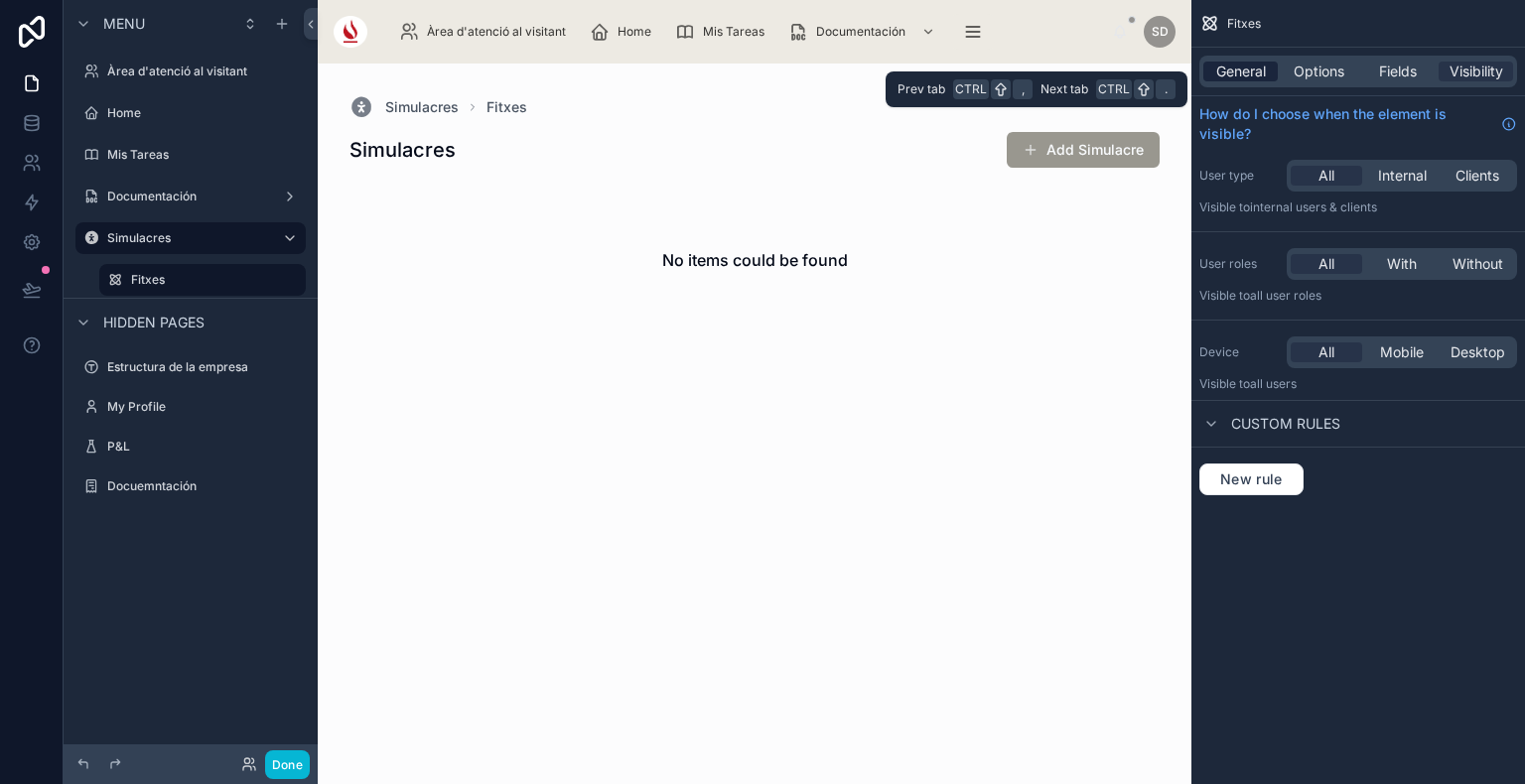 click on "General" at bounding box center [1241, 71] 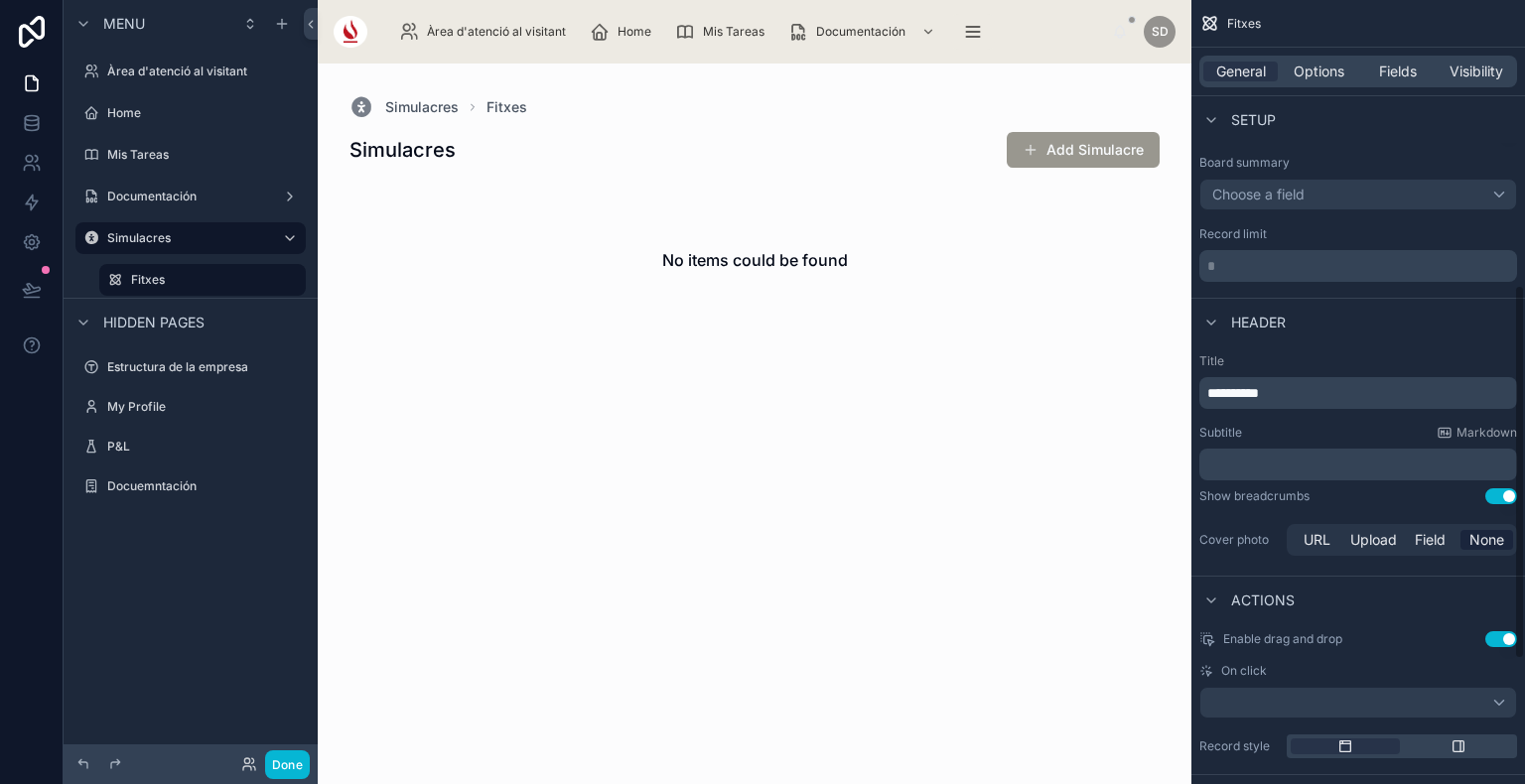 scroll, scrollTop: 603, scrollLeft: 0, axis: vertical 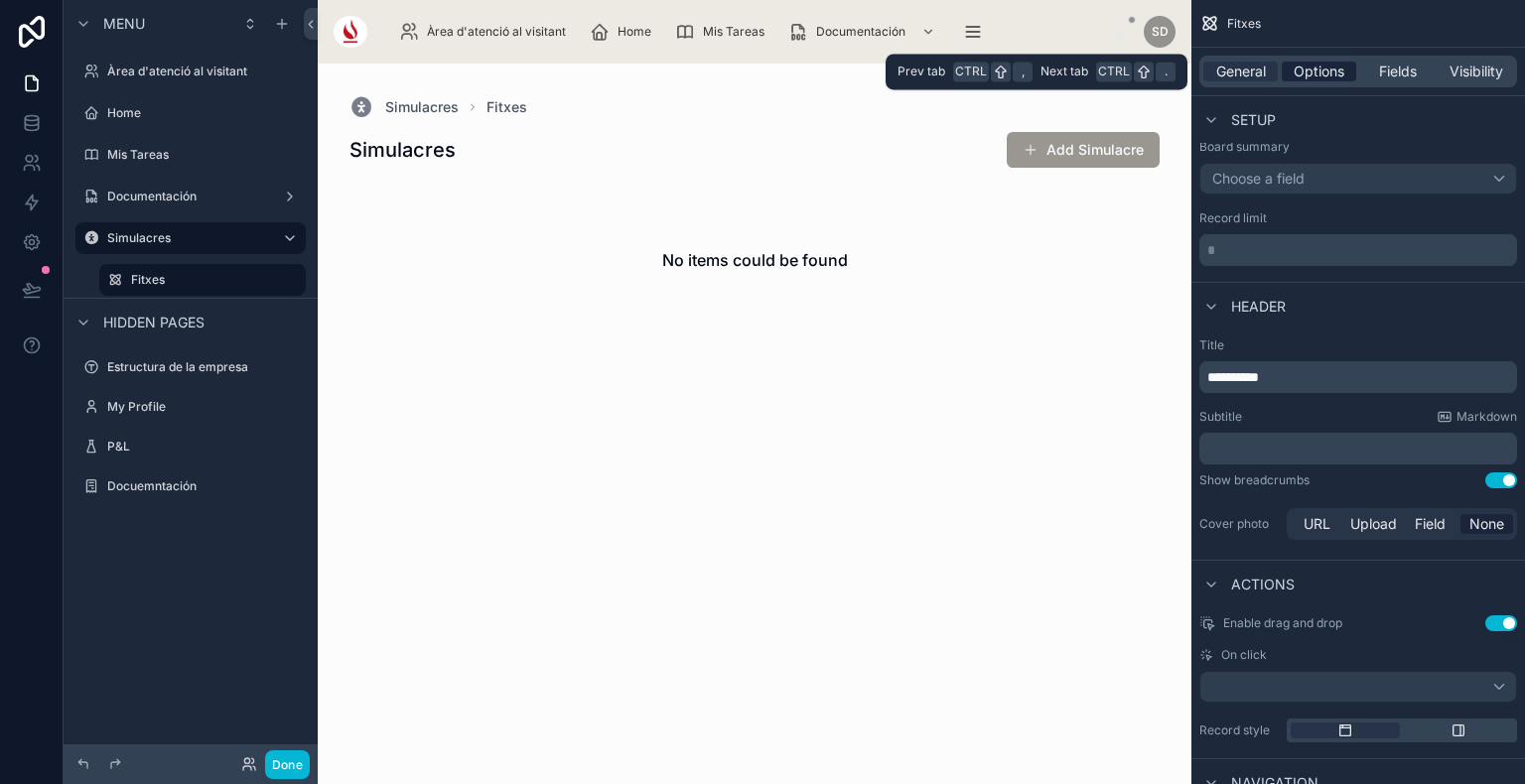 click on "Options" at bounding box center (1318, 71) 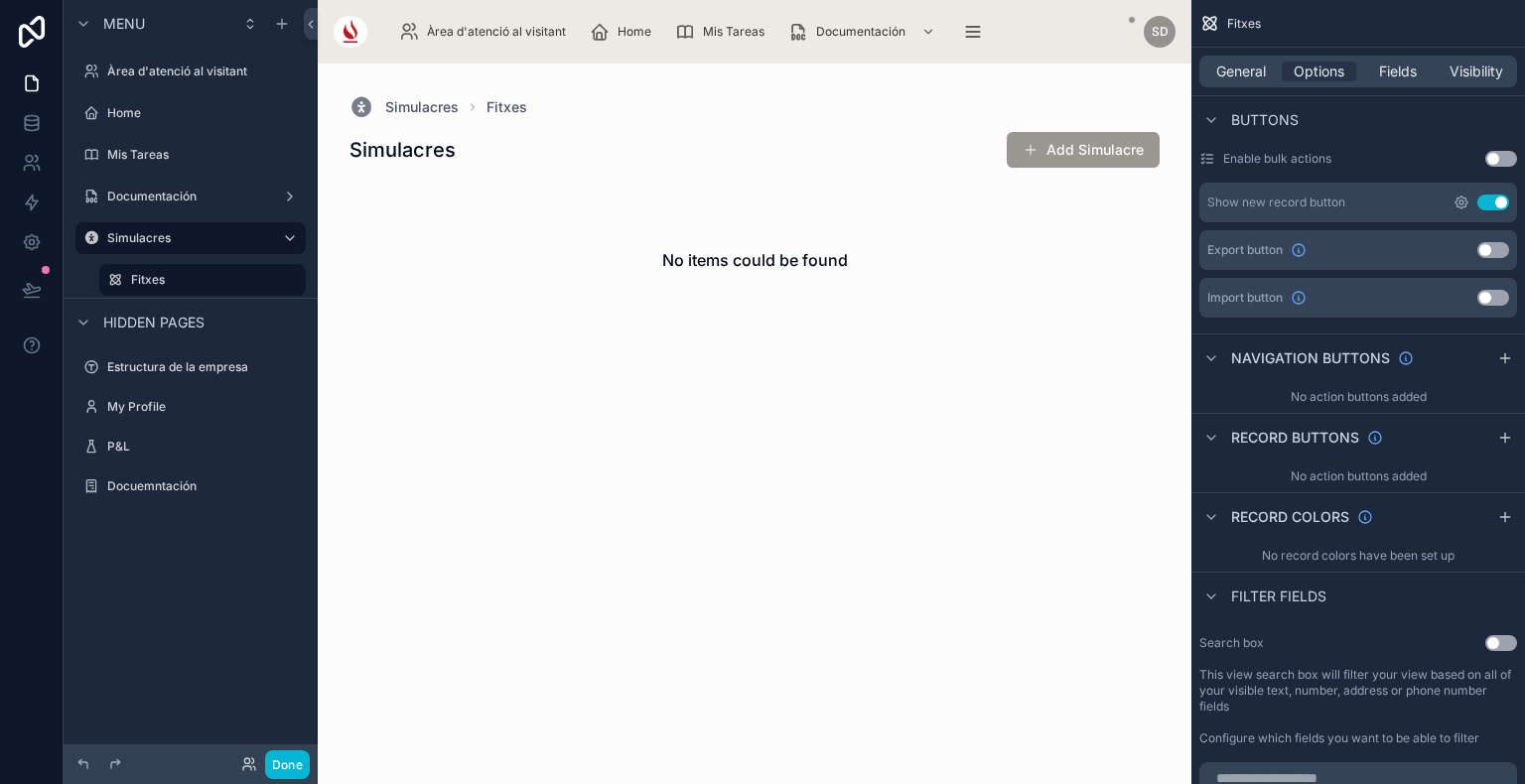 click 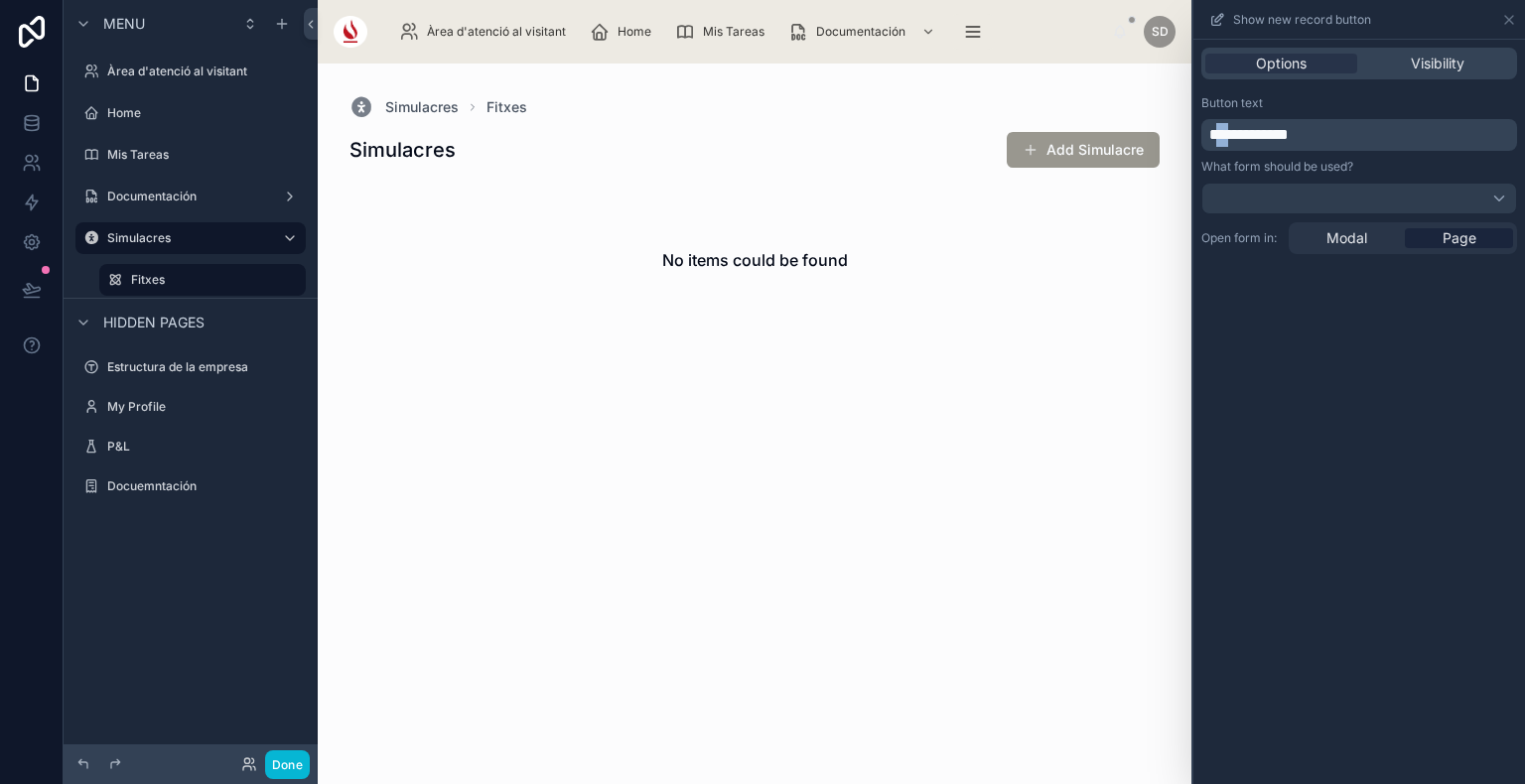 drag, startPoint x: 1241, startPoint y: 139, endPoint x: 1215, endPoint y: 139, distance: 26 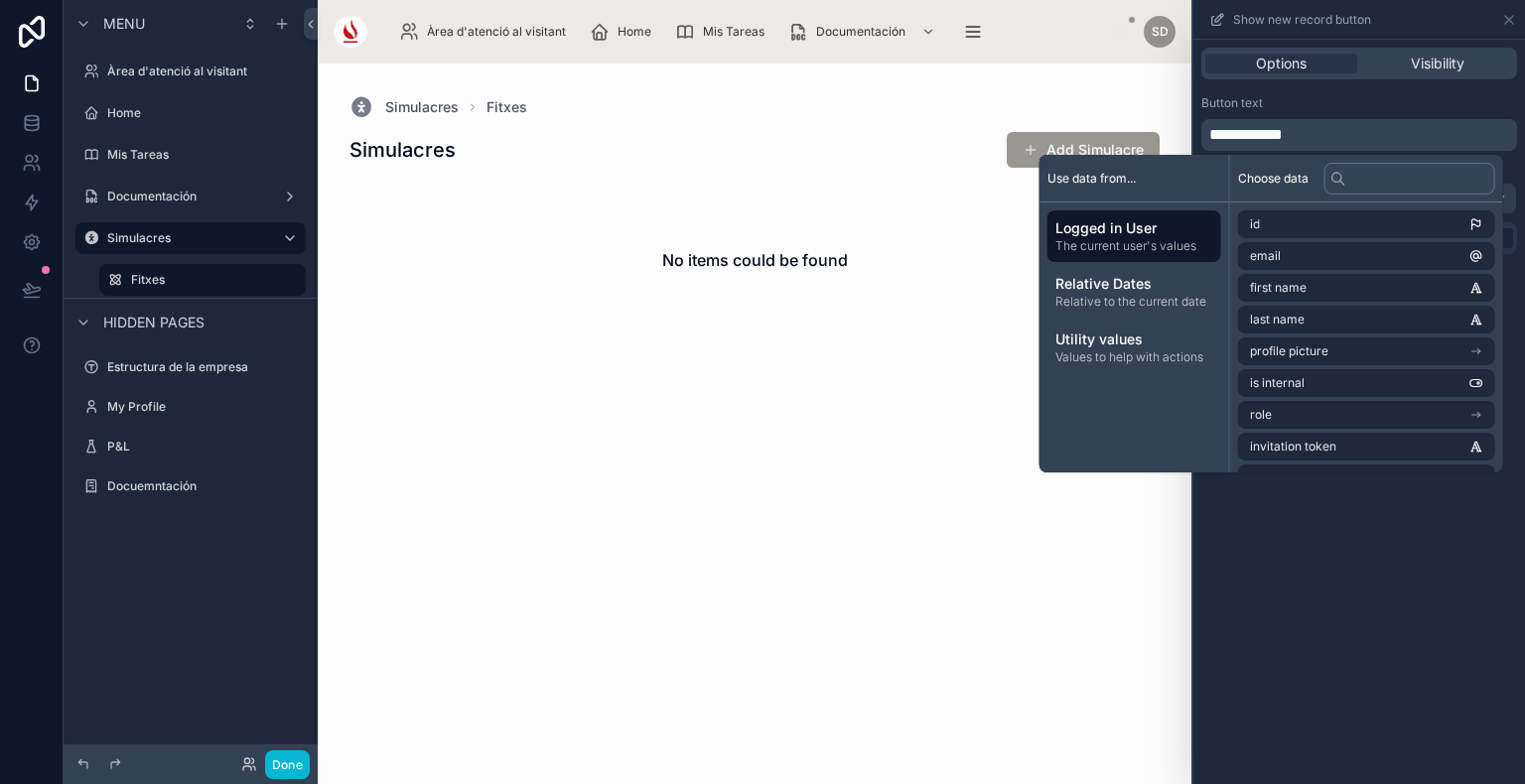 type 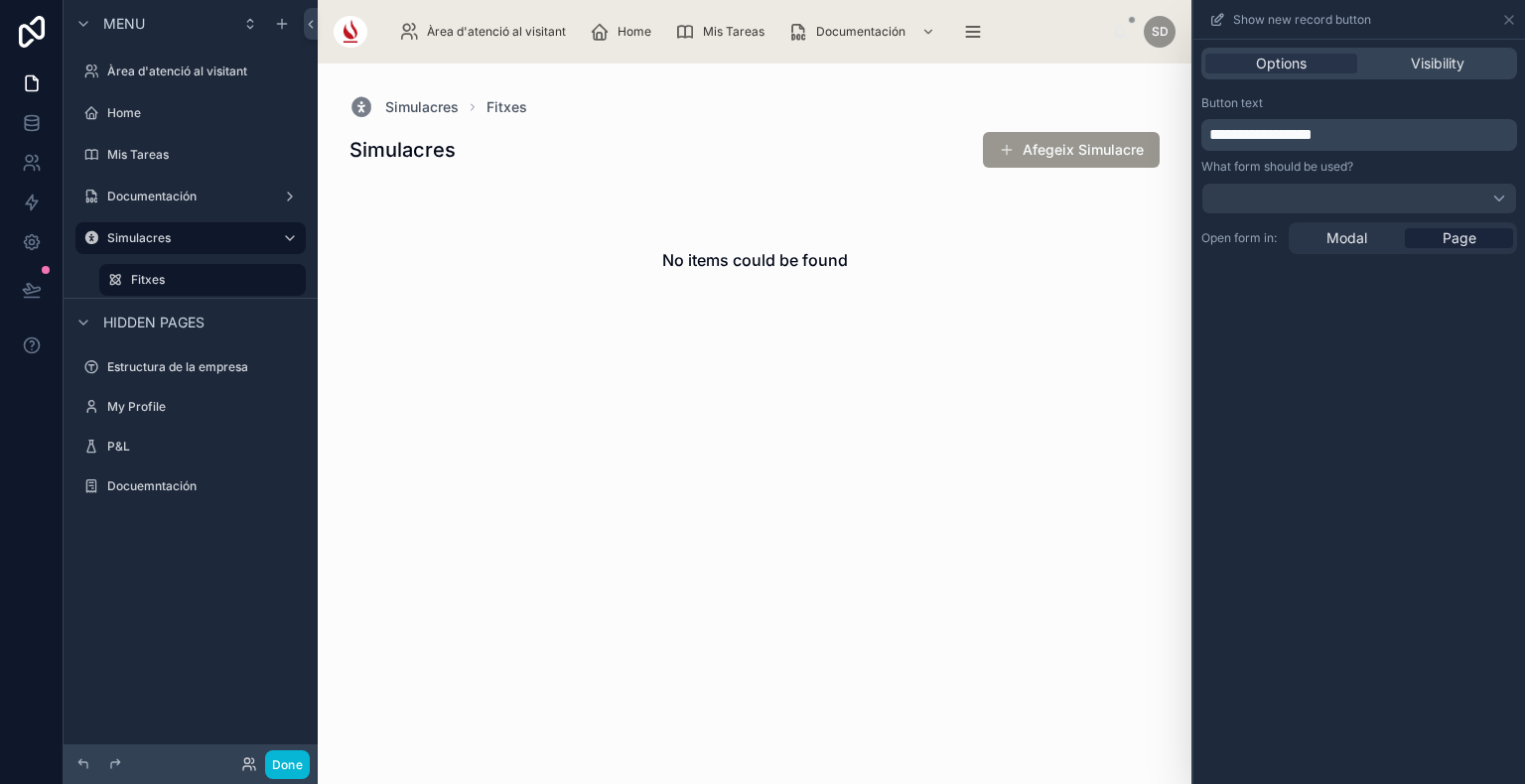 click on "**********" at bounding box center (1361, 135) 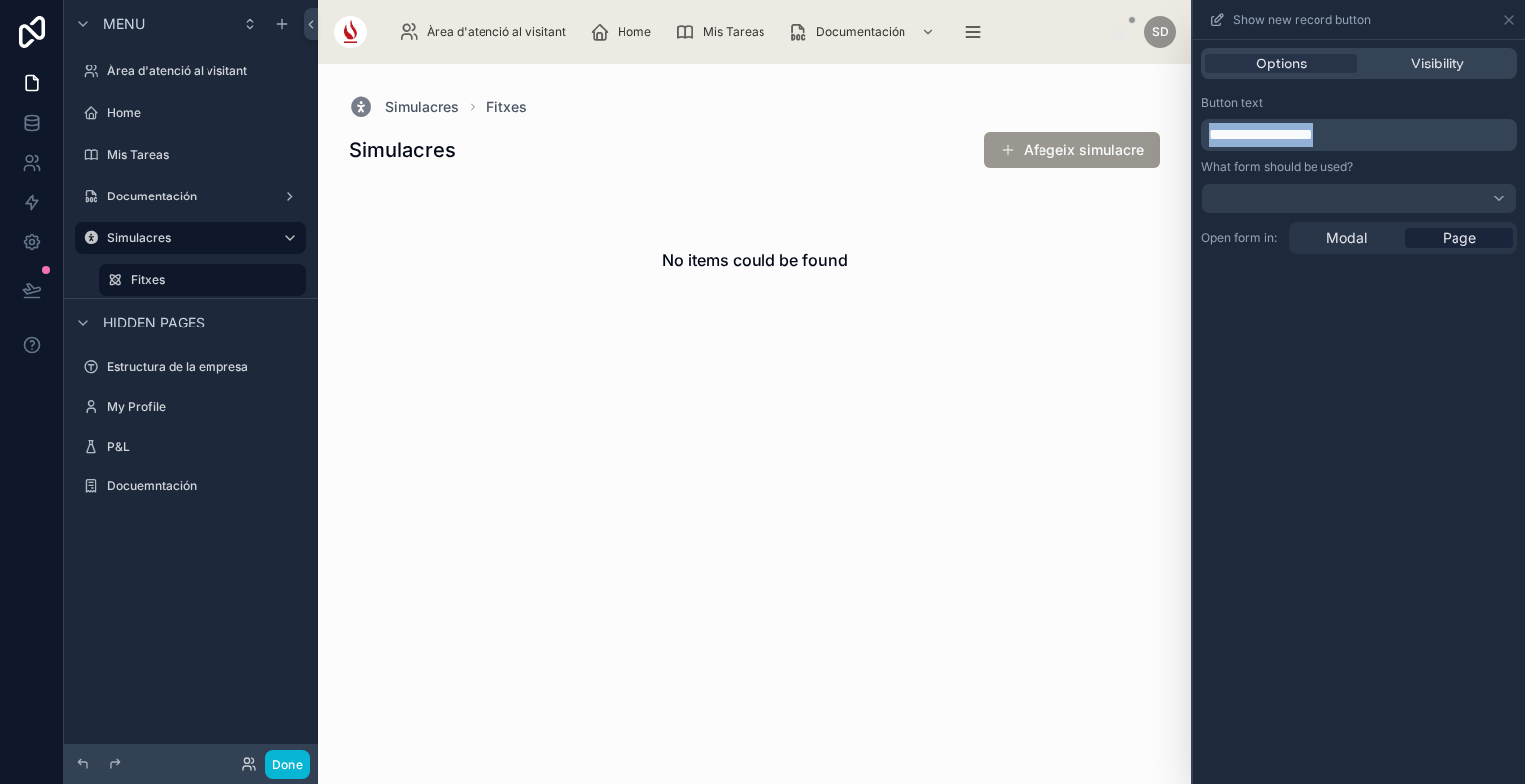 drag, startPoint x: 1359, startPoint y: 137, endPoint x: 1194, endPoint y: 121, distance: 165.7739 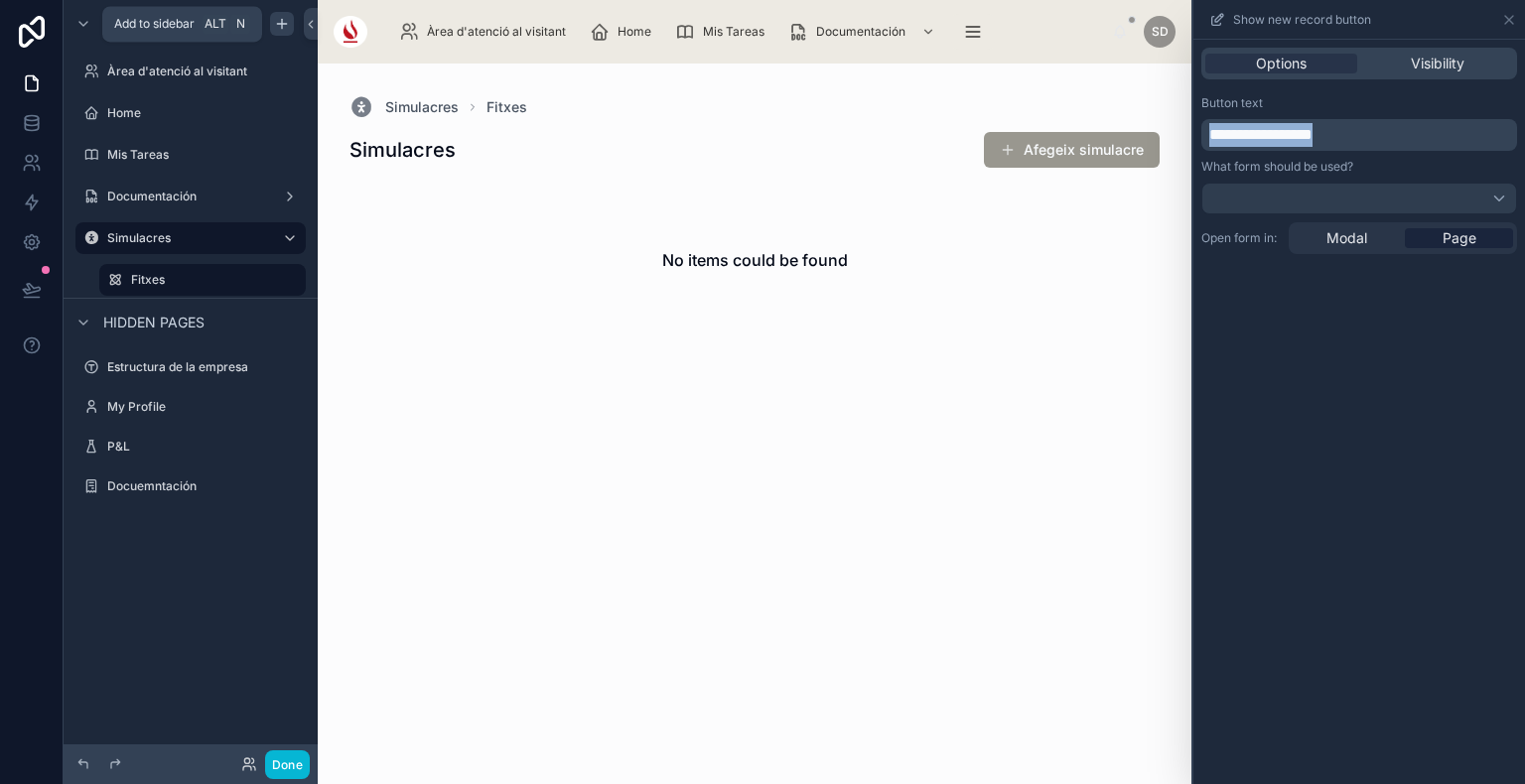 click 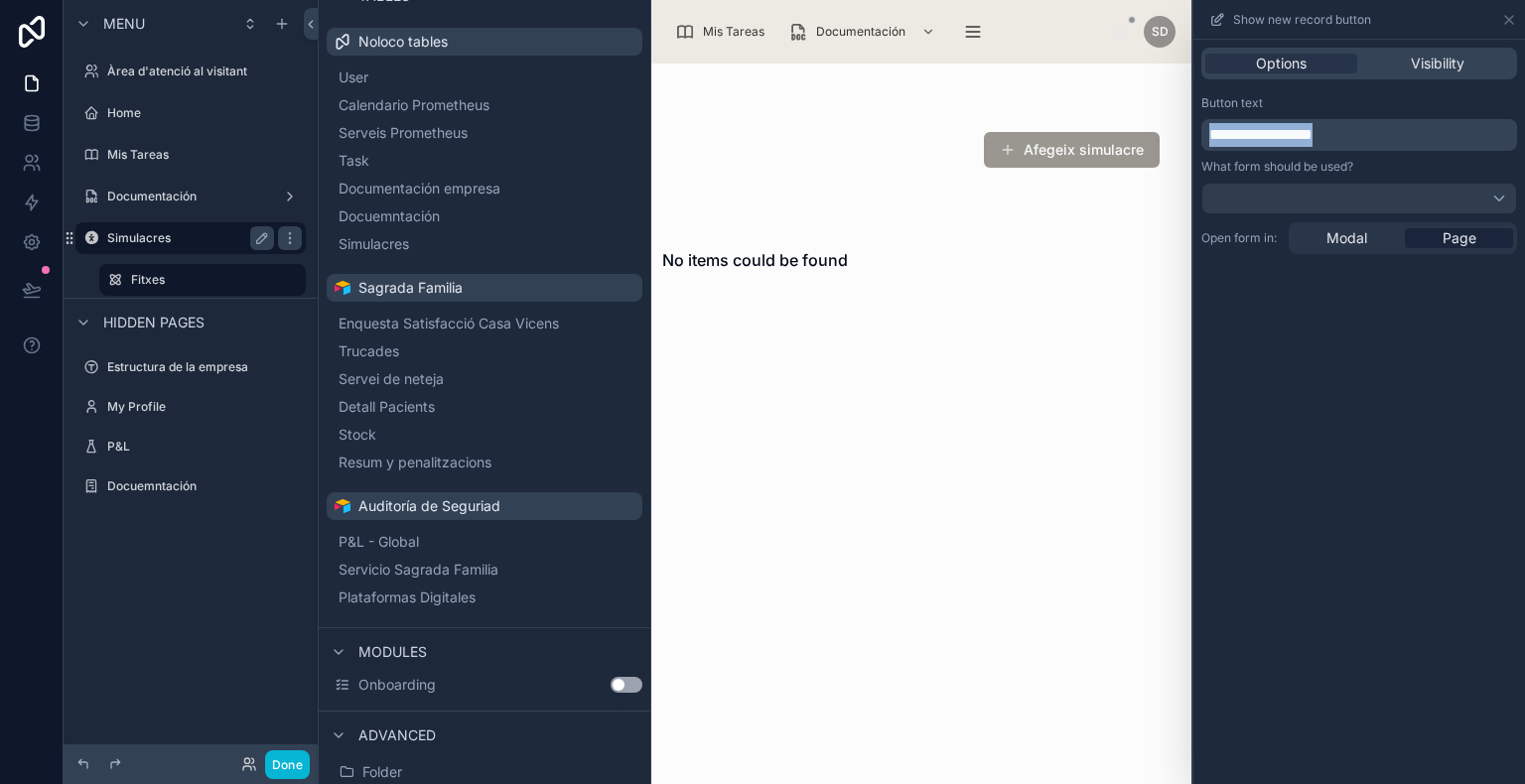 scroll, scrollTop: 77, scrollLeft: 0, axis: vertical 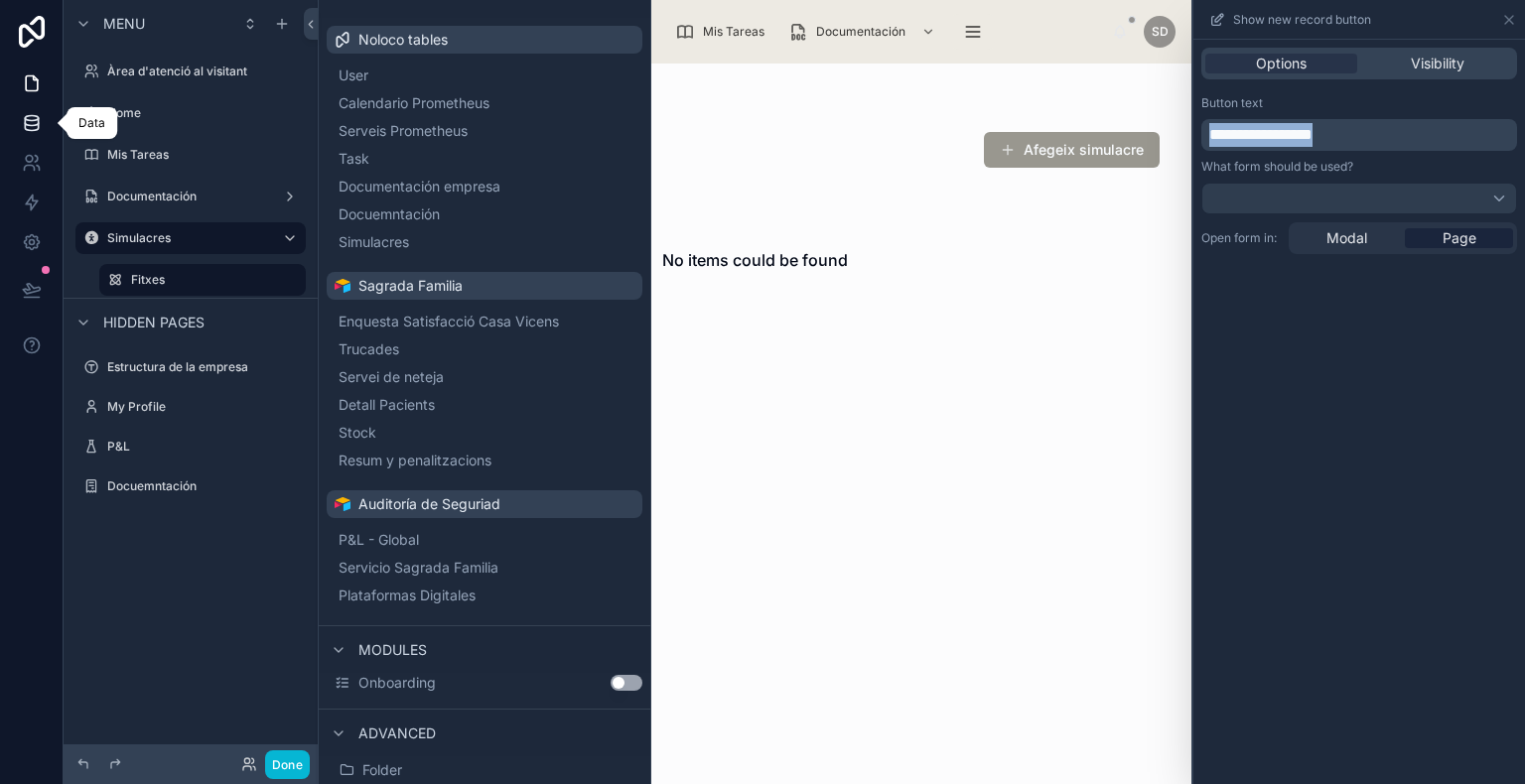 click 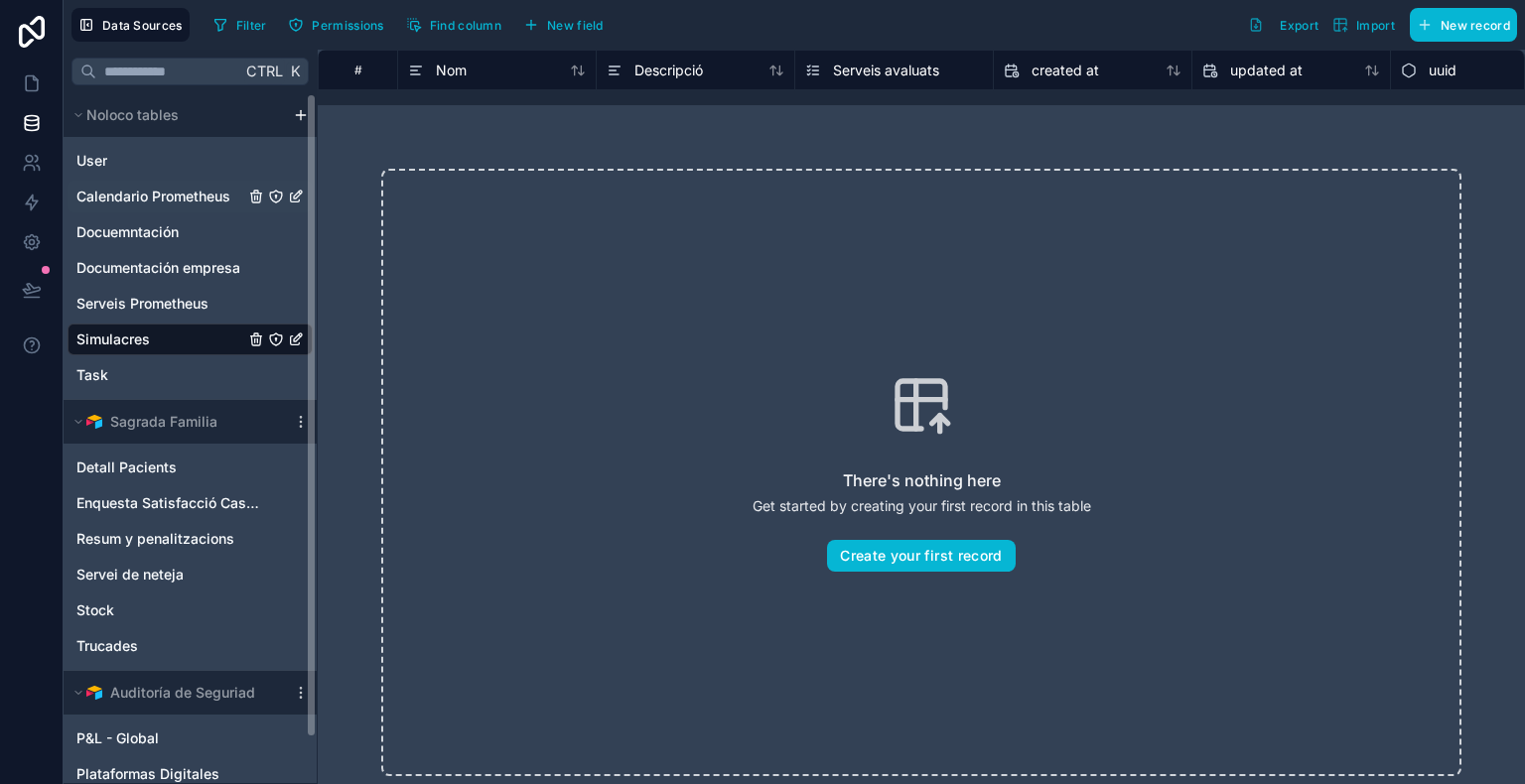 click on "Calendario Prometheus" at bounding box center (153, 196) 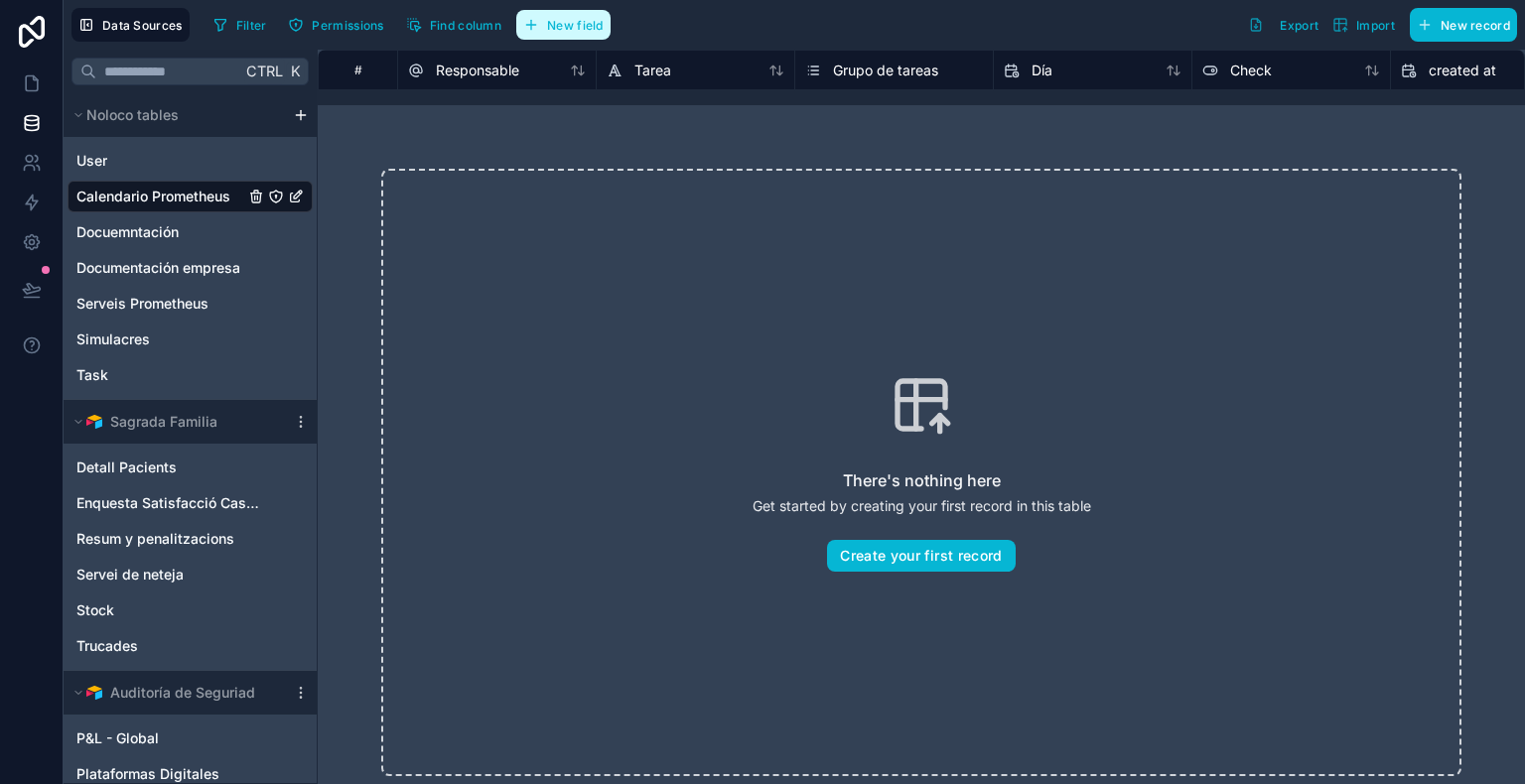 click on "New field" at bounding box center [563, 25] 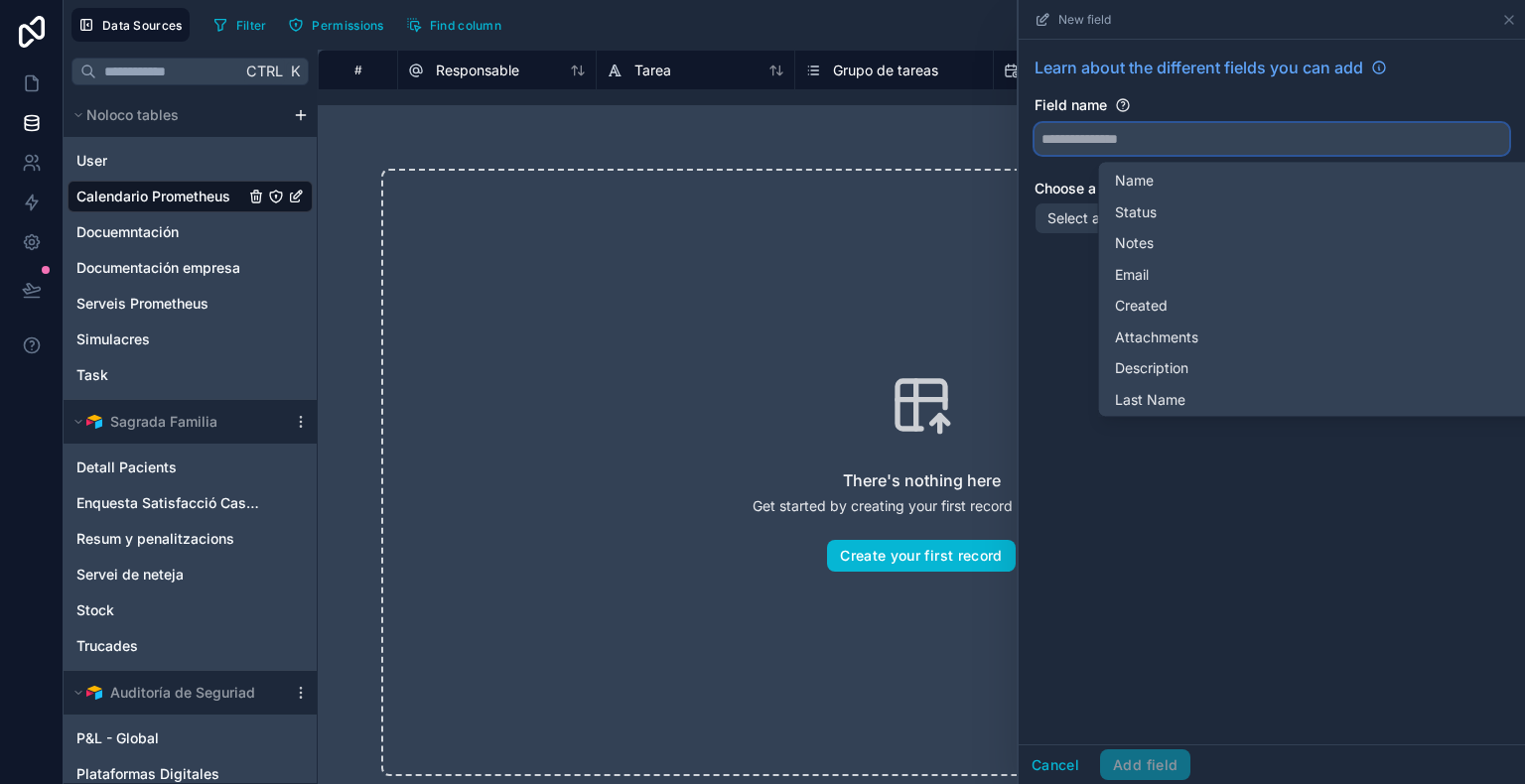 click at bounding box center (1272, 139) 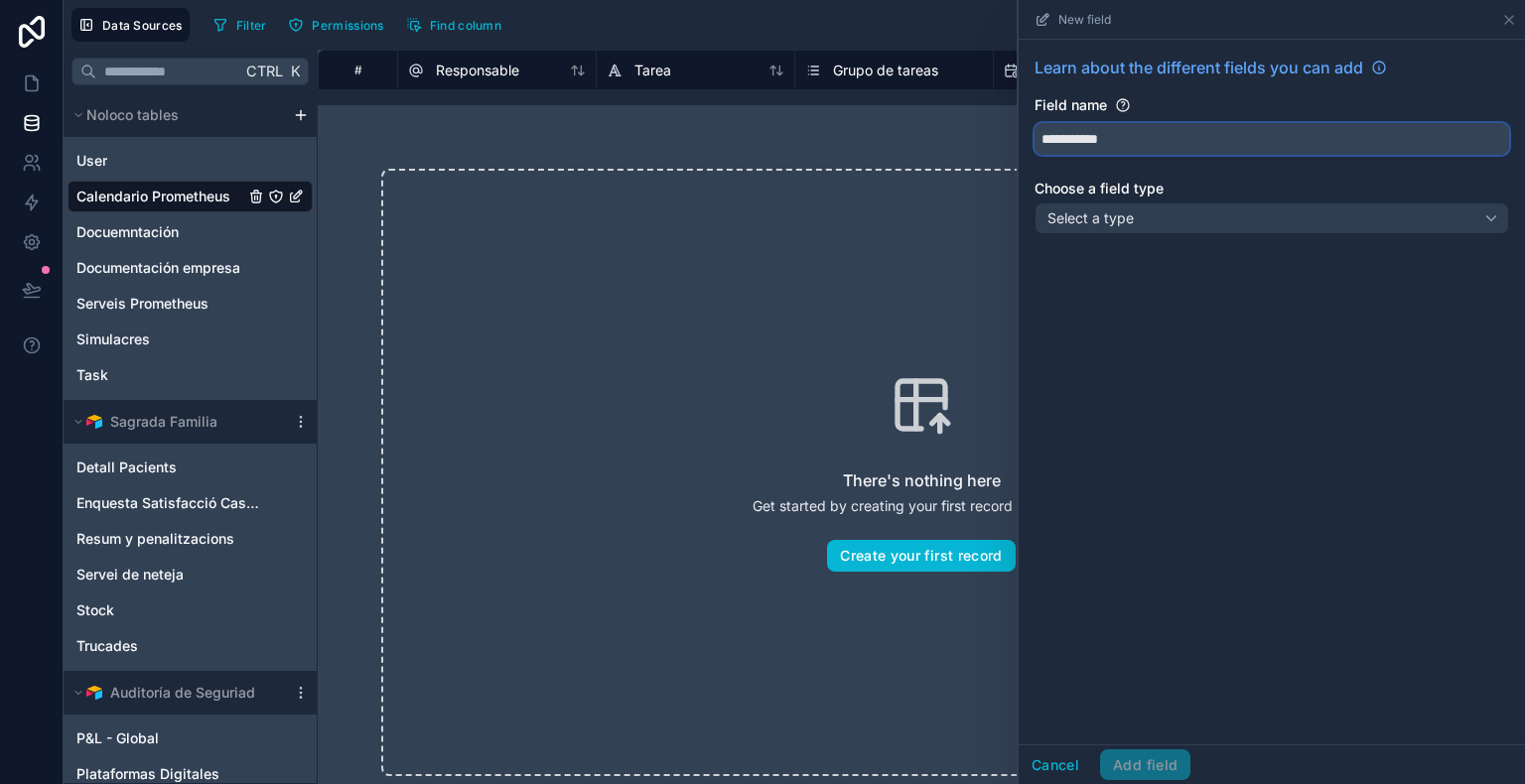 click on "**********" at bounding box center (1272, 139) 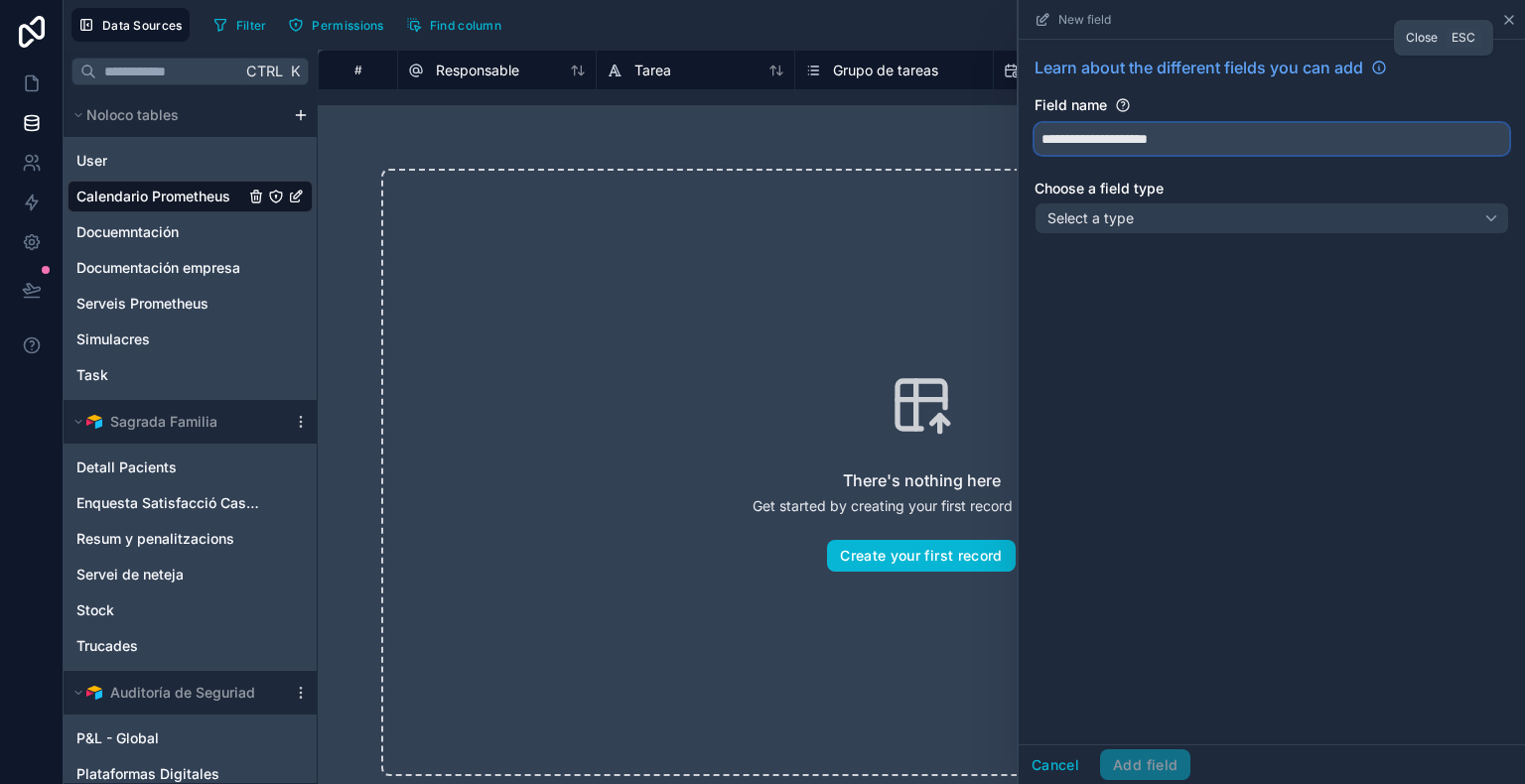 type on "**********" 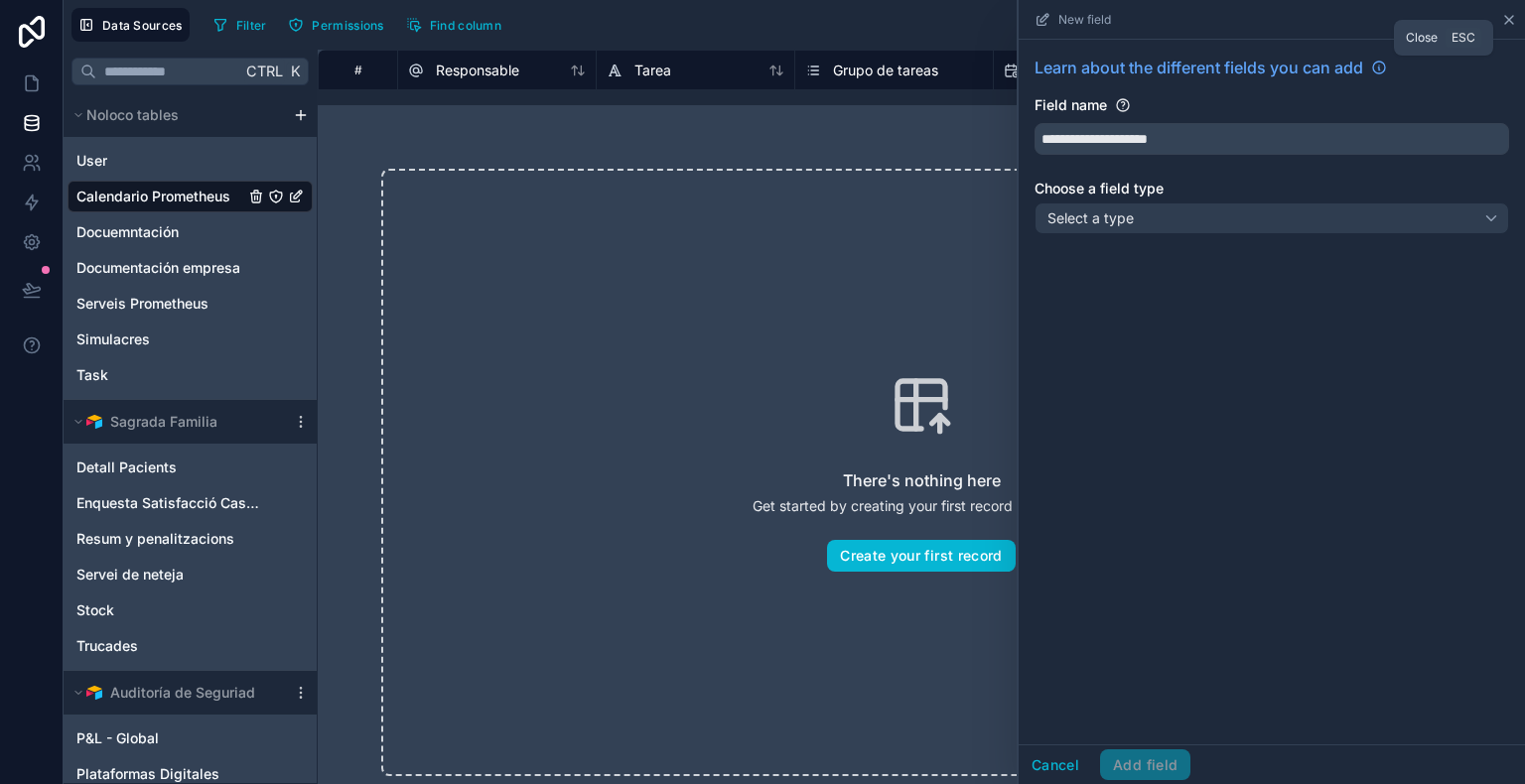 click 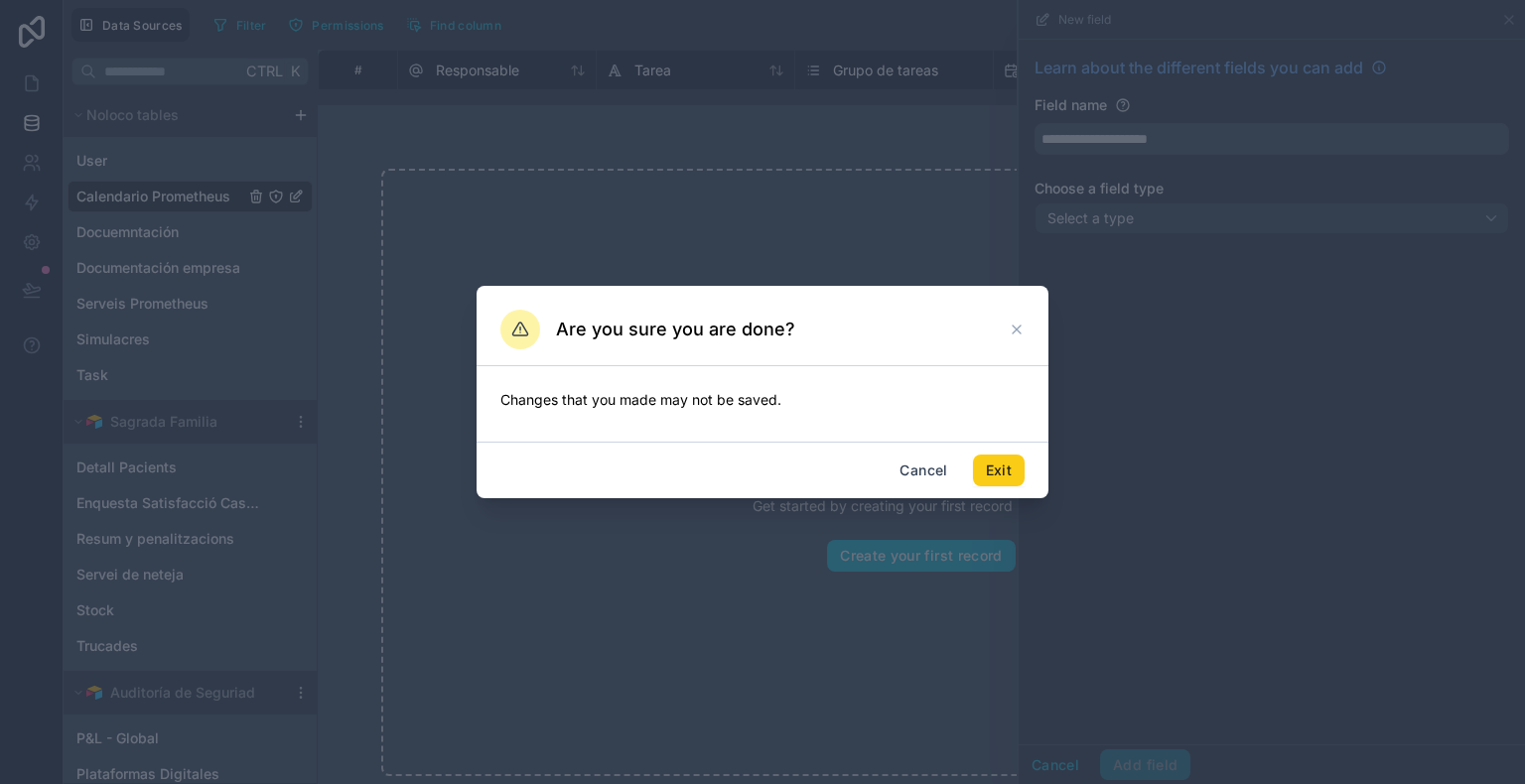 click on "Exit" at bounding box center (999, 470) 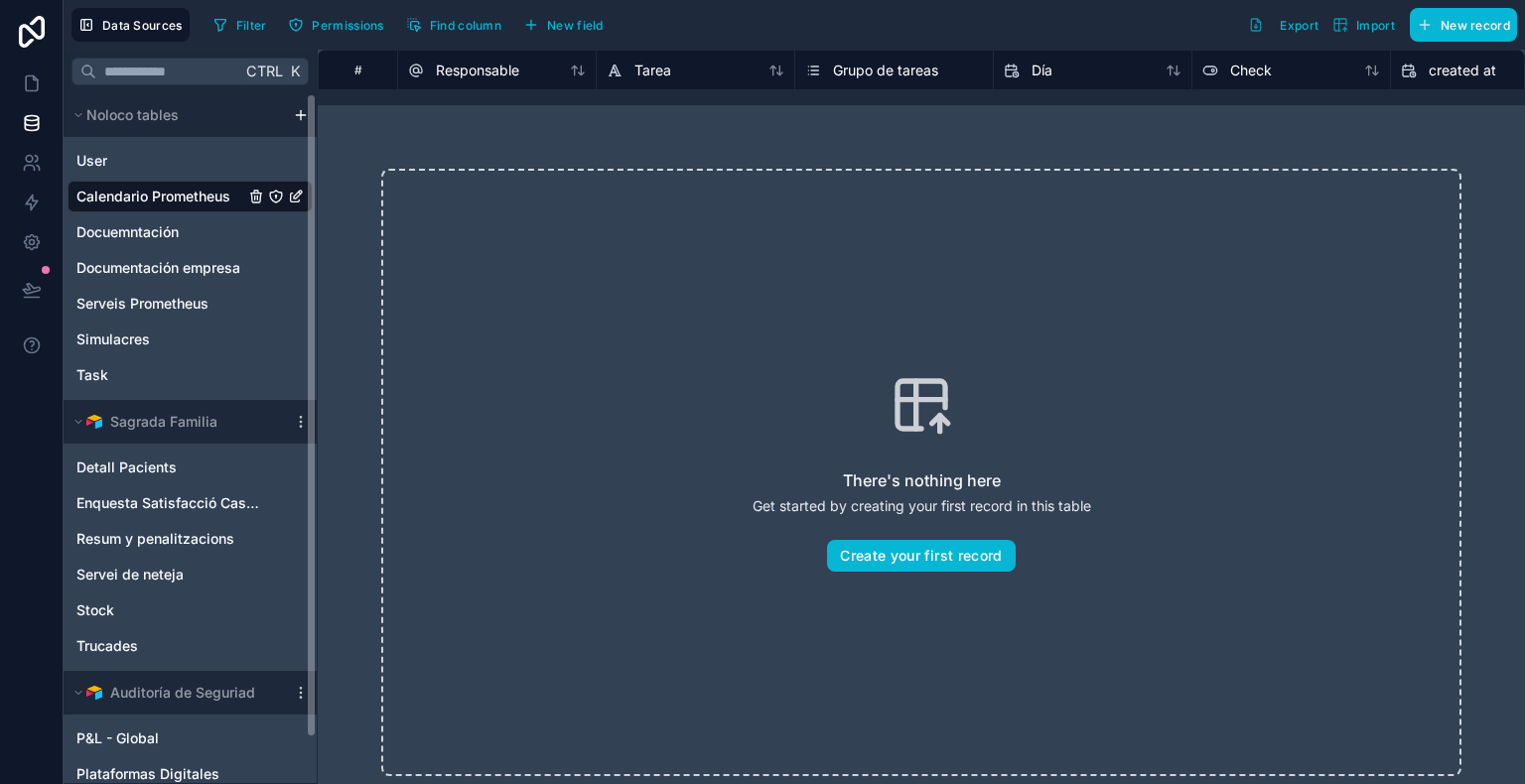click at bounding box center (301, 115) 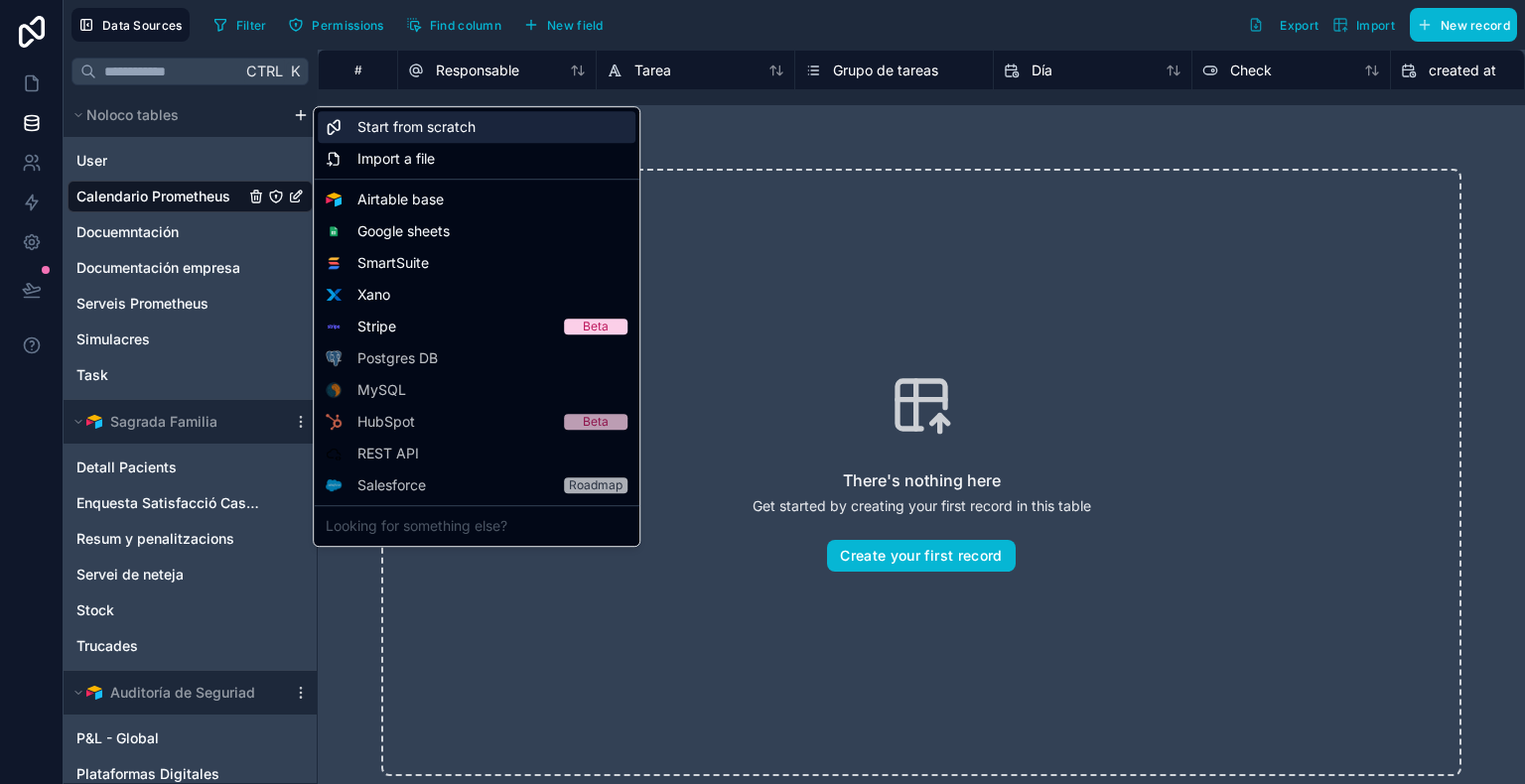 click on "Start from scratch" at bounding box center (416, 127) 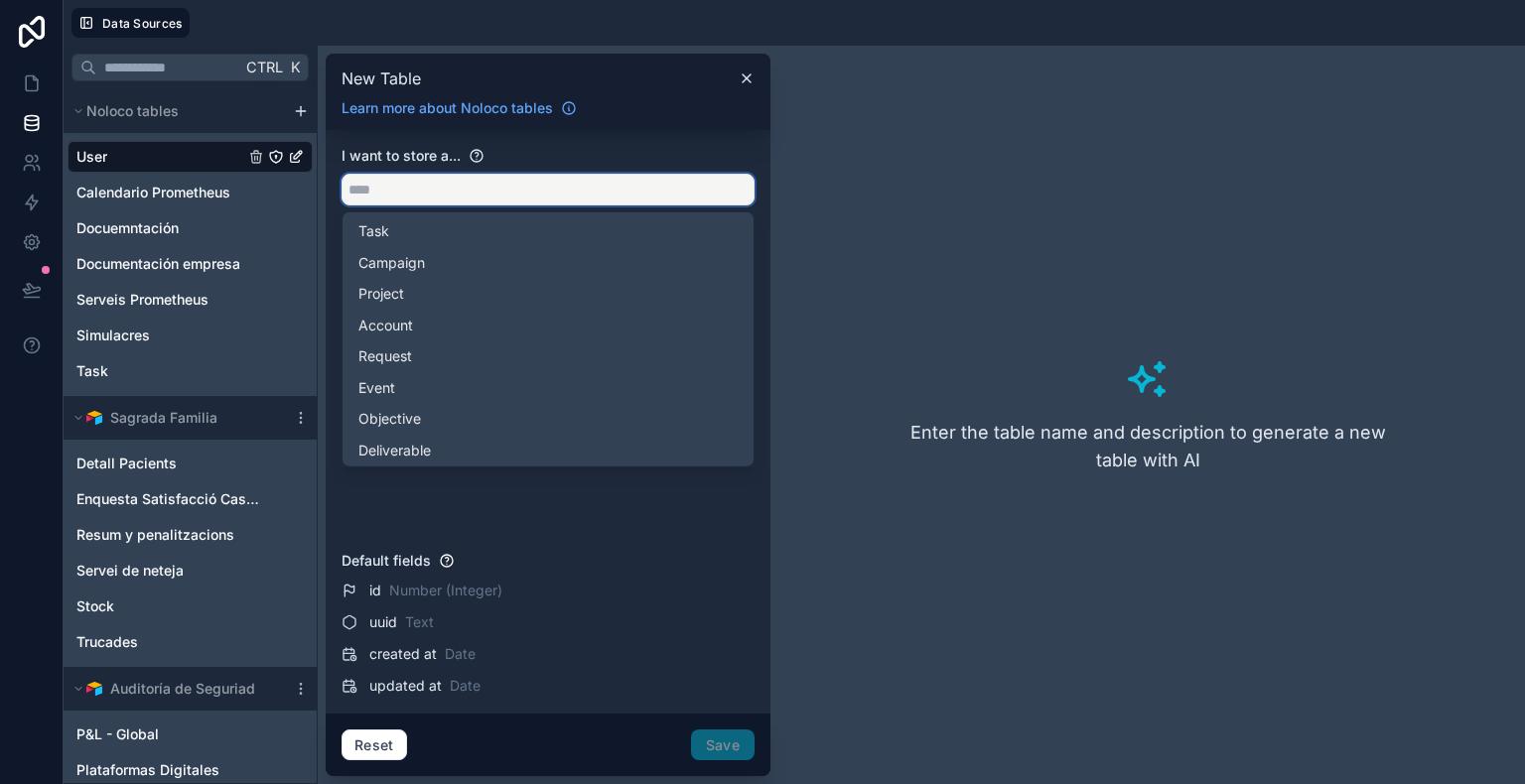 click at bounding box center (548, 190) 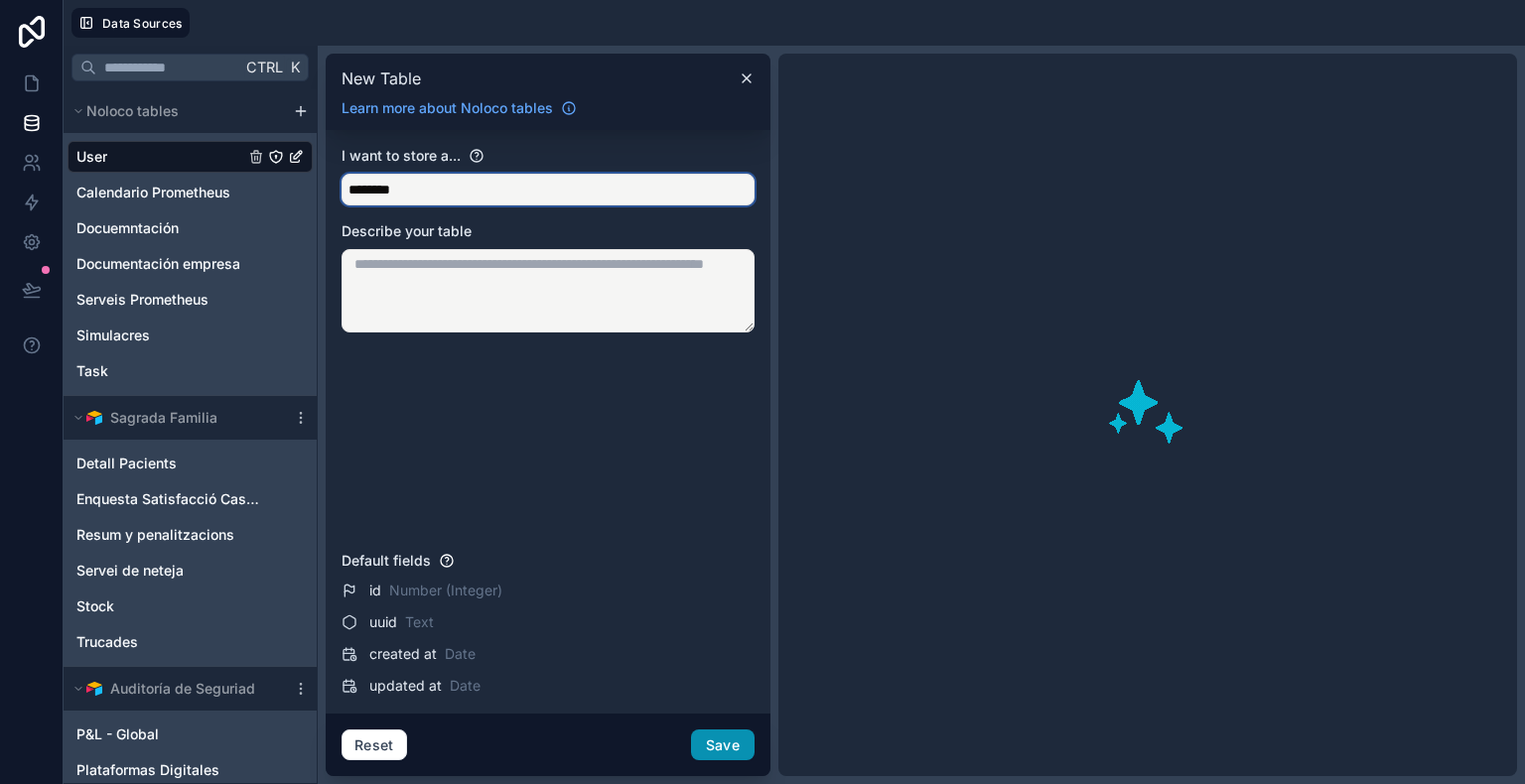 type on "********" 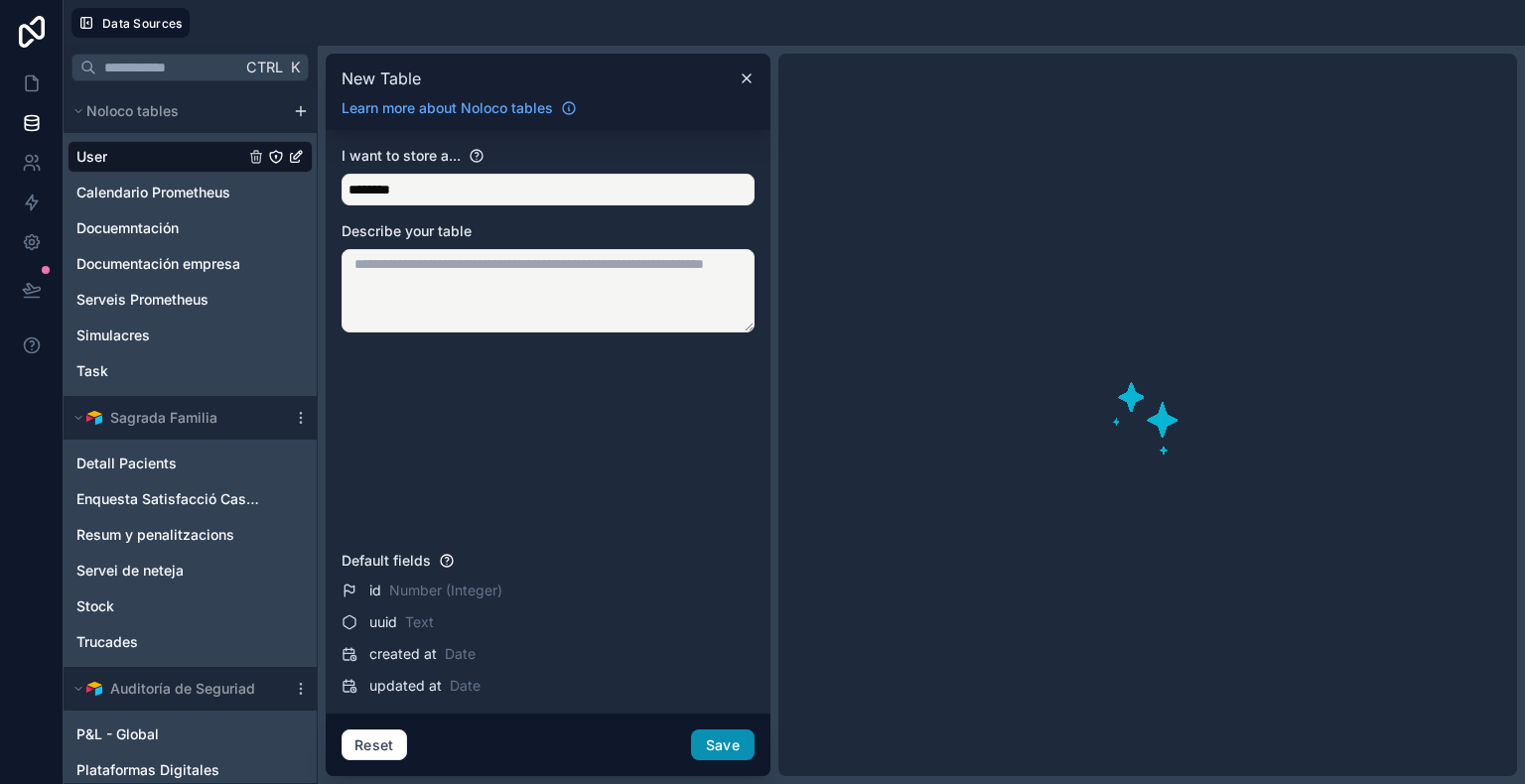 click on "Save" at bounding box center [723, 745] 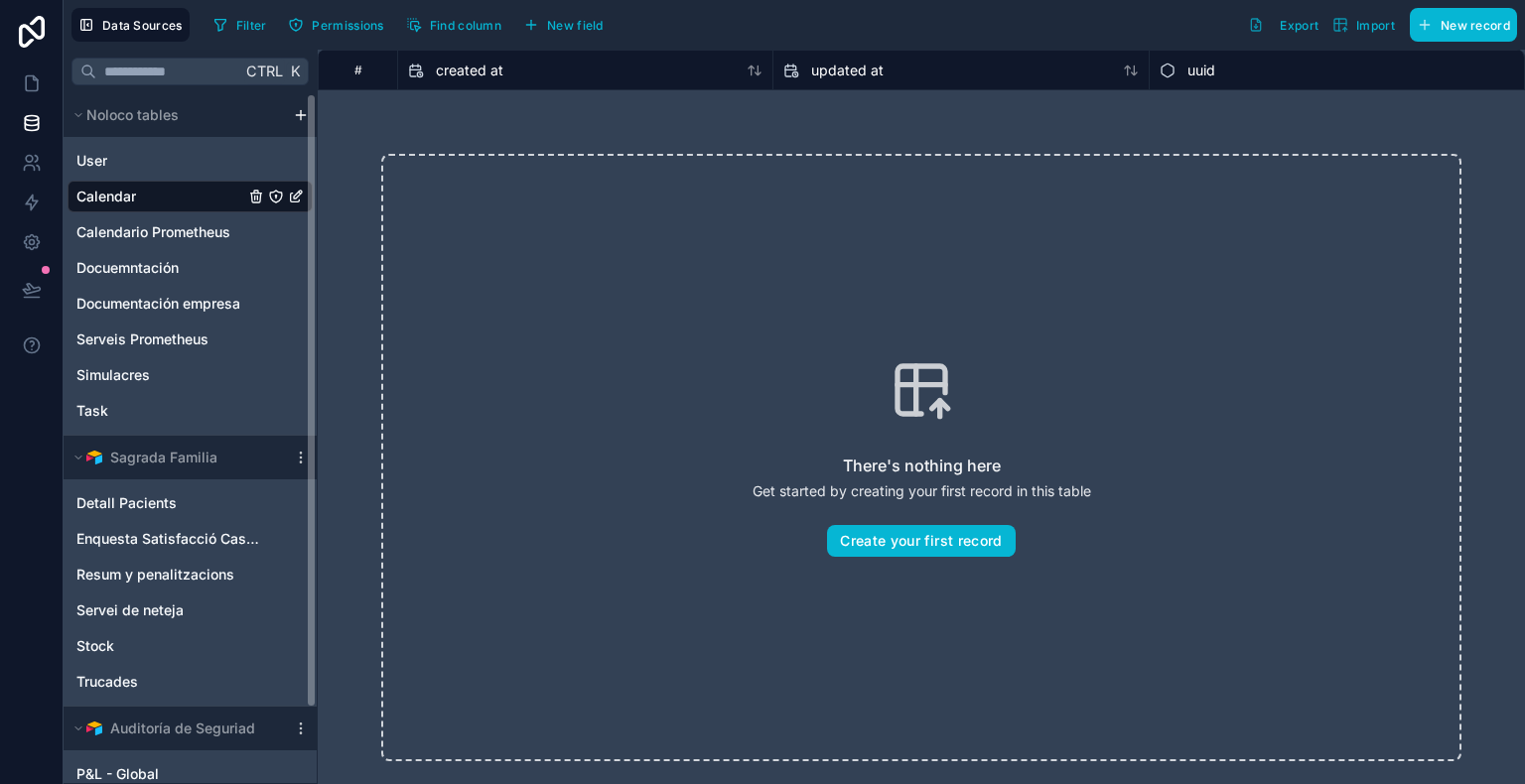 click 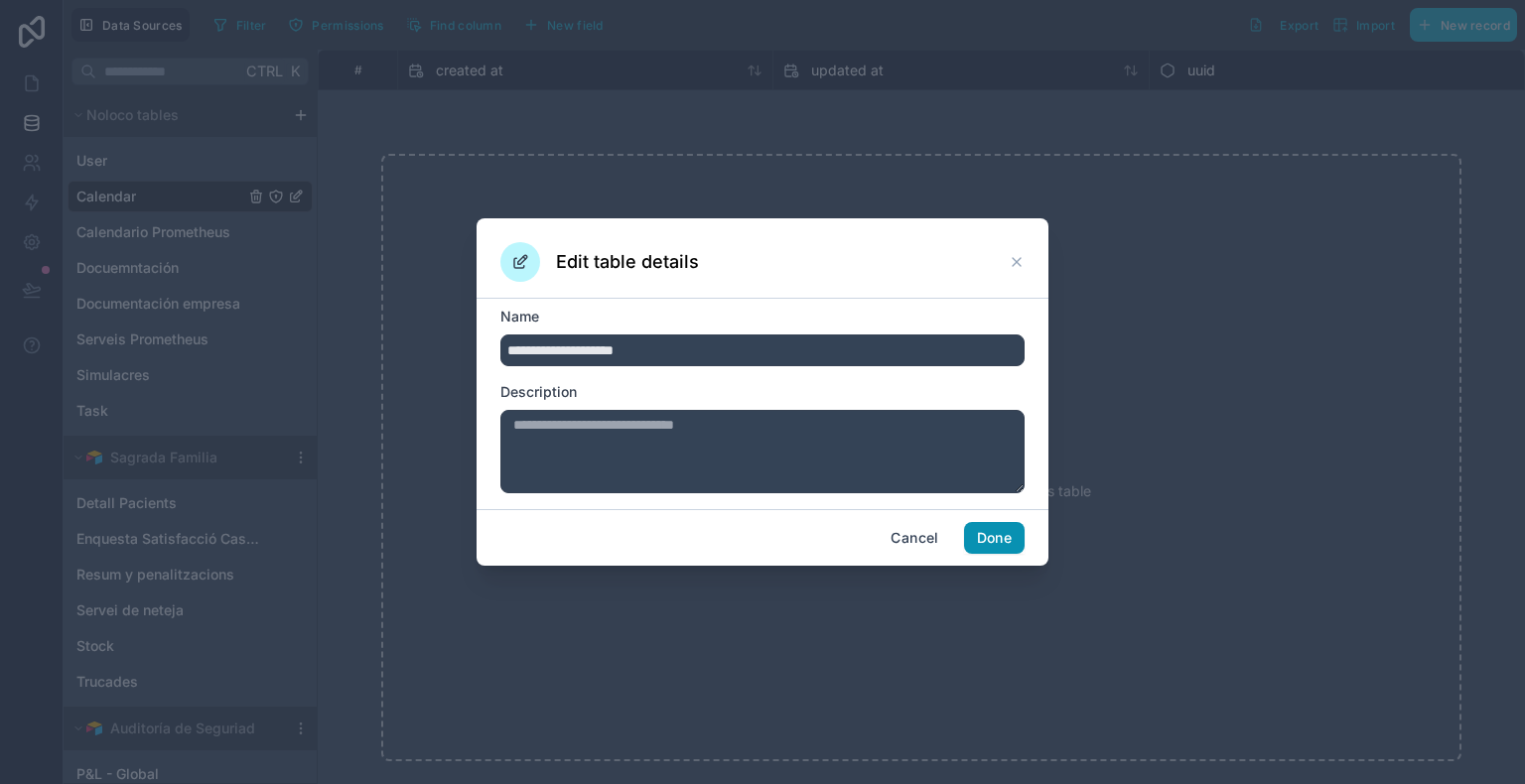 type on "**********" 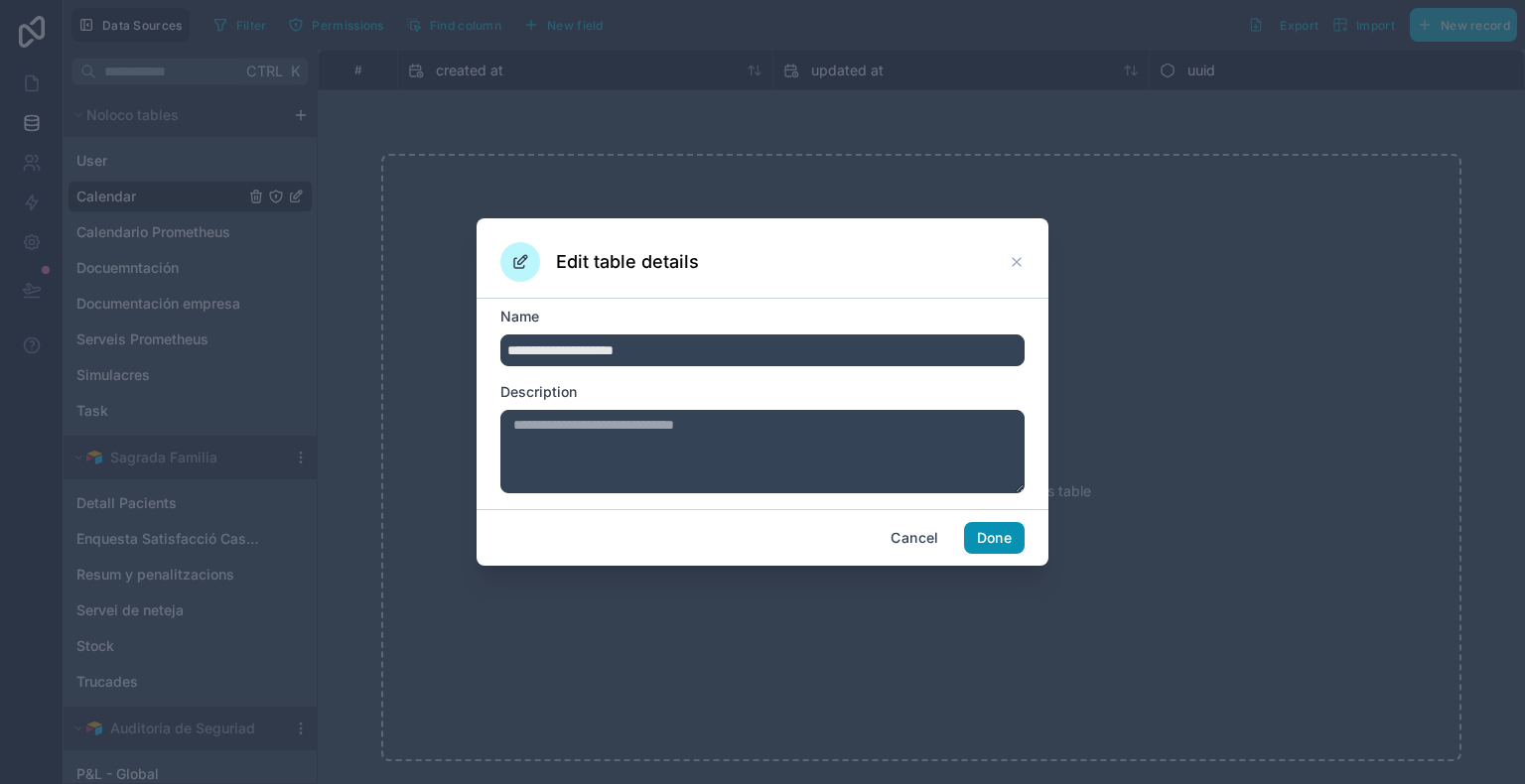 click on "Done" at bounding box center (994, 538) 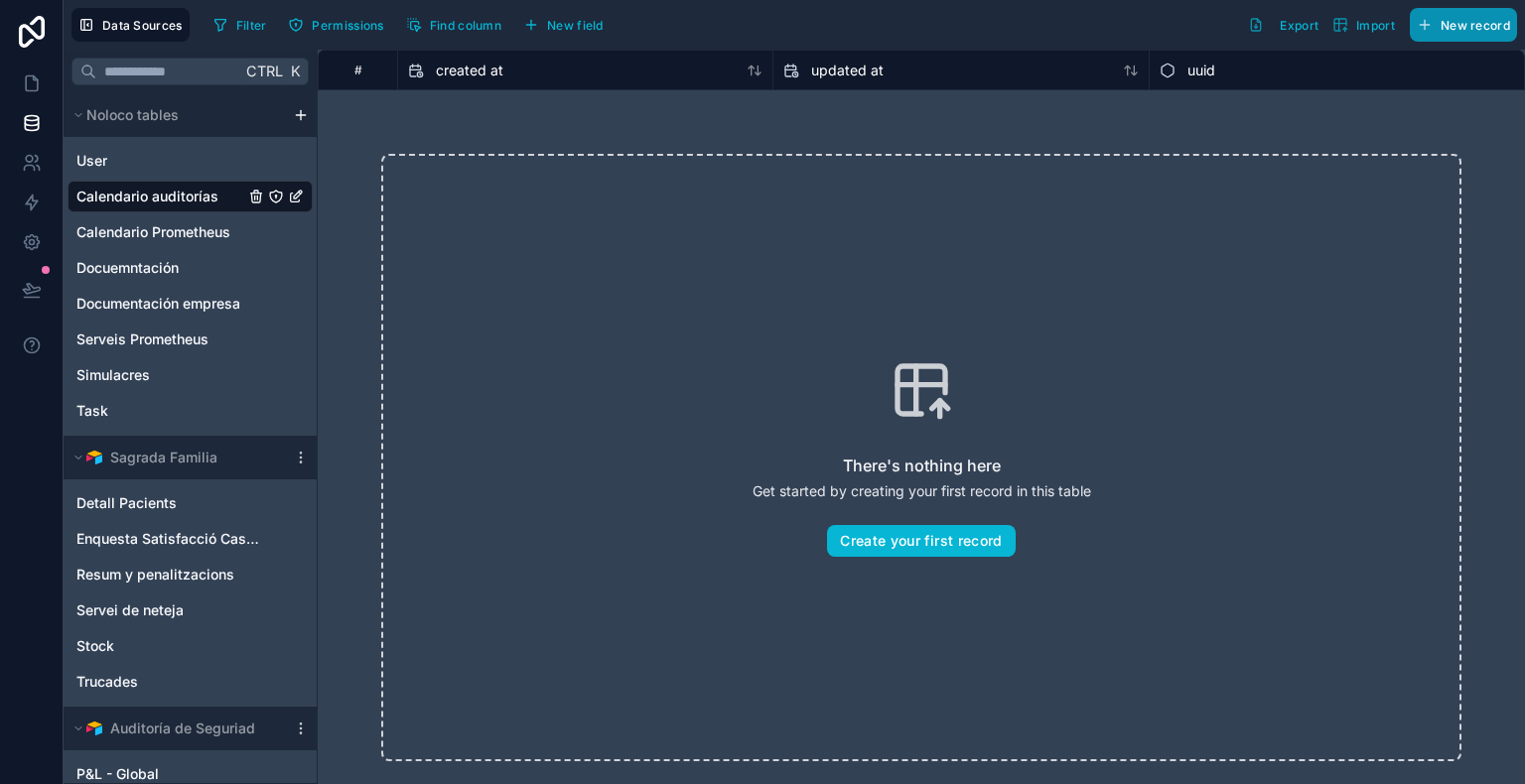 click on "New record" at bounding box center (1475, 25) 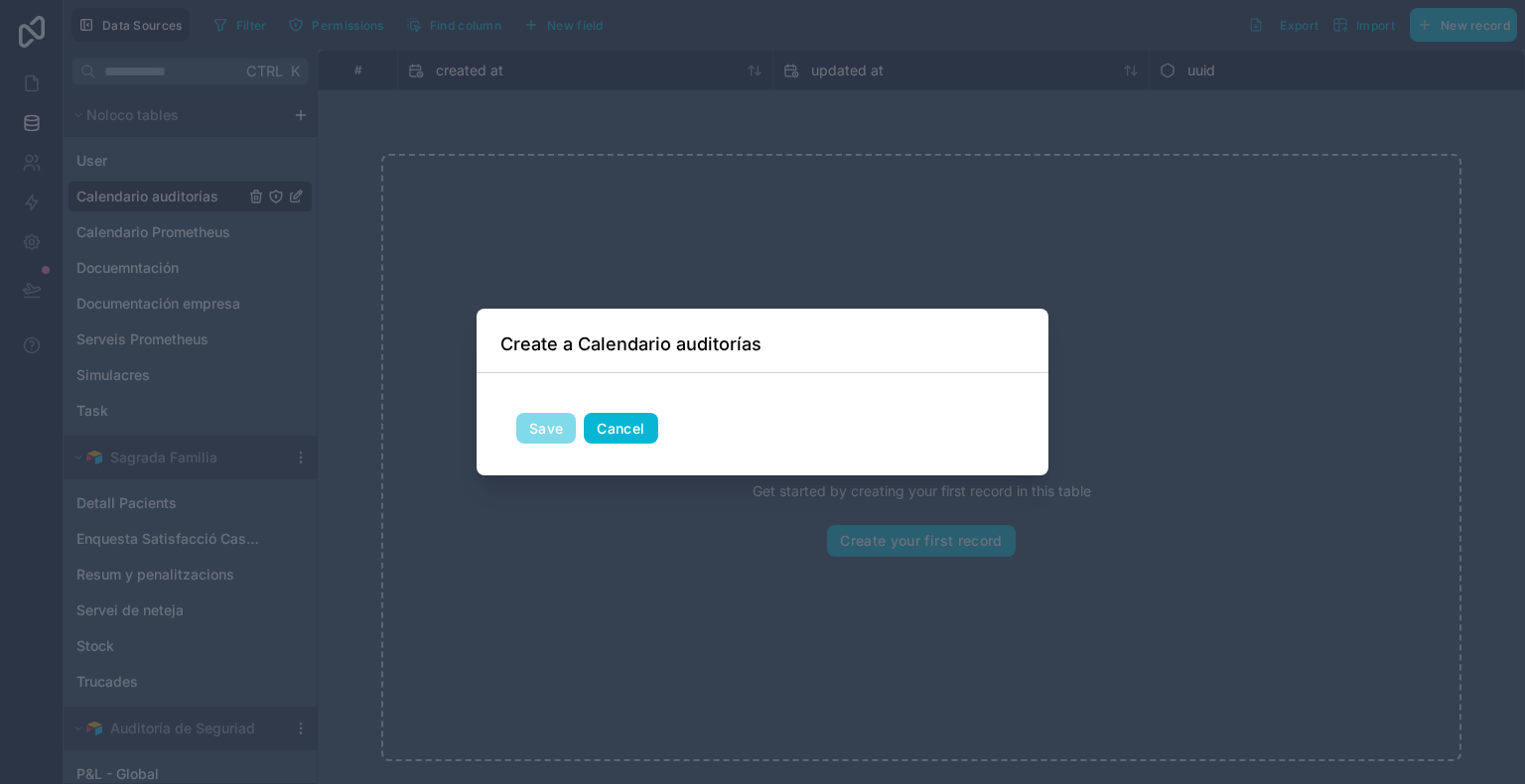 click on "Cancel" at bounding box center [621, 429] 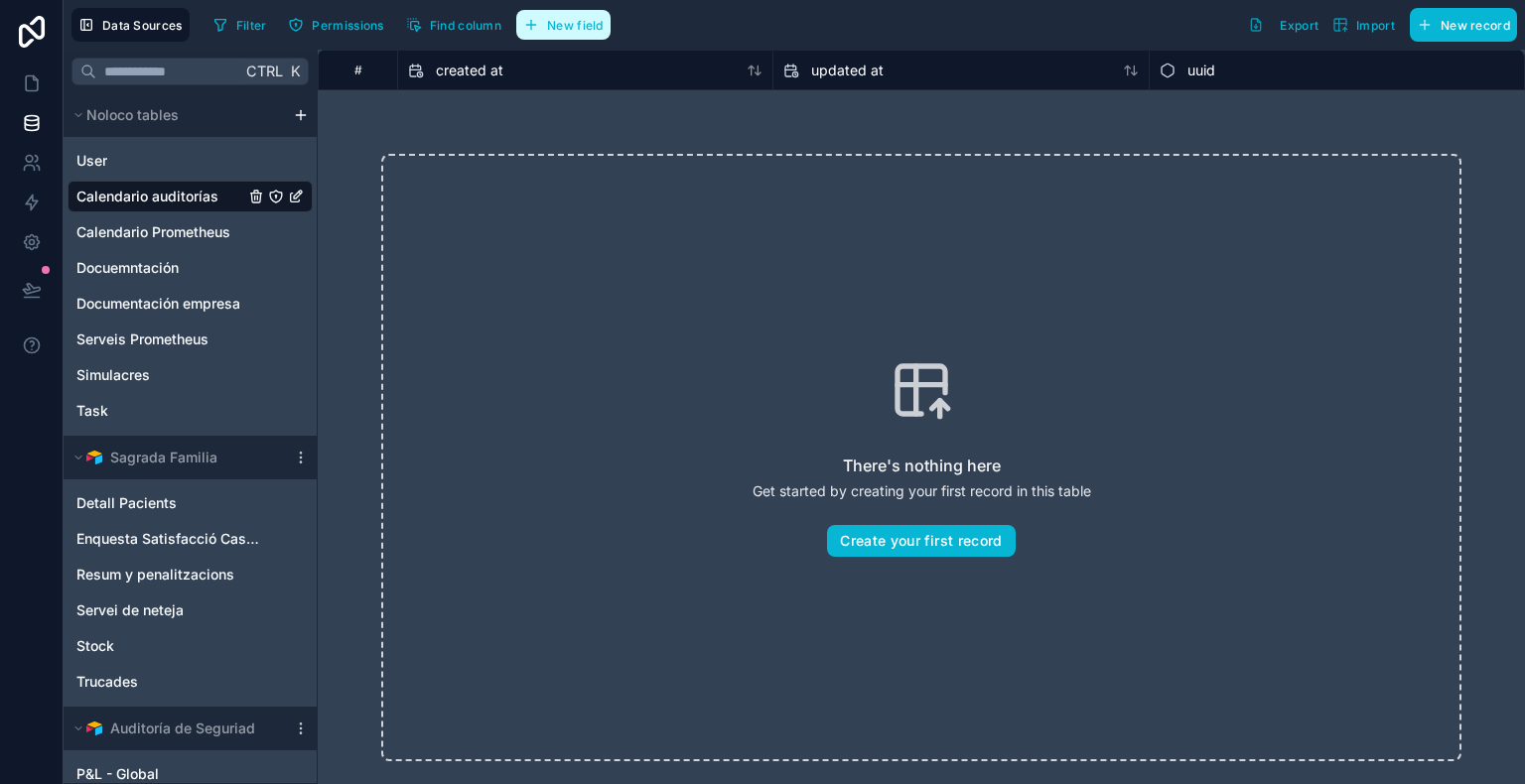 click on "New field" at bounding box center (575, 25) 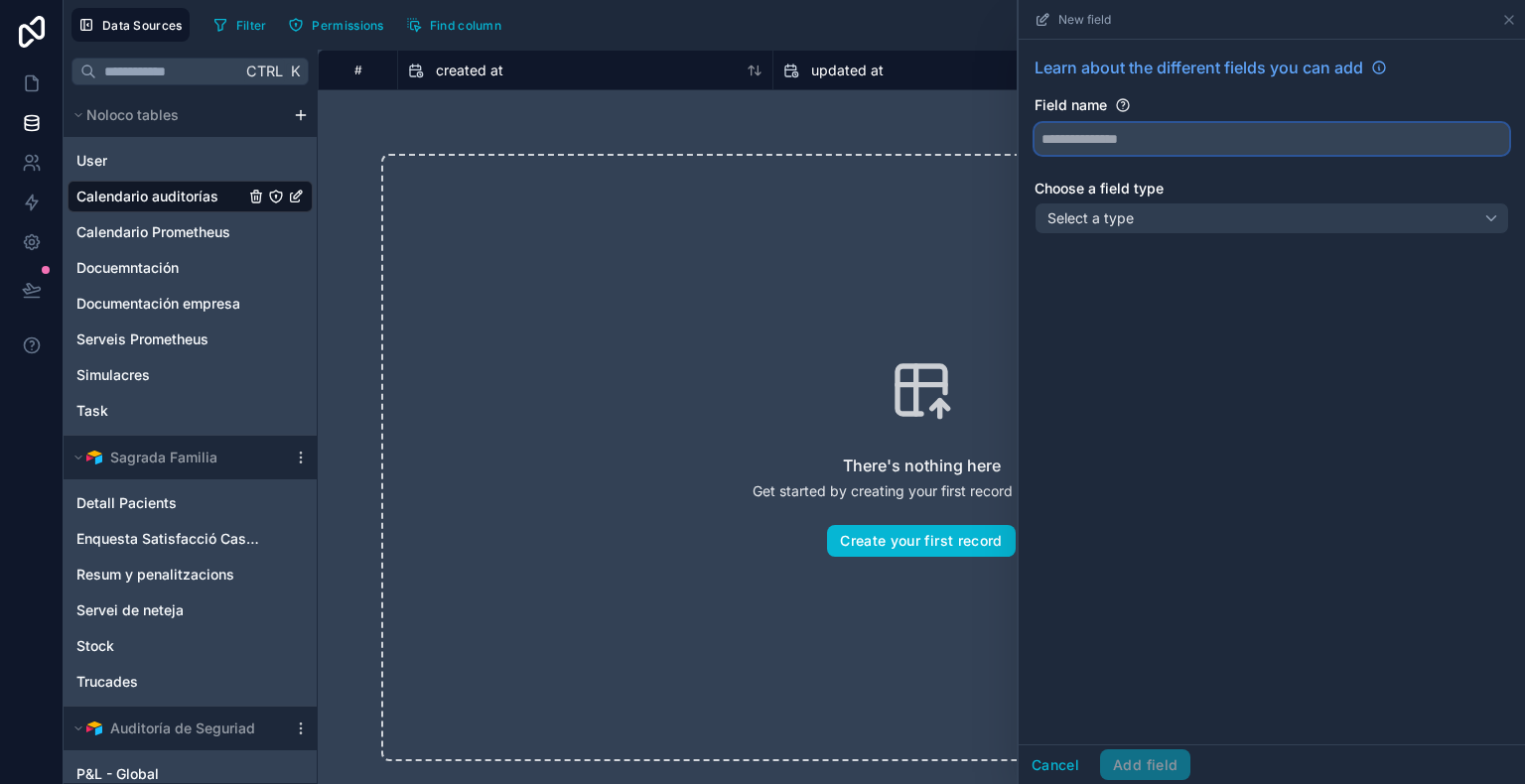 click at bounding box center [1272, 139] 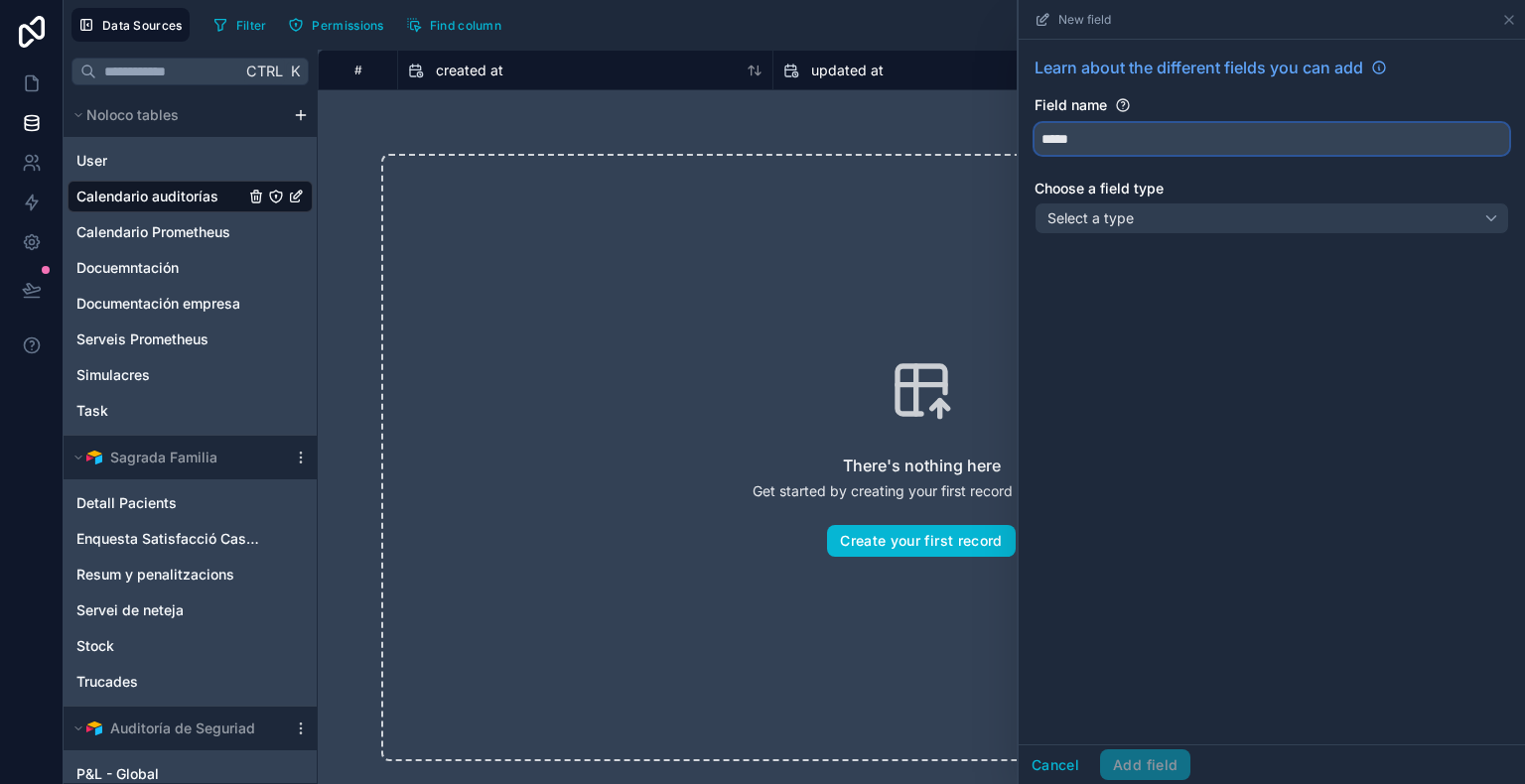 type on "*****" 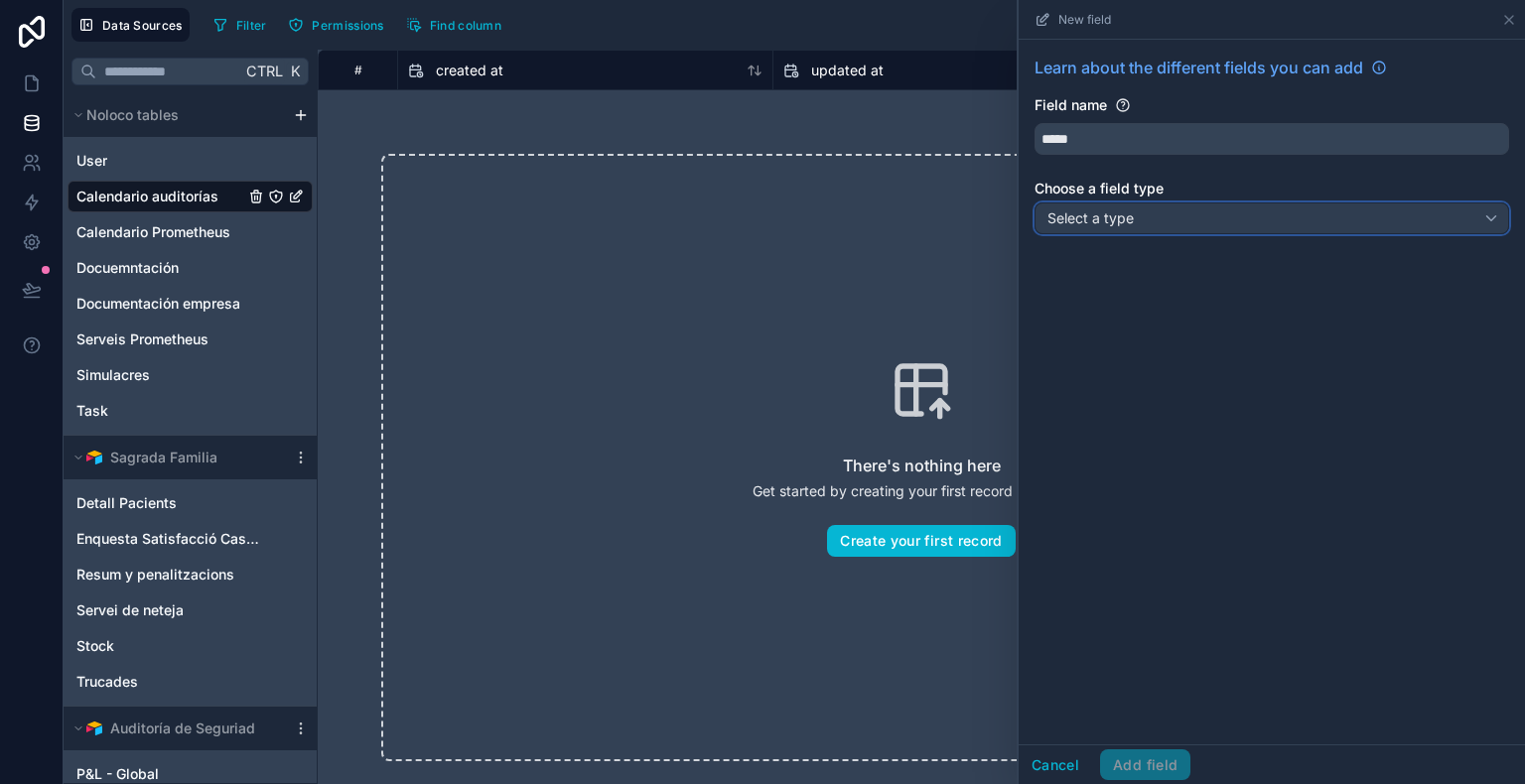 click on "Select a type" at bounding box center (1272, 218) 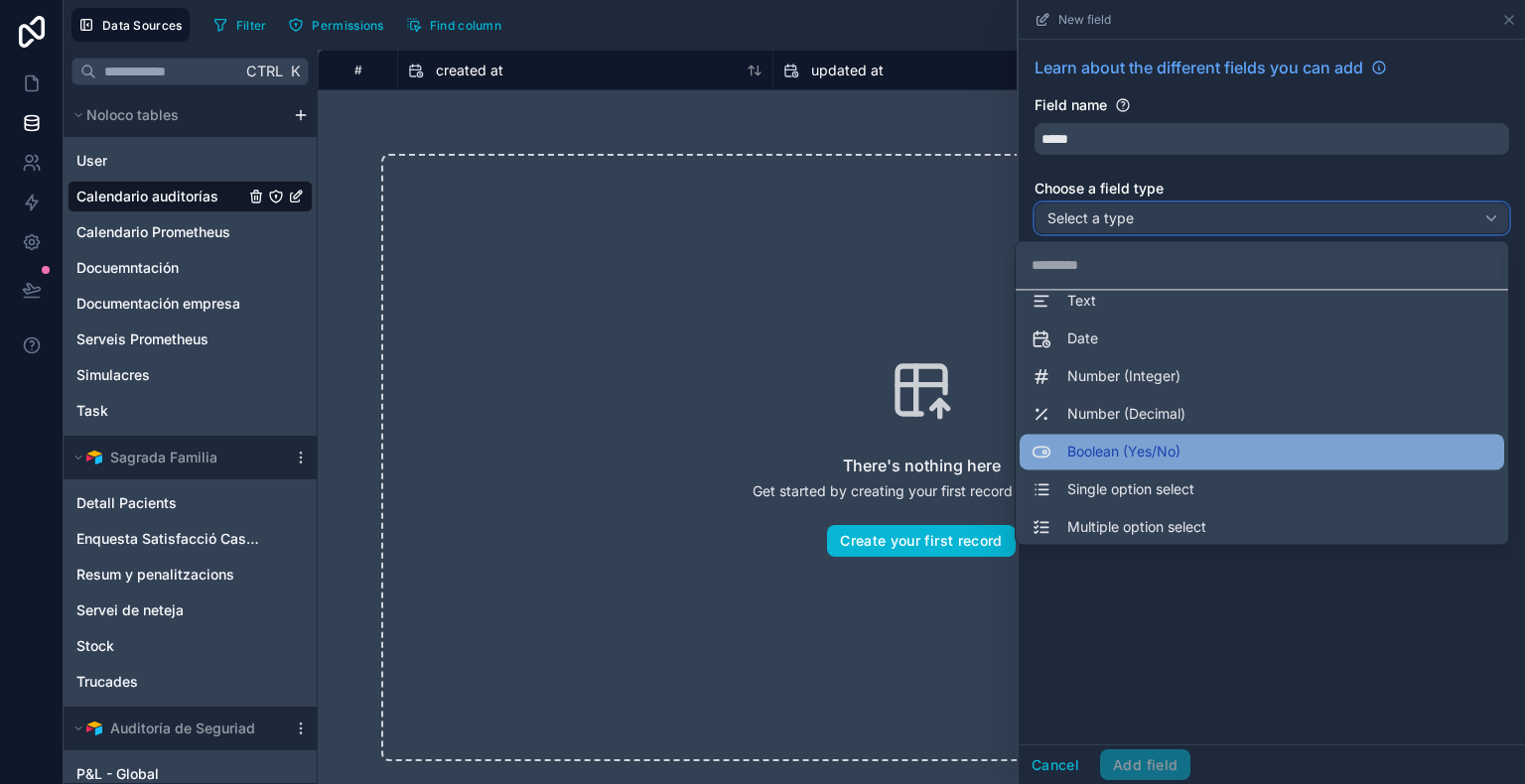scroll, scrollTop: 36, scrollLeft: 0, axis: vertical 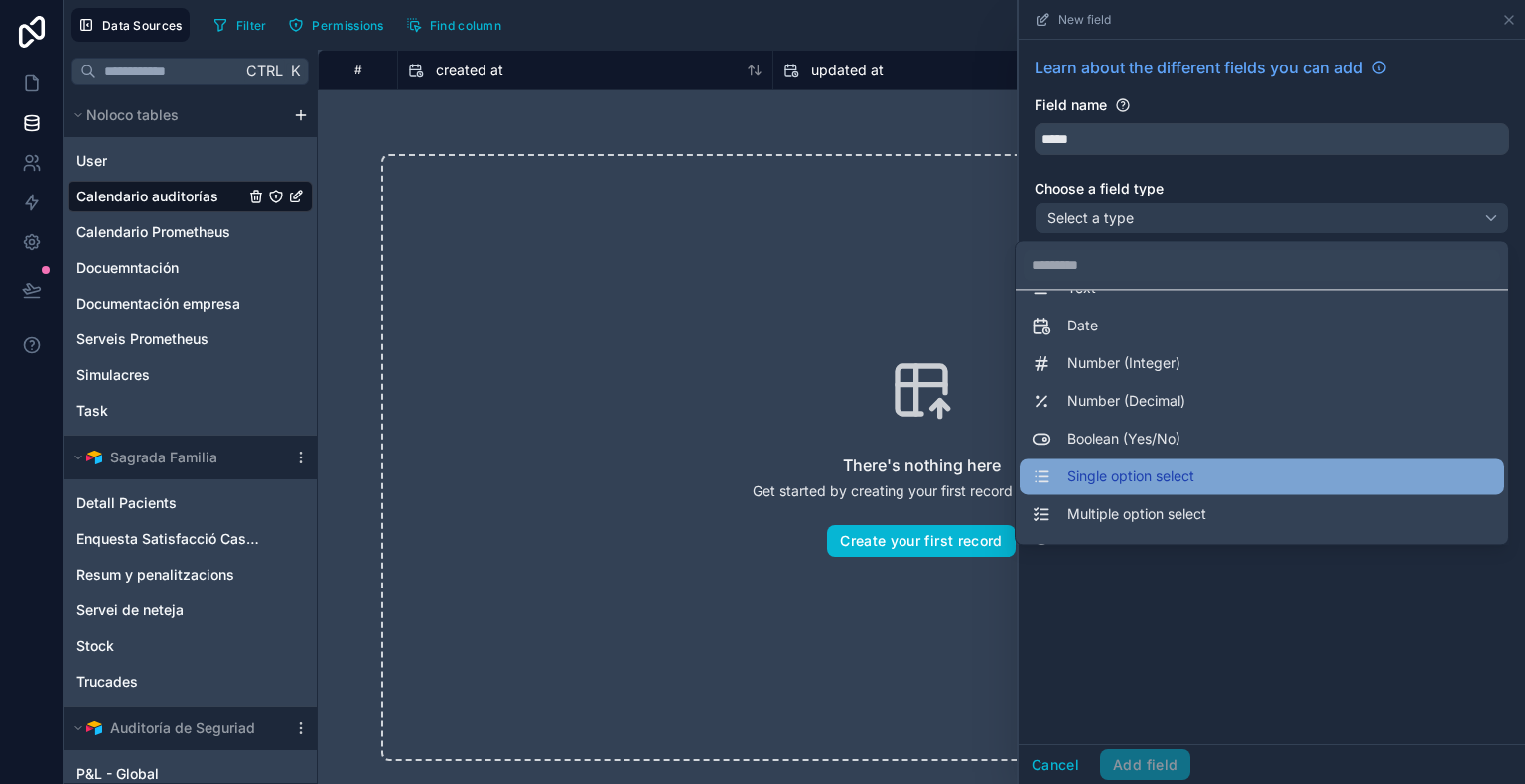 click on "Single option select" at bounding box center [1113, 476] 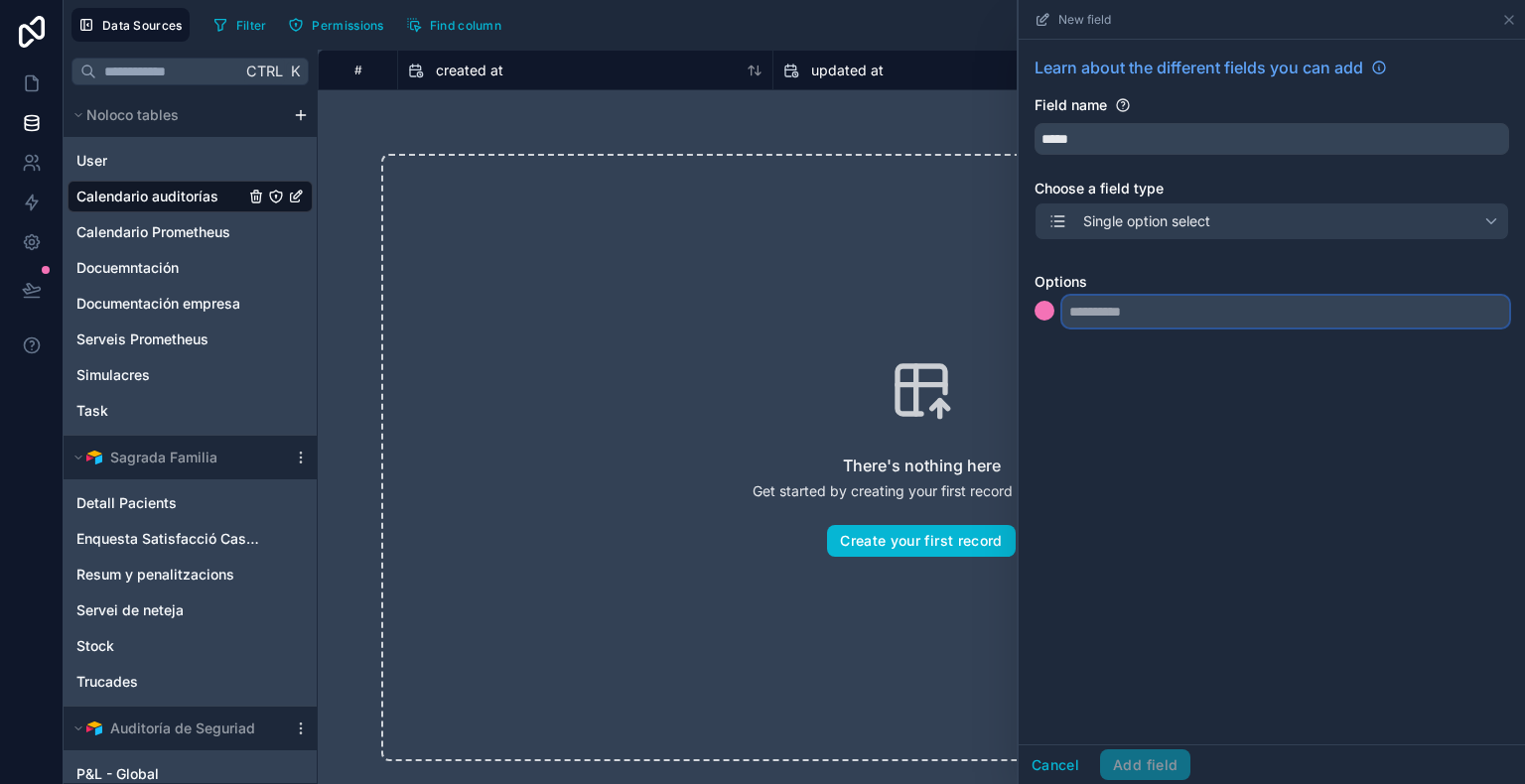 click at bounding box center (1286, 312) 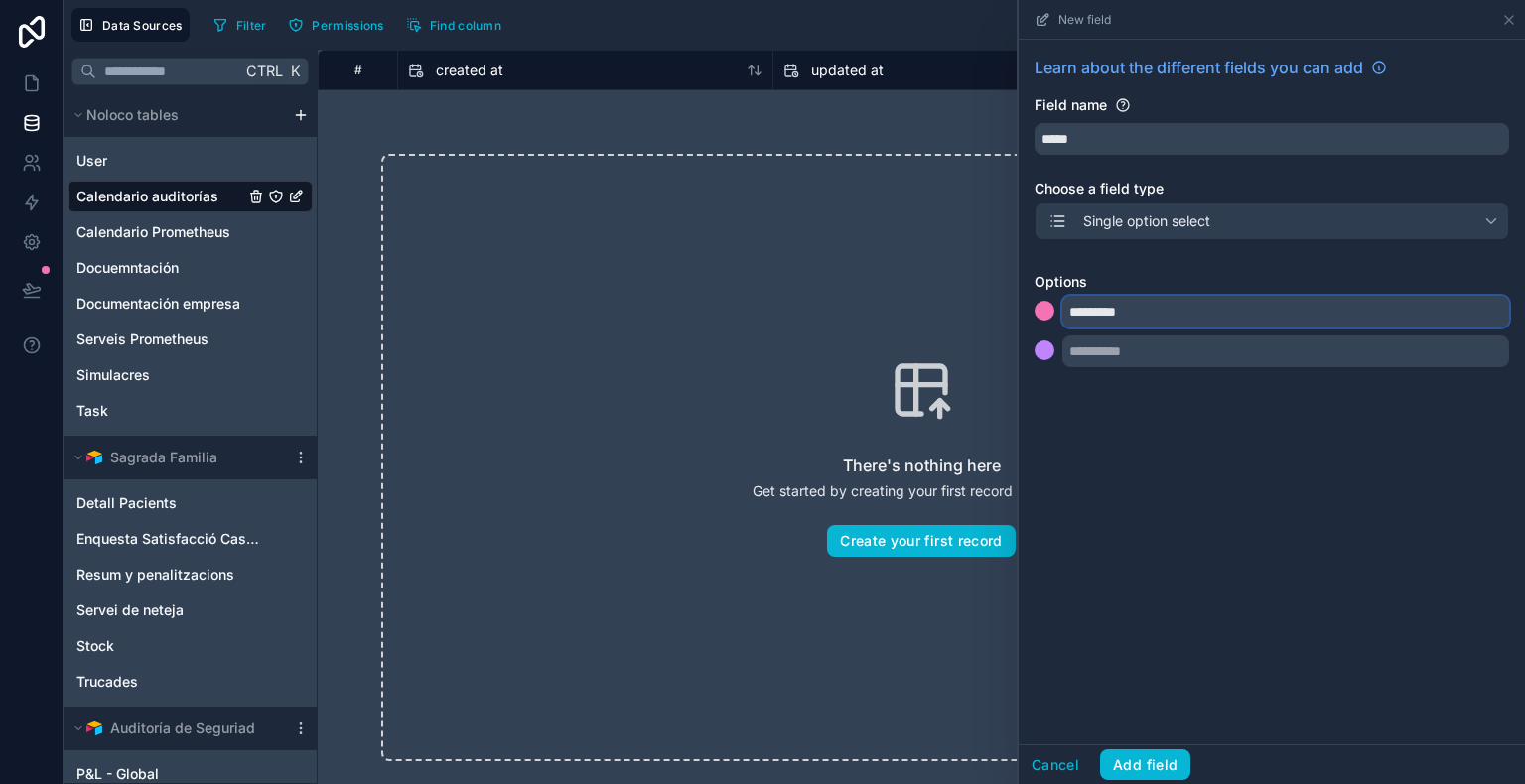 type on "*********" 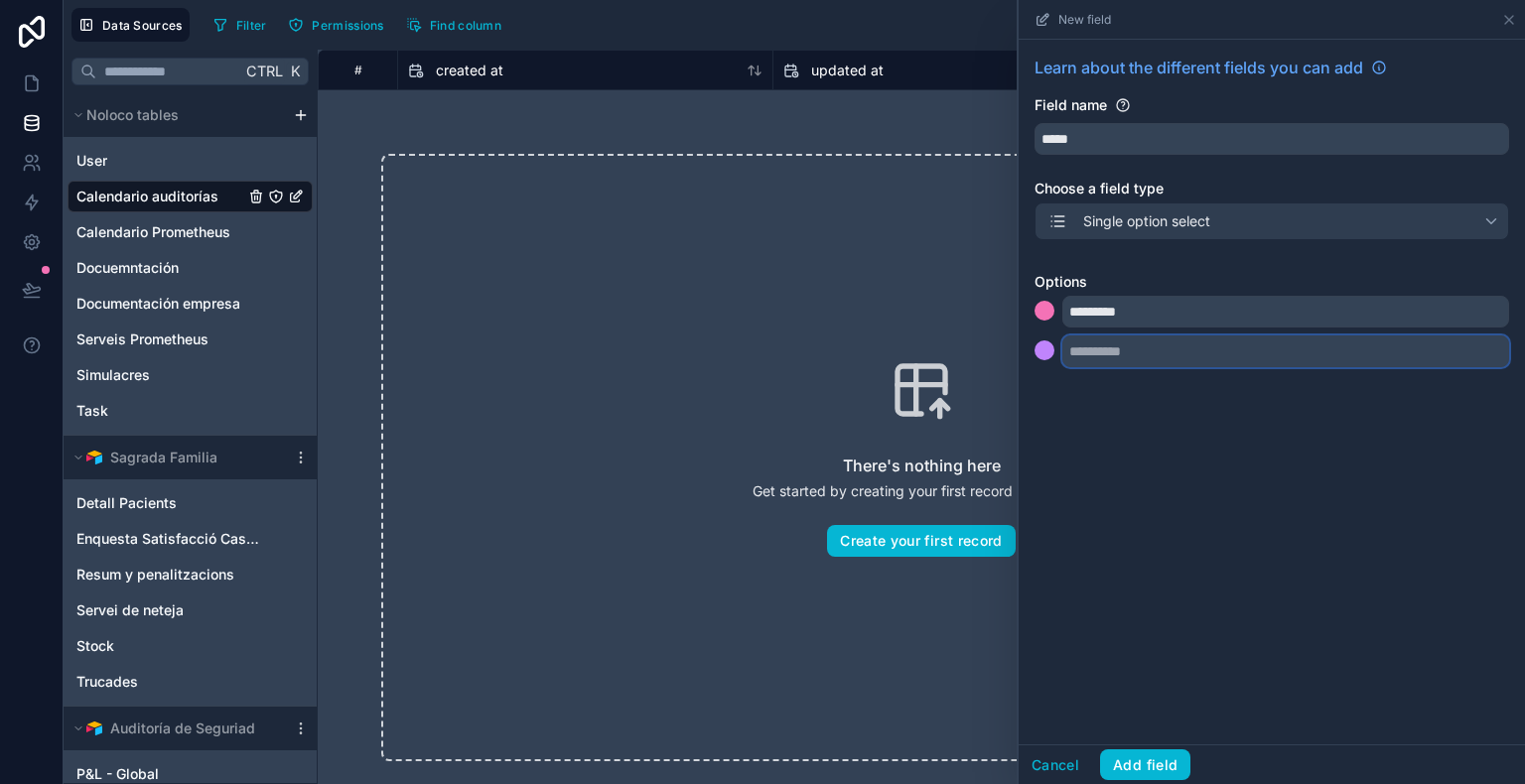 click at bounding box center (1286, 351) 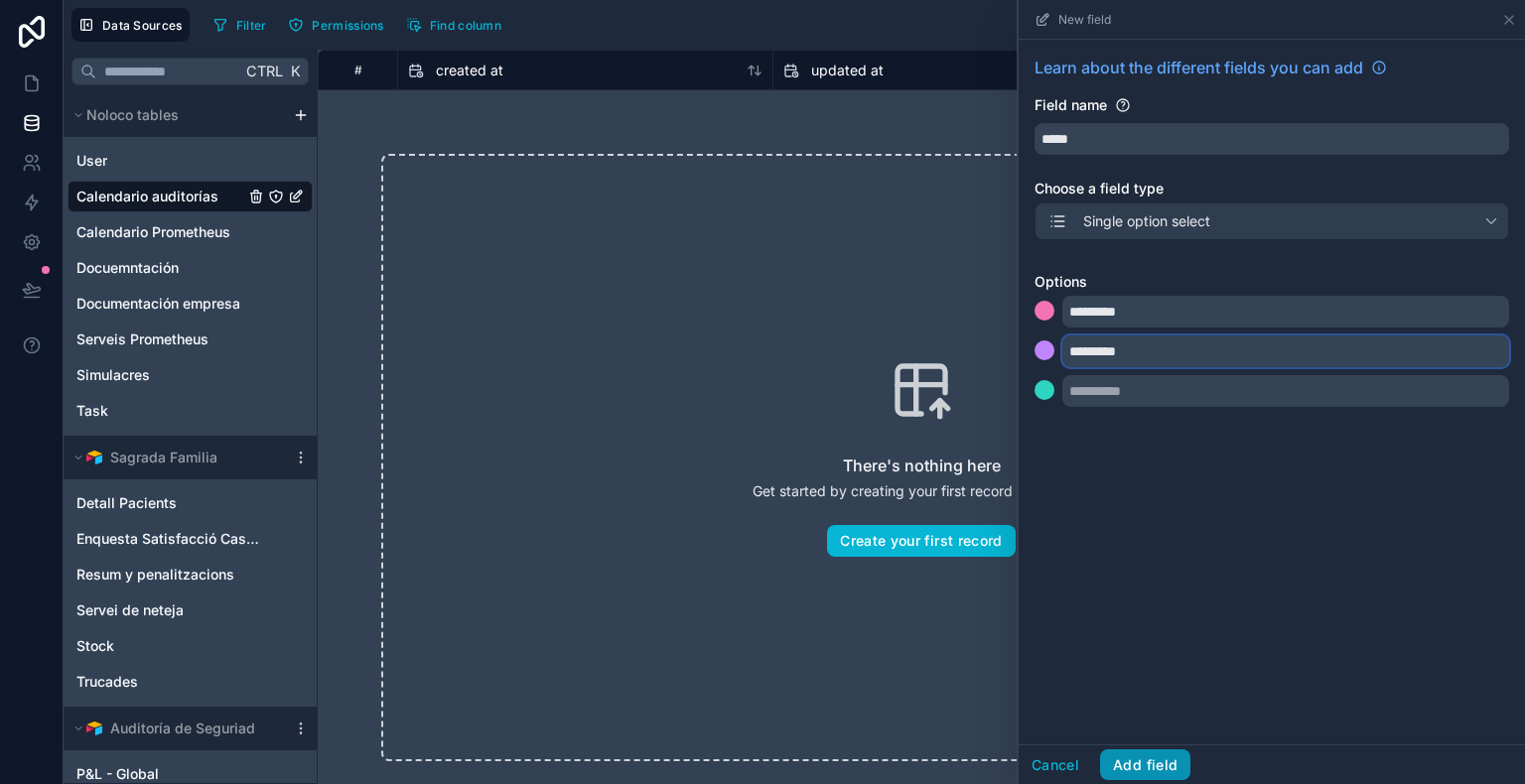 type on "*********" 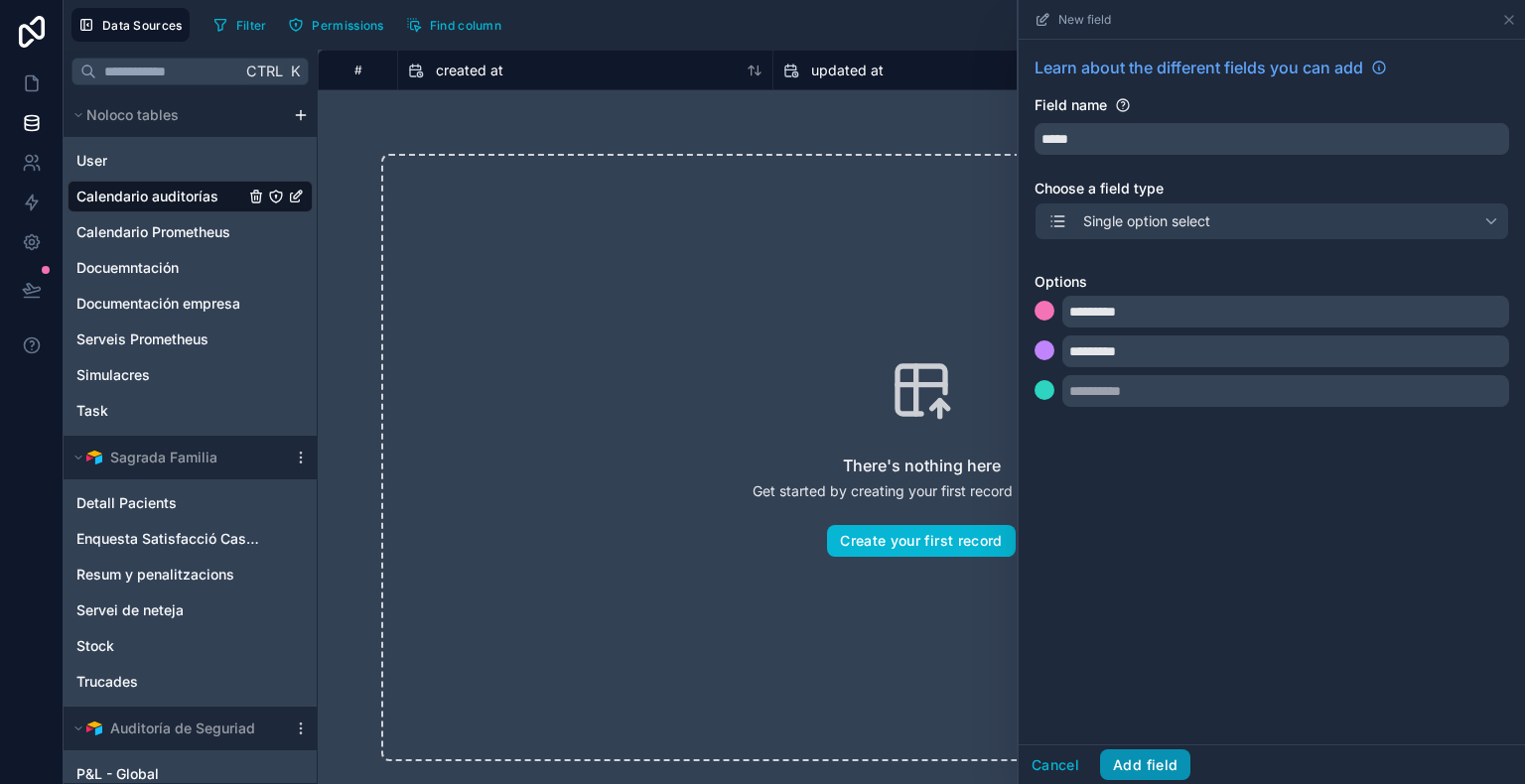 click on "Add field" at bounding box center [1145, 765] 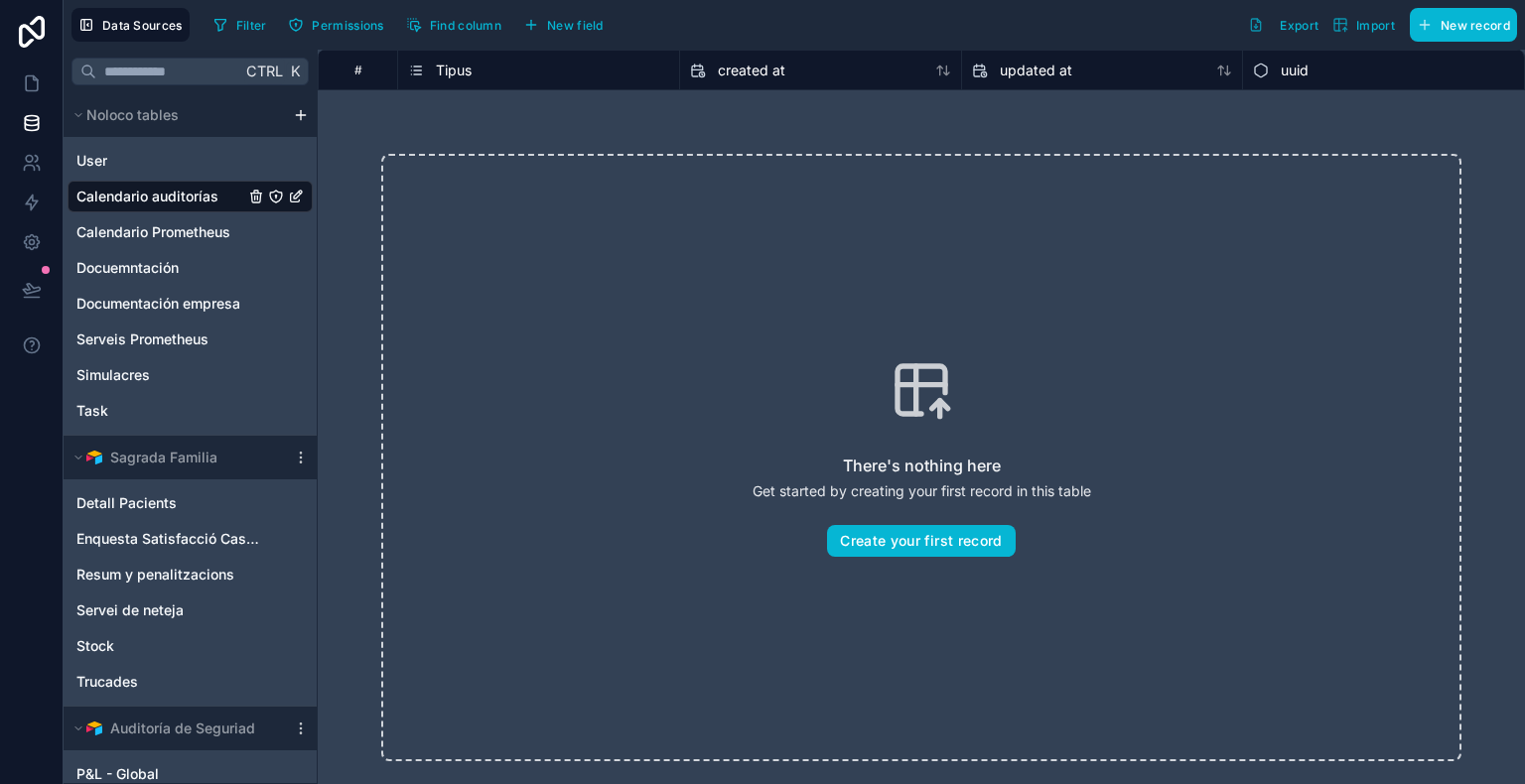 click 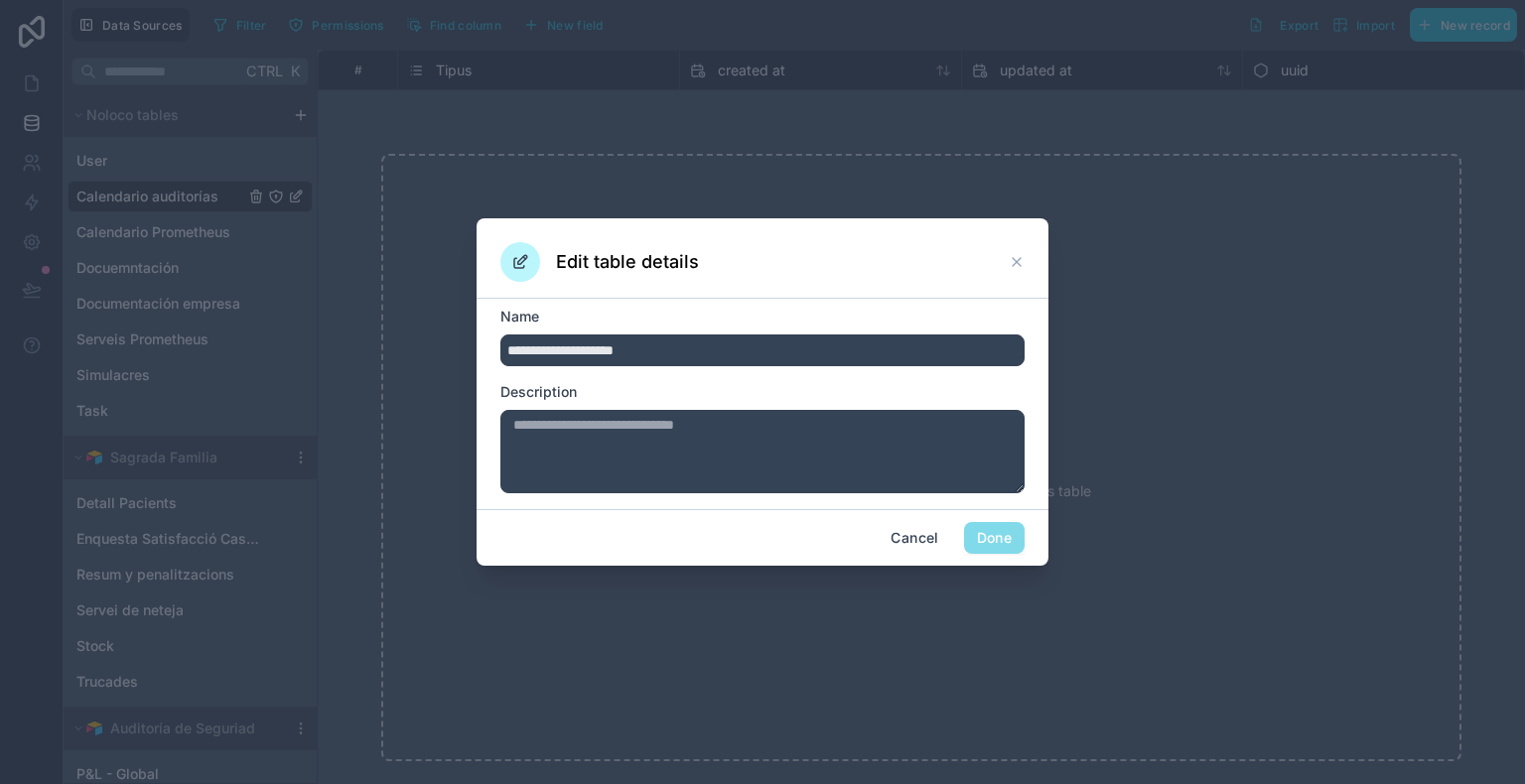 click 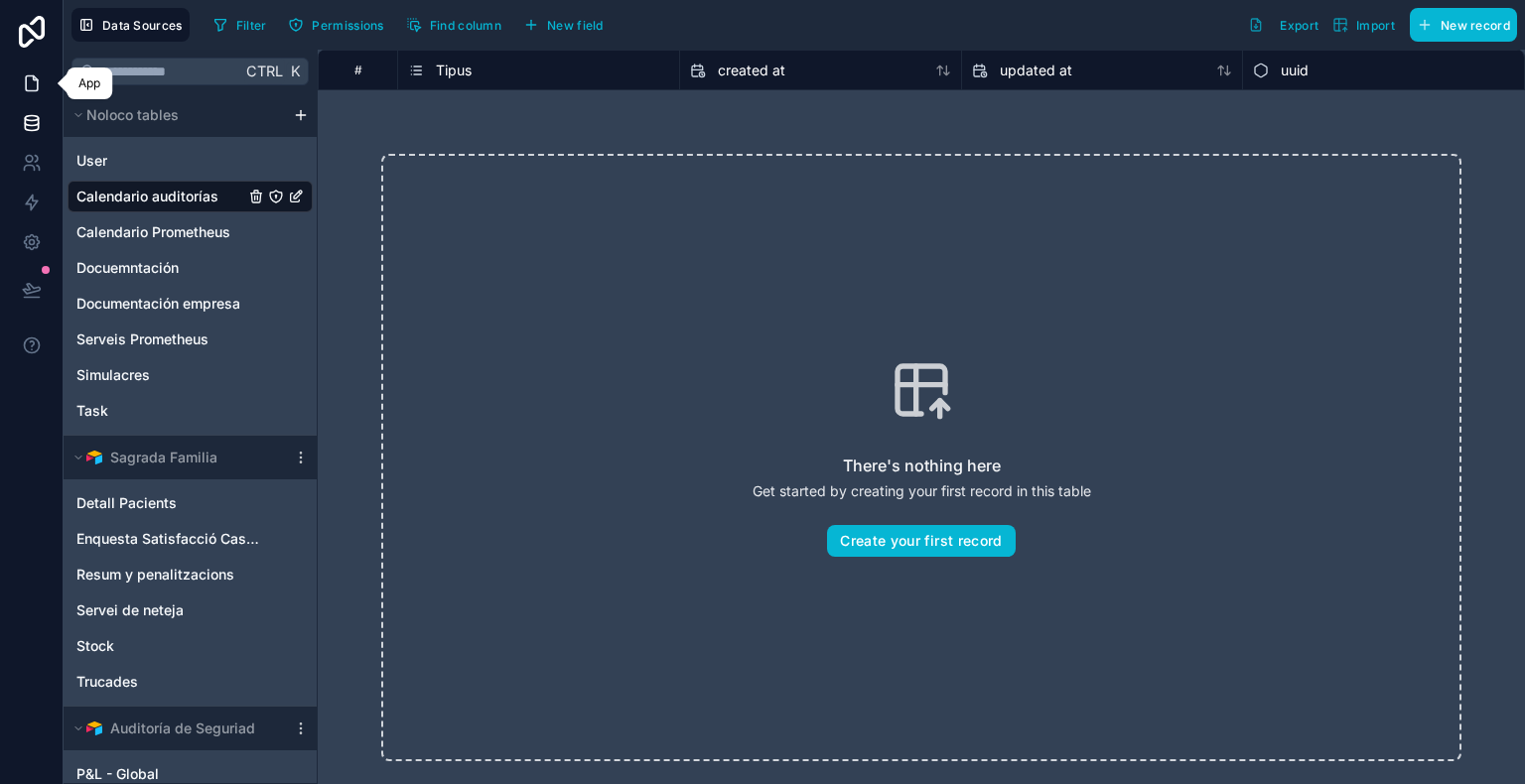 click at bounding box center (31, 83) 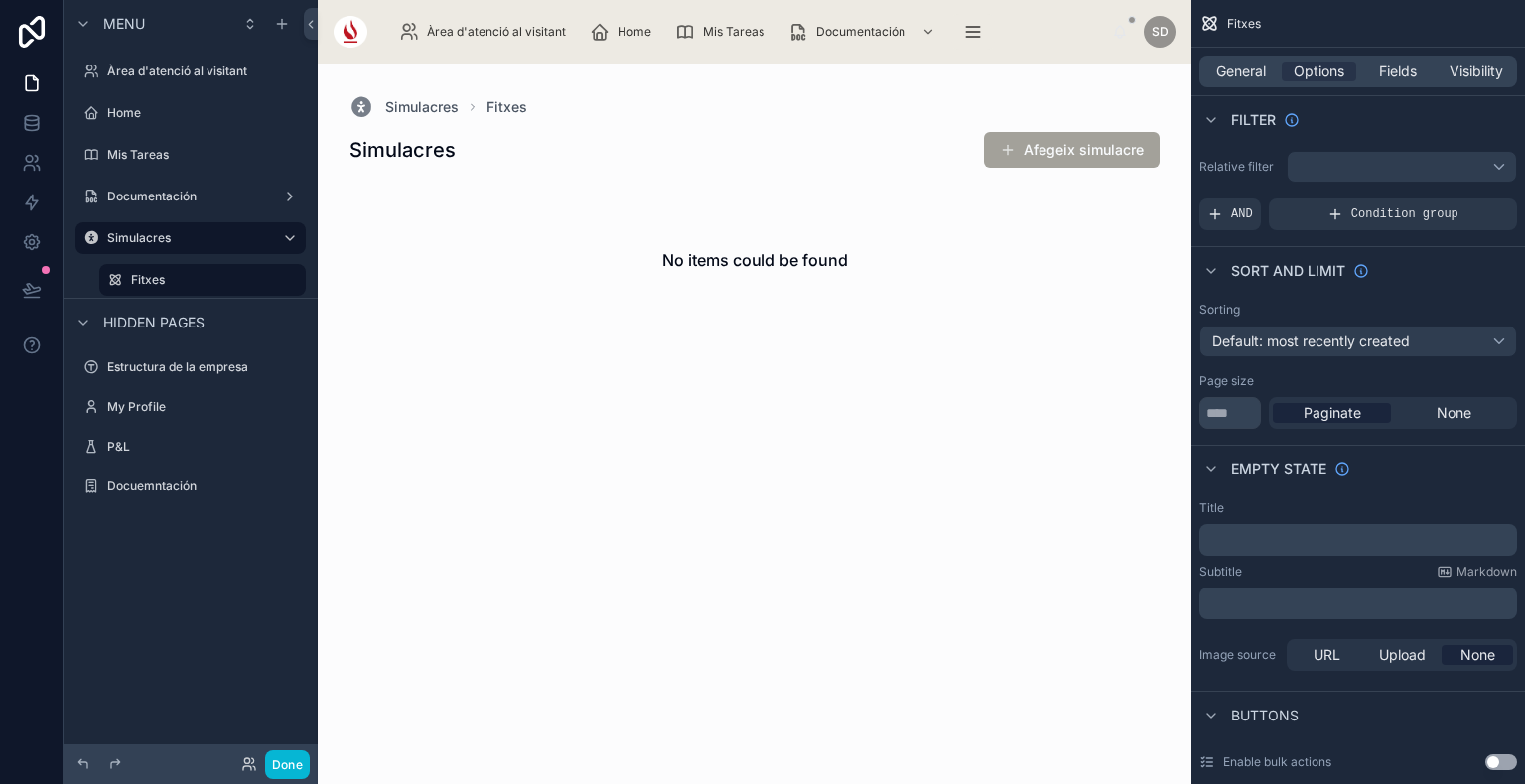 click on "Afegeix simulacre" at bounding box center (1071, 150) 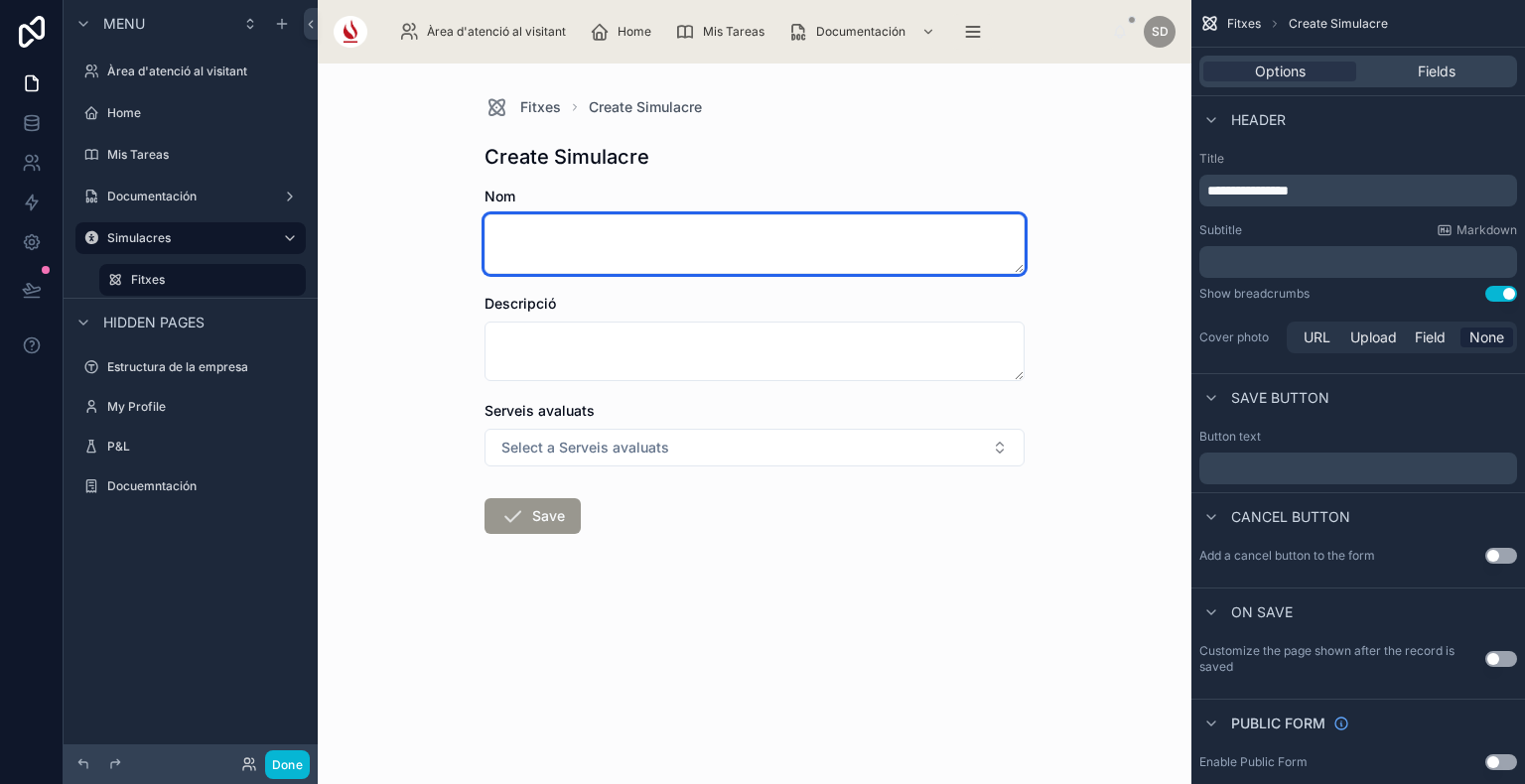 click at bounding box center [755, 244] 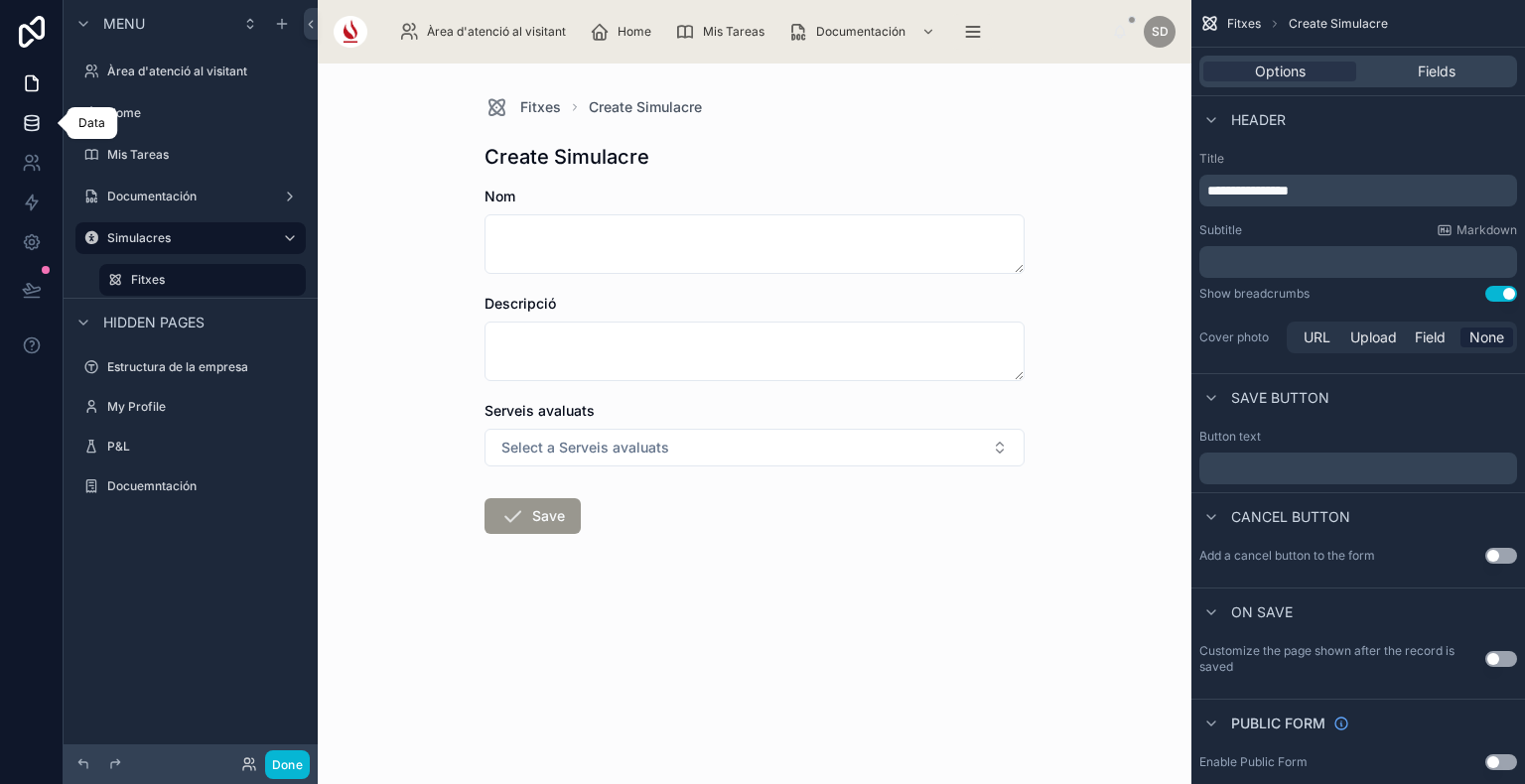 click at bounding box center (31, 123) 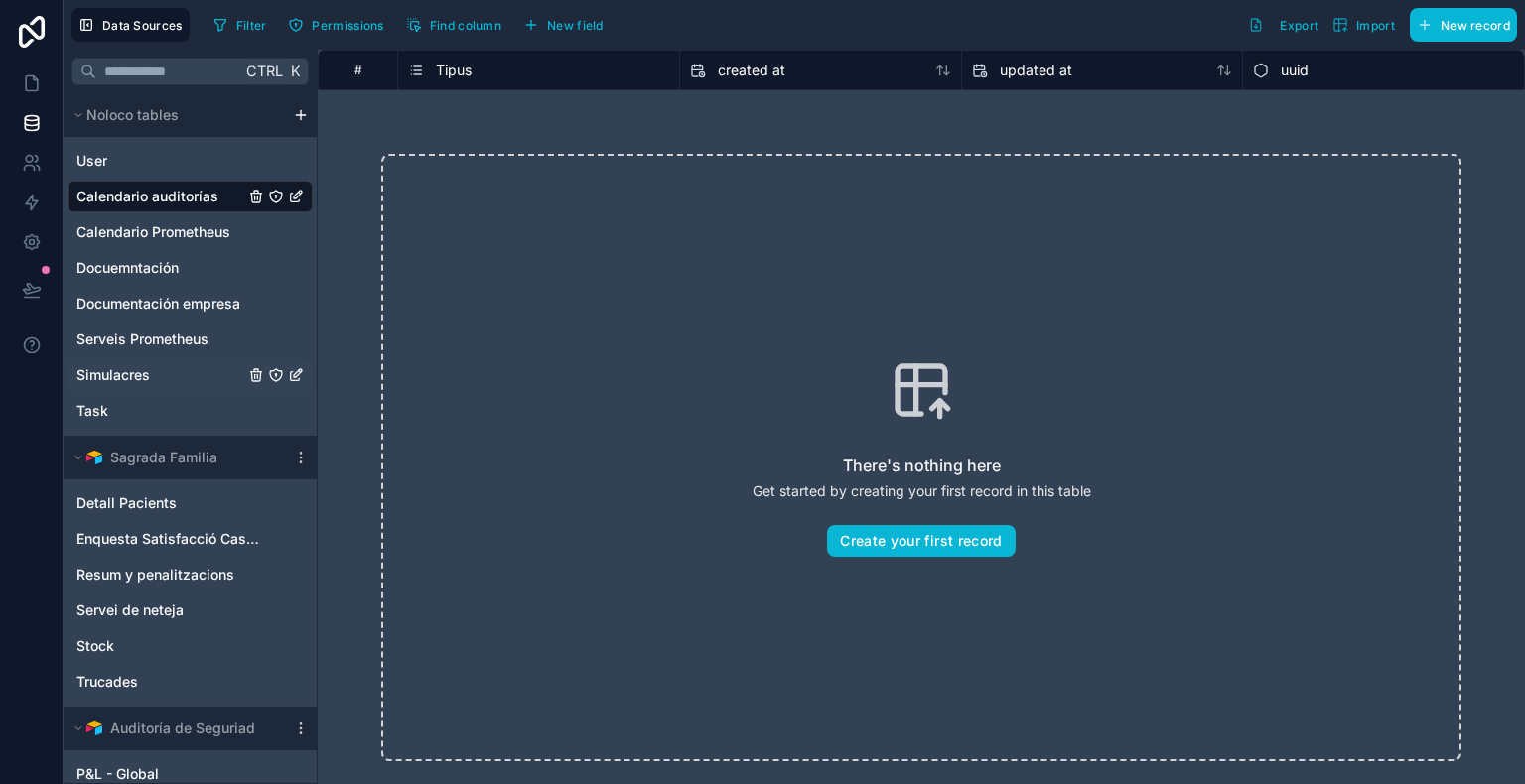 click on "Simulacres" at bounding box center [190, 375] 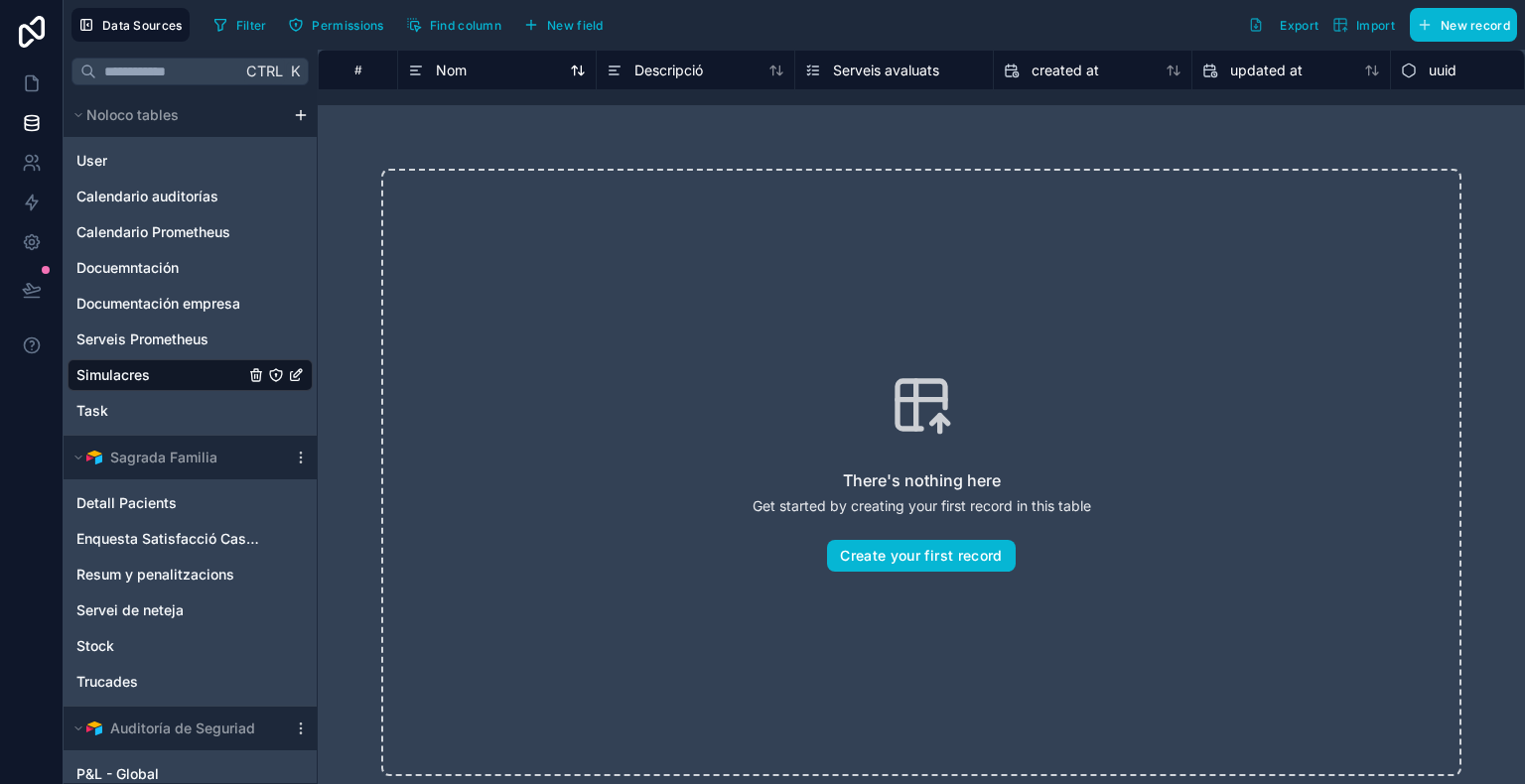 click on "Nom" at bounding box center [451, 70] 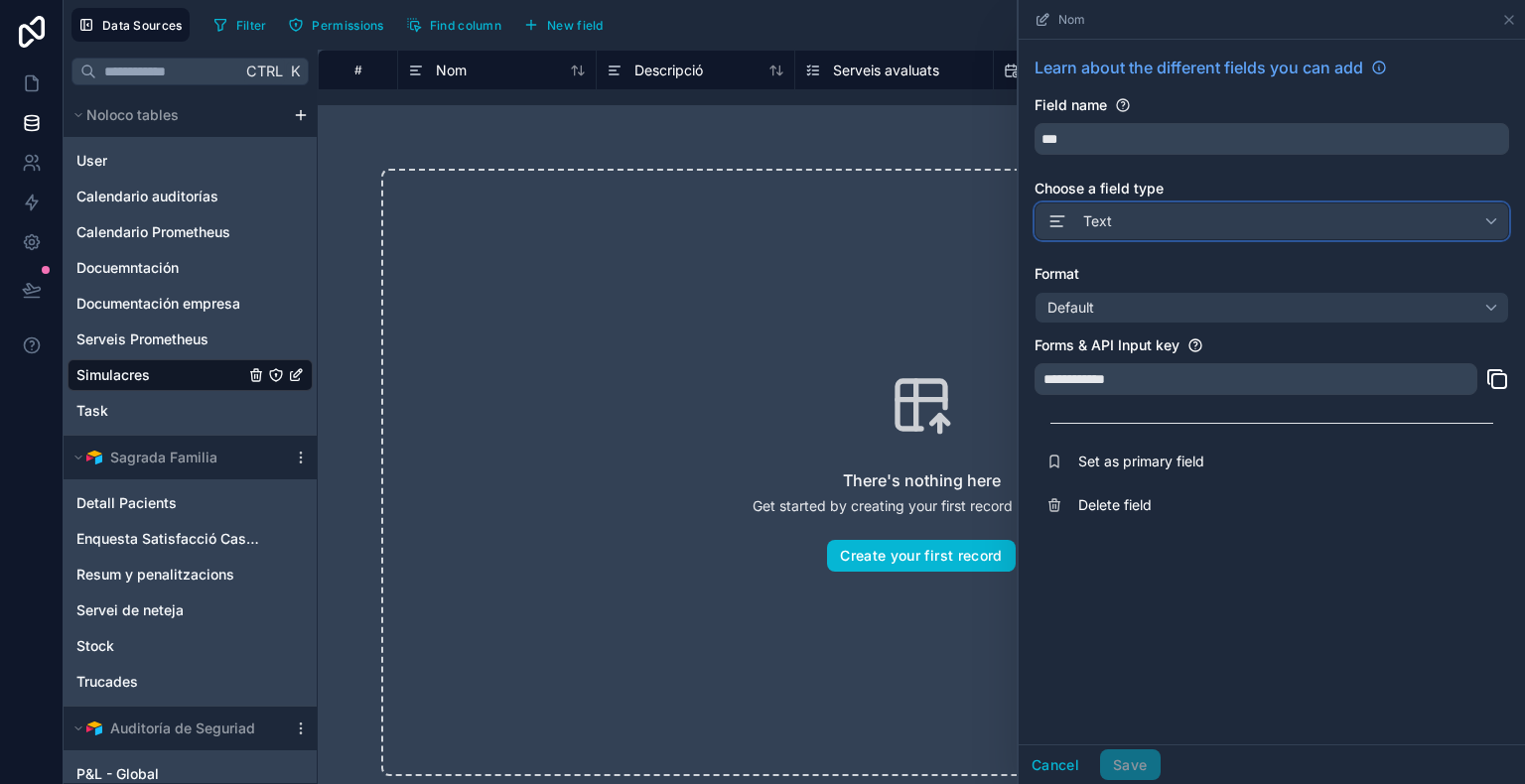 click on "Text" at bounding box center [1272, 221] 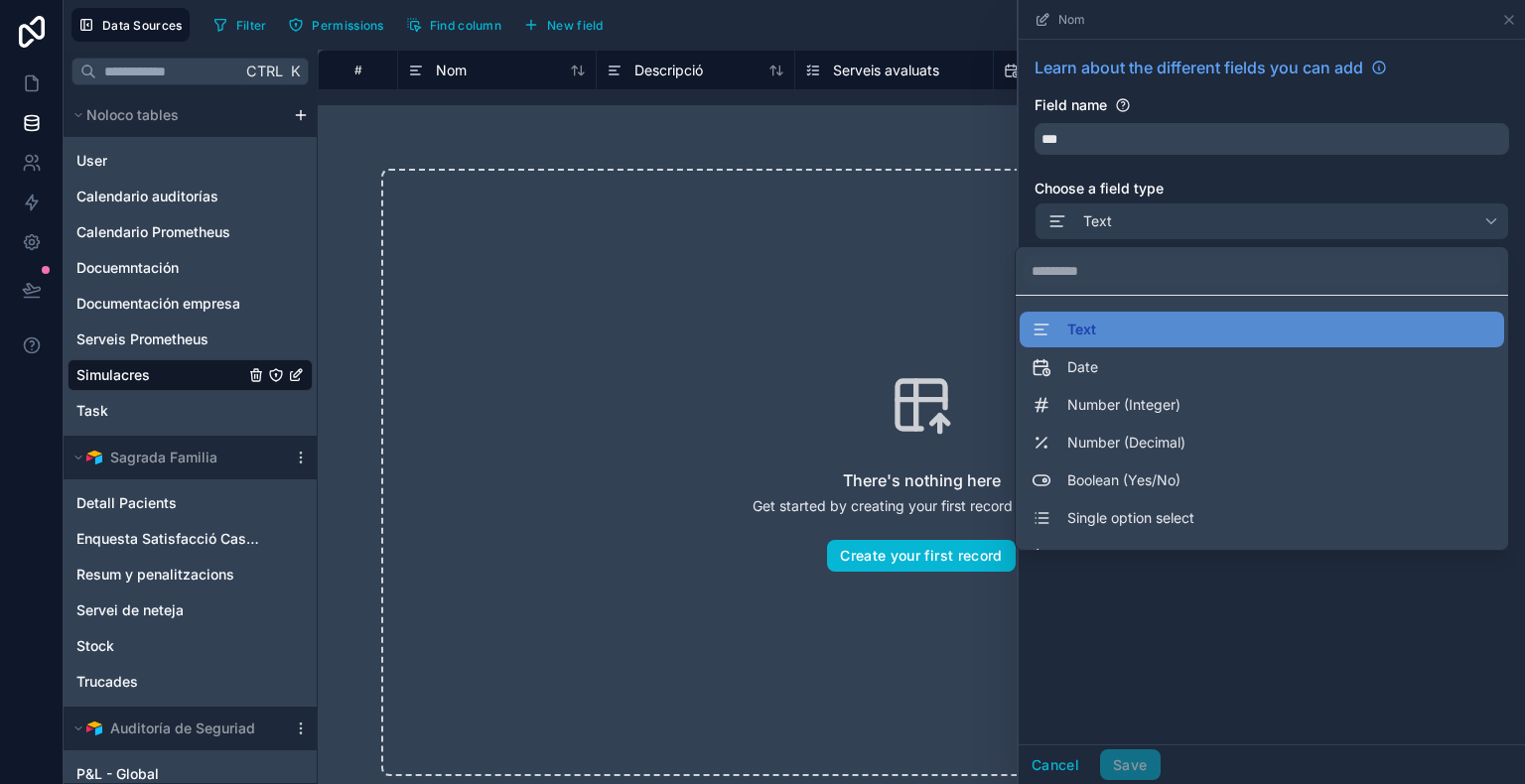 click at bounding box center [1272, 392] 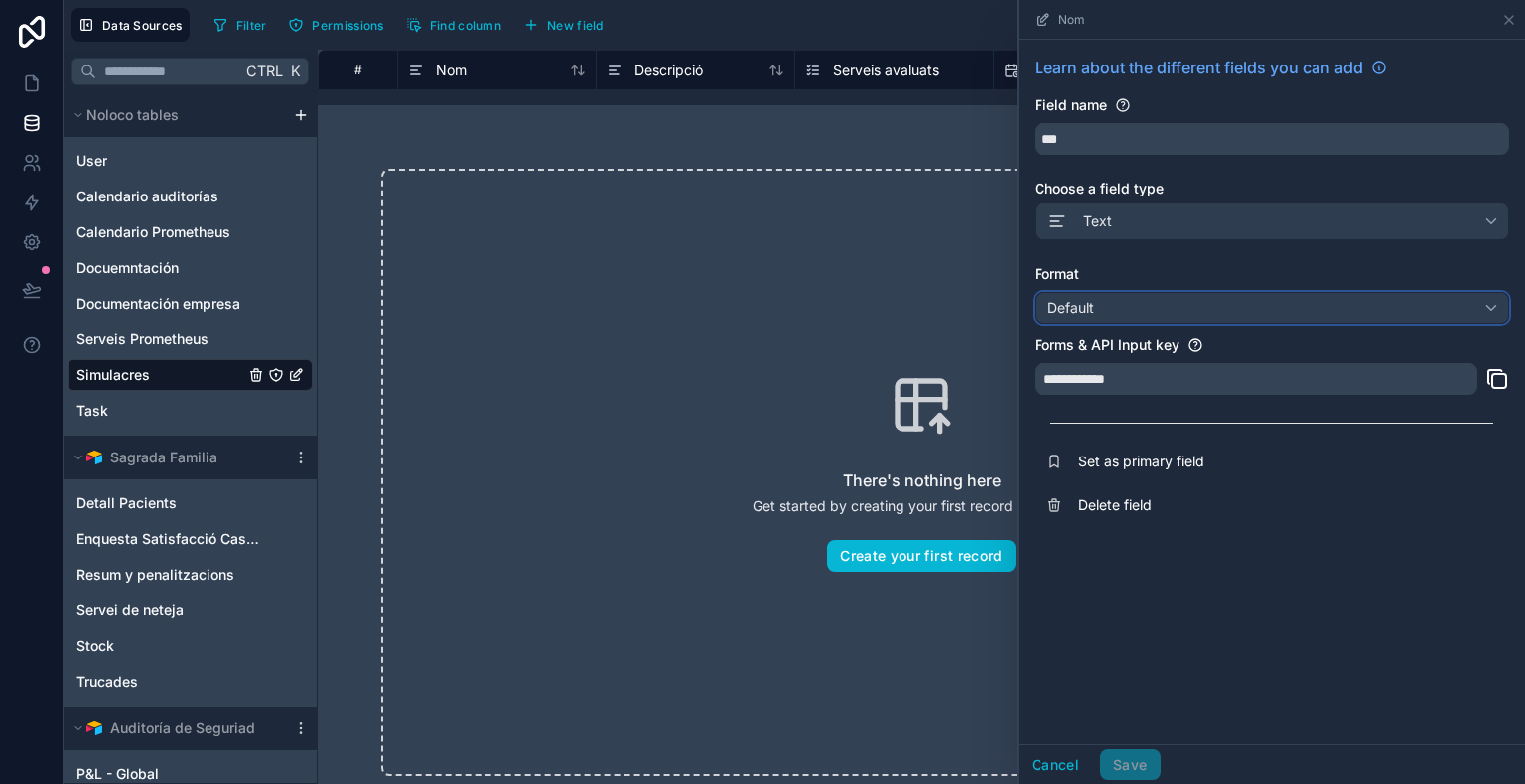 click on "Default" at bounding box center [1272, 308] 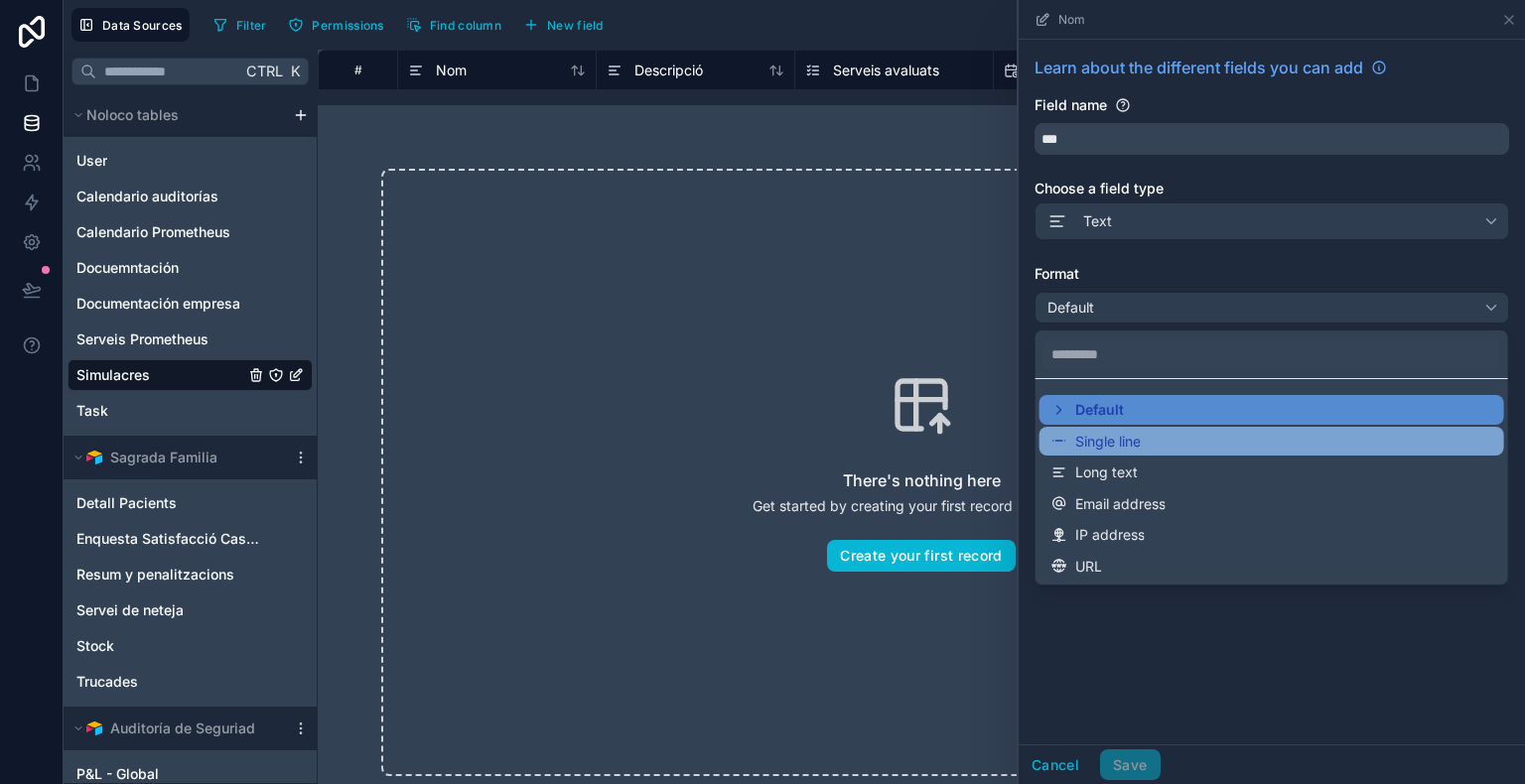 click on "Single line" at bounding box center (1108, 442) 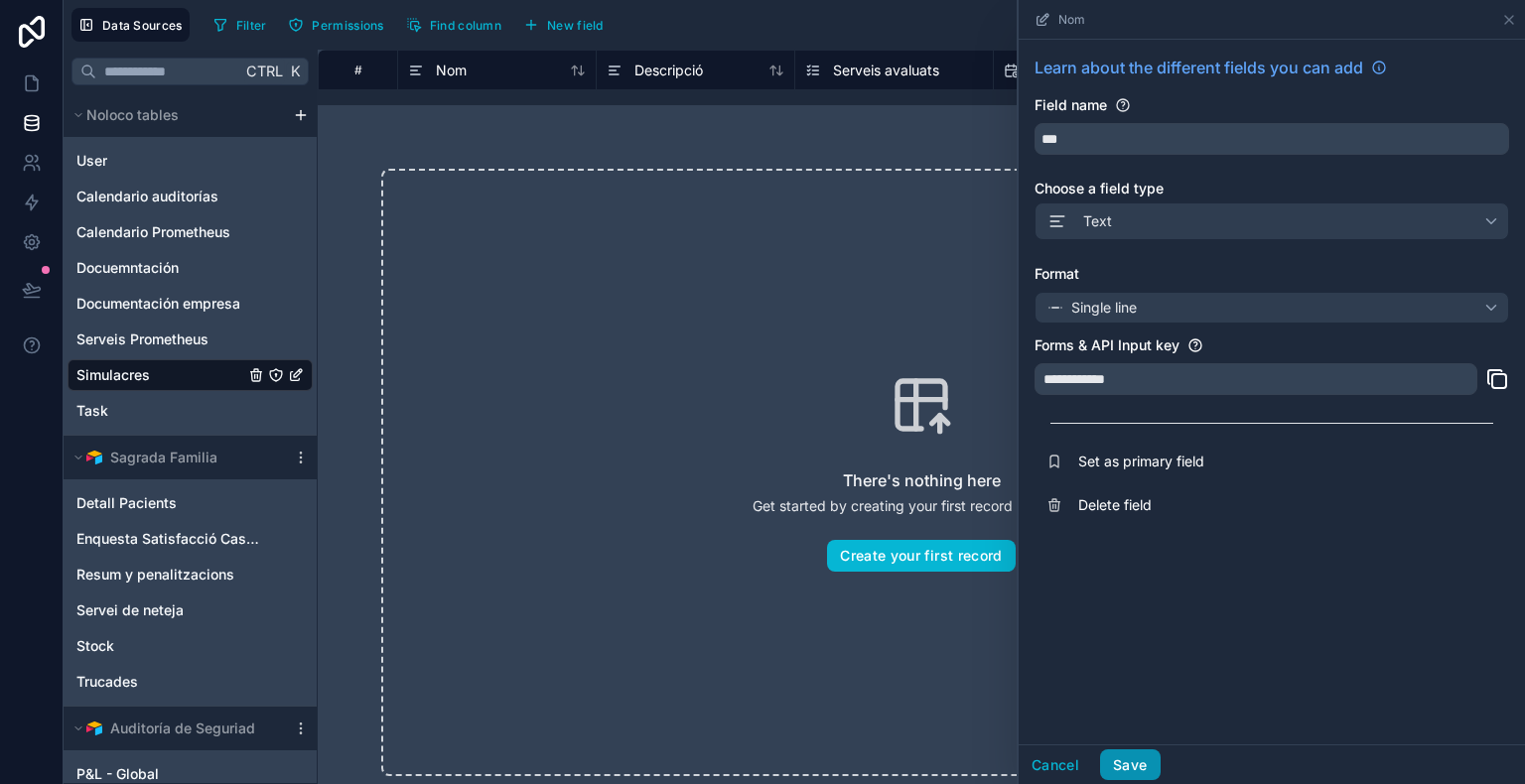 click on "Save" at bounding box center [1130, 765] 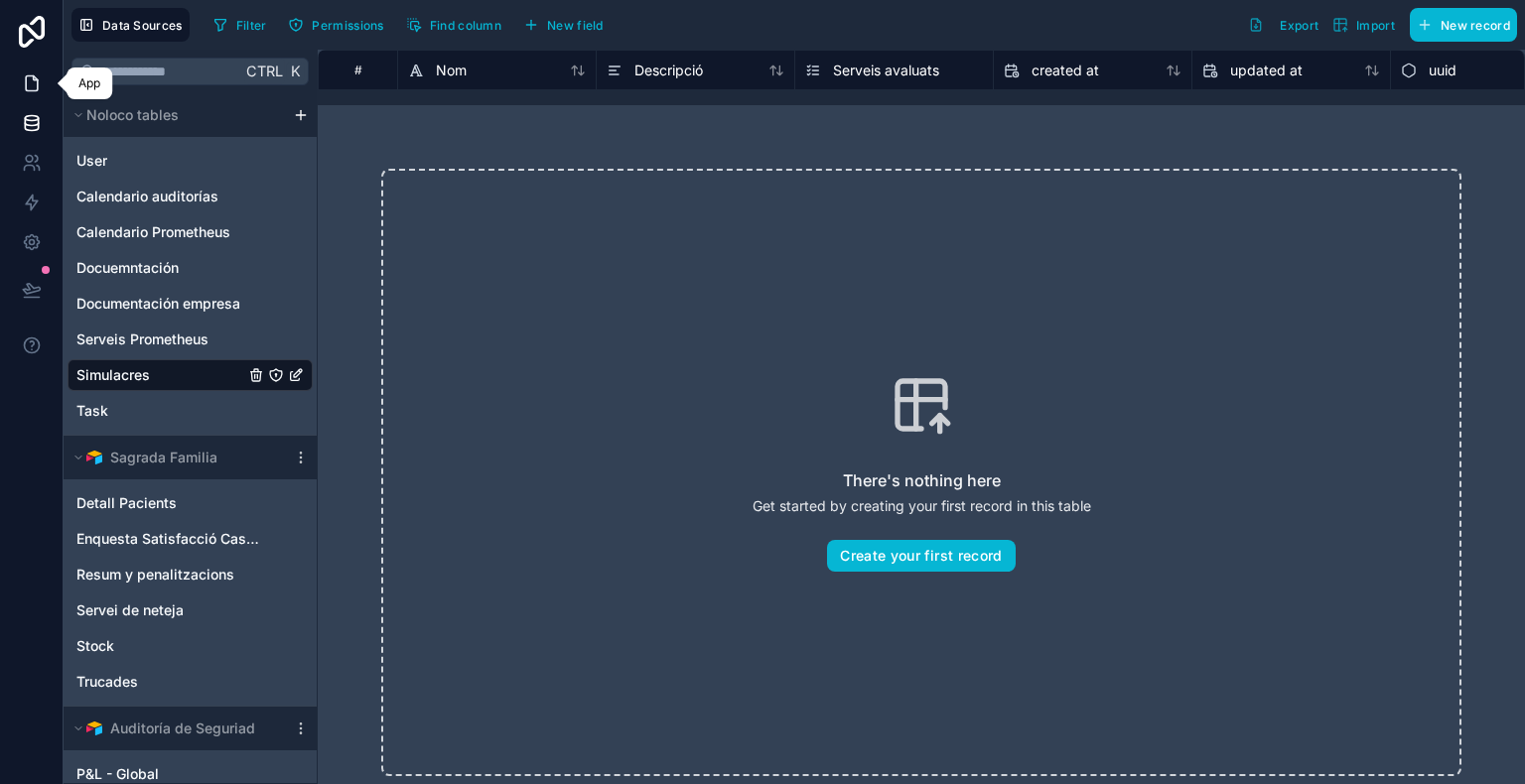 click 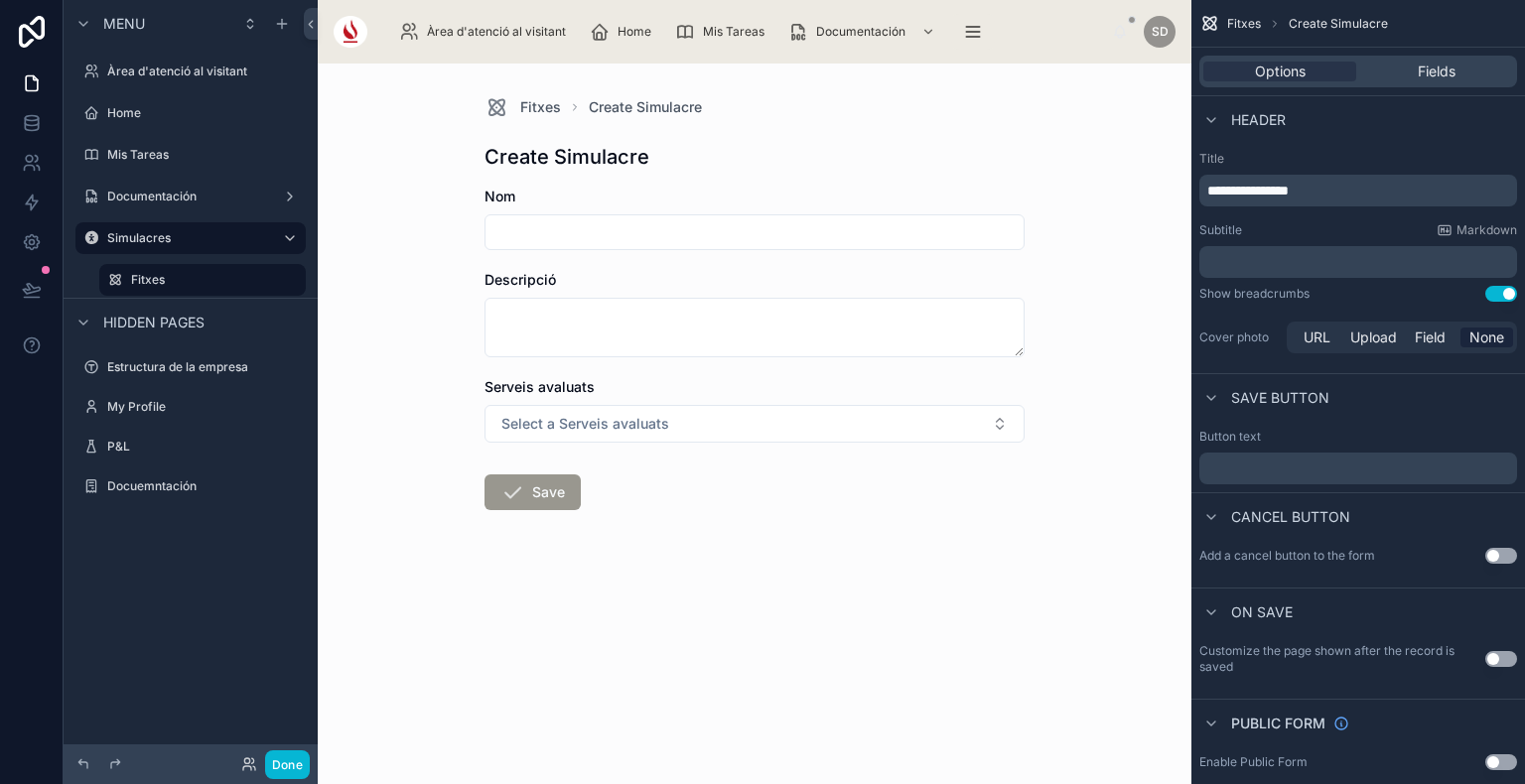 click at bounding box center [755, 232] 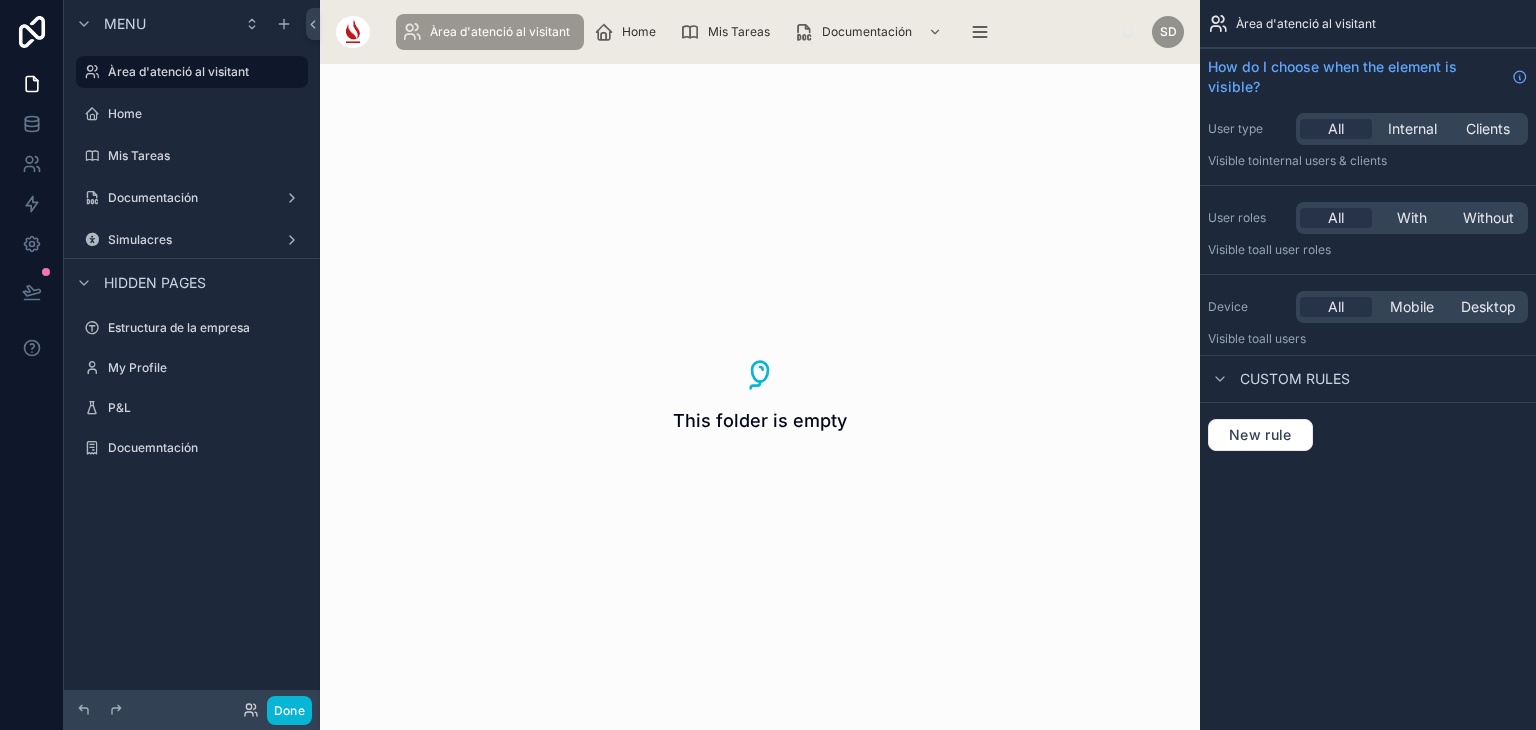 scroll, scrollTop: 0, scrollLeft: 0, axis: both 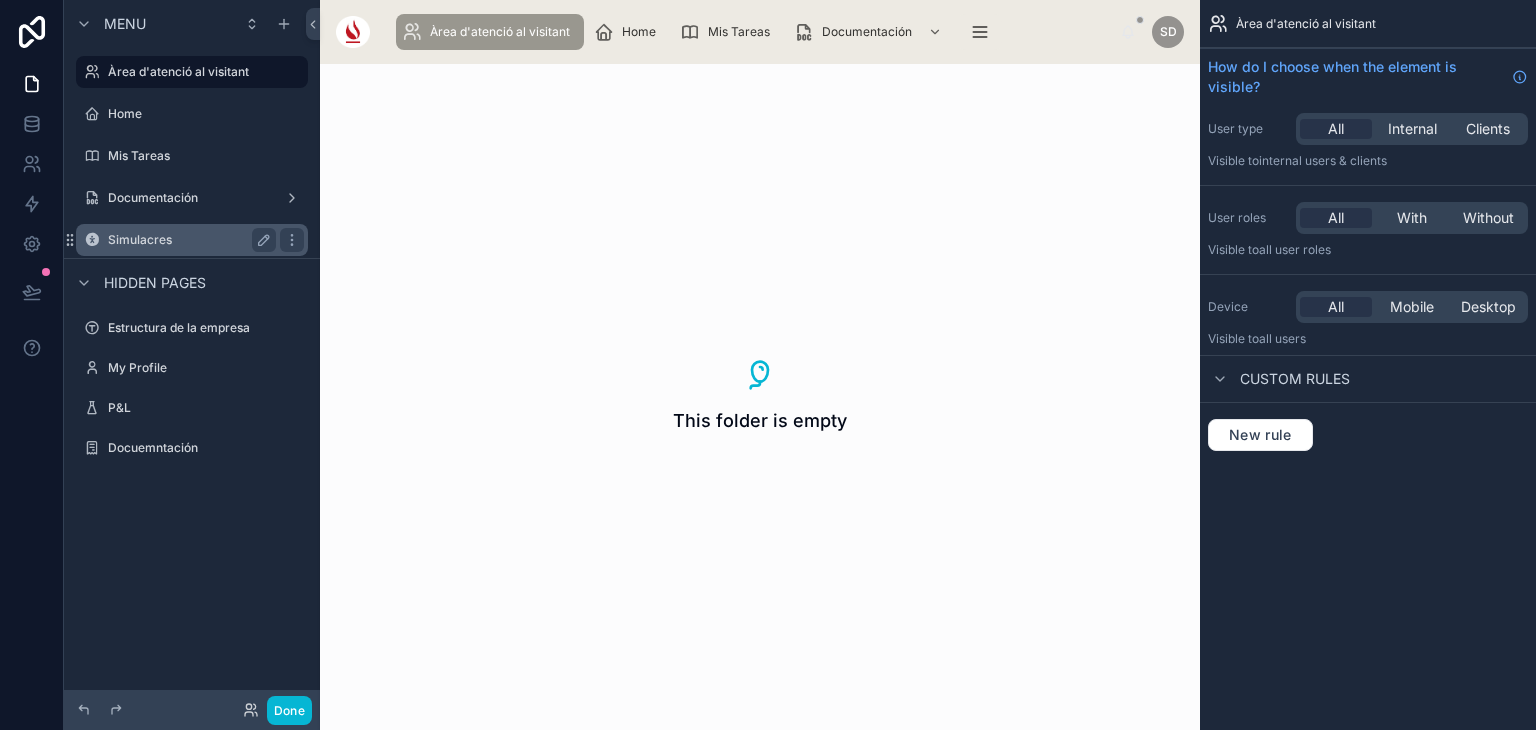 click on "Simulacres" at bounding box center (188, 240) 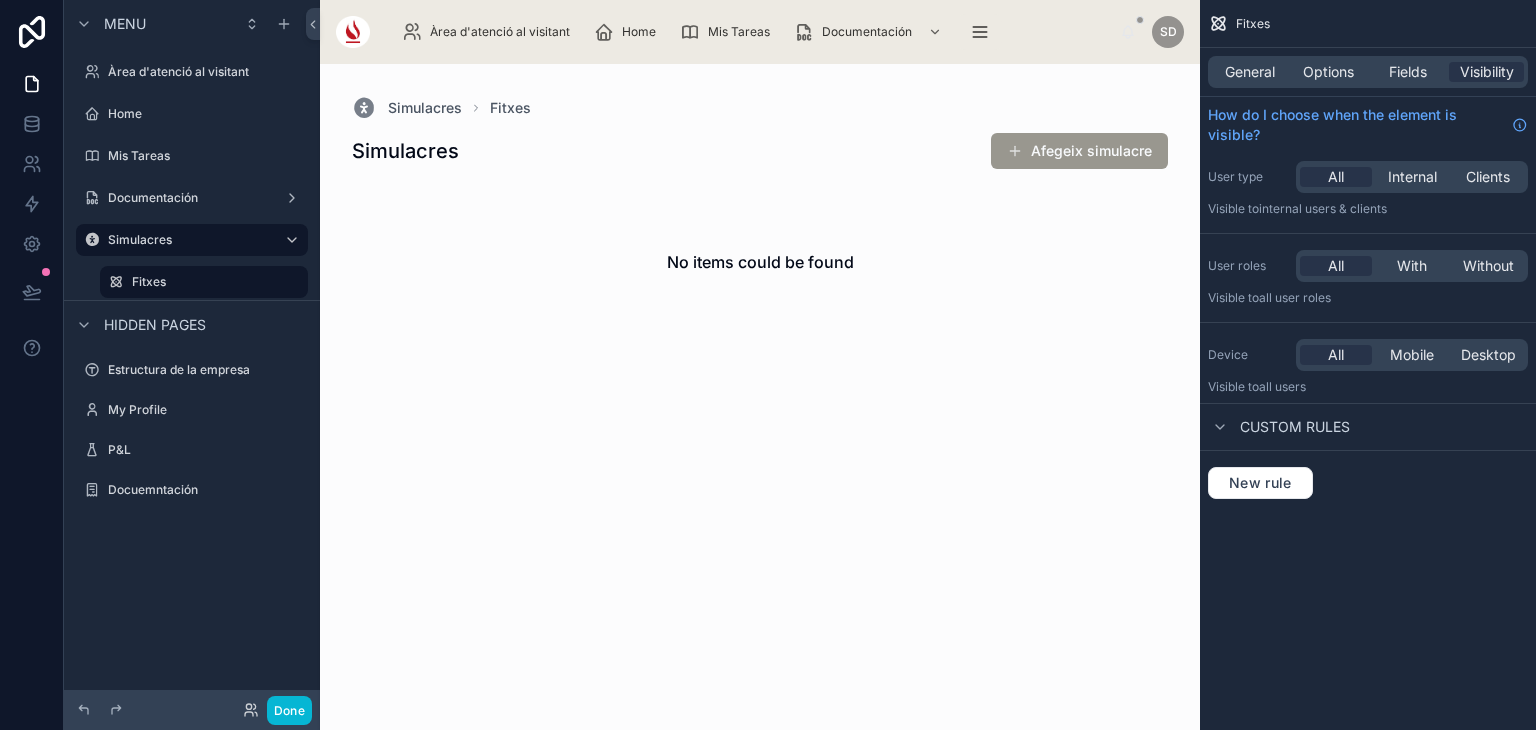 click at bounding box center [760, 397] 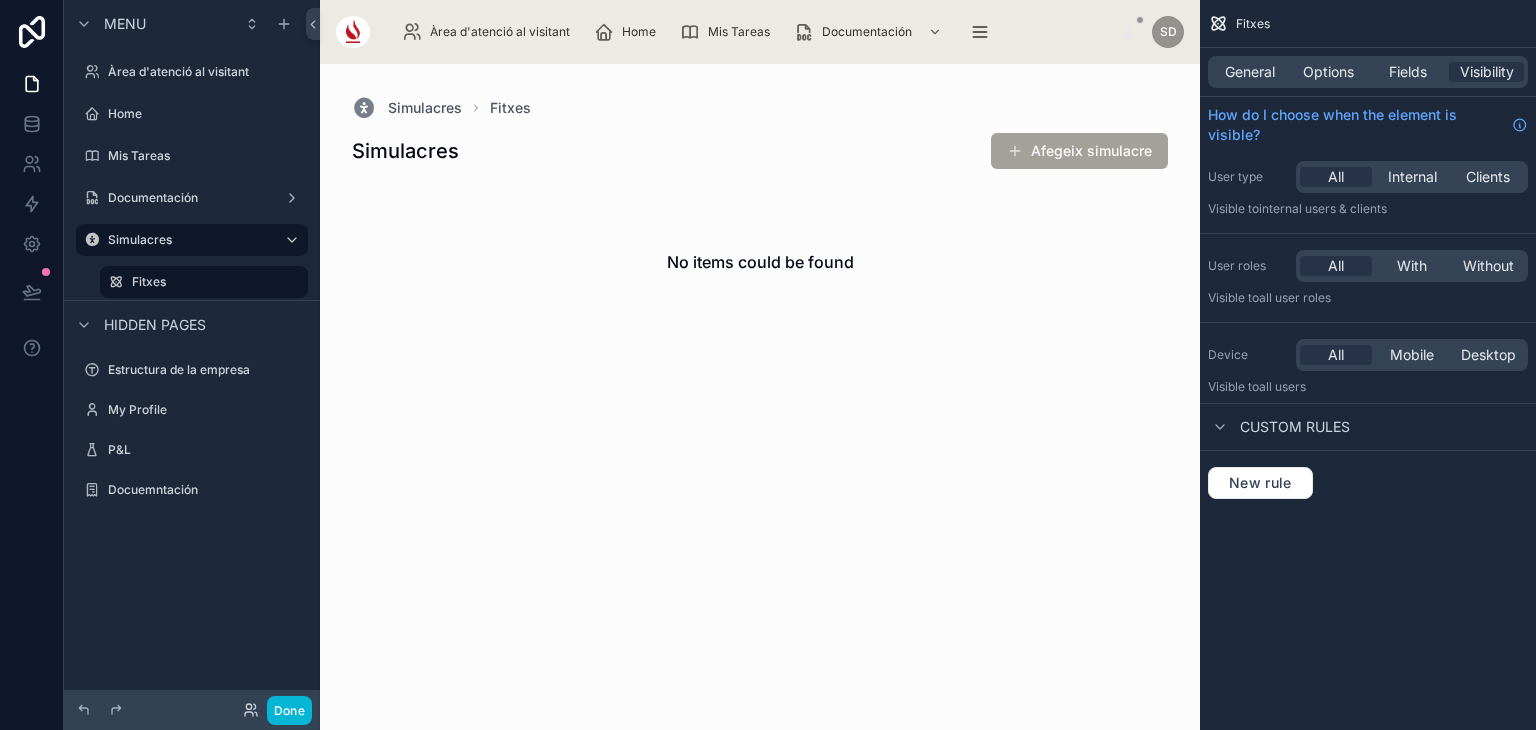 click on "Afegeix simulacre" at bounding box center [1079, 151] 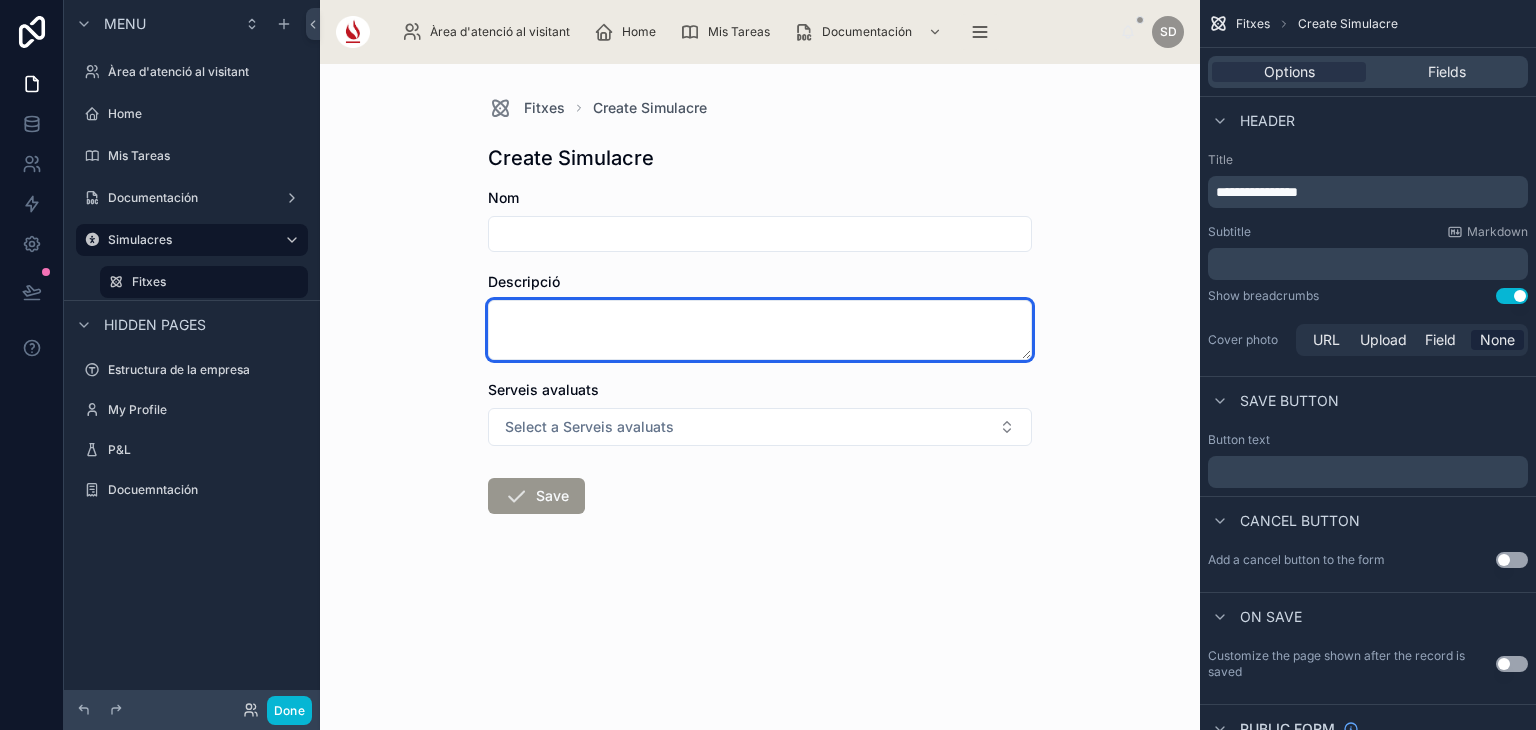 click at bounding box center (760, 330) 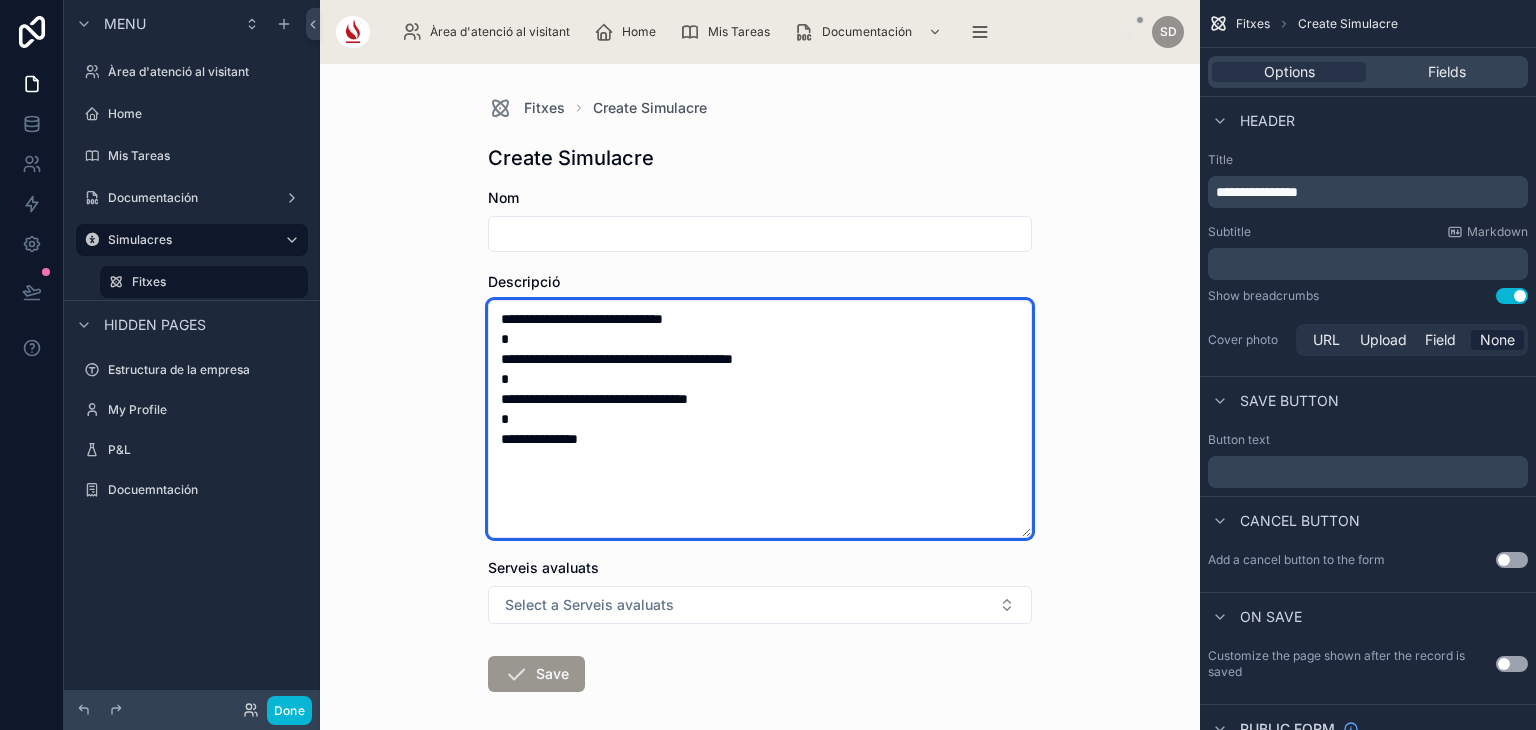 drag, startPoint x: 707, startPoint y: 317, endPoint x: 419, endPoint y: 289, distance: 289.3579 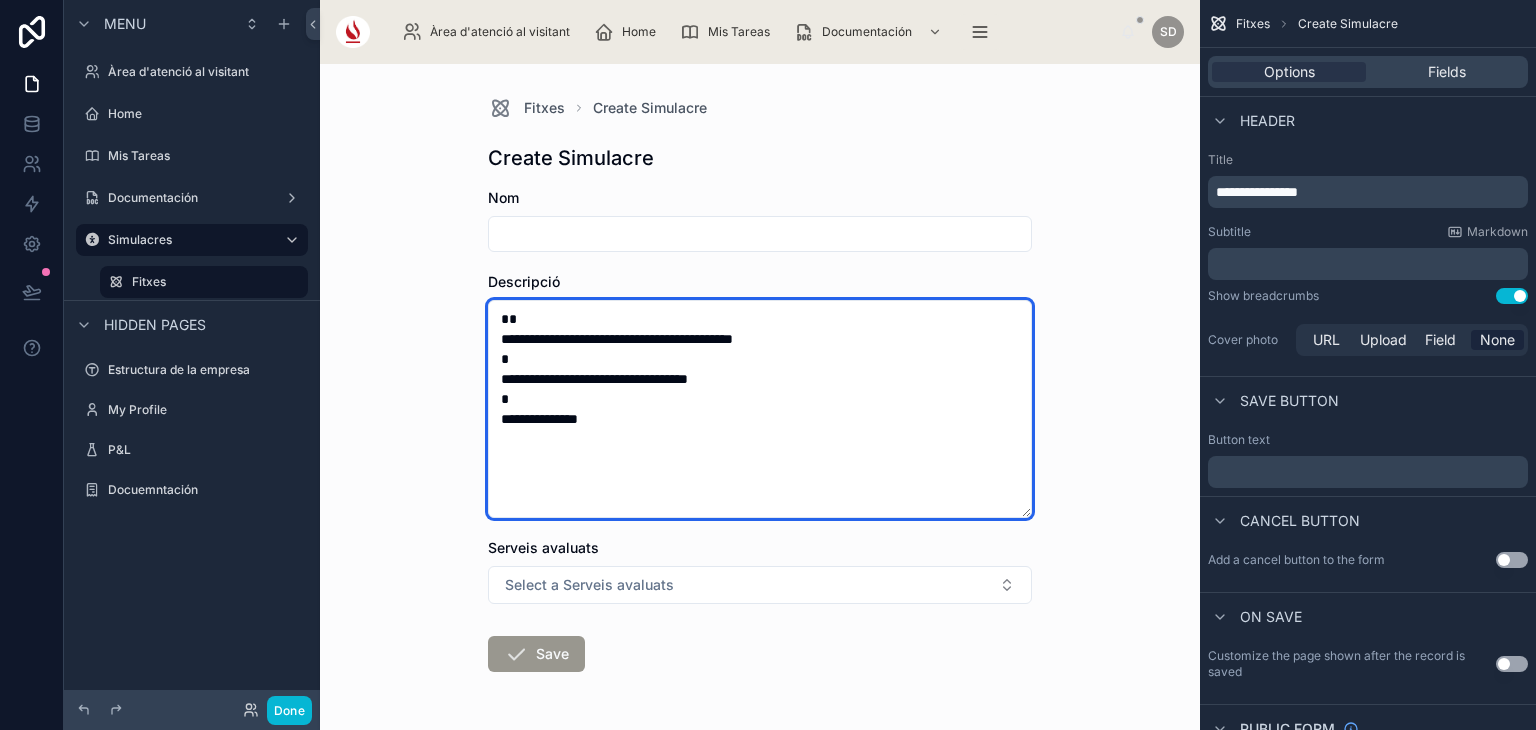 type on "**********" 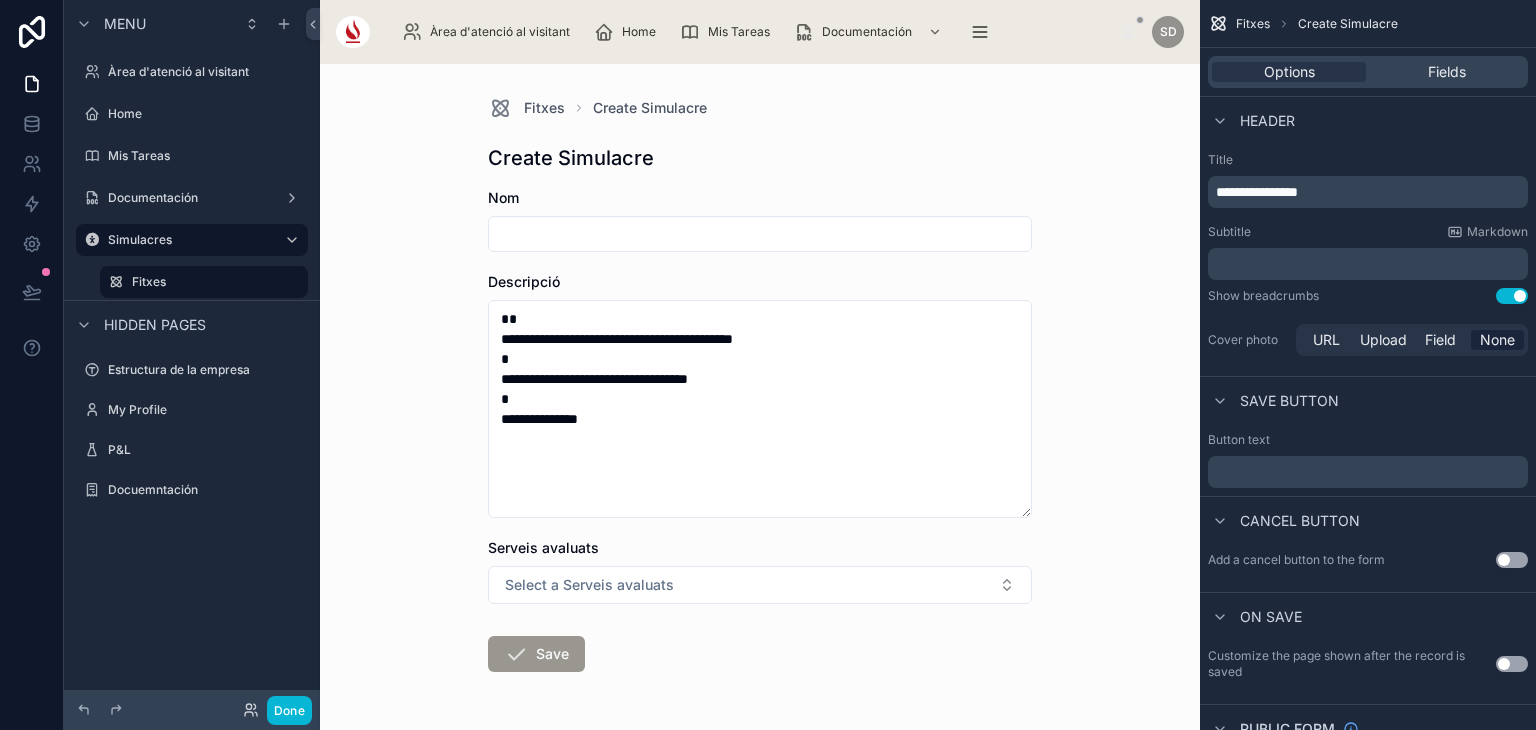 click at bounding box center (760, 234) 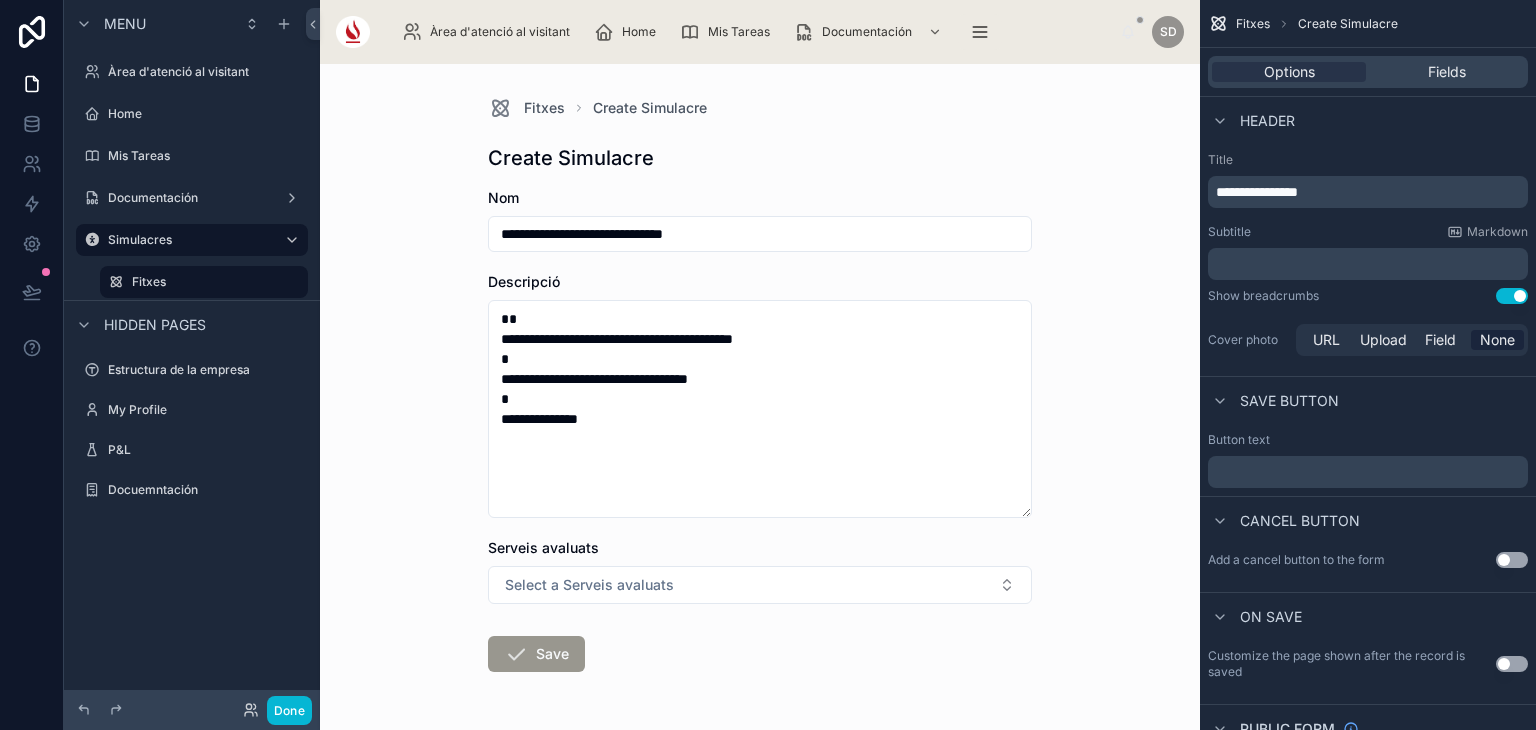 drag, startPoint x: 755, startPoint y: 237, endPoint x: 324, endPoint y: 193, distance: 433.2401 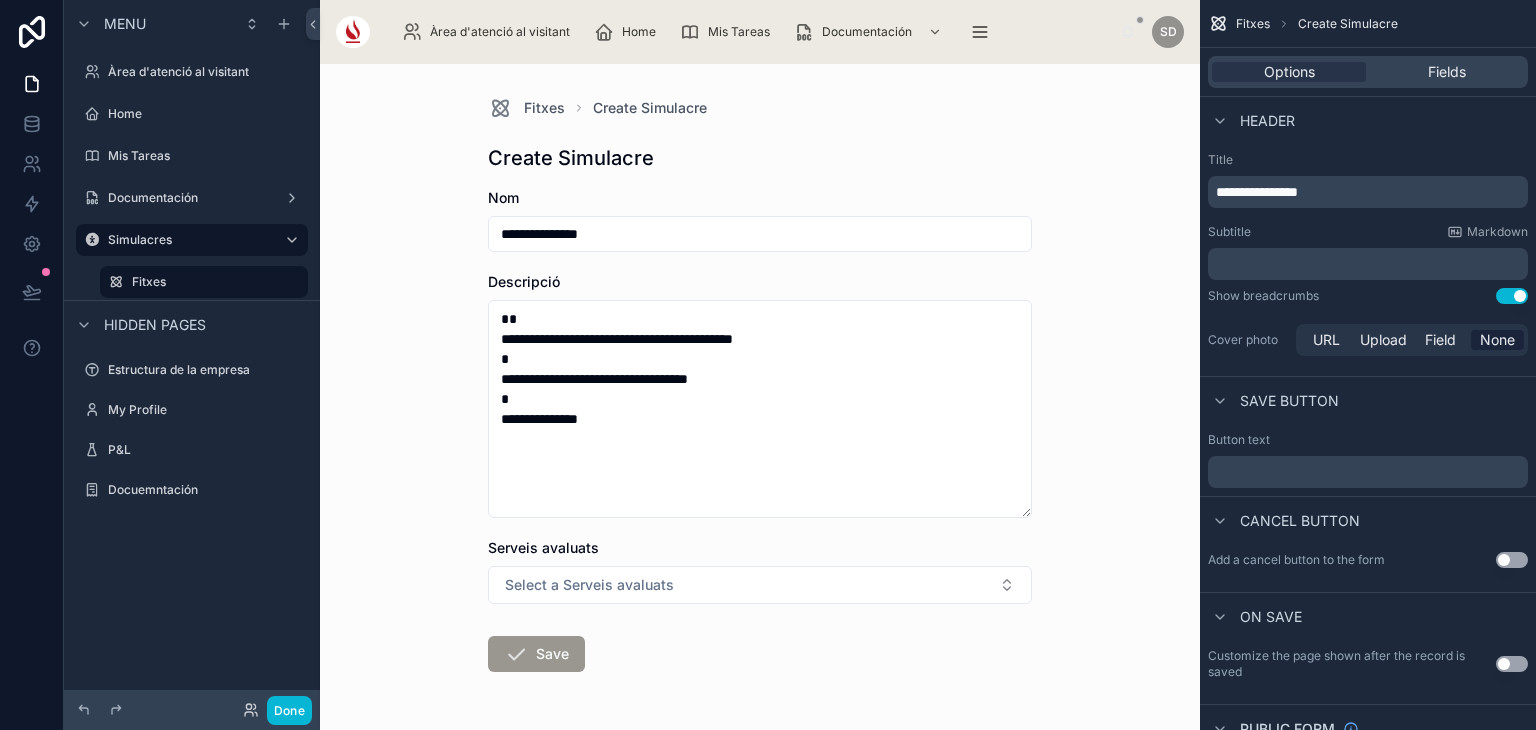 click on "**********" at bounding box center (760, 234) 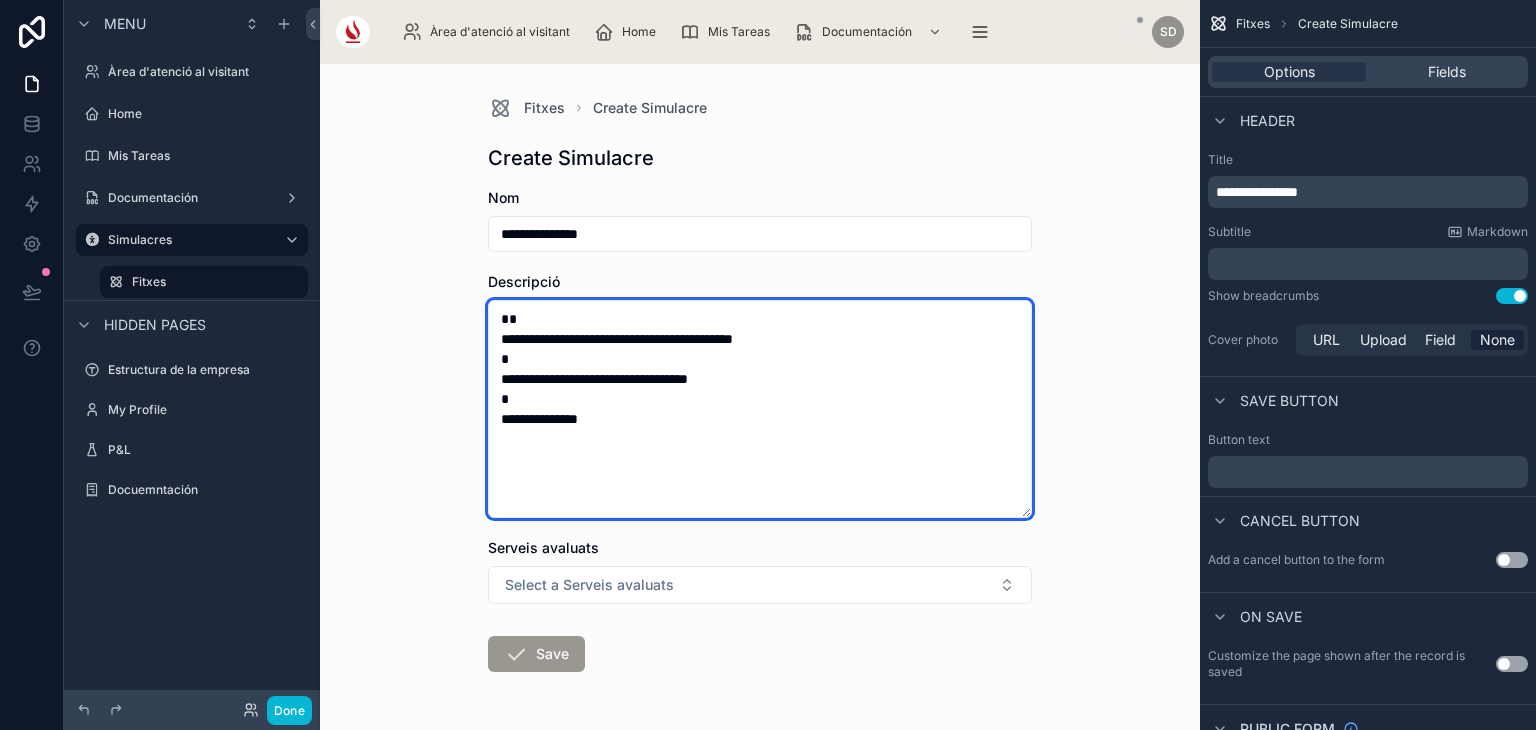 drag, startPoint x: 634, startPoint y: 459, endPoint x: 516, endPoint y: 338, distance: 169.01184 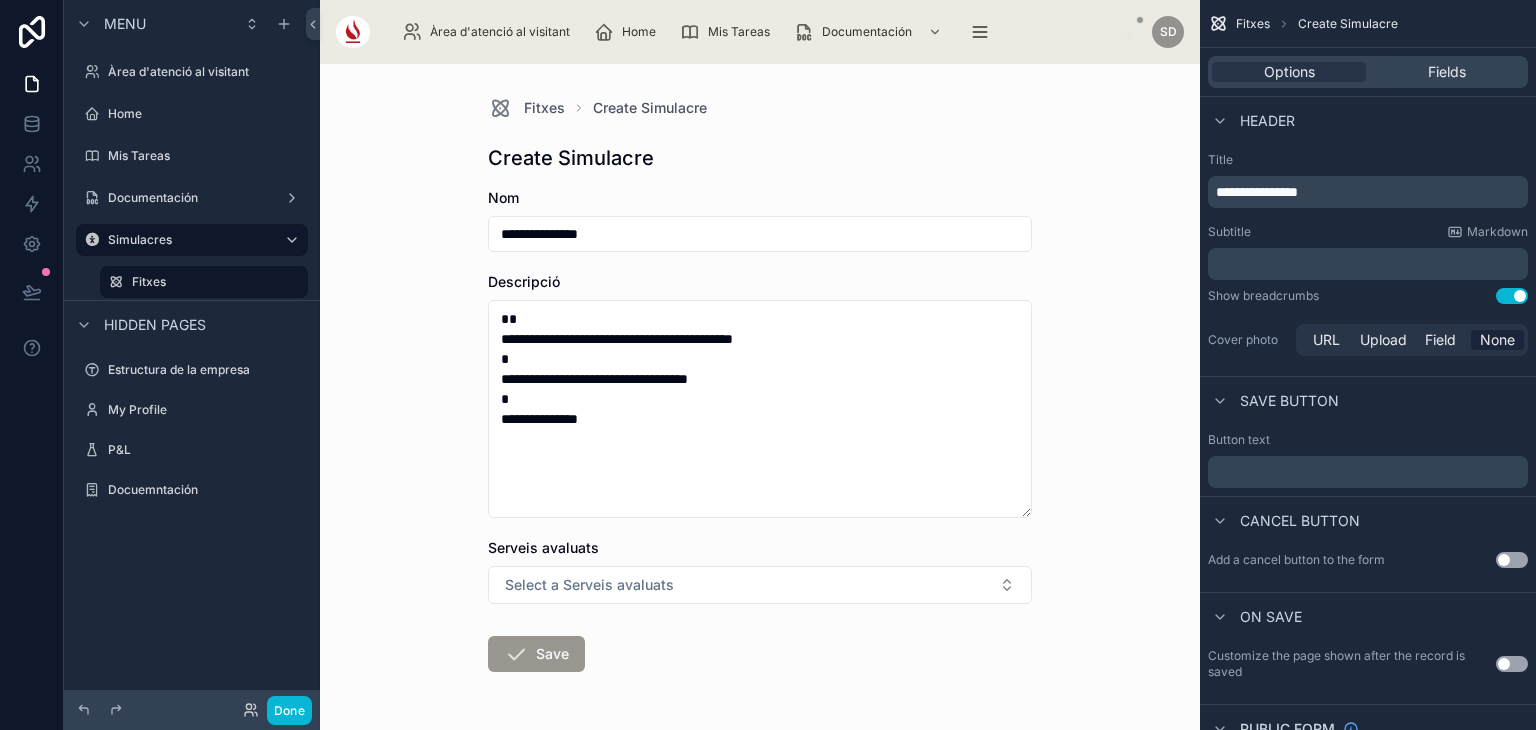 drag, startPoint x: 624, startPoint y: 235, endPoint x: 455, endPoint y: 204, distance: 171.81967 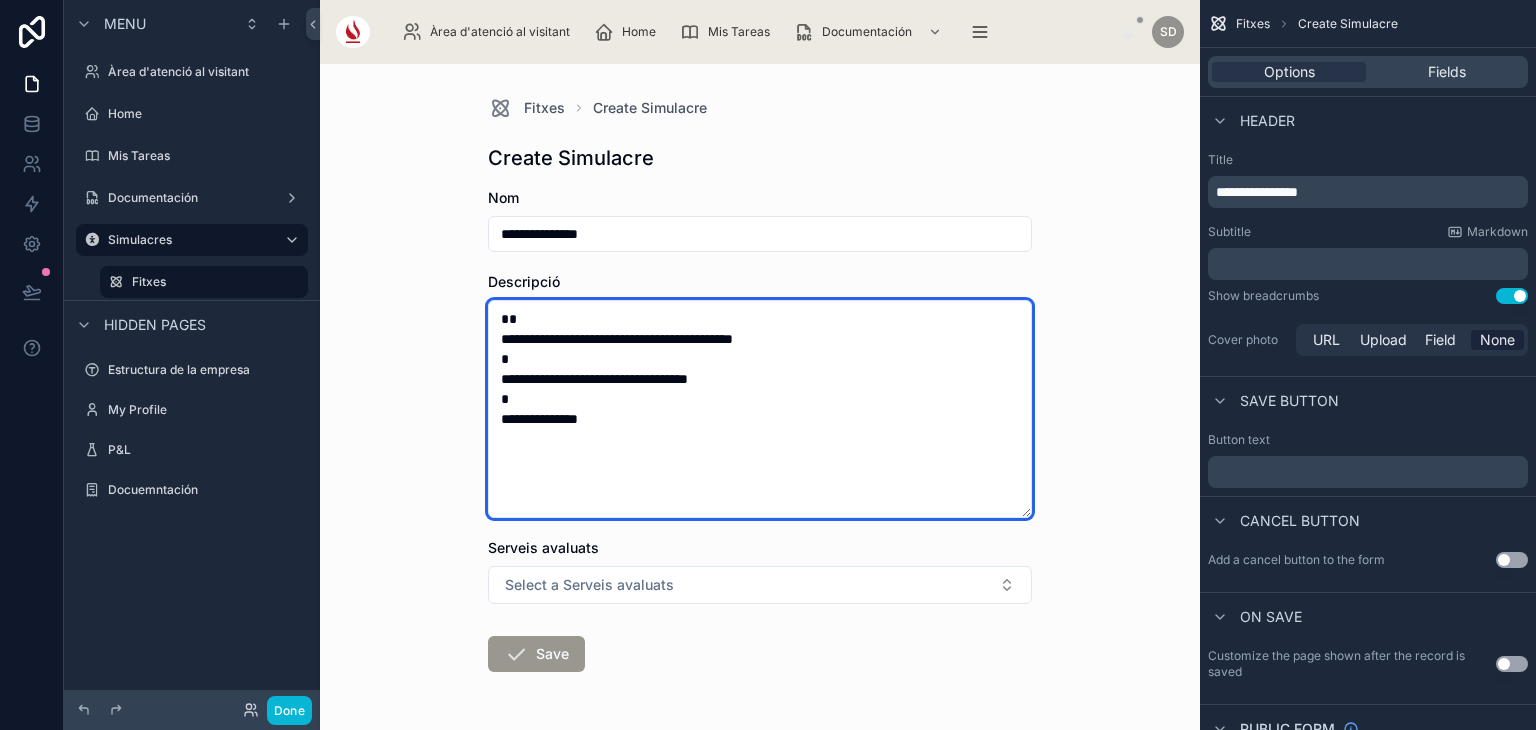drag, startPoint x: 622, startPoint y: 465, endPoint x: 471, endPoint y: 289, distance: 231.89868 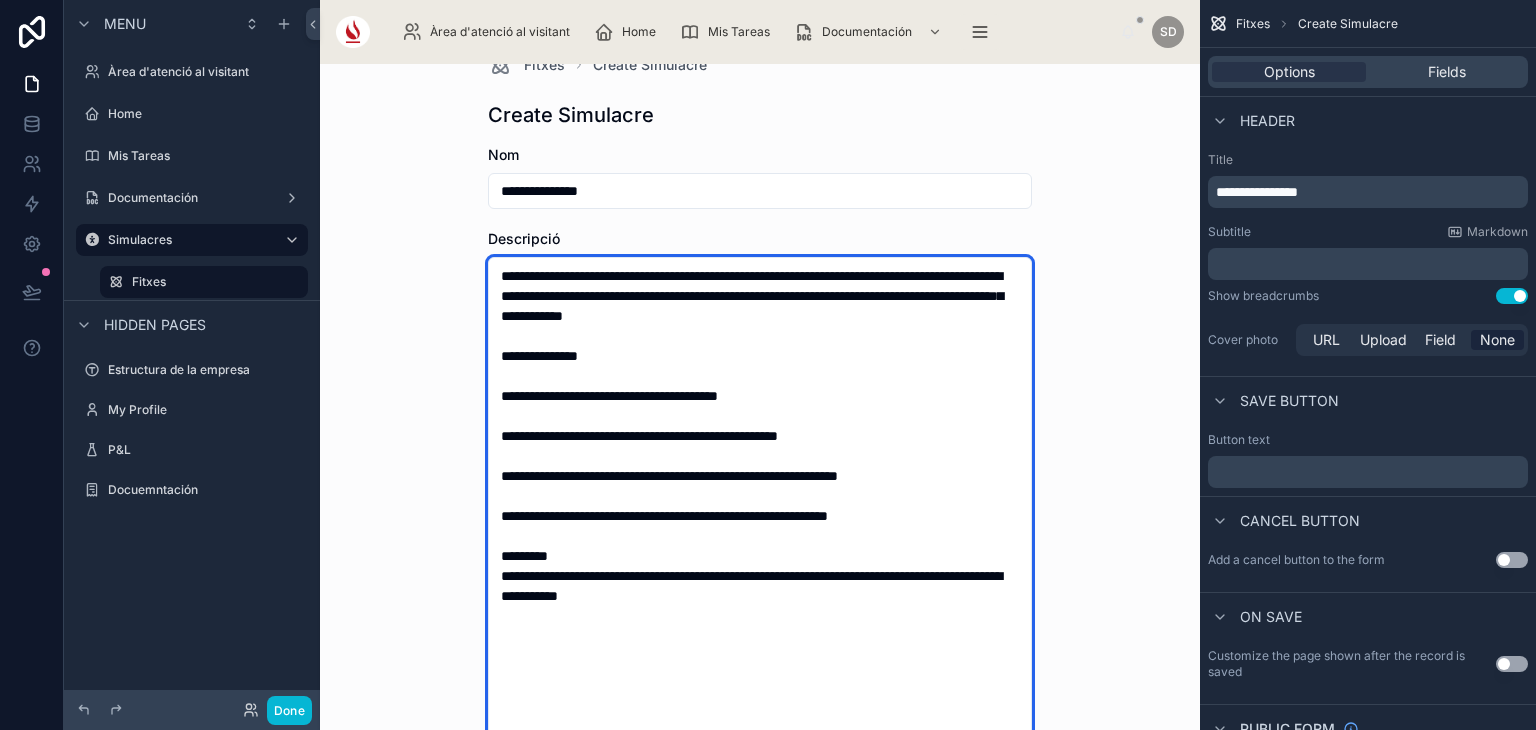 scroll, scrollTop: 44, scrollLeft: 0, axis: vertical 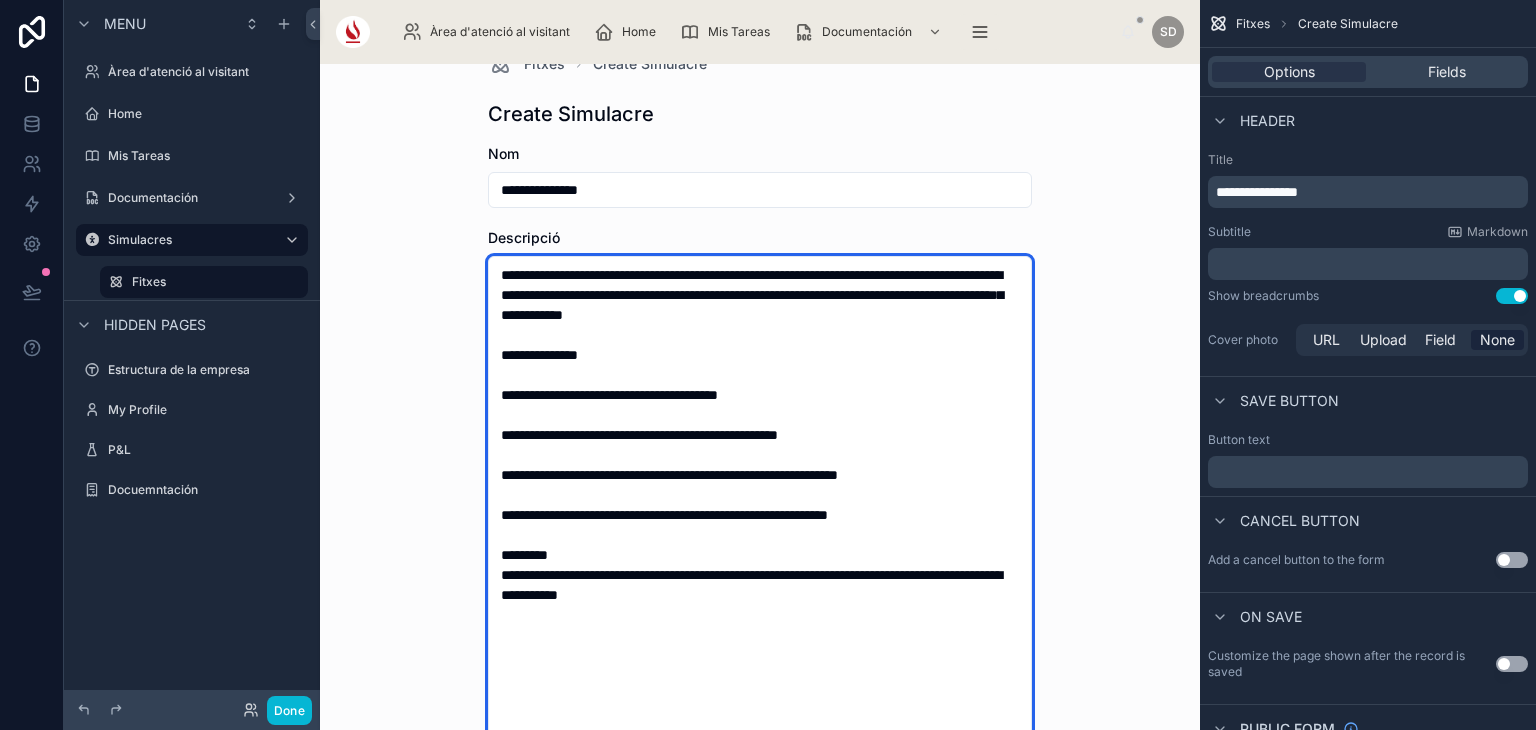 click on "**********" at bounding box center [760, 565] 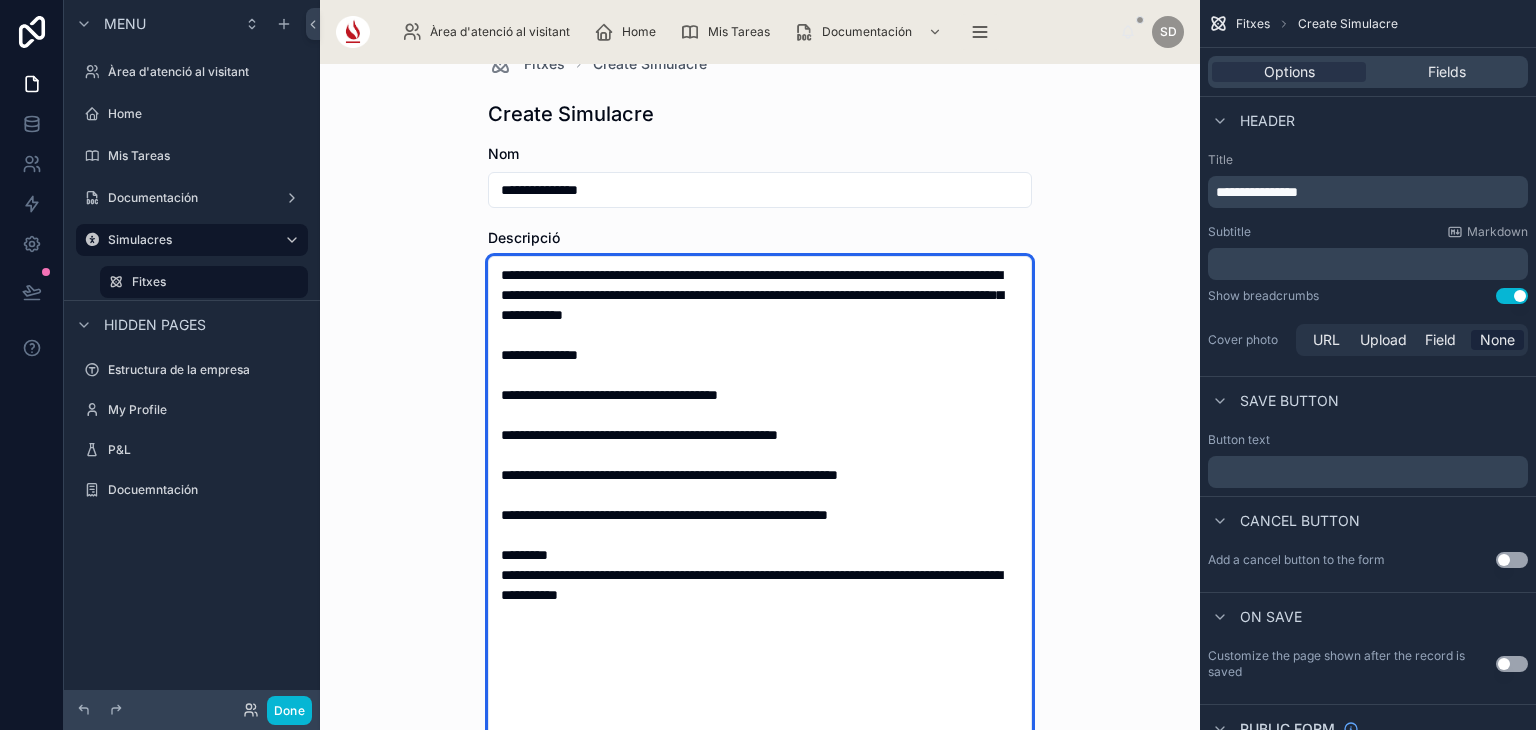 drag, startPoint x: 923, startPoint y: 519, endPoint x: 485, endPoint y: 382, distance: 458.92593 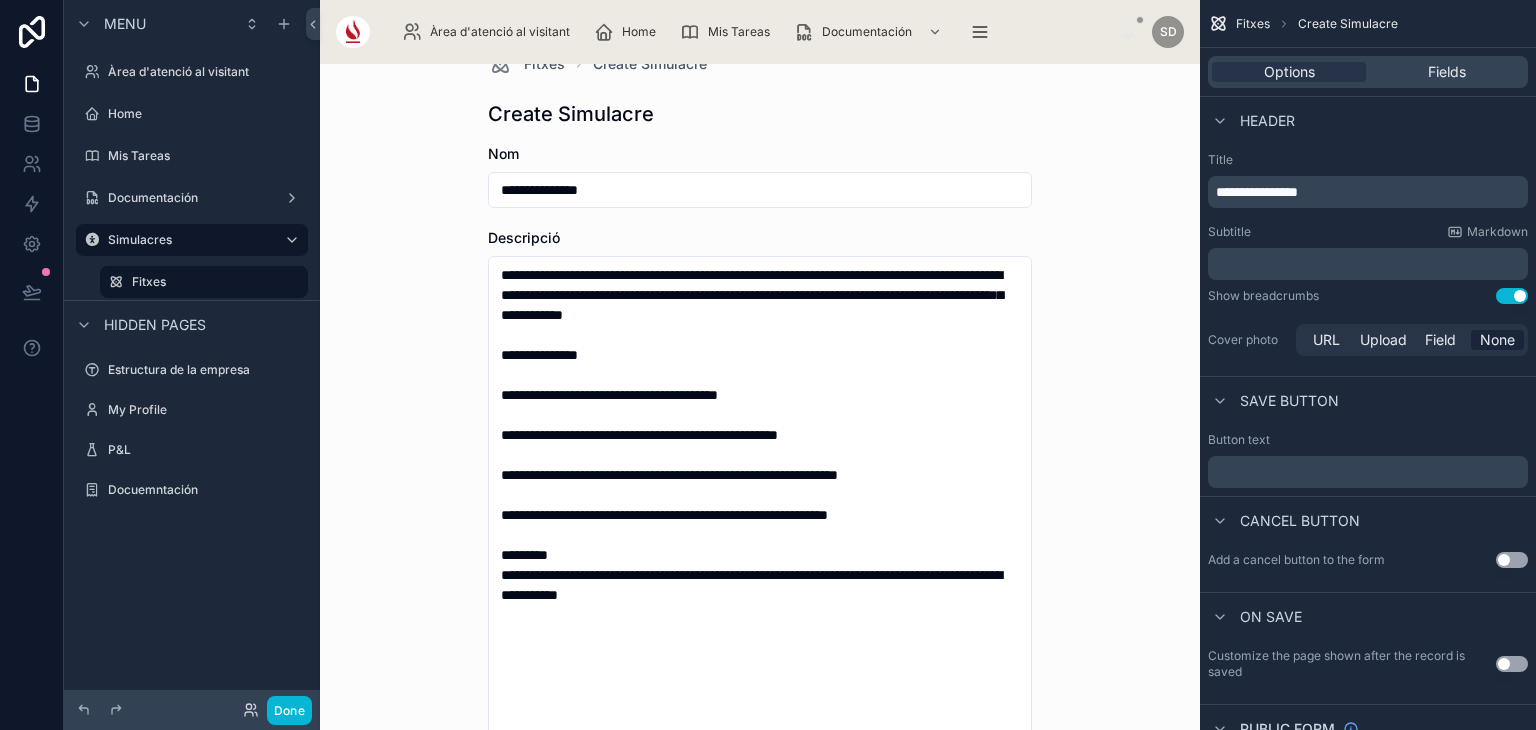 scroll, scrollTop: 469, scrollLeft: 0, axis: vertical 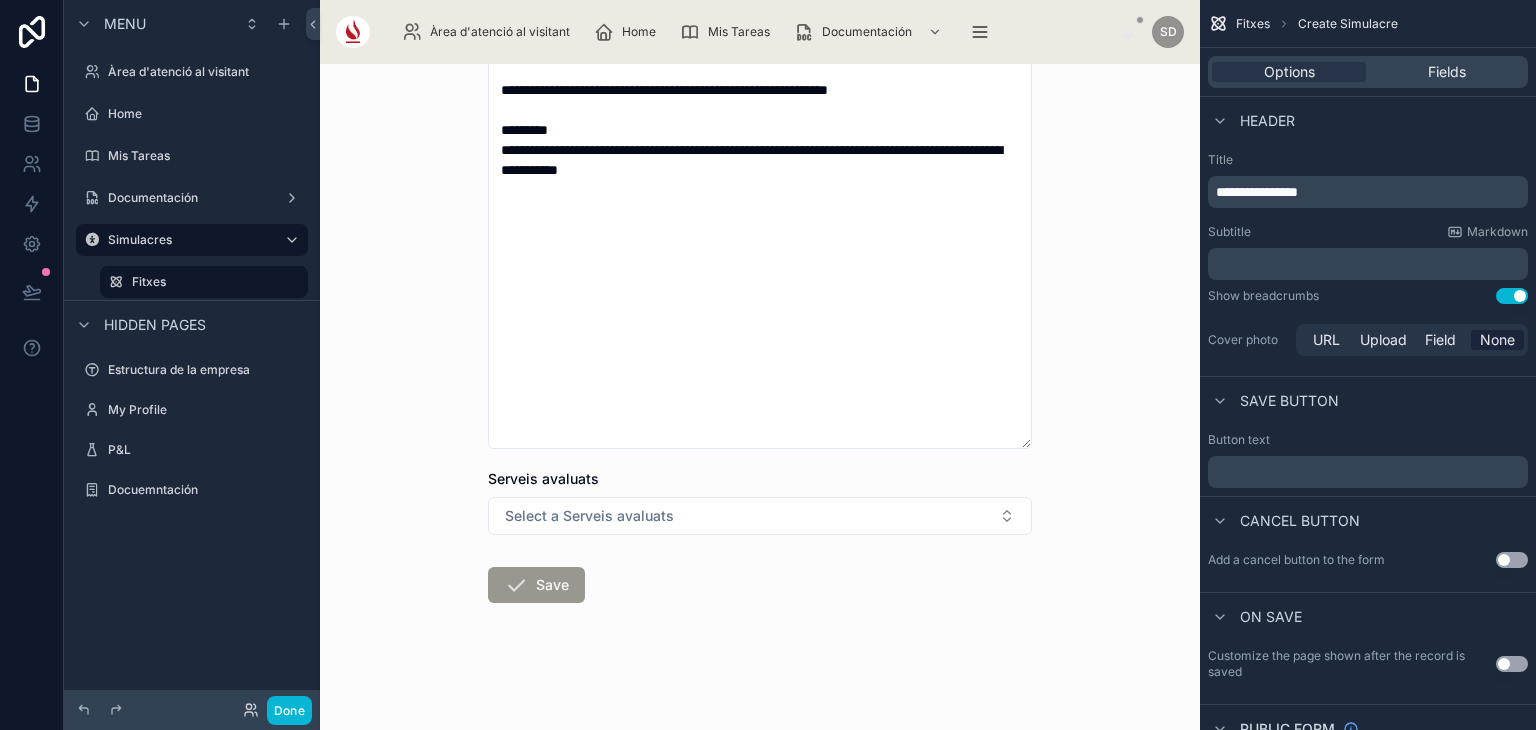 type 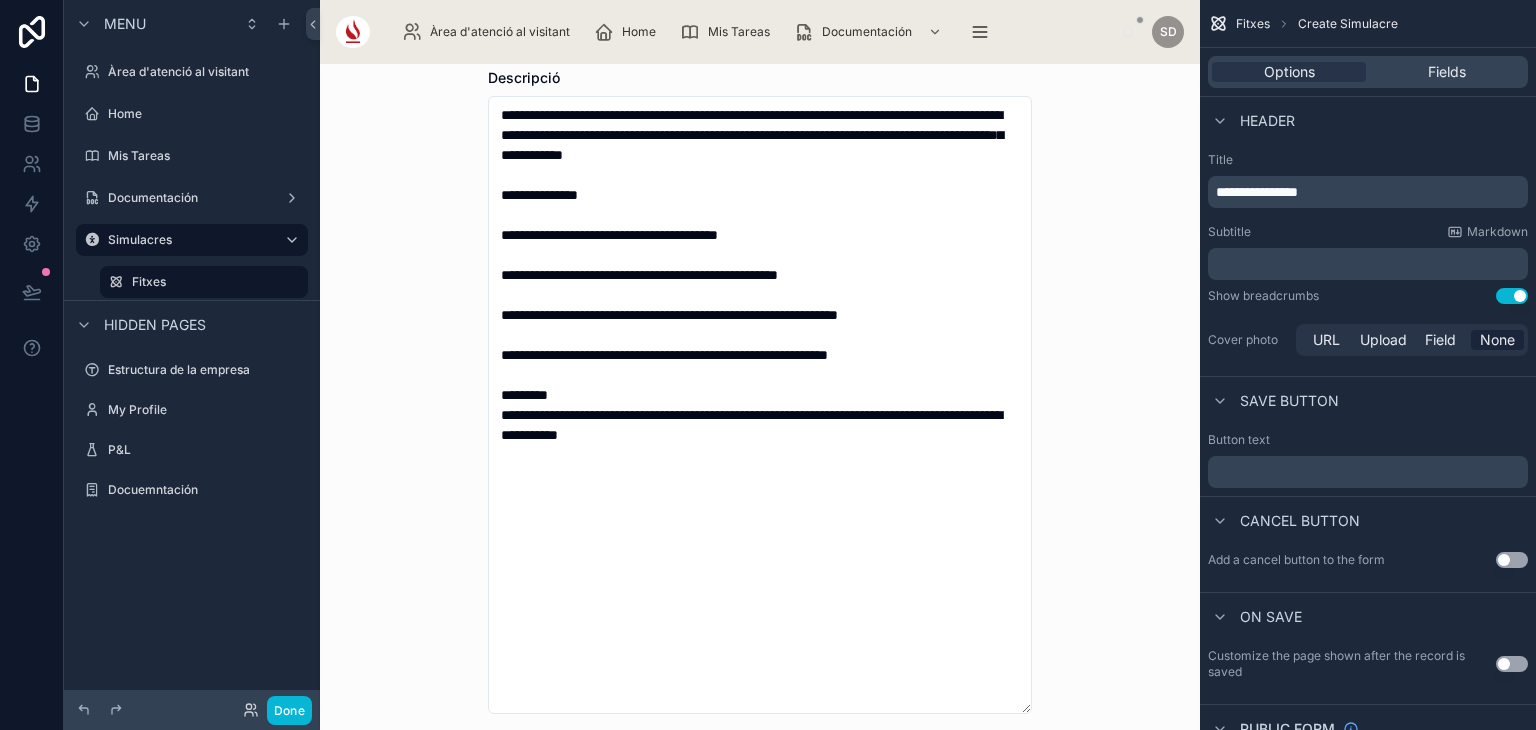 scroll, scrollTop: 168, scrollLeft: 0, axis: vertical 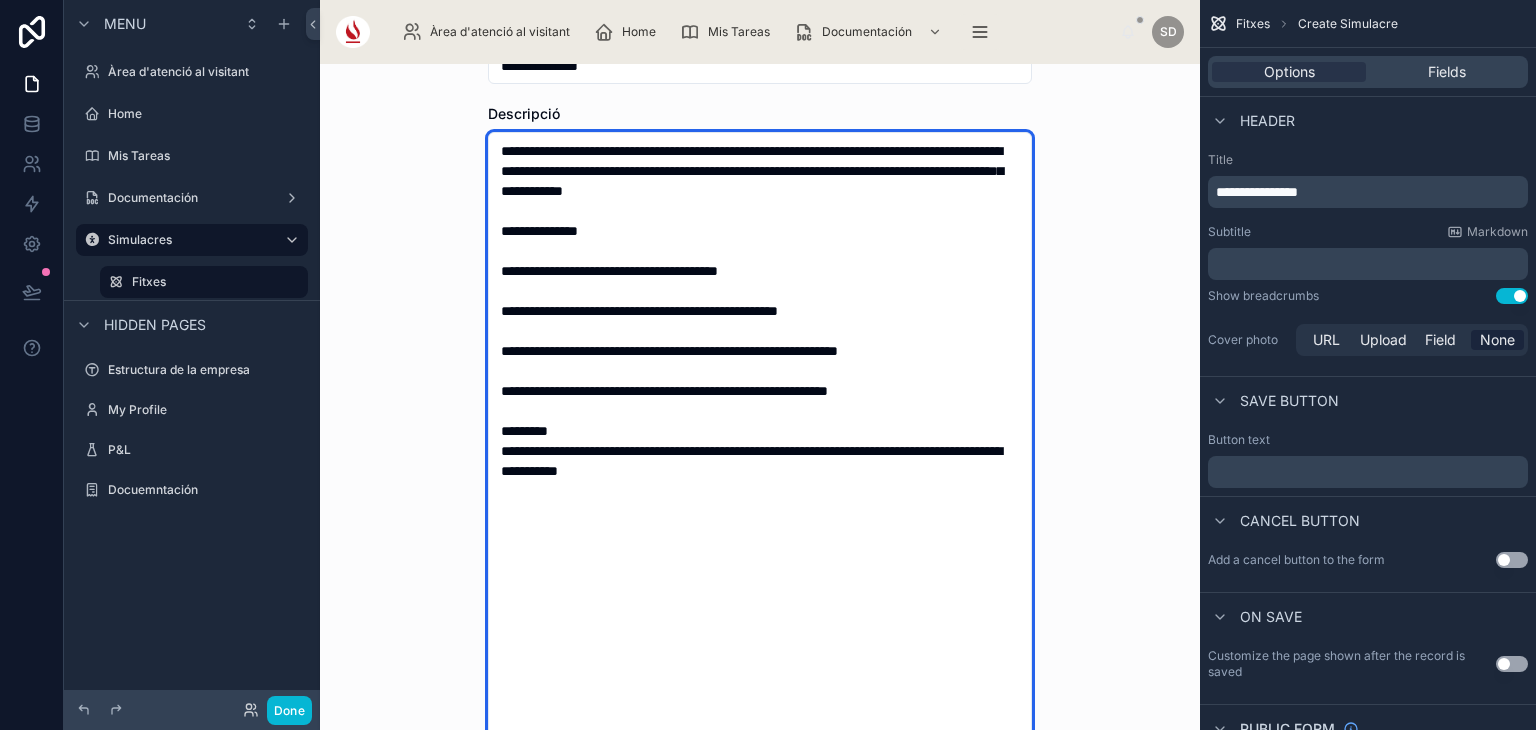 click on "**********" at bounding box center (760, 441) 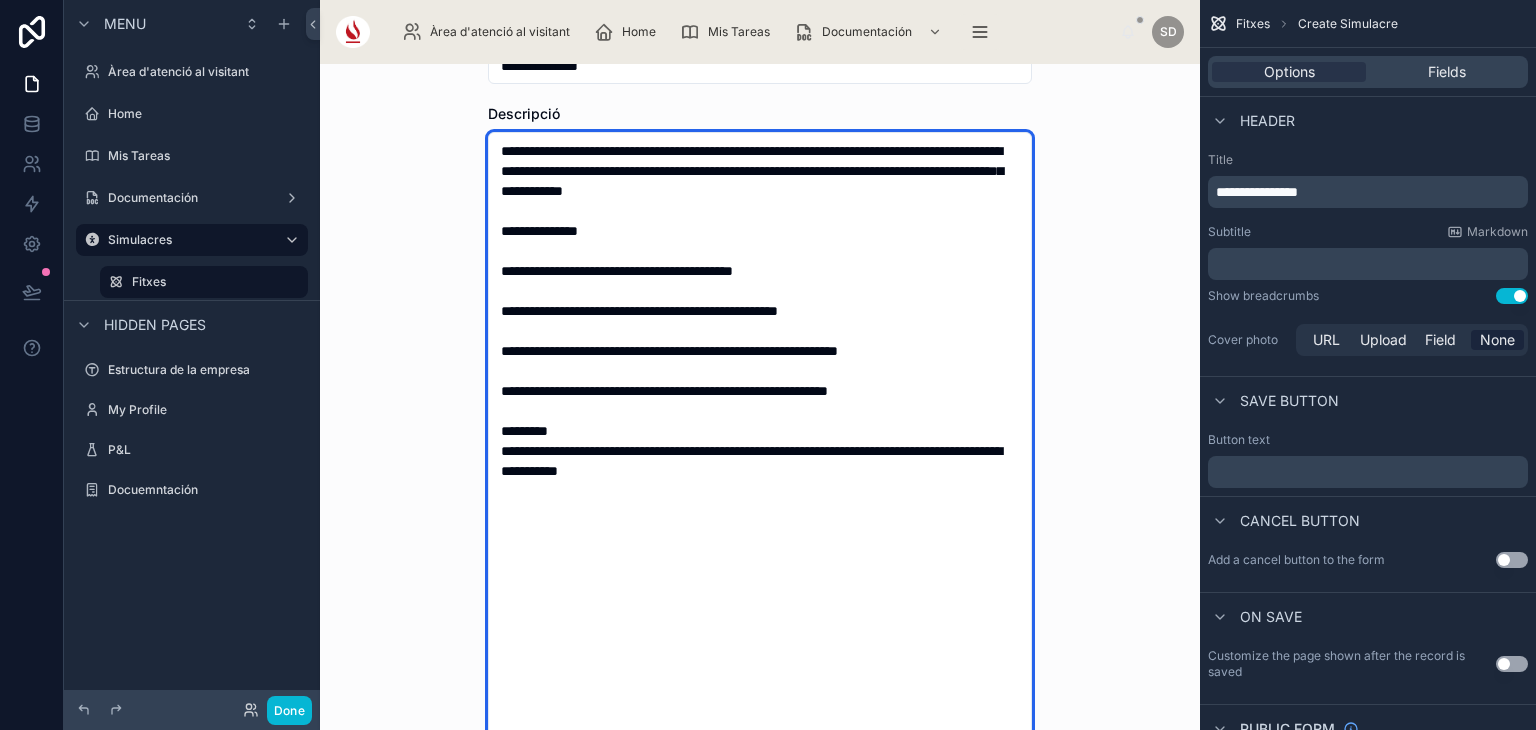 click on "**********" at bounding box center (760, 441) 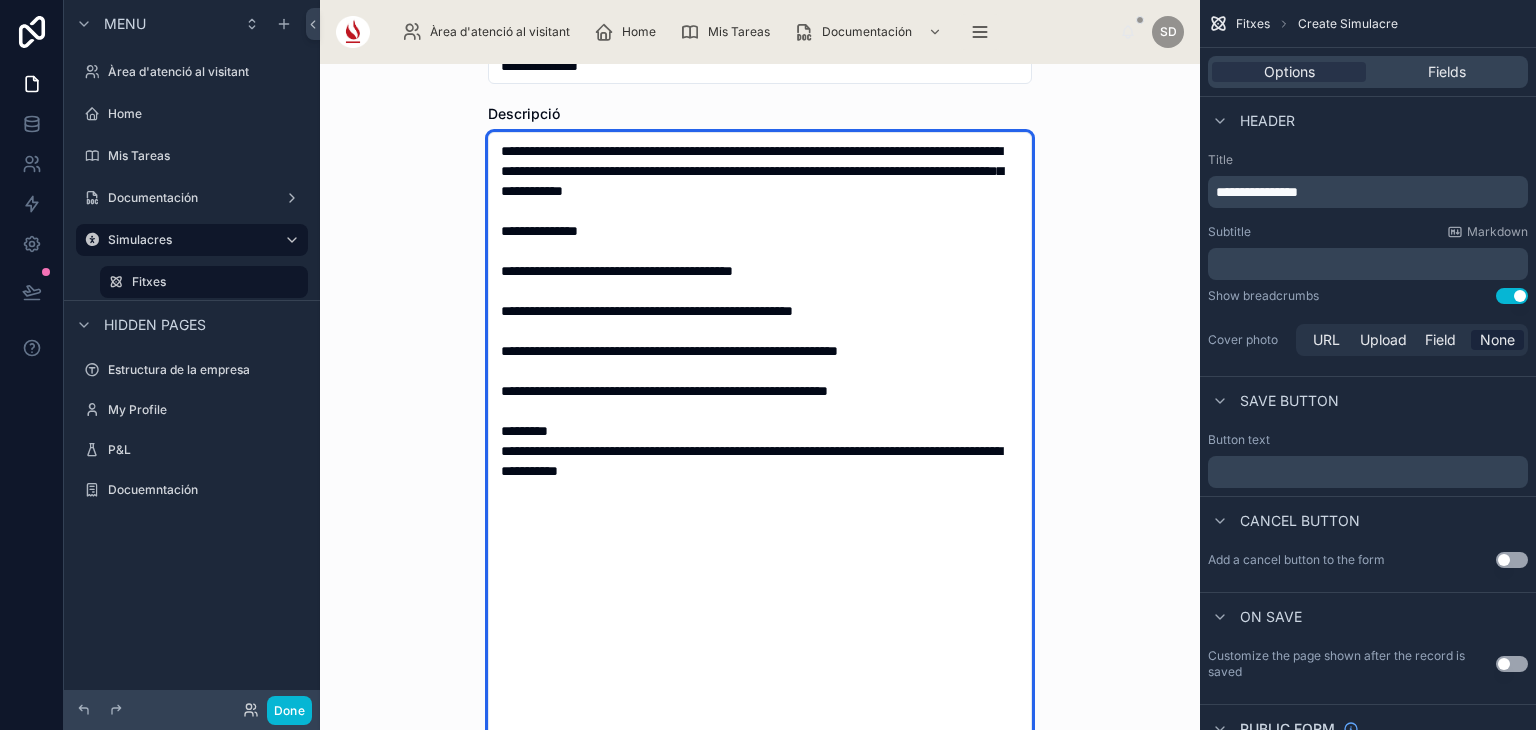 click on "**********" at bounding box center (760, 441) 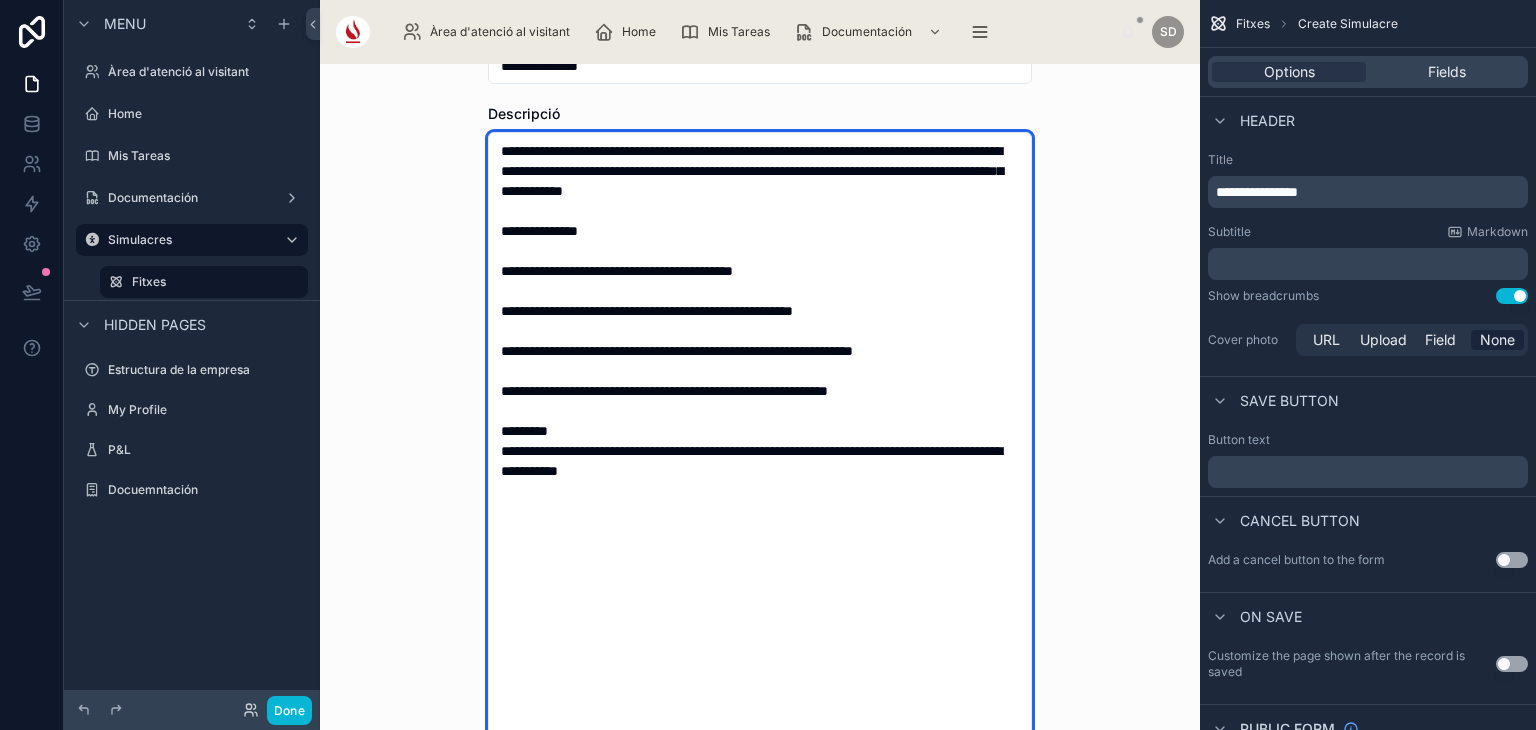 click on "**********" at bounding box center (760, 441) 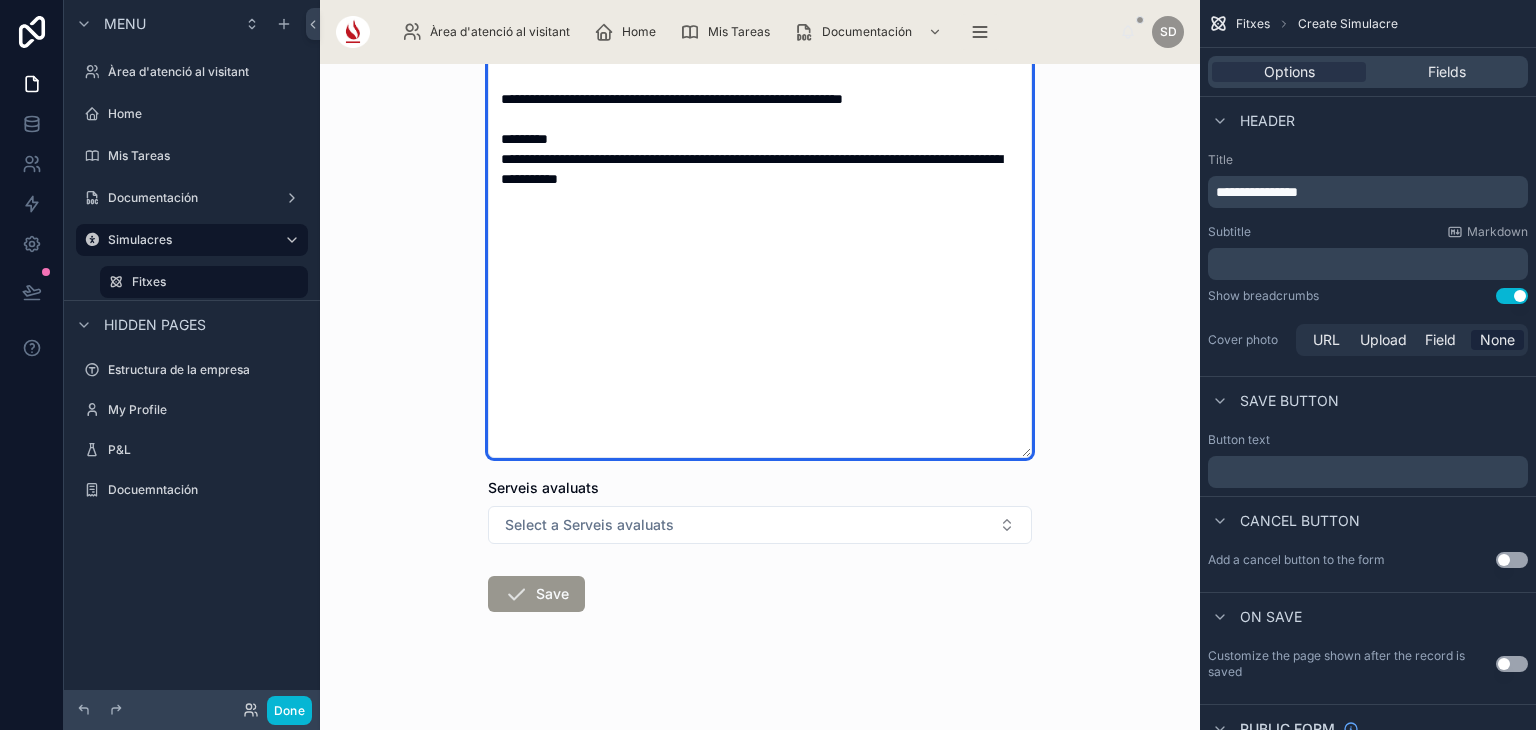 scroll, scrollTop: 458, scrollLeft: 0, axis: vertical 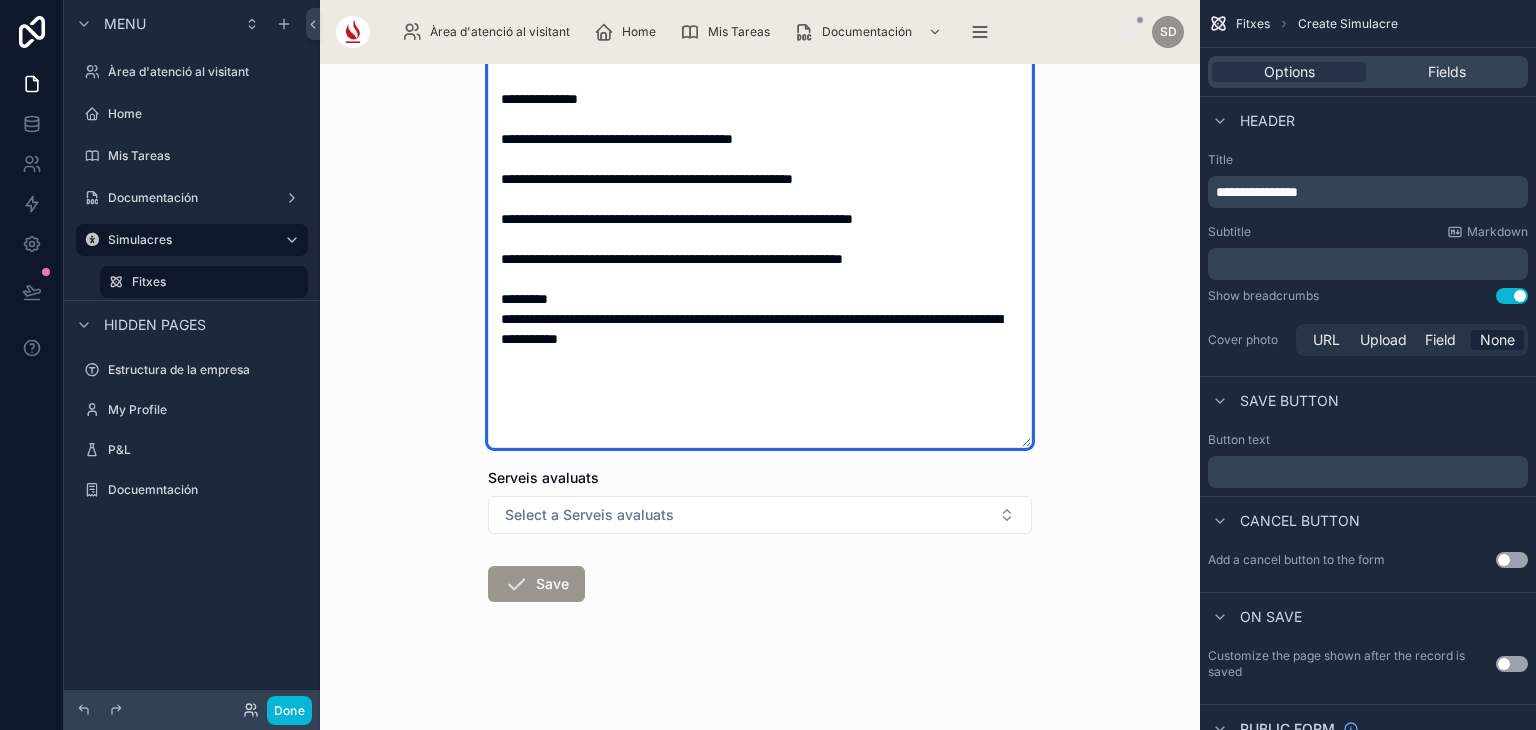 drag, startPoint x: 1022, startPoint y: 449, endPoint x: 1004, endPoint y: 280, distance: 169.95587 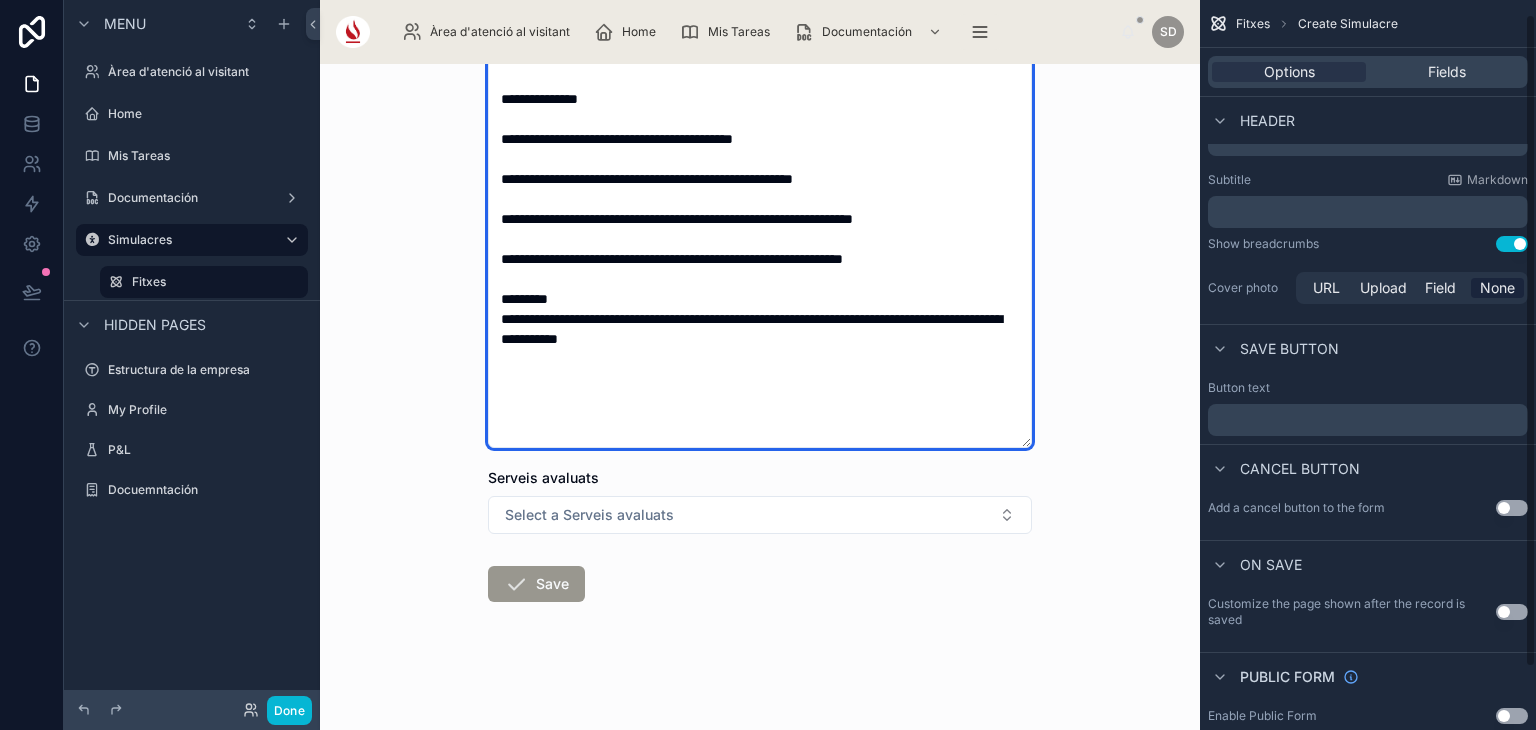 scroll, scrollTop: 0, scrollLeft: 0, axis: both 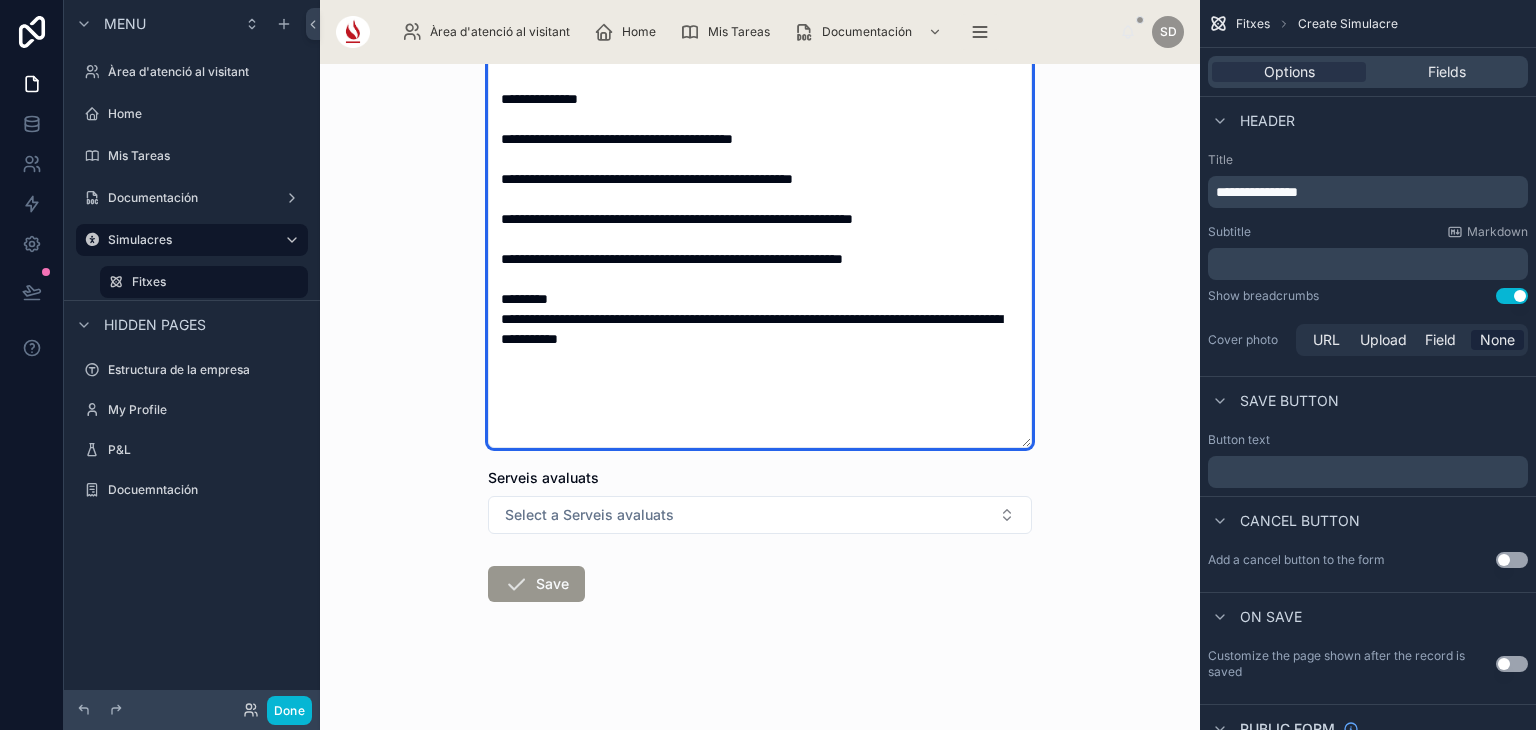 type on "**********" 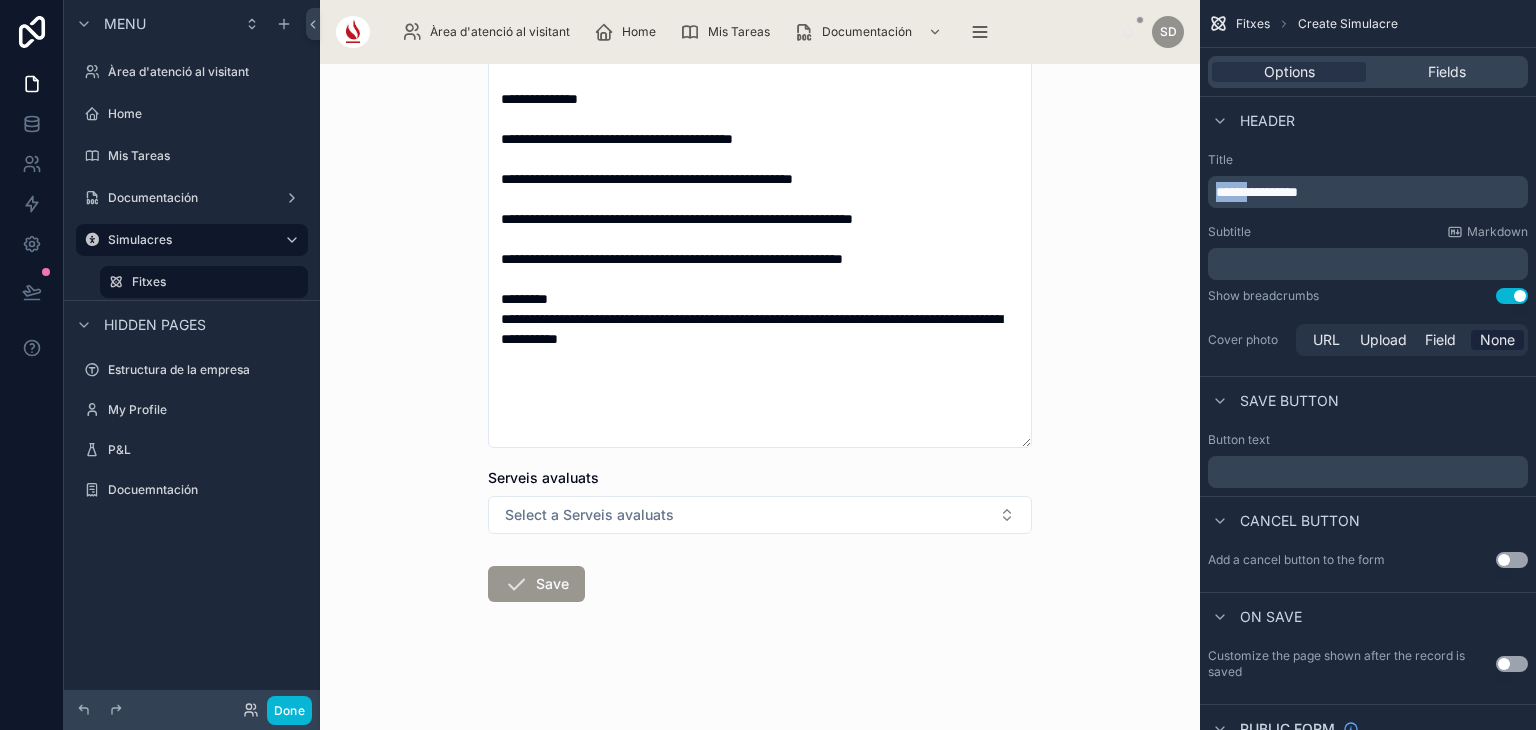 drag, startPoint x: 1261, startPoint y: 189, endPoint x: 1178, endPoint y: 184, distance: 83.15047 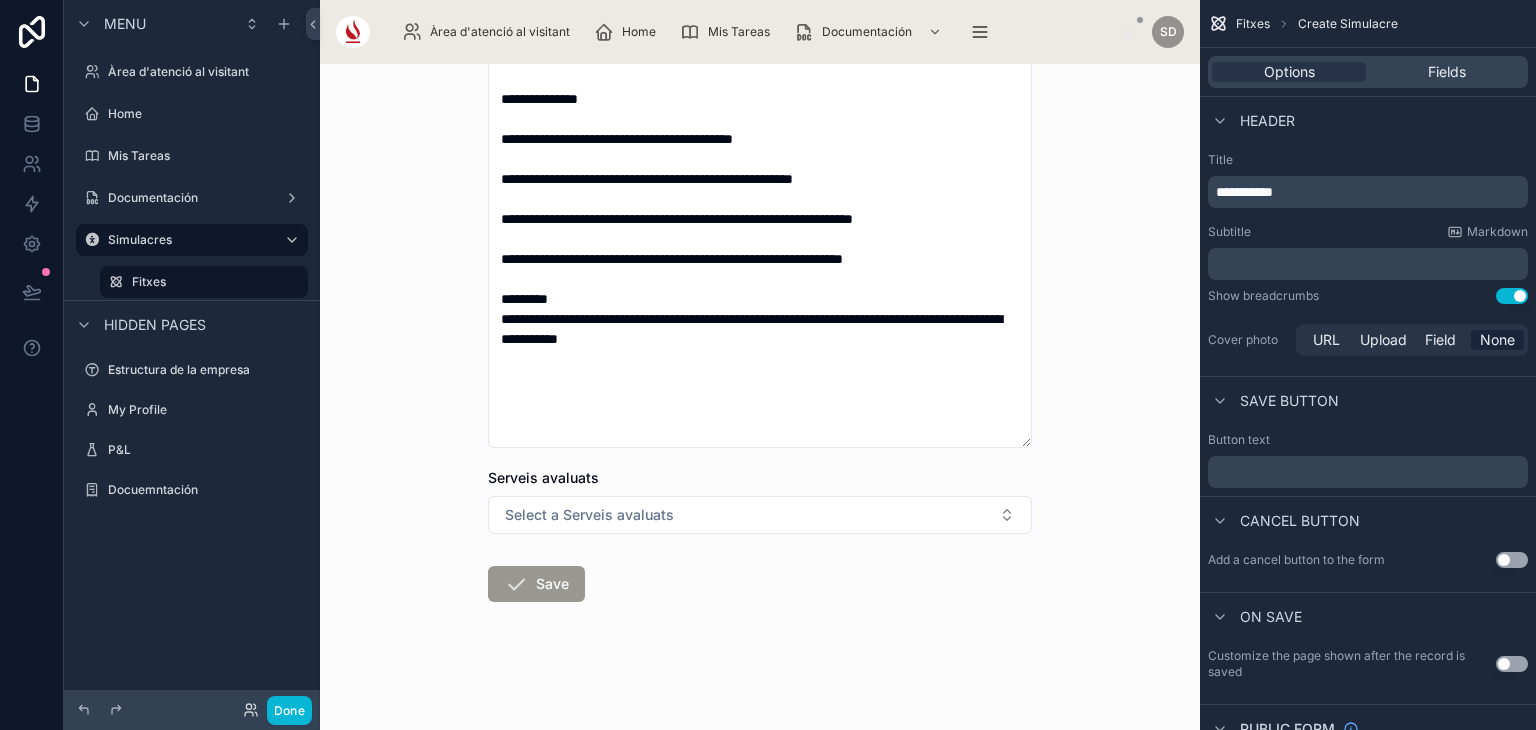 type 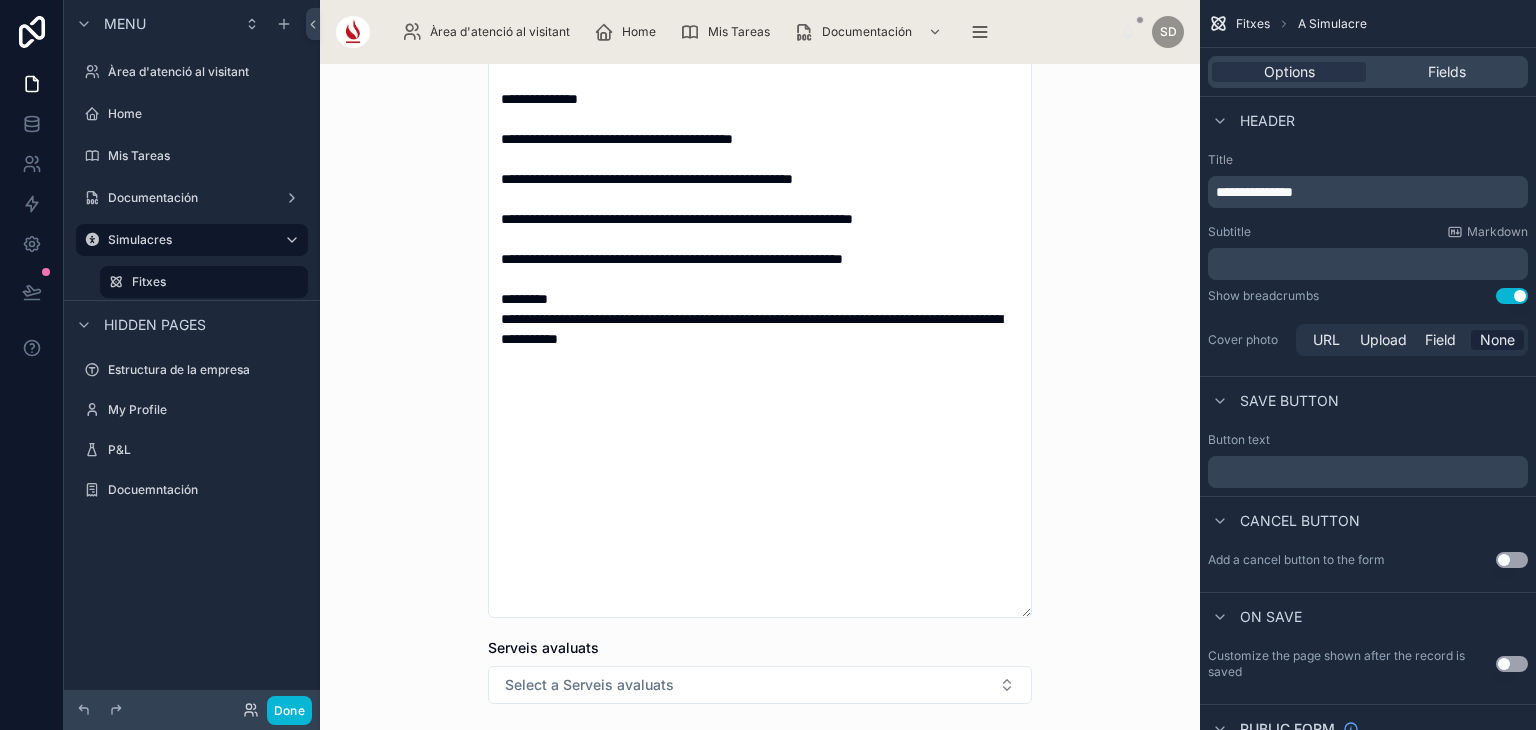 scroll, scrollTop: 0, scrollLeft: 0, axis: both 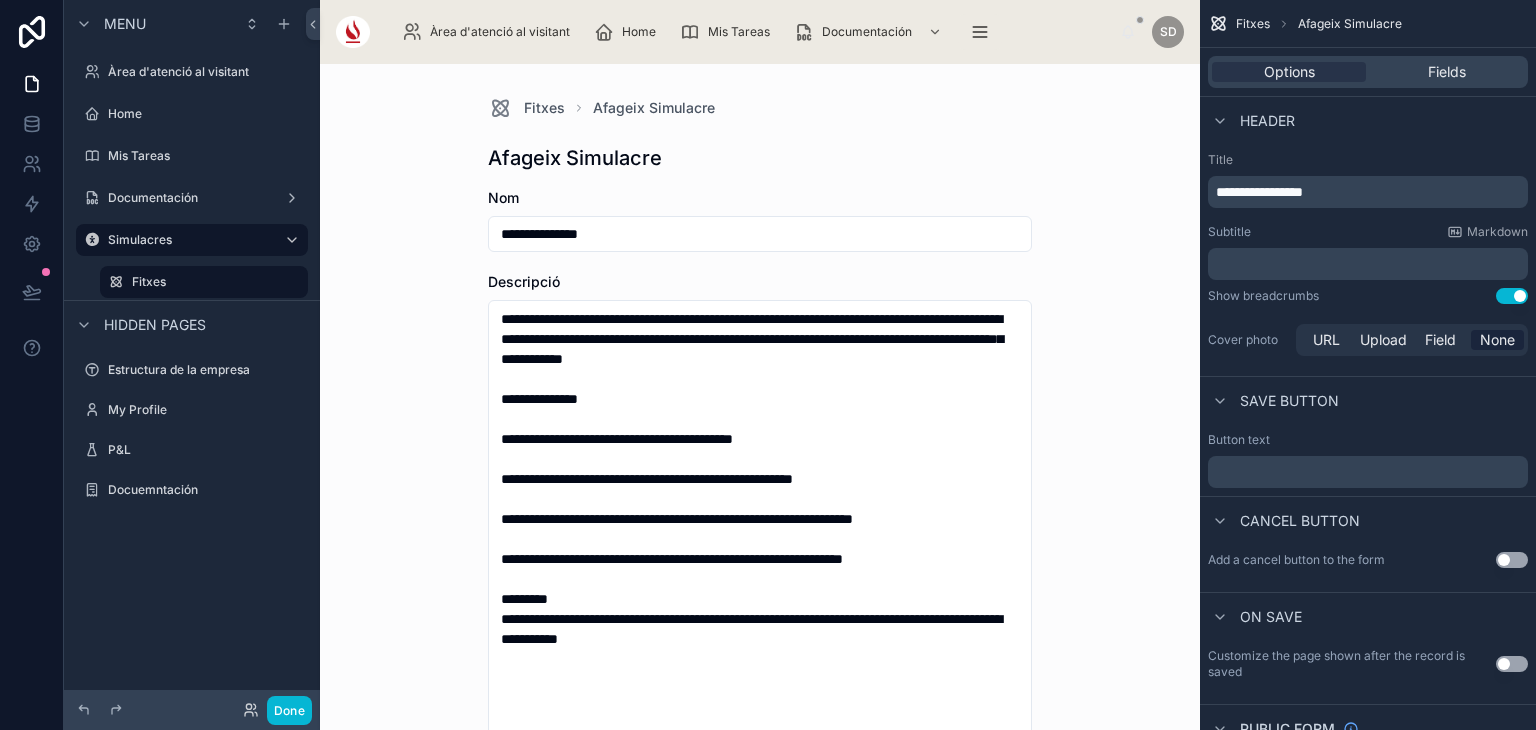 click on "**********" at bounding box center (1259, 192) 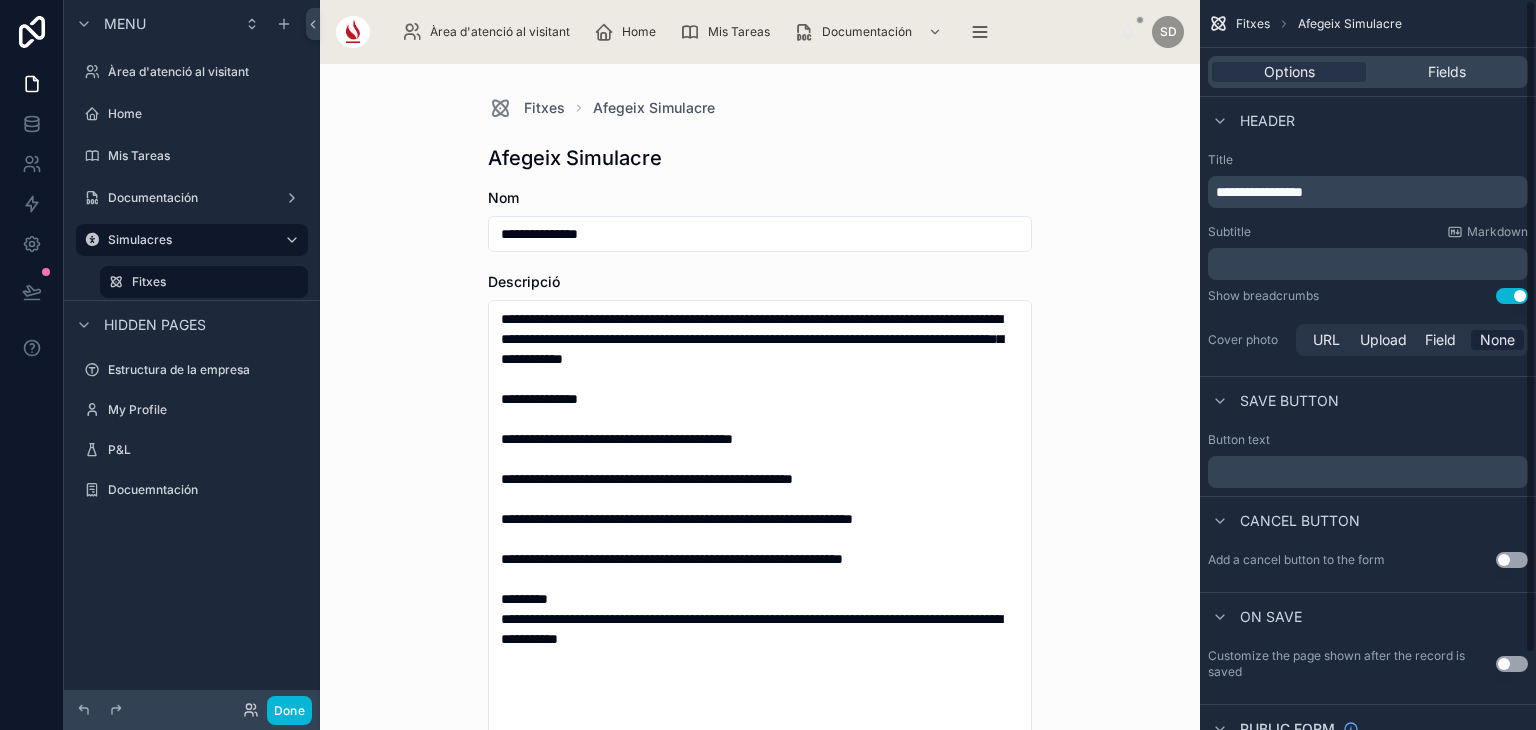 click on "**********" at bounding box center [1368, 192] 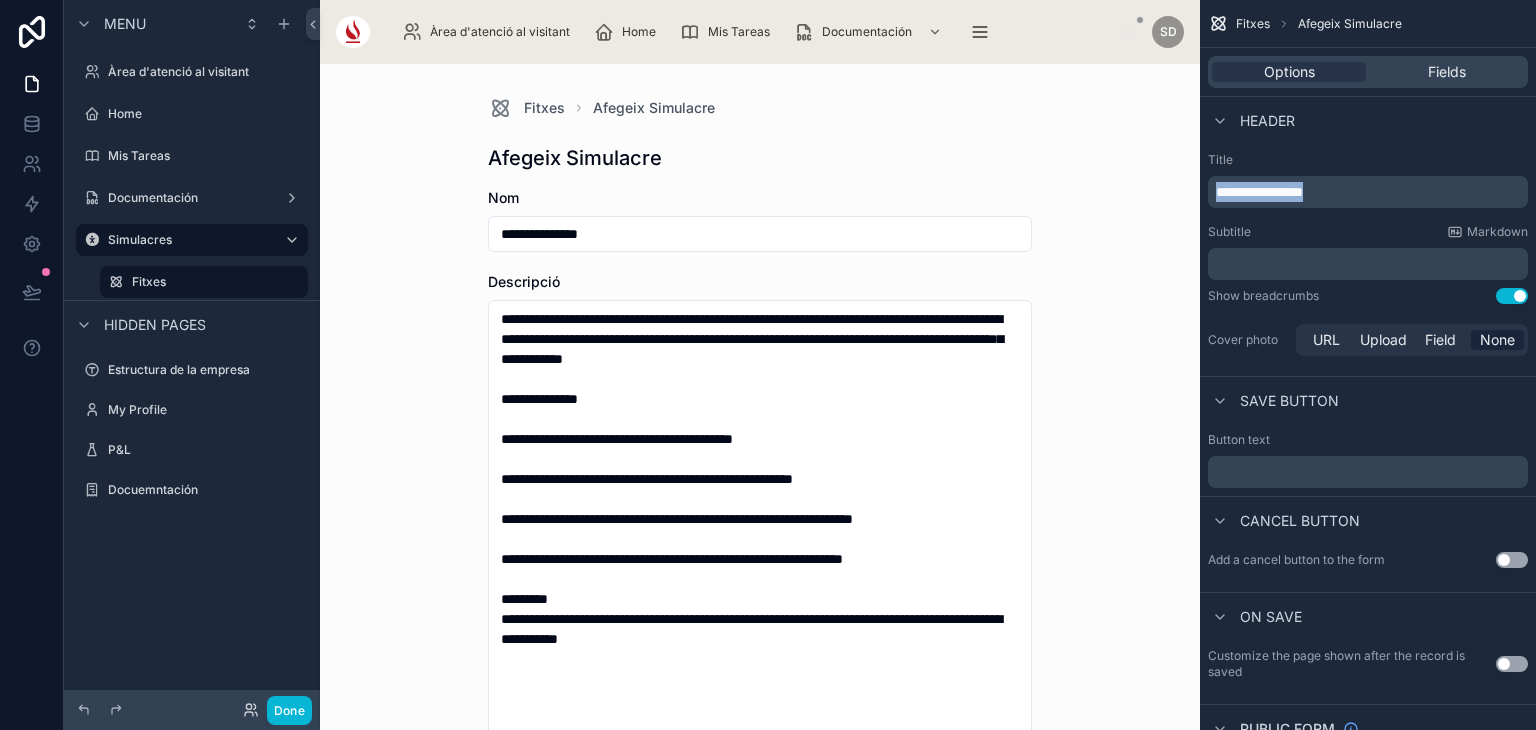 drag, startPoint x: 1343, startPoint y: 190, endPoint x: 1152, endPoint y: 174, distance: 191.66899 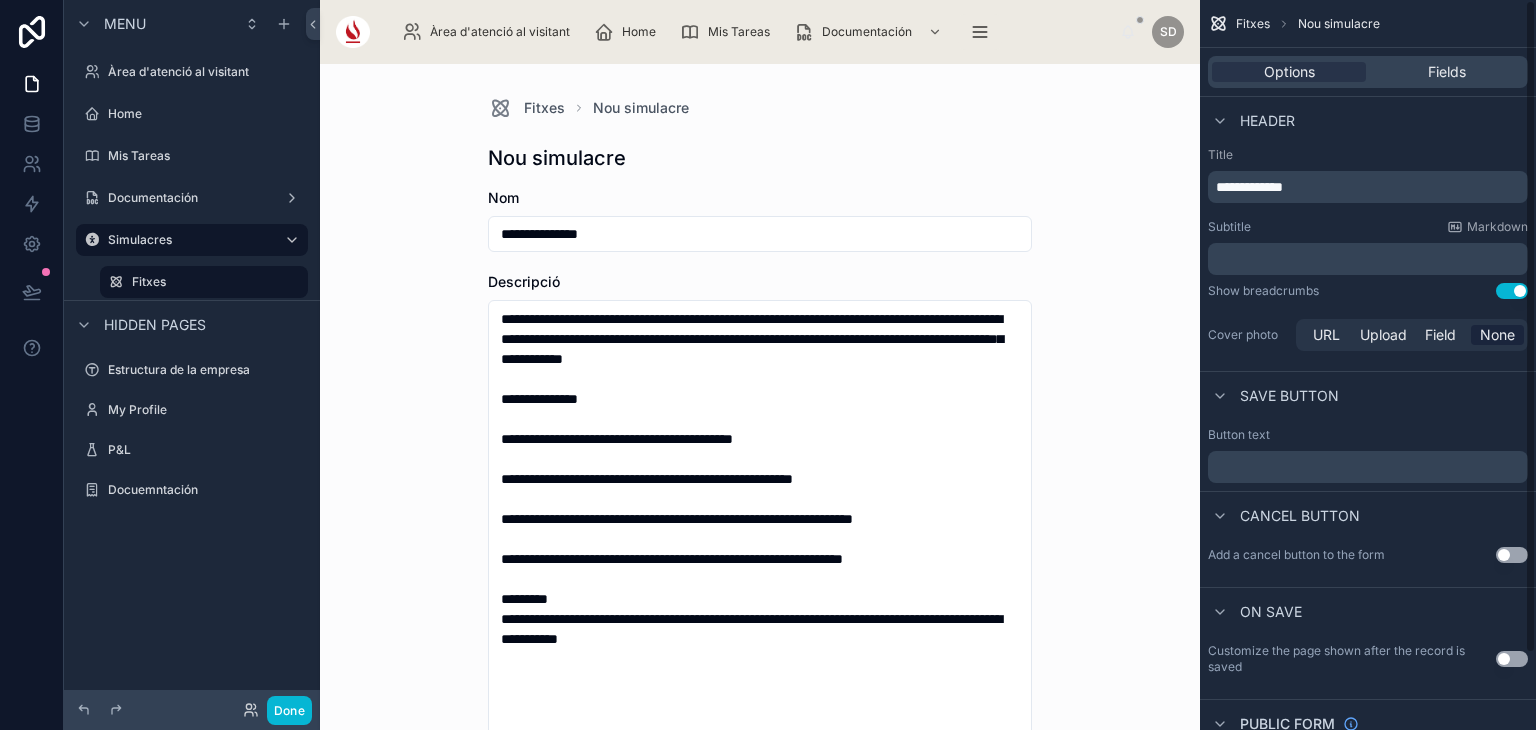 scroll, scrollTop: 0, scrollLeft: 0, axis: both 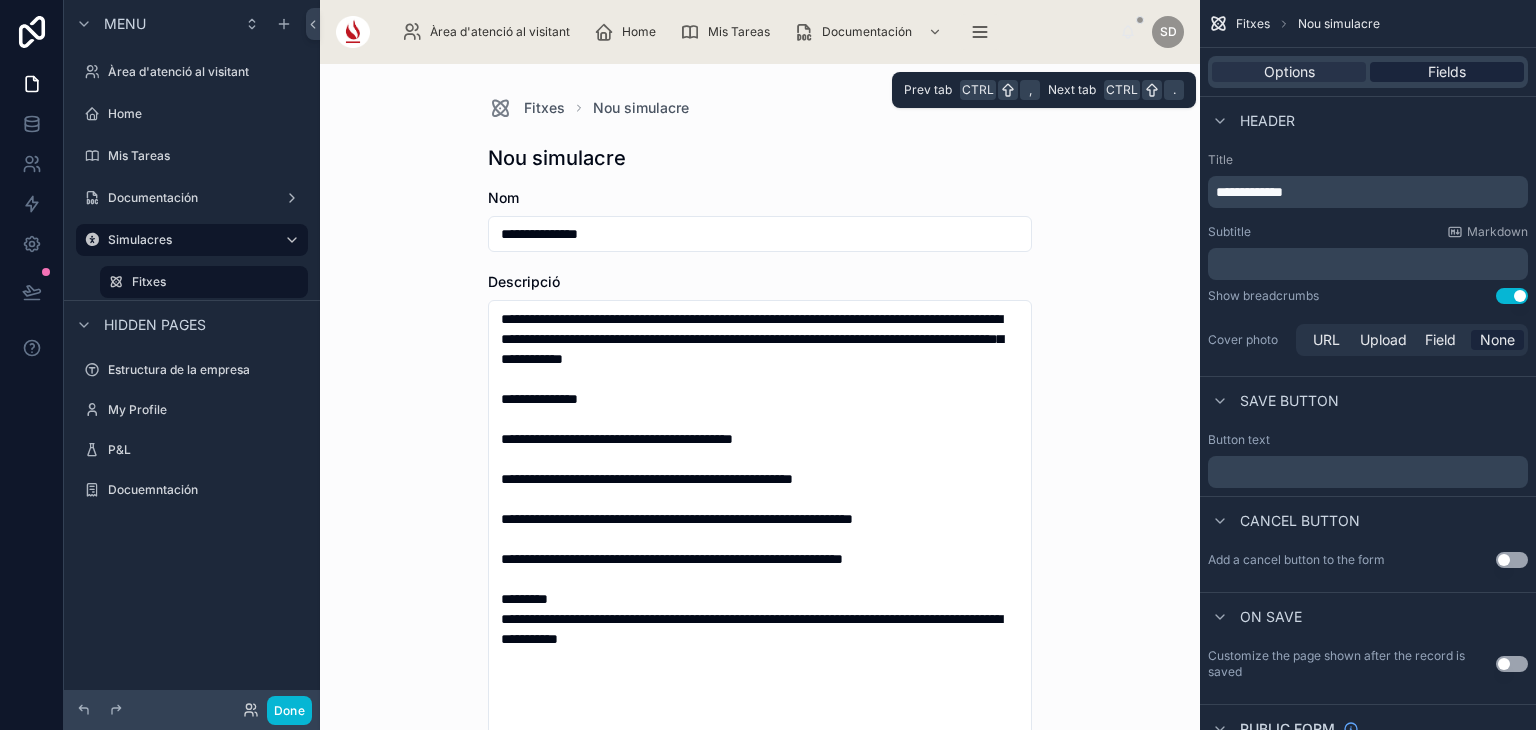 click on "Fields" at bounding box center (1447, 72) 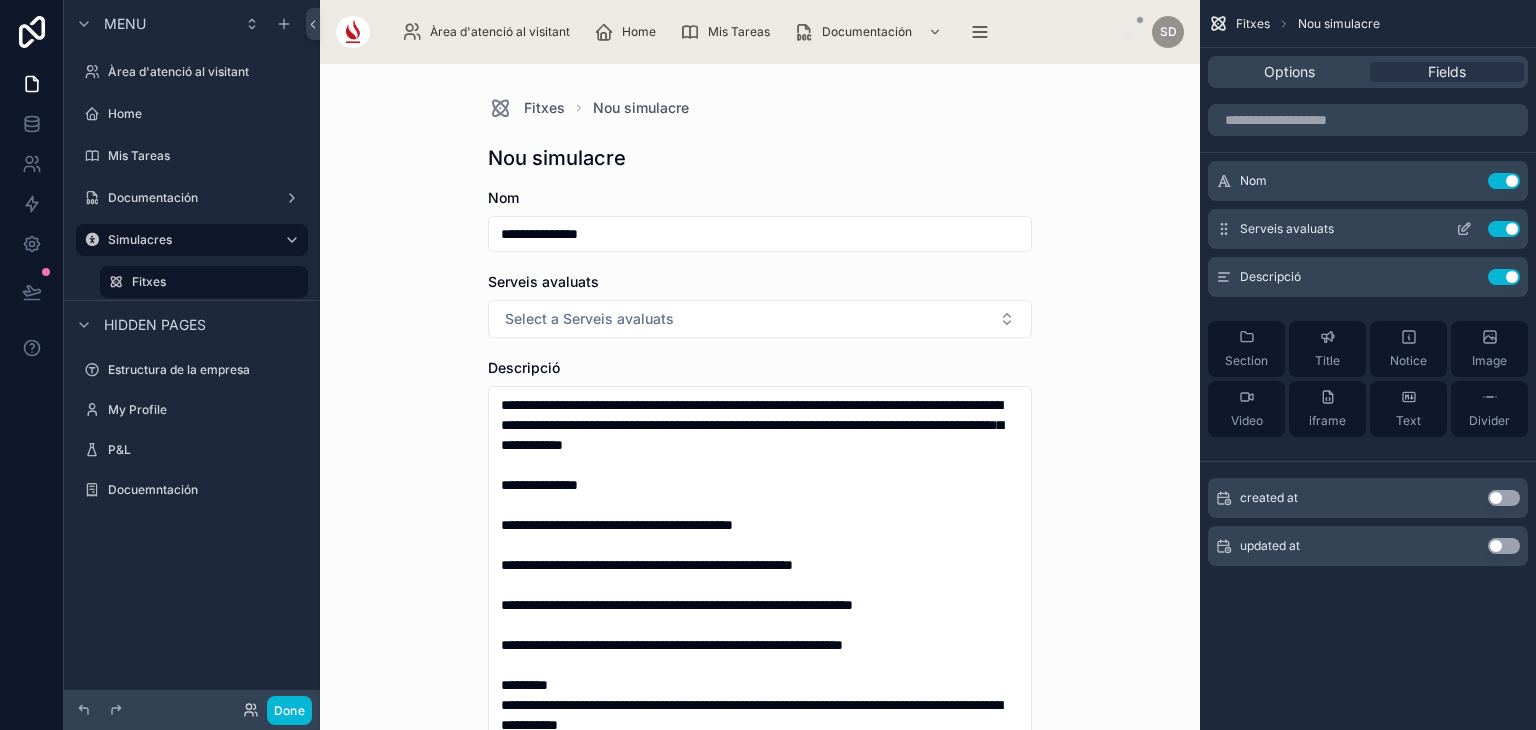 click at bounding box center (1464, 229) 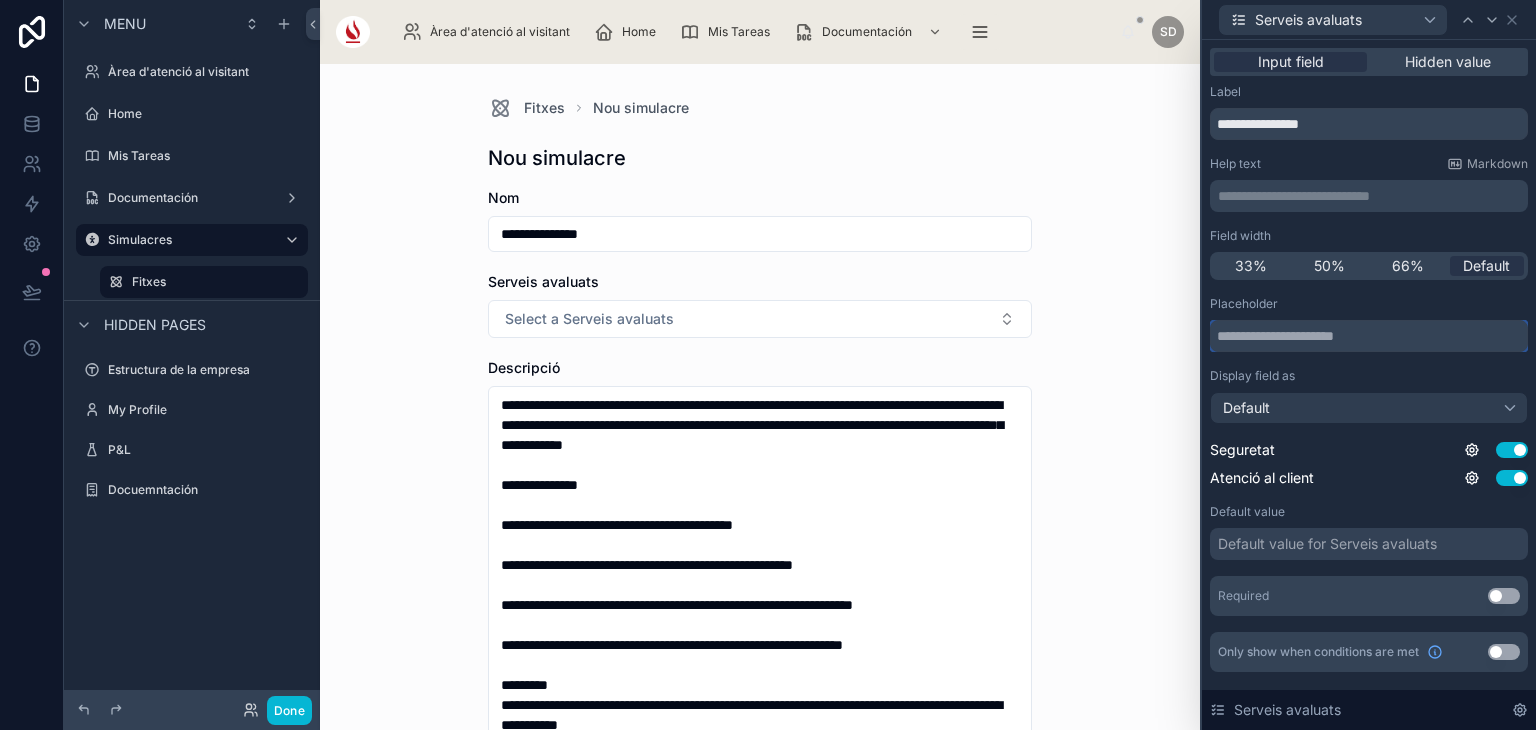 click at bounding box center [1369, 336] 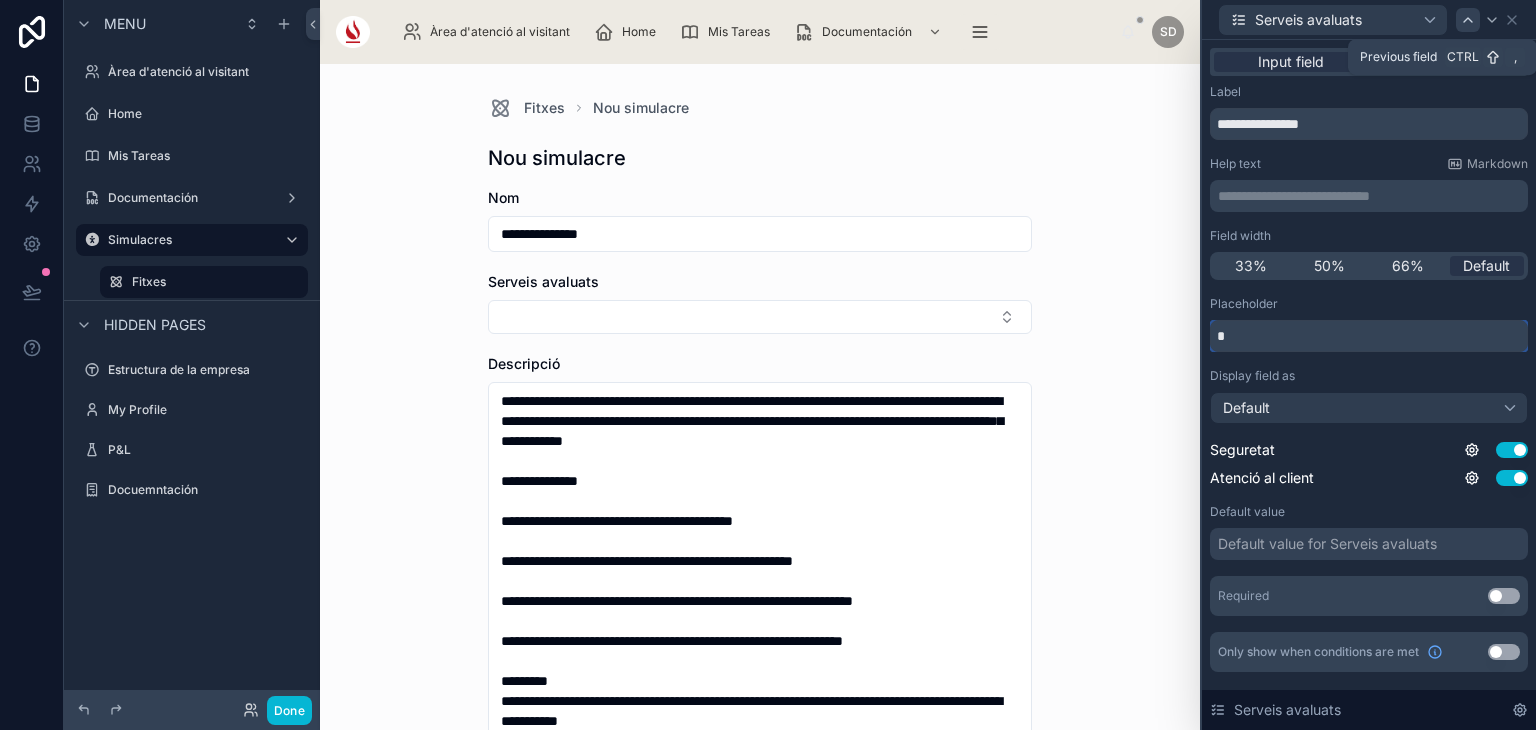 type 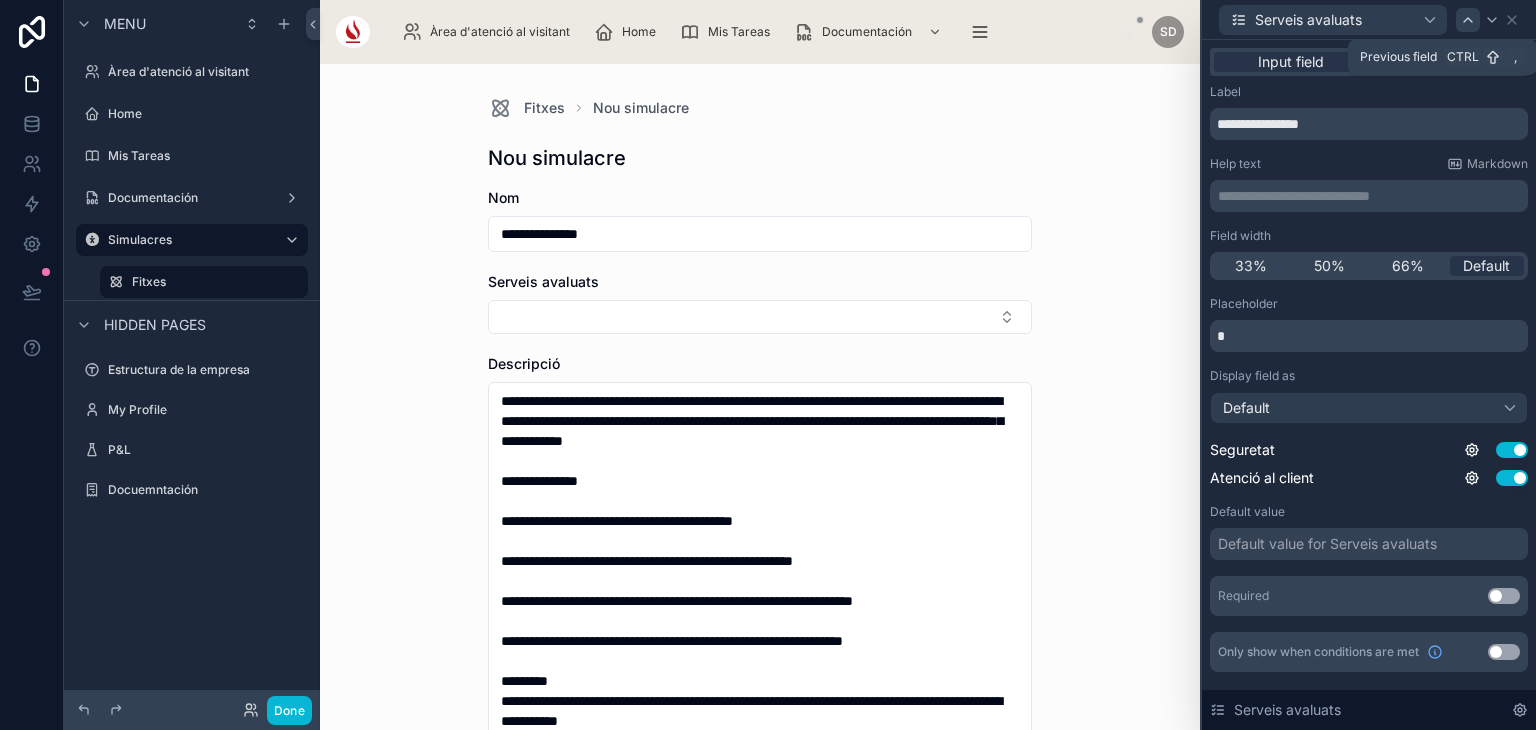 click 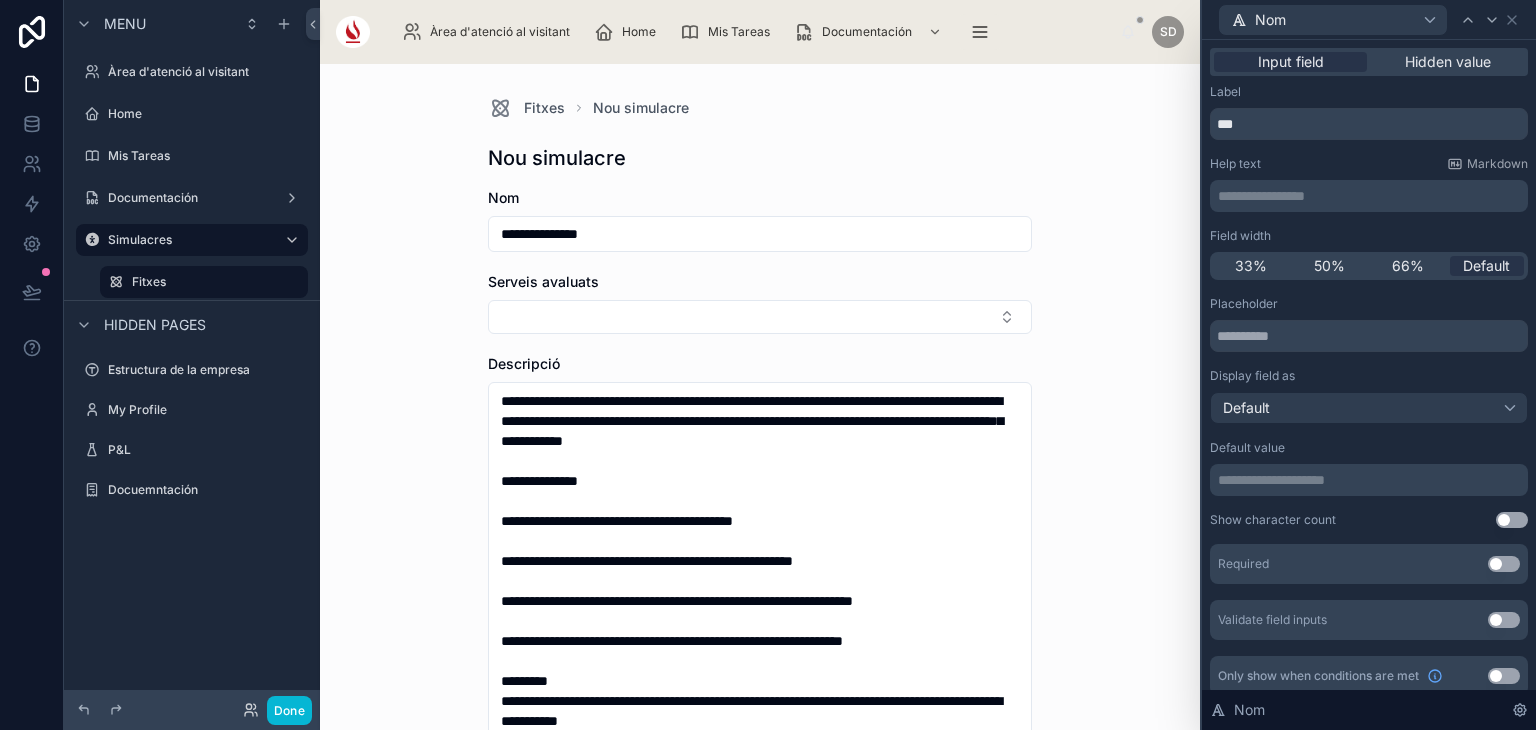 click on "**********" at bounding box center (1371, 196) 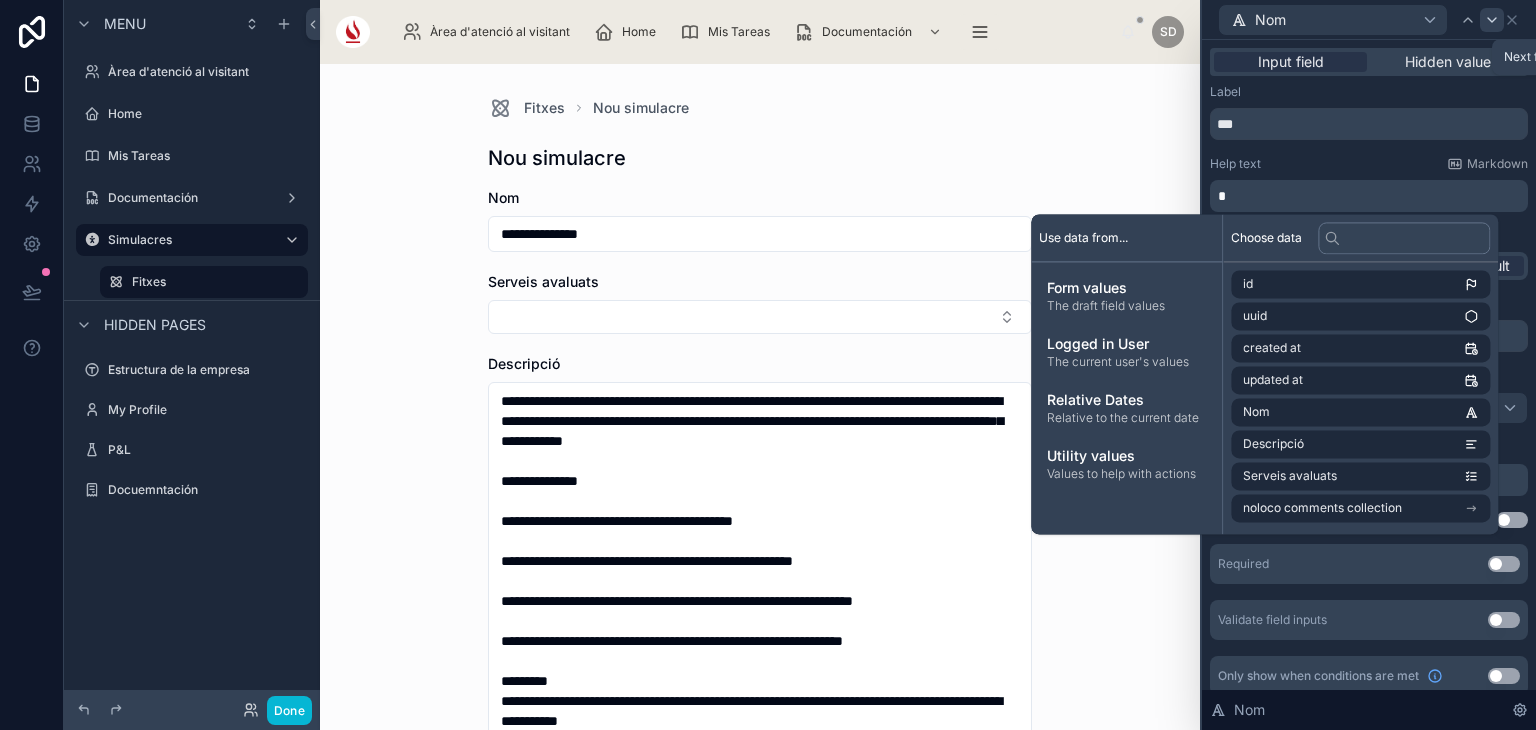 click 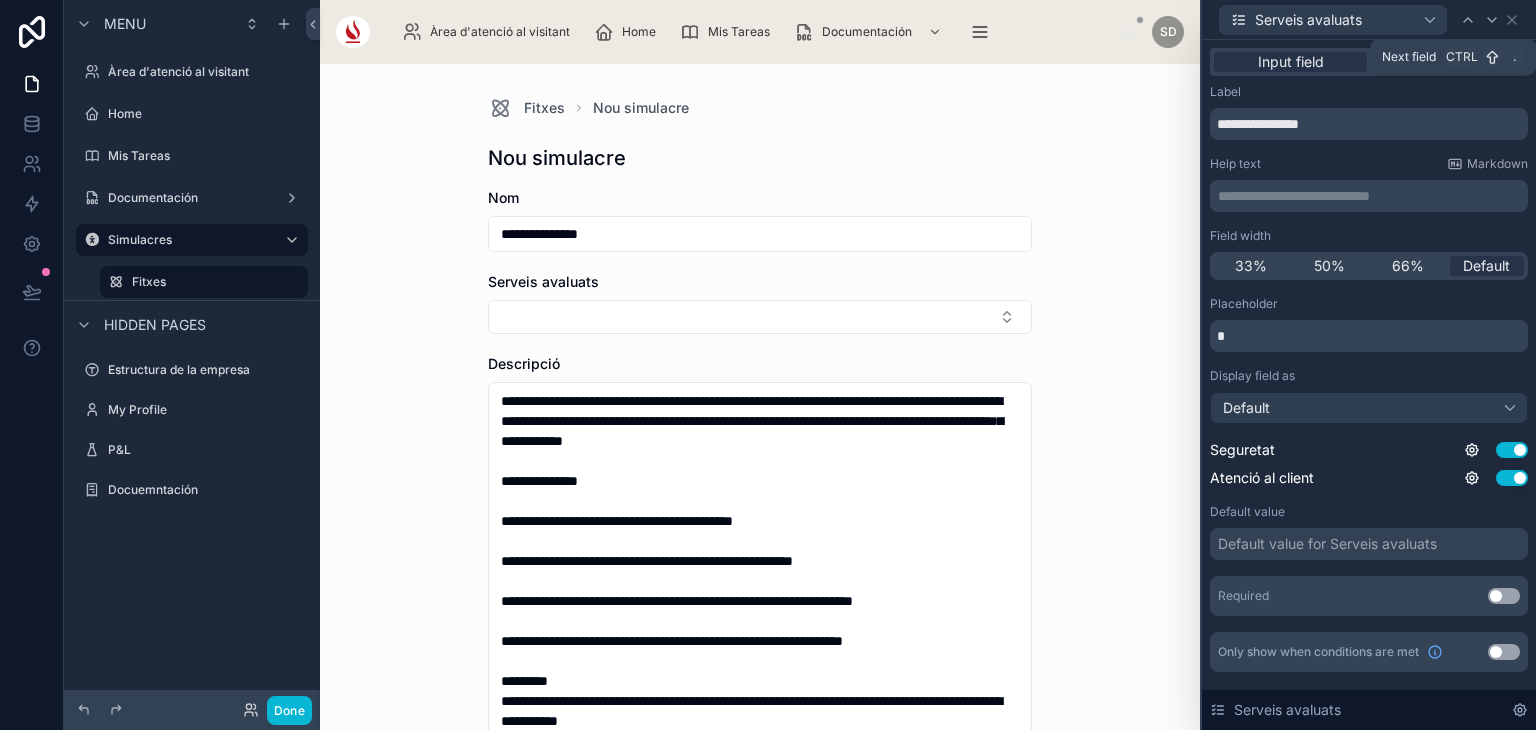 click 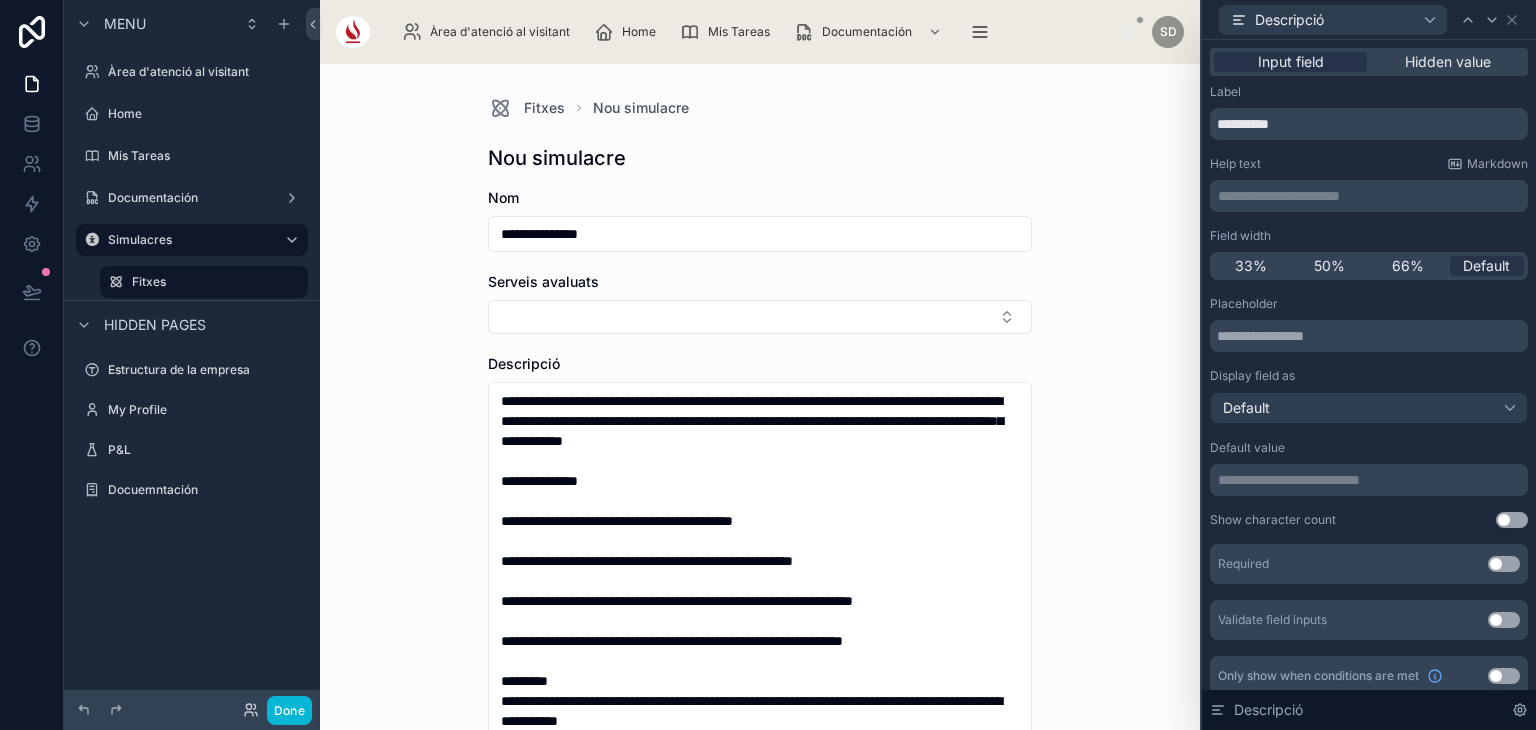 click on "**********" at bounding box center [1371, 196] 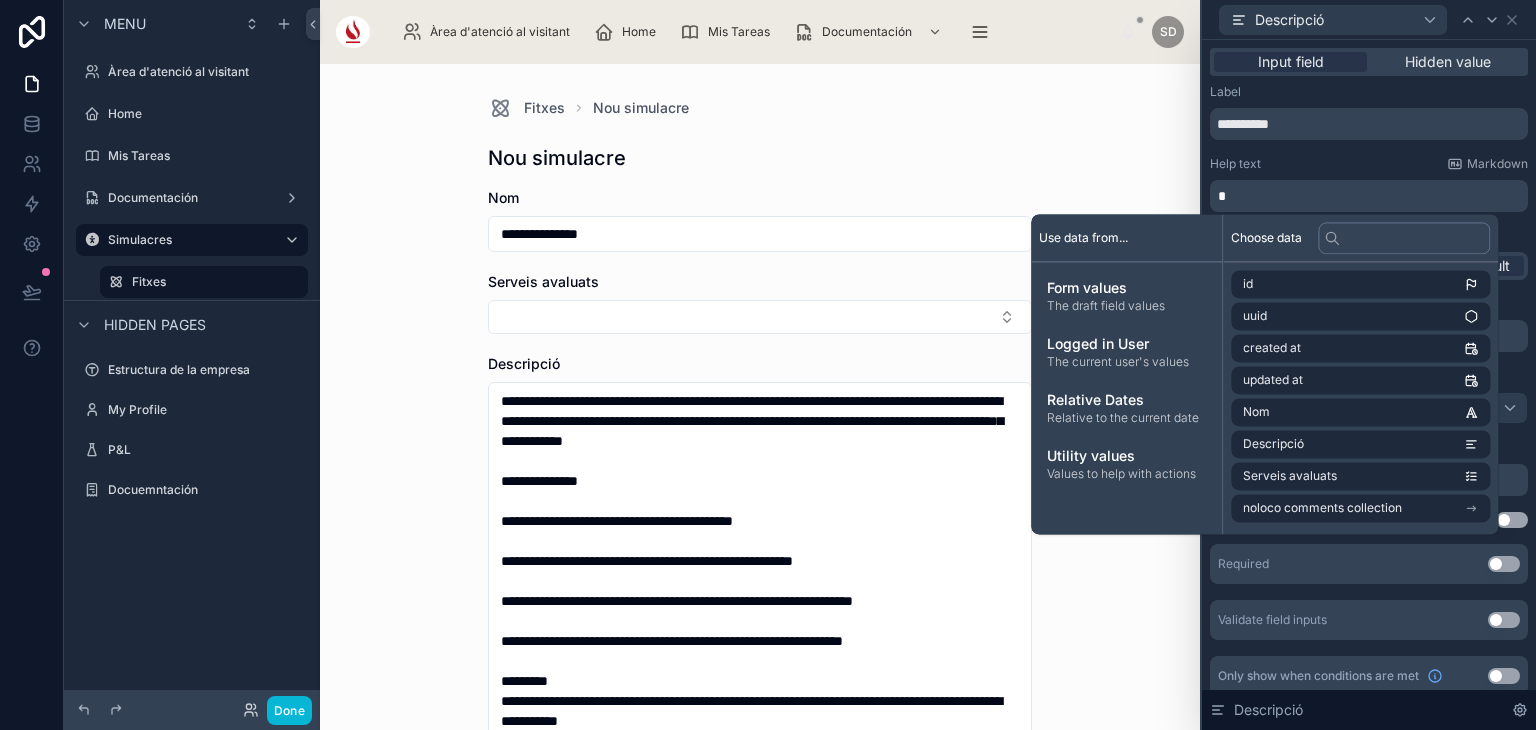 click on "**********" at bounding box center [1369, 390] 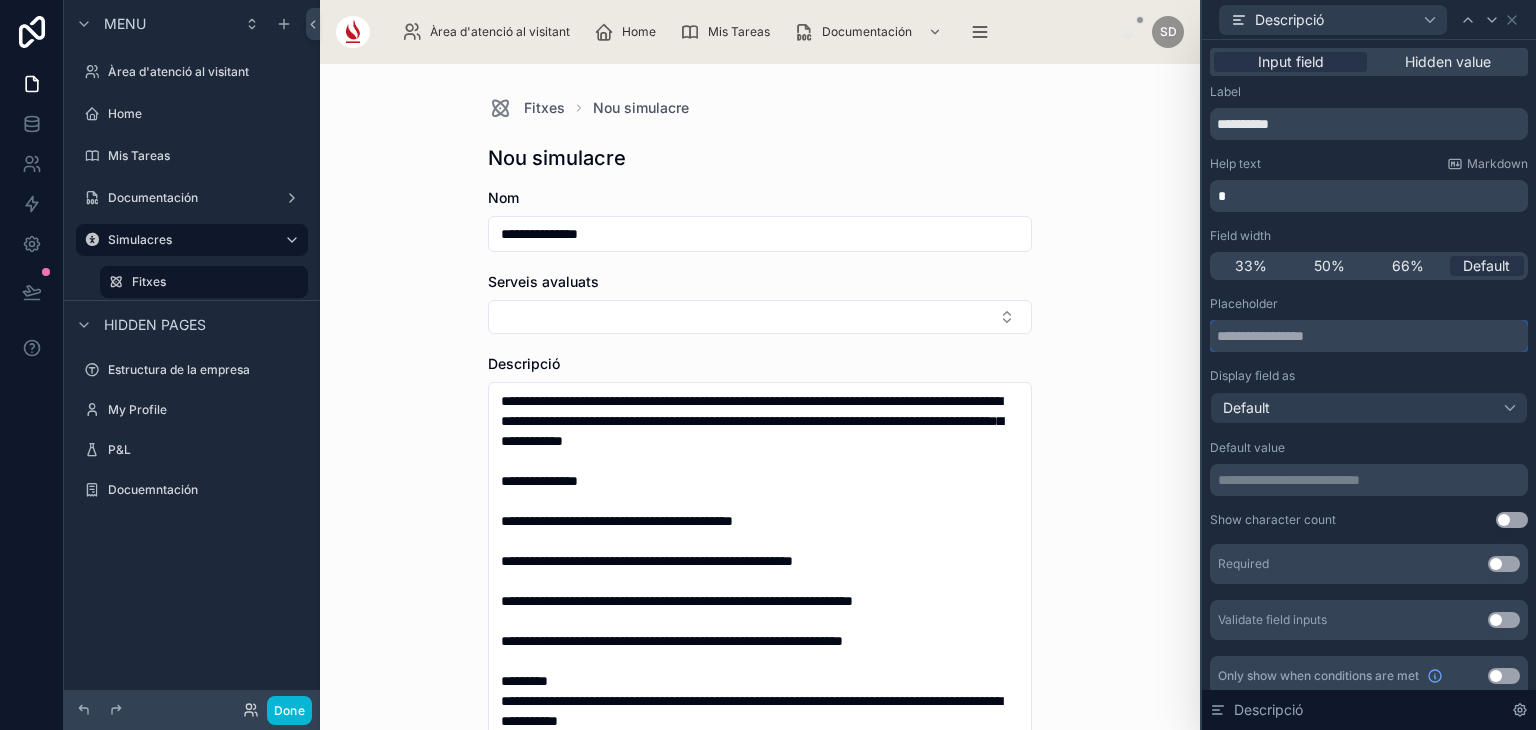 click at bounding box center [1369, 336] 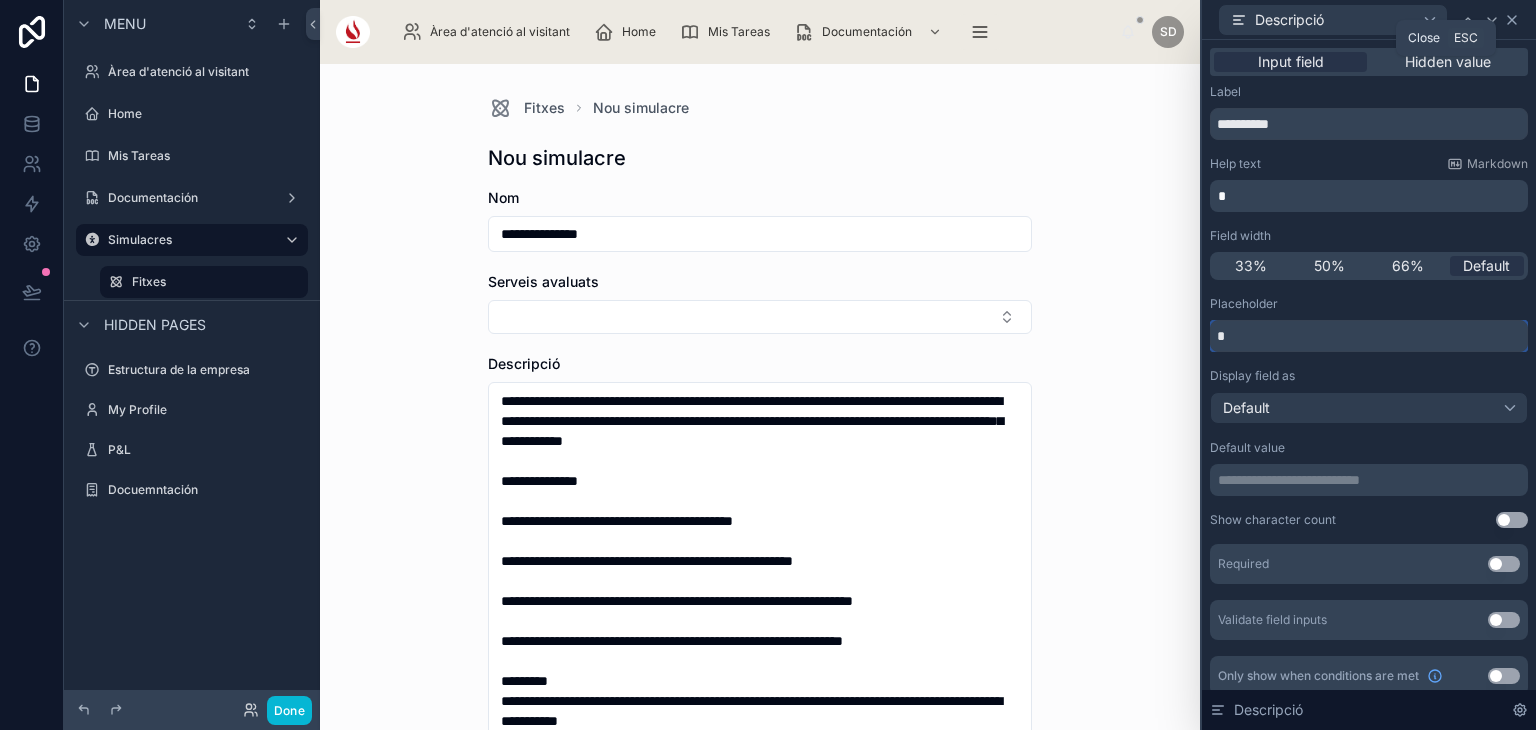 type 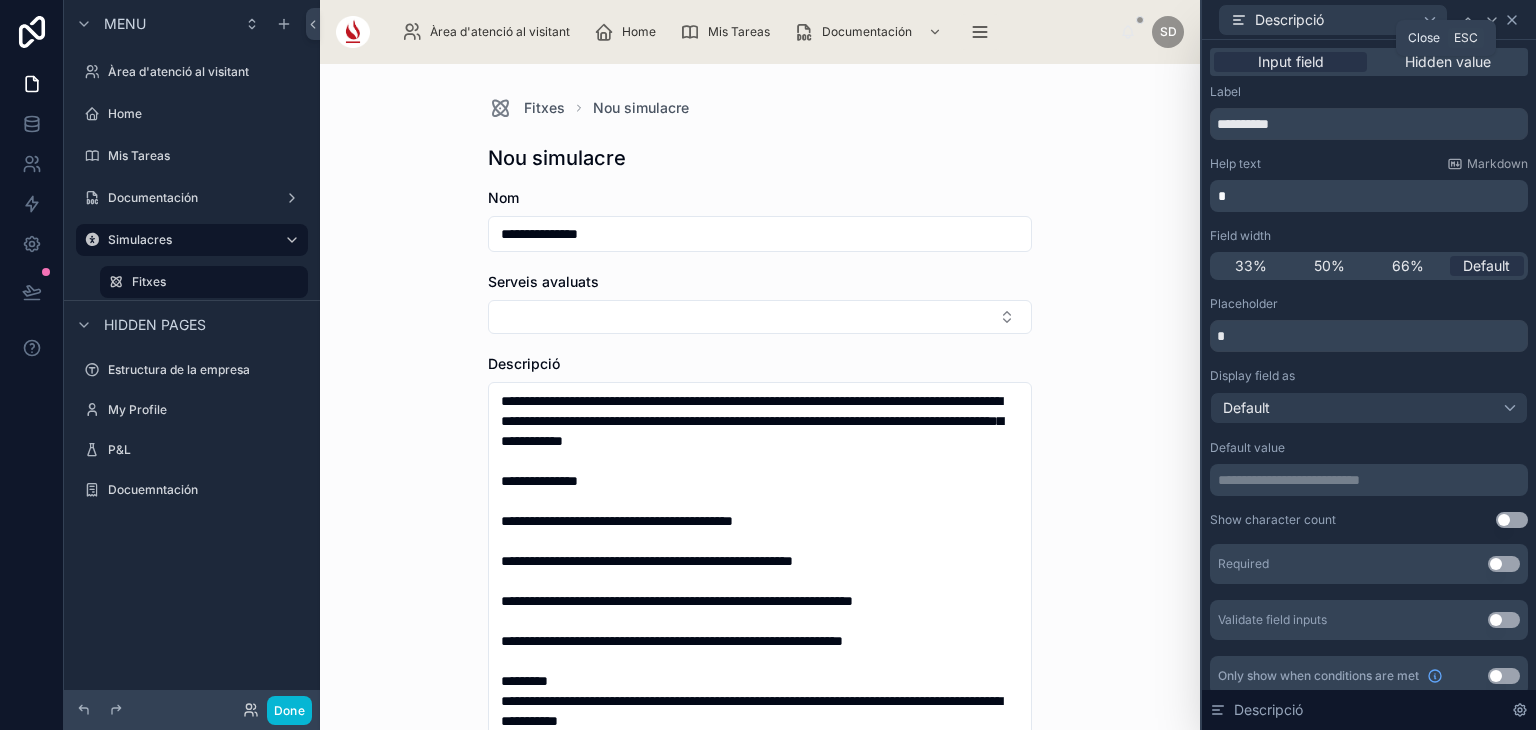 click 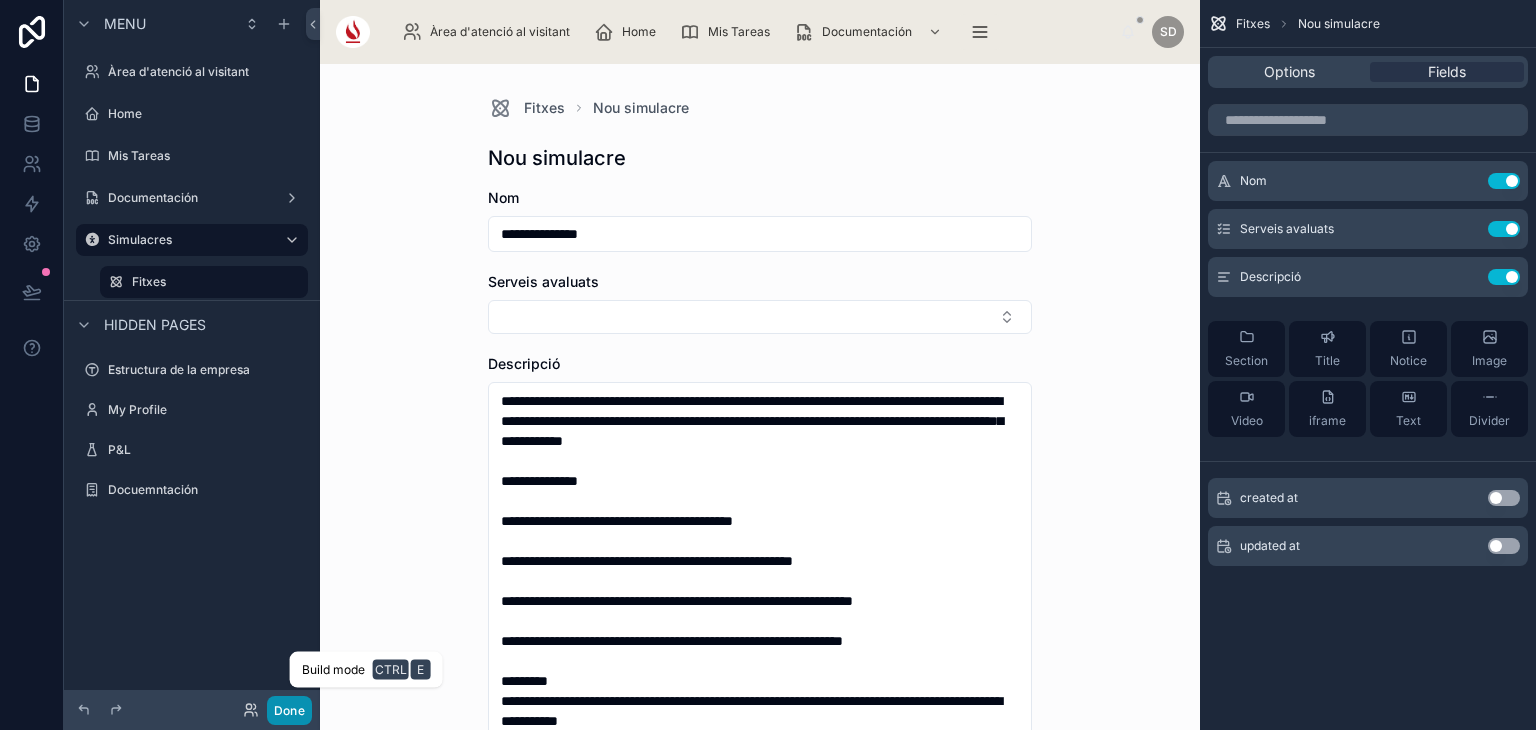 click on "Done" at bounding box center (289, 710) 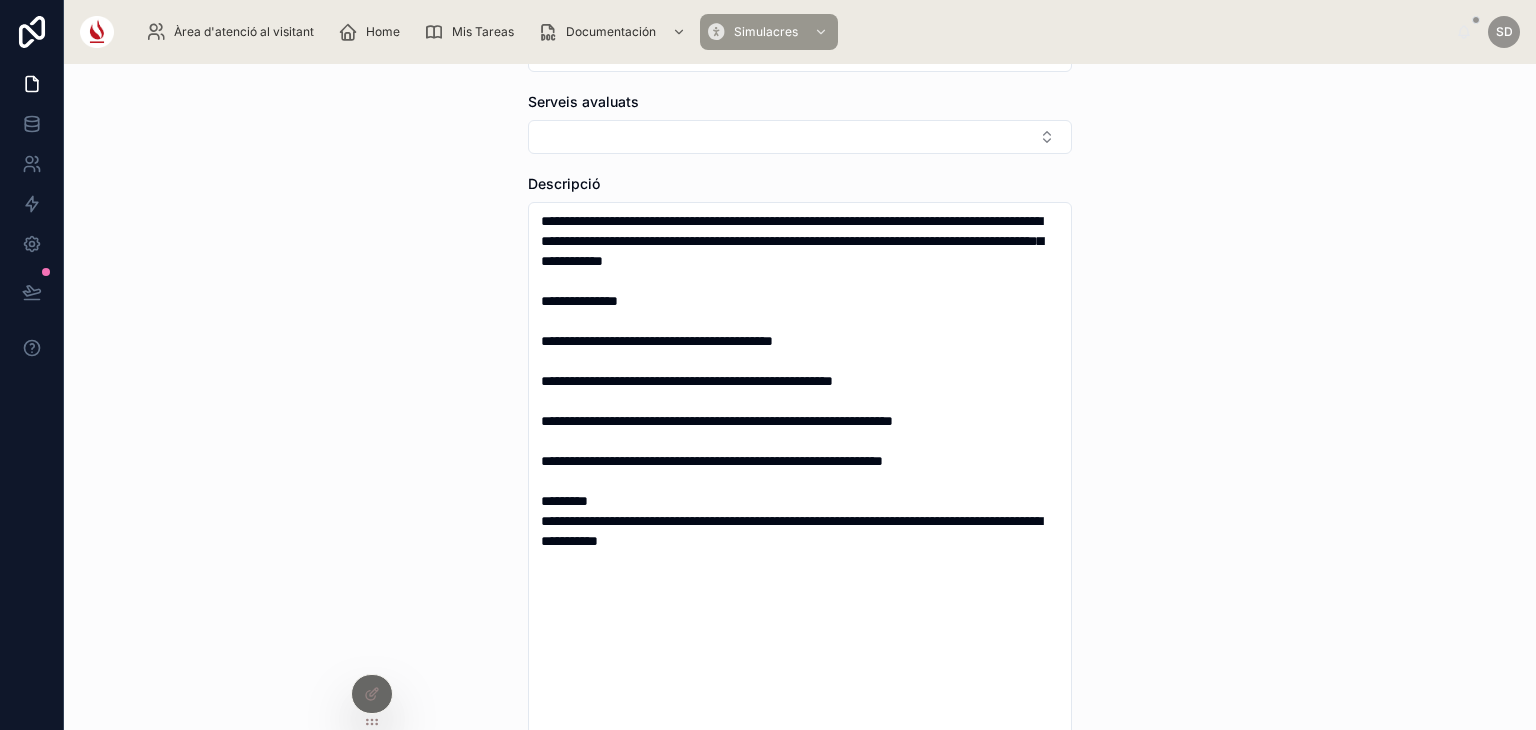 scroll, scrollTop: 170, scrollLeft: 0, axis: vertical 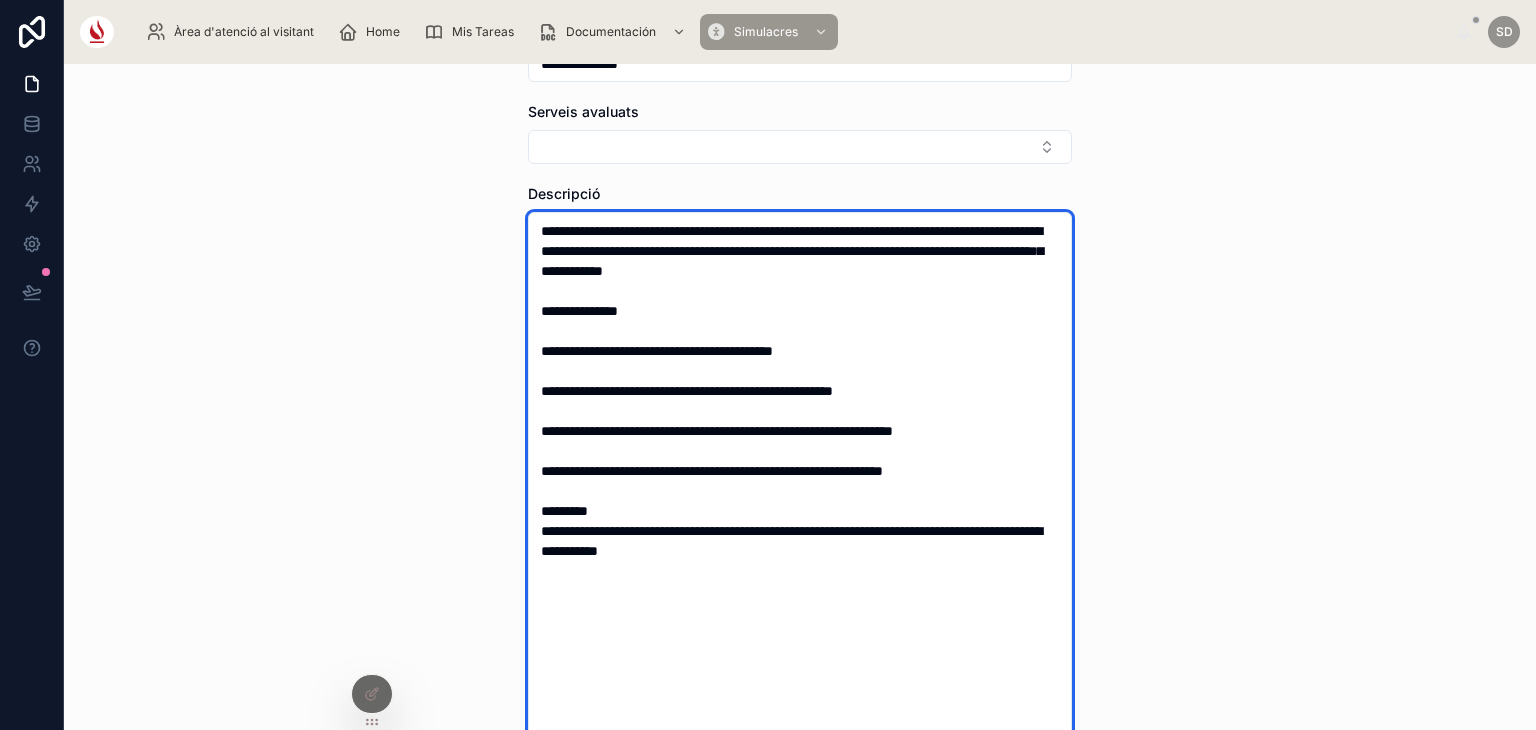 click on "**********" at bounding box center [800, 521] 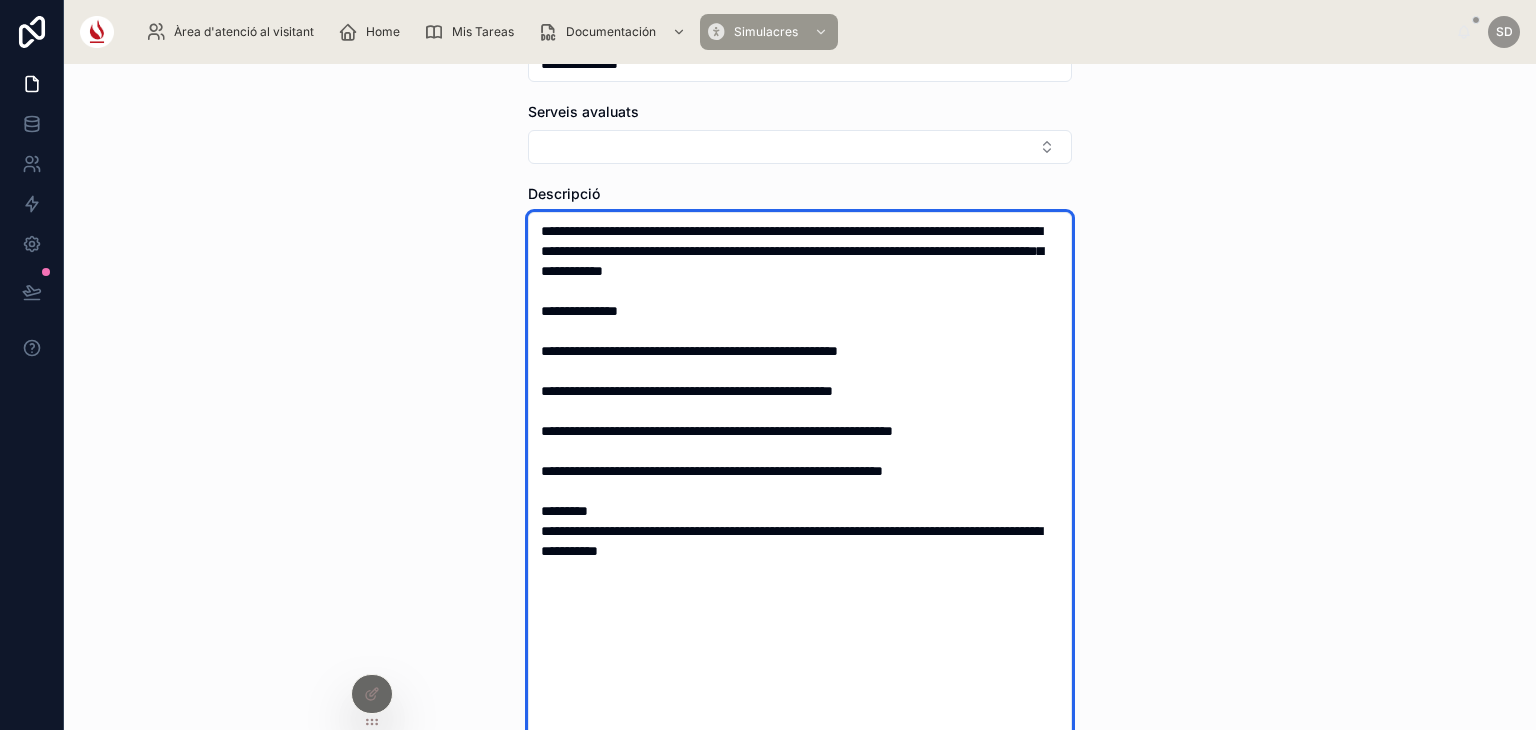 drag, startPoint x: 921, startPoint y: 389, endPoint x: 848, endPoint y: 389, distance: 73 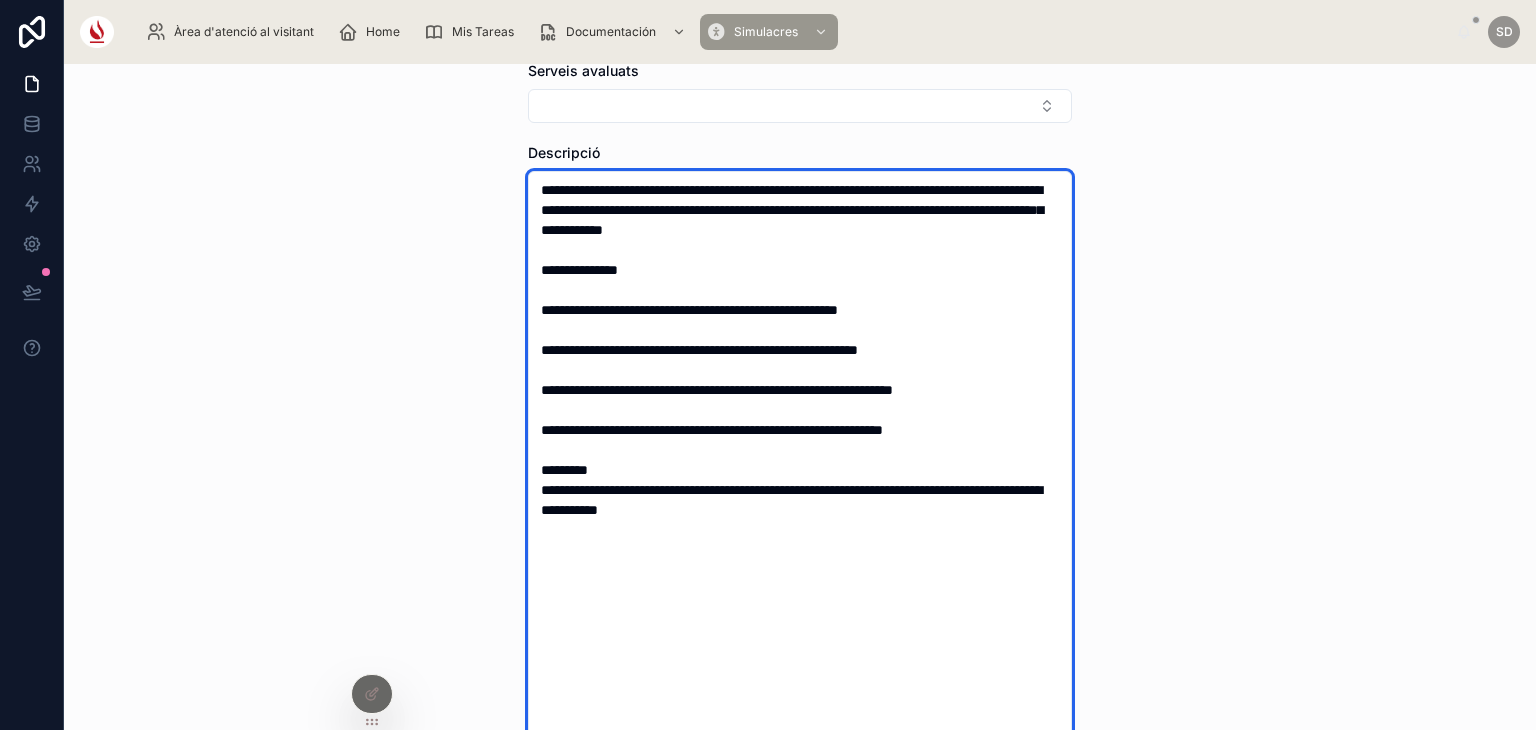 scroll, scrollTop: 212, scrollLeft: 0, axis: vertical 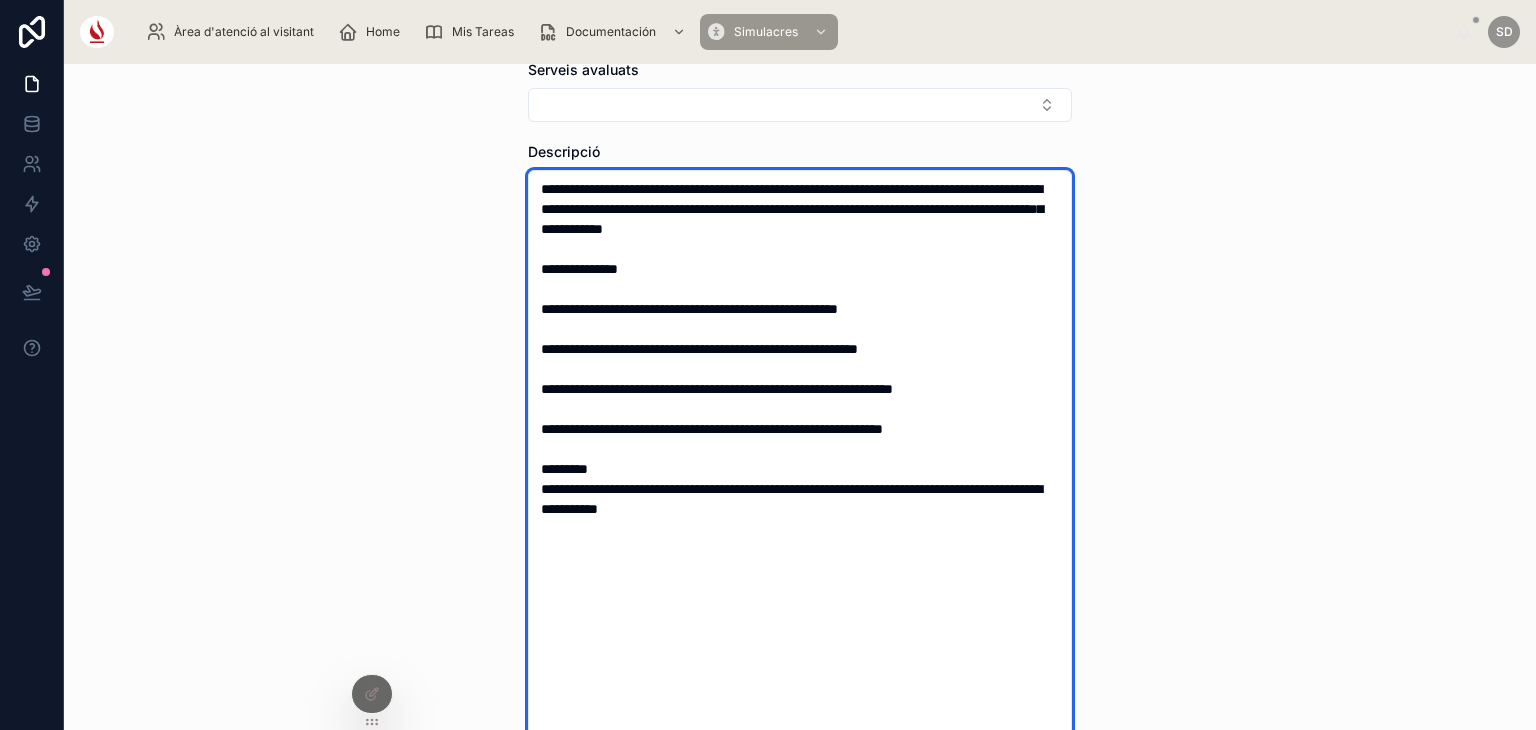 click on "**********" at bounding box center [800, 479] 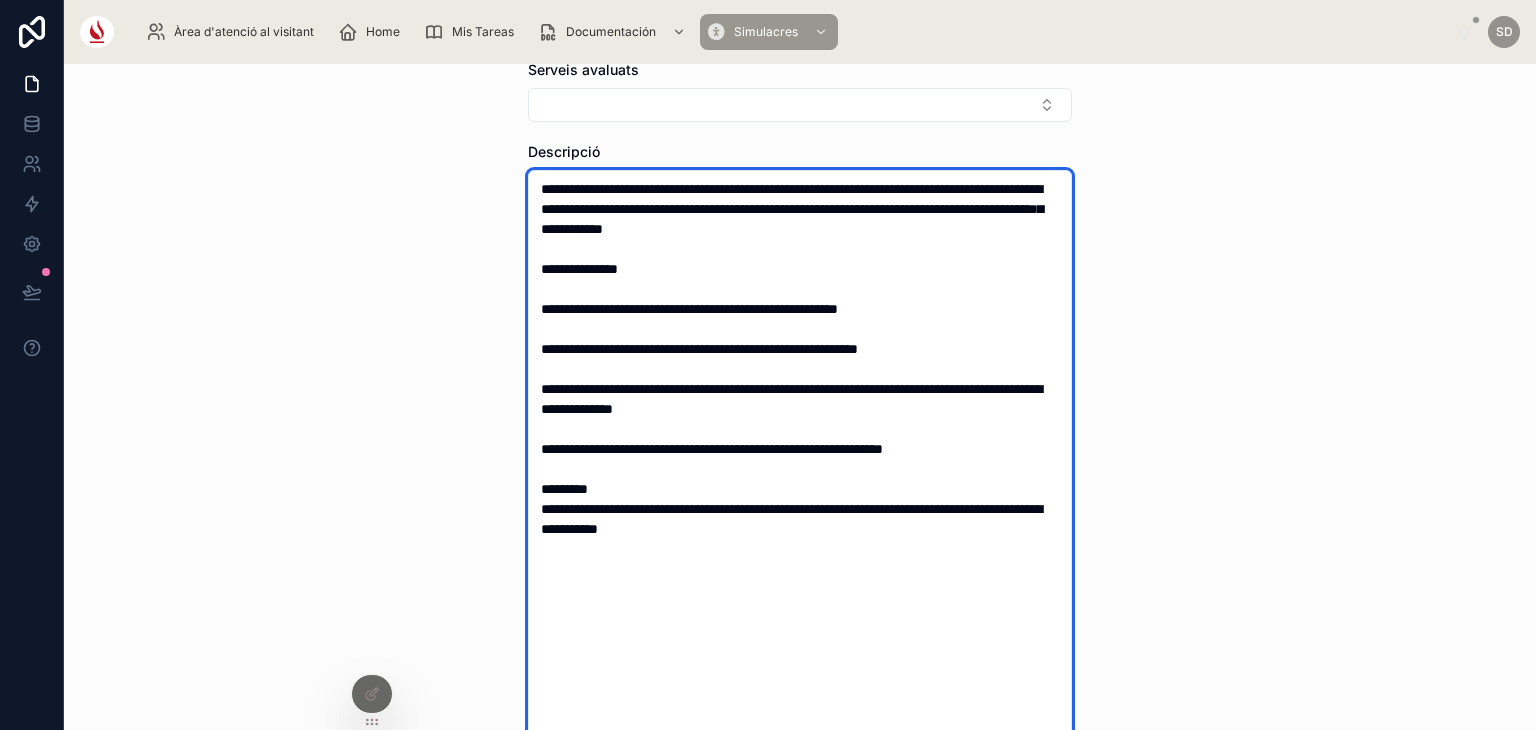 click on "**********" at bounding box center (800, 479) 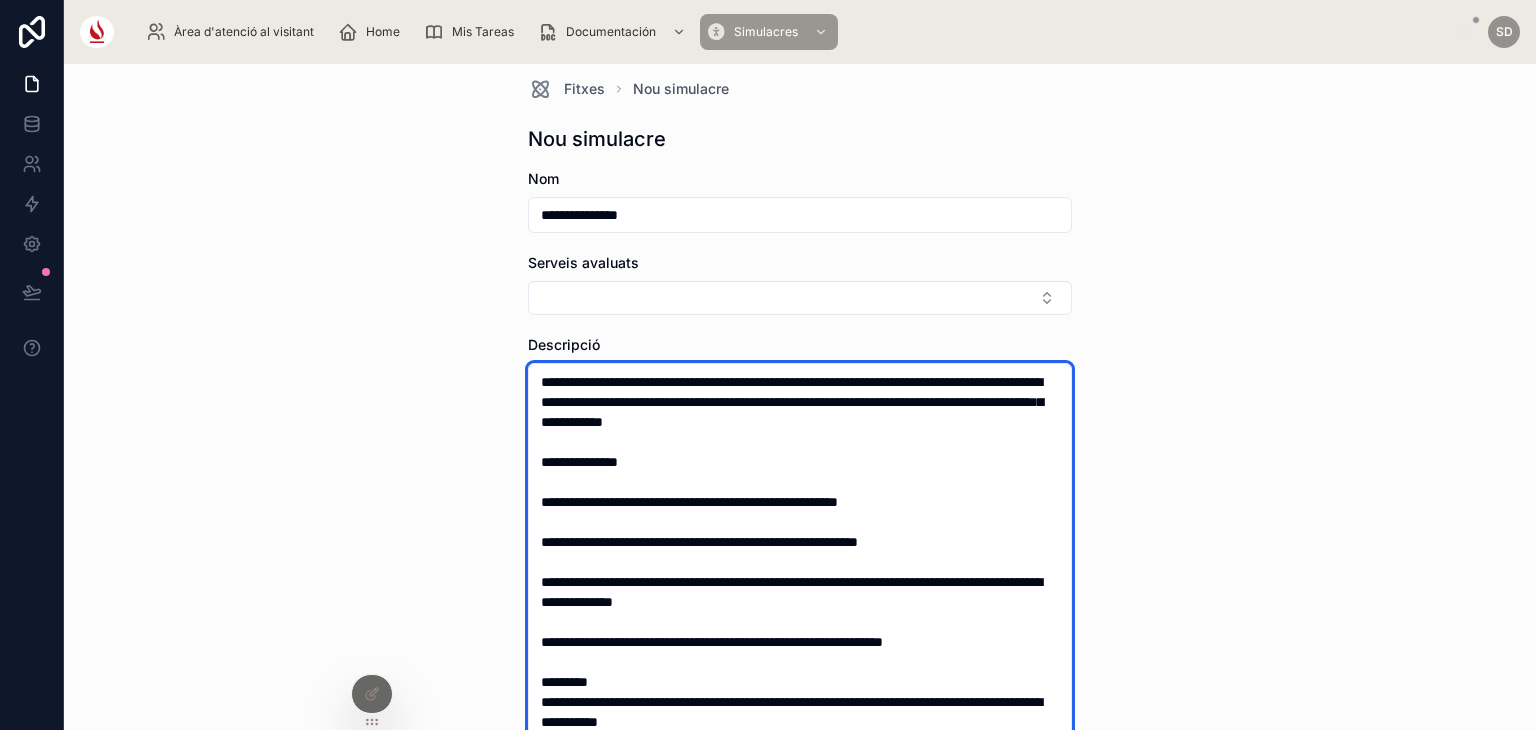 scroll, scrollTop: 44, scrollLeft: 0, axis: vertical 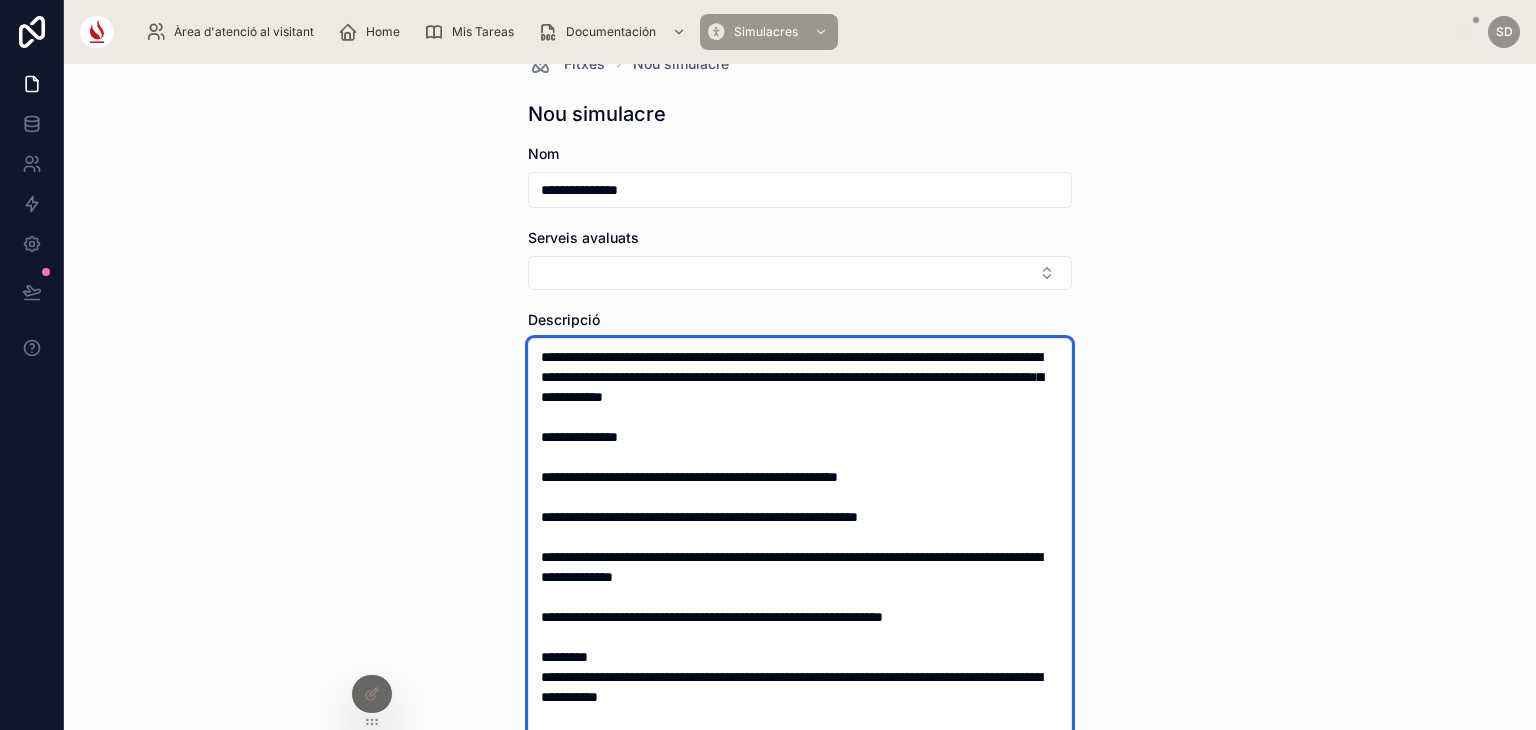 click on "**********" at bounding box center (800, 647) 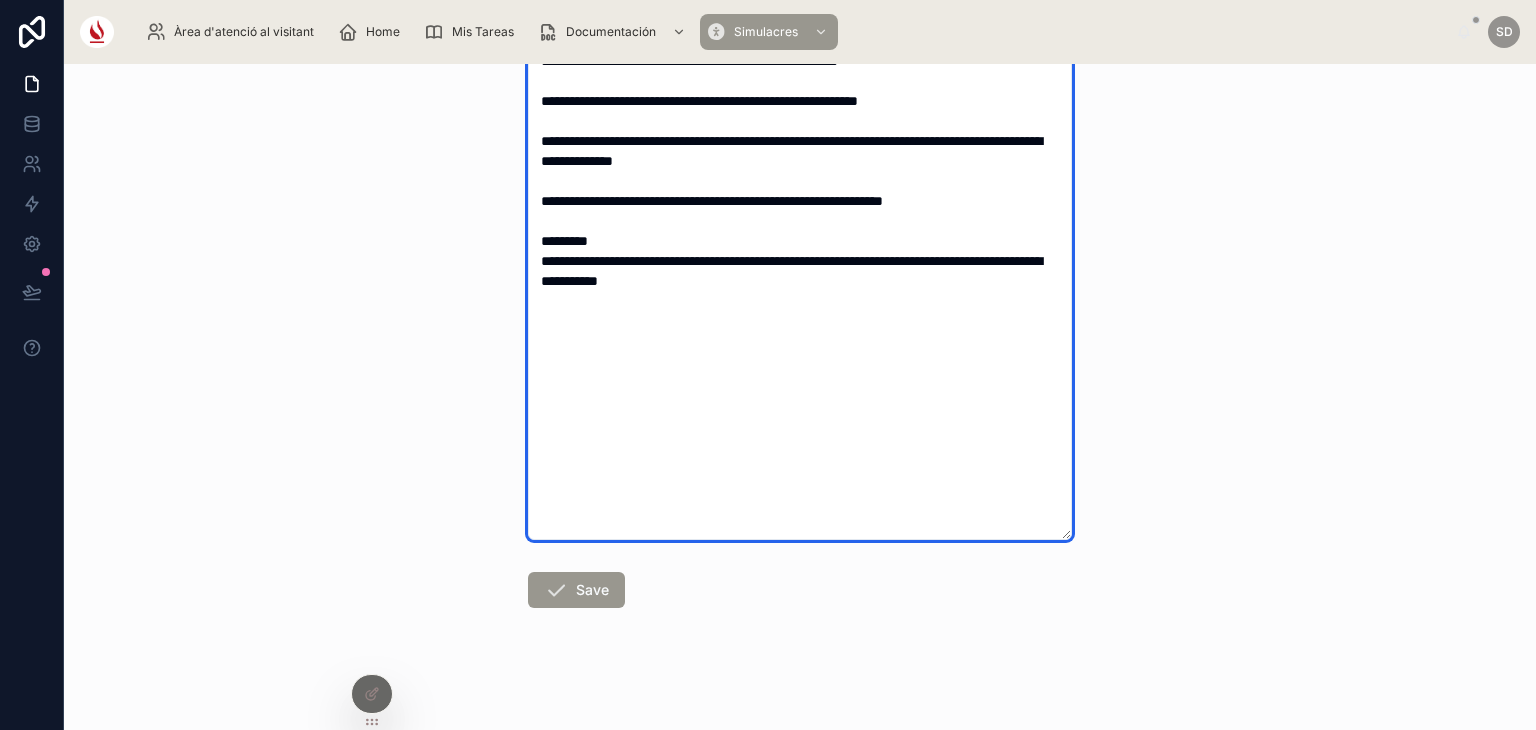 scroll, scrollTop: 465, scrollLeft: 0, axis: vertical 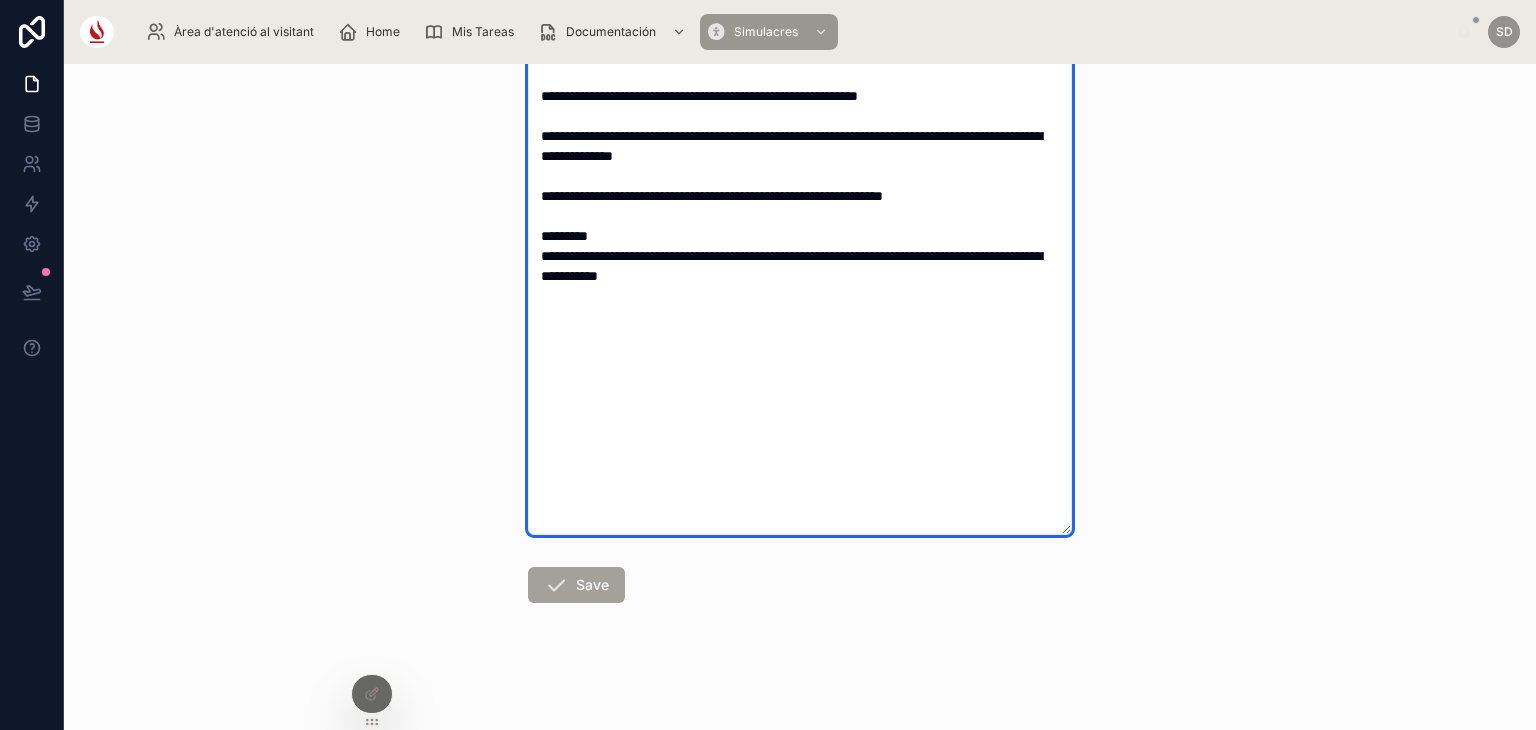 type on "**********" 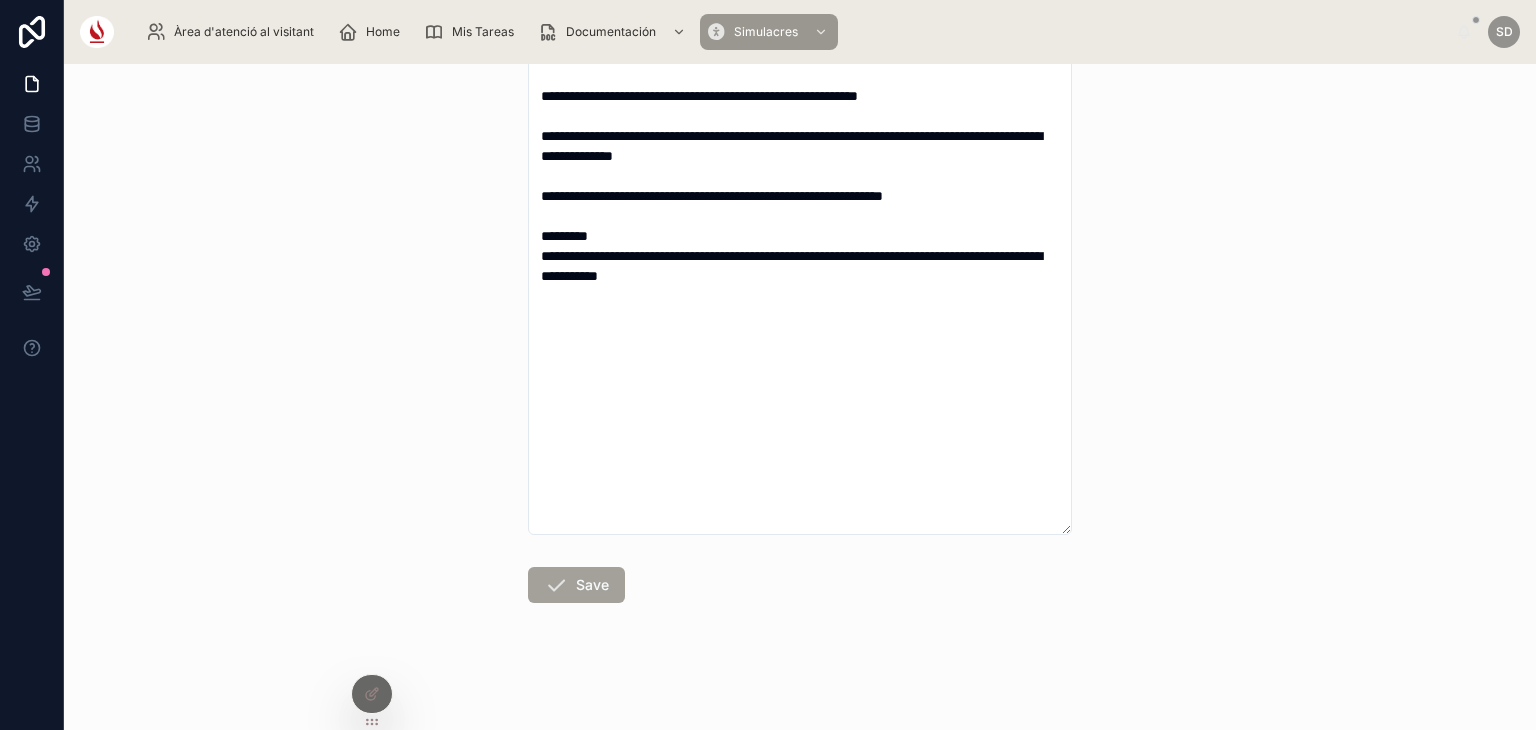 click on "Save" at bounding box center [576, 585] 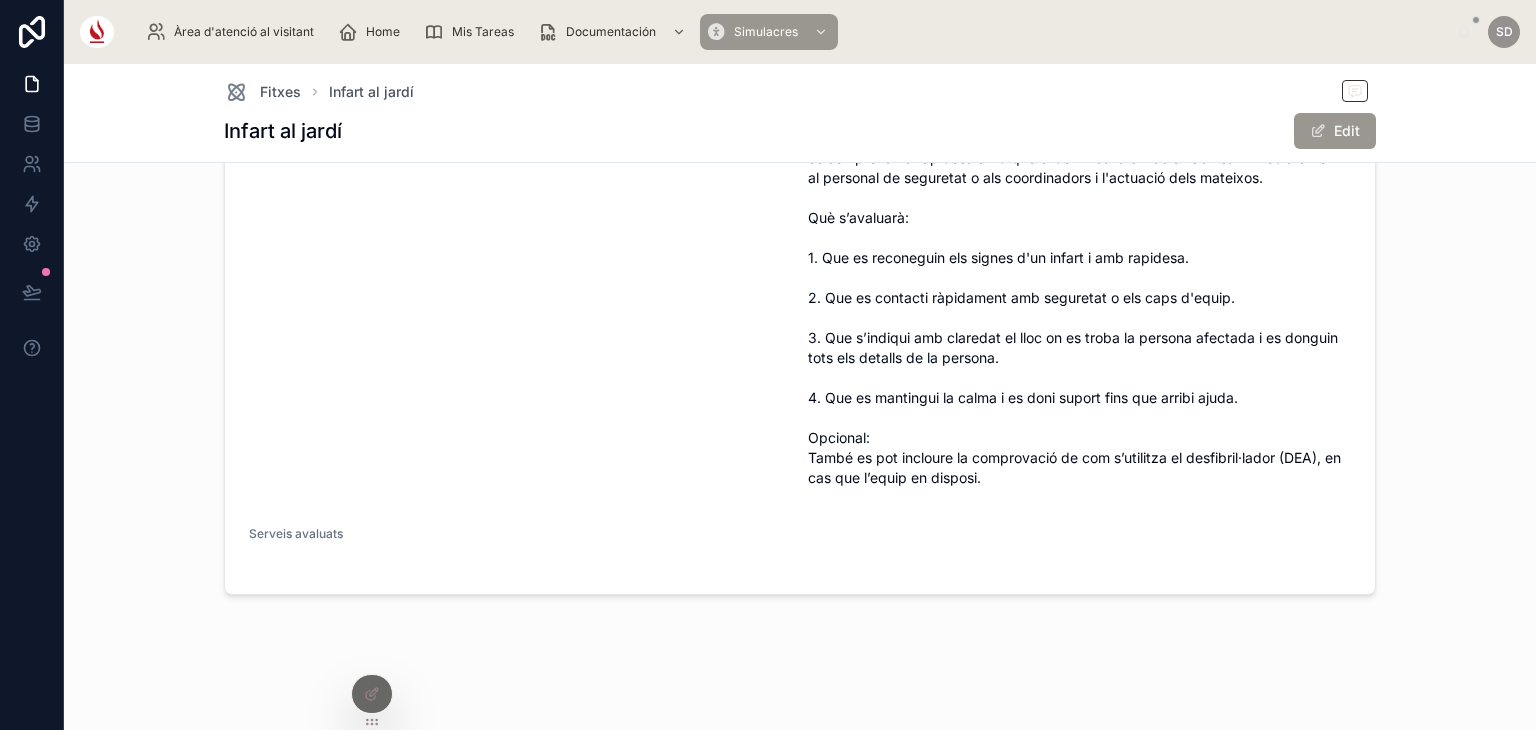 scroll, scrollTop: 124, scrollLeft: 0, axis: vertical 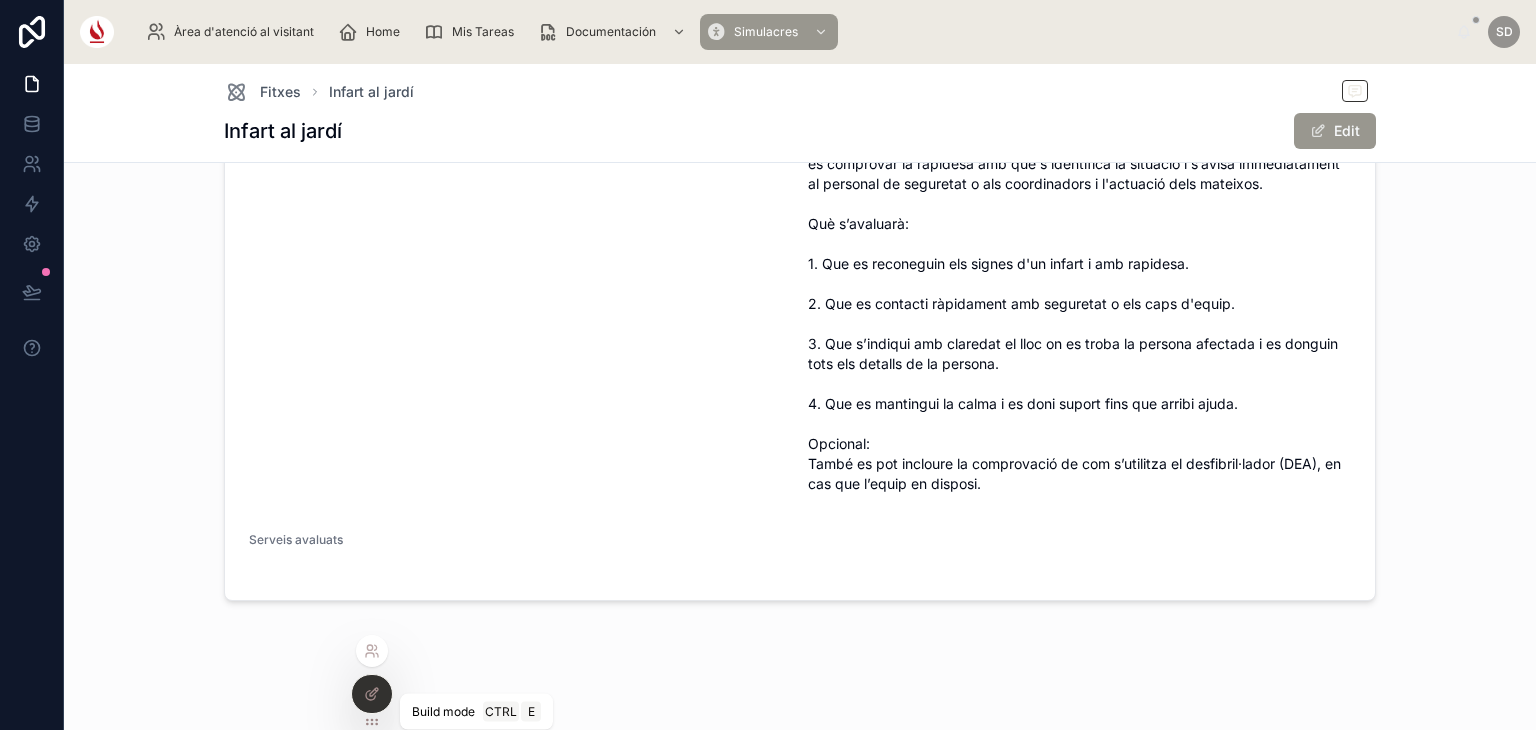 click 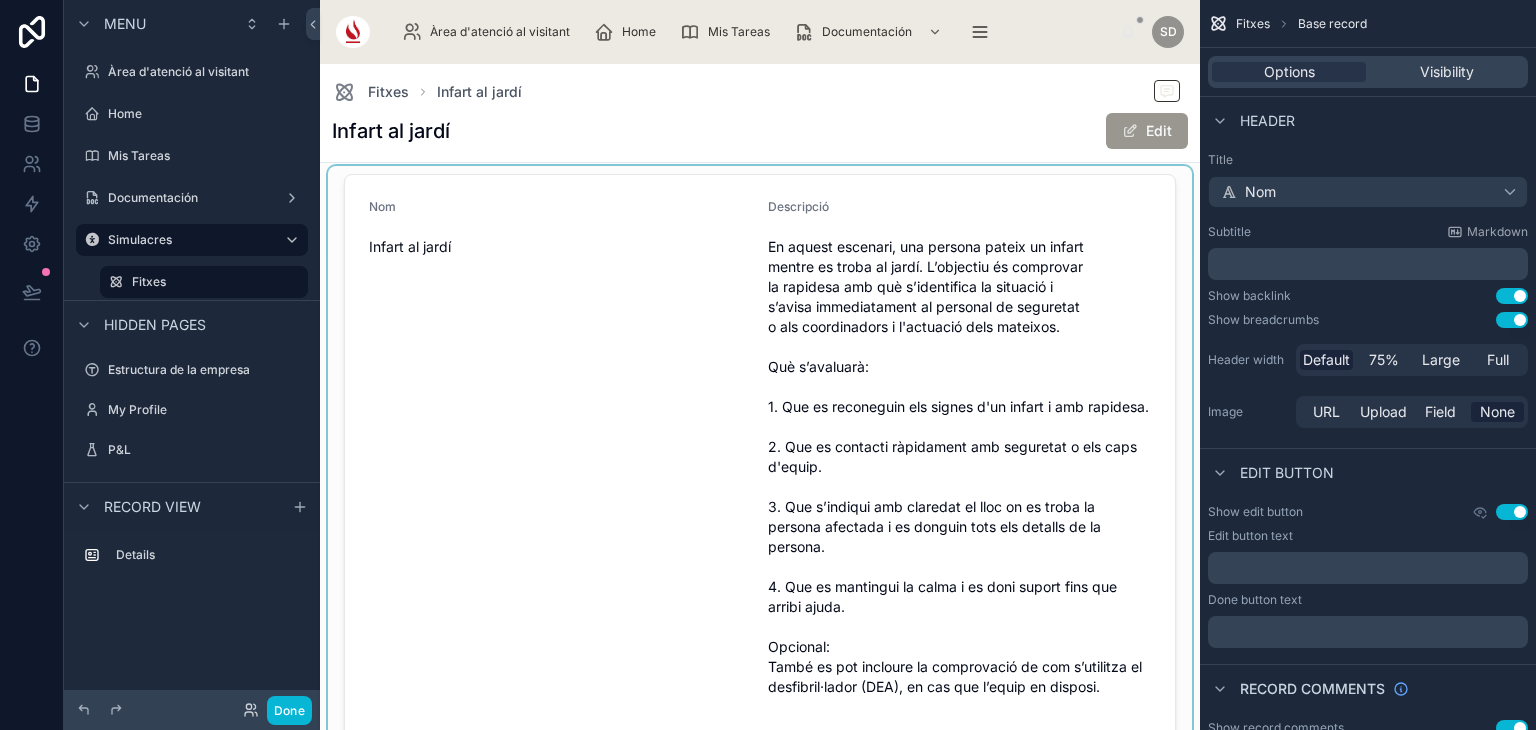 scroll, scrollTop: 0, scrollLeft: 0, axis: both 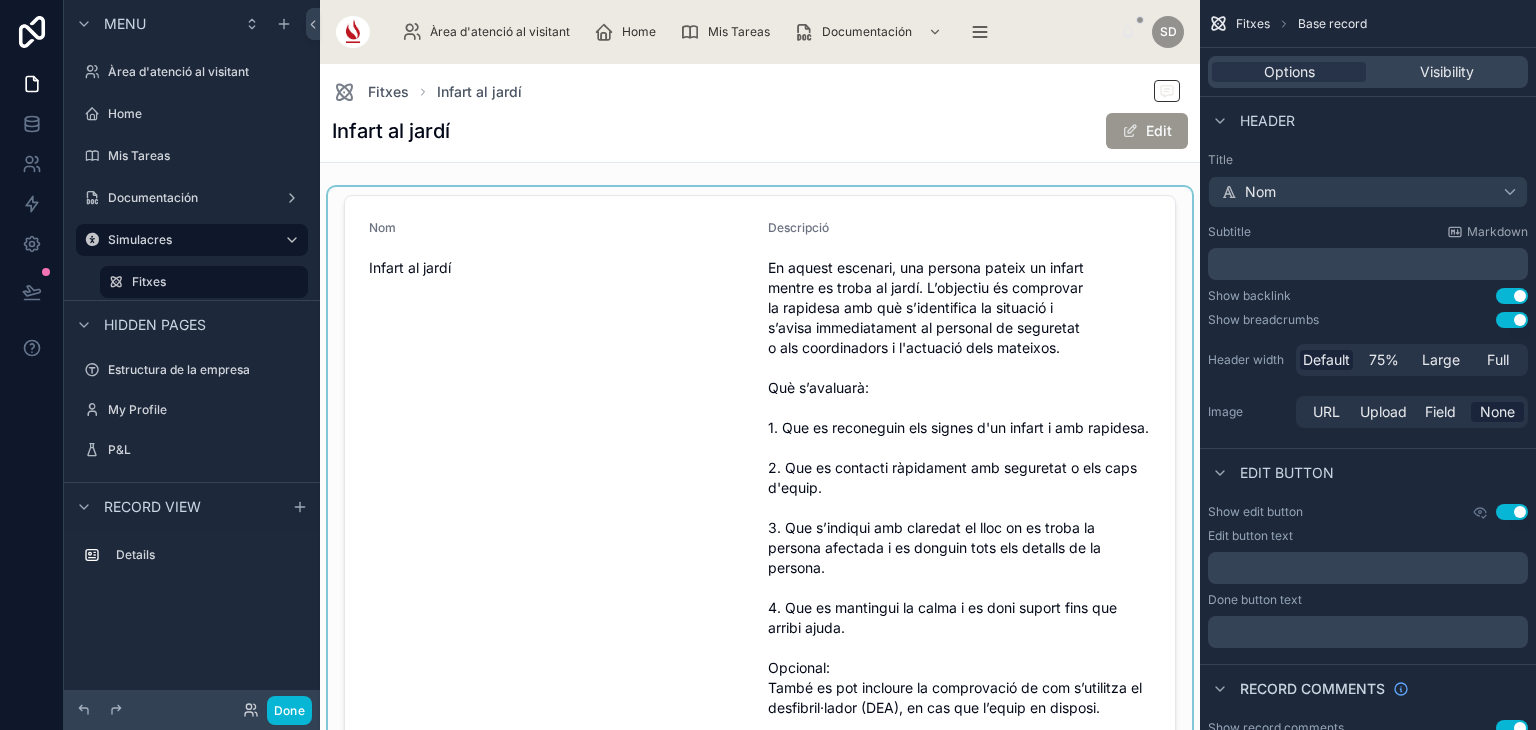 click at bounding box center (760, 510) 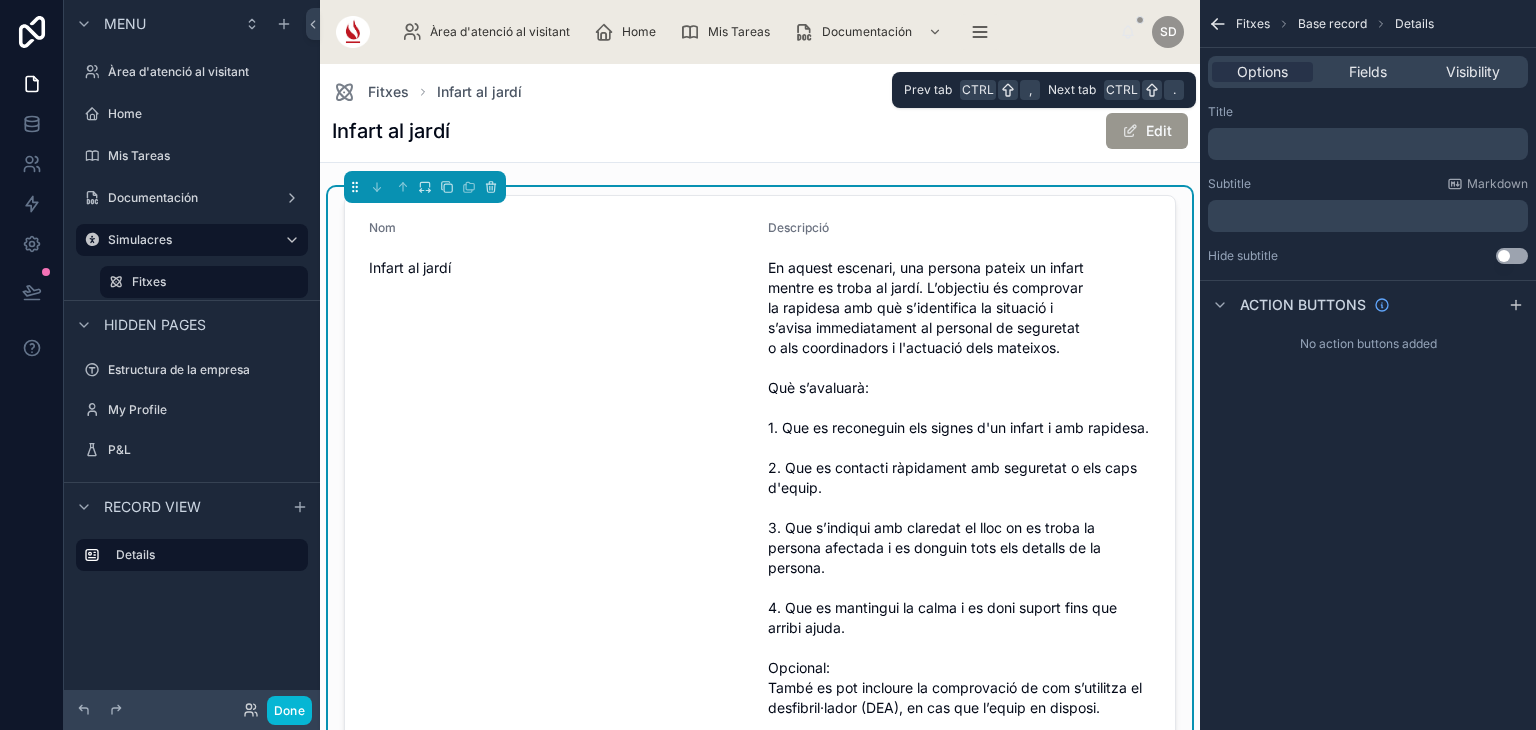 click on "Options Fields Visibility" at bounding box center [1368, 72] 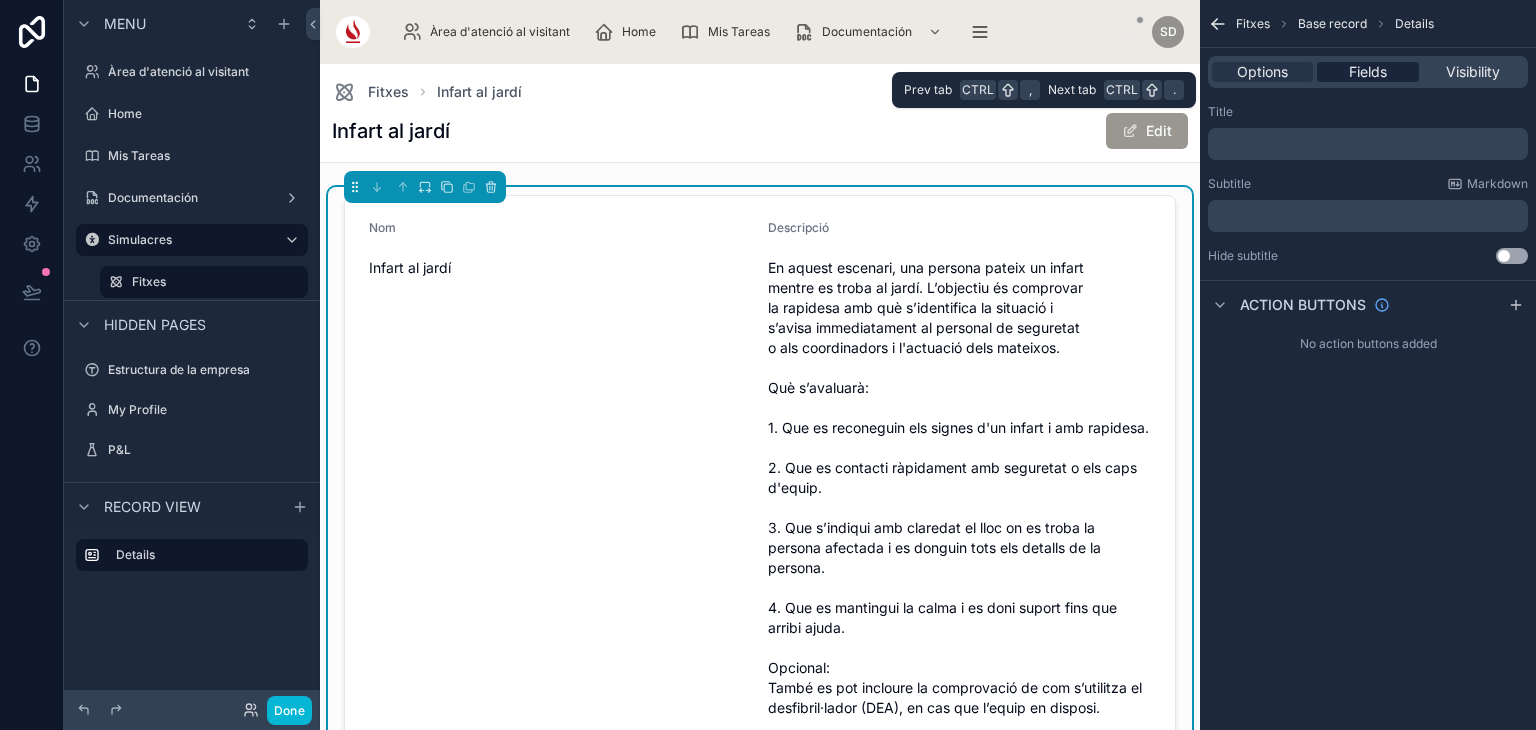 click on "Fields" at bounding box center [1368, 72] 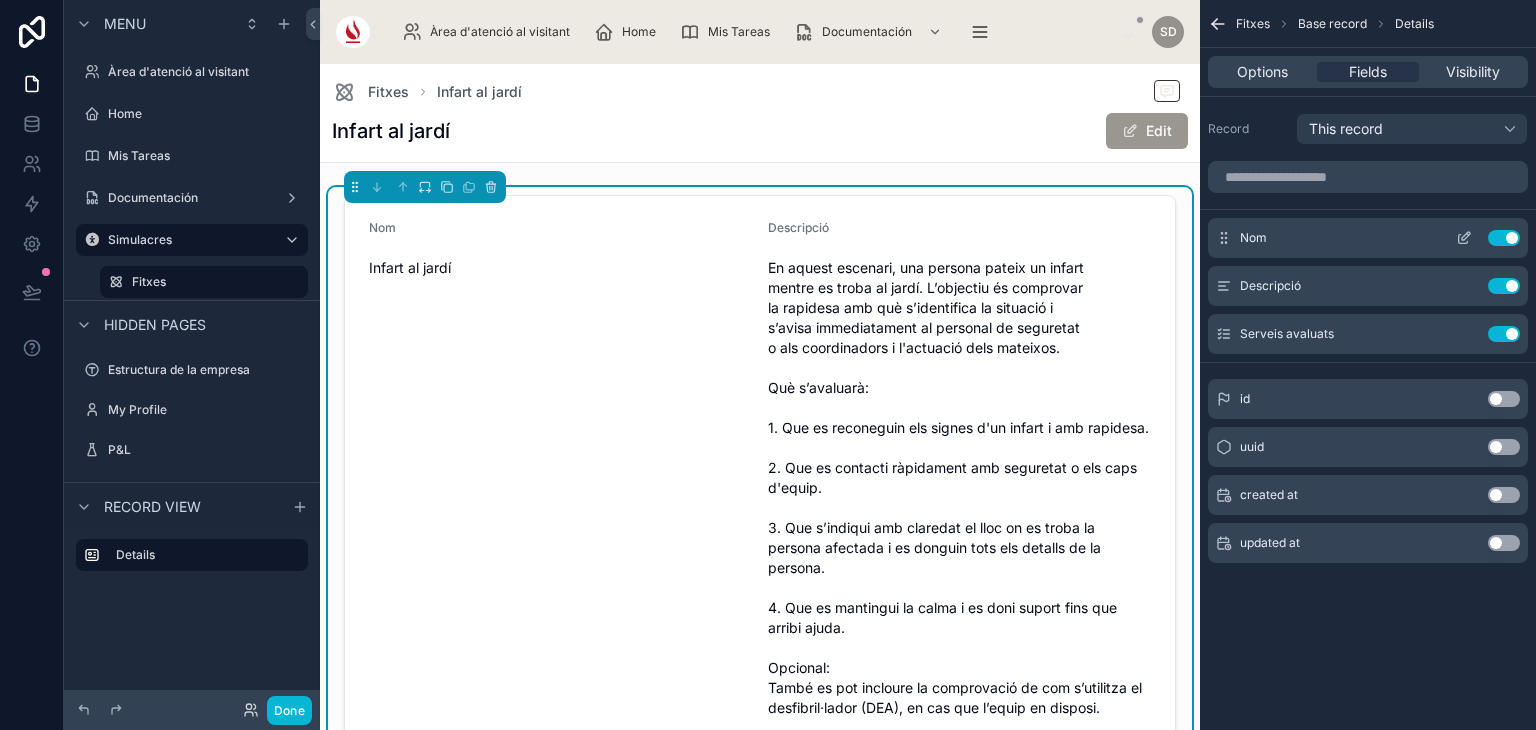 click 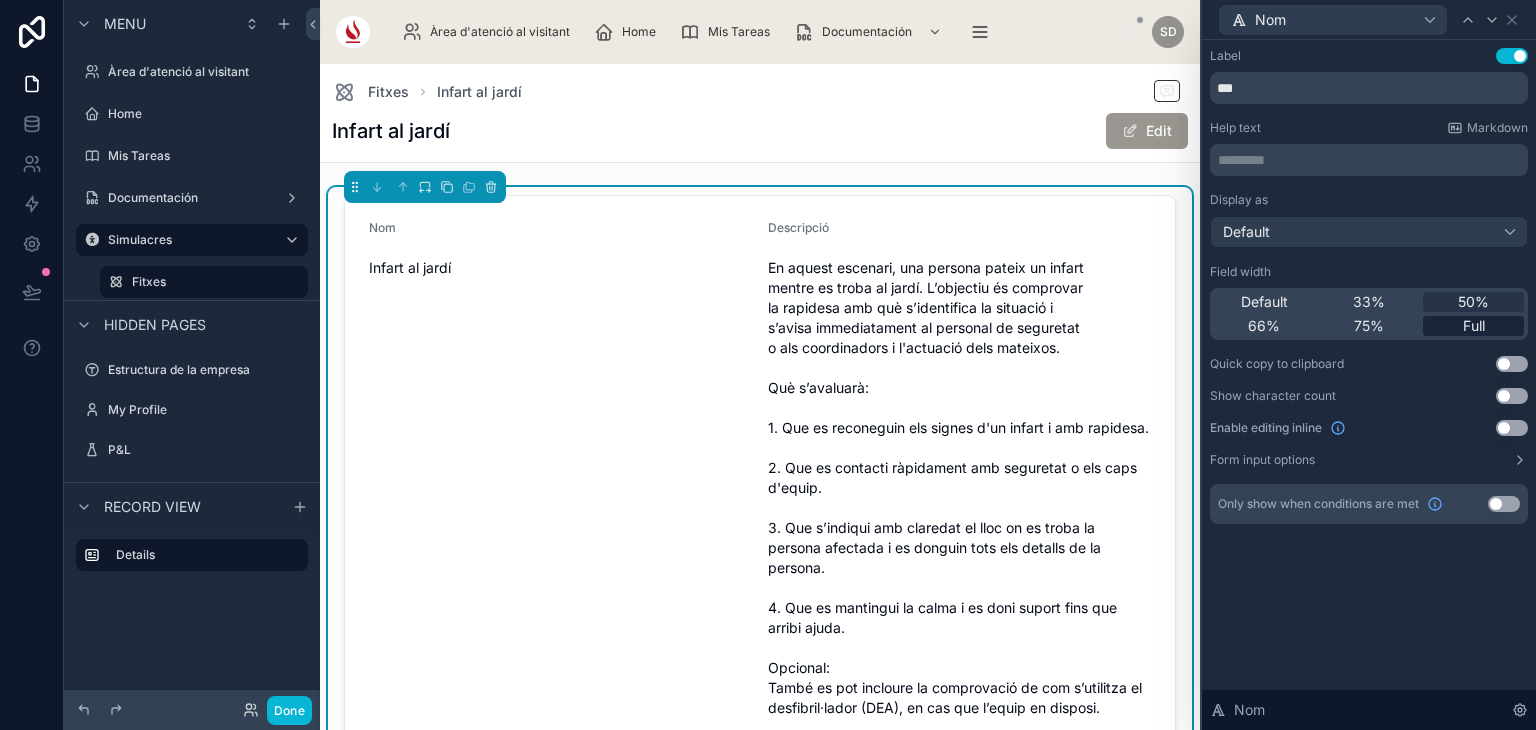 click on "Full" at bounding box center (1474, 326) 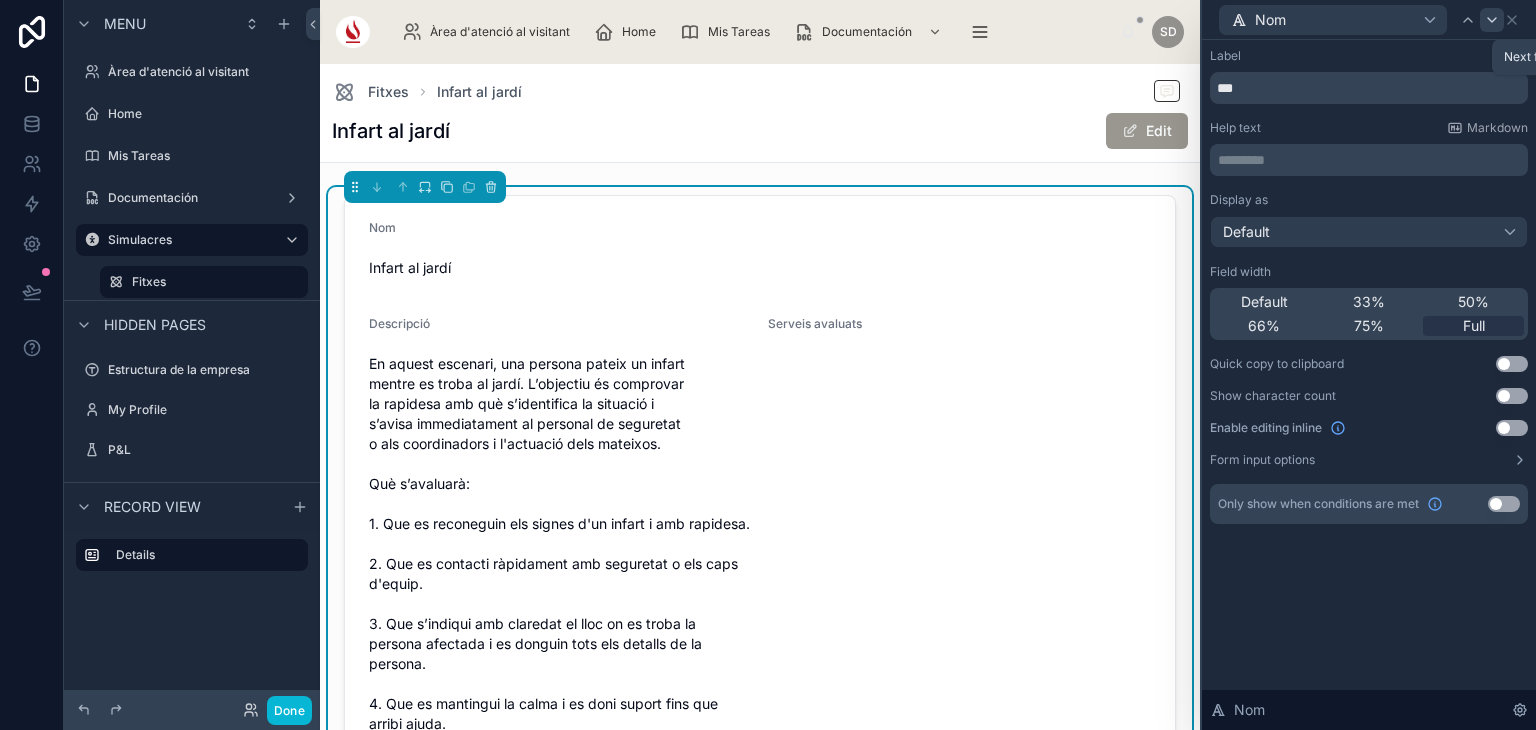 click 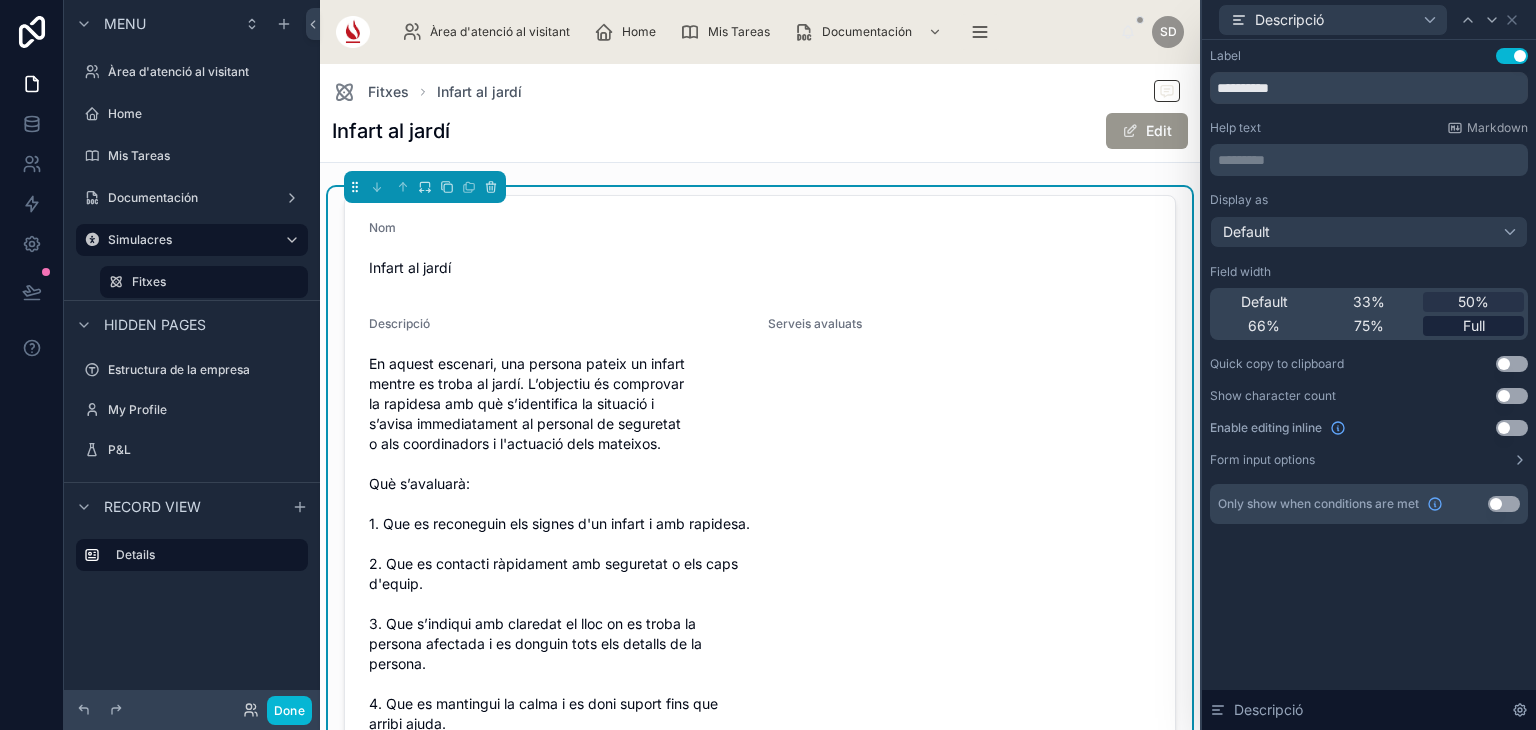 click on "Full" at bounding box center [1474, 326] 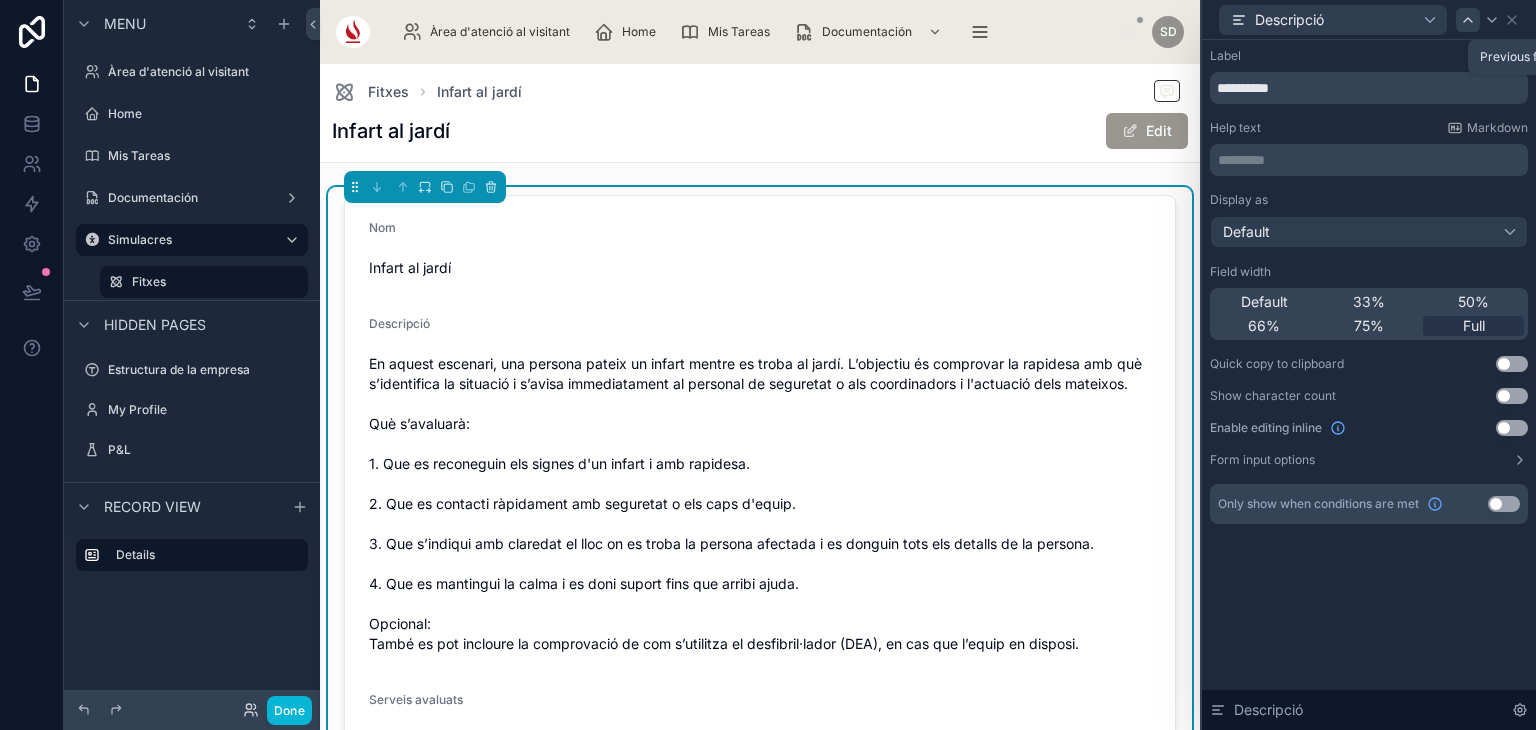 click 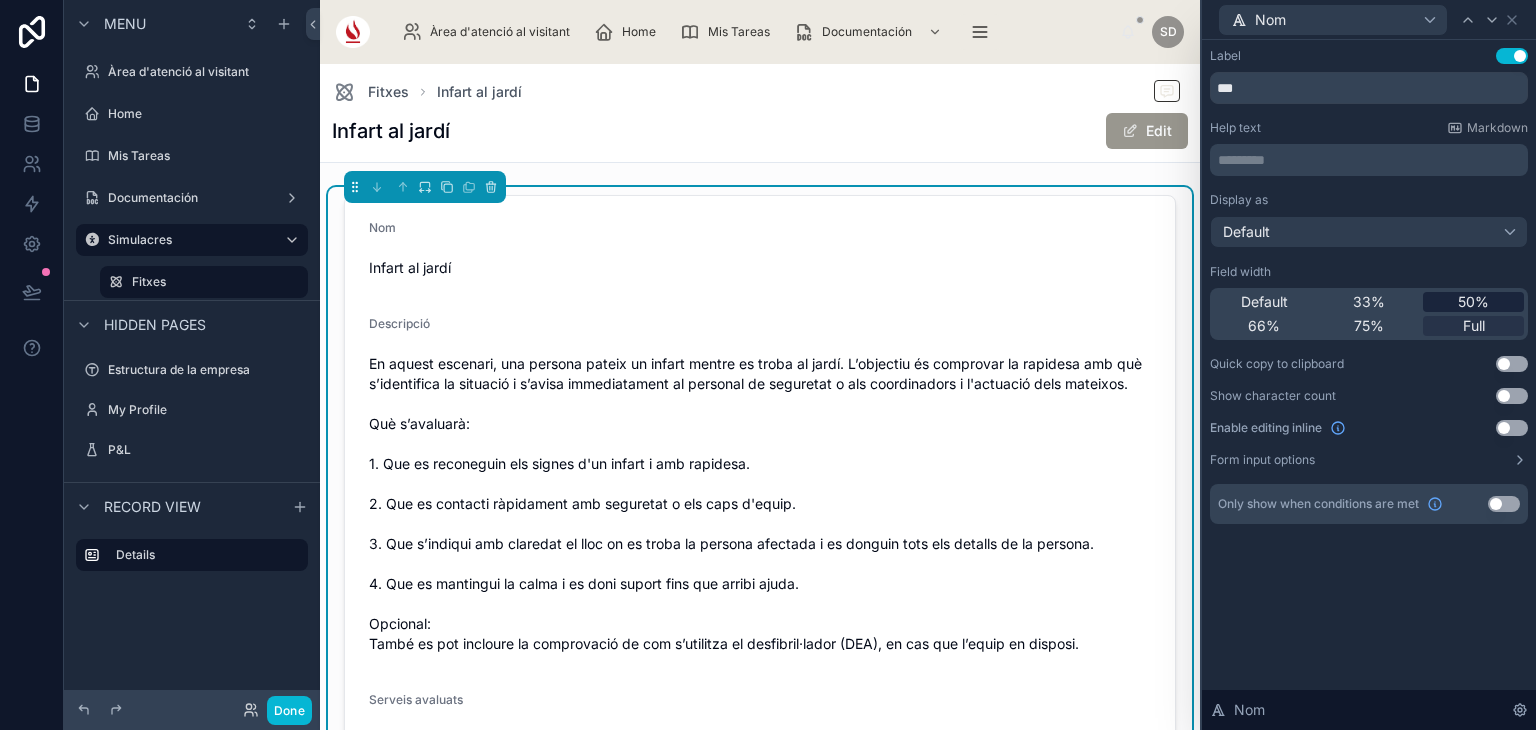 click on "50%" at bounding box center (1473, 302) 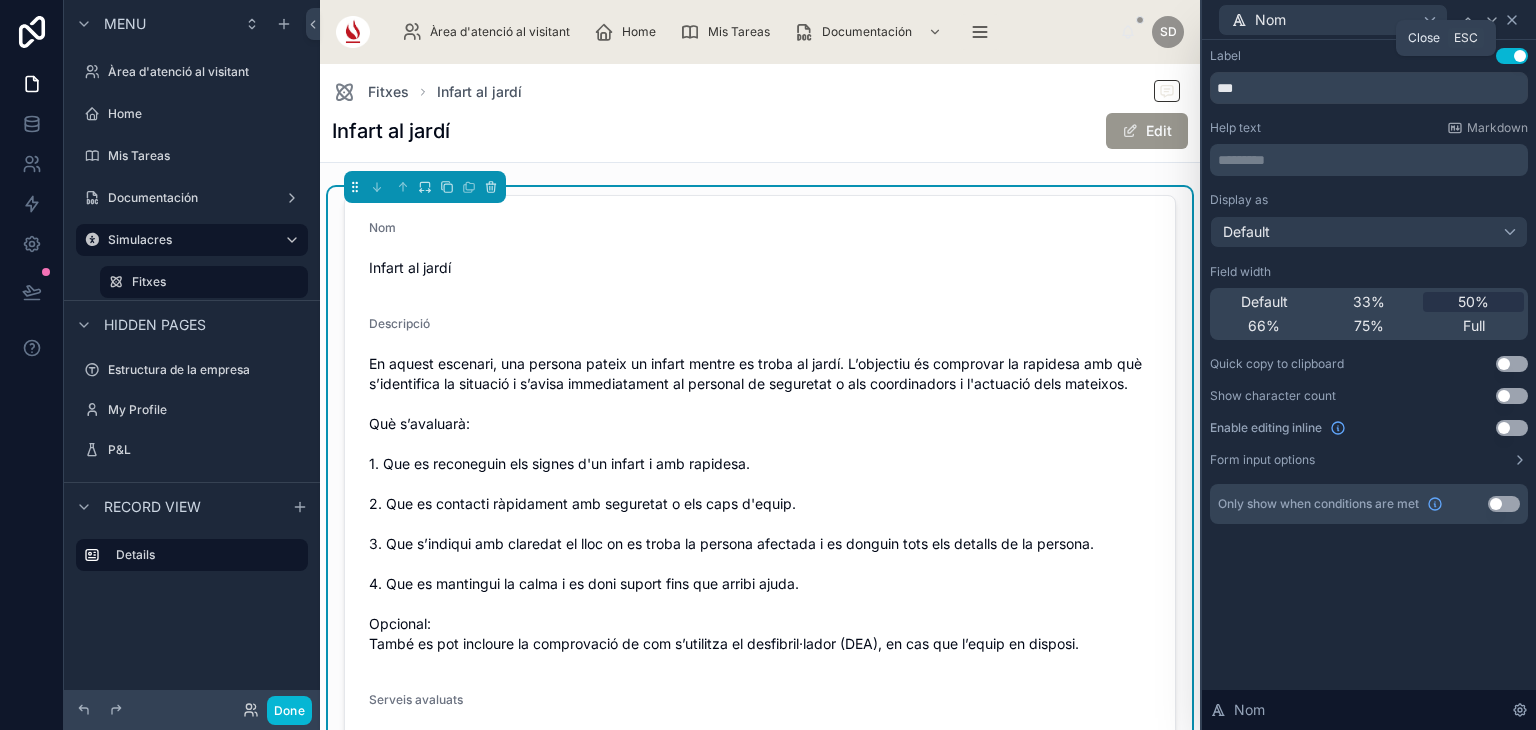click 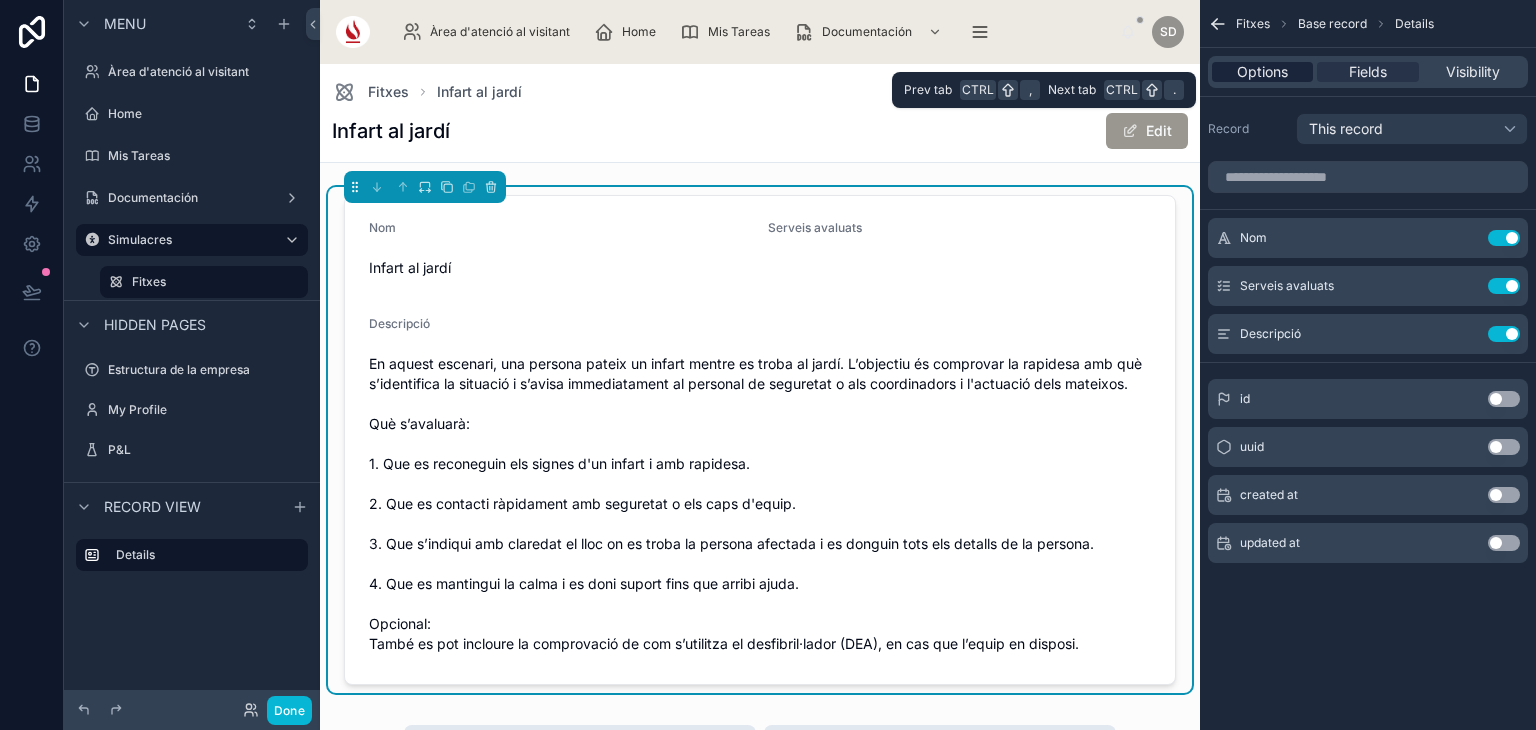 click on "Options" at bounding box center (1262, 72) 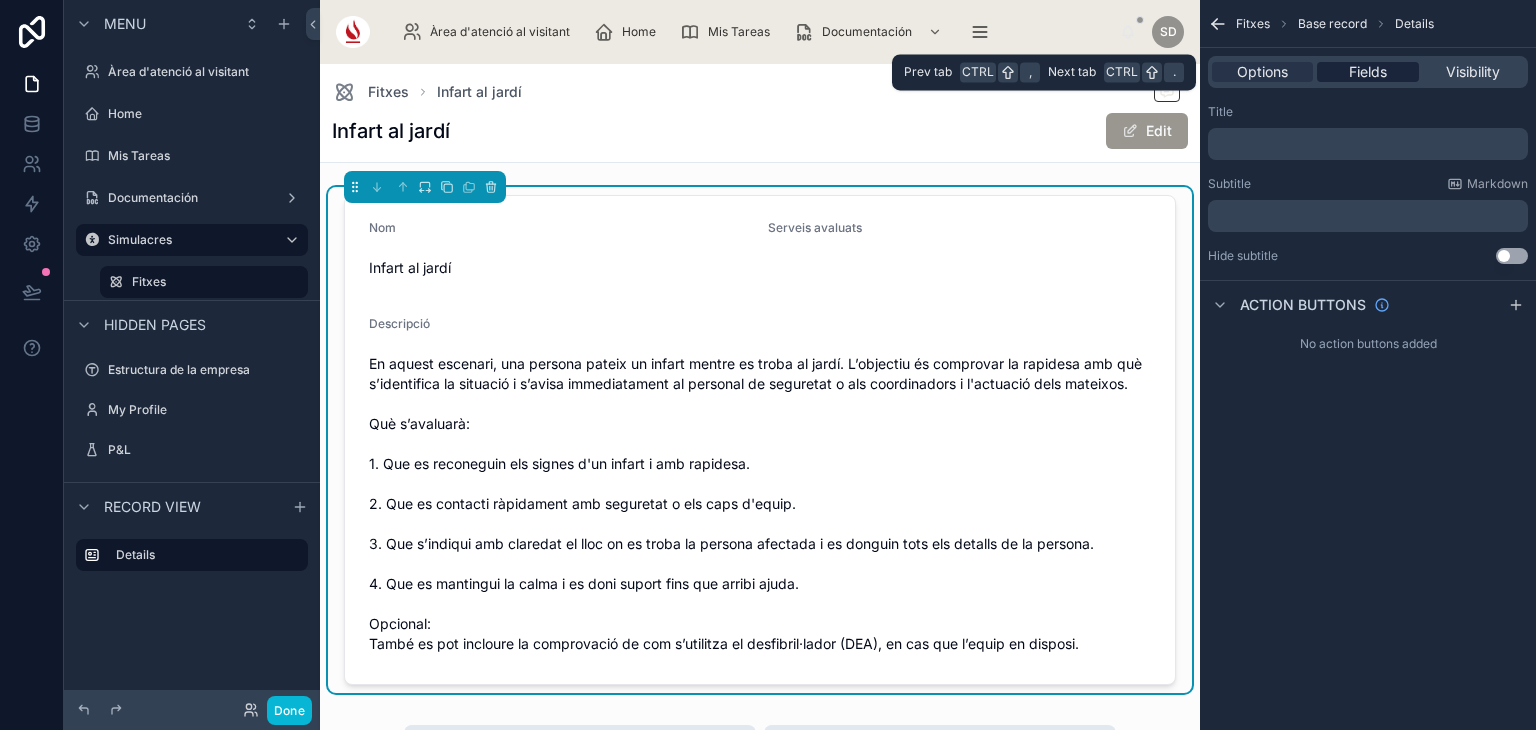 click on "Fields" at bounding box center [1368, 72] 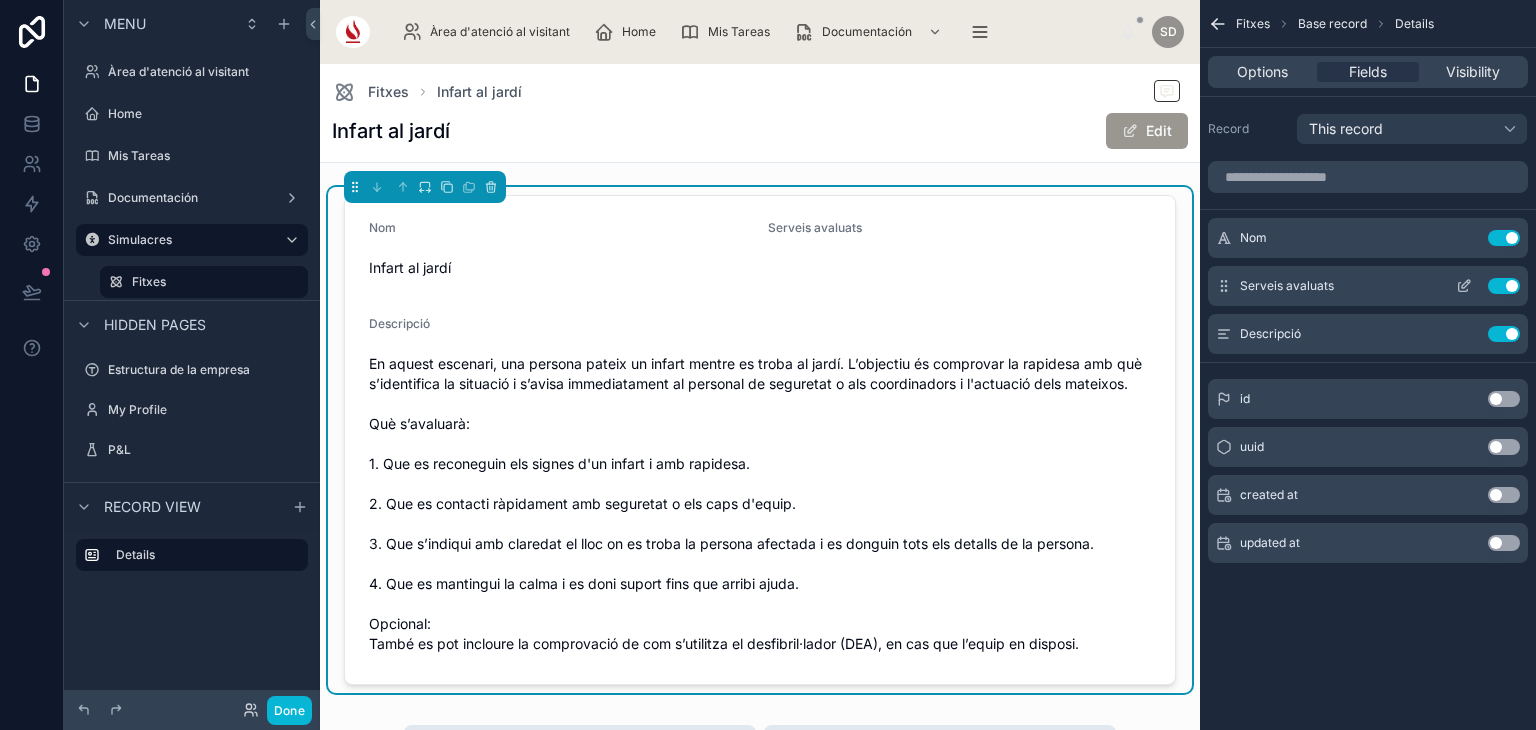 click 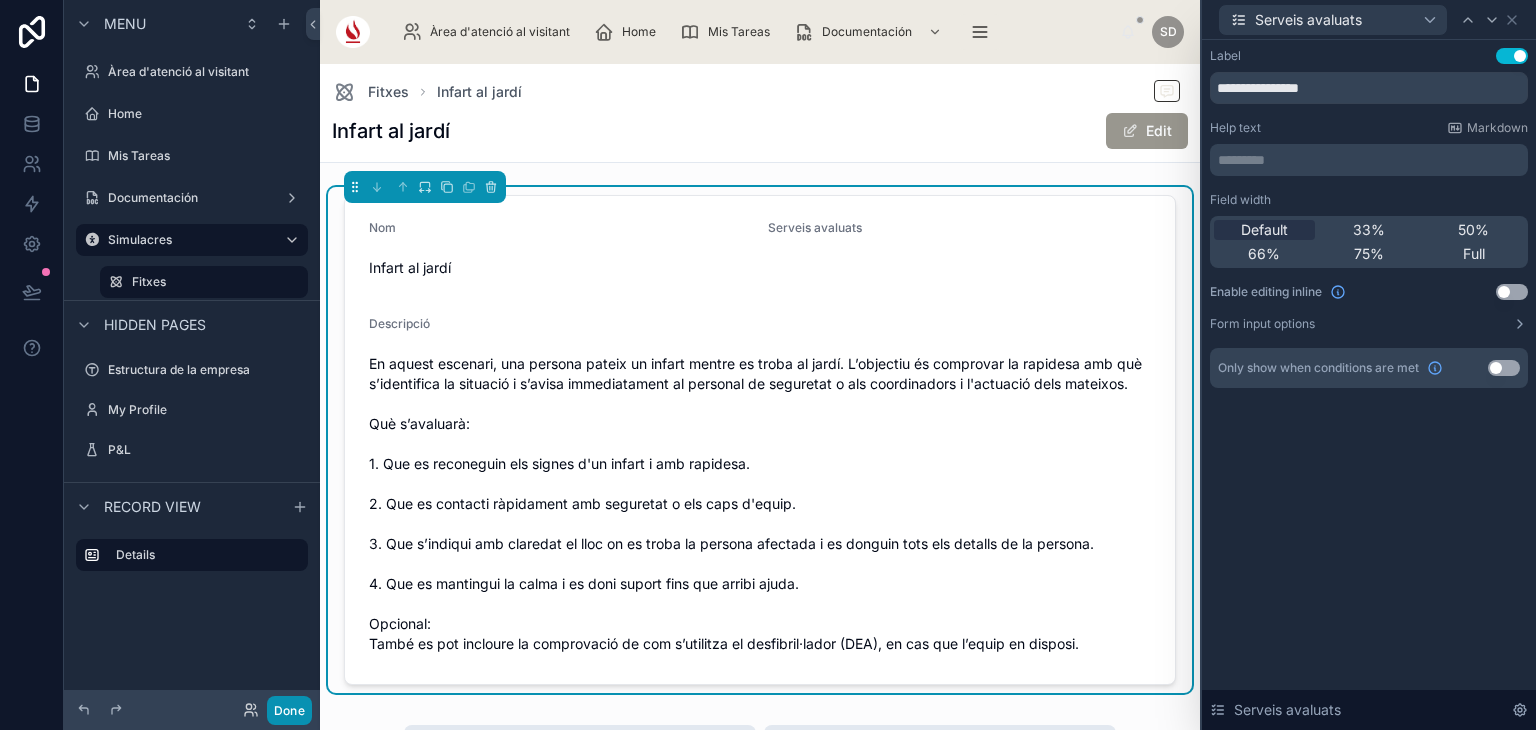 click on "Done" at bounding box center [289, 710] 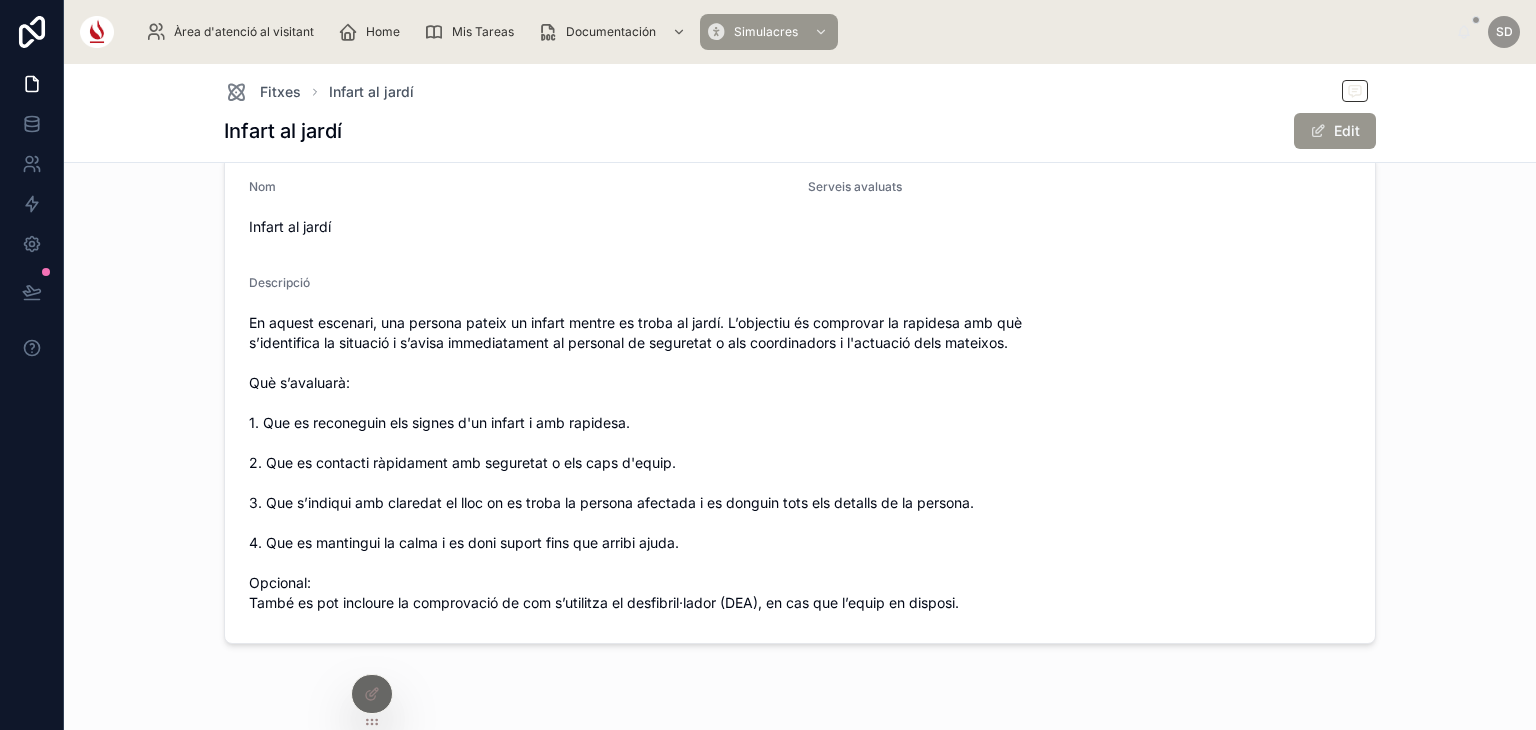 scroll, scrollTop: 43, scrollLeft: 0, axis: vertical 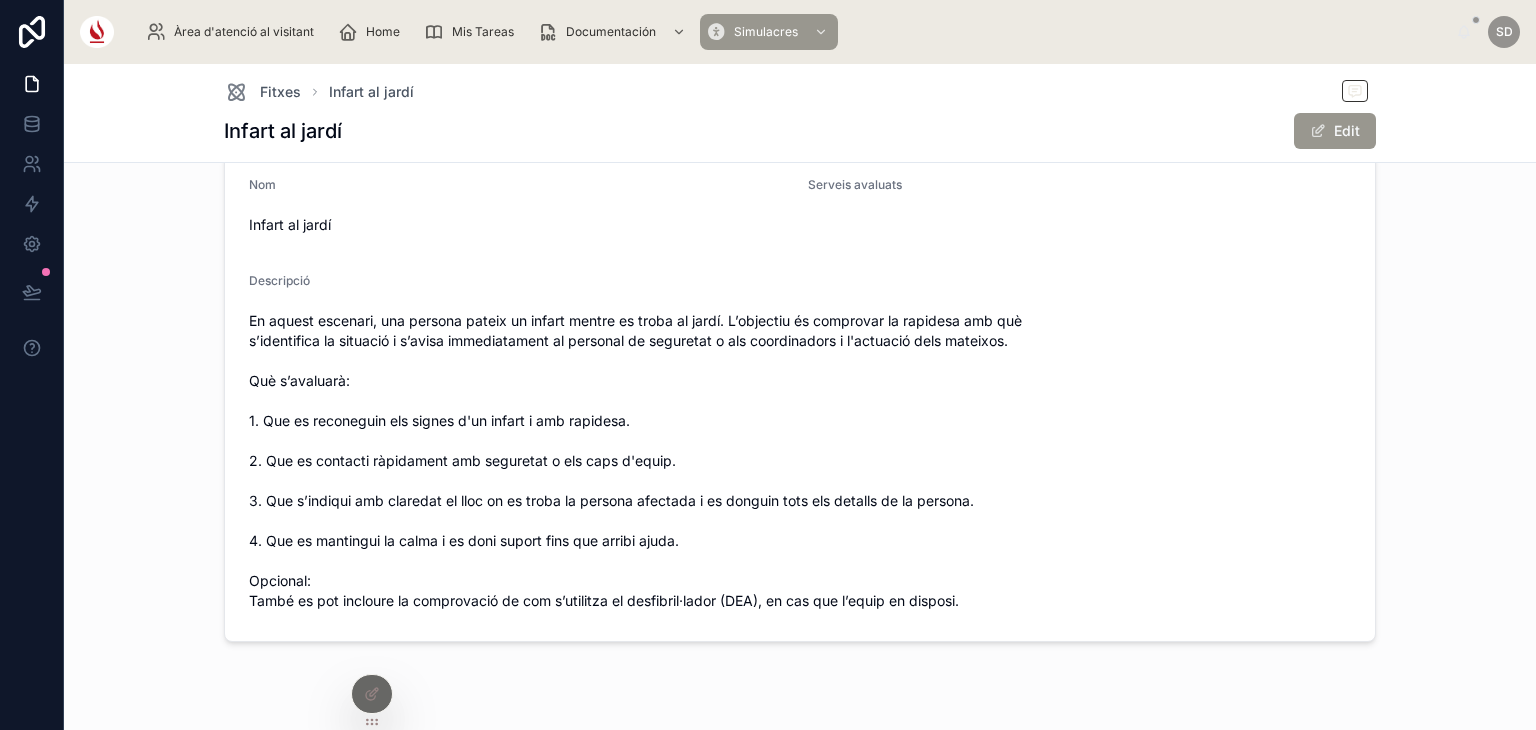 click on "Fitxes Infart al jardí Infart al jardí Edit" at bounding box center (800, 113) 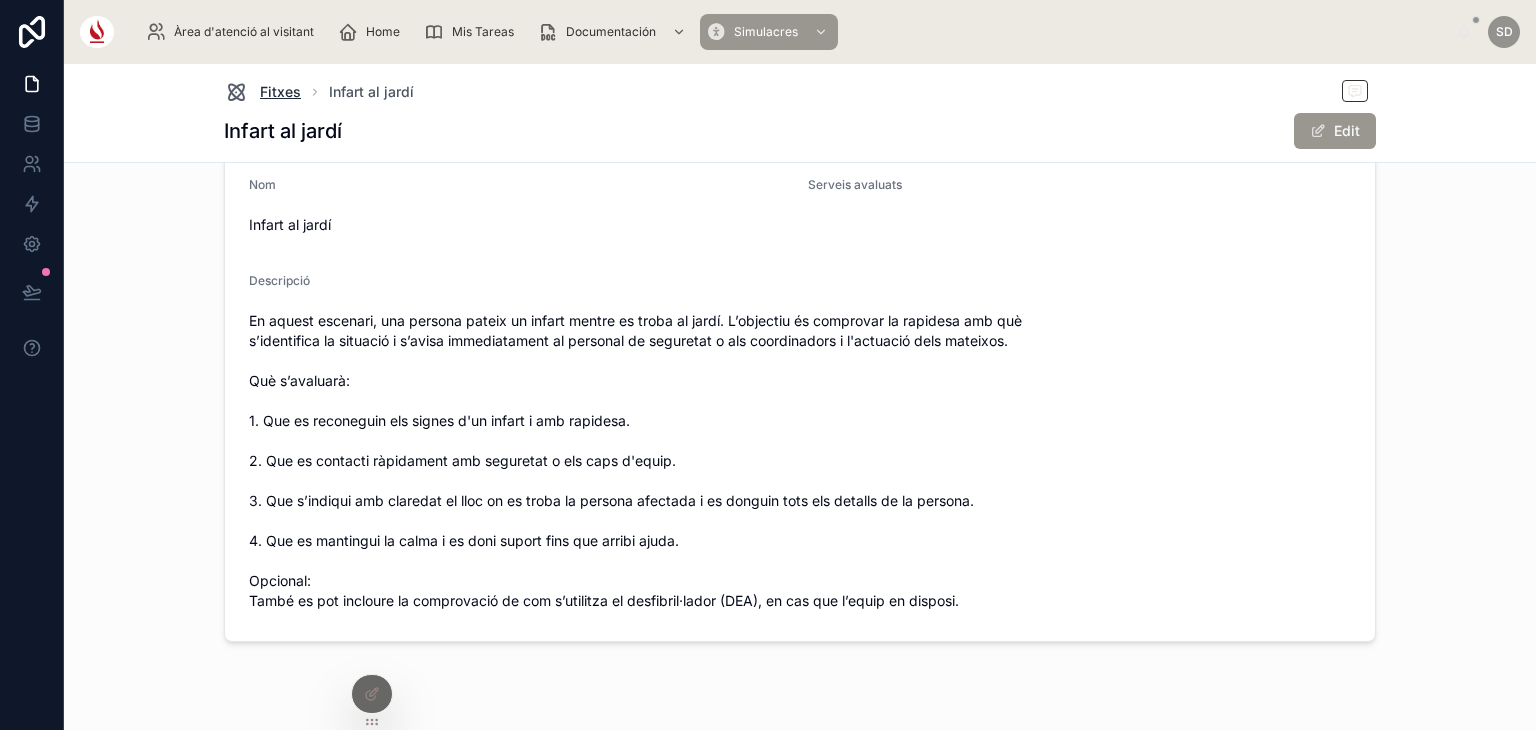 click on "Fitxes" at bounding box center [280, 92] 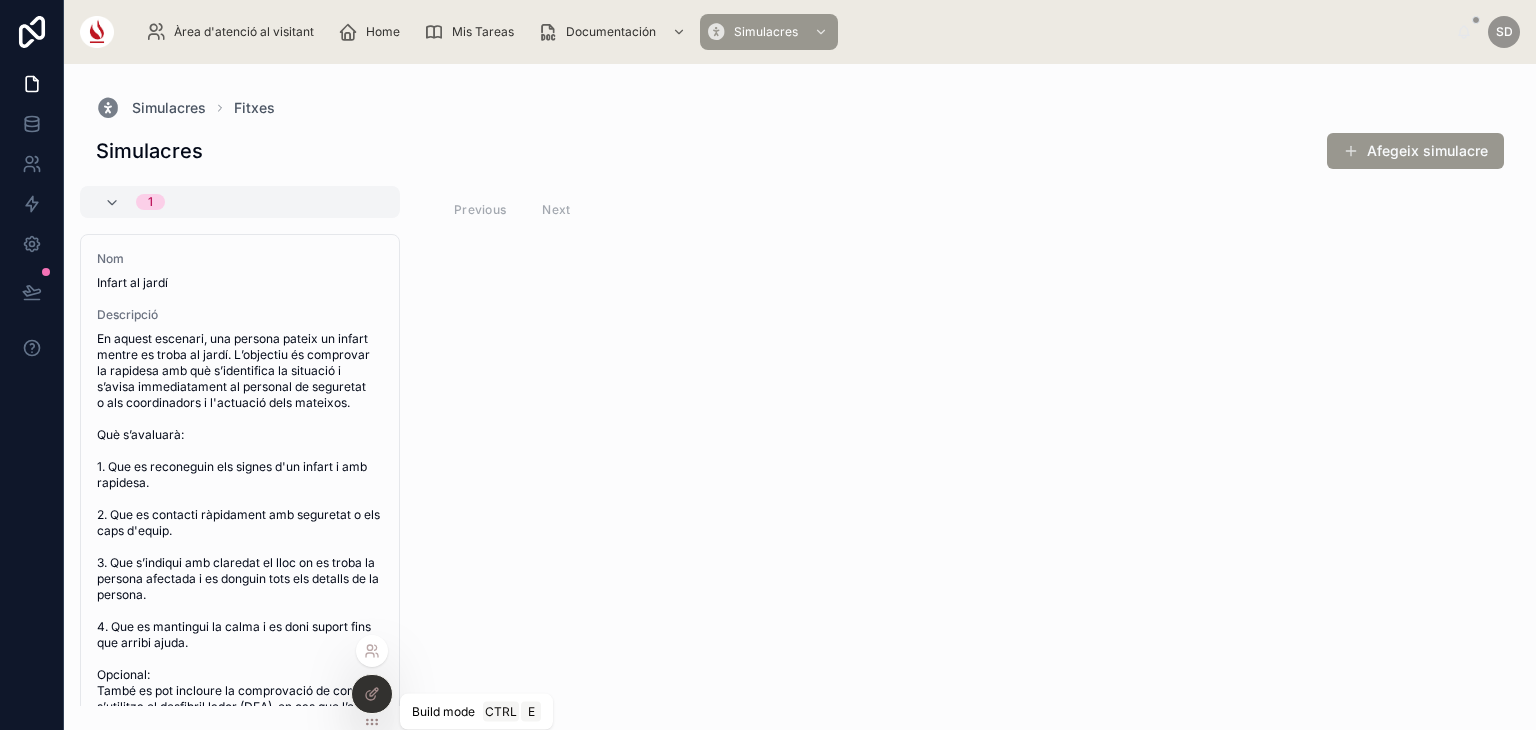 click 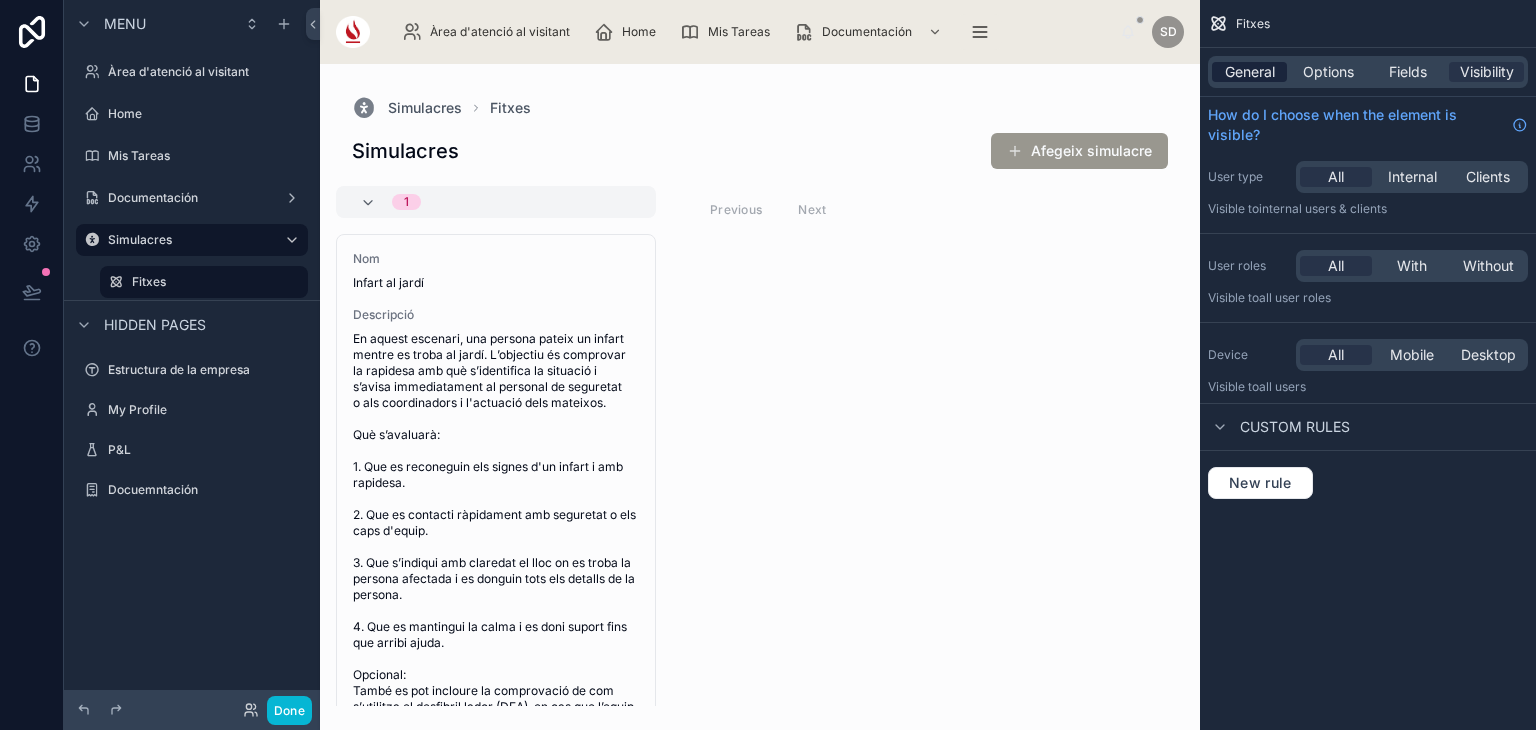 click on "General" at bounding box center [1250, 72] 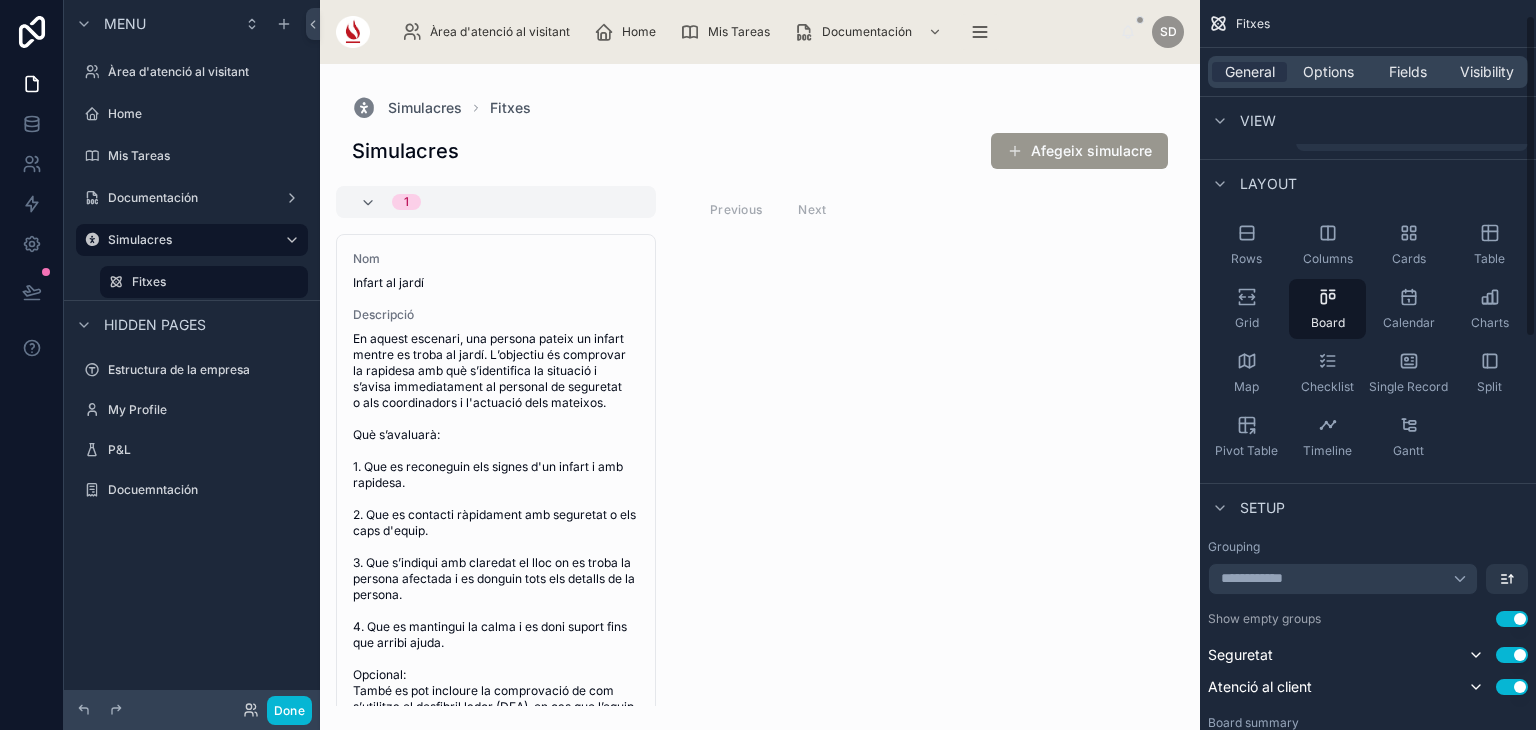 scroll, scrollTop: 36, scrollLeft: 0, axis: vertical 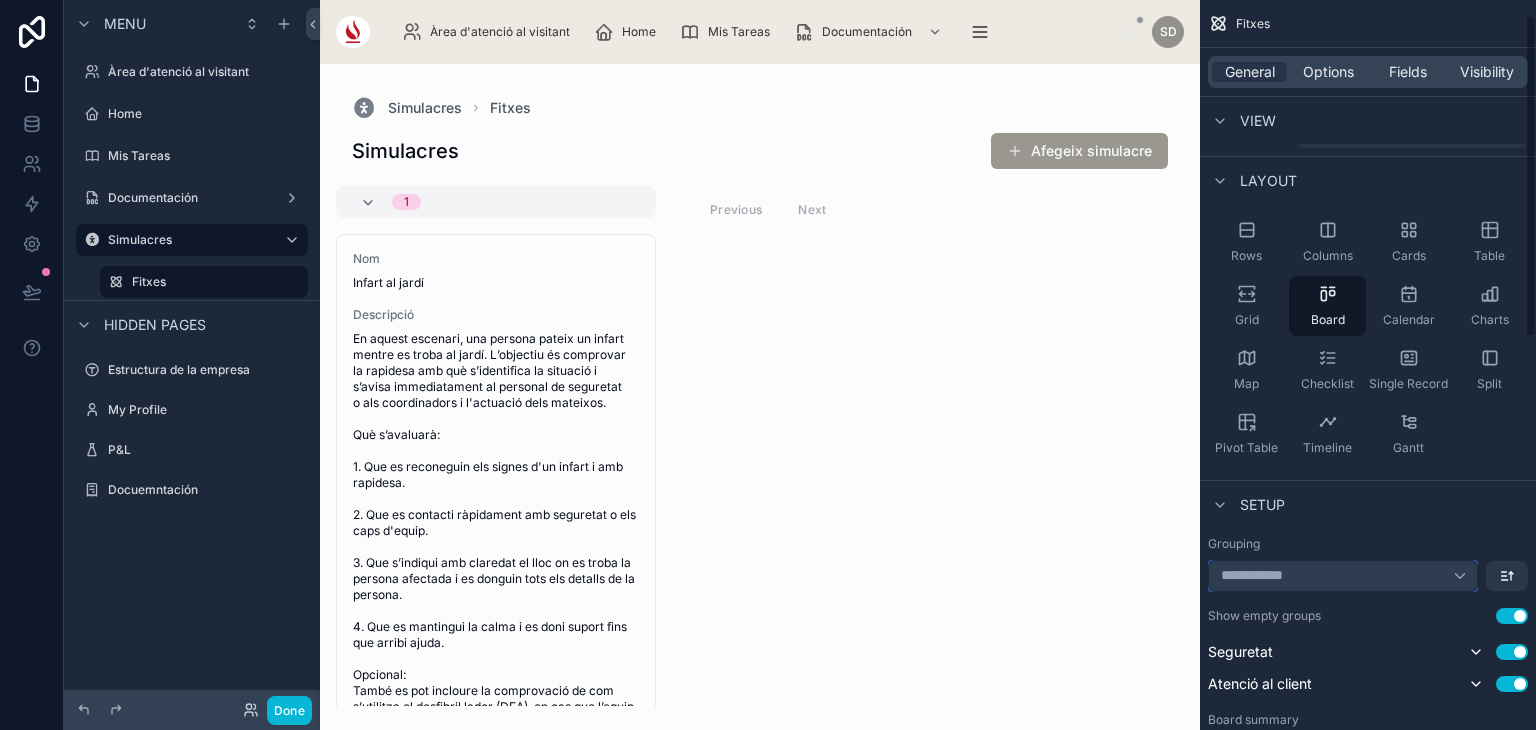 click on "**********" at bounding box center (1343, 576) 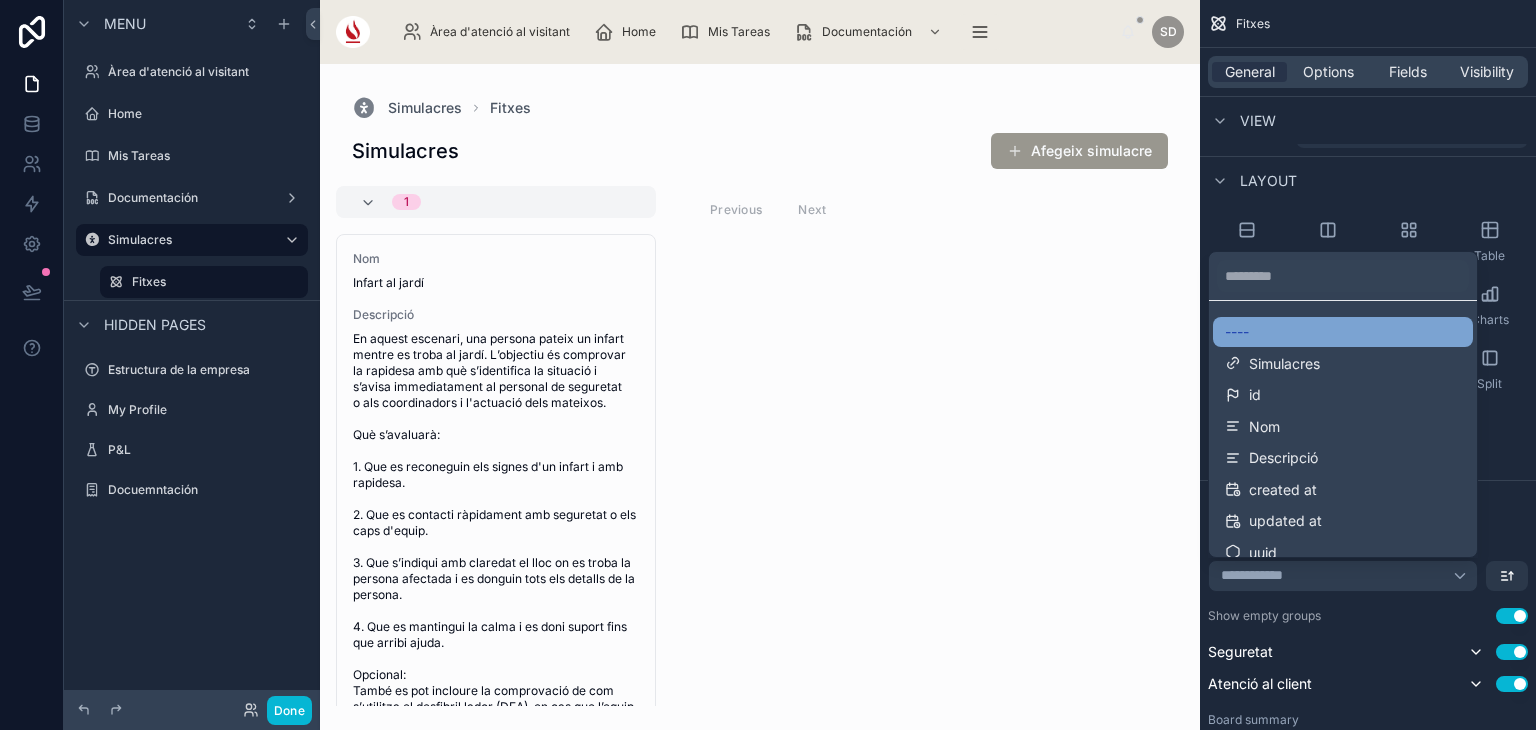 click on "----" at bounding box center (1343, 332) 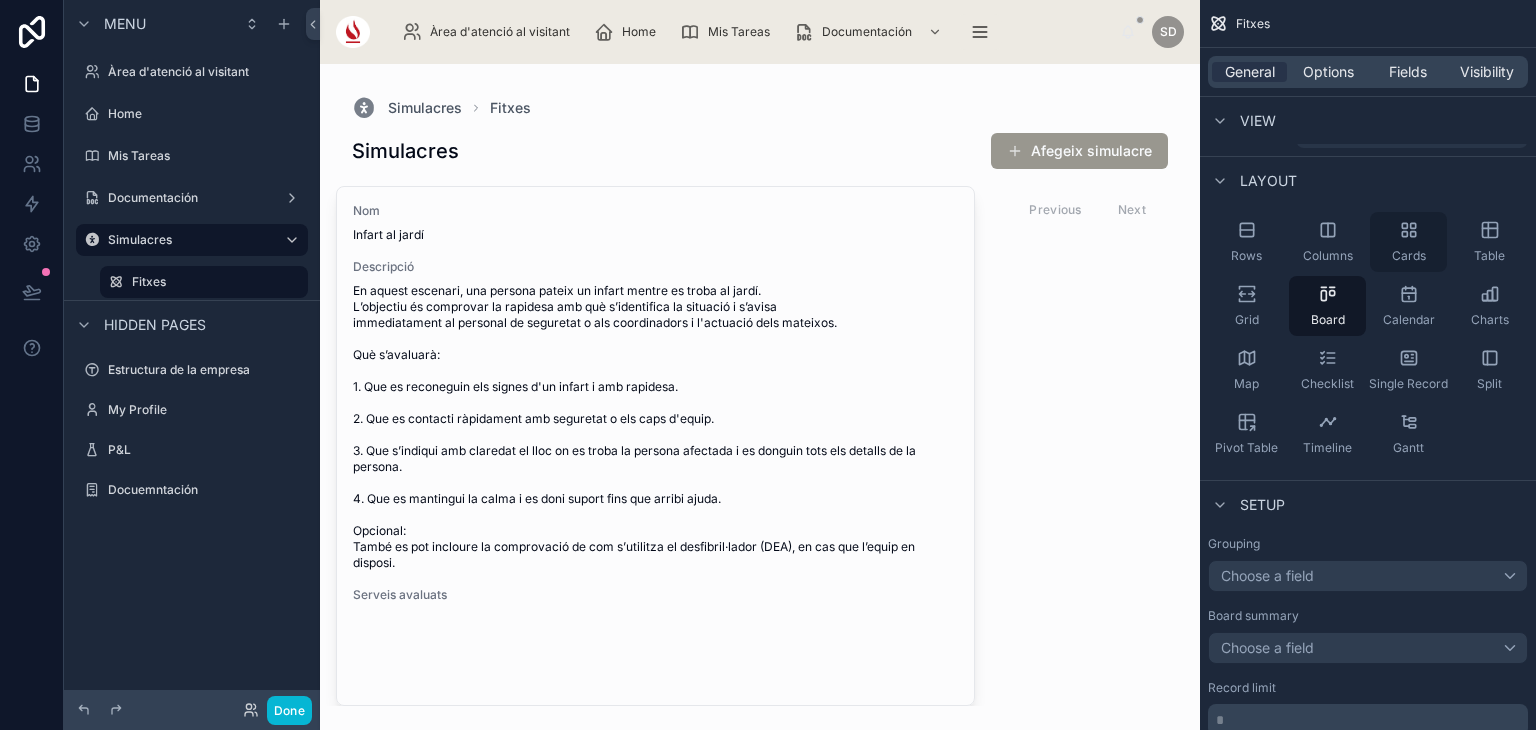 click on "Cards" at bounding box center (1408, 242) 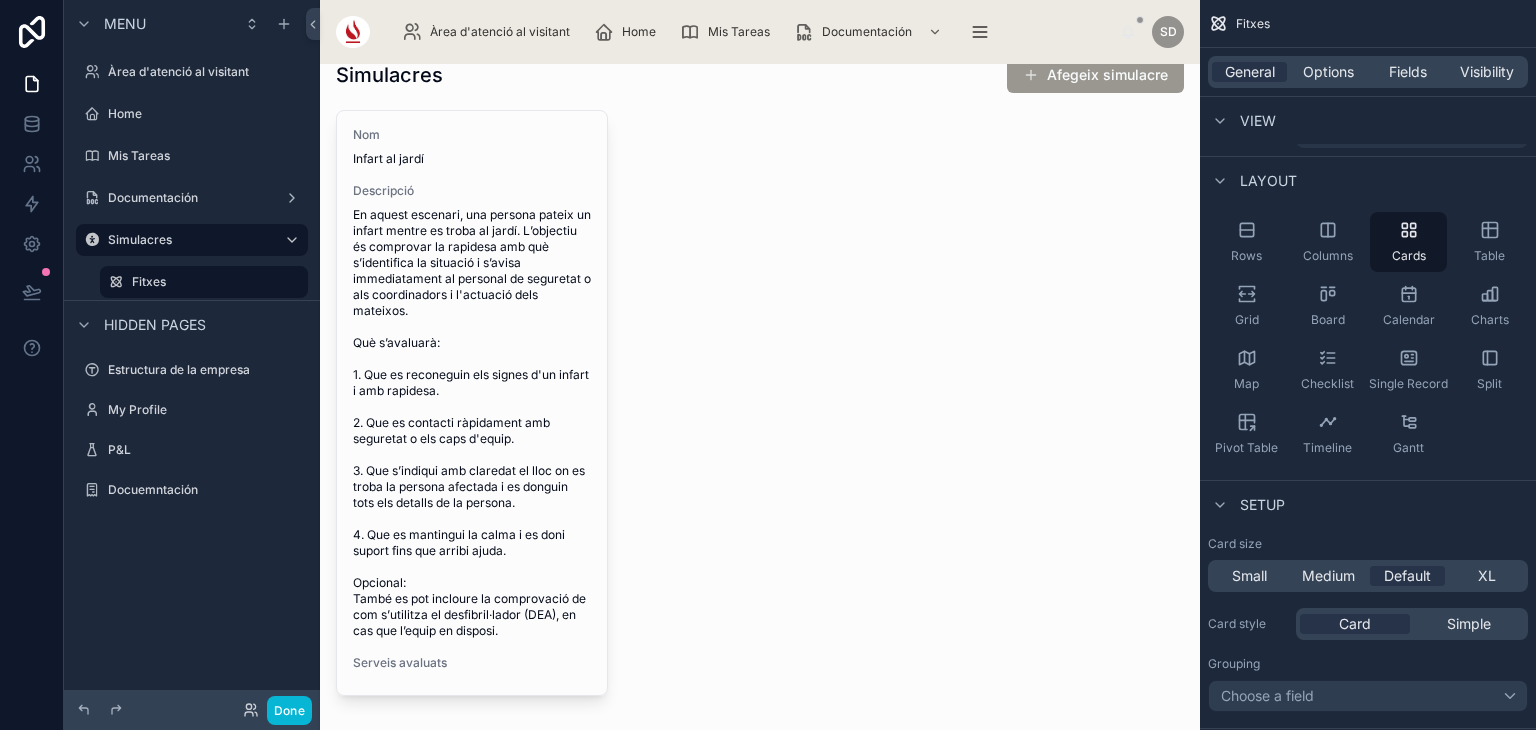 scroll, scrollTop: 78, scrollLeft: 0, axis: vertical 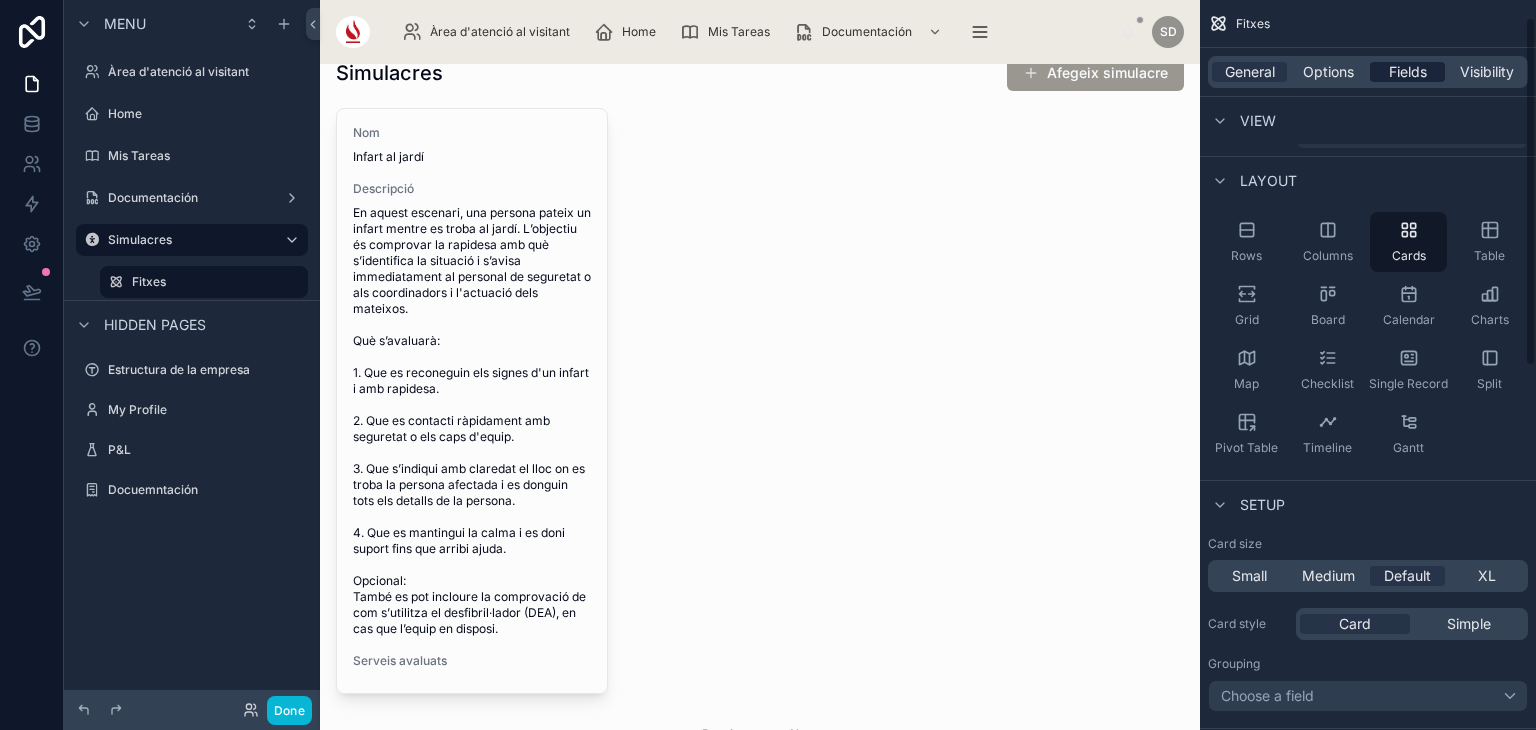 click on "Fields" at bounding box center [1408, 72] 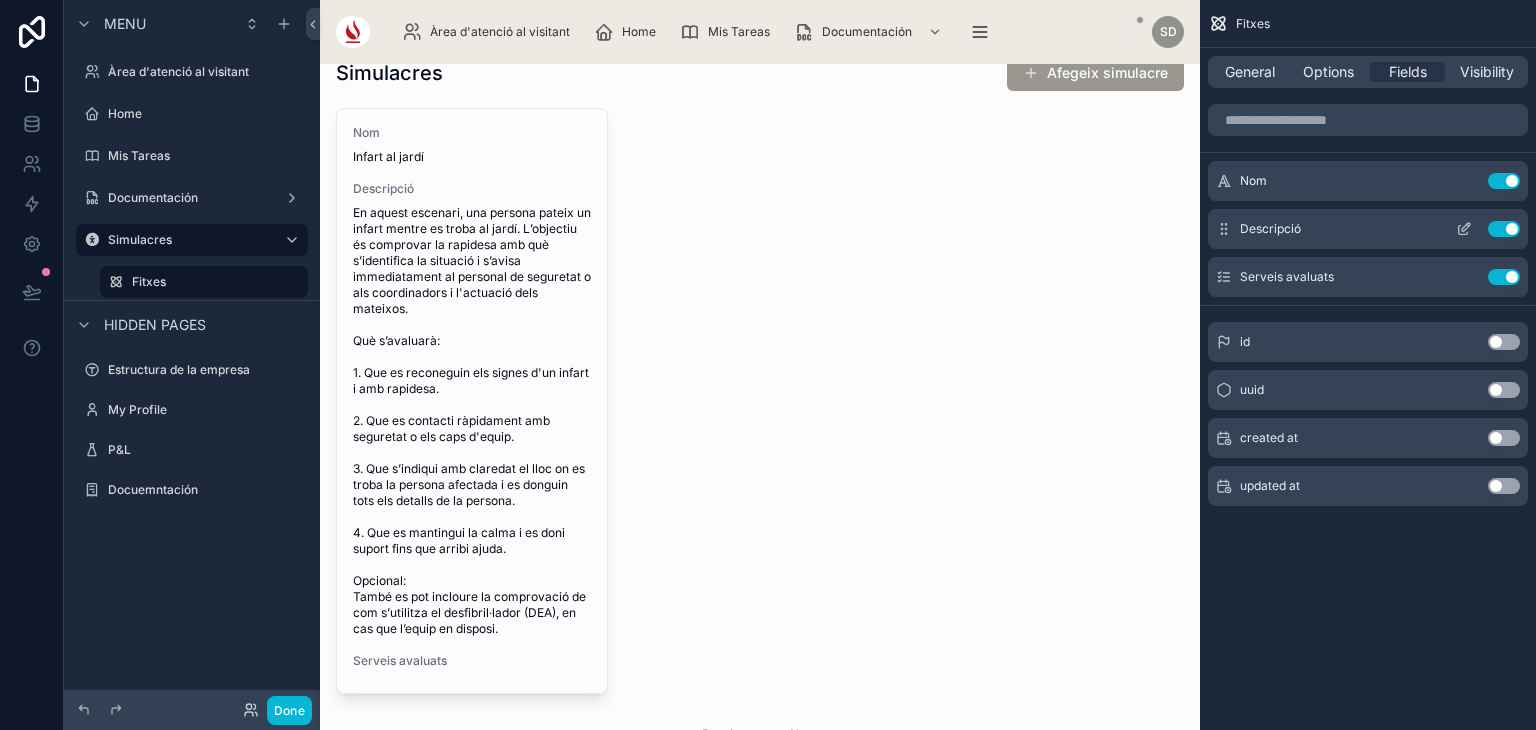 click on "Use setting" at bounding box center (1504, 229) 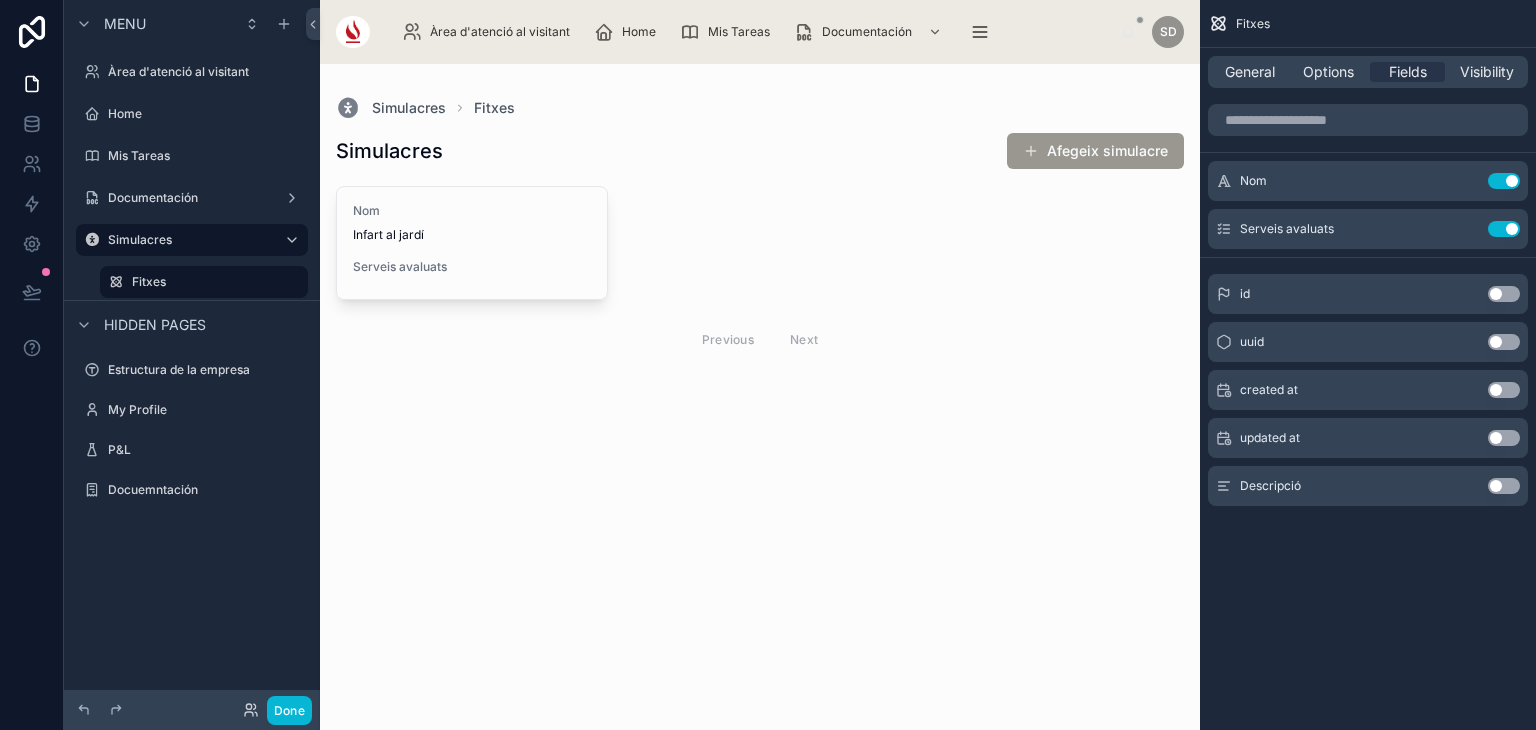 scroll, scrollTop: 0, scrollLeft: 0, axis: both 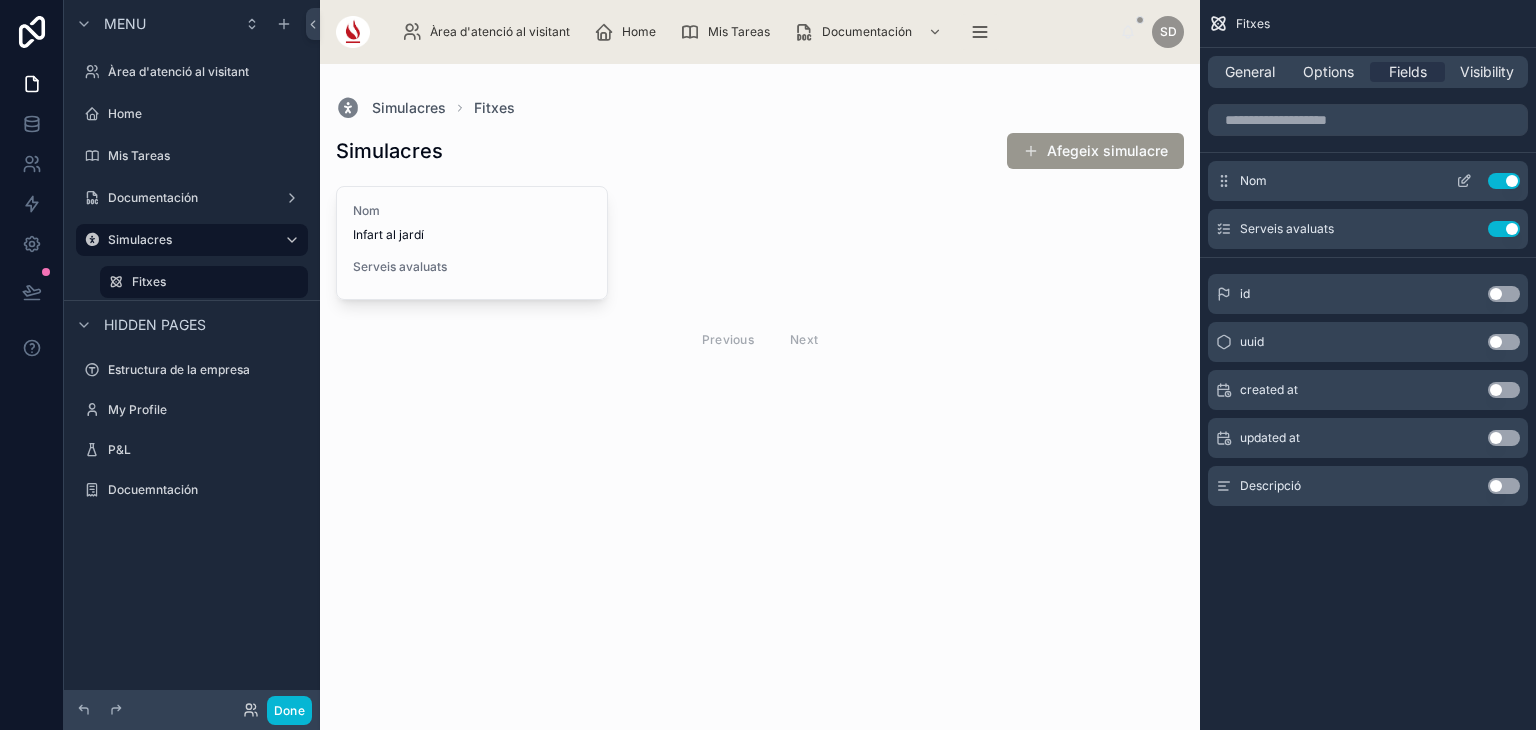 click 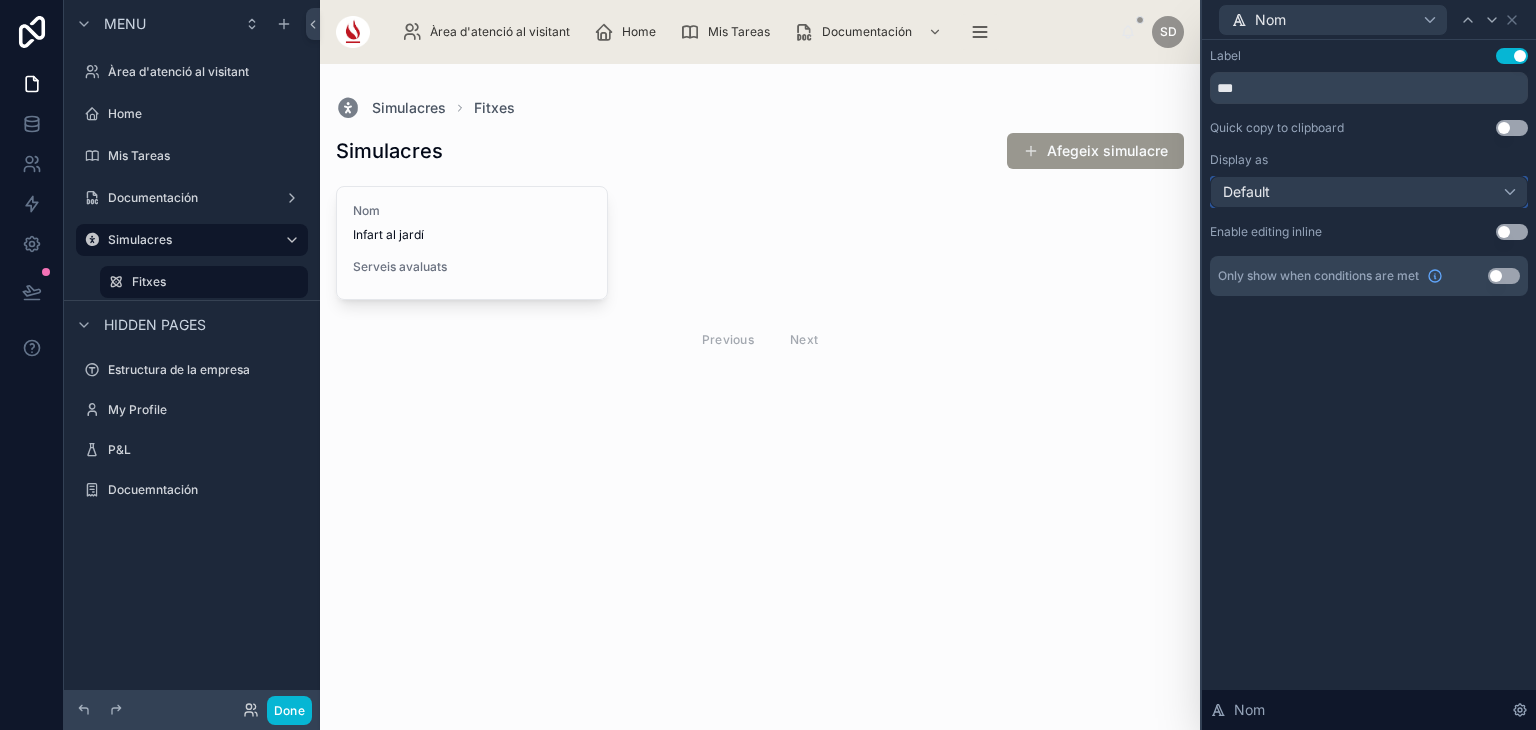 click on "Default" at bounding box center (1369, 192) 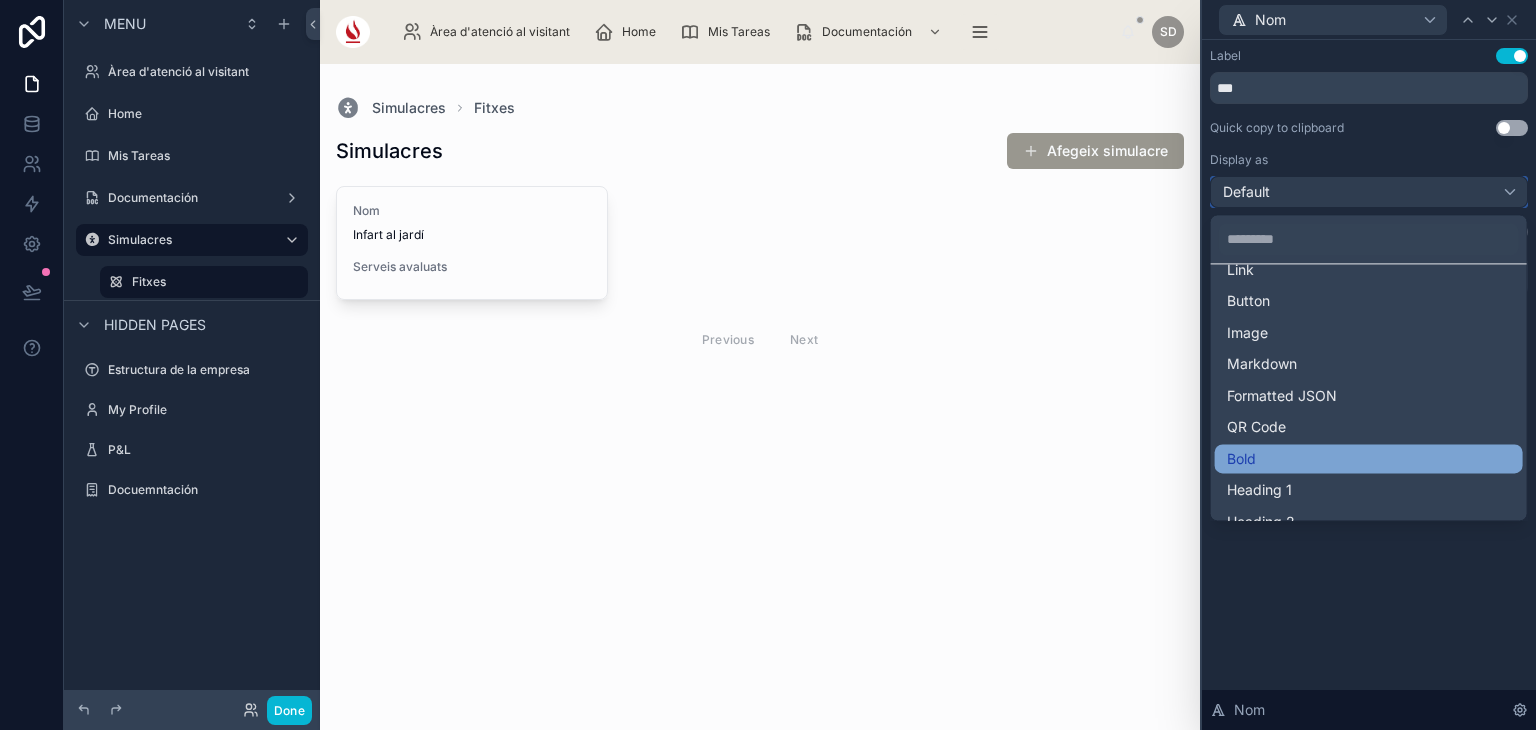 scroll, scrollTop: 58, scrollLeft: 0, axis: vertical 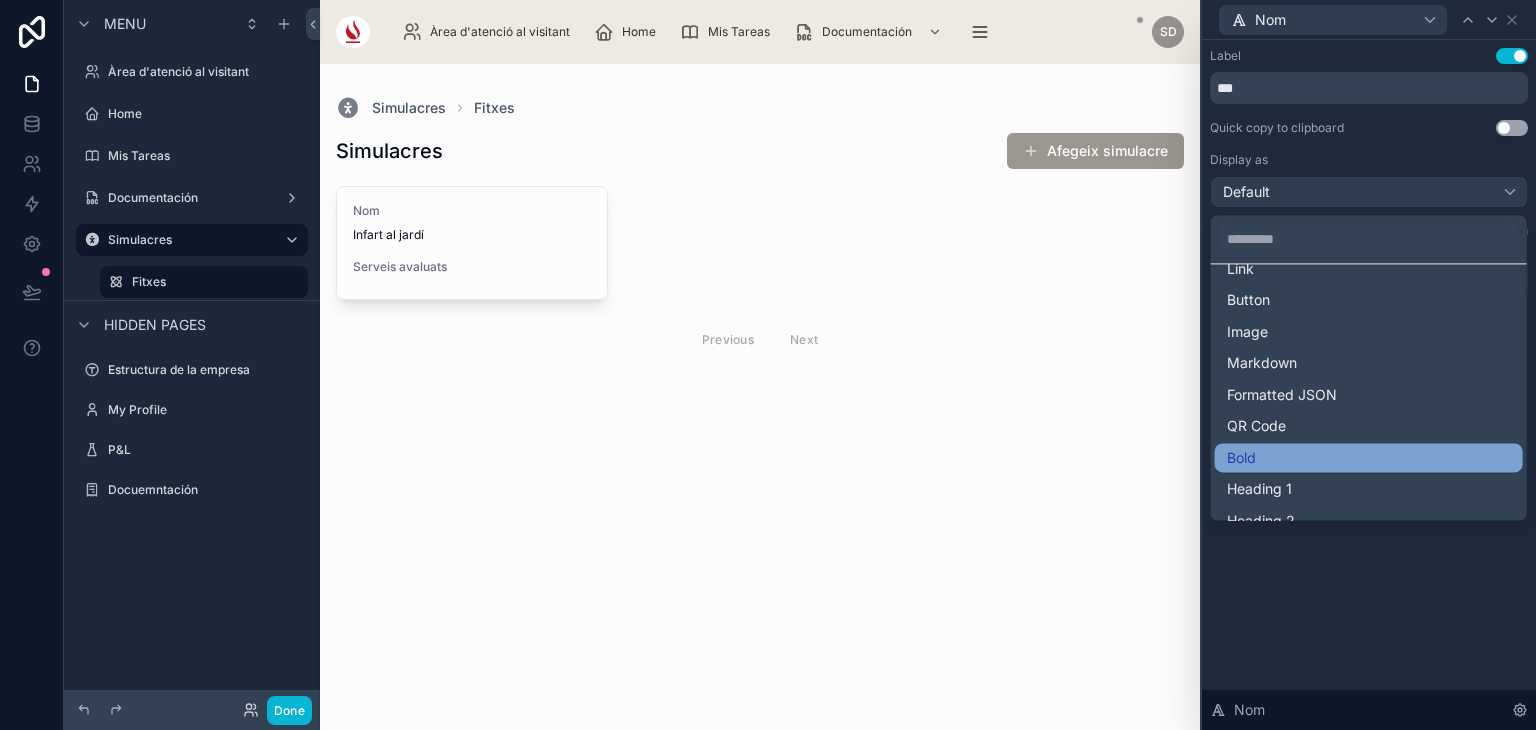 click on "Bold" at bounding box center (1369, 458) 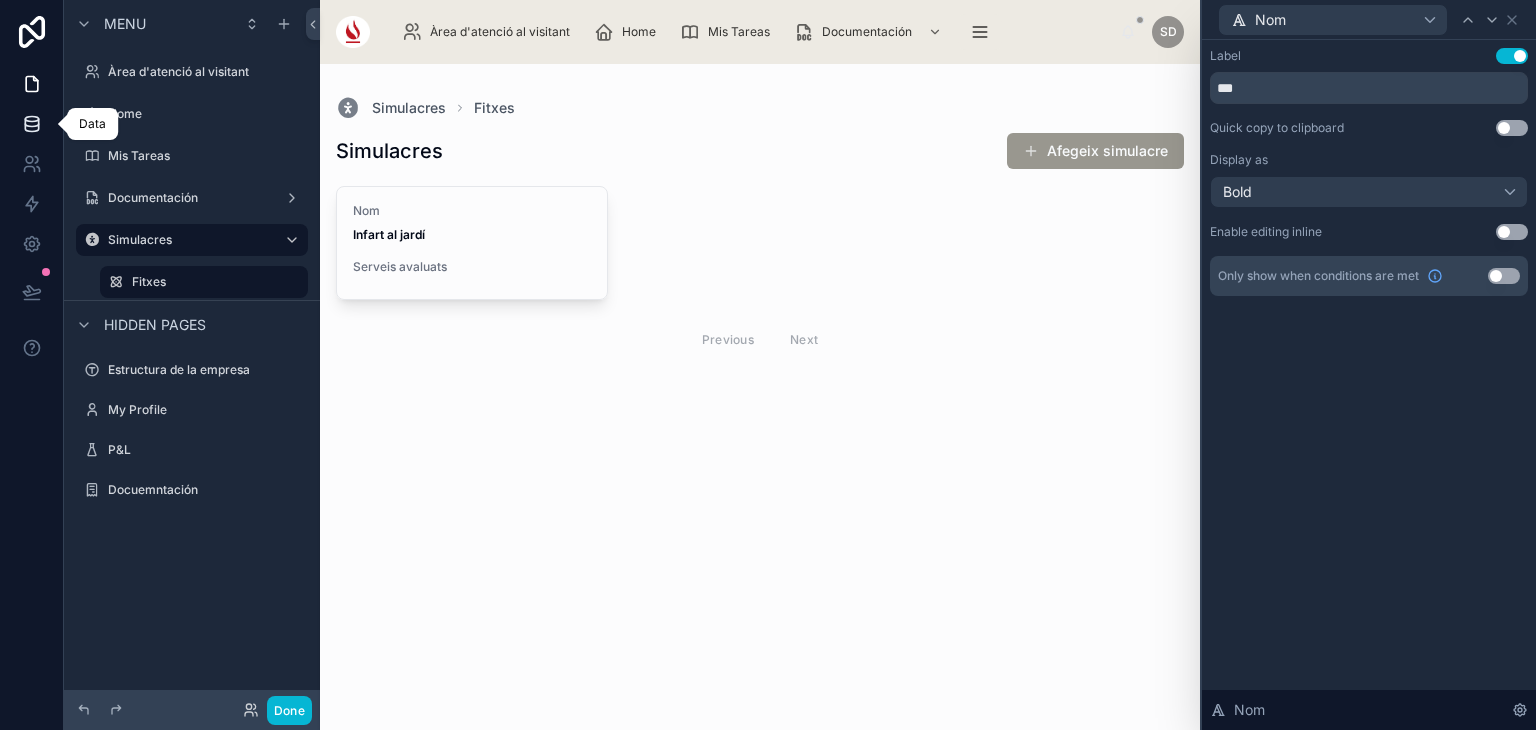 click at bounding box center (31, 124) 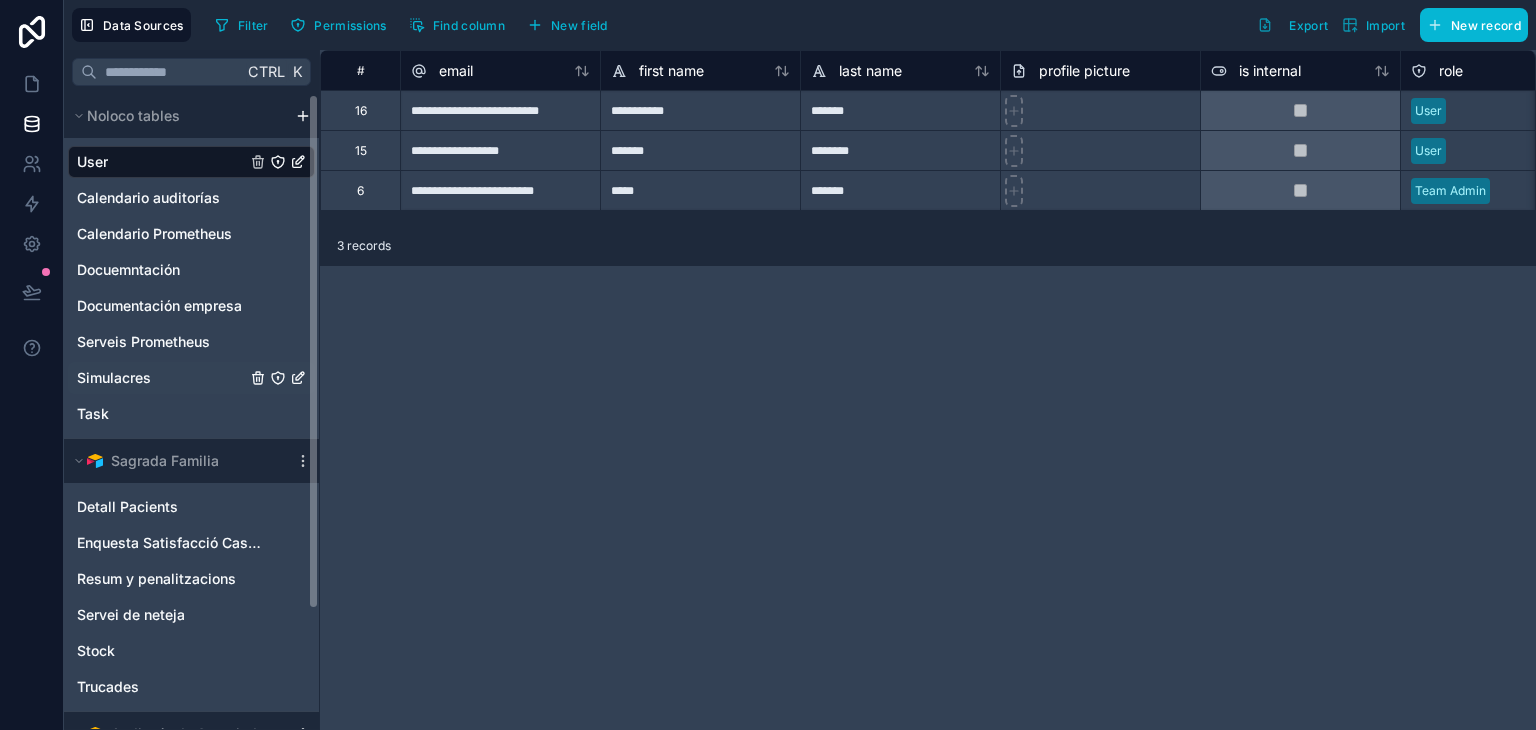 click on "Simulacres" at bounding box center (191, 378) 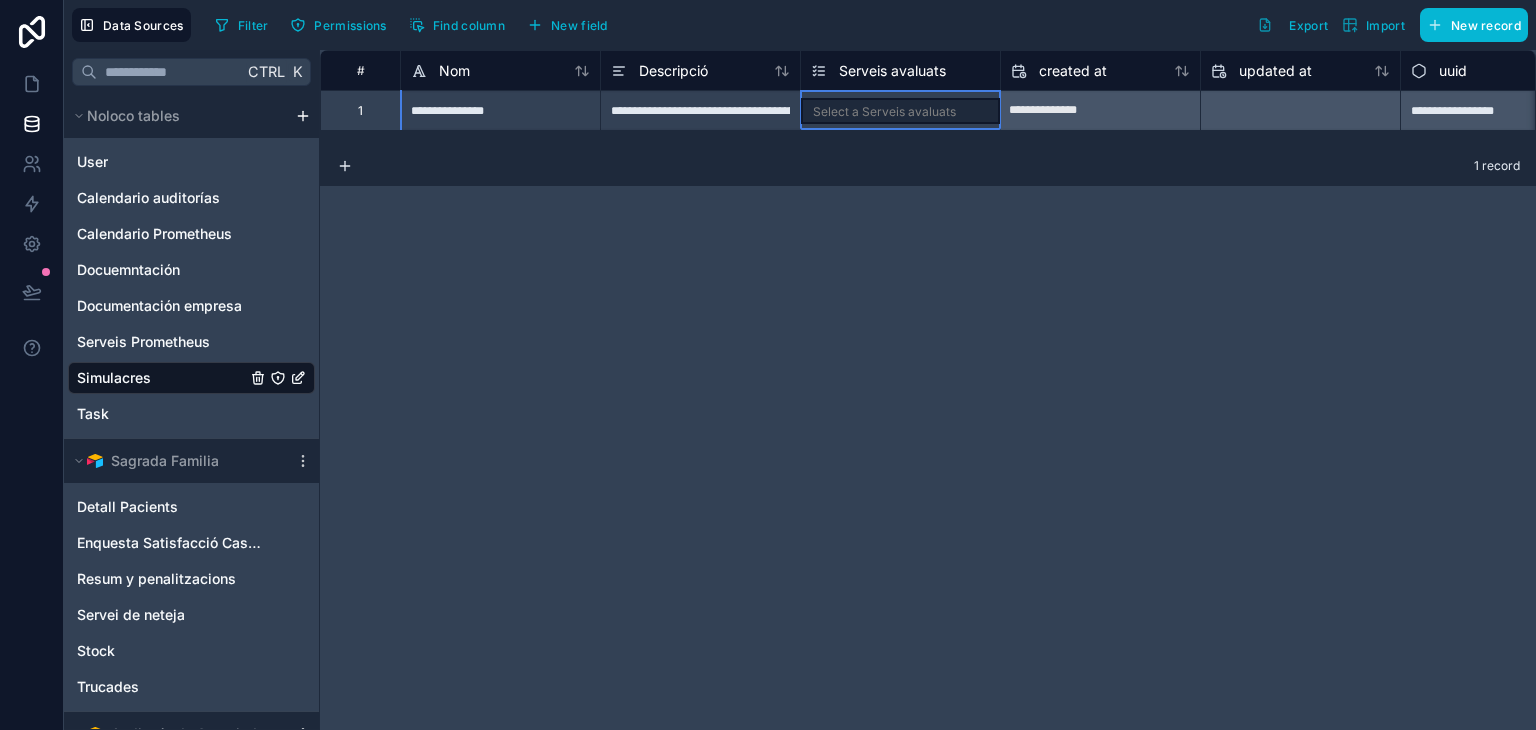 click on "Select a Serveis avaluats" at bounding box center (884, 112) 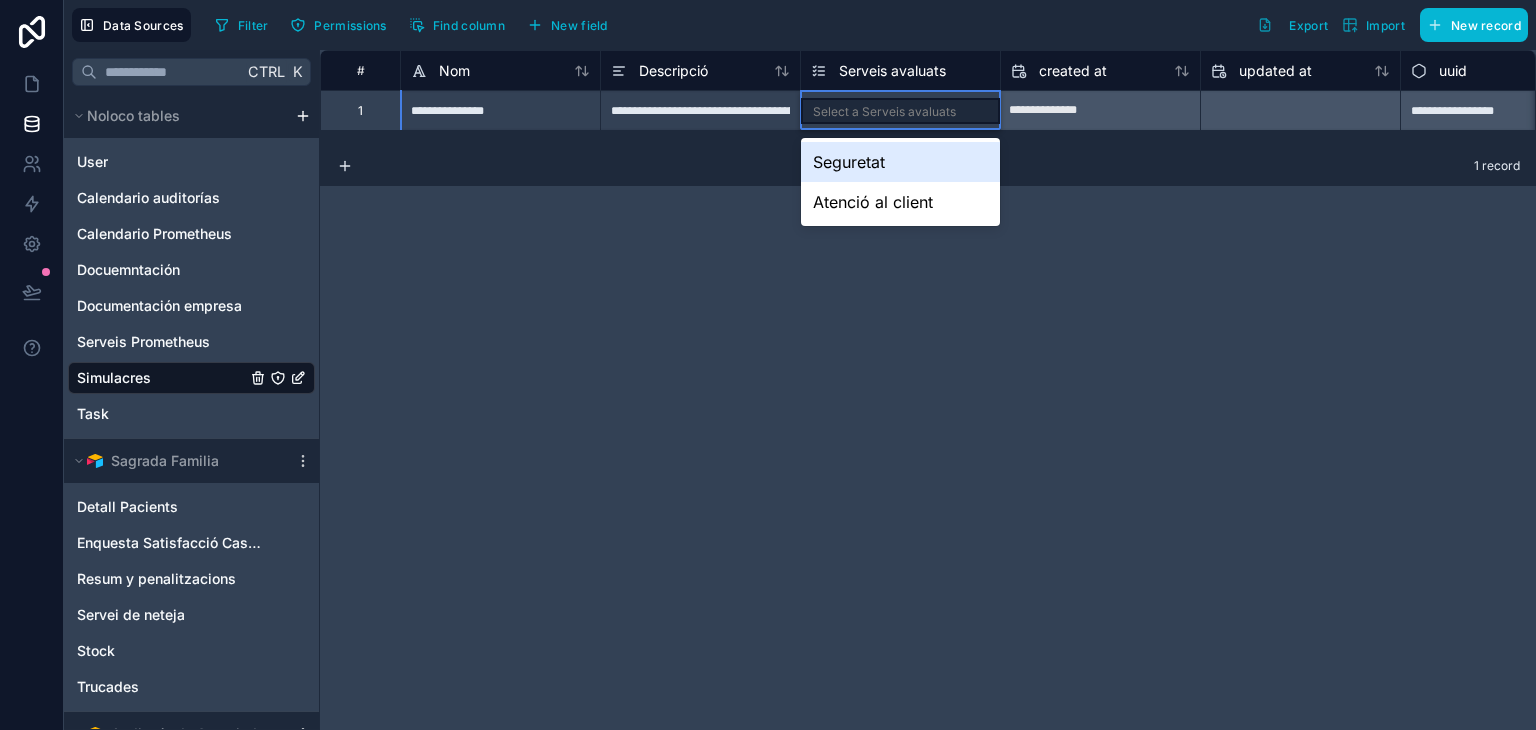 click on "Select a Serveis avaluats" at bounding box center [884, 112] 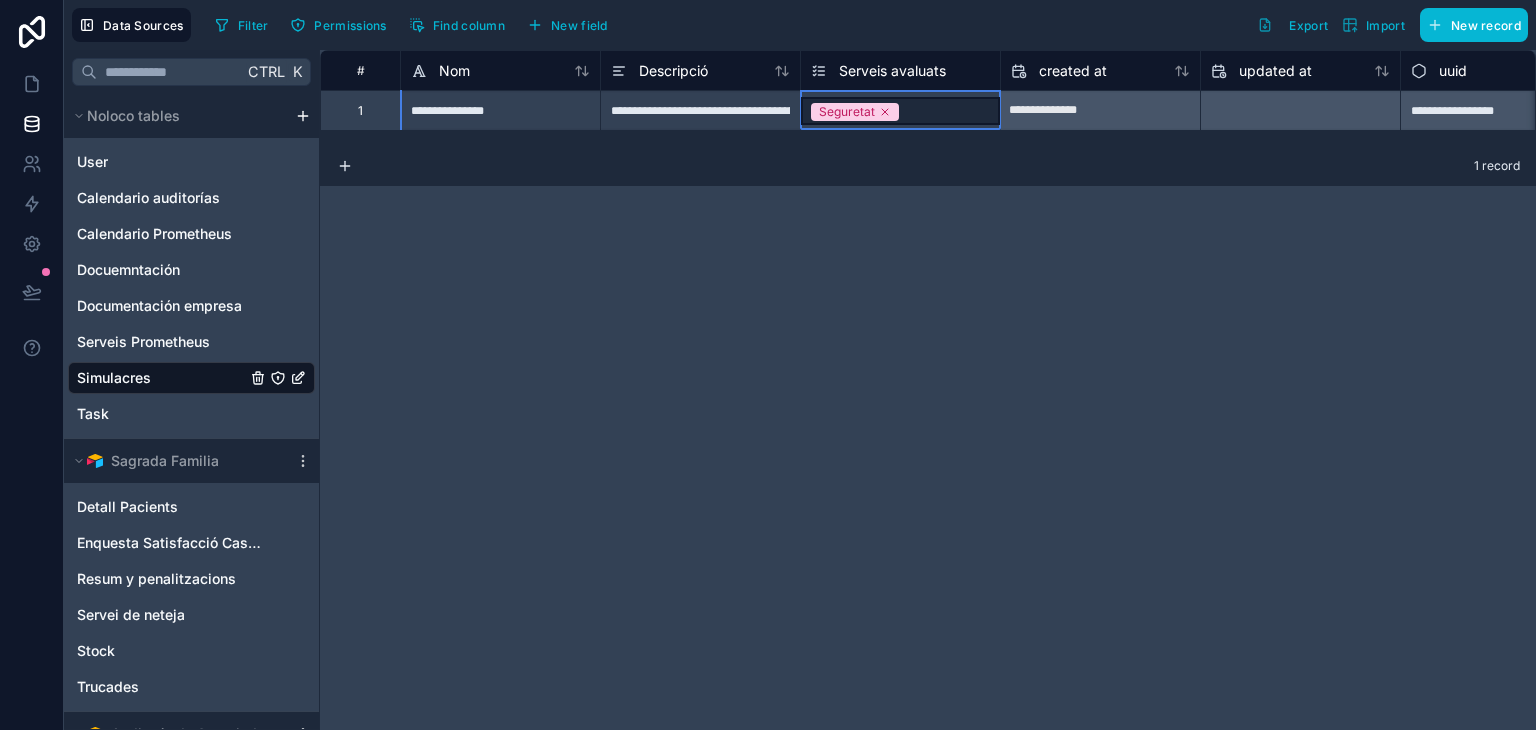 click on "Seguretat" at bounding box center [900, 111] 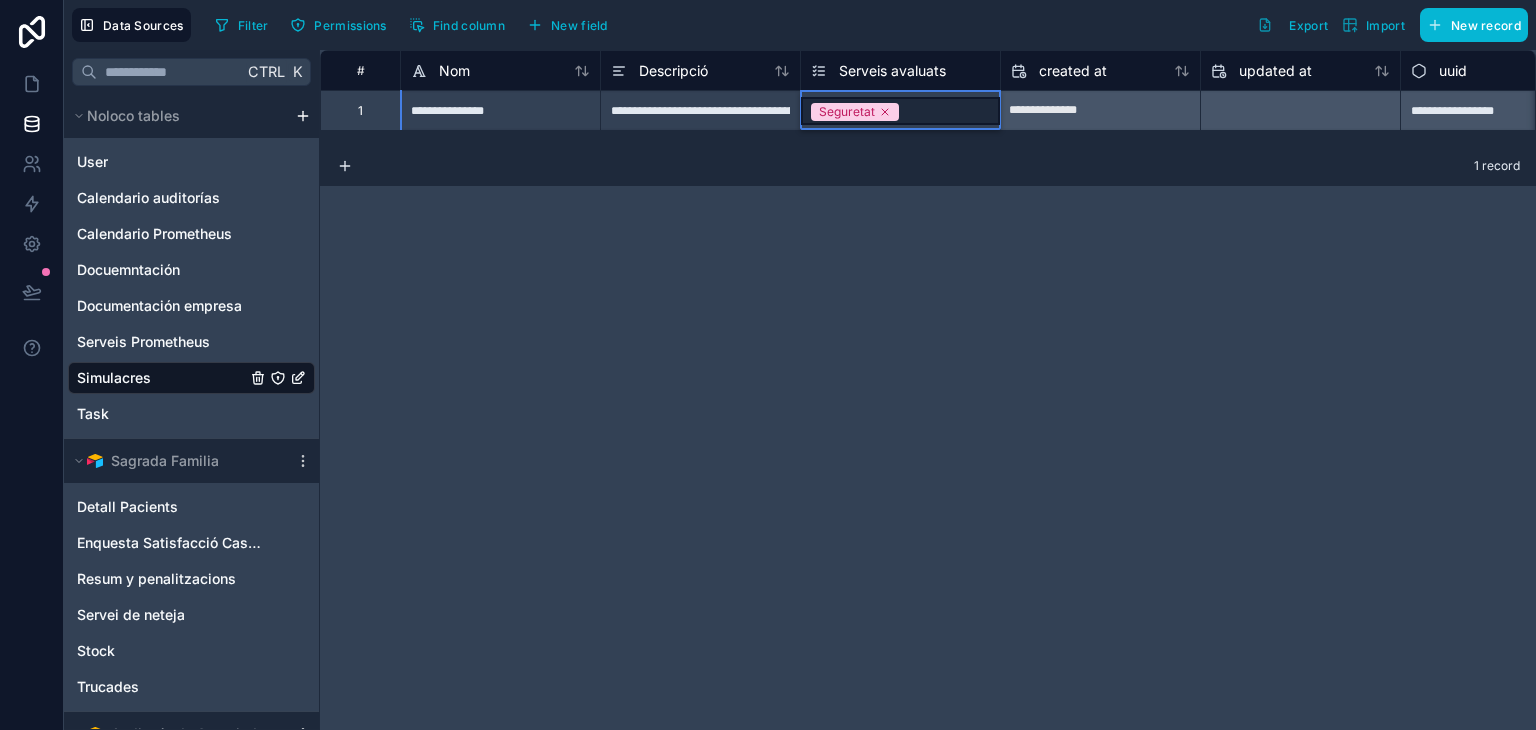 click on "Seguretat" at bounding box center (900, 111) 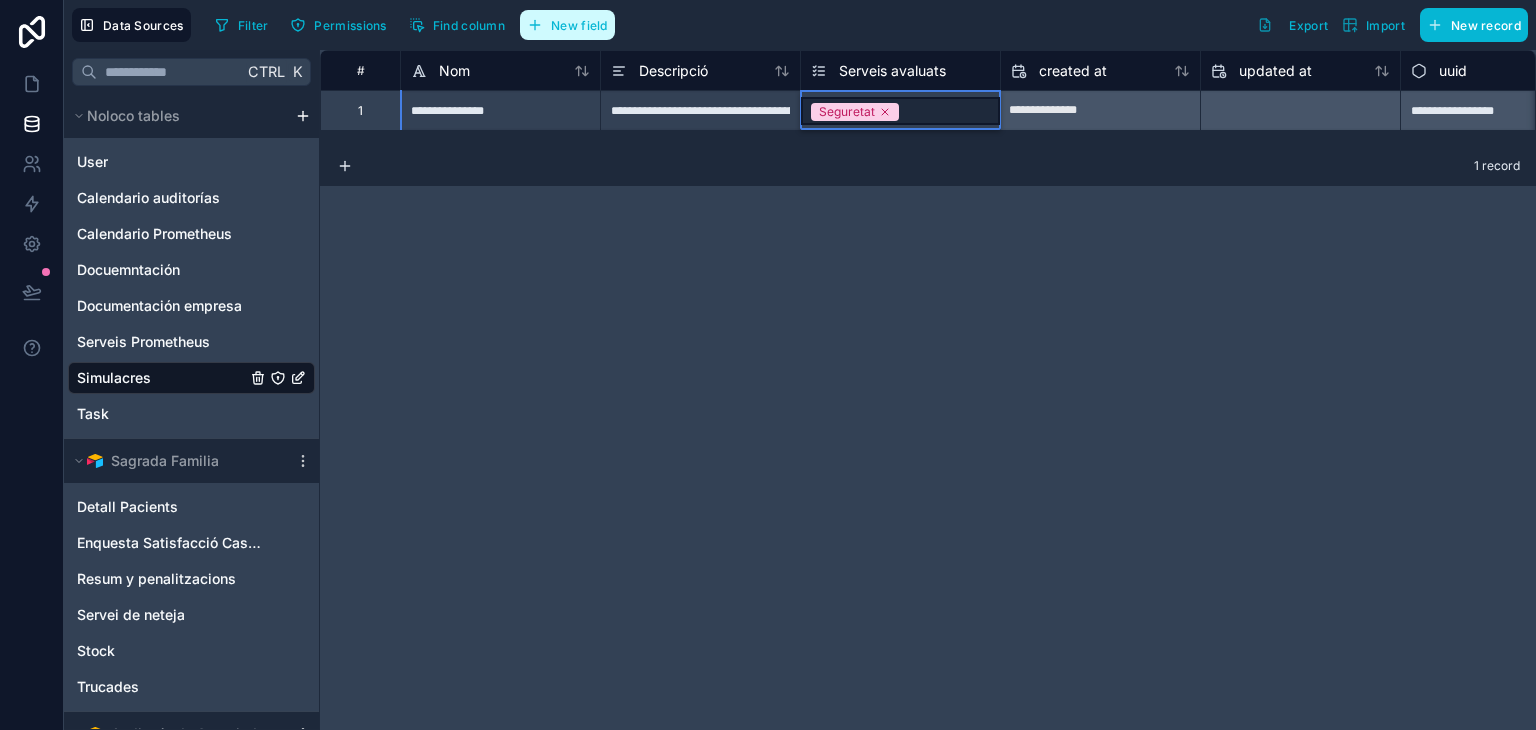 click on "New field" at bounding box center [579, 25] 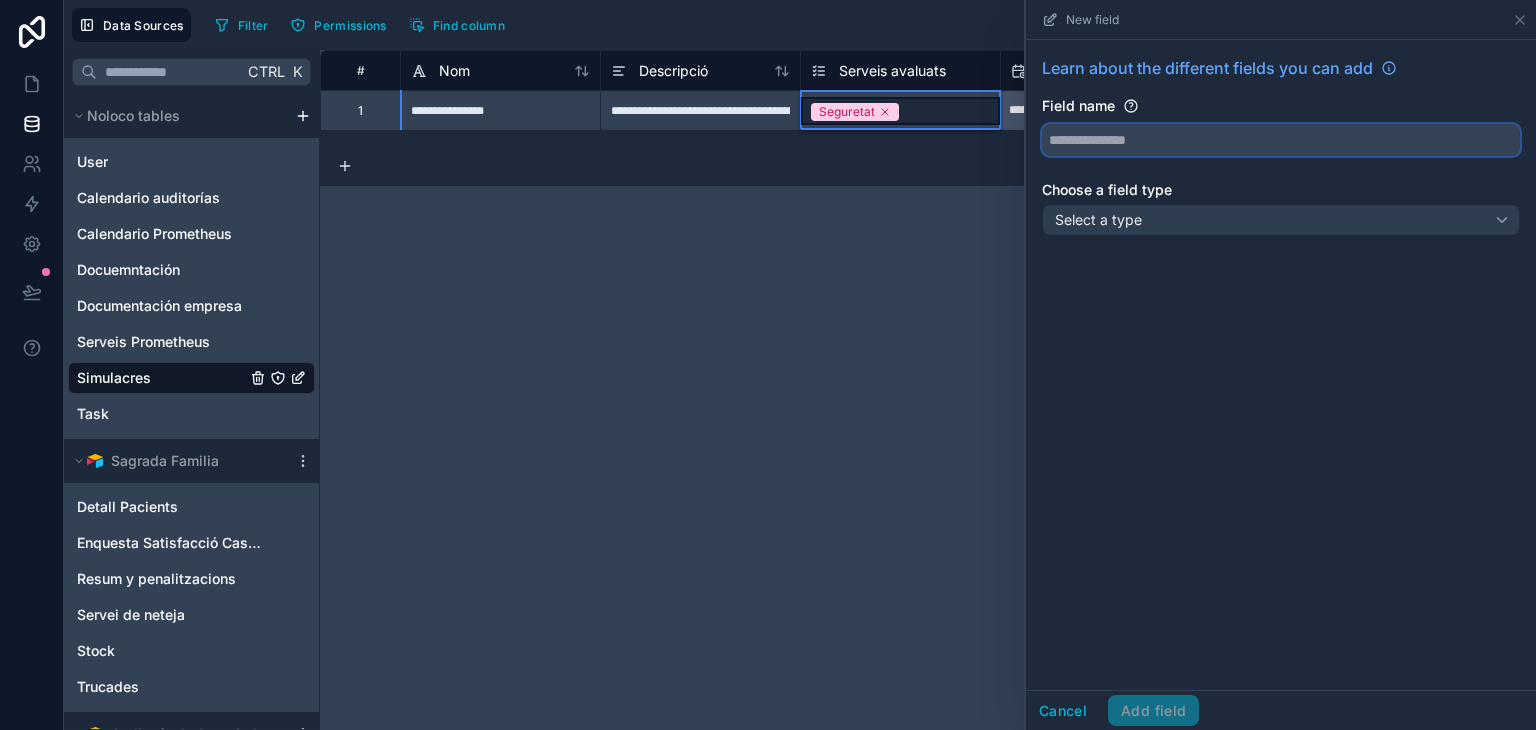 click at bounding box center [1281, 140] 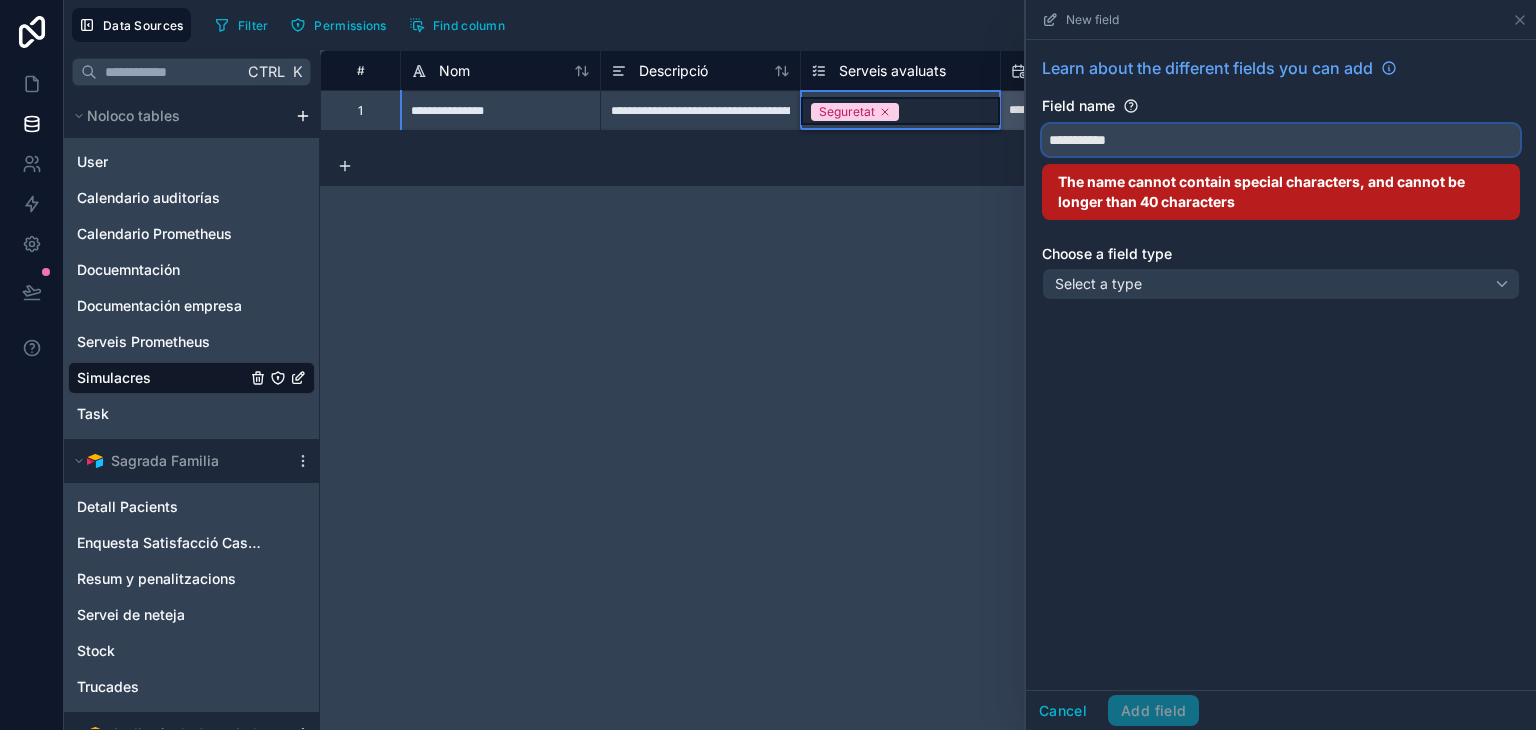 click on "**********" at bounding box center (1281, 140) 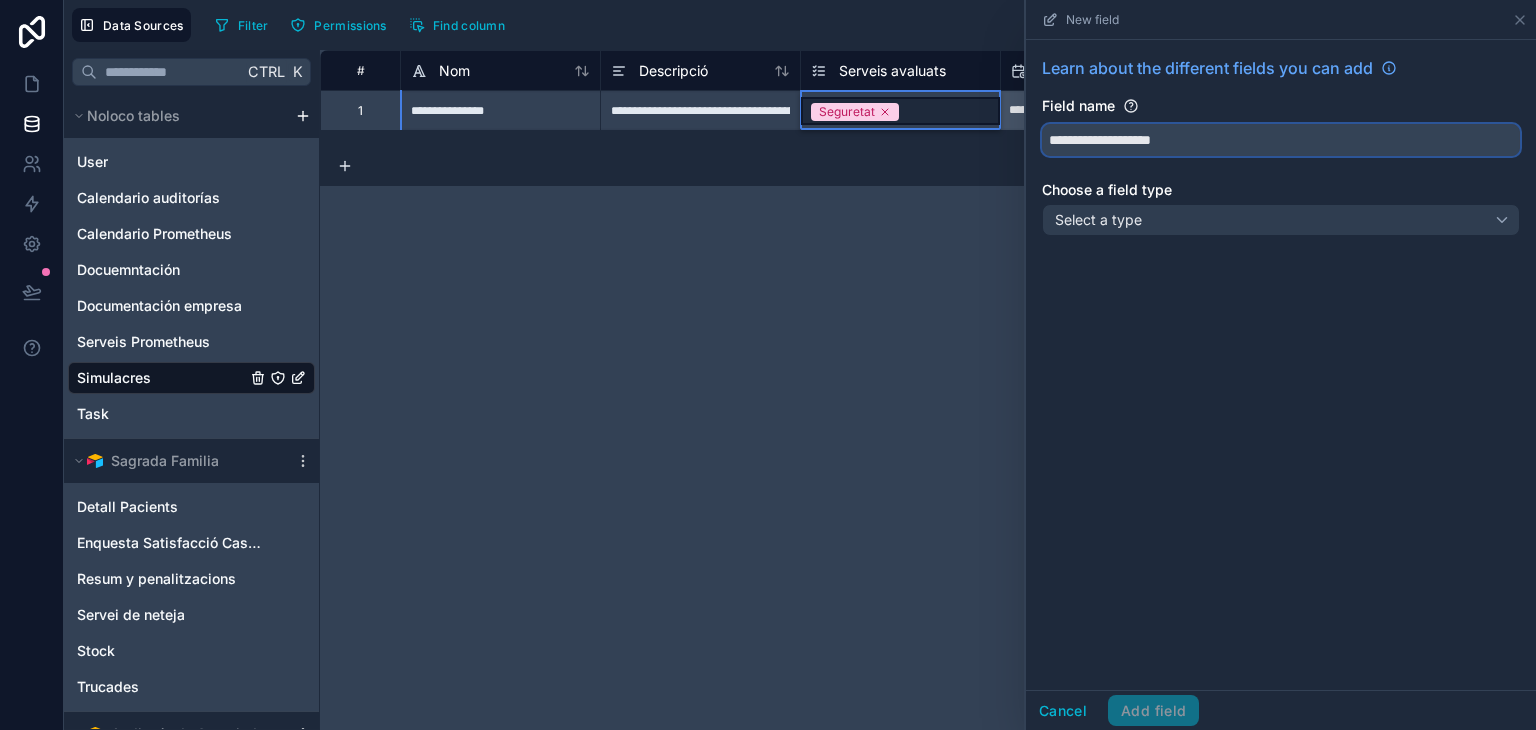 type on "**********" 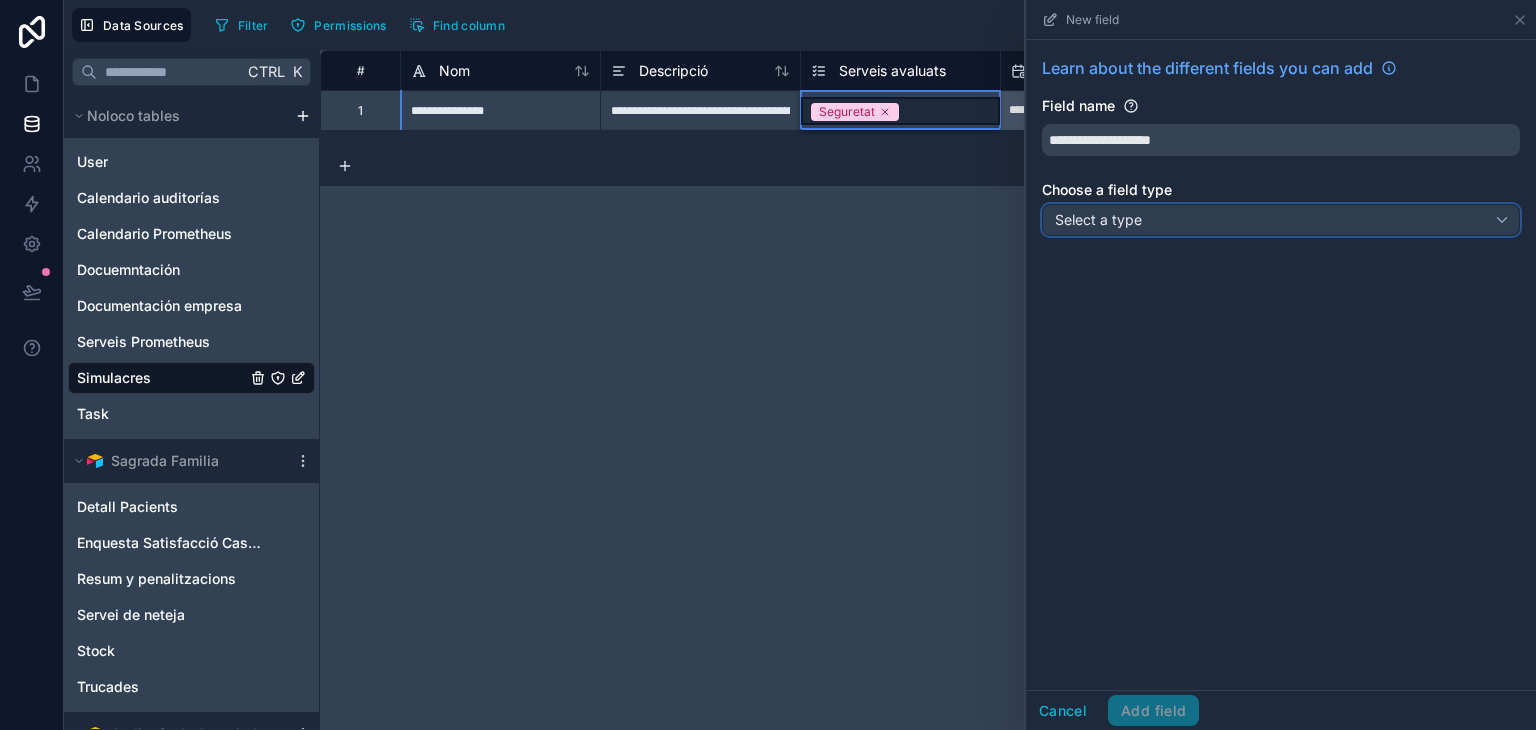 click on "Select a type" at bounding box center (1281, 220) 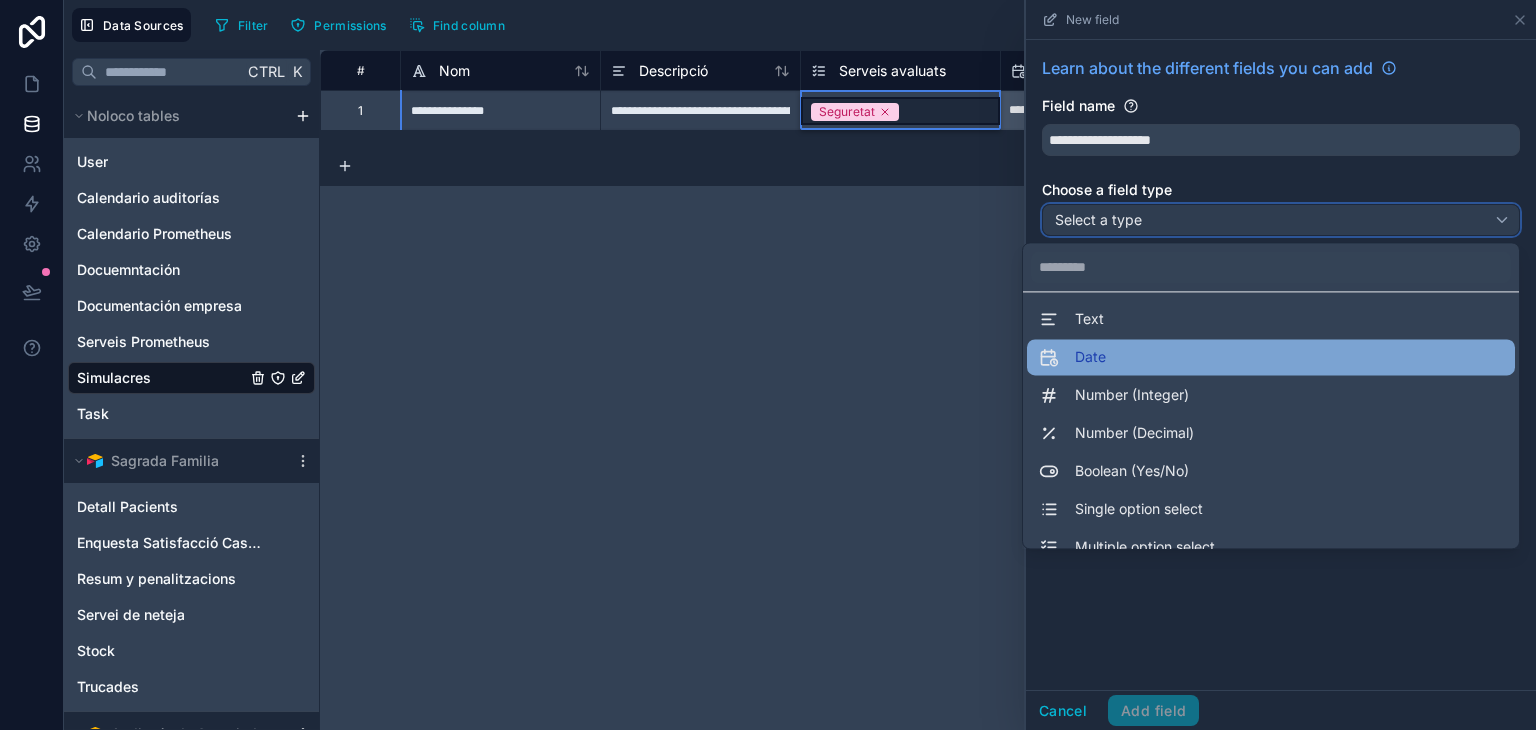 scroll, scrollTop: 12, scrollLeft: 0, axis: vertical 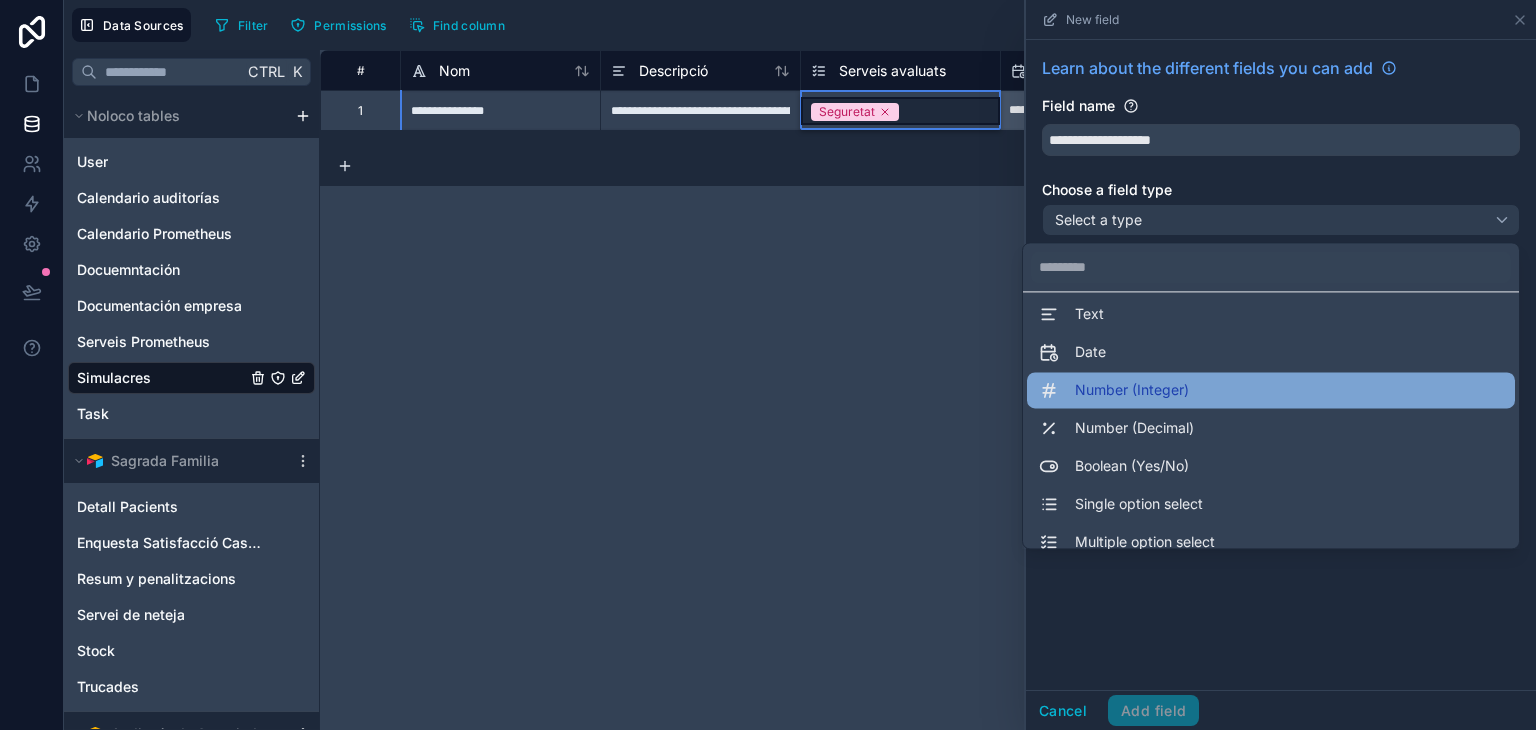click on "Number (Integer)" at bounding box center (1271, 390) 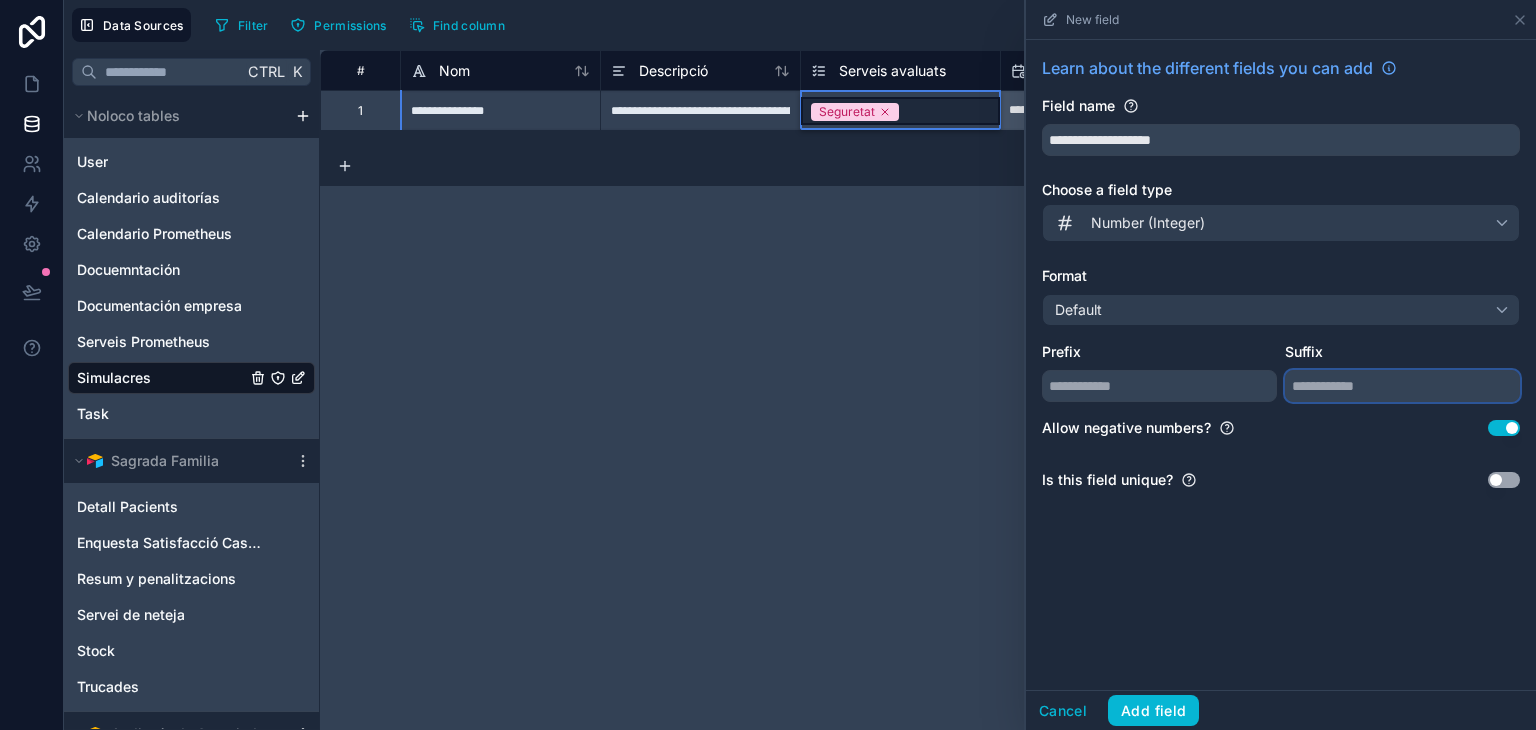 click at bounding box center [1402, 386] 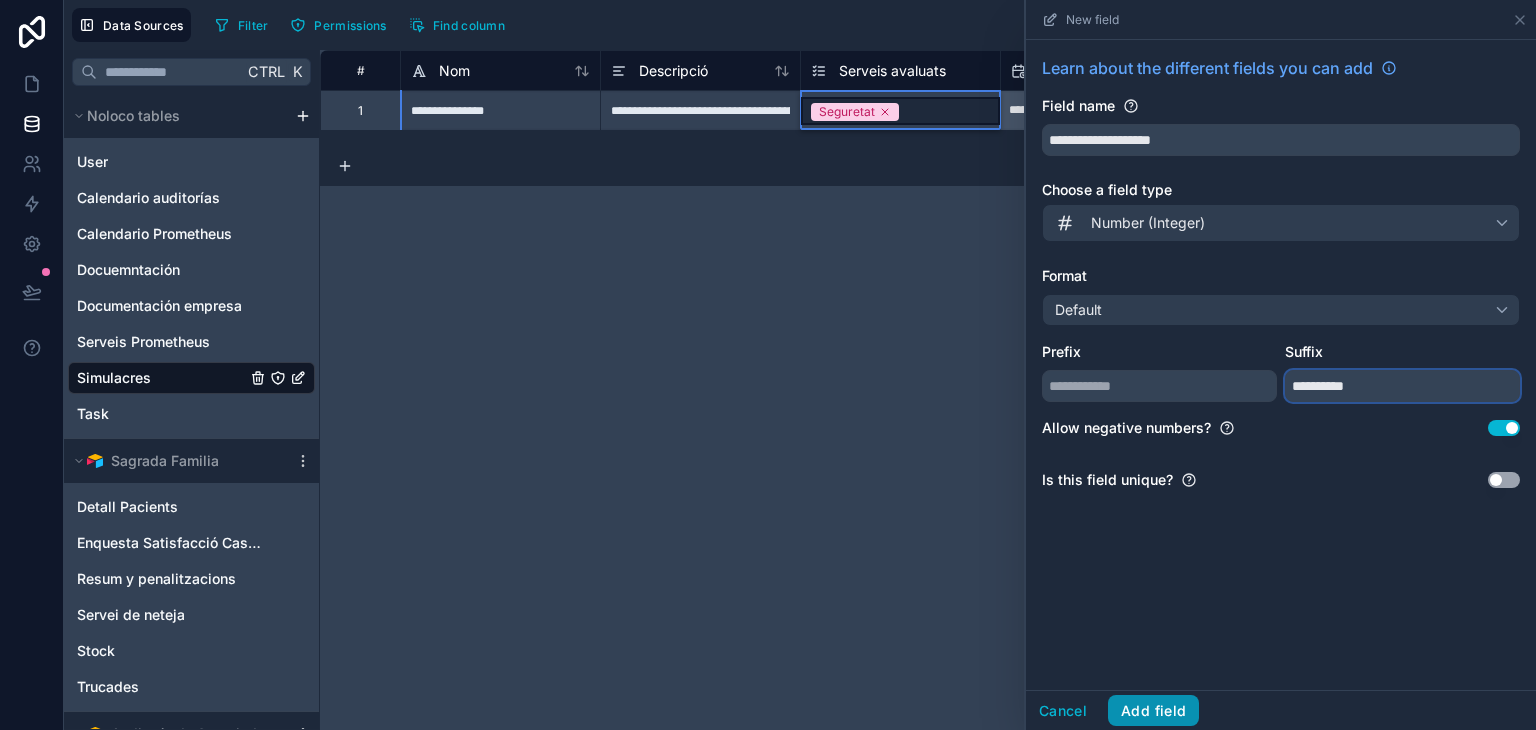 type on "**********" 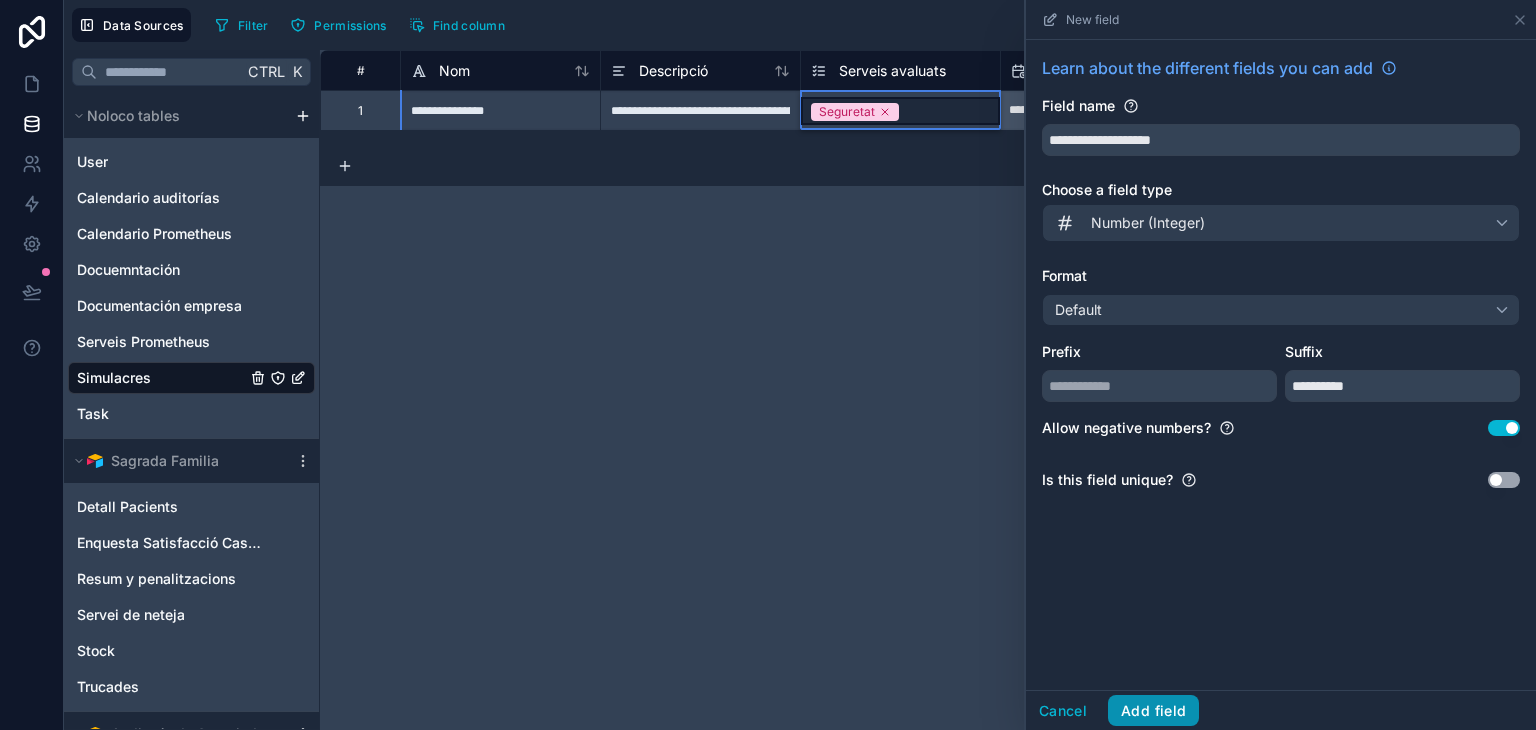 click on "Add field" at bounding box center [1153, 711] 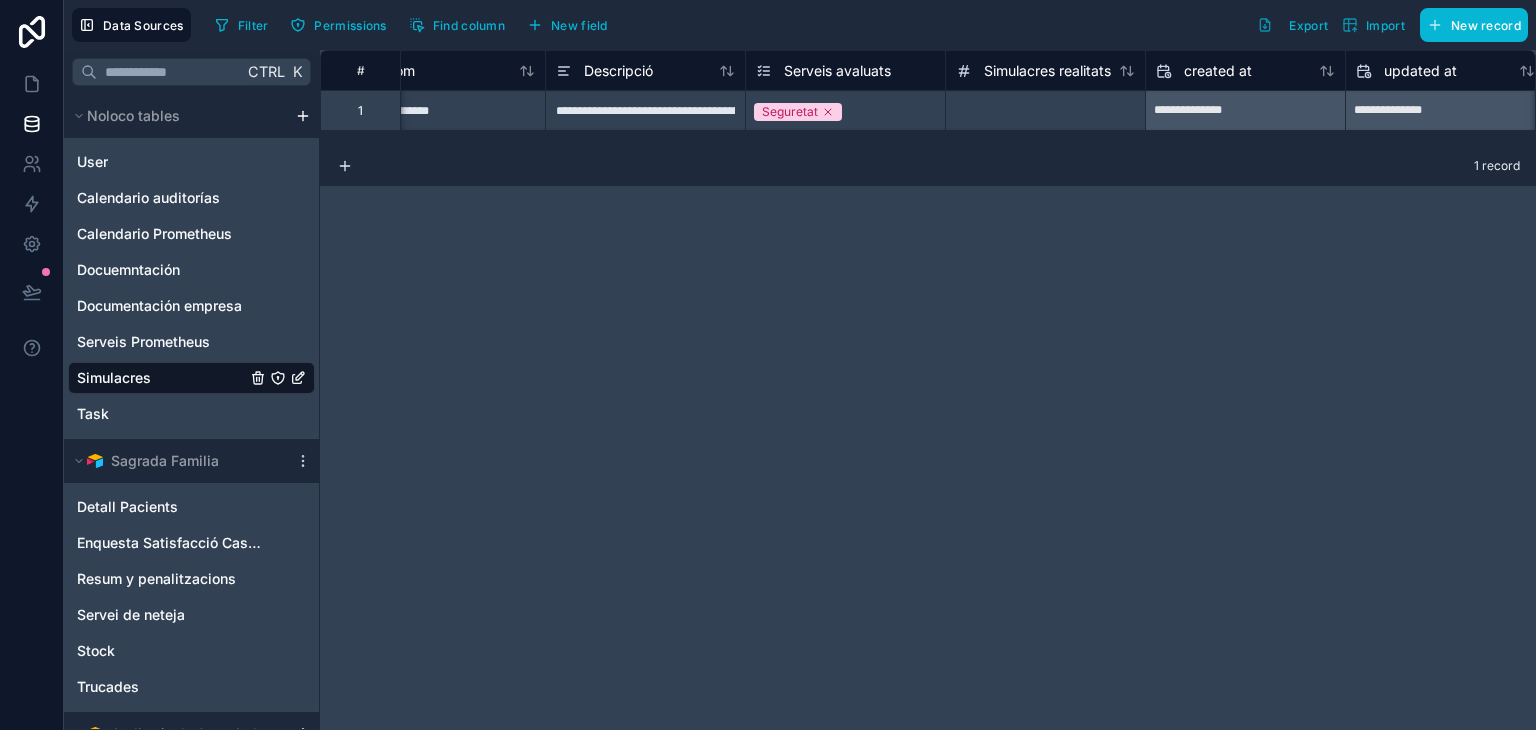scroll, scrollTop: 0, scrollLeft: 76, axis: horizontal 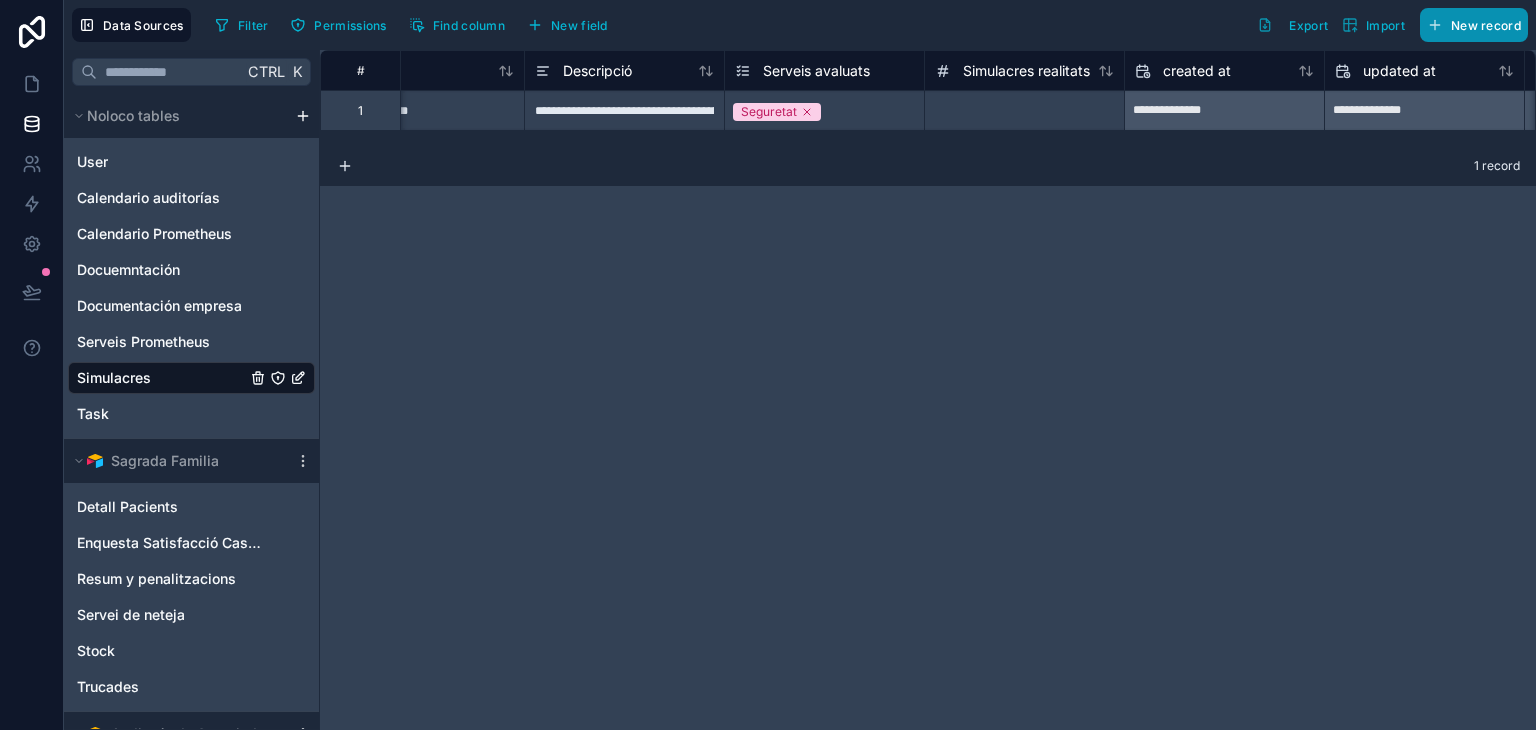 click on "New record" at bounding box center [1474, 25] 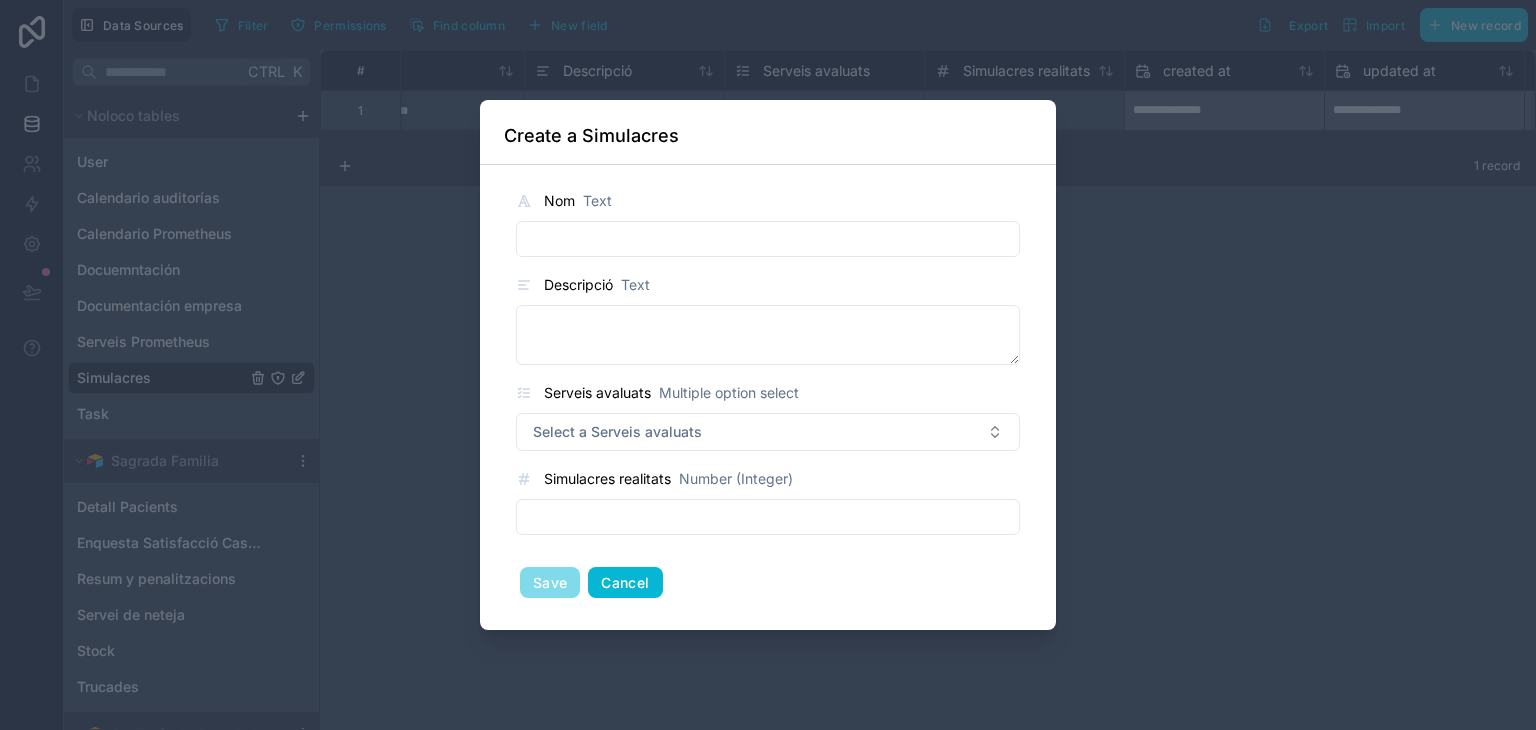 click on "Cancel" at bounding box center [625, 583] 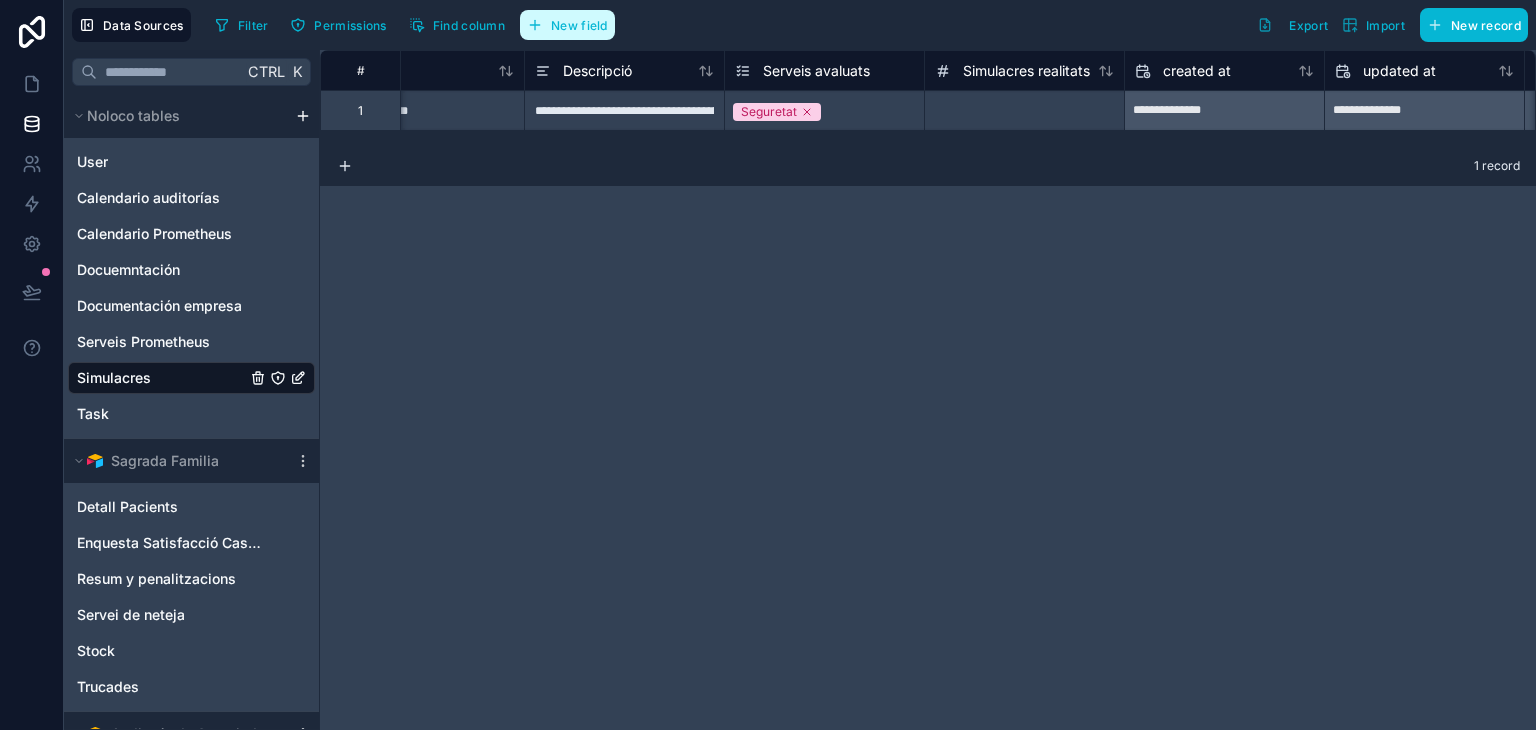 click on "New field" at bounding box center [567, 25] 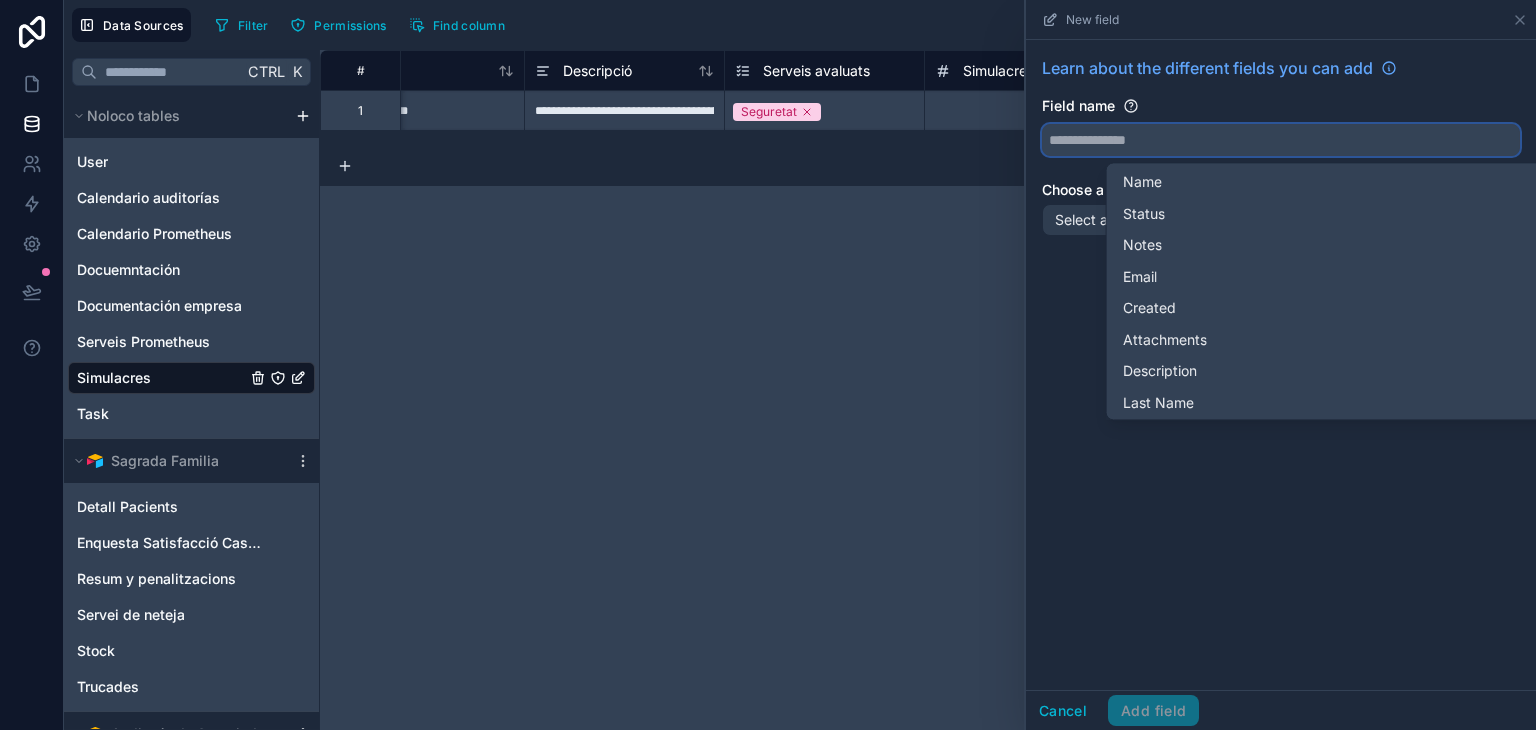 click at bounding box center (1281, 140) 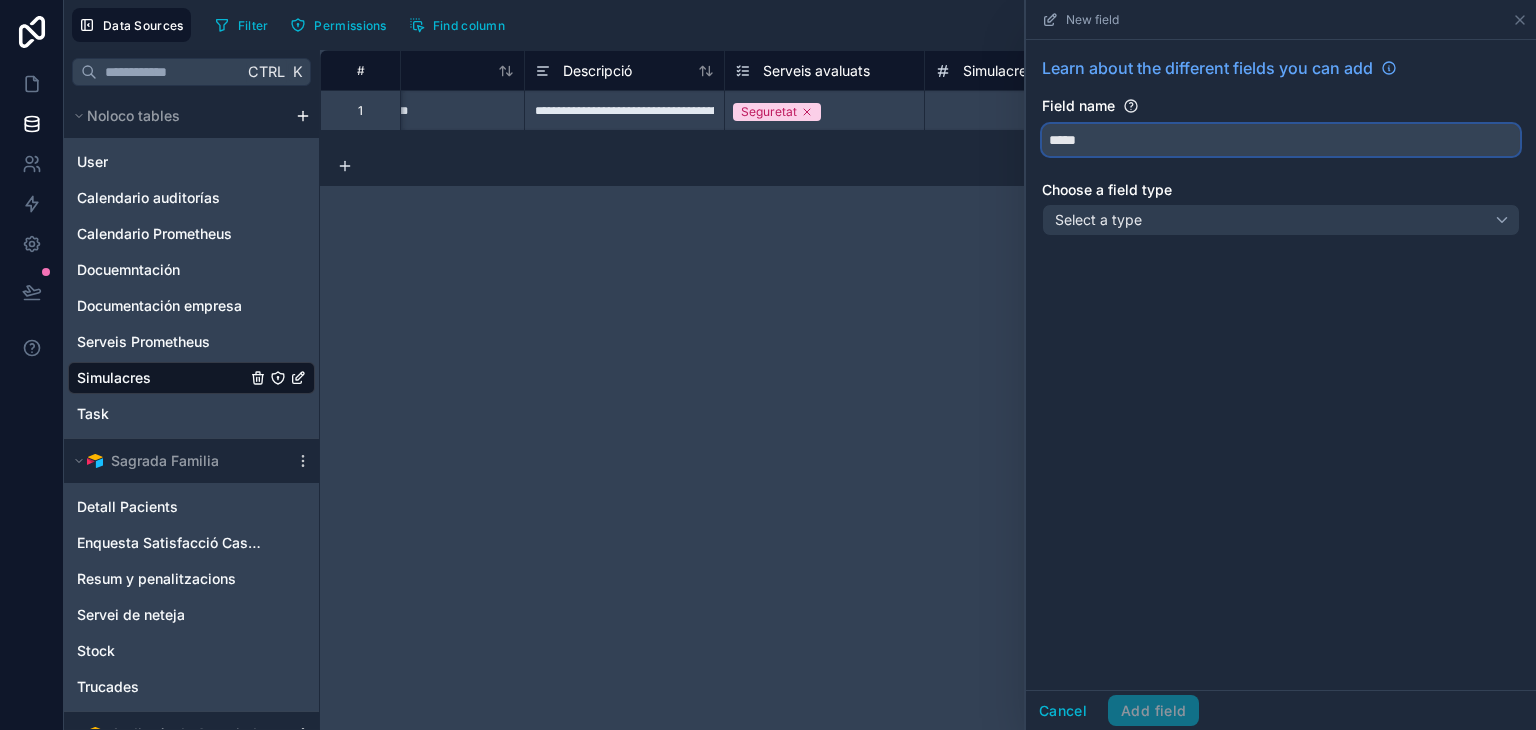 click on "****" at bounding box center [1281, 140] 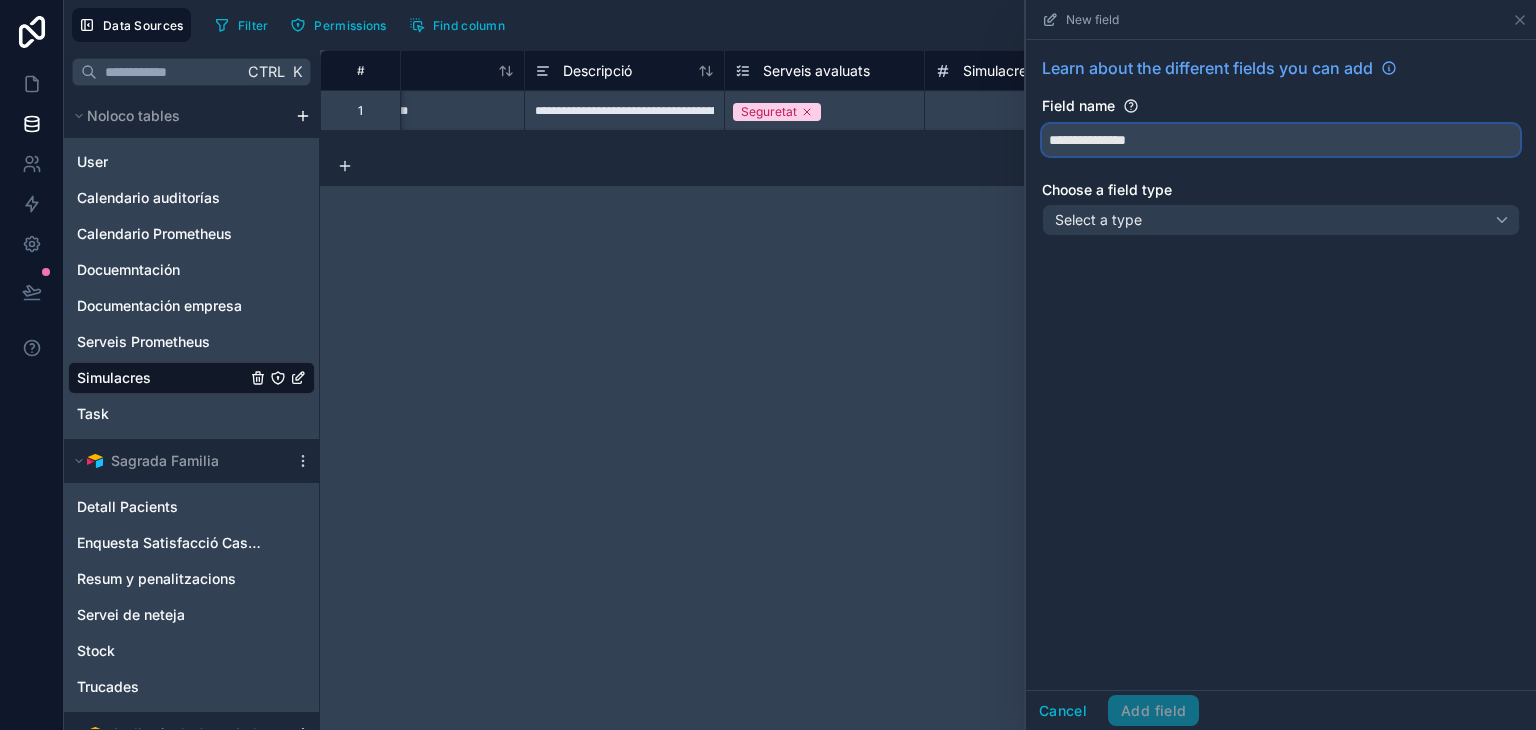 click on "**********" at bounding box center (1281, 140) 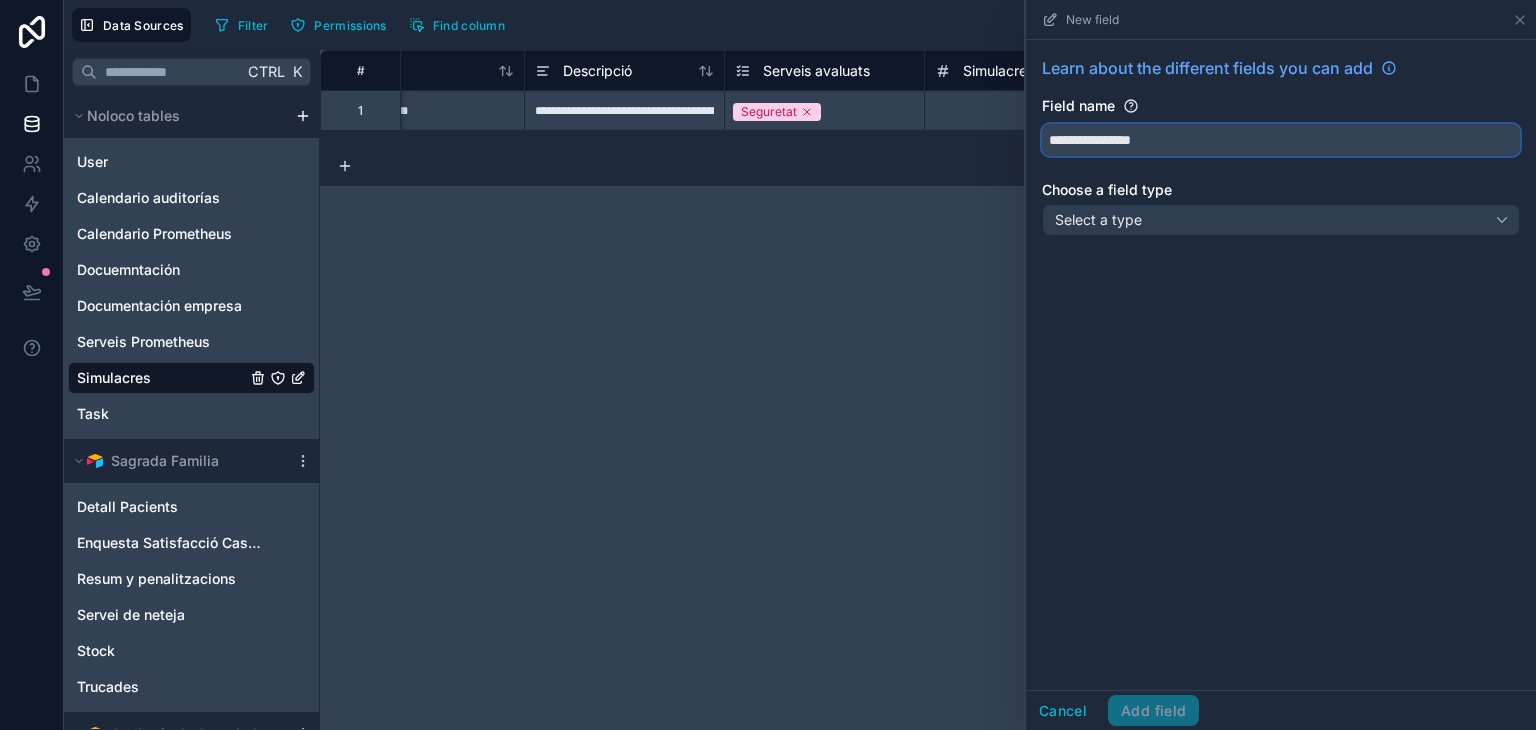 type on "**********" 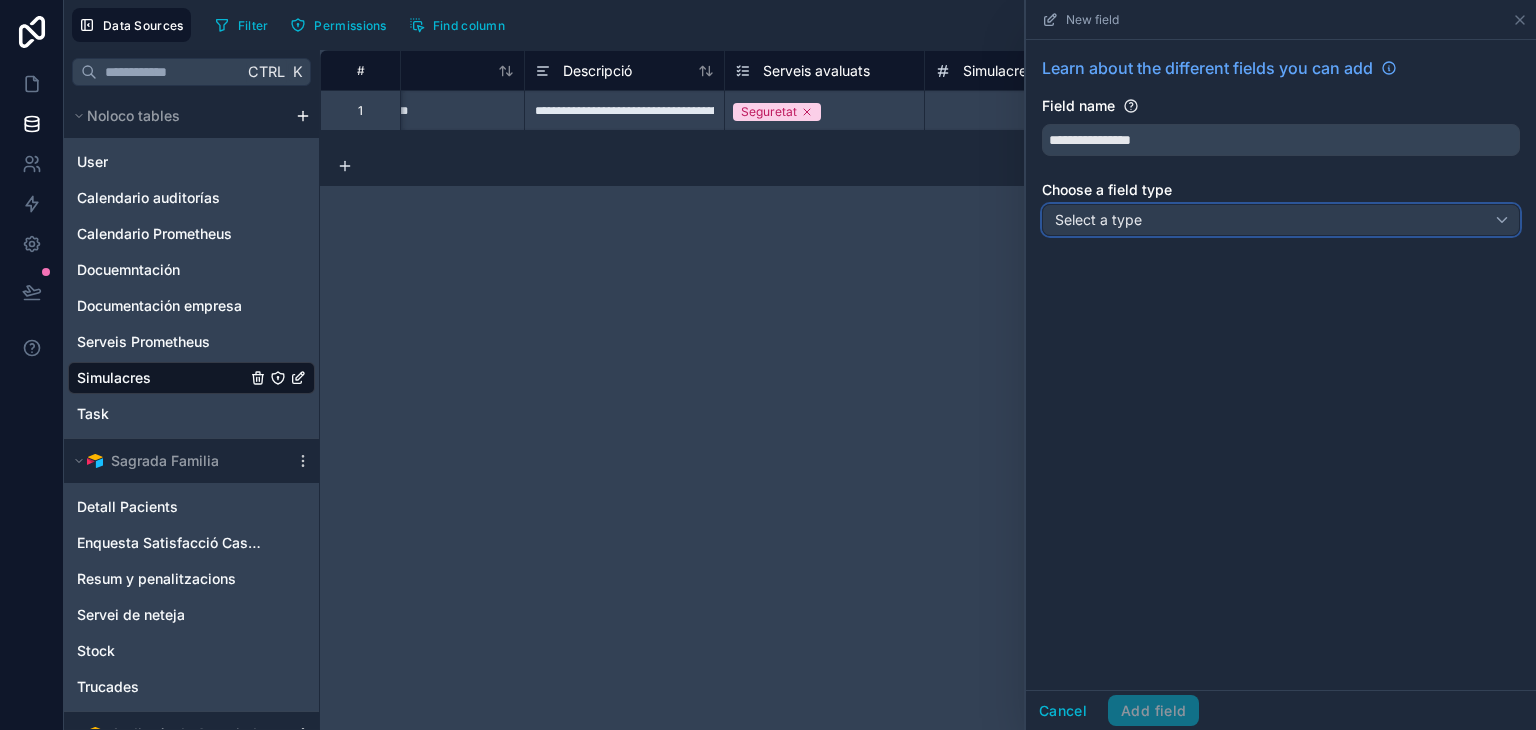 click on "Select a type" at bounding box center (1281, 220) 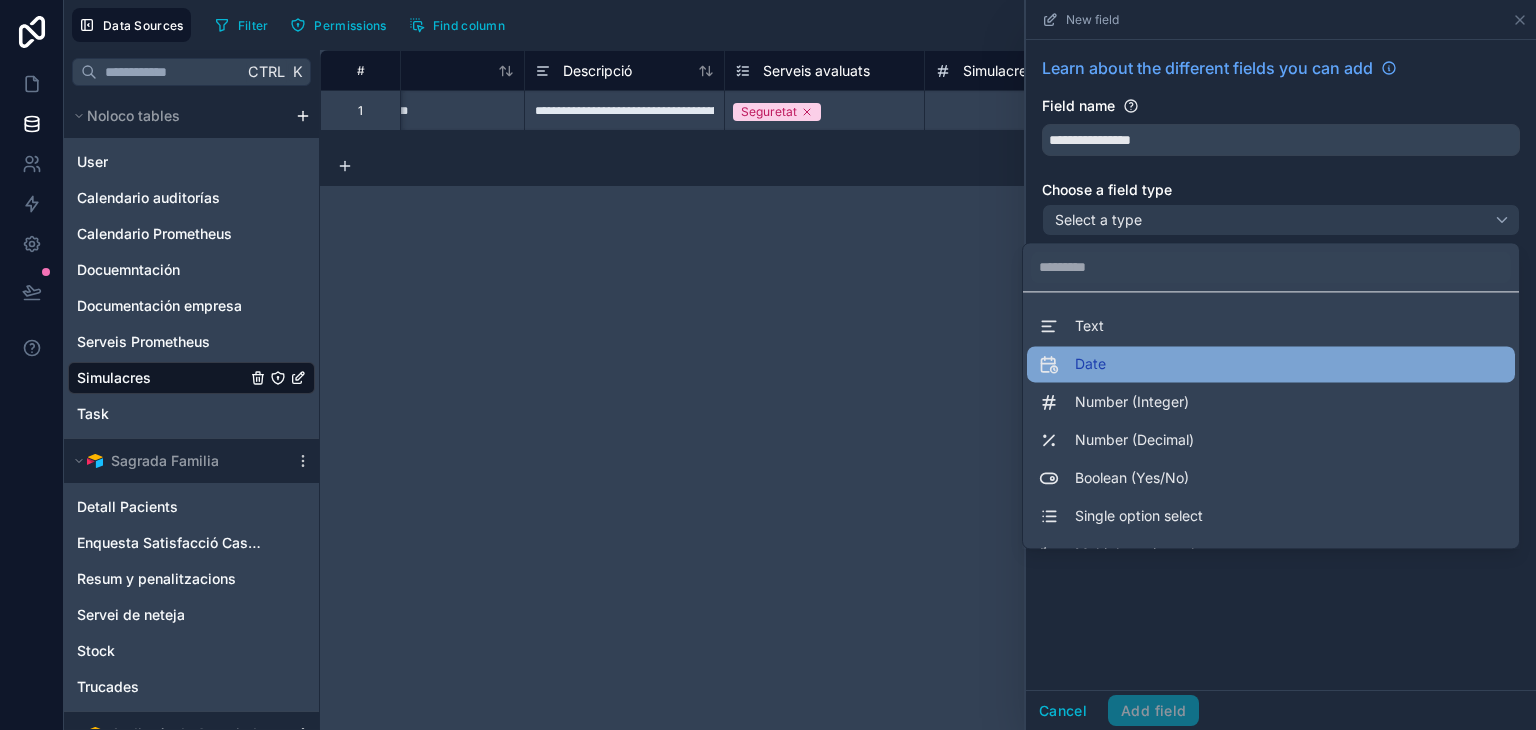 click on "Date" at bounding box center [1271, 364] 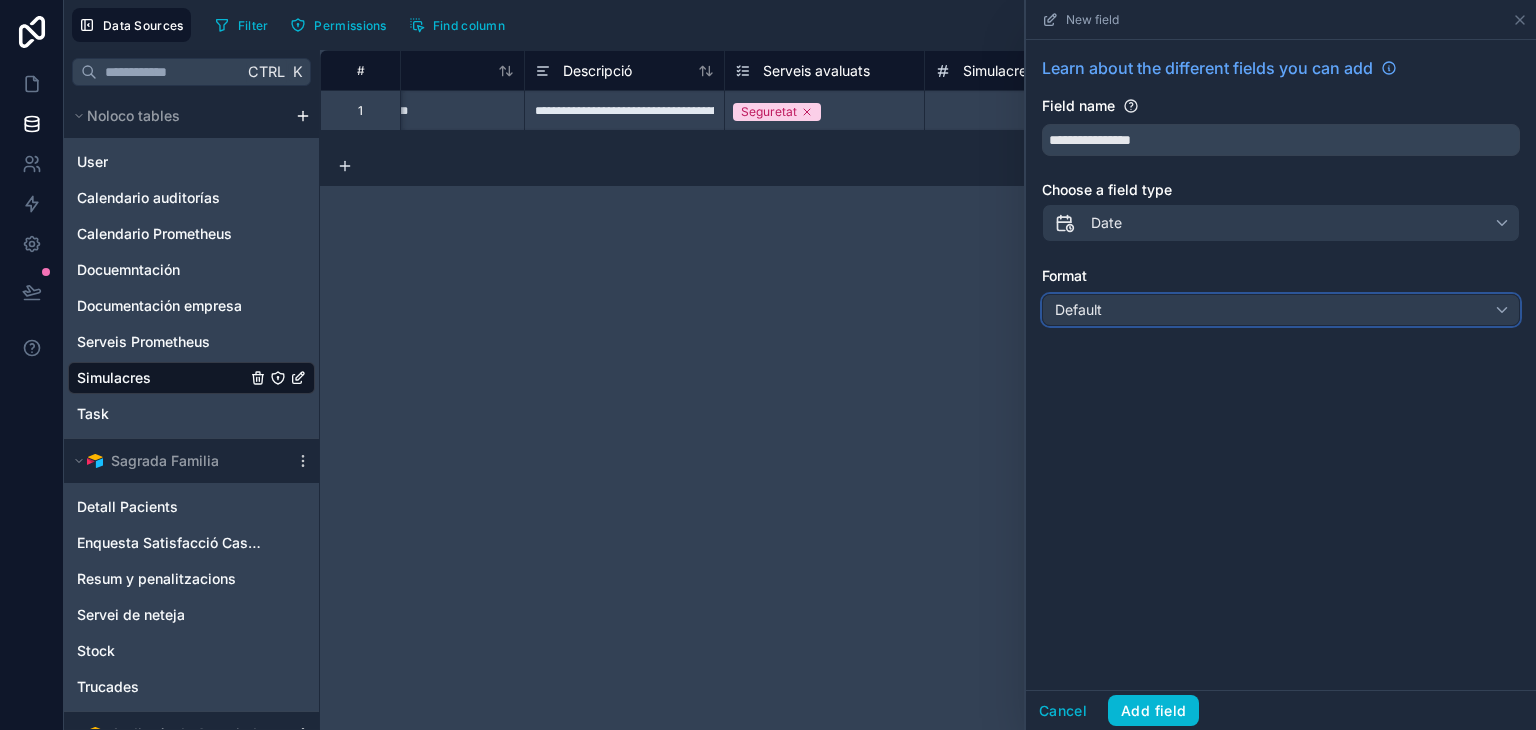 click on "Default" at bounding box center [1281, 310] 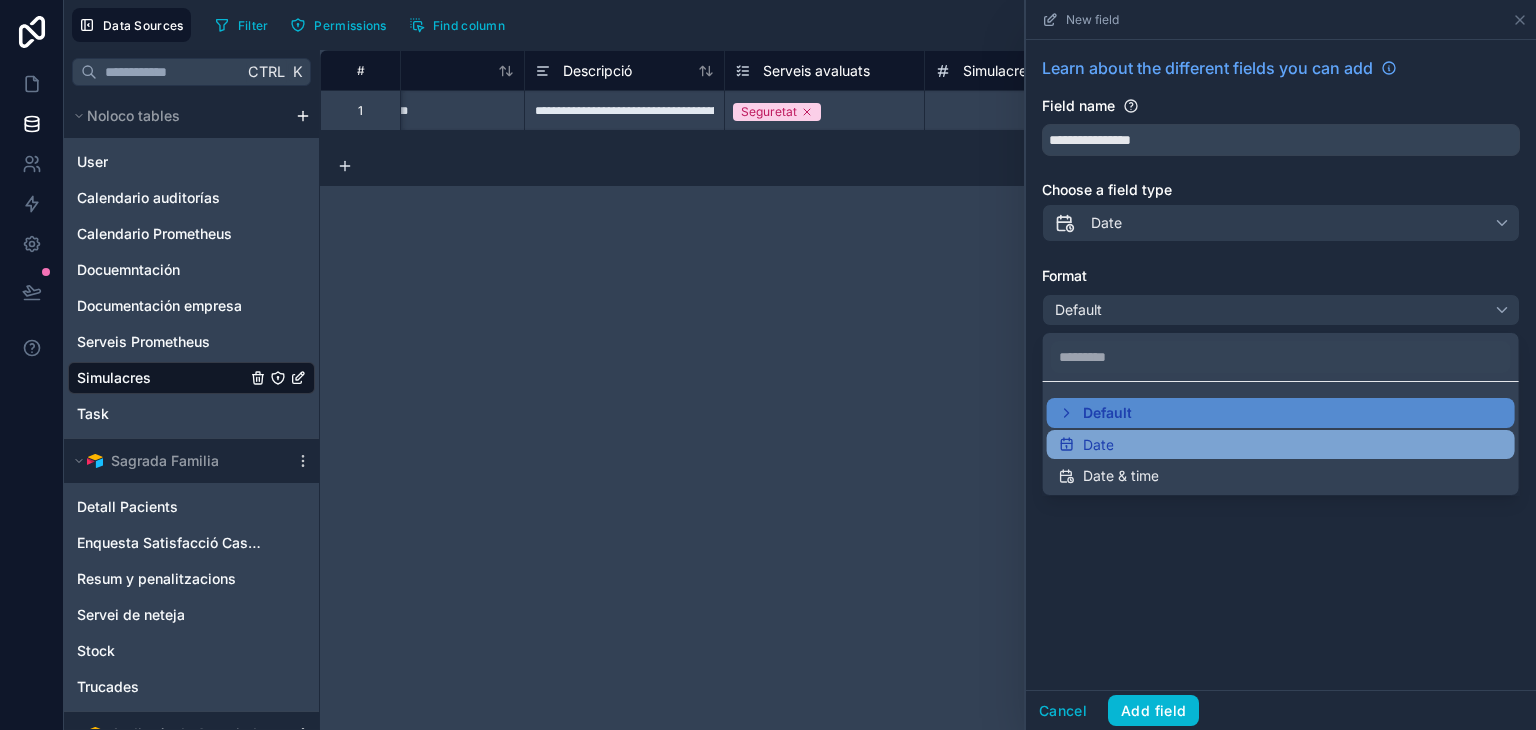 click on "Date" at bounding box center (1281, 445) 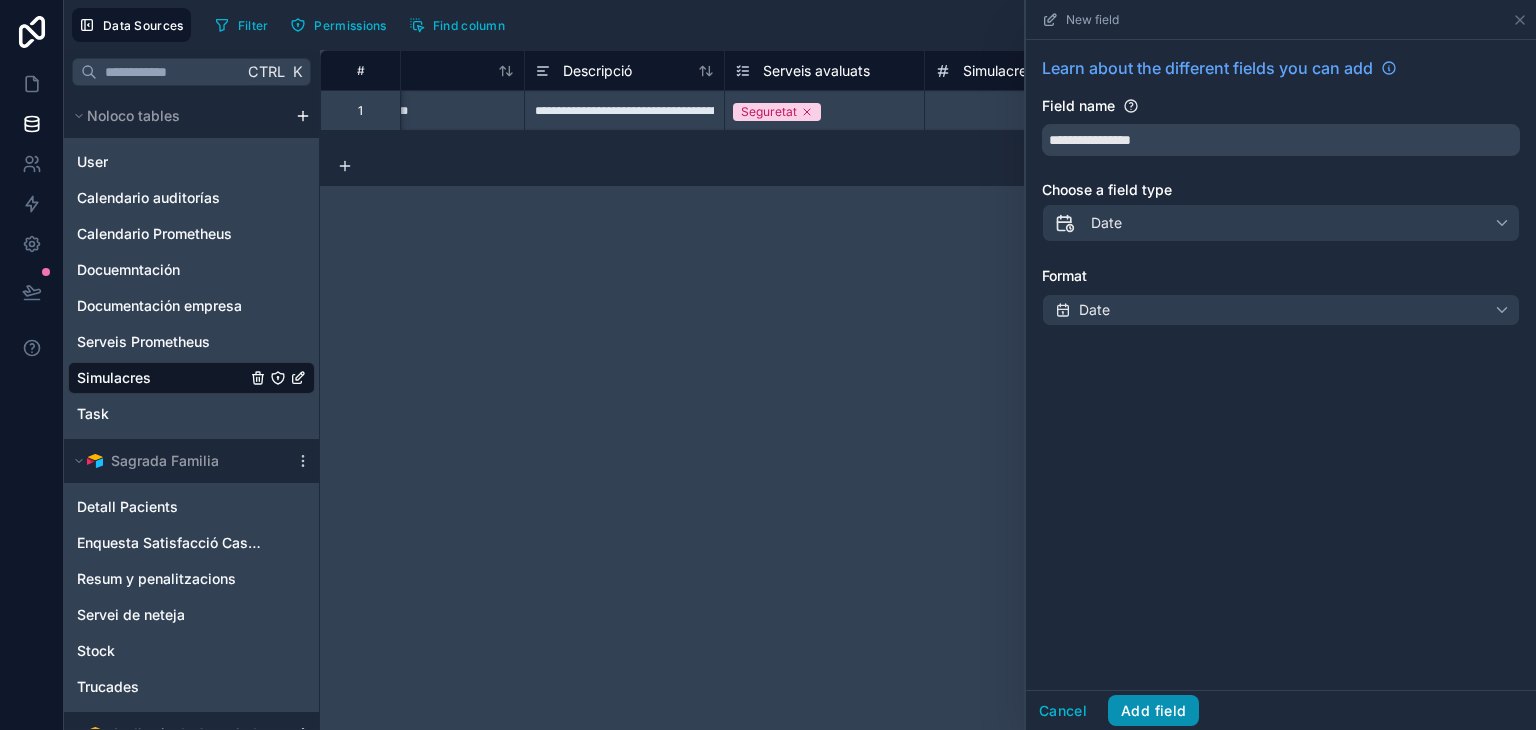 click on "Add field" at bounding box center [1153, 711] 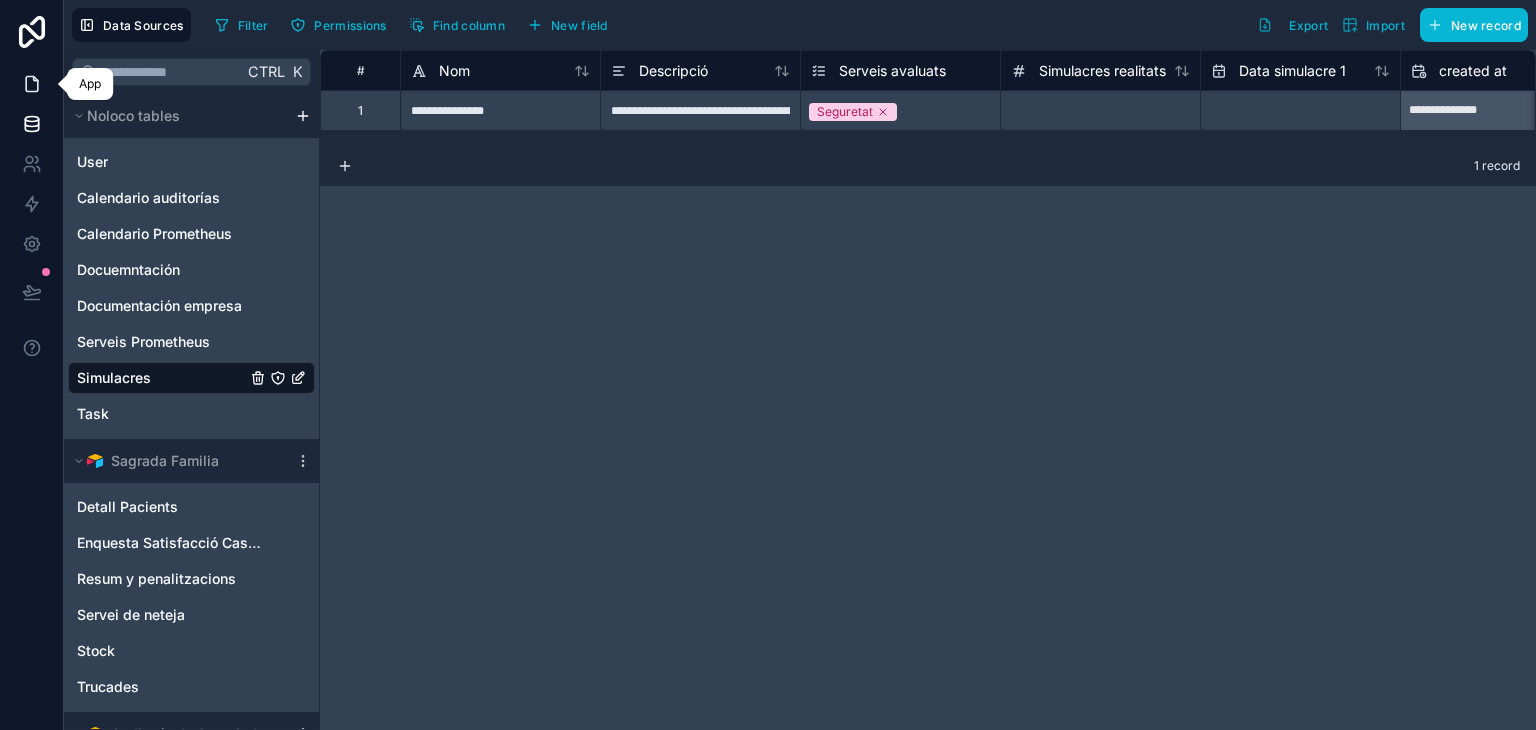 click 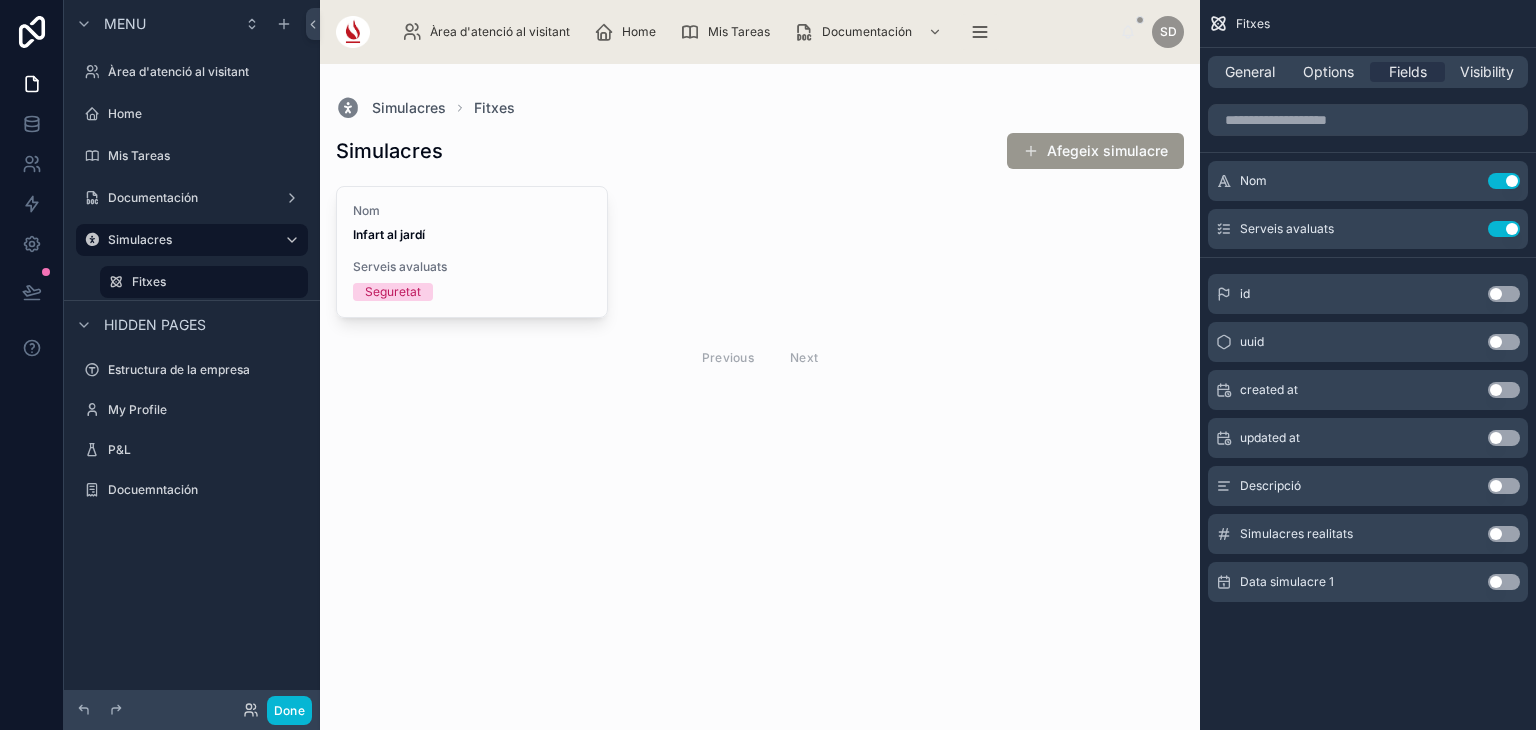 click at bounding box center [760, 254] 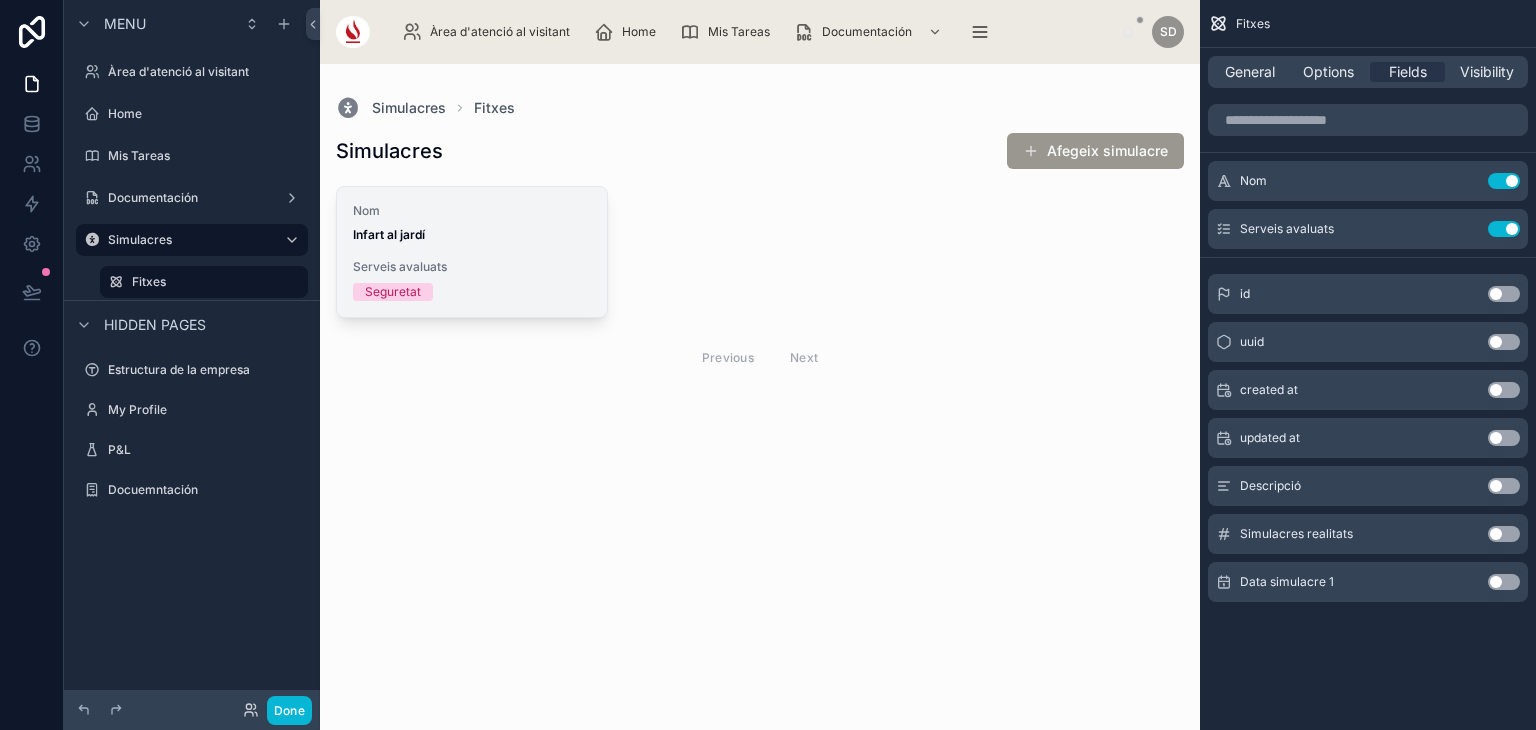 click on "Nom Infart al jardí Serveis avaluats Seguretat" at bounding box center [472, 252] 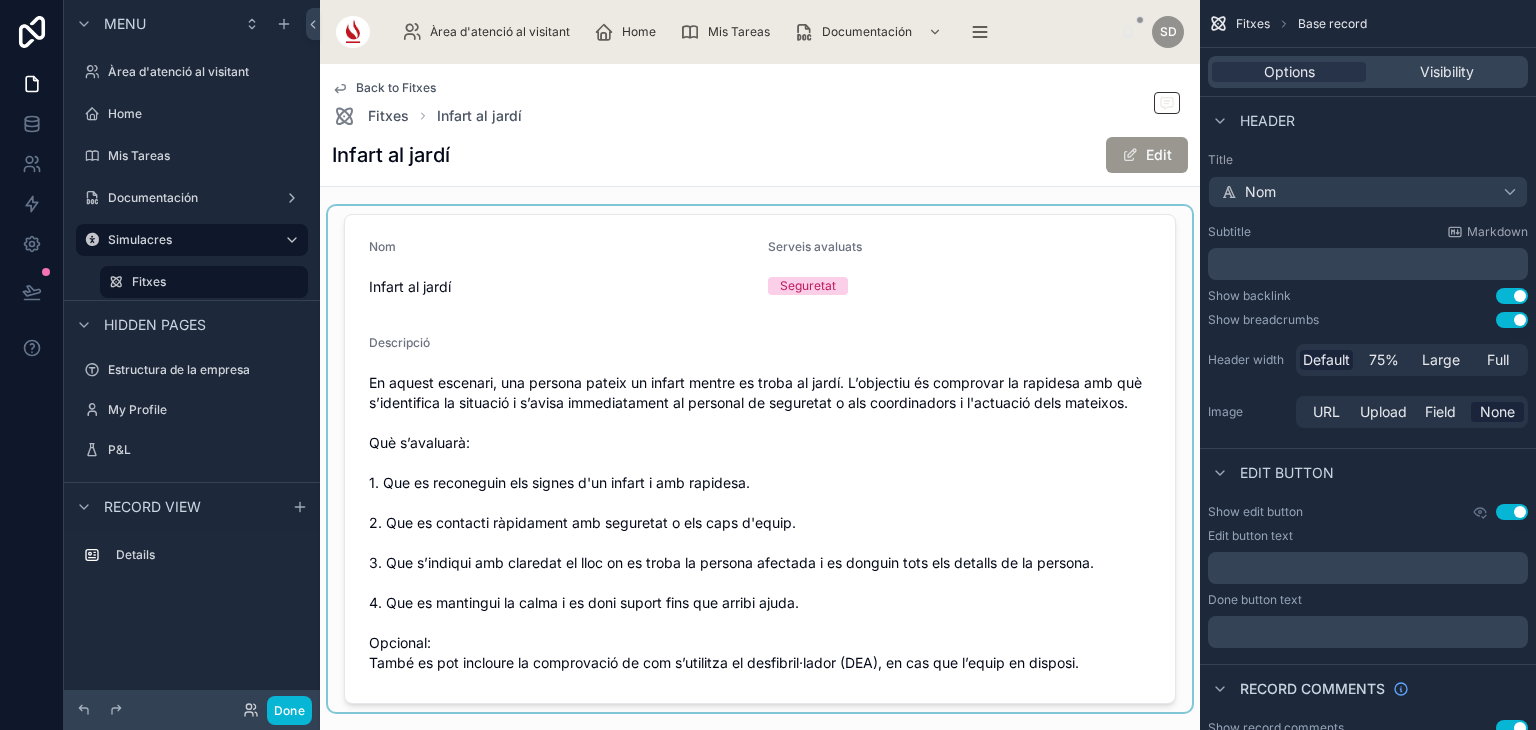 scroll, scrollTop: 0, scrollLeft: 0, axis: both 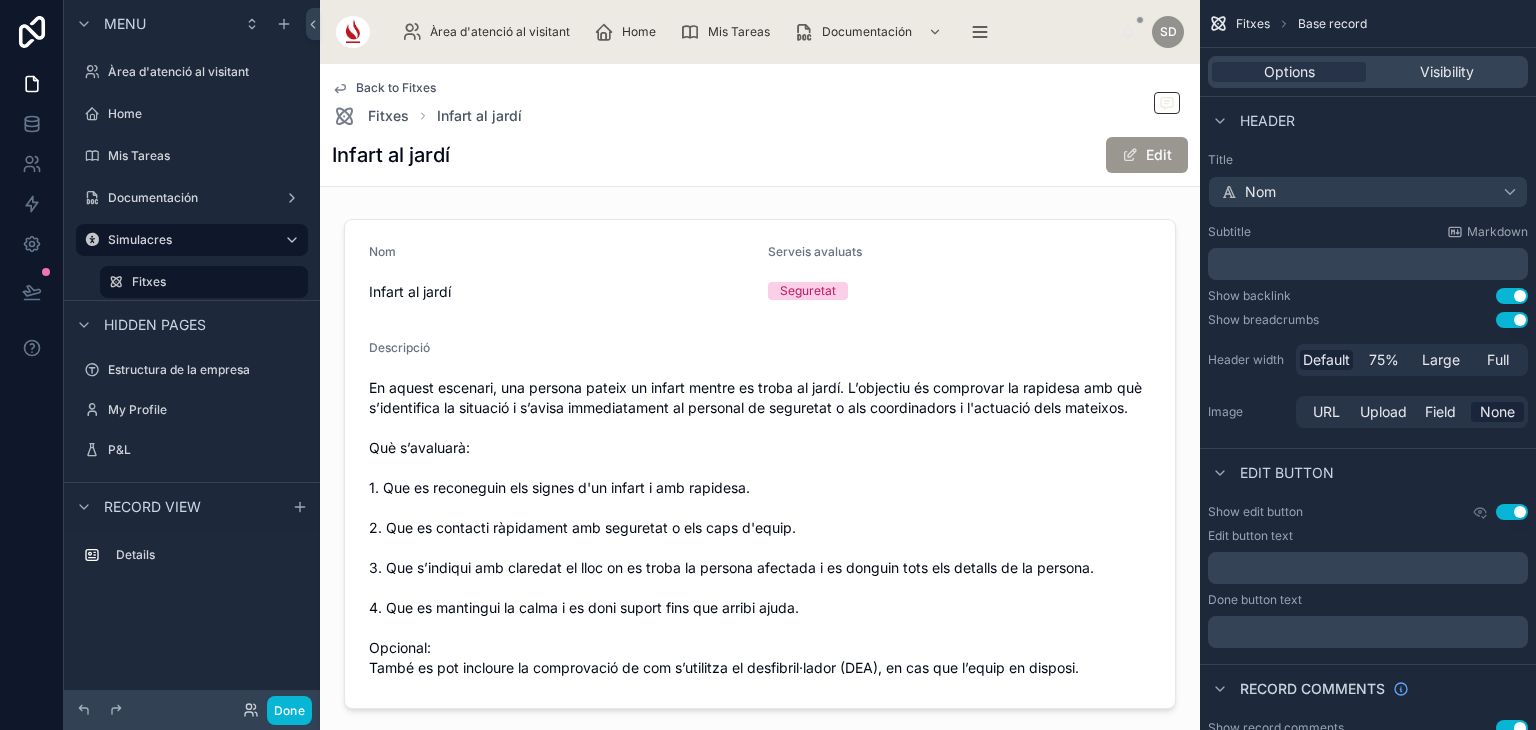 click on "Use setting" at bounding box center (1512, 296) 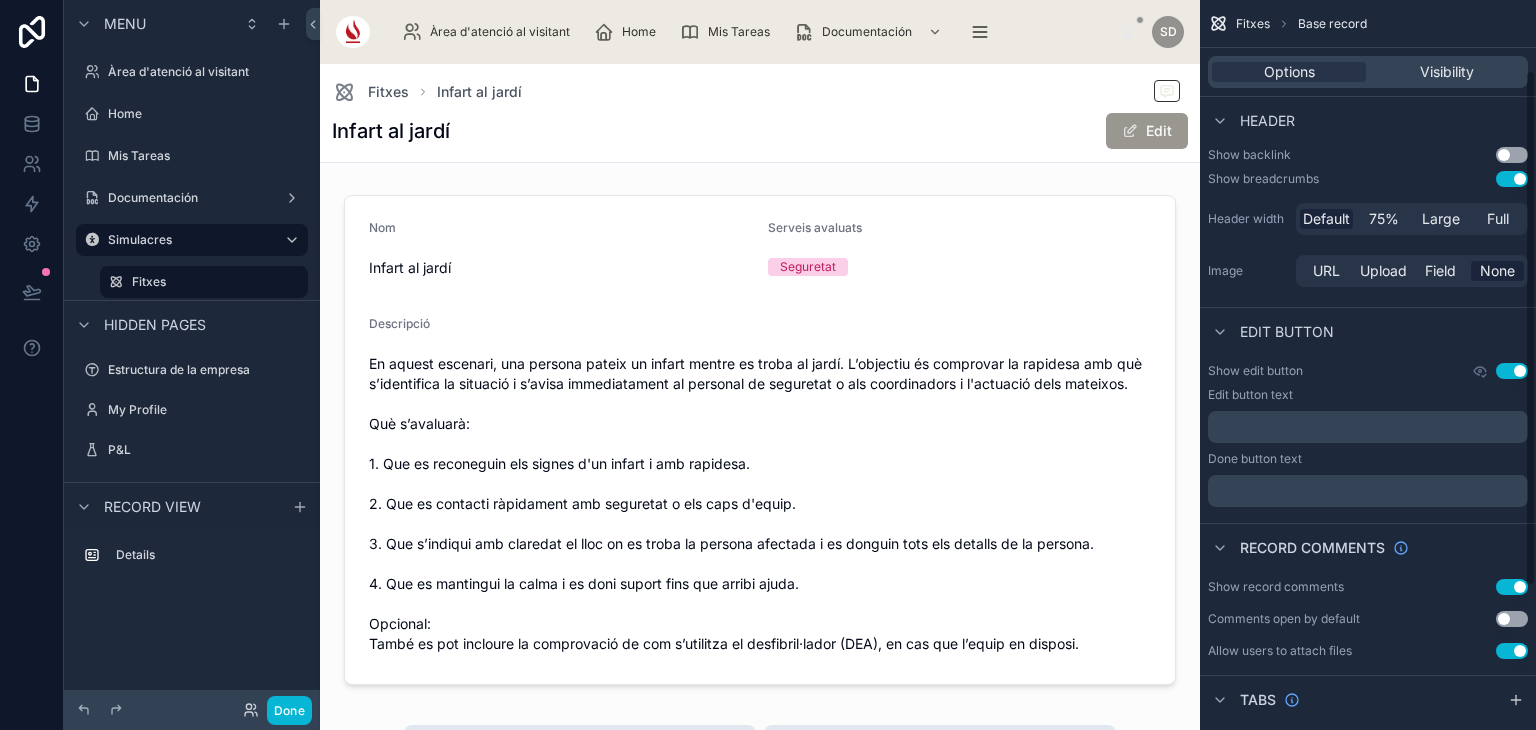 scroll, scrollTop: 147, scrollLeft: 0, axis: vertical 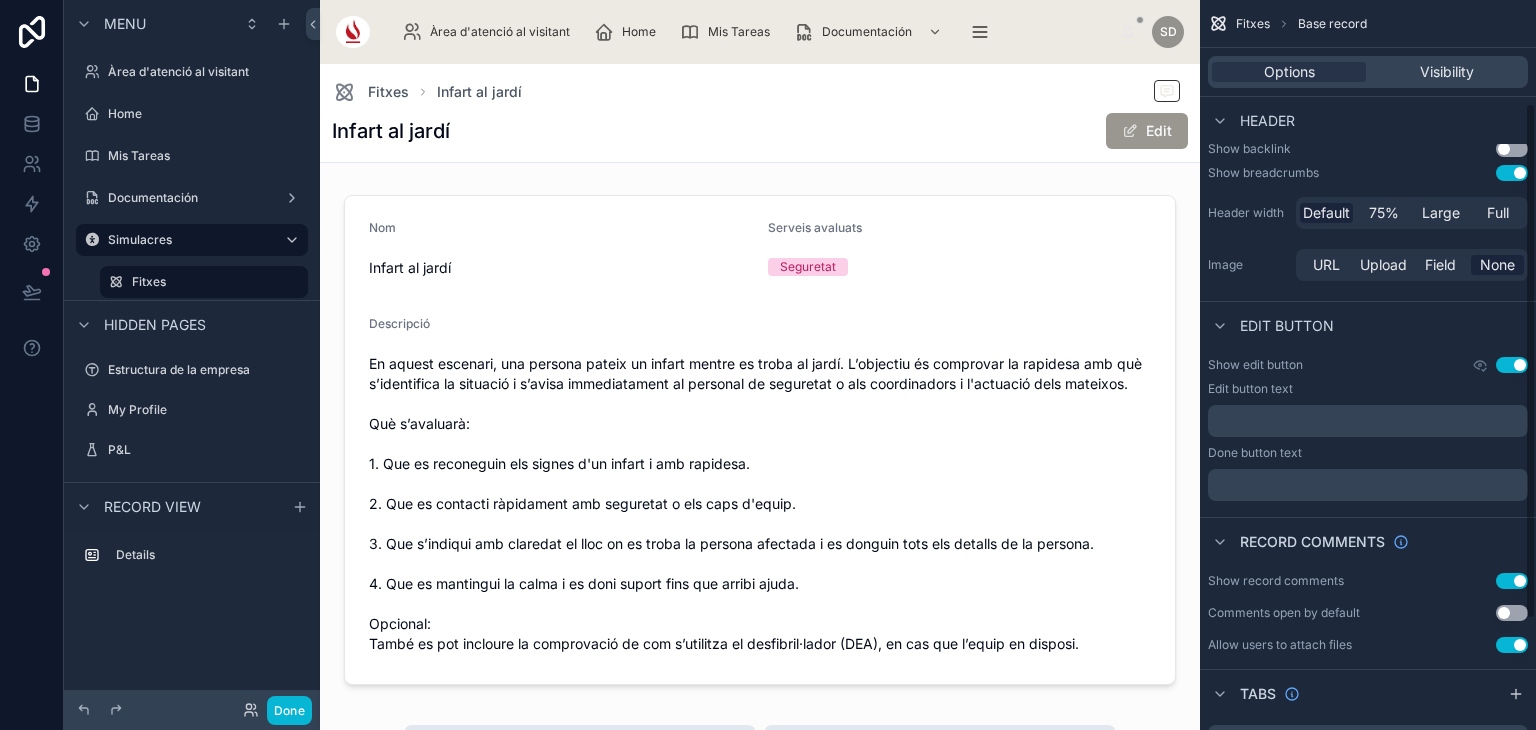click on "Use setting" at bounding box center [1512, 365] 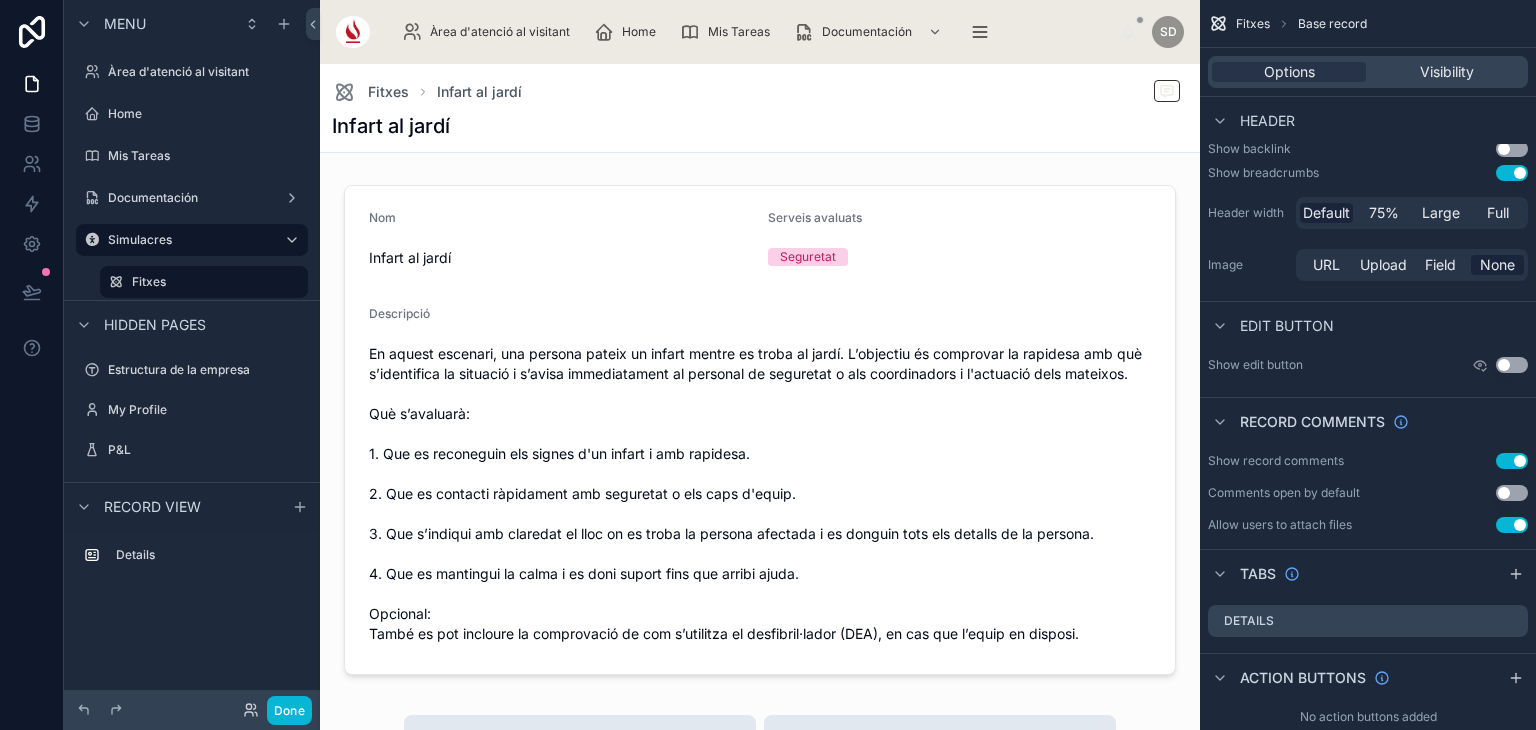 click on "Use setting" at bounding box center [1512, 461] 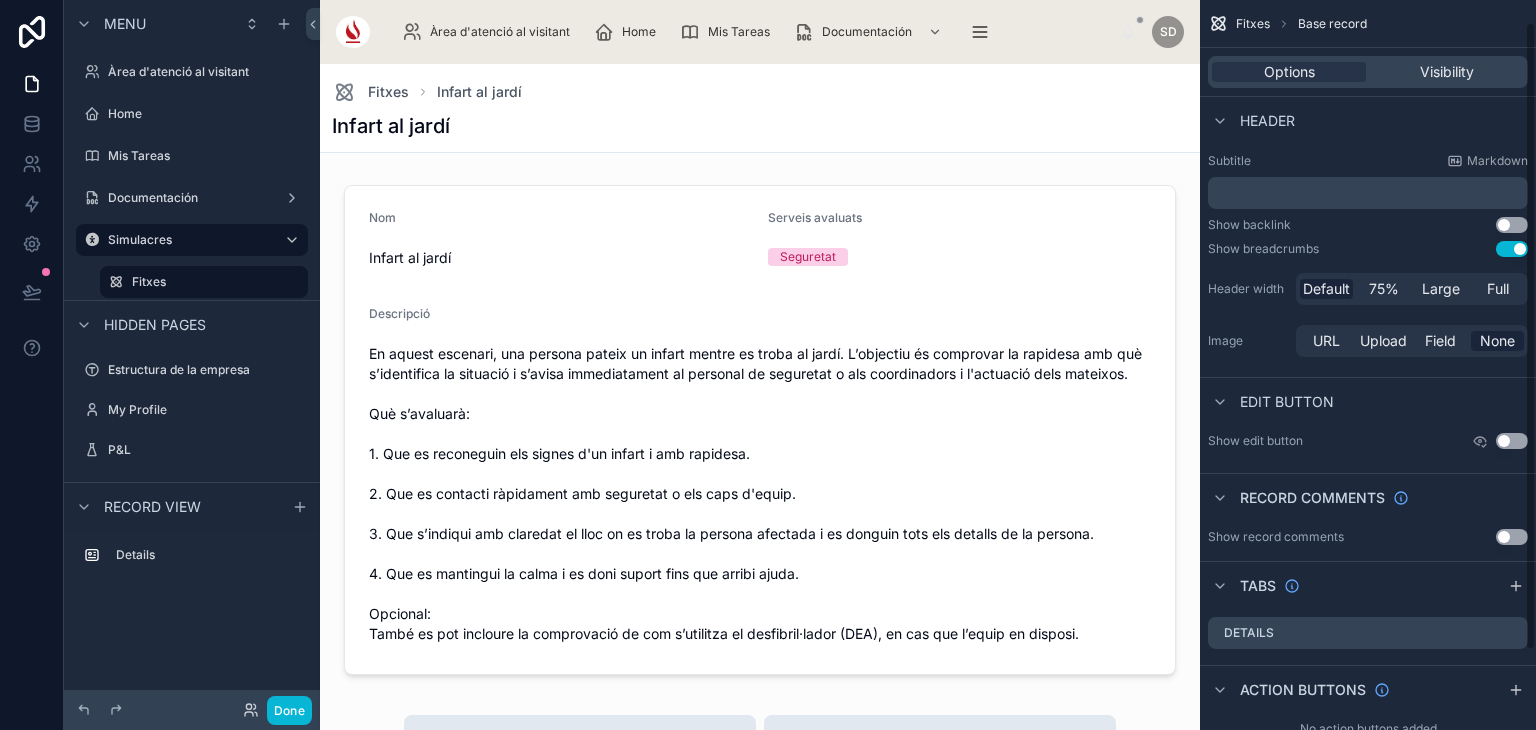 scroll, scrollTop: 0, scrollLeft: 0, axis: both 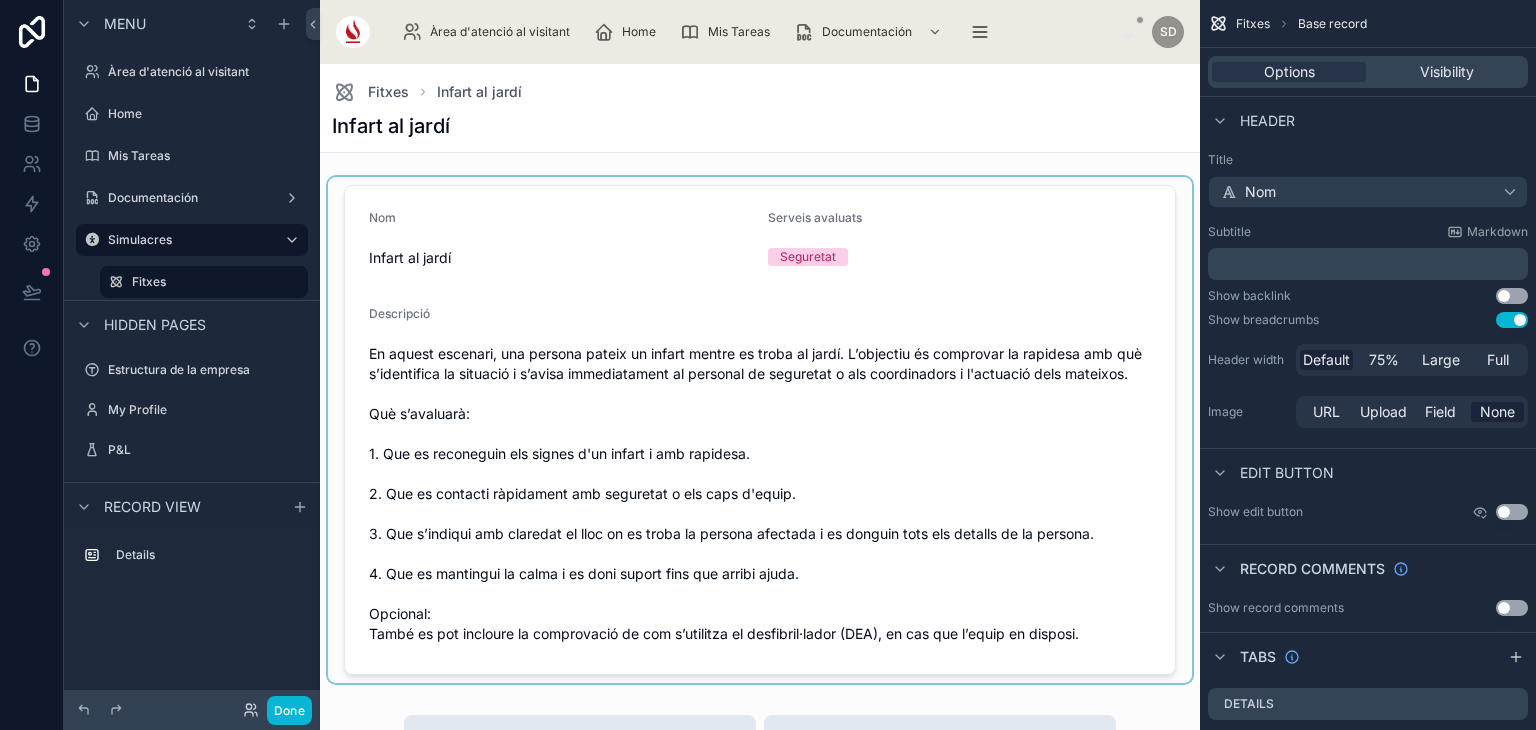 click at bounding box center [760, 430] 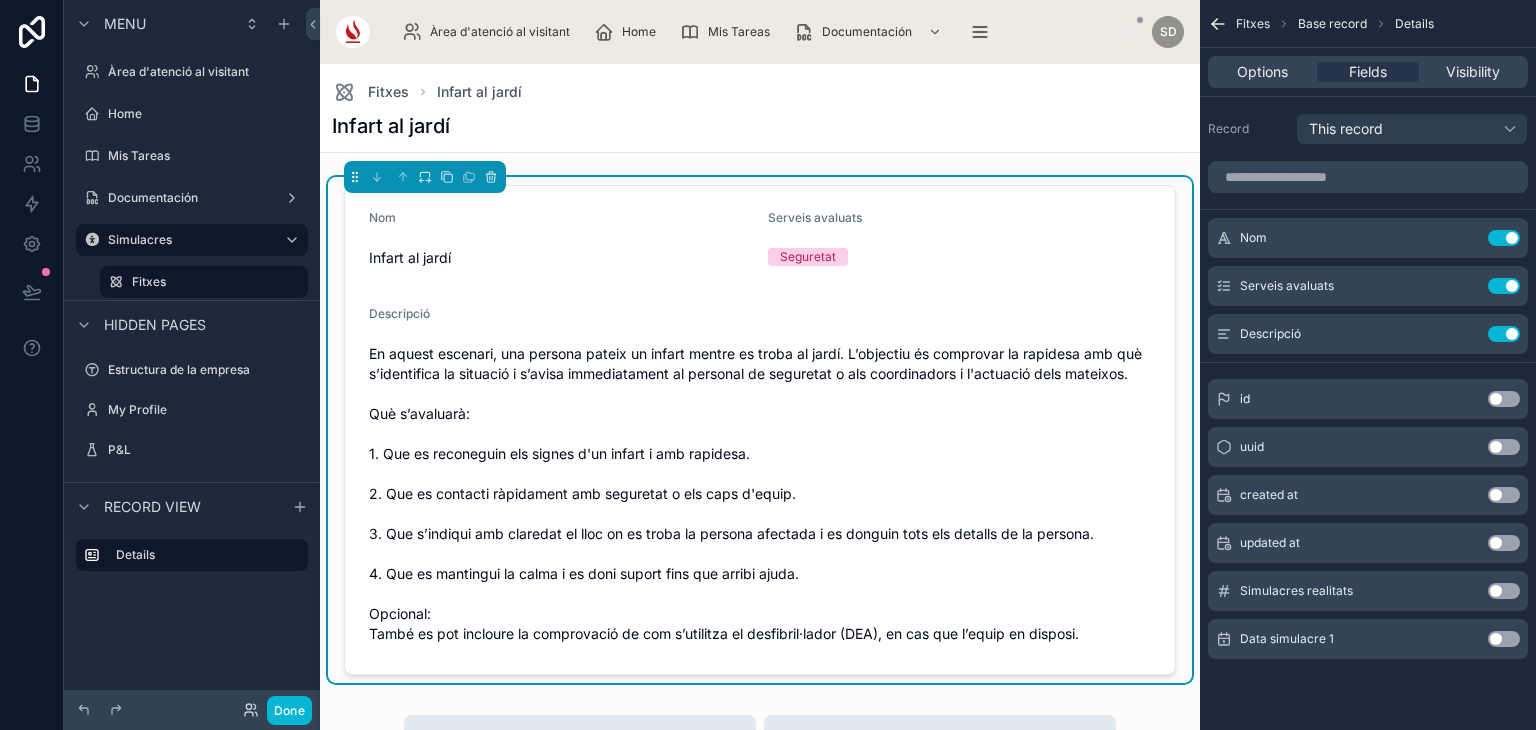 click on "Use setting" at bounding box center [1504, 591] 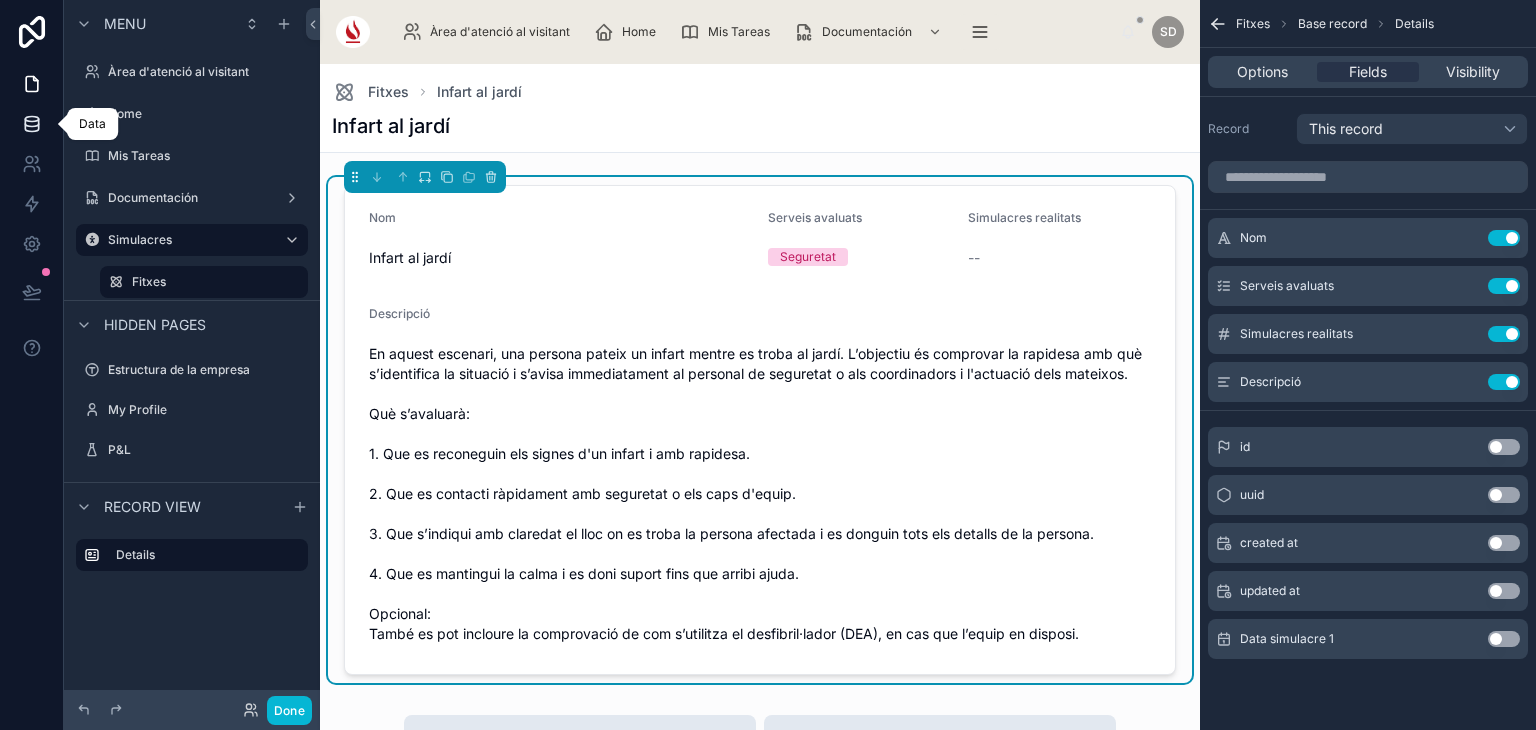 click 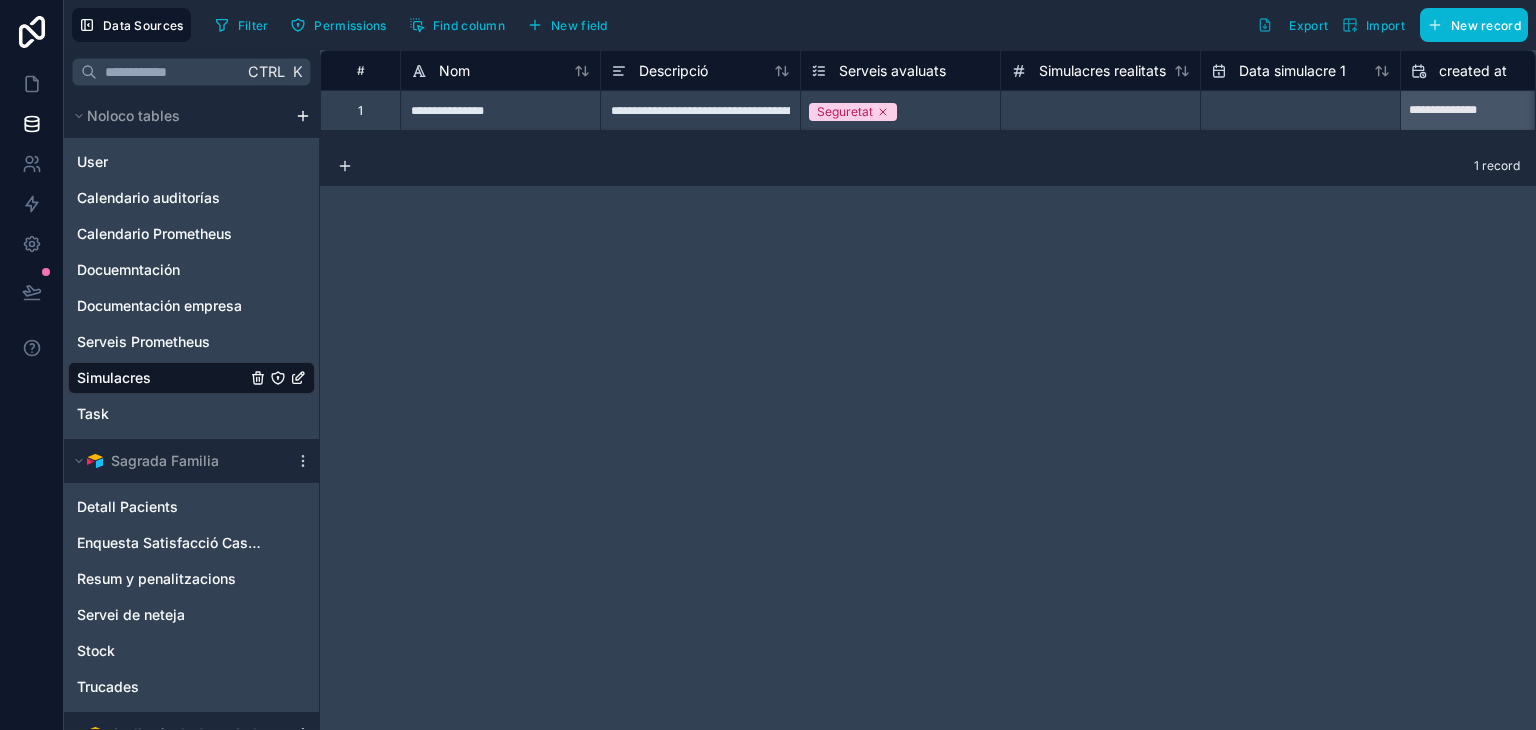 click at bounding box center [1100, 110] 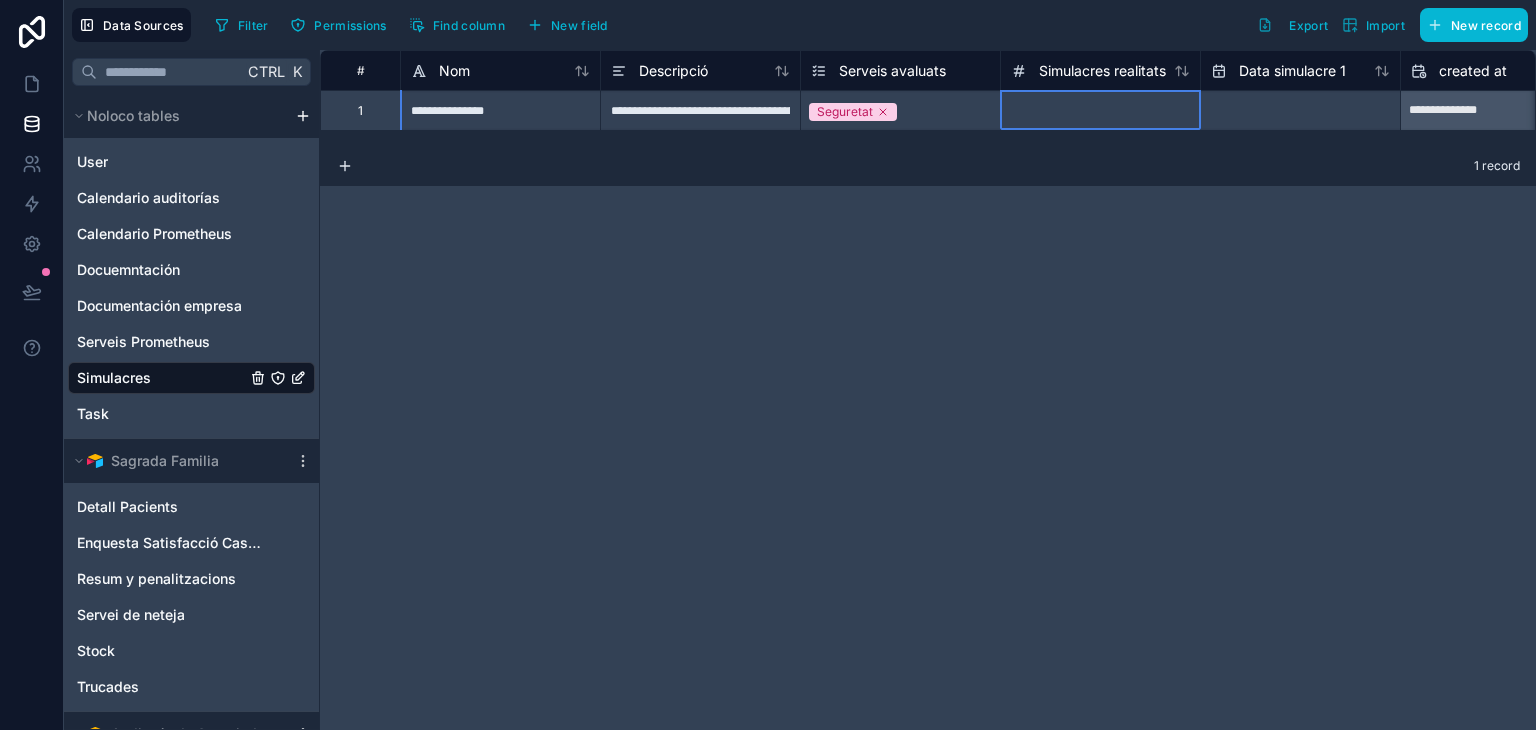 type on "*" 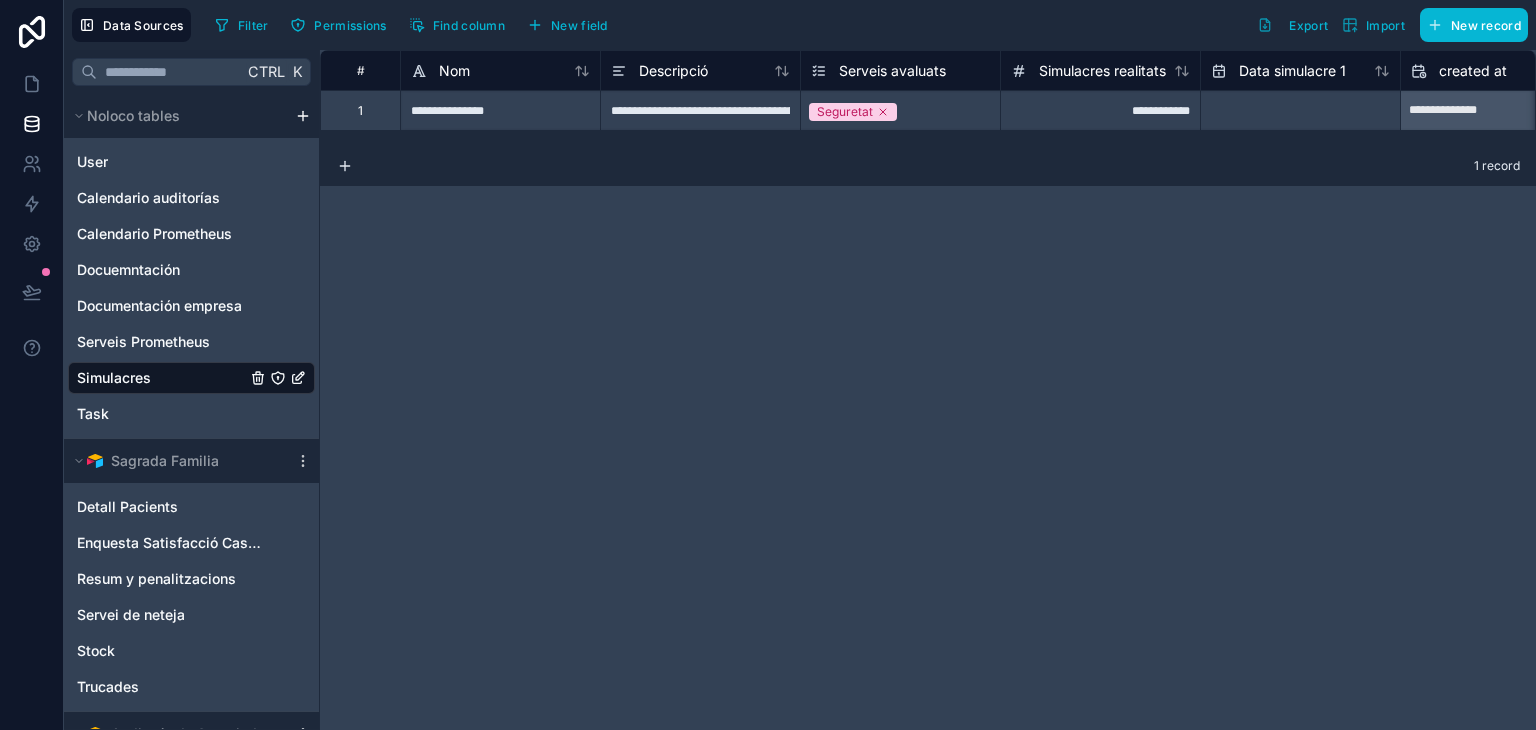 click on "**********" at bounding box center [928, 390] 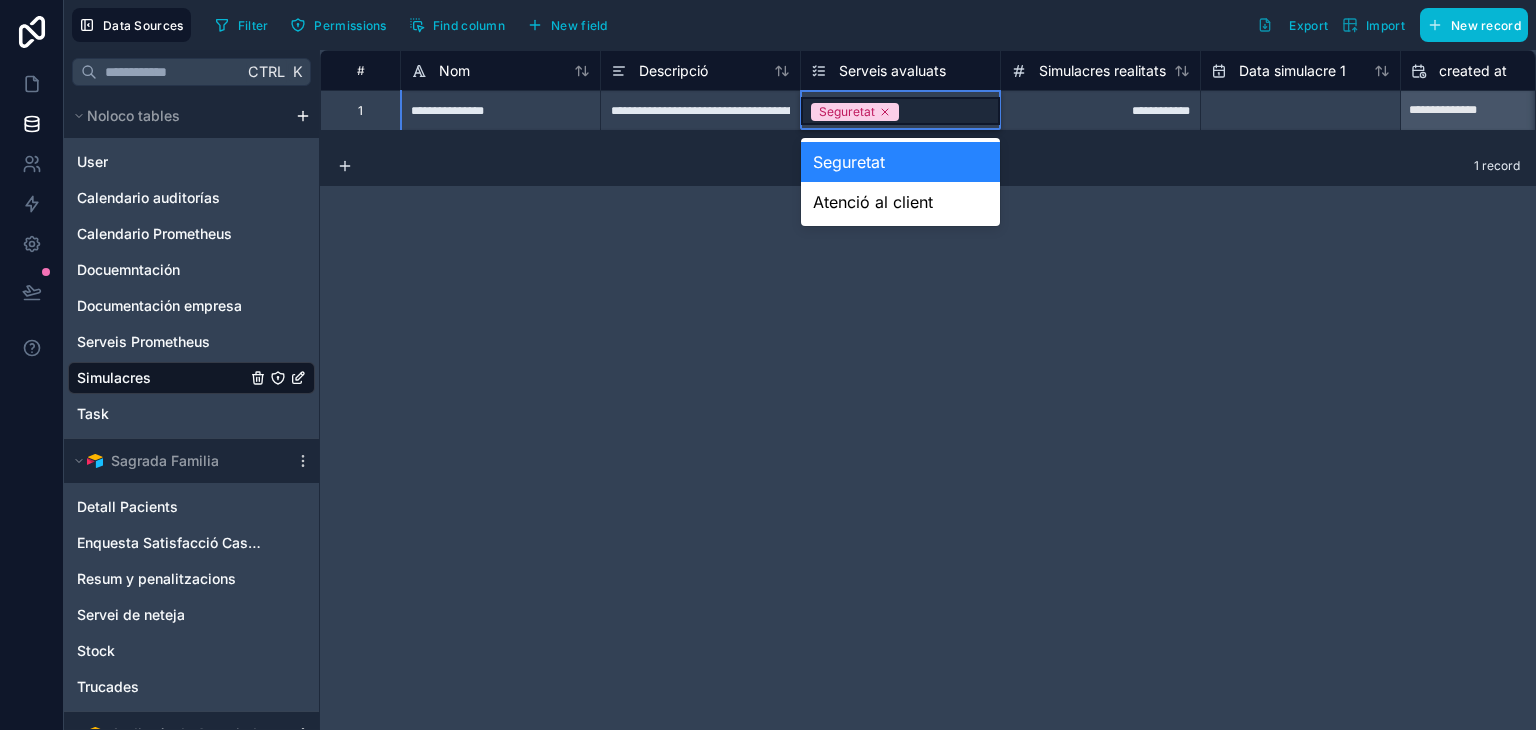 click on "Seguretat" at bounding box center [900, 111] 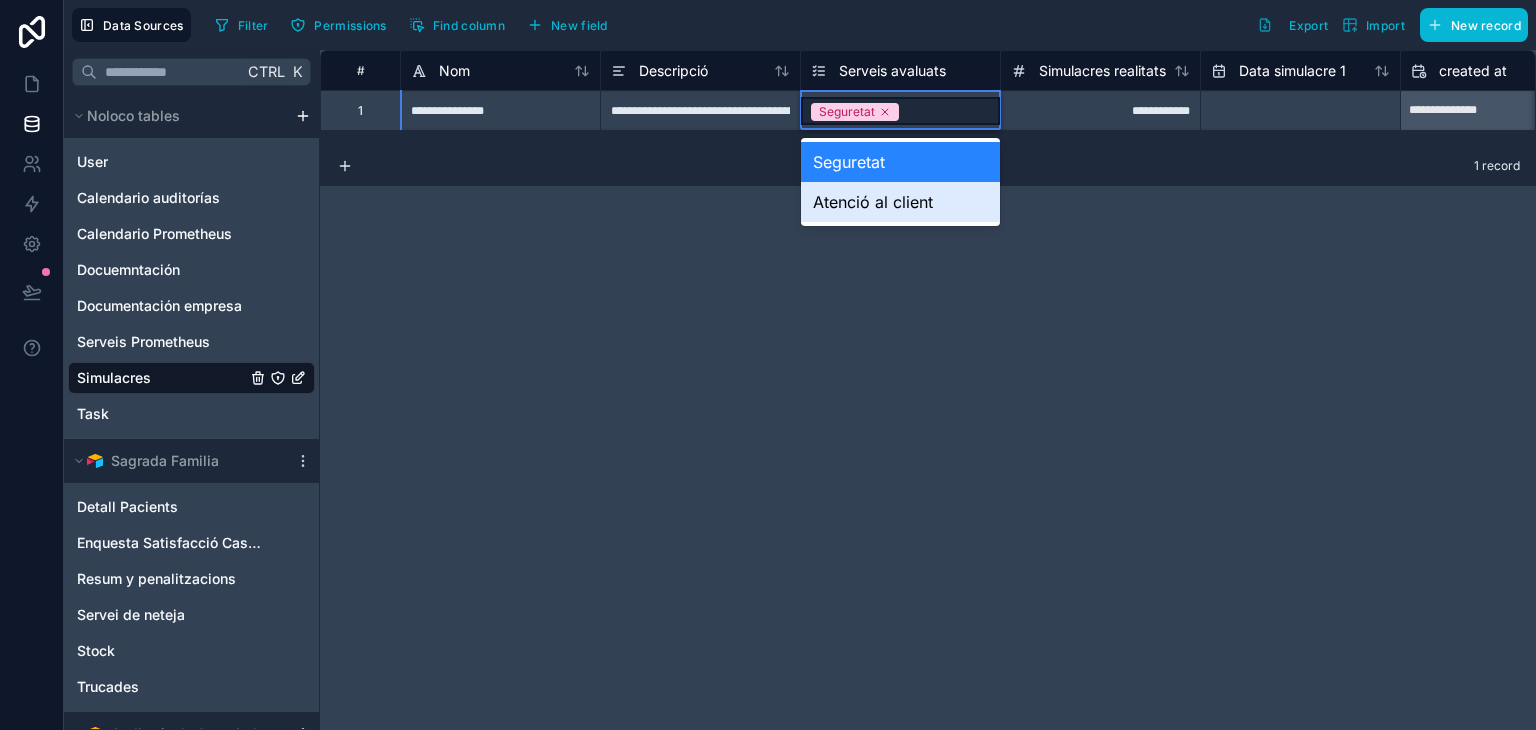 click on "Atenció al client" at bounding box center (900, 202) 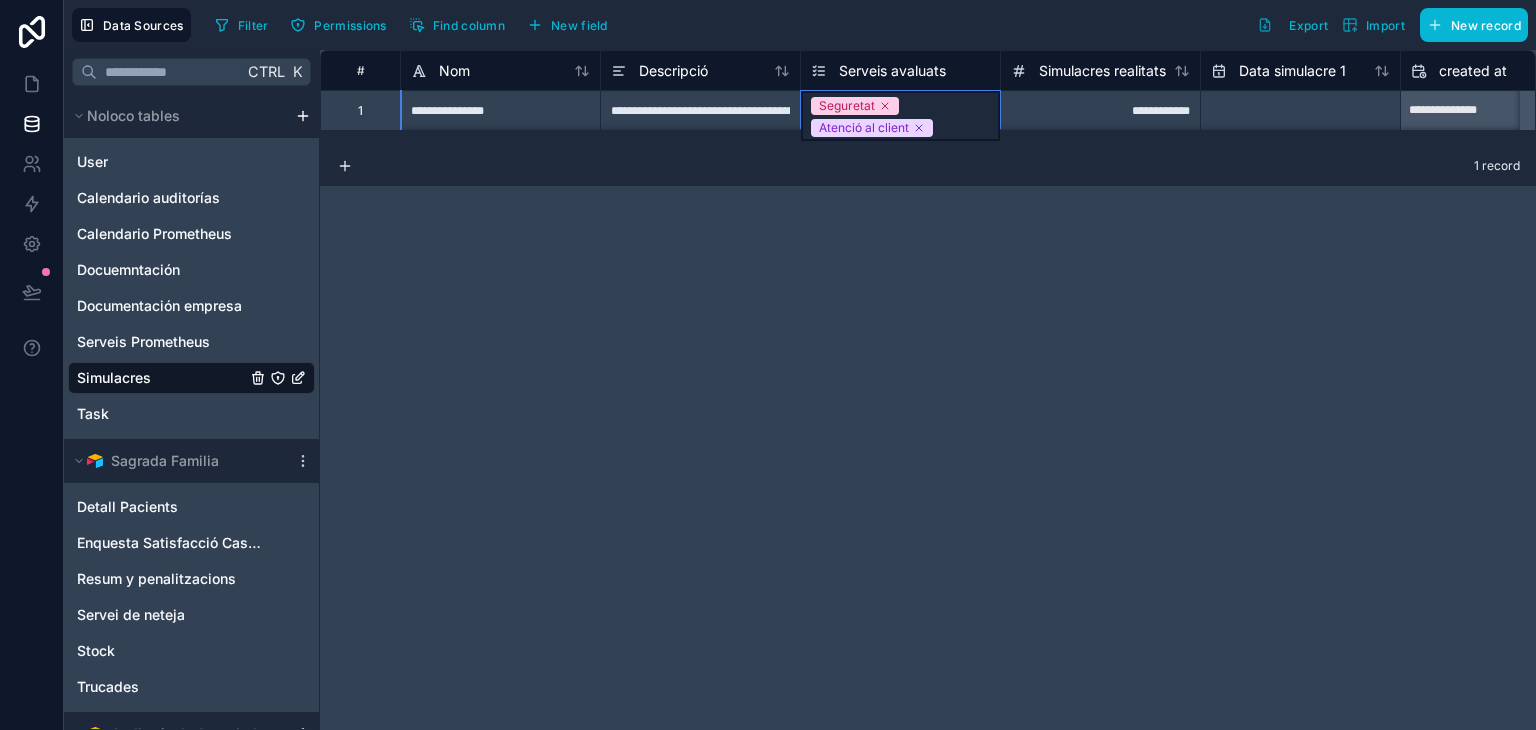 scroll, scrollTop: 0, scrollLeft: 0, axis: both 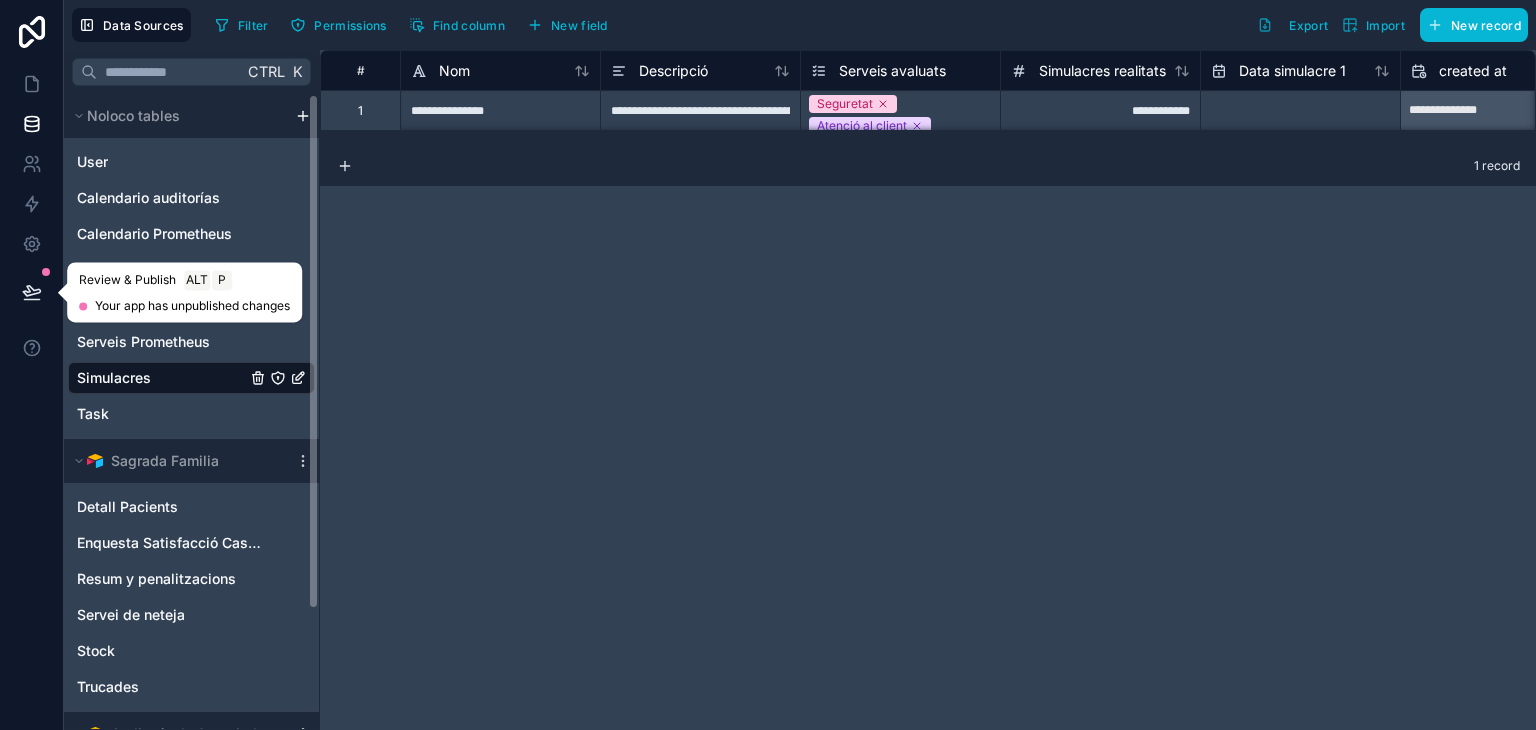 click at bounding box center [32, 292] 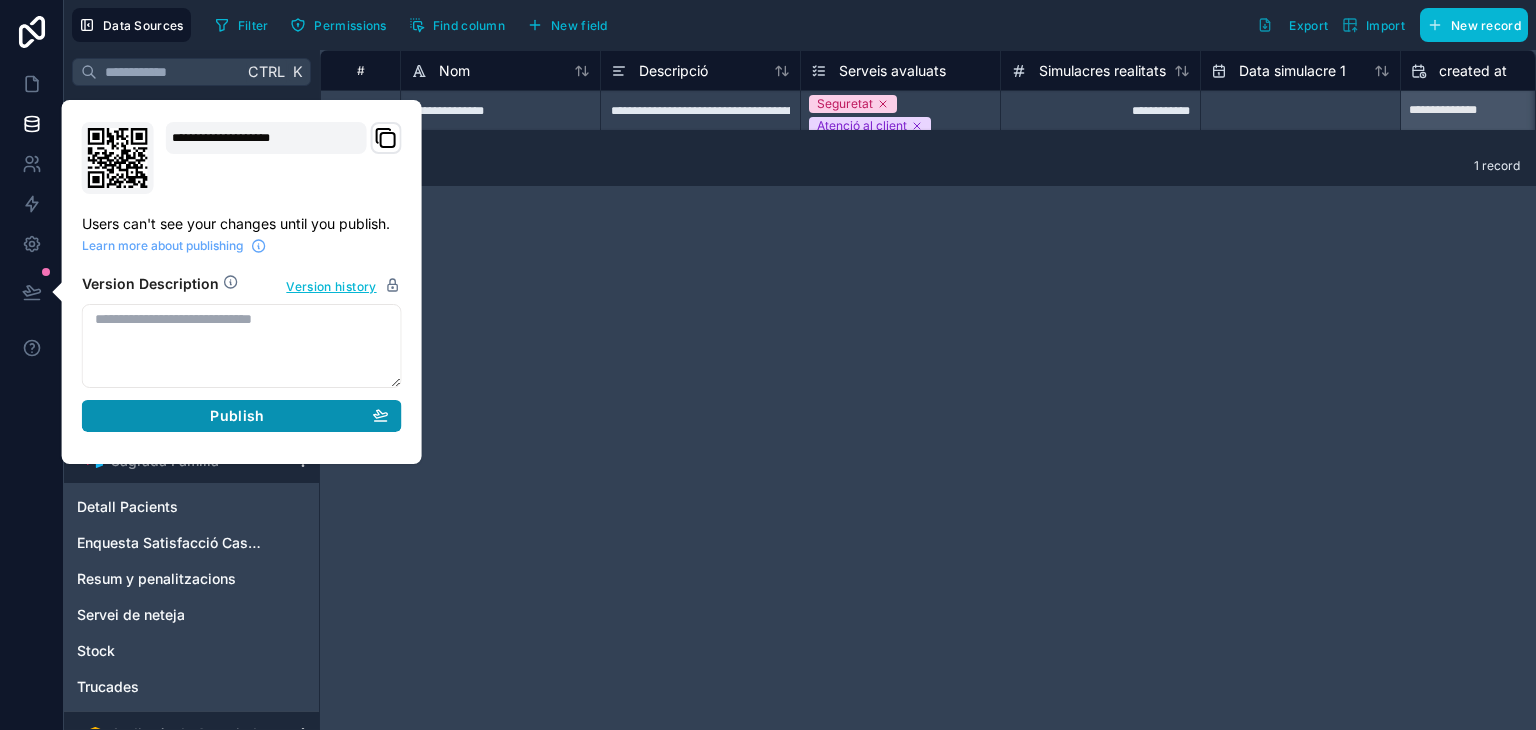 click on "Publish" at bounding box center (237, 416) 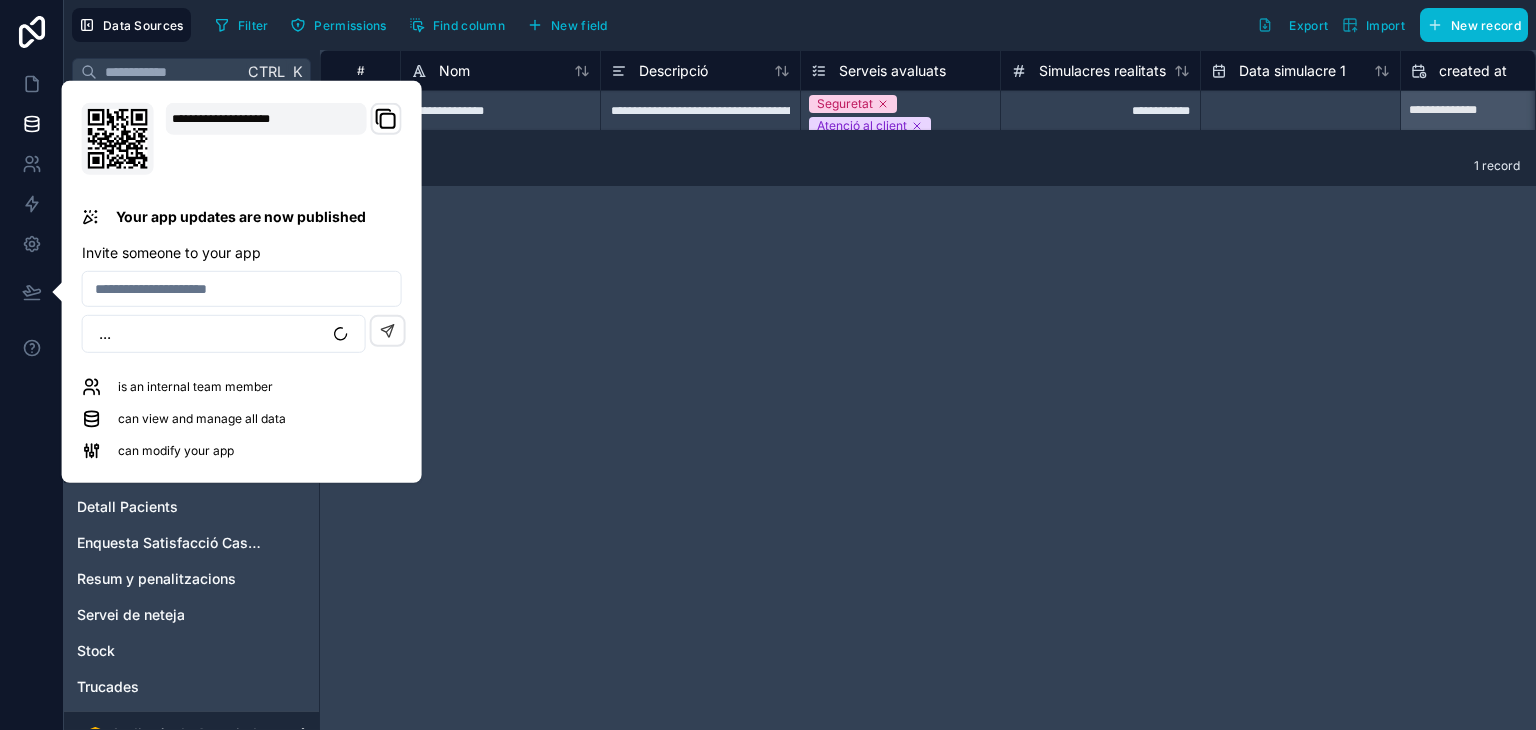 click on "**********" at bounding box center [928, 390] 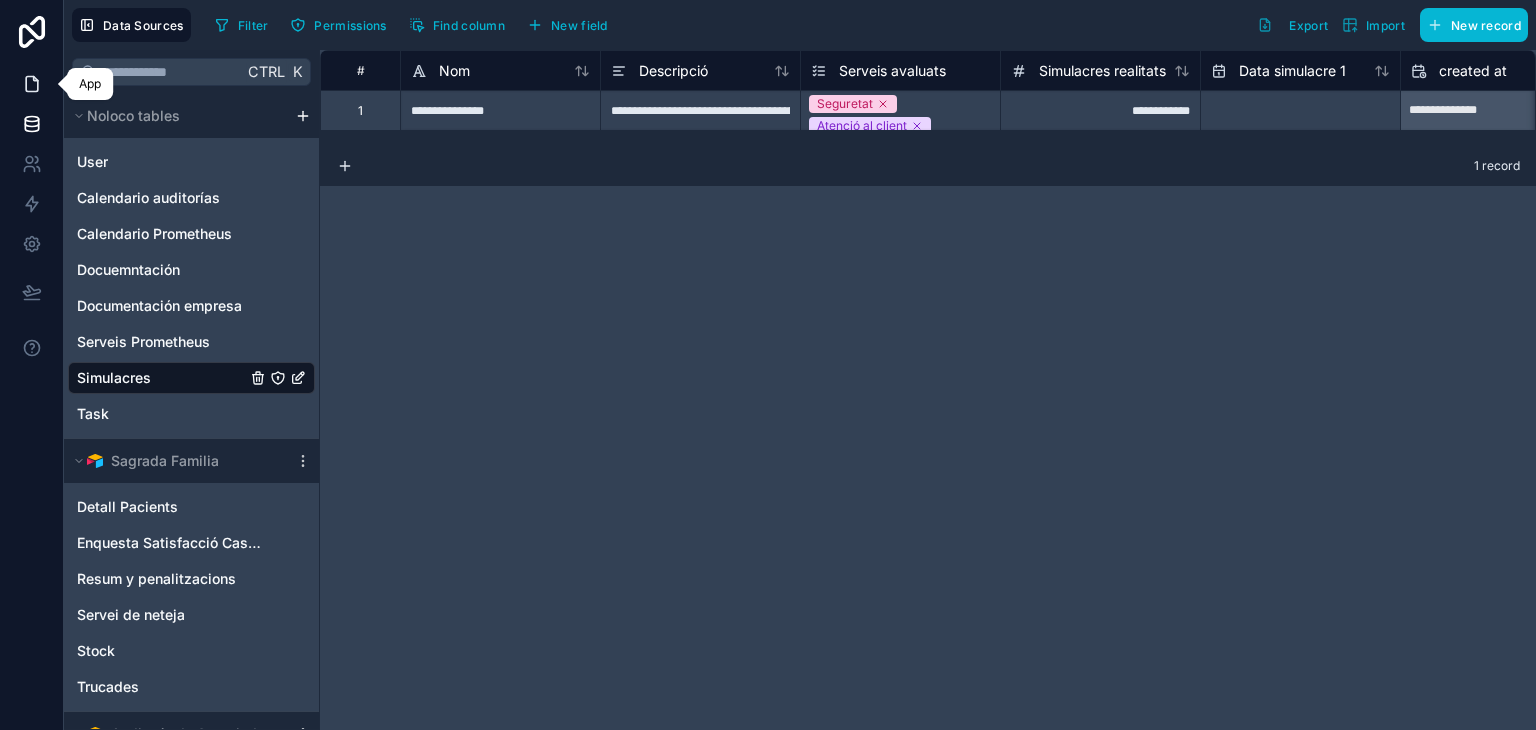click 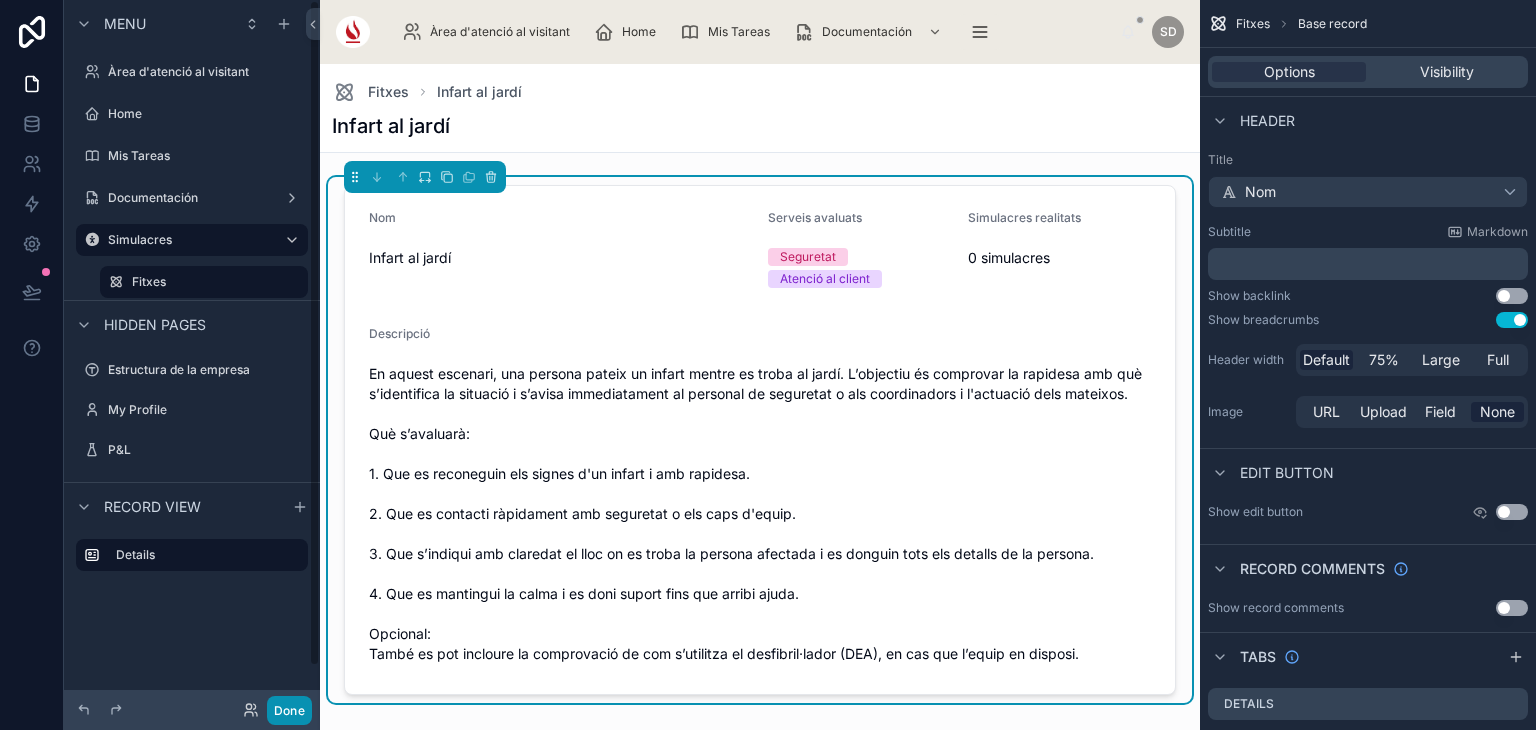 click on "Done" at bounding box center [289, 710] 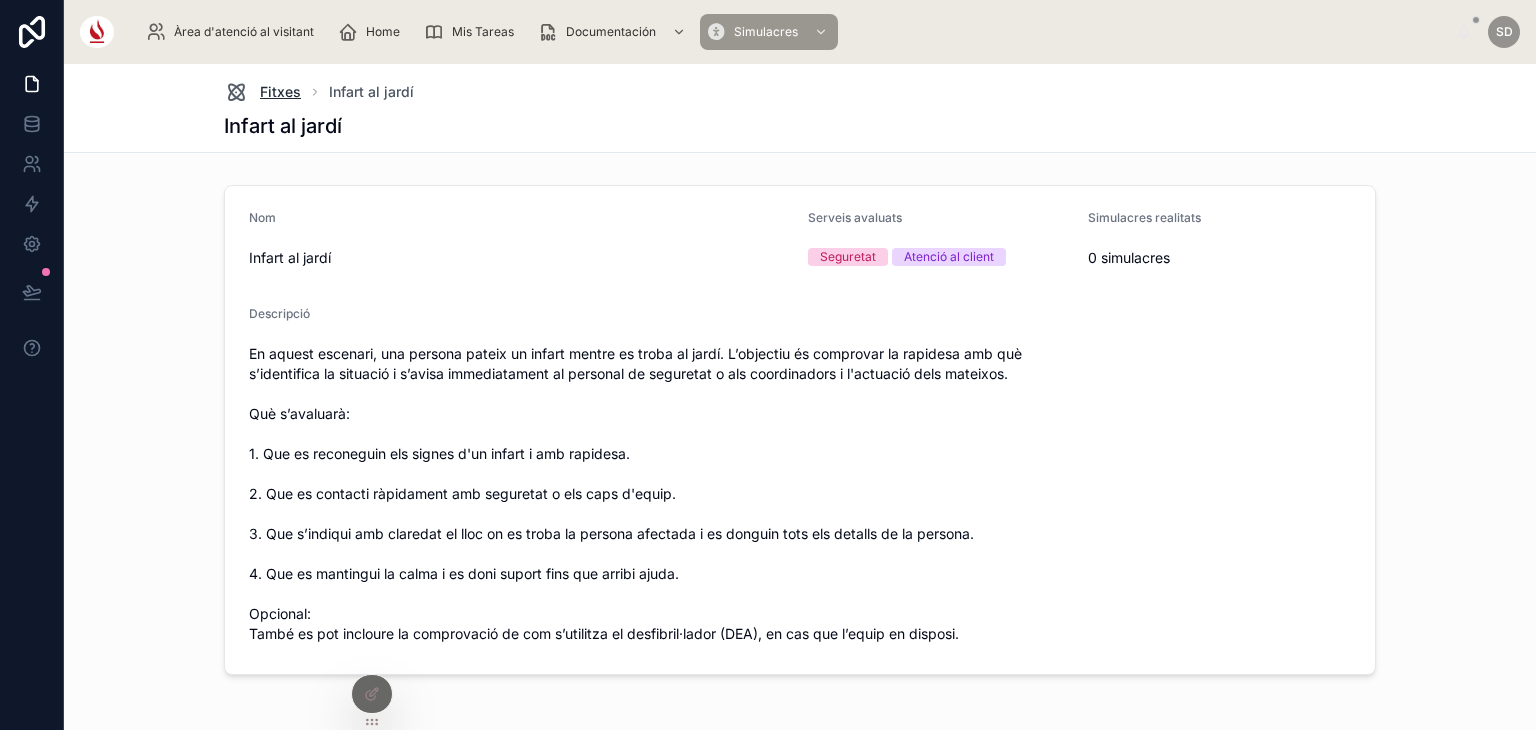 click on "Fitxes" at bounding box center (280, 92) 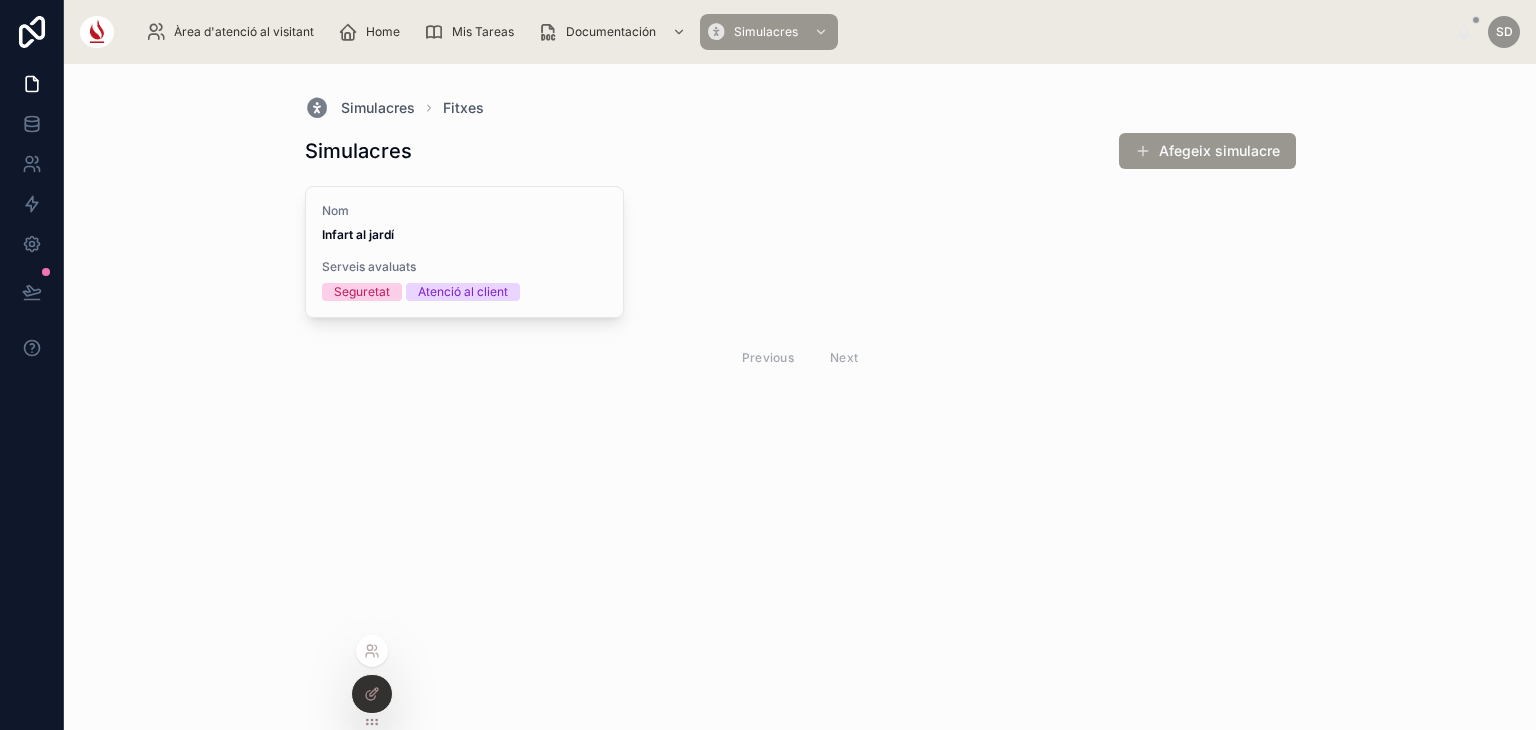 click at bounding box center [372, 694] 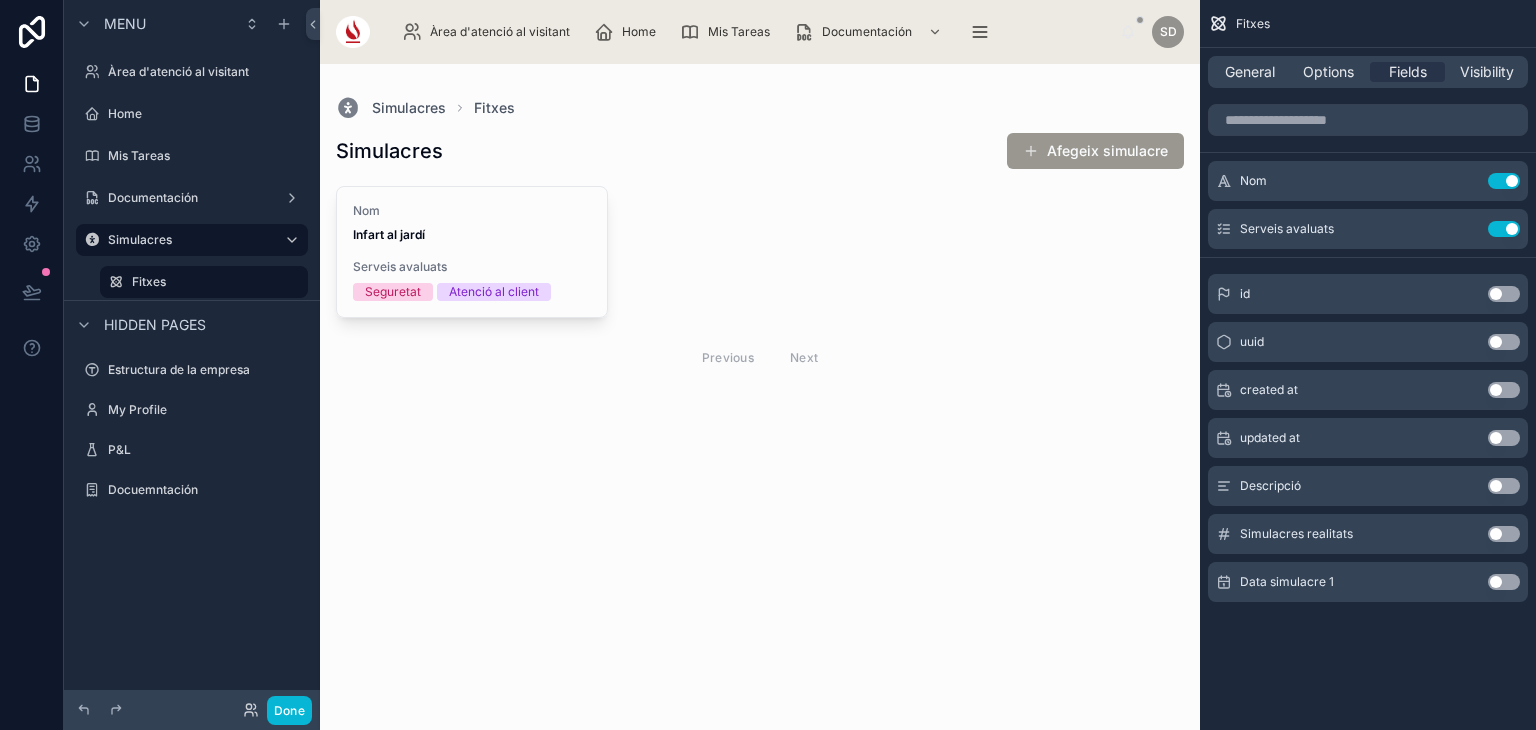 click at bounding box center (760, 254) 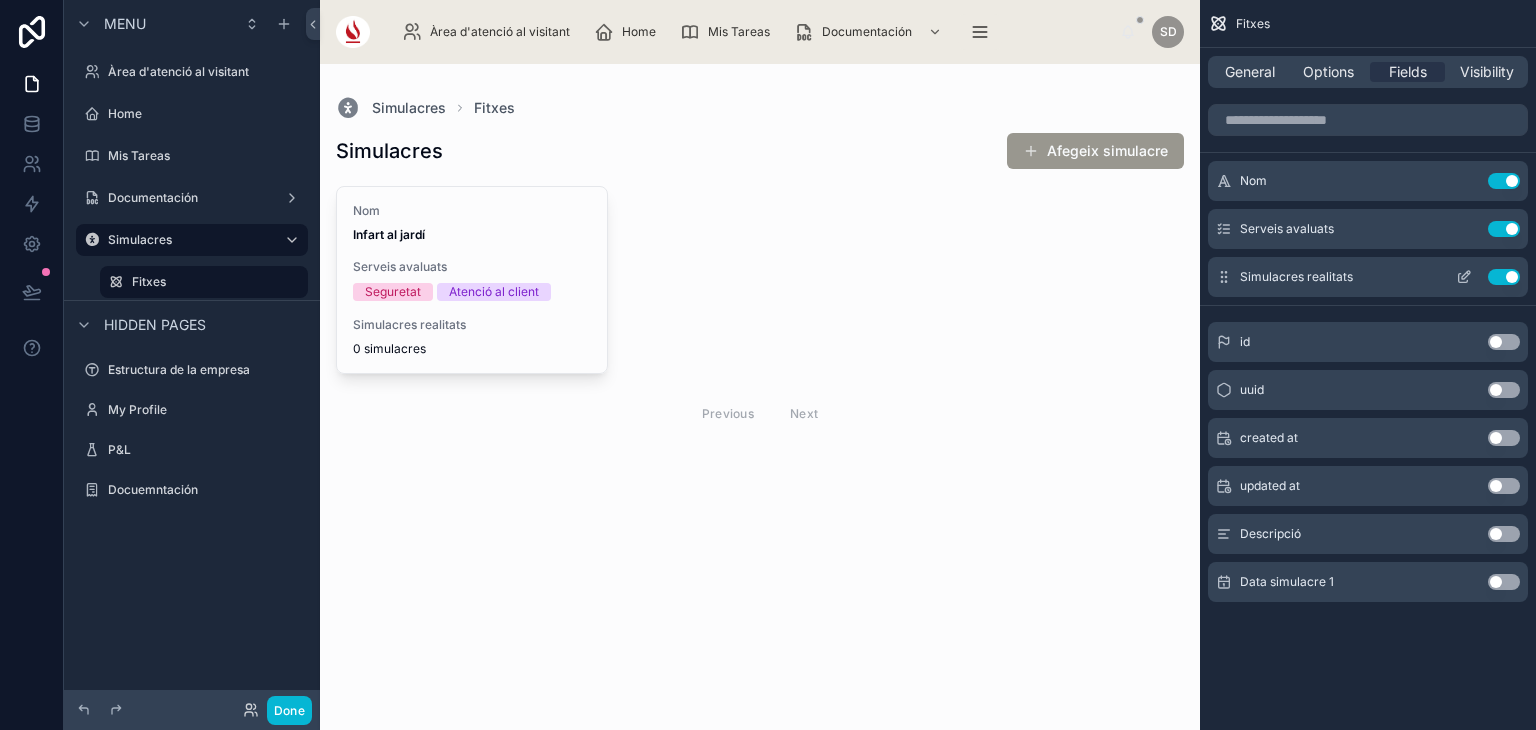 click 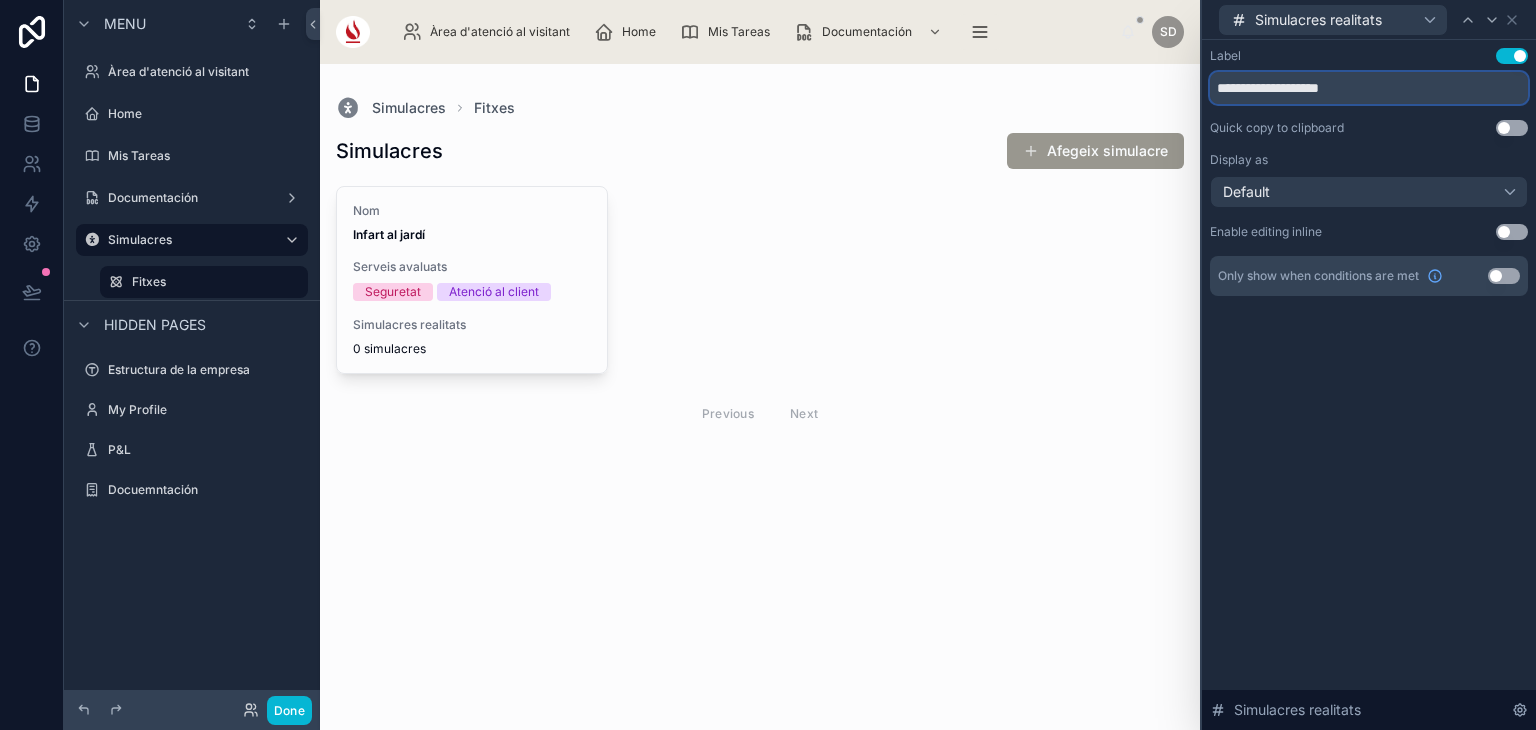 click on "**********" at bounding box center (1369, 88) 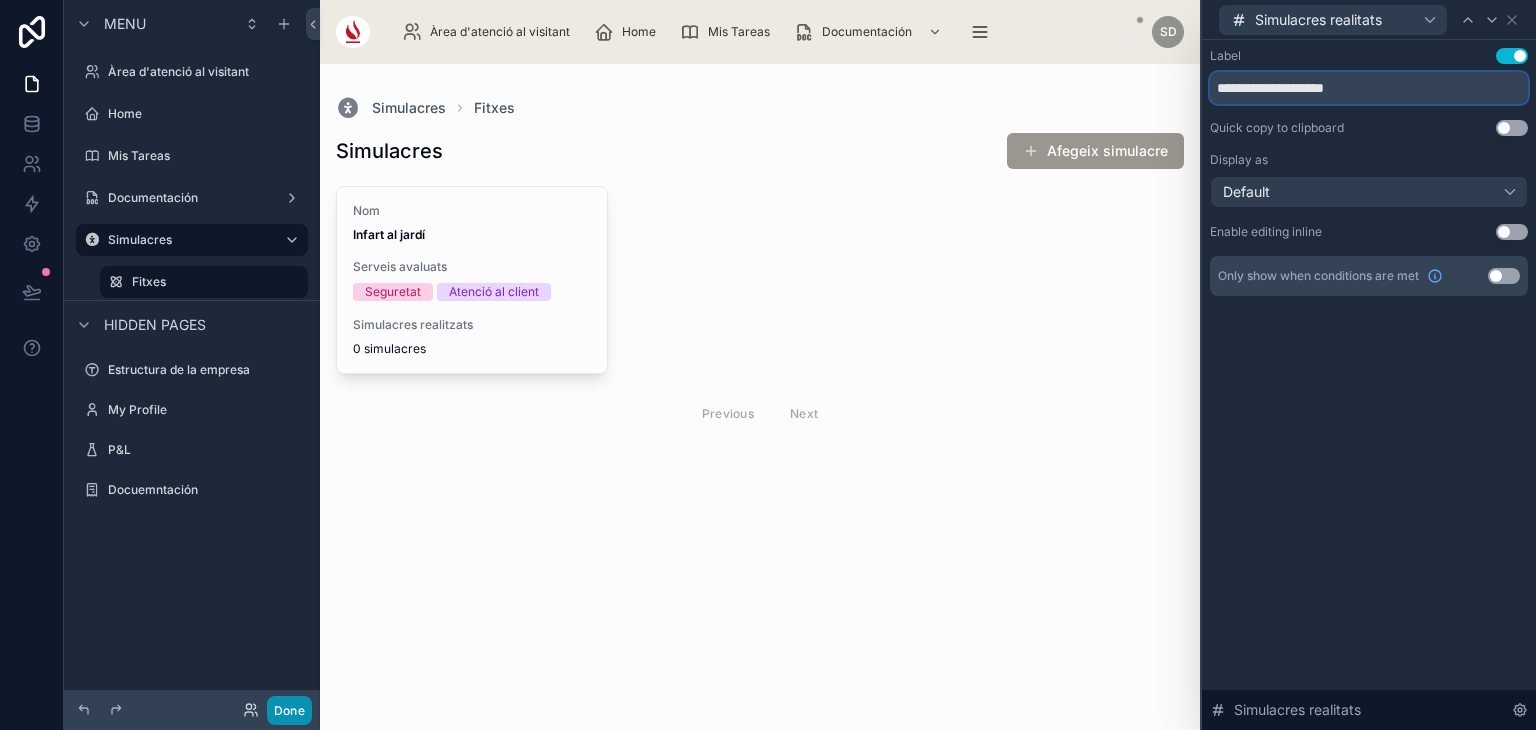 type on "**********" 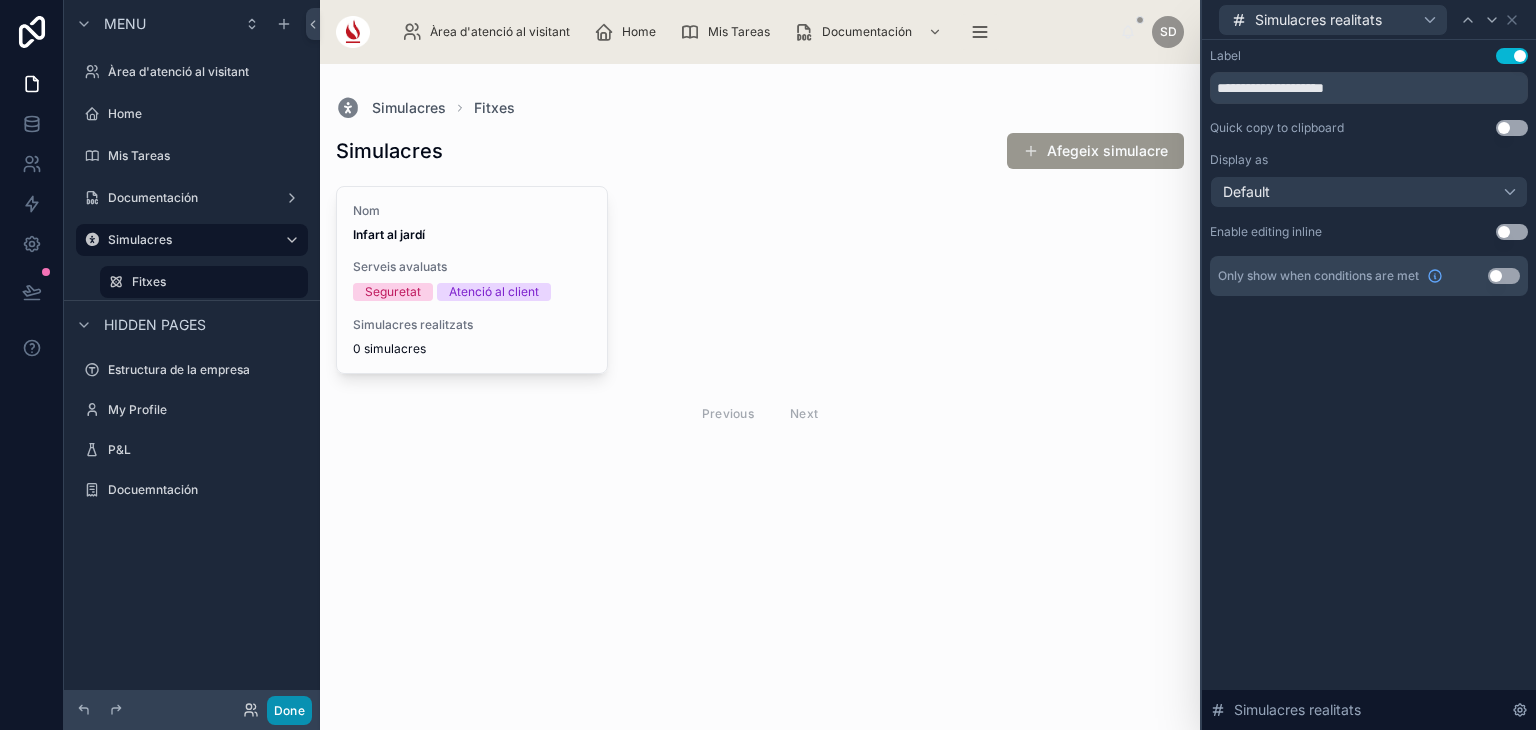 click on "Done" at bounding box center [289, 710] 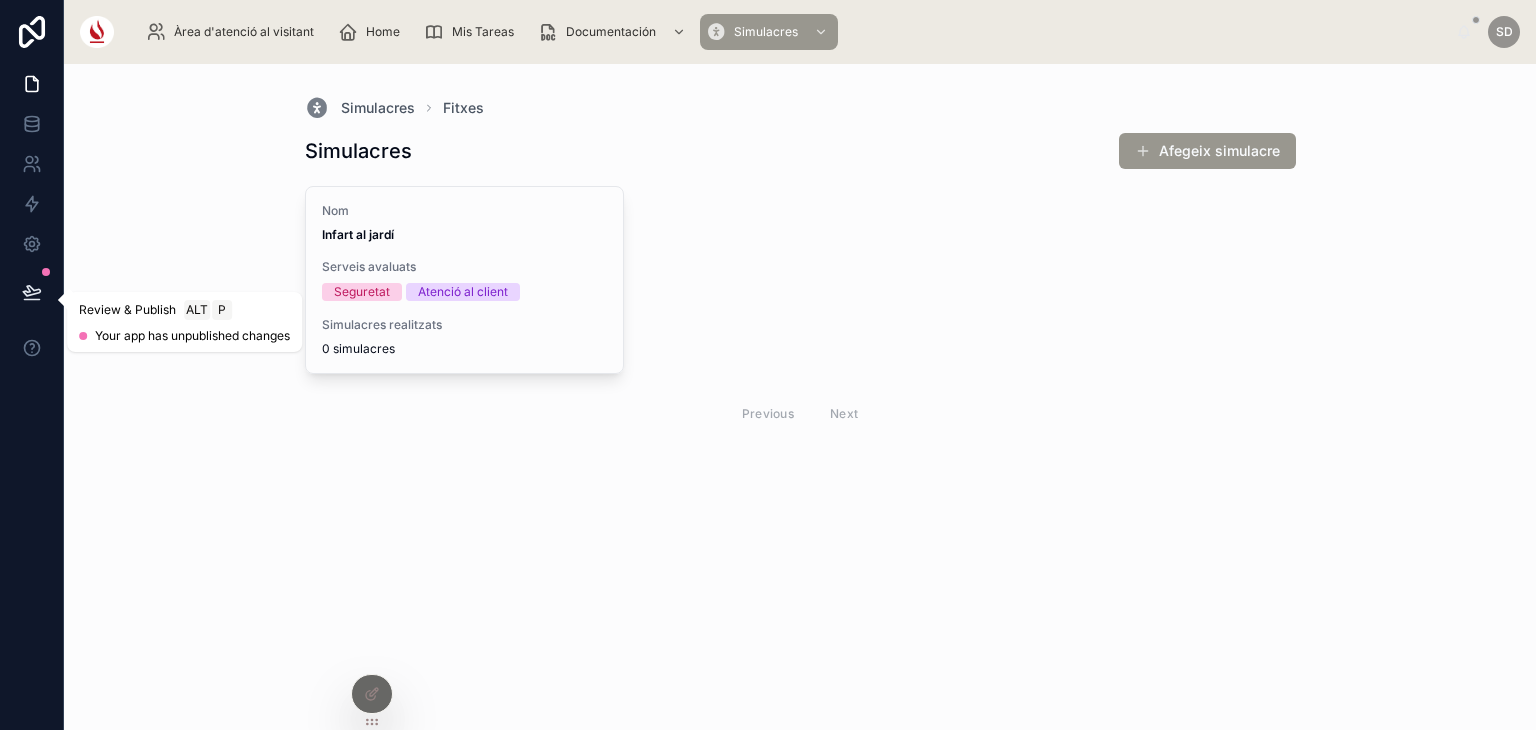 click 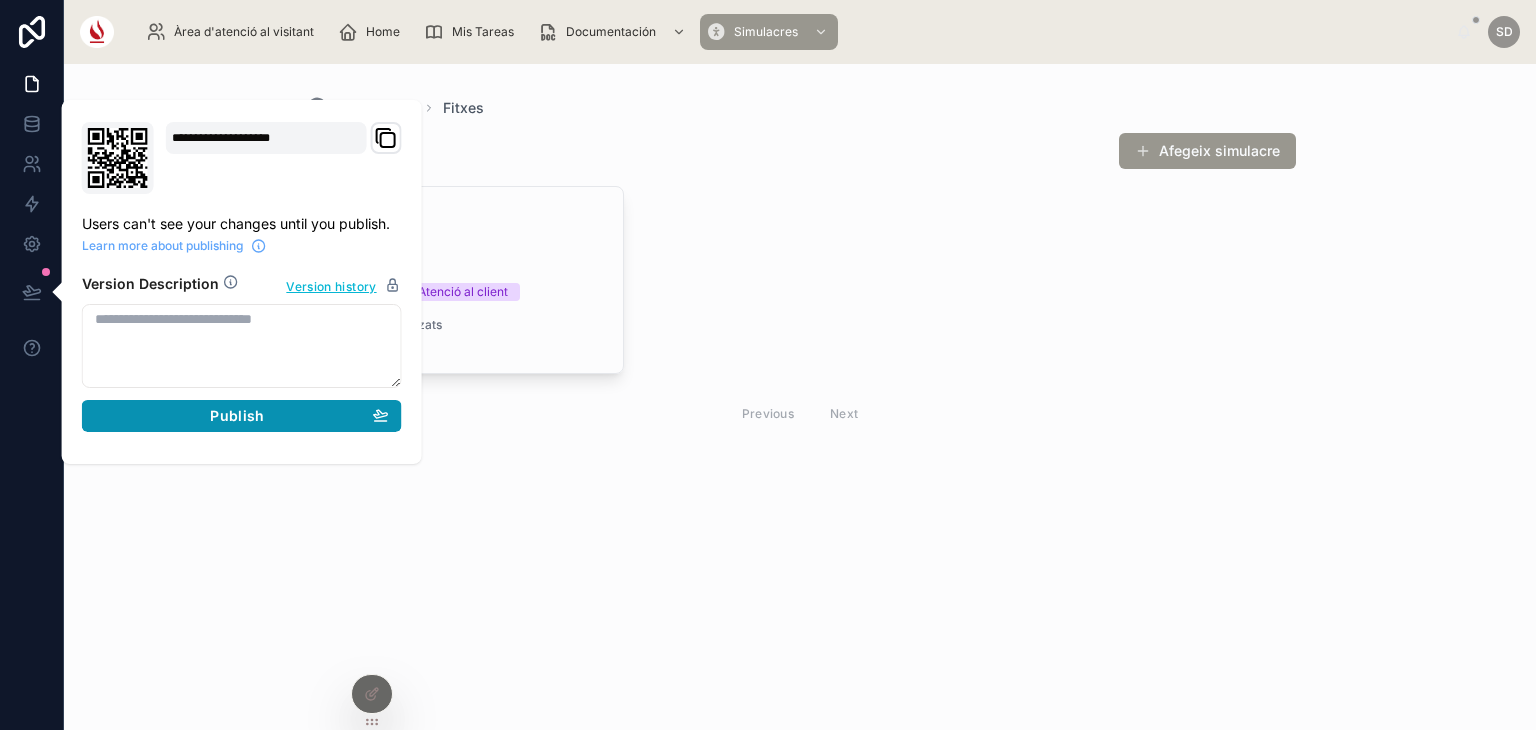 click on "Publish" at bounding box center (242, 416) 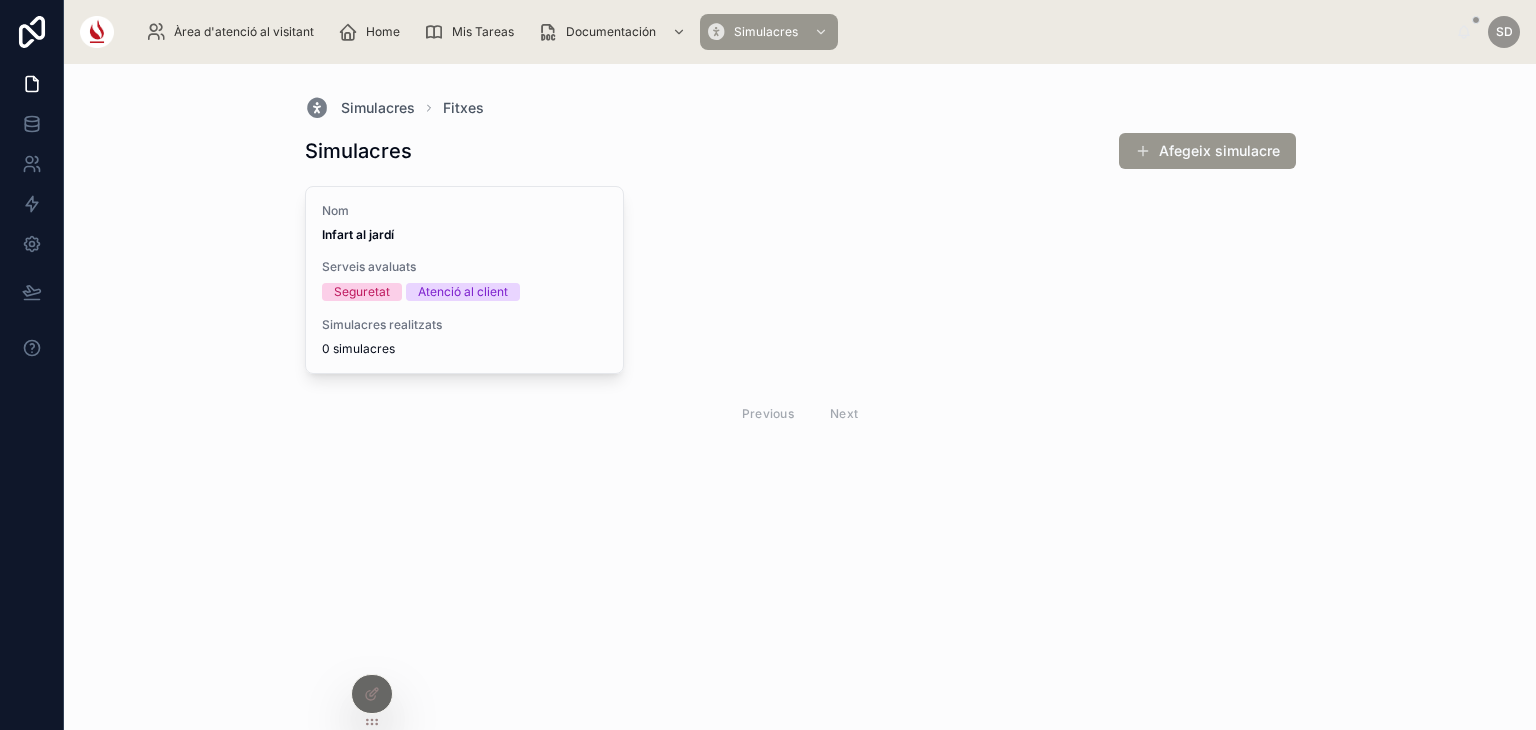 click on "Simulacres Afegeix simulacre Nom Infart al jardí Serveis avaluats Seguretat Atenció al client Simulacres realitzats 0 simulacres Previous Next" at bounding box center (800, 310) 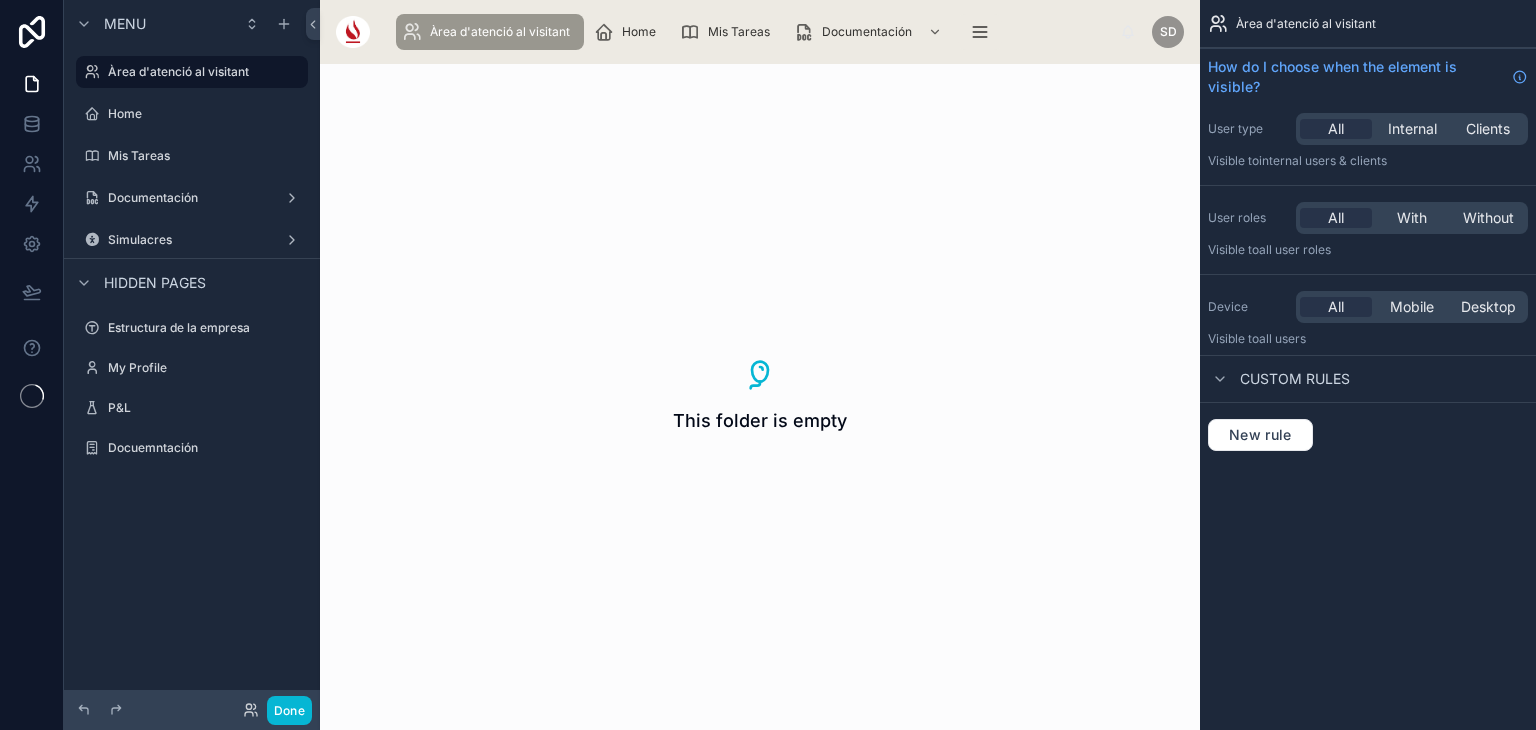 scroll, scrollTop: 0, scrollLeft: 0, axis: both 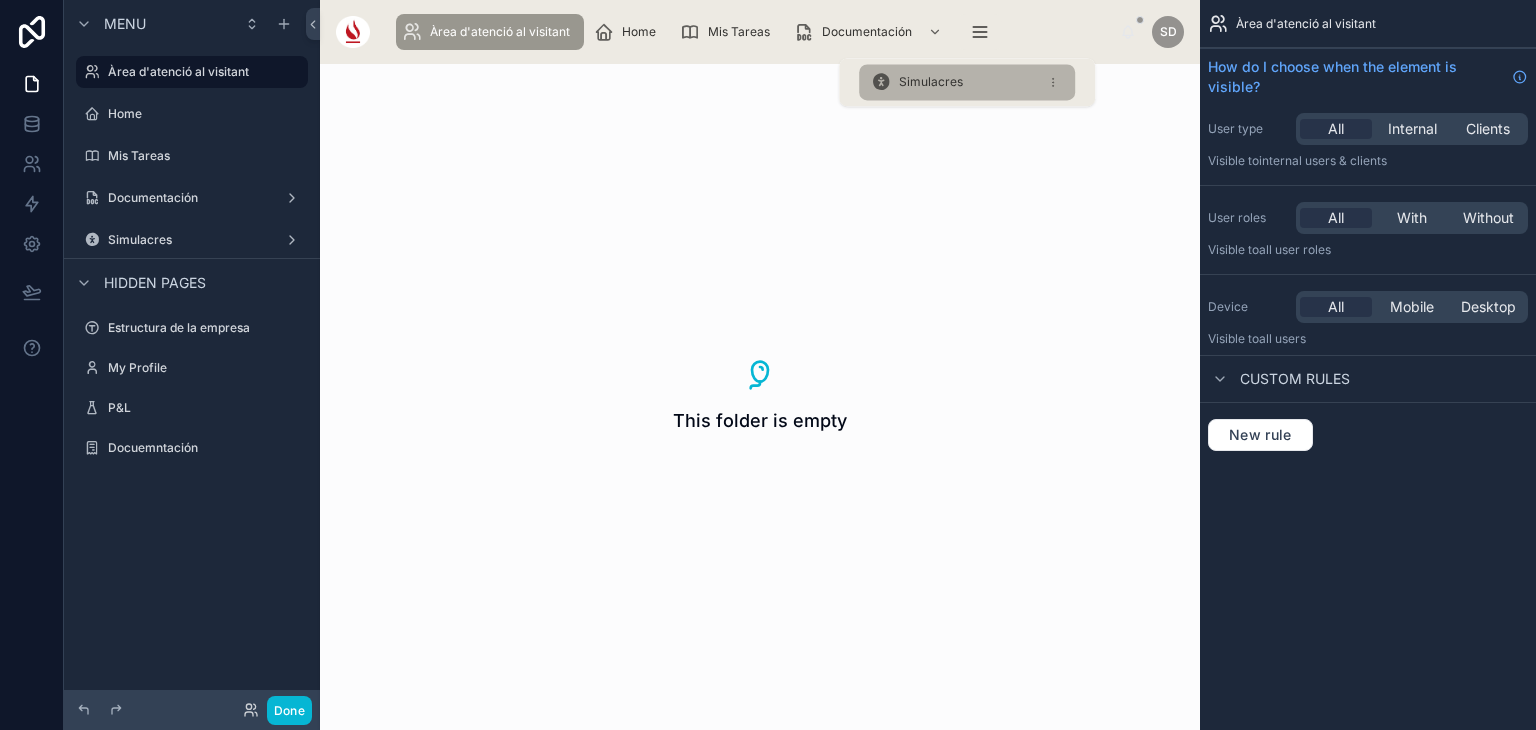 click on "Simulacres" at bounding box center [931, 82] 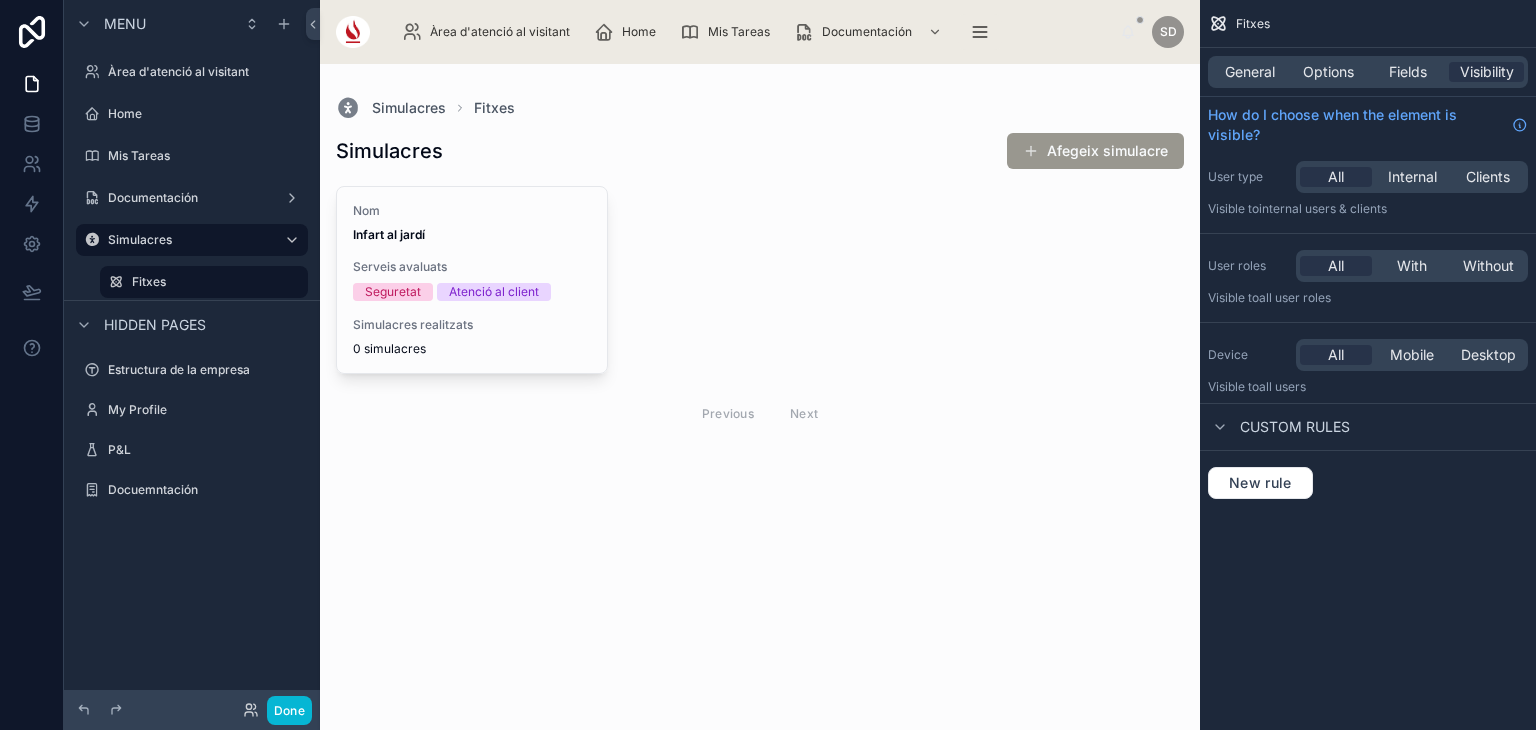 click at bounding box center (760, 282) 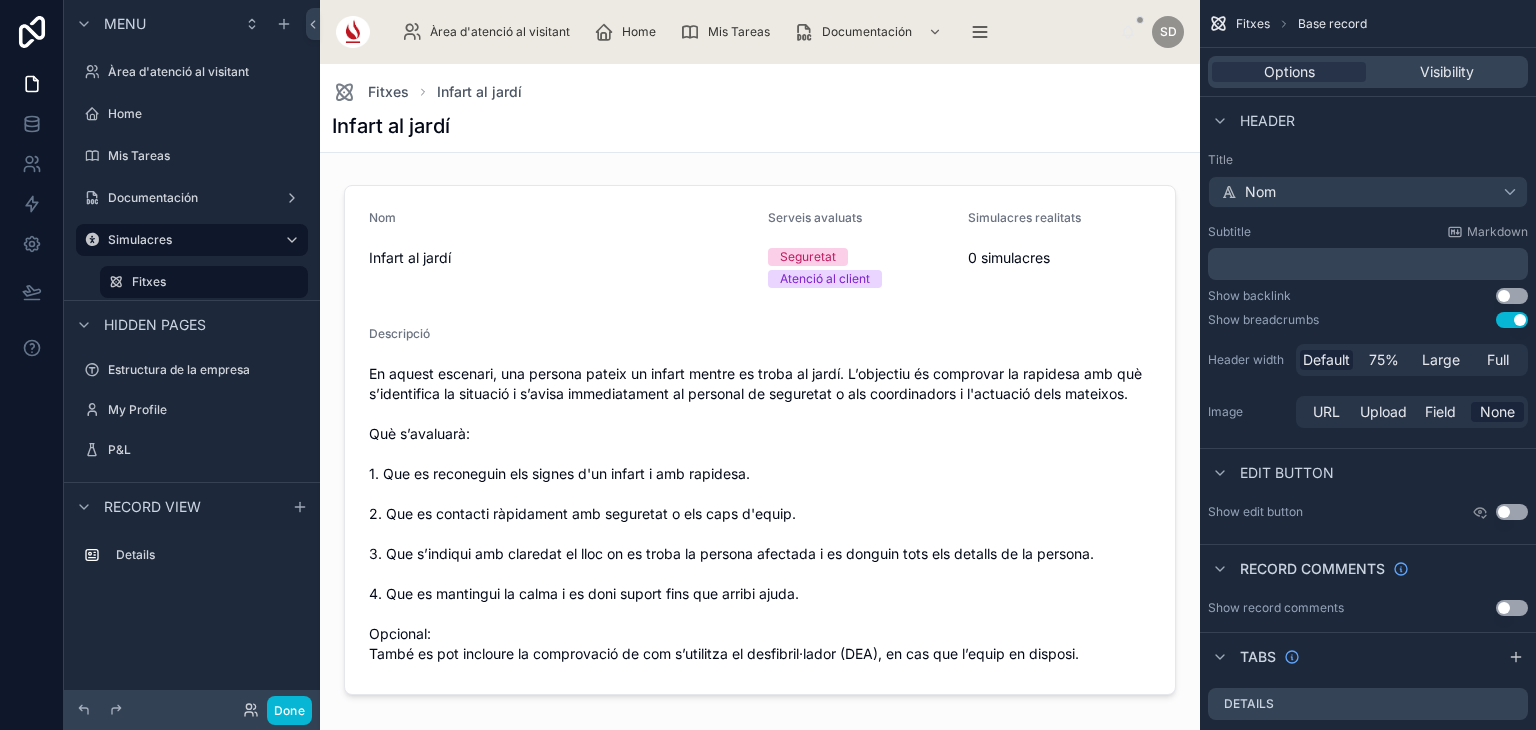 scroll, scrollTop: 0, scrollLeft: 0, axis: both 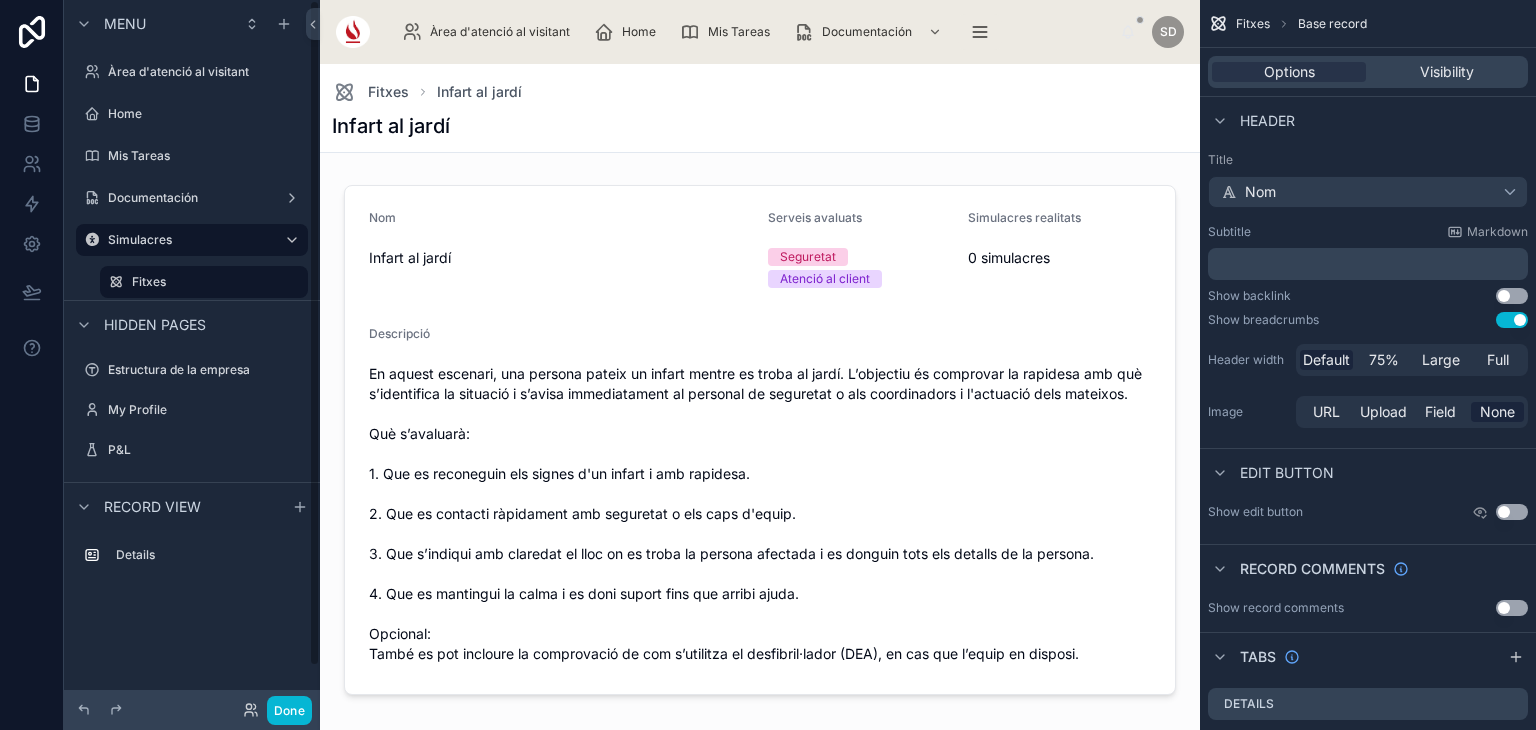 click on "Done" at bounding box center [192, 710] 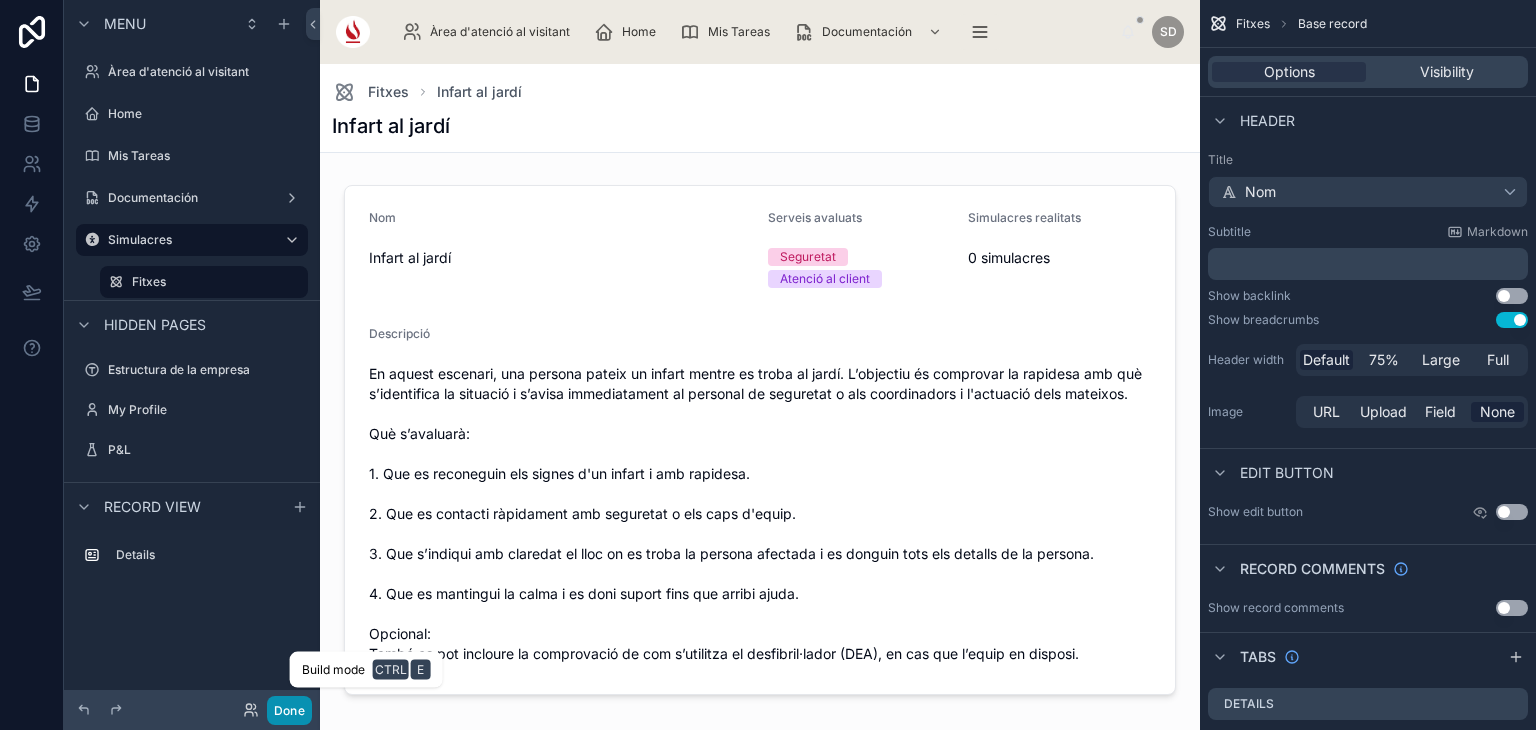 click on "Done" at bounding box center [289, 710] 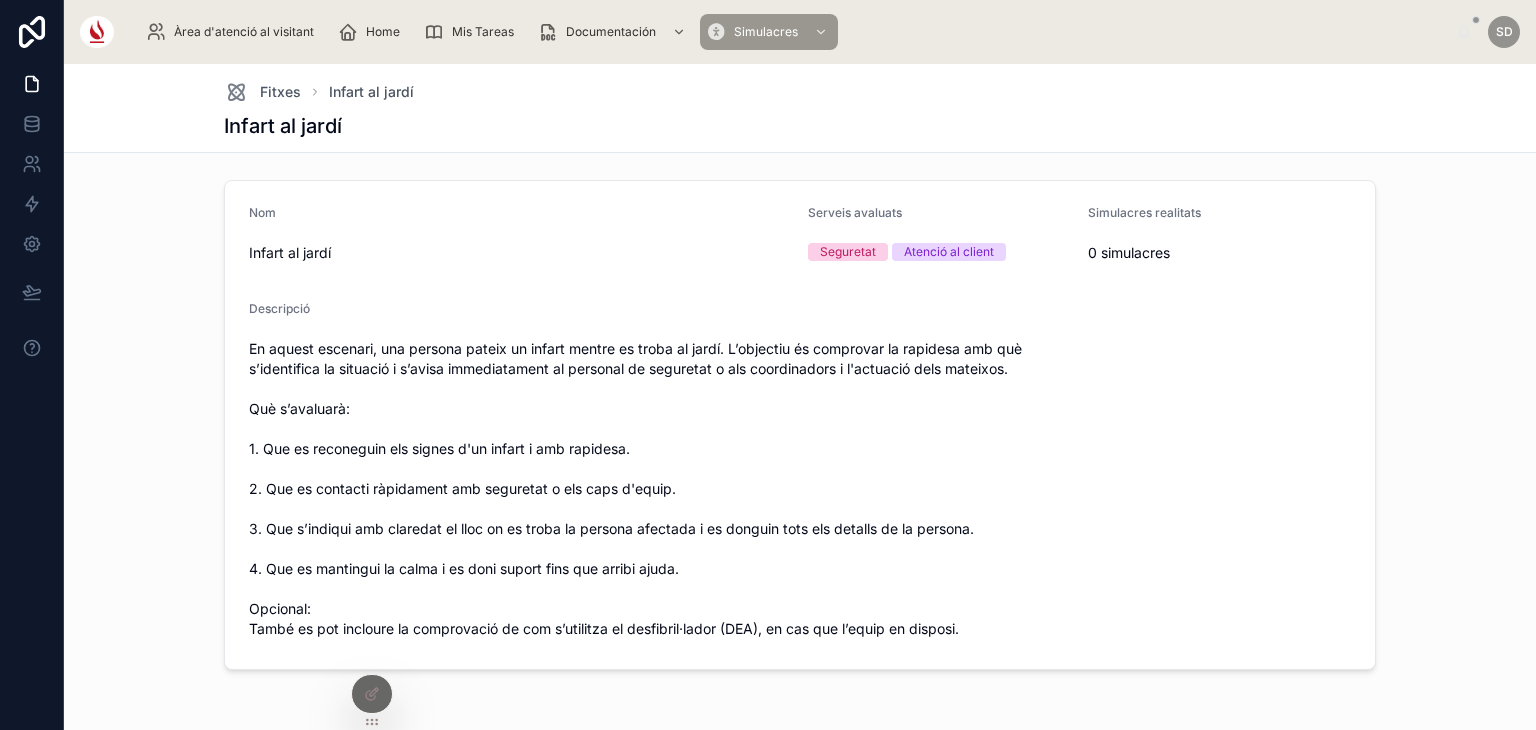 scroll, scrollTop: 0, scrollLeft: 0, axis: both 